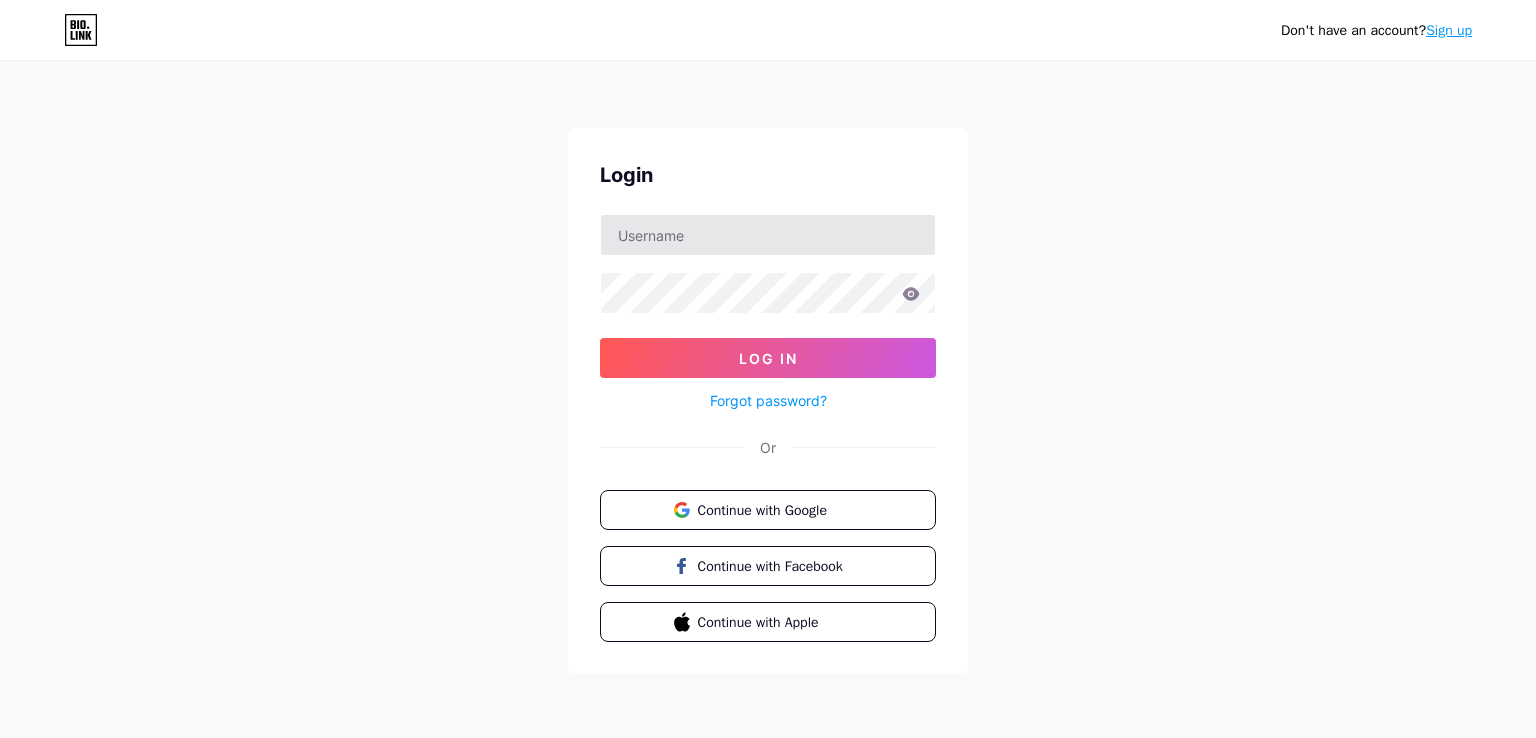 scroll, scrollTop: 0, scrollLeft: 0, axis: both 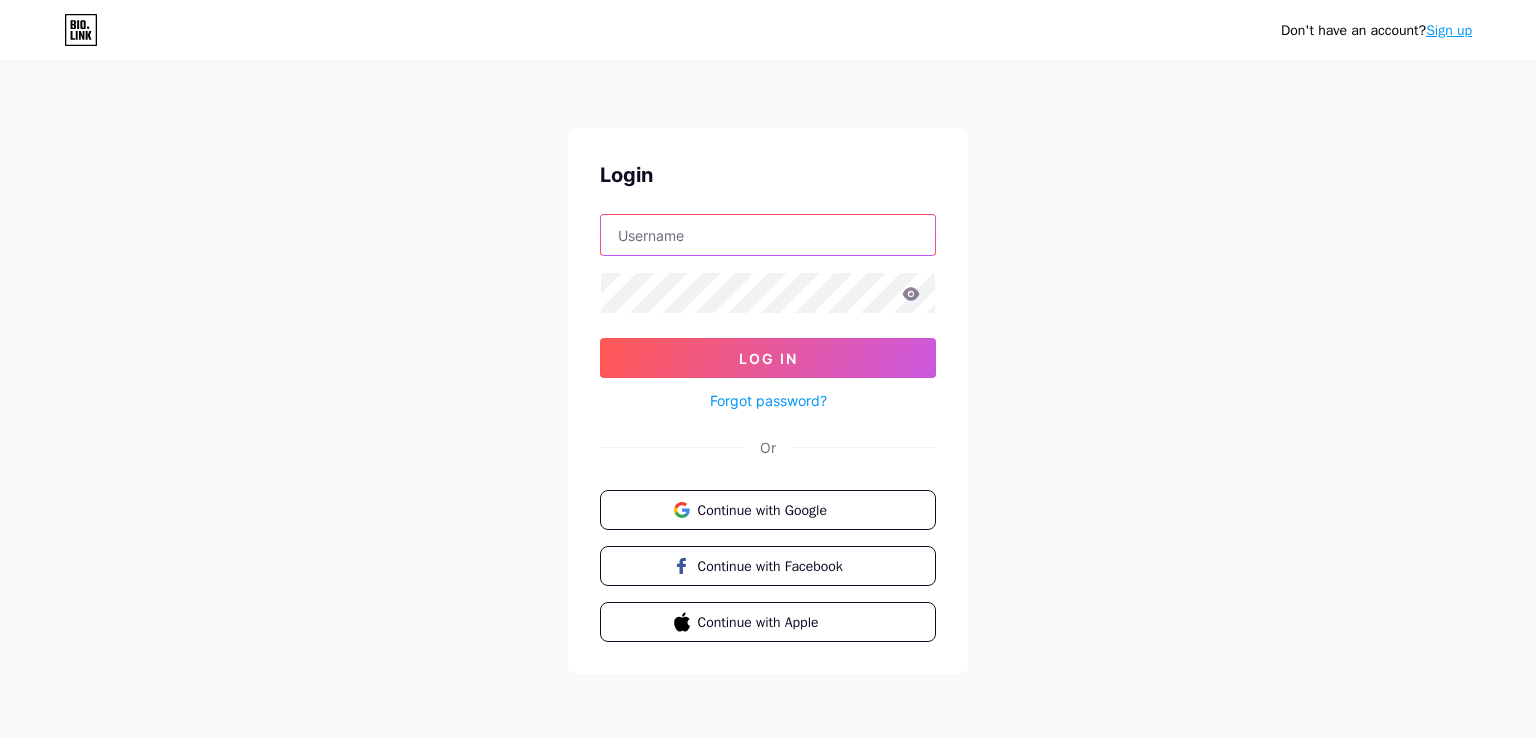 click at bounding box center (768, 235) 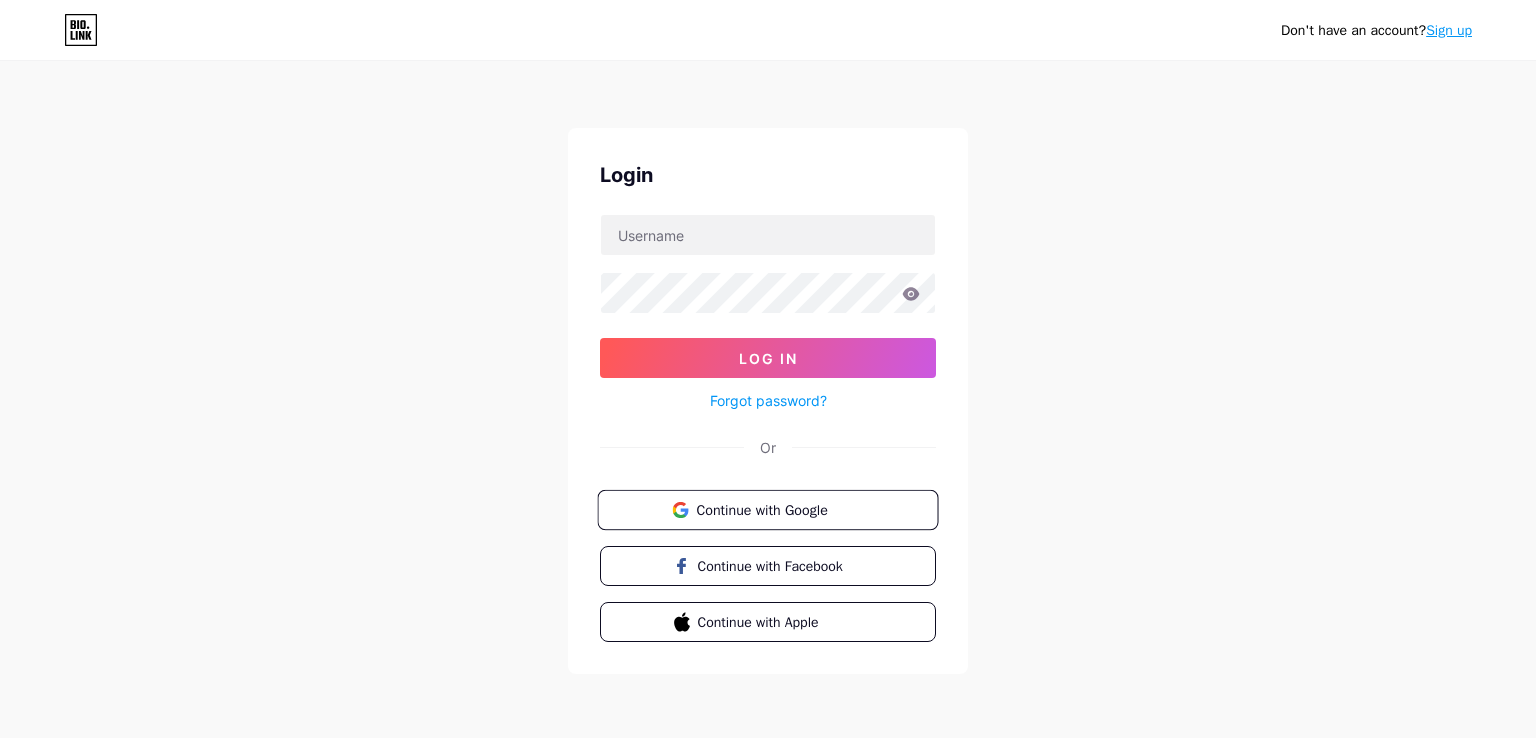 click on "Continue with Google" at bounding box center (779, 509) 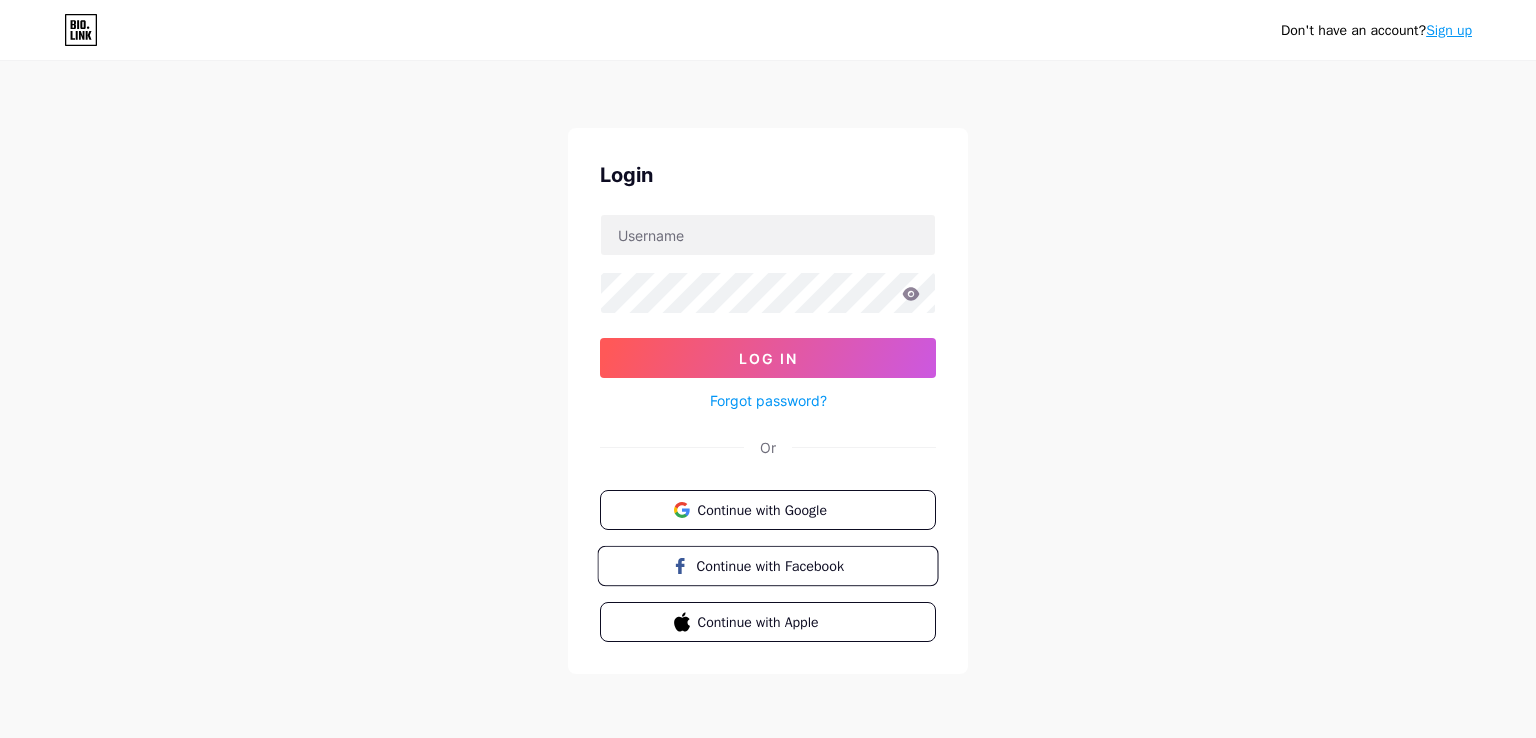 click on "Continue with Facebook" at bounding box center (779, 565) 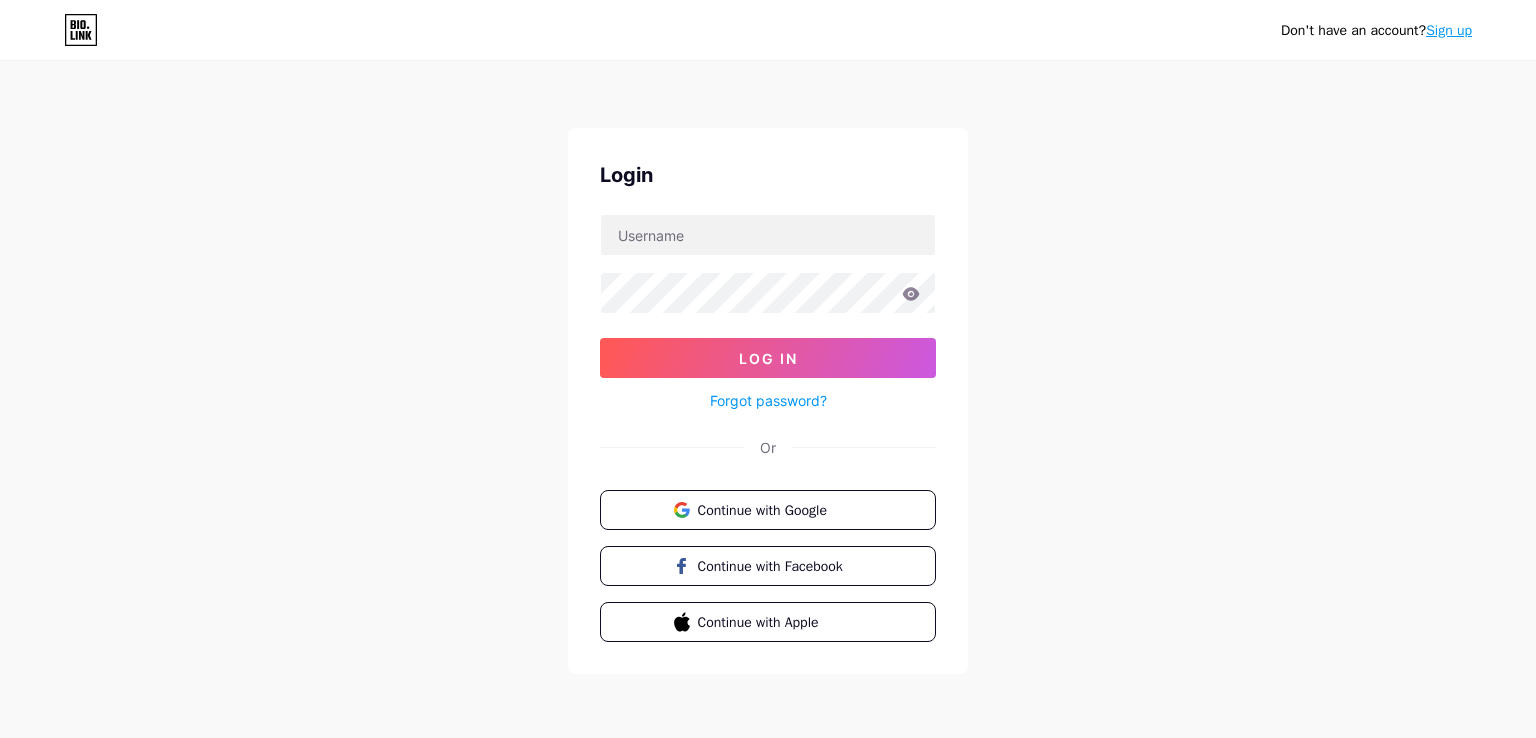 click on "Forgot password?" at bounding box center [768, 400] 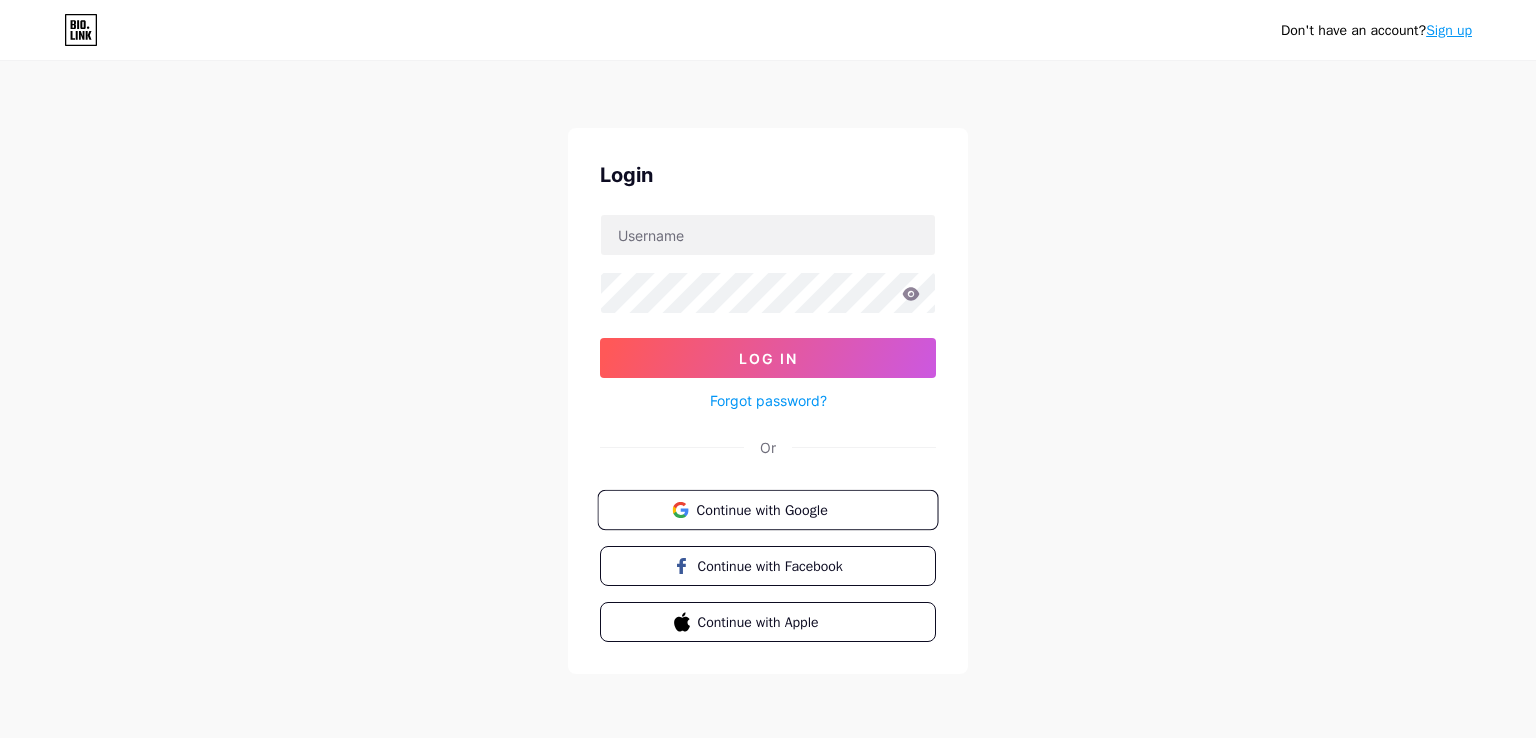 click on "Continue with Google" at bounding box center [779, 509] 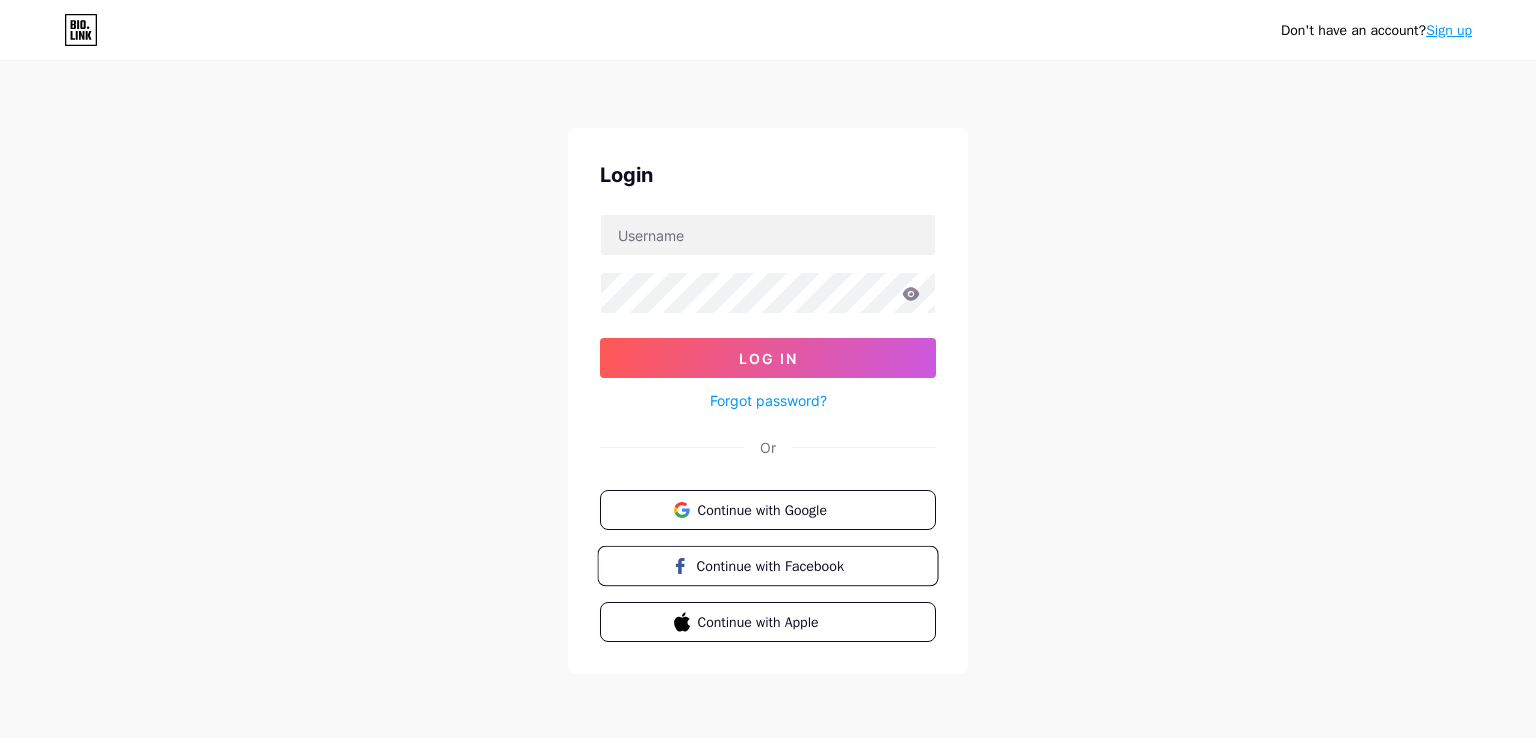 click on "Continue with Facebook" at bounding box center (779, 565) 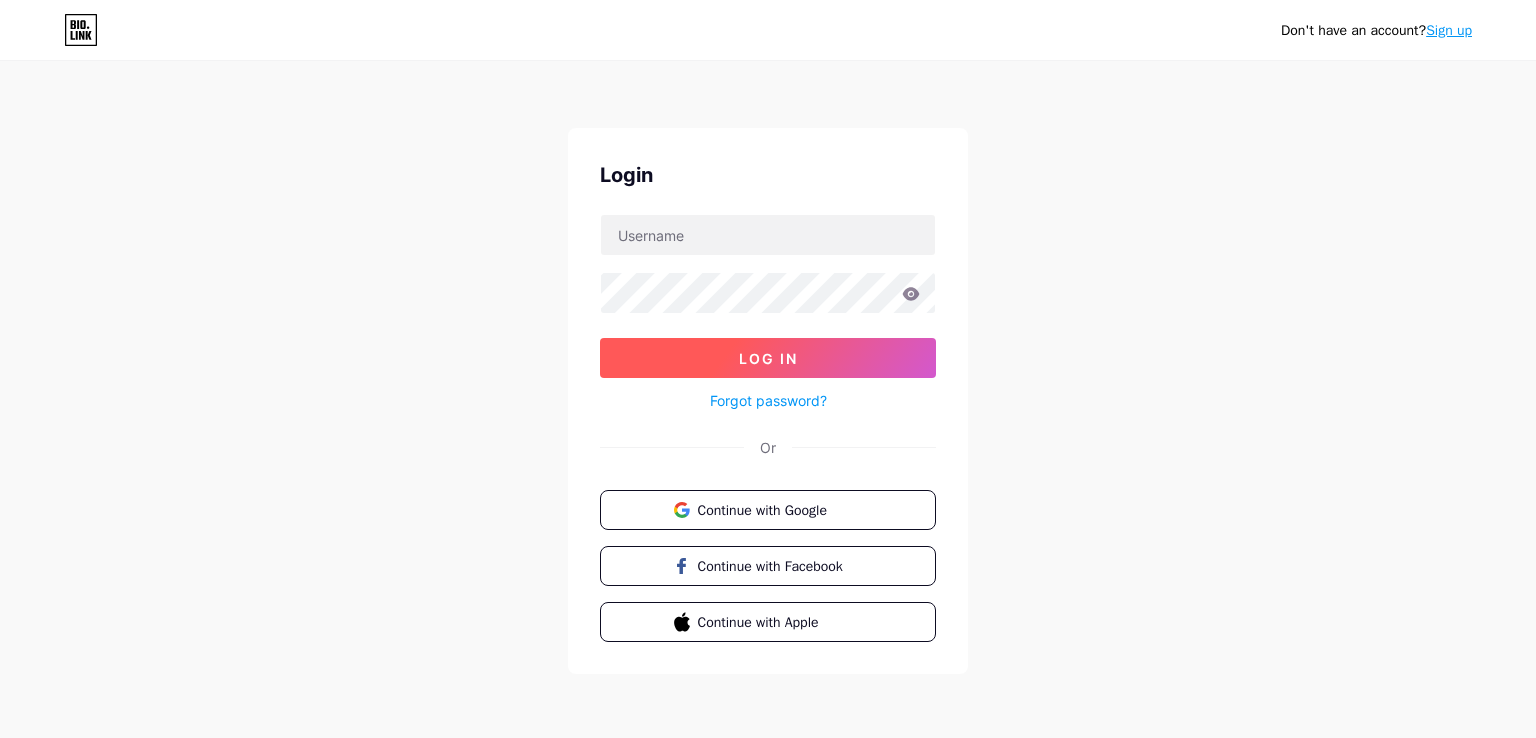 scroll, scrollTop: 0, scrollLeft: 0, axis: both 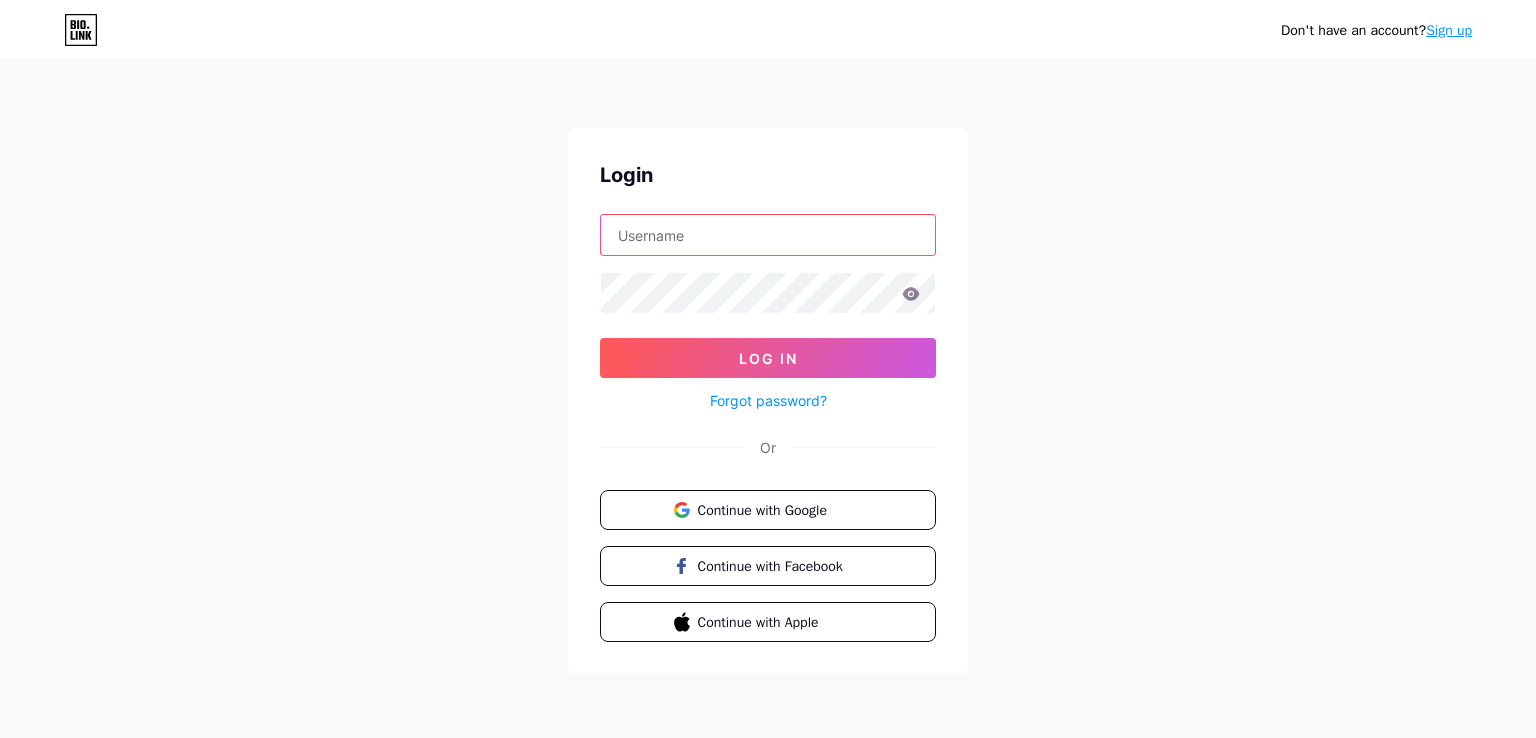 click at bounding box center (768, 235) 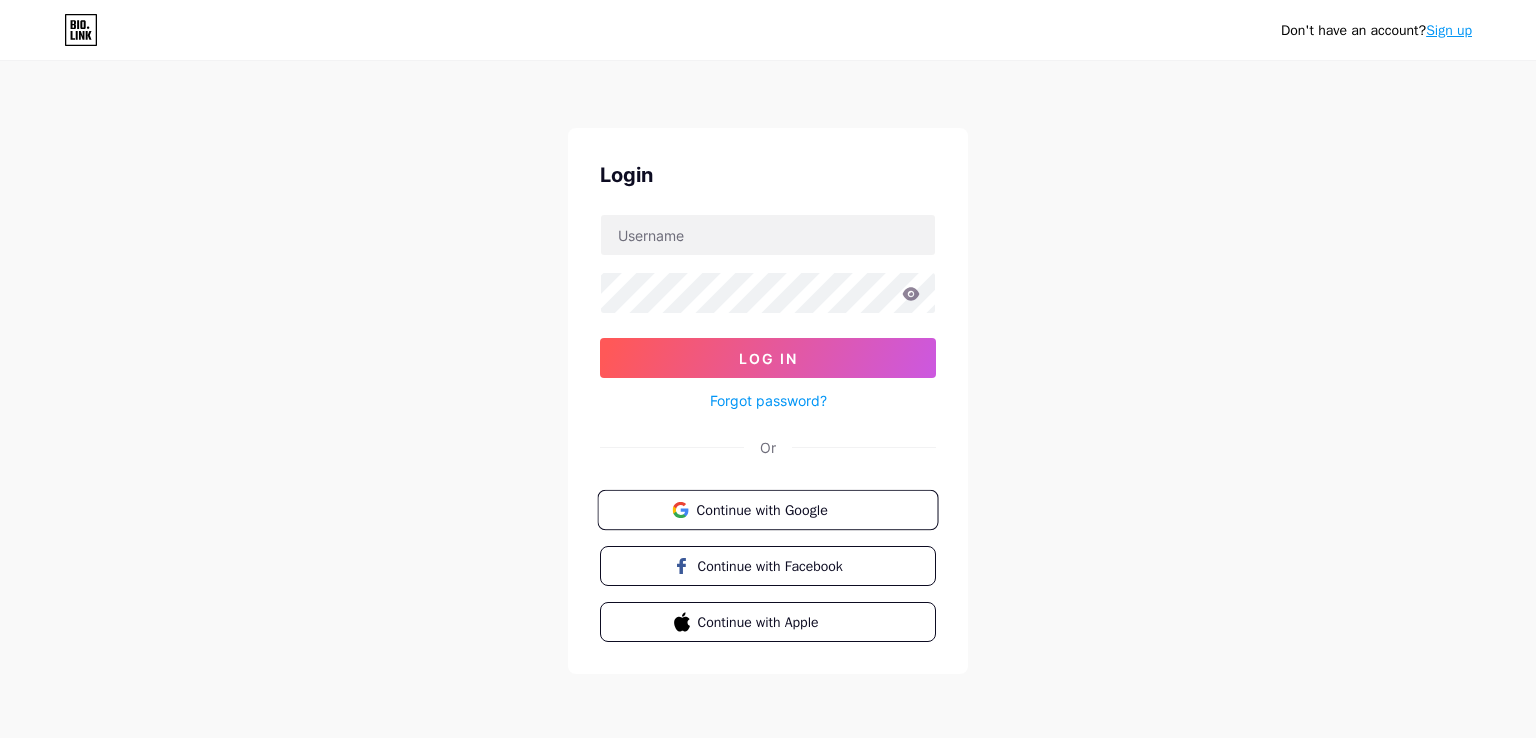 click on "Continue with Google" at bounding box center [779, 509] 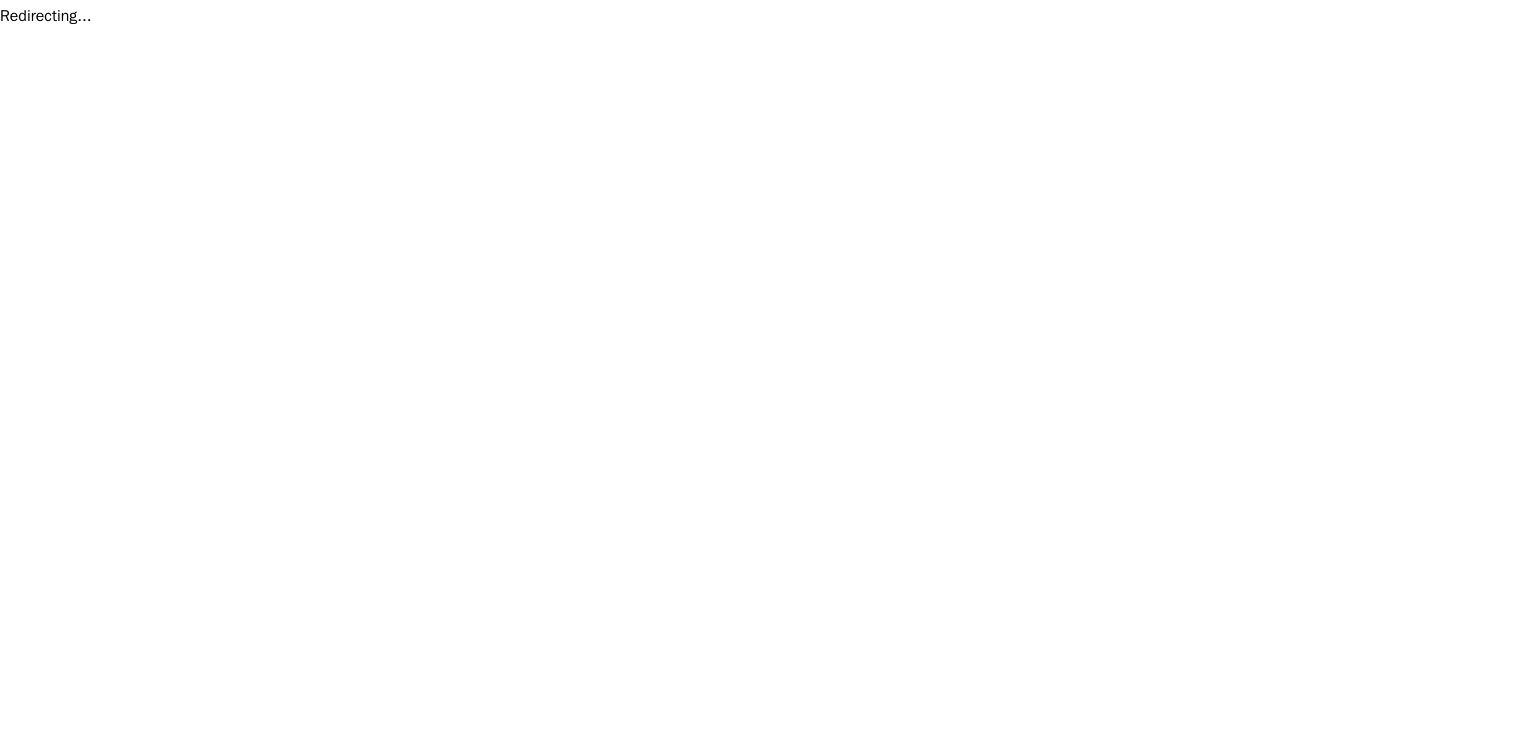scroll, scrollTop: 0, scrollLeft: 0, axis: both 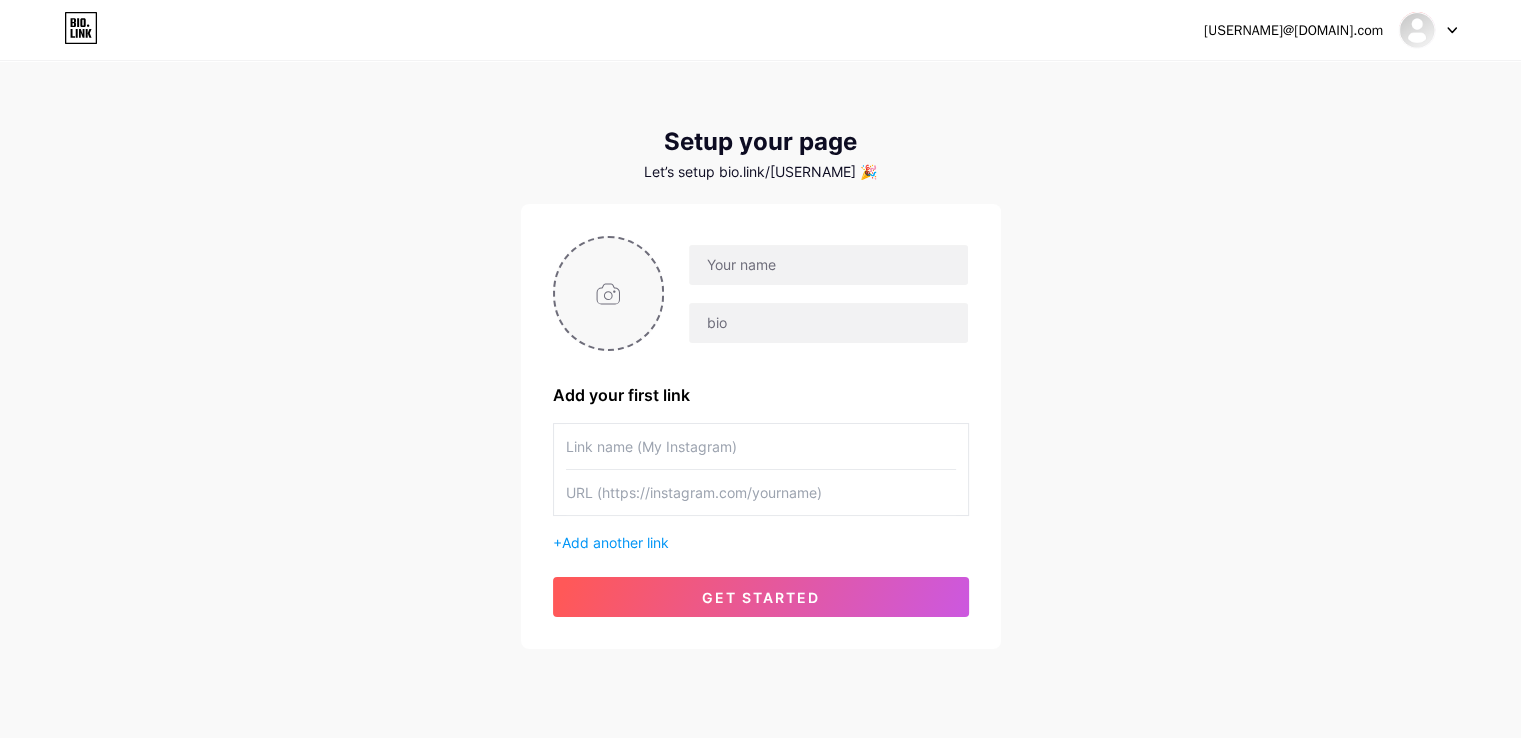 click at bounding box center (609, 293) 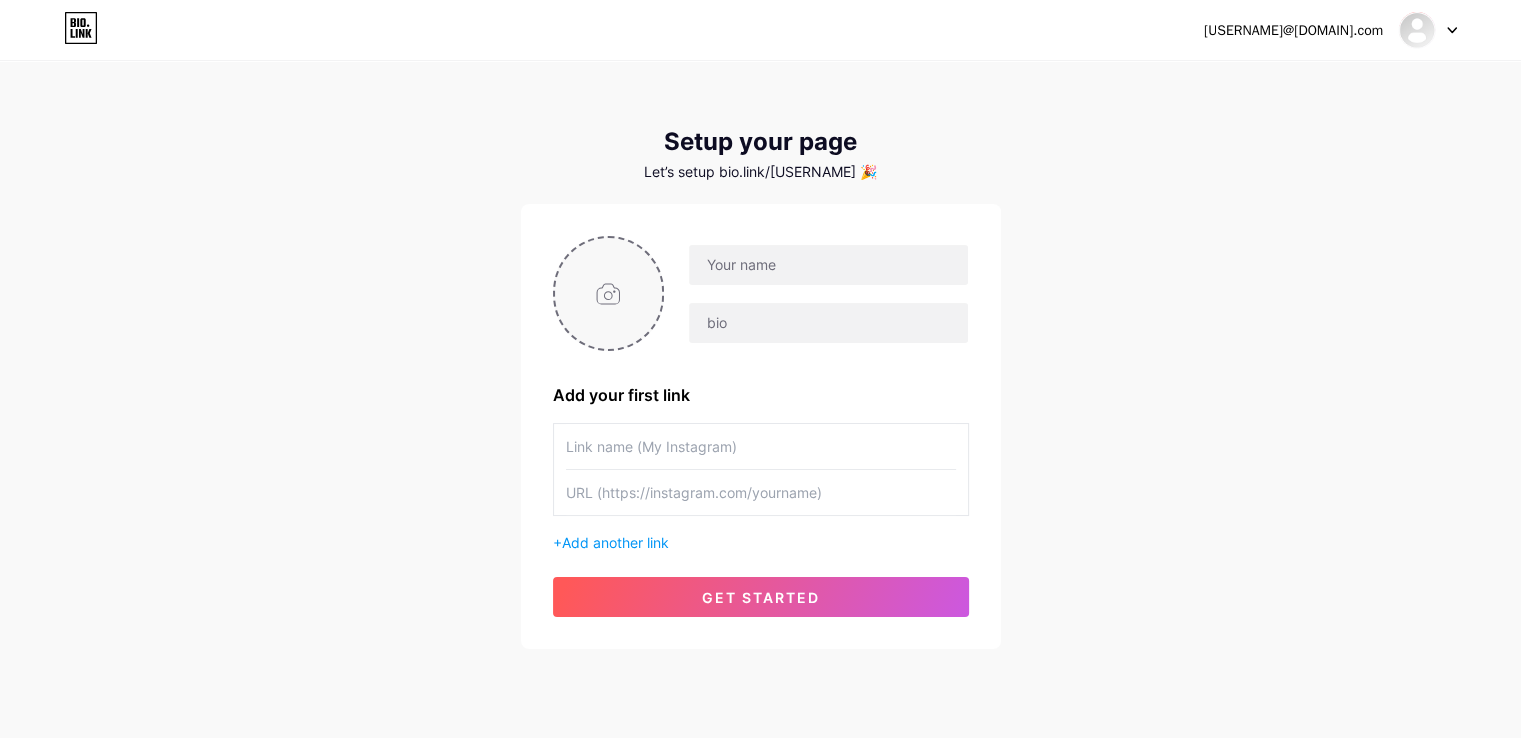 type on "C:\fakepath\a-minimalist-logo-design-featuring-the-t_Vm3z30XDSMKd4pwkbR3SgQ_WghH6QeIT5Kku6LMPAdQAQ.jpeg" 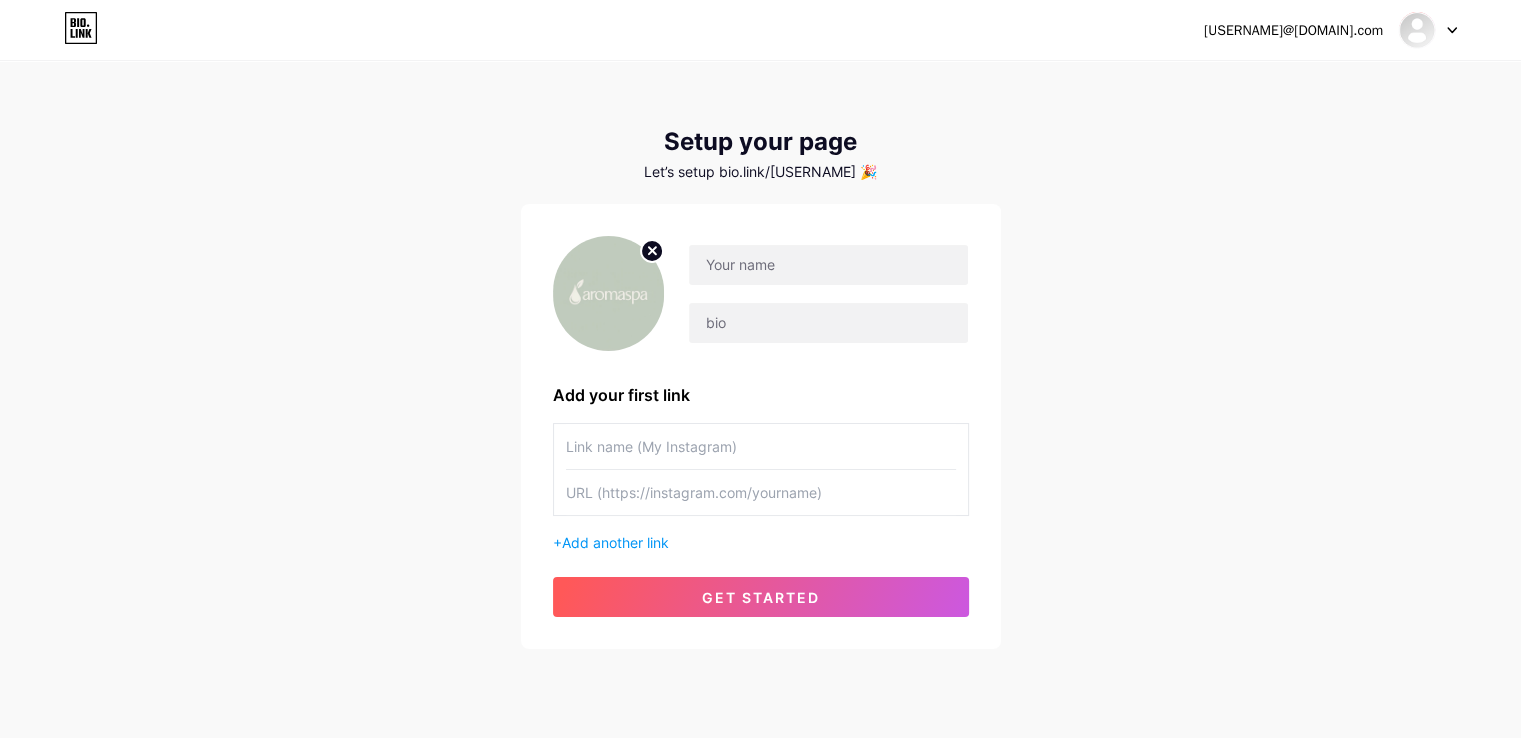 click at bounding box center [609, 293] 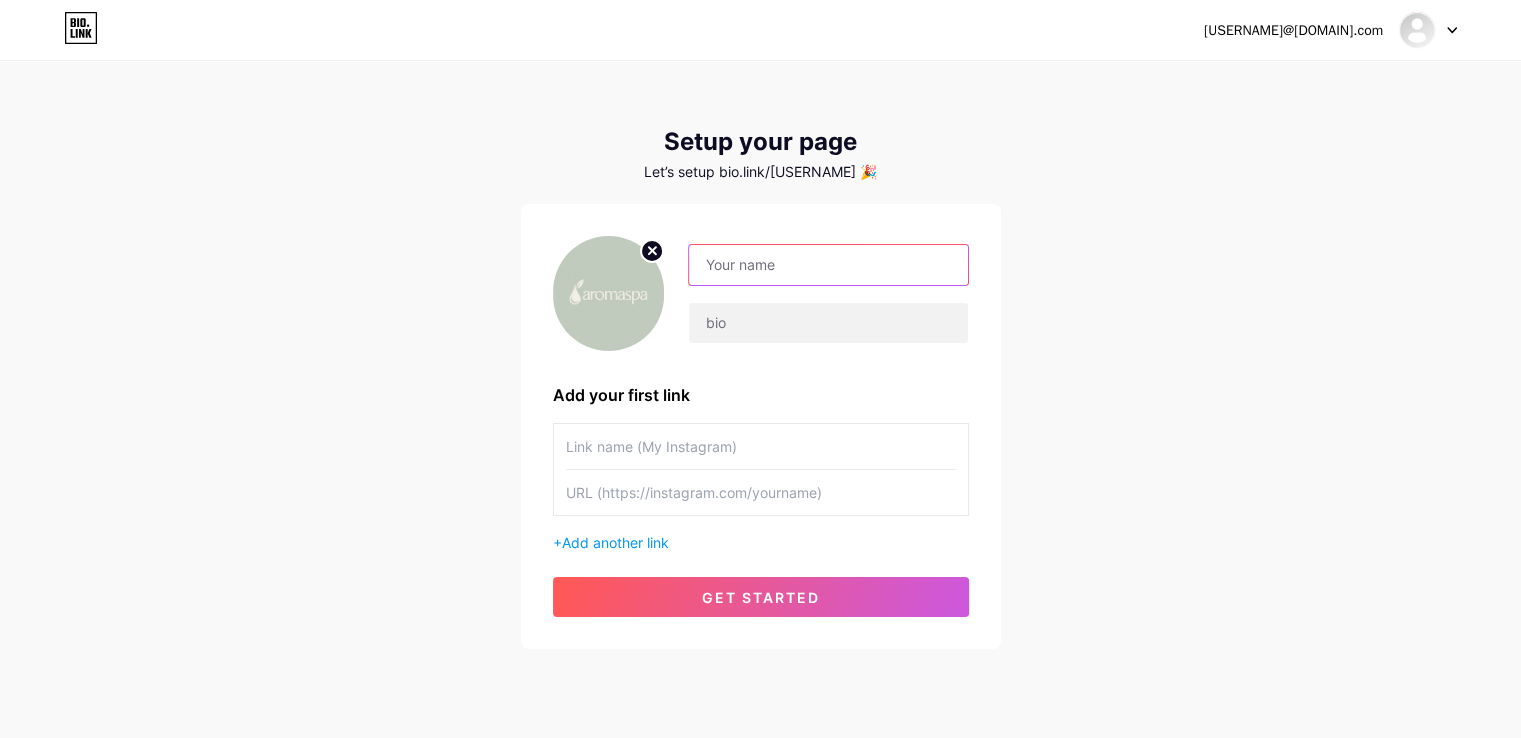 click at bounding box center [828, 265] 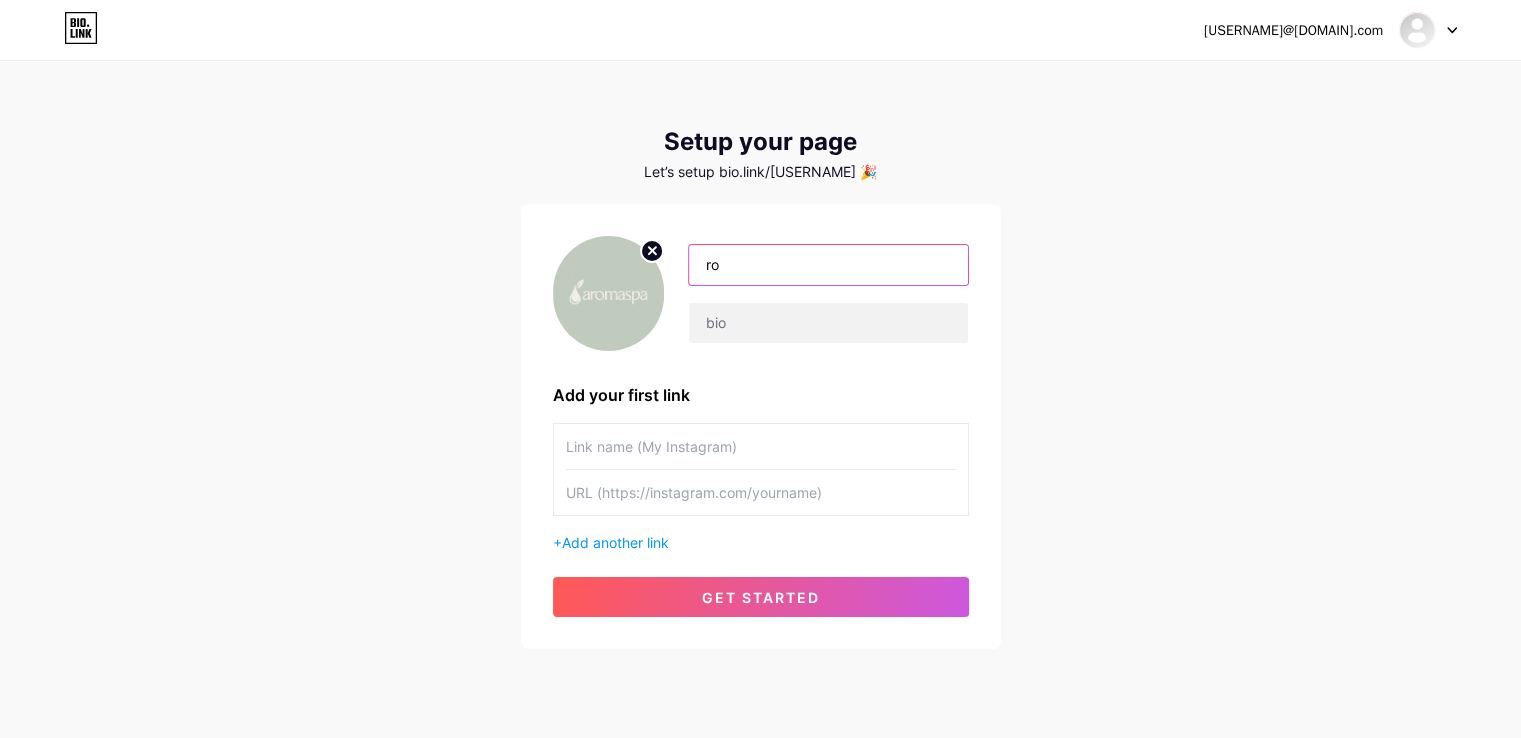 type on "r" 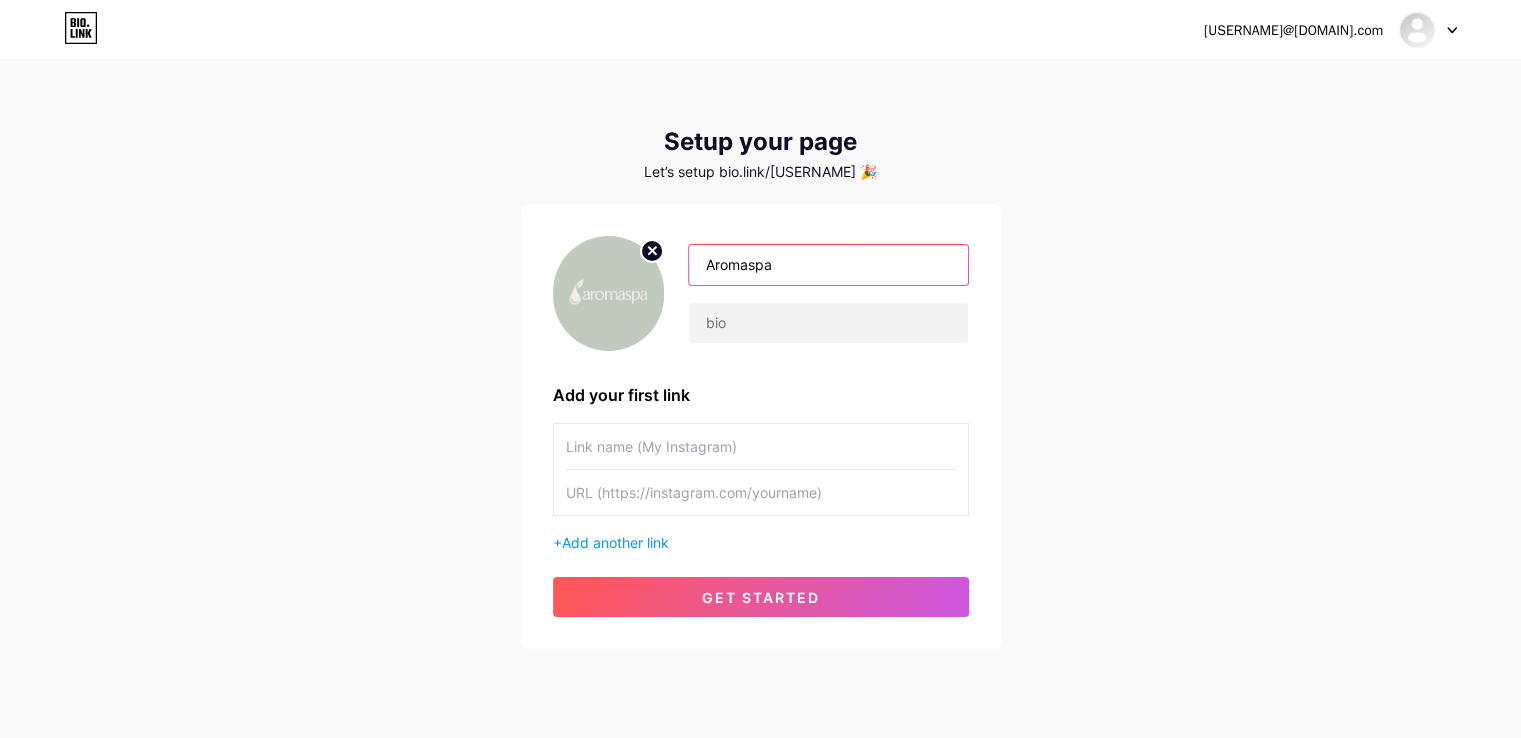type on "Aromaspa" 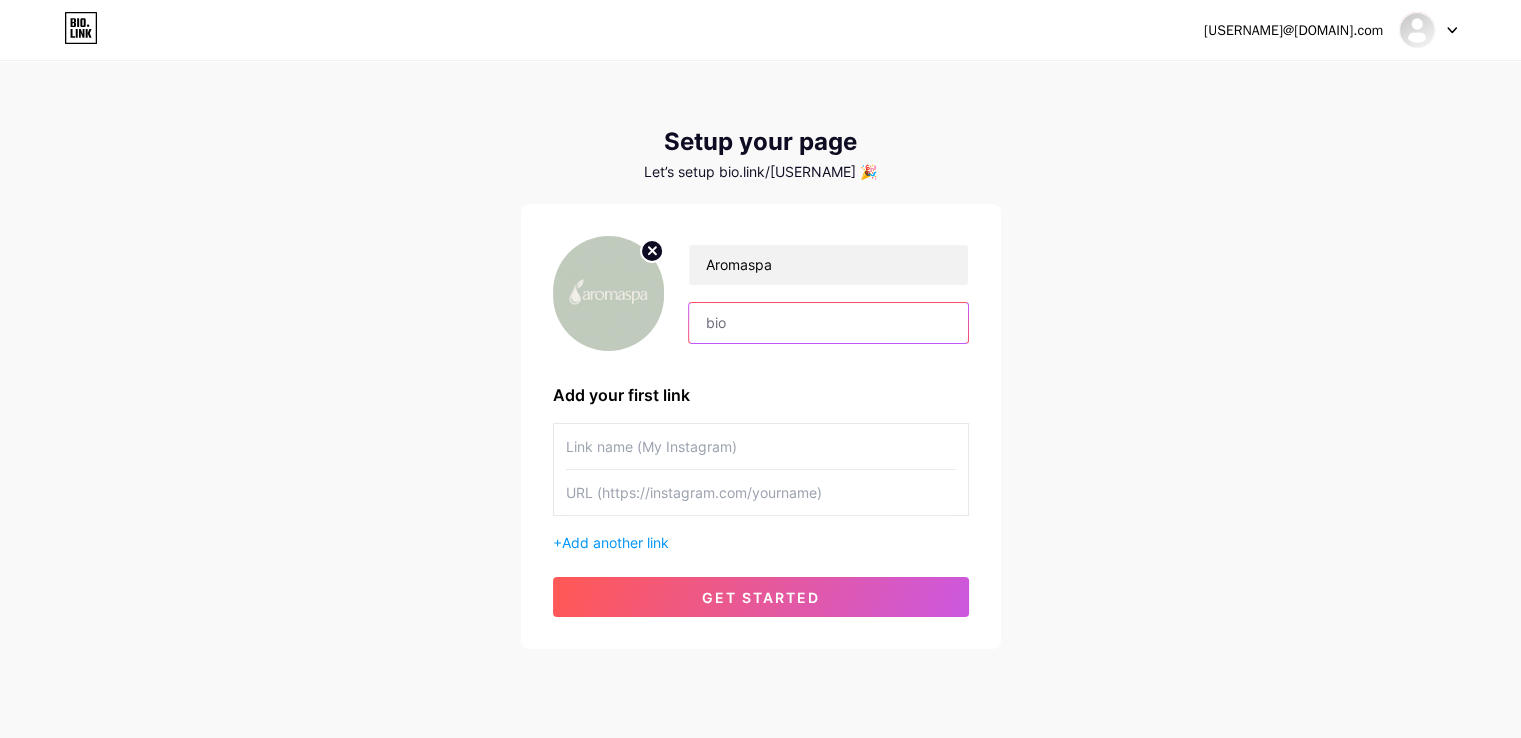paste on "https://www.instagram.com/[USERNAME]/" 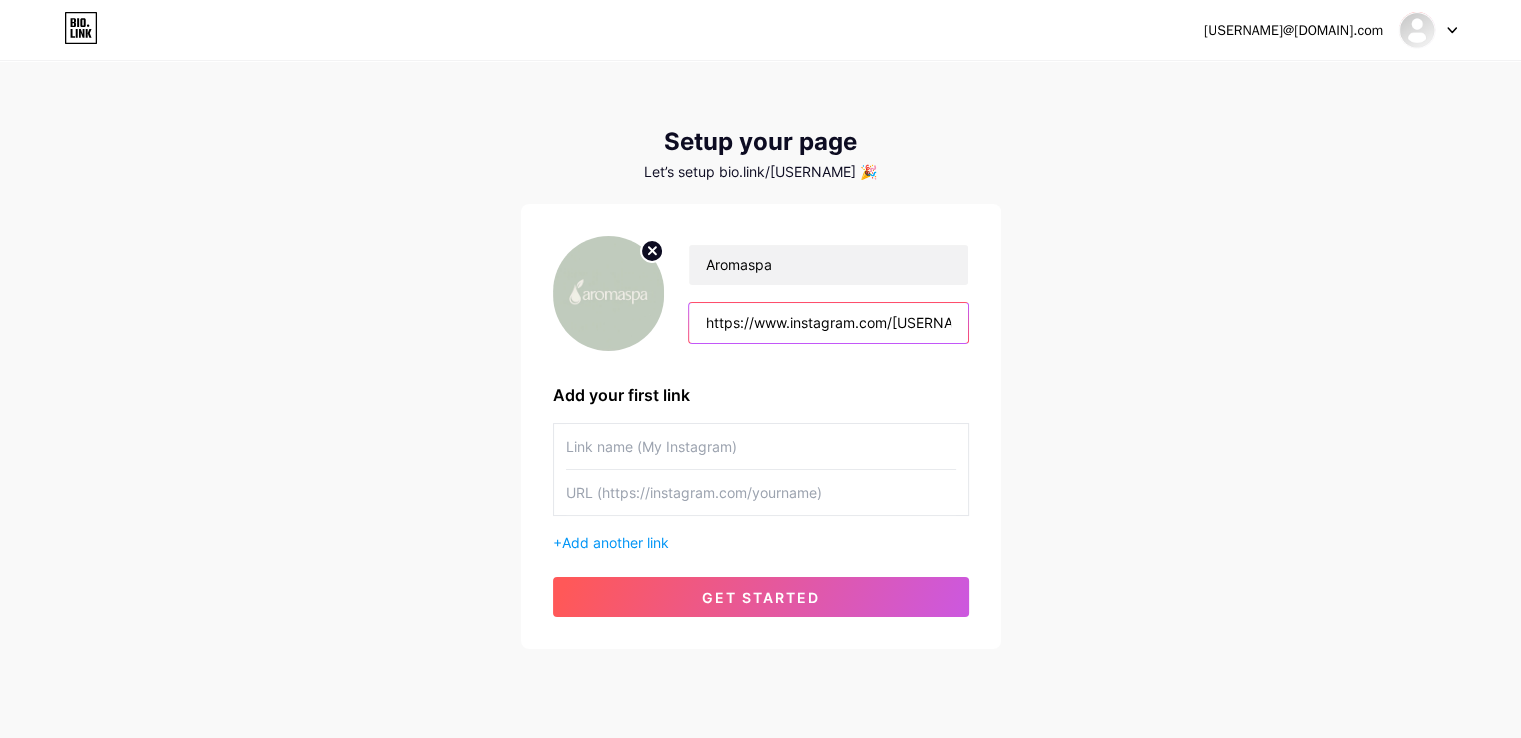 scroll, scrollTop: 0, scrollLeft: 19, axis: horizontal 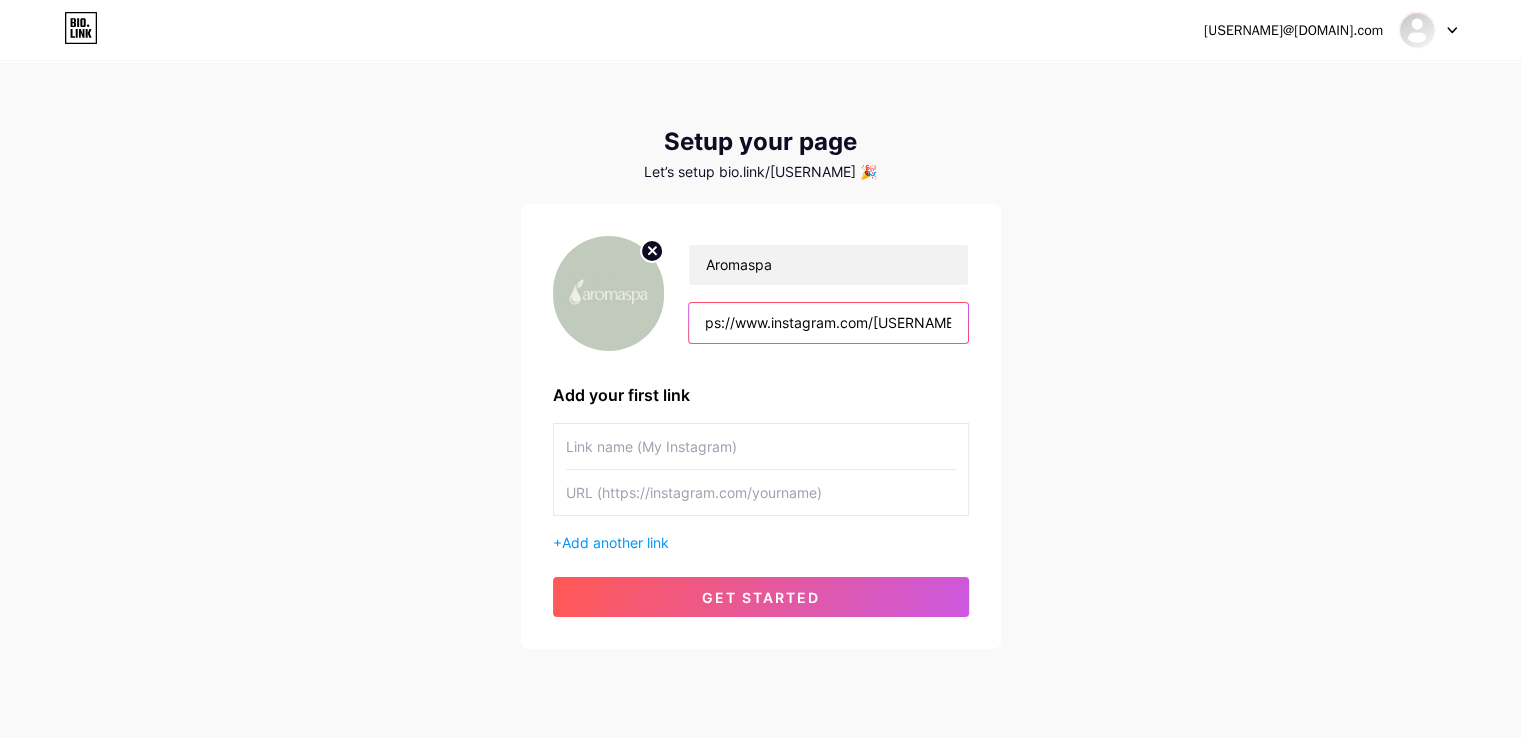 type on "https://www.instagram.com/[USERNAME]/" 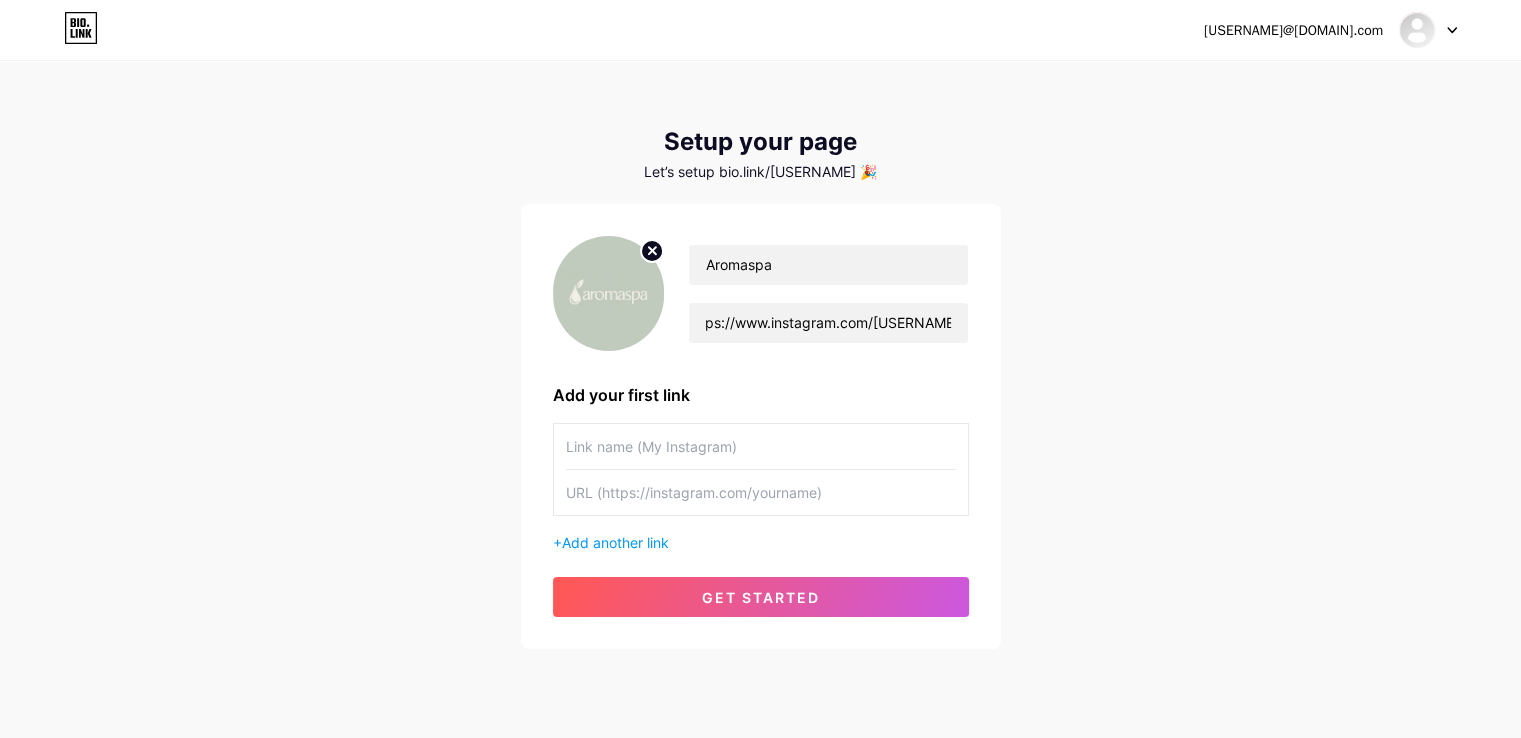 click at bounding box center [761, 446] 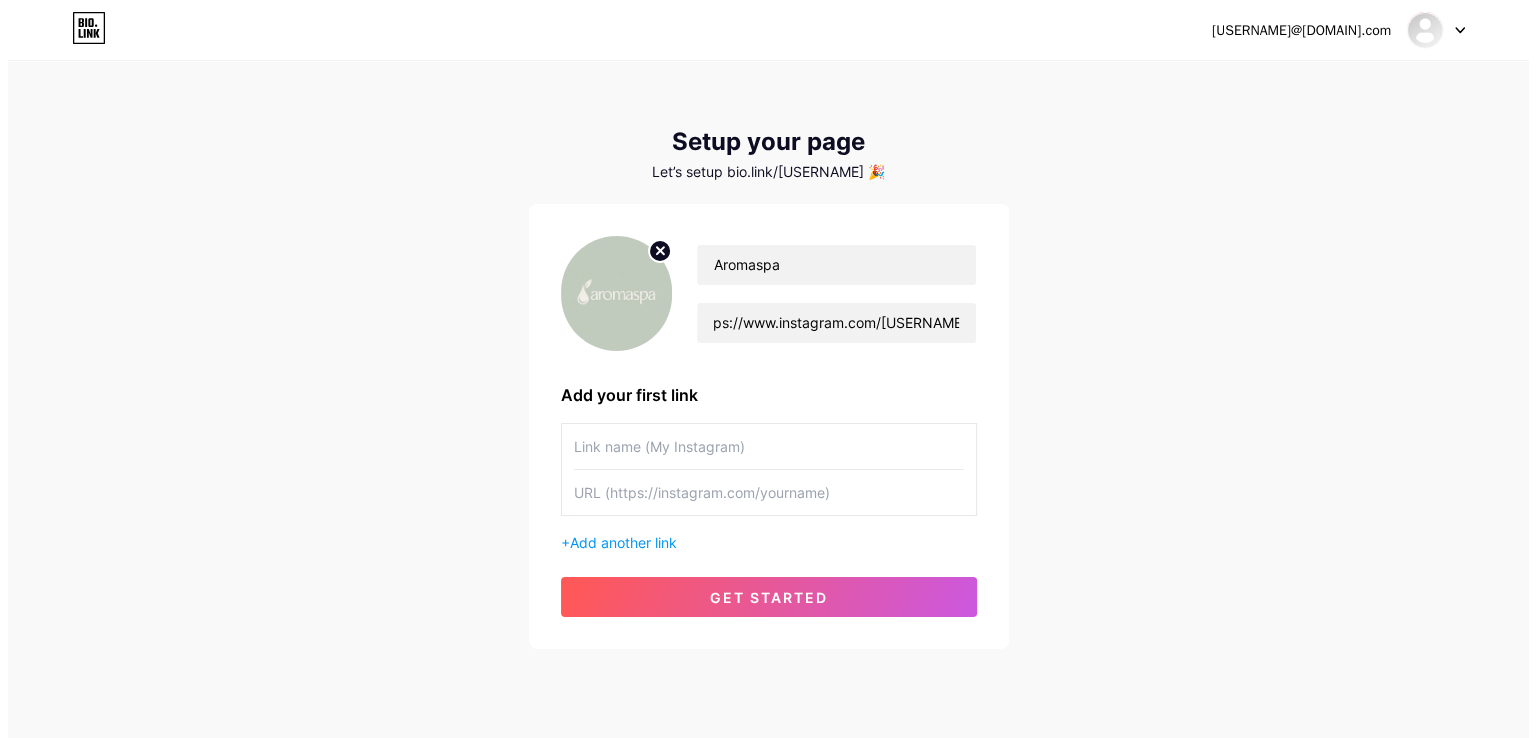 scroll, scrollTop: 0, scrollLeft: 0, axis: both 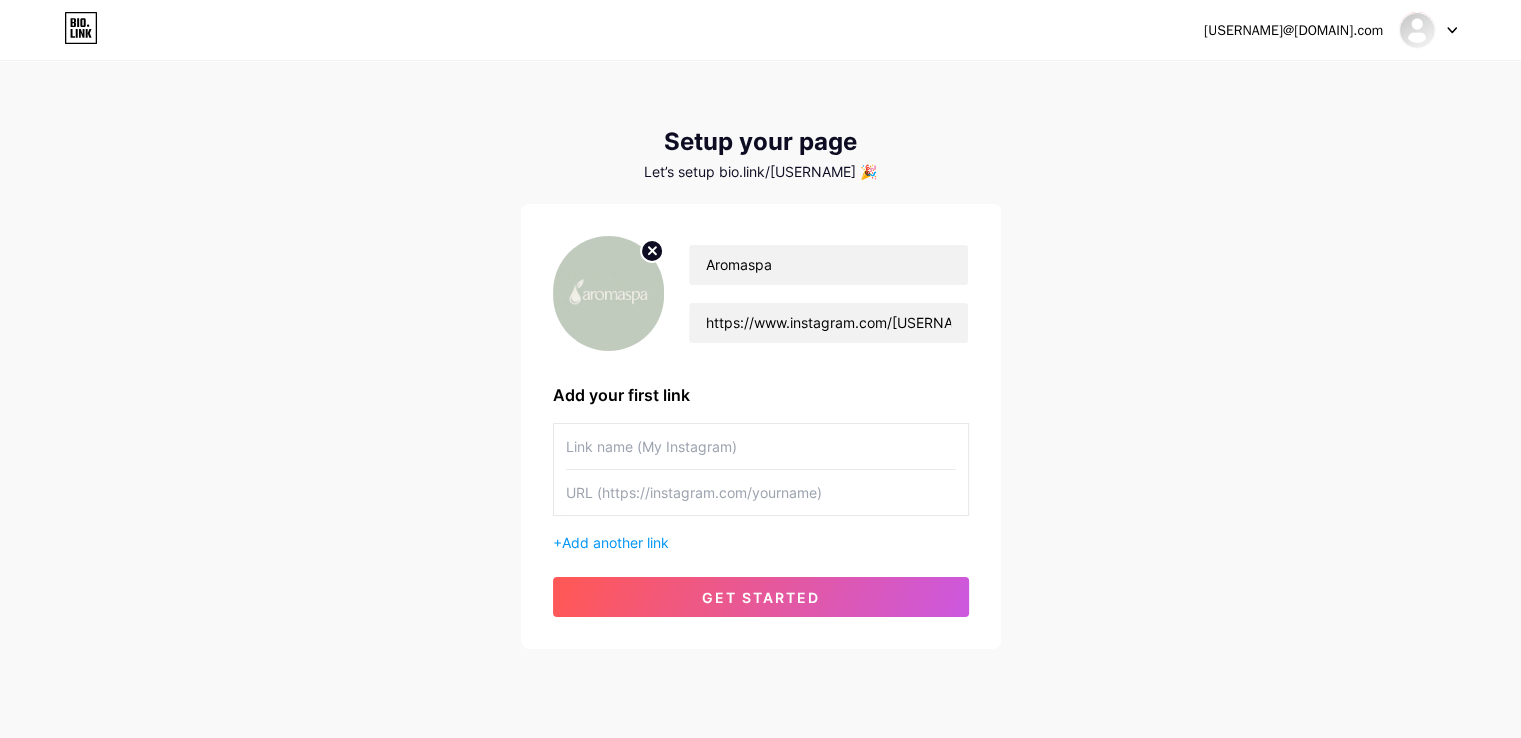paste on "https://www.instagram.com/_aromaspa/" 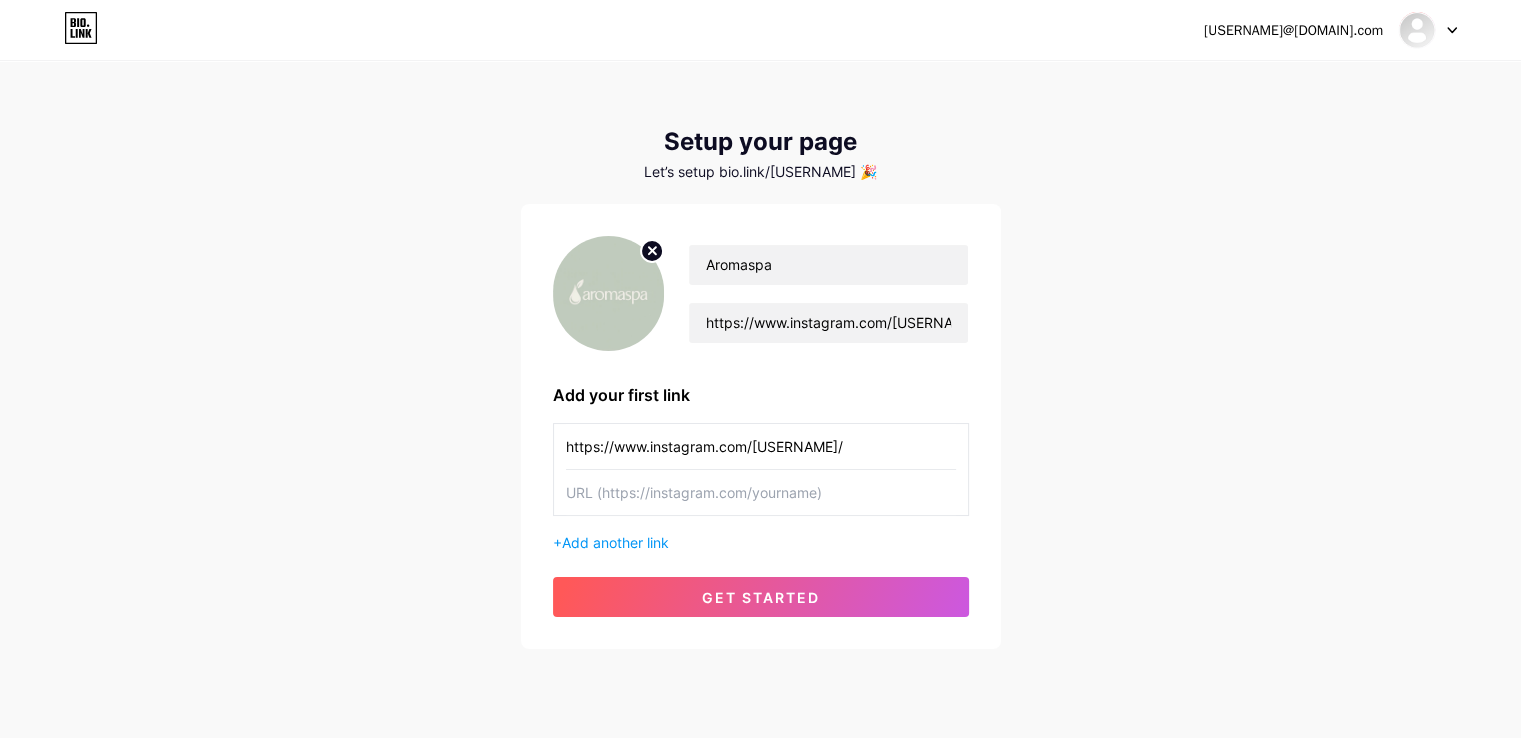 drag, startPoint x: 750, startPoint y: 445, endPoint x: 473, endPoint y: 462, distance: 277.52118 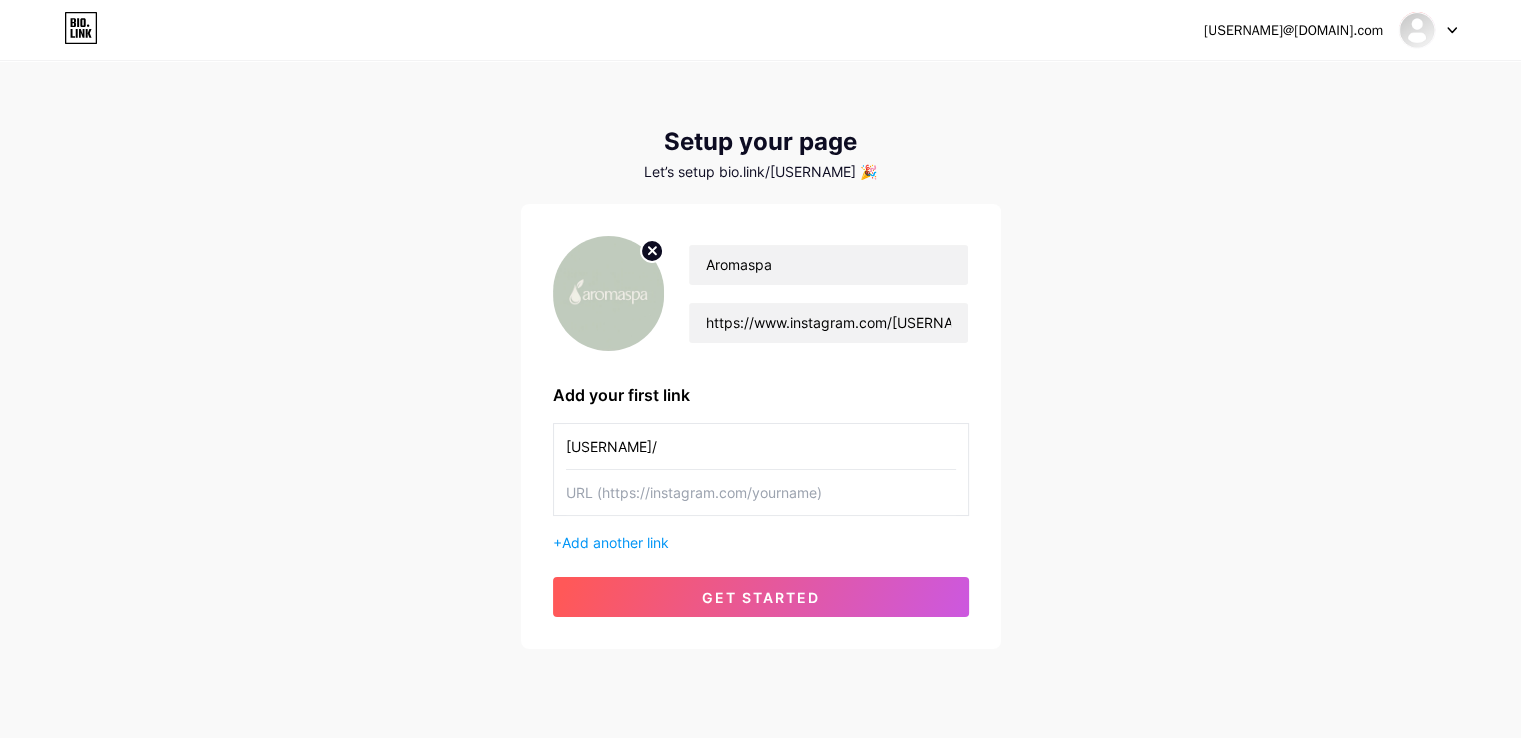 click on "_aromaspa/" at bounding box center (761, 446) 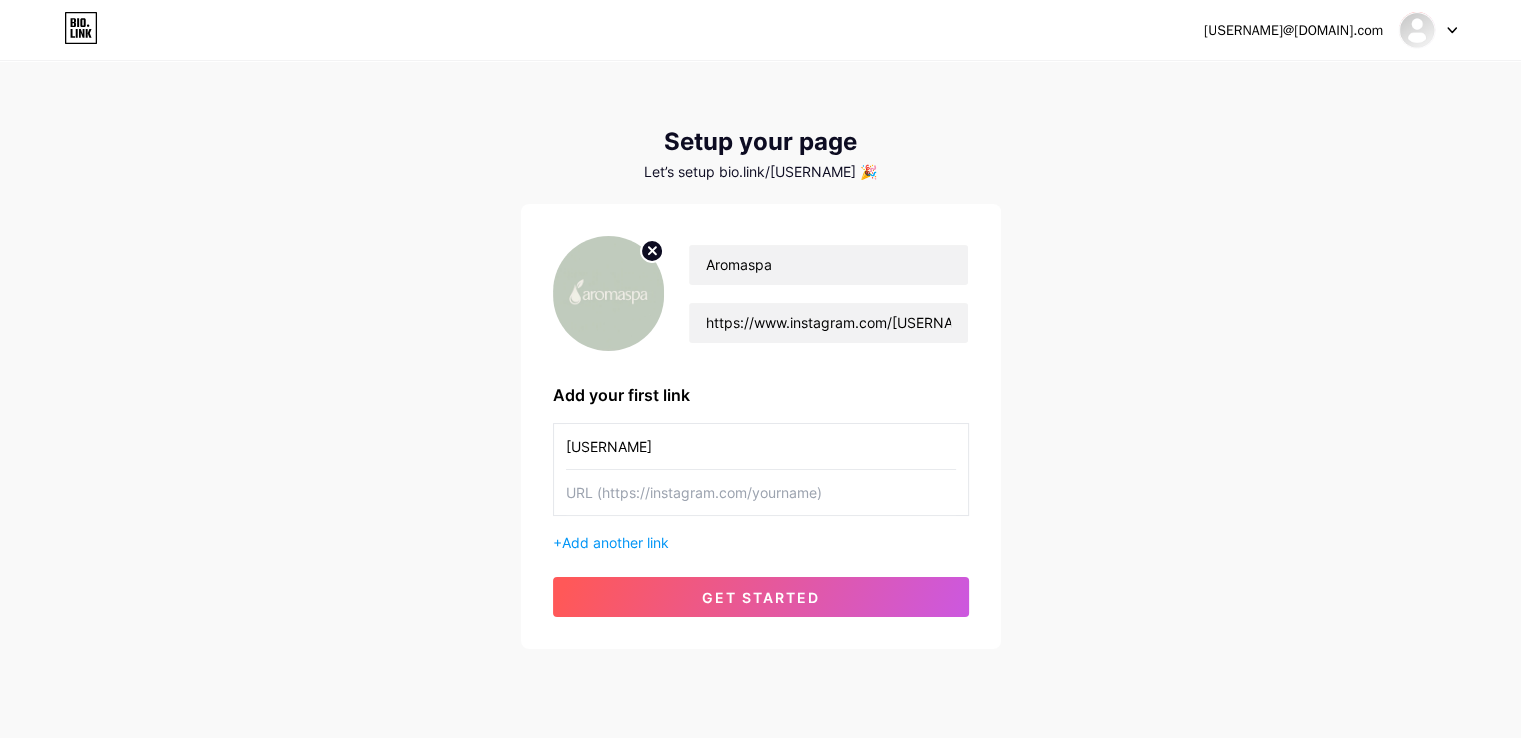 type on "_aromaspa" 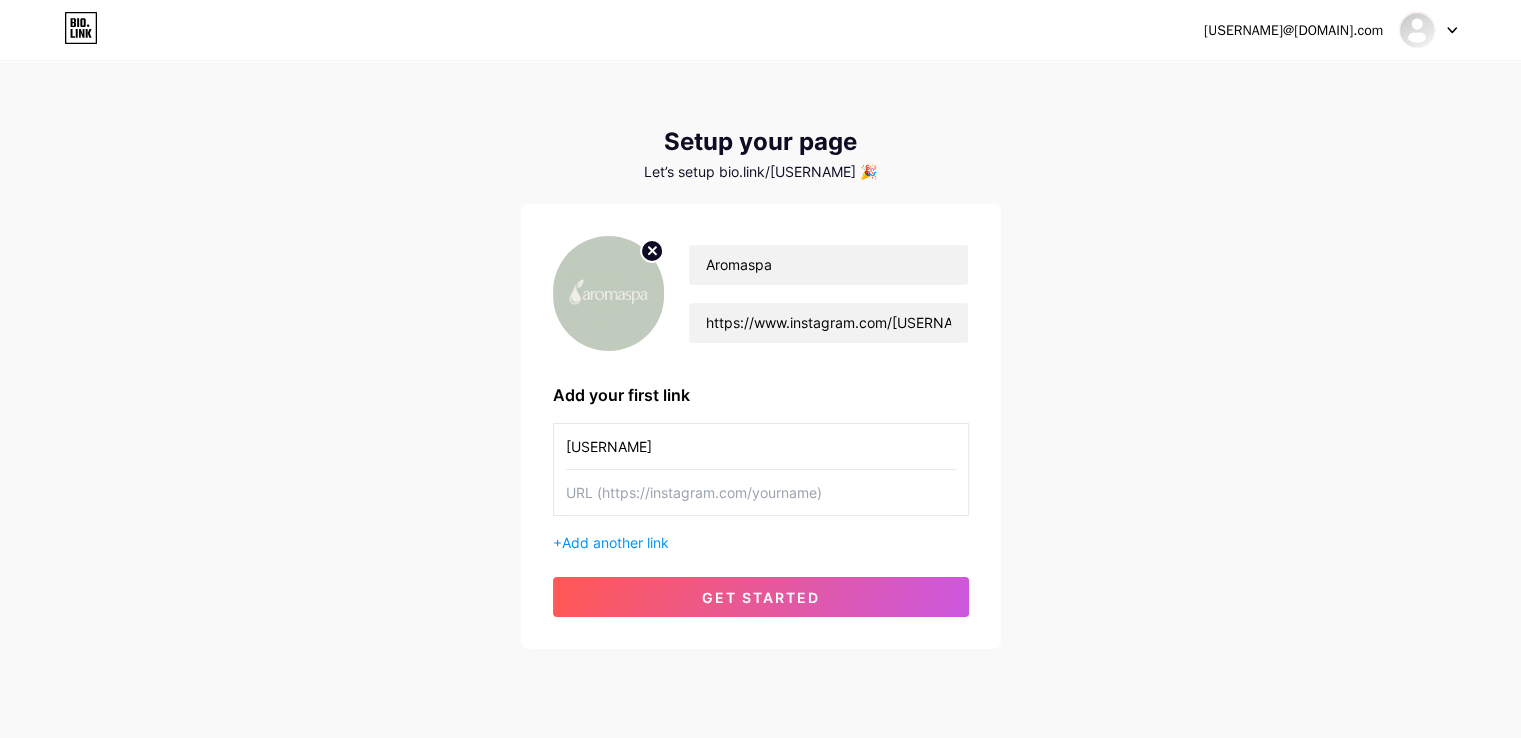 paste on "https://www.instagram.com/_aromaspa/" 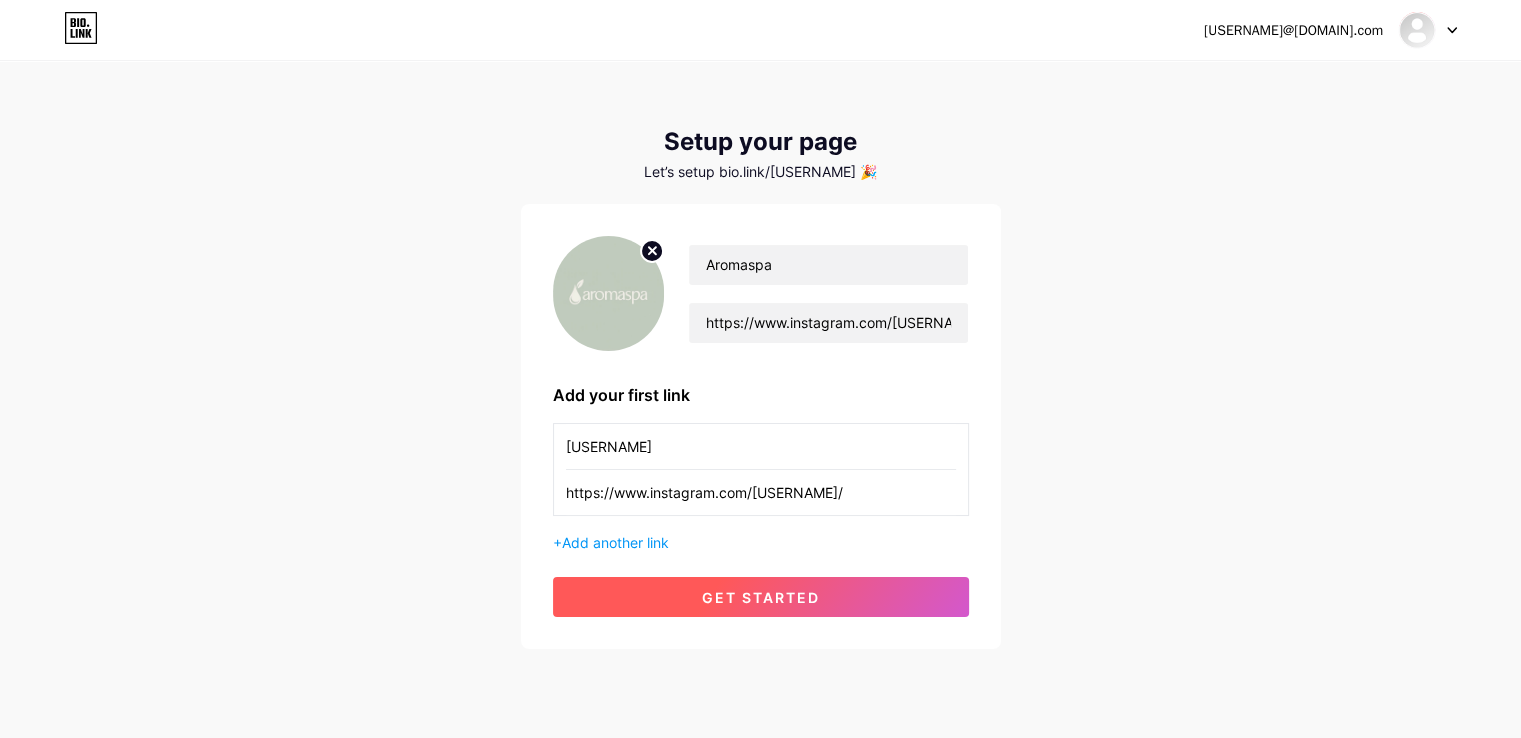 type on "https://www.instagram.com/_aromaspa/" 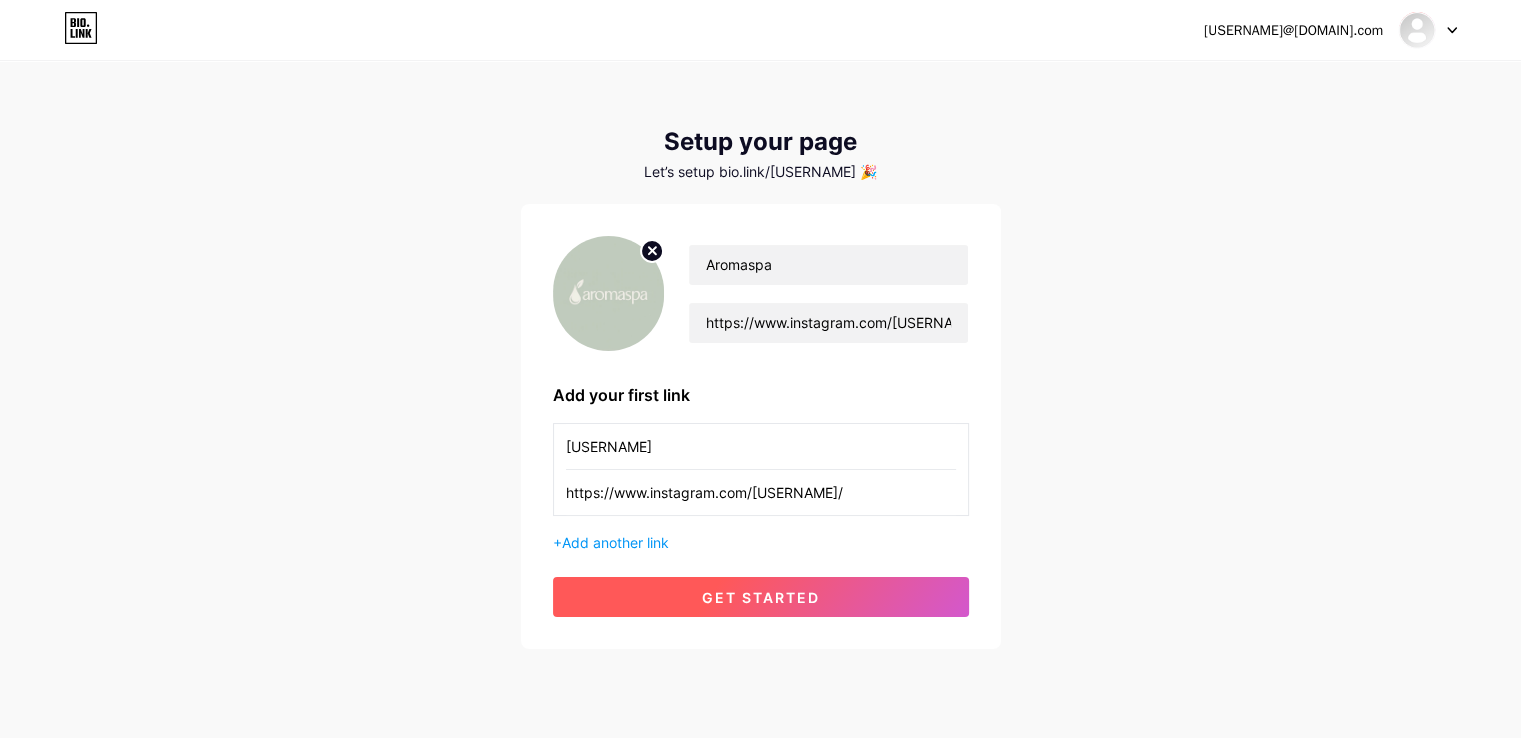 click on "get started" at bounding box center (761, 597) 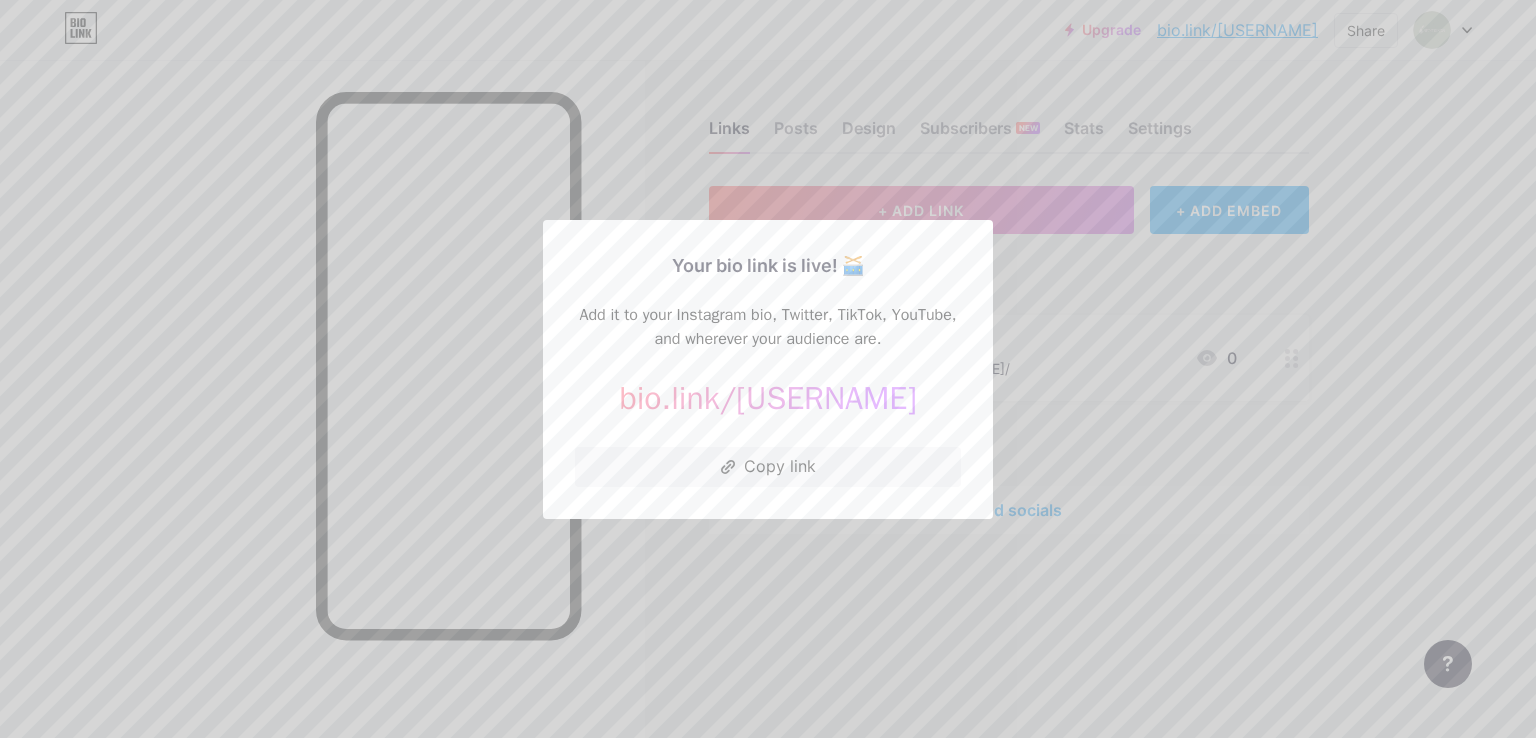 click at bounding box center [768, 369] 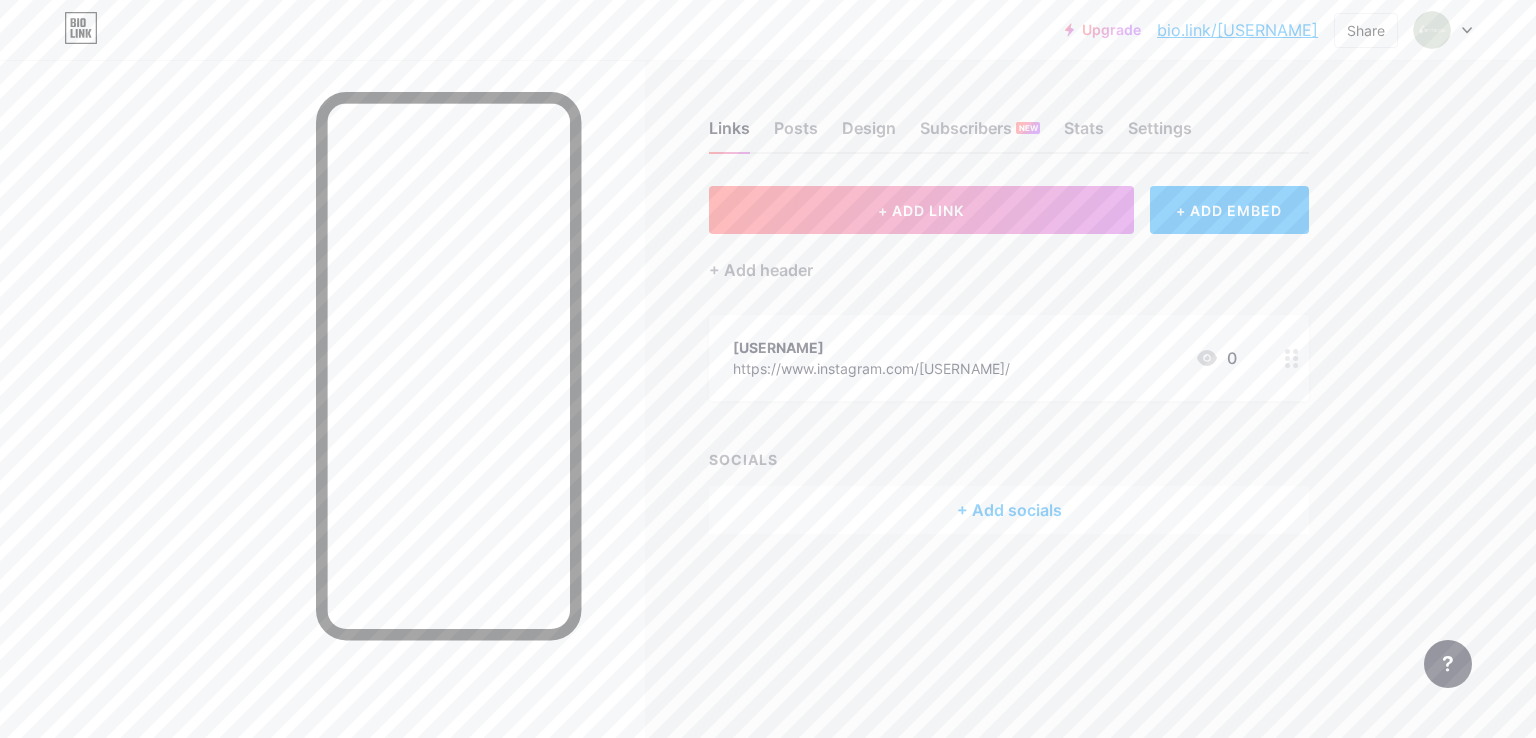 click 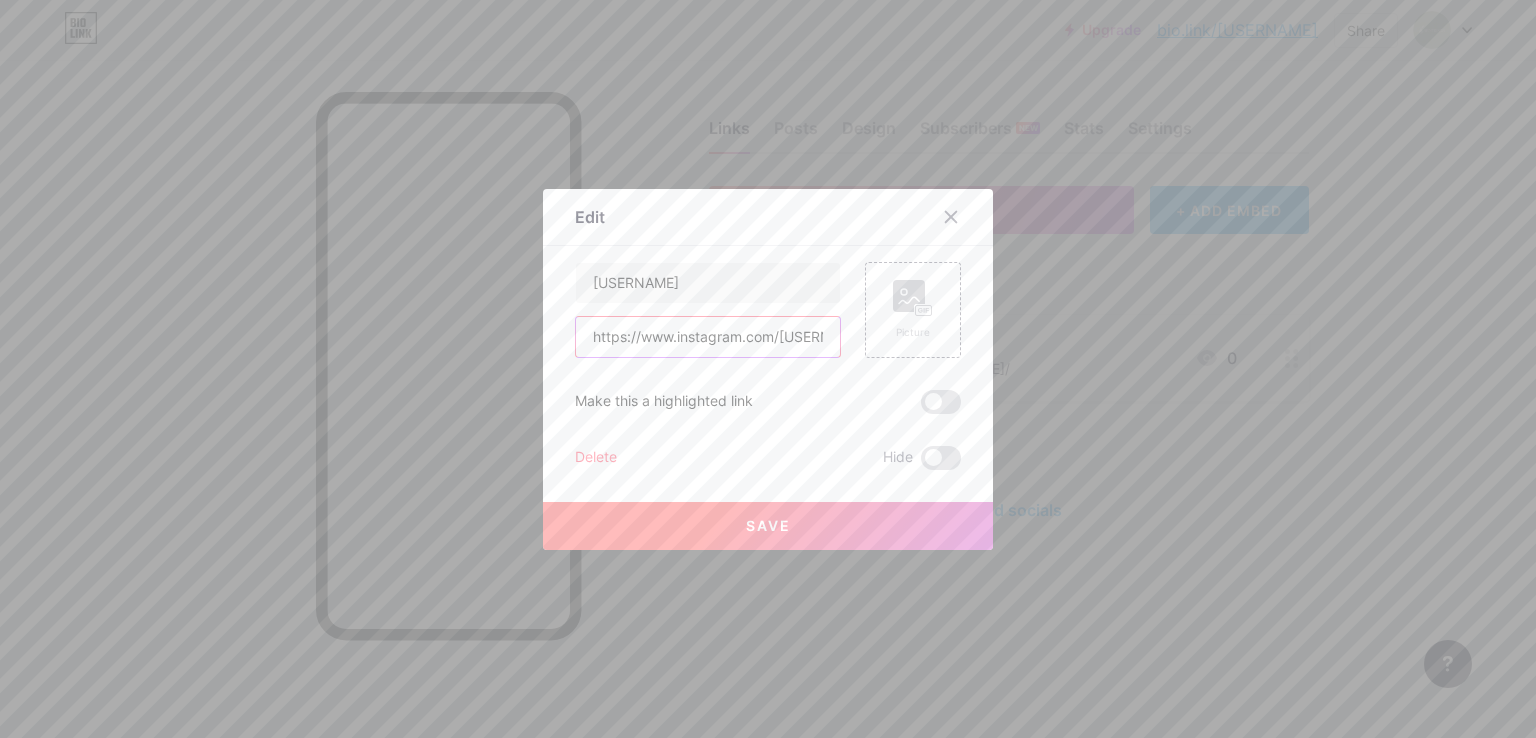click on "https://www.instagram.com/_aromaspa/" at bounding box center (708, 337) 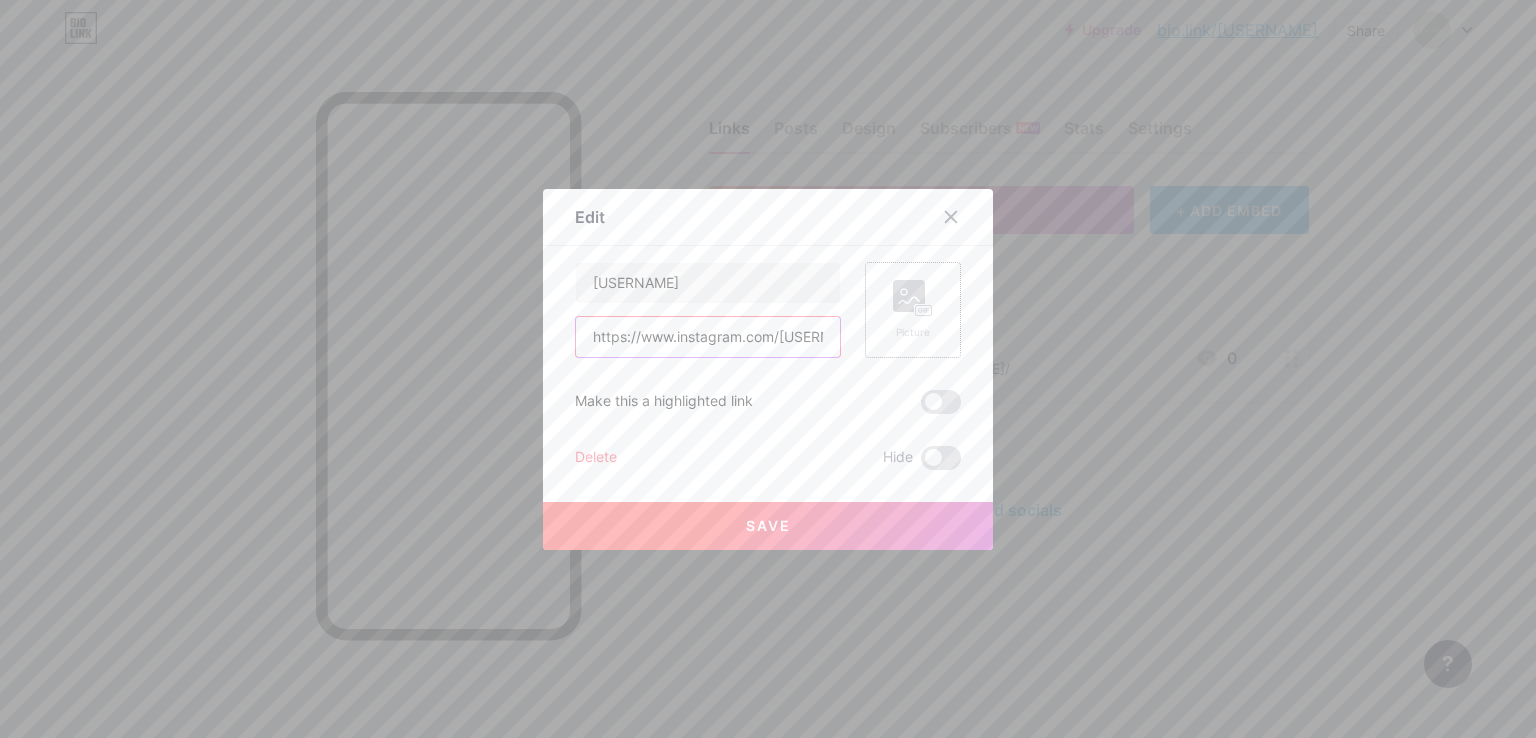 scroll, scrollTop: 0, scrollLeft: 32, axis: horizontal 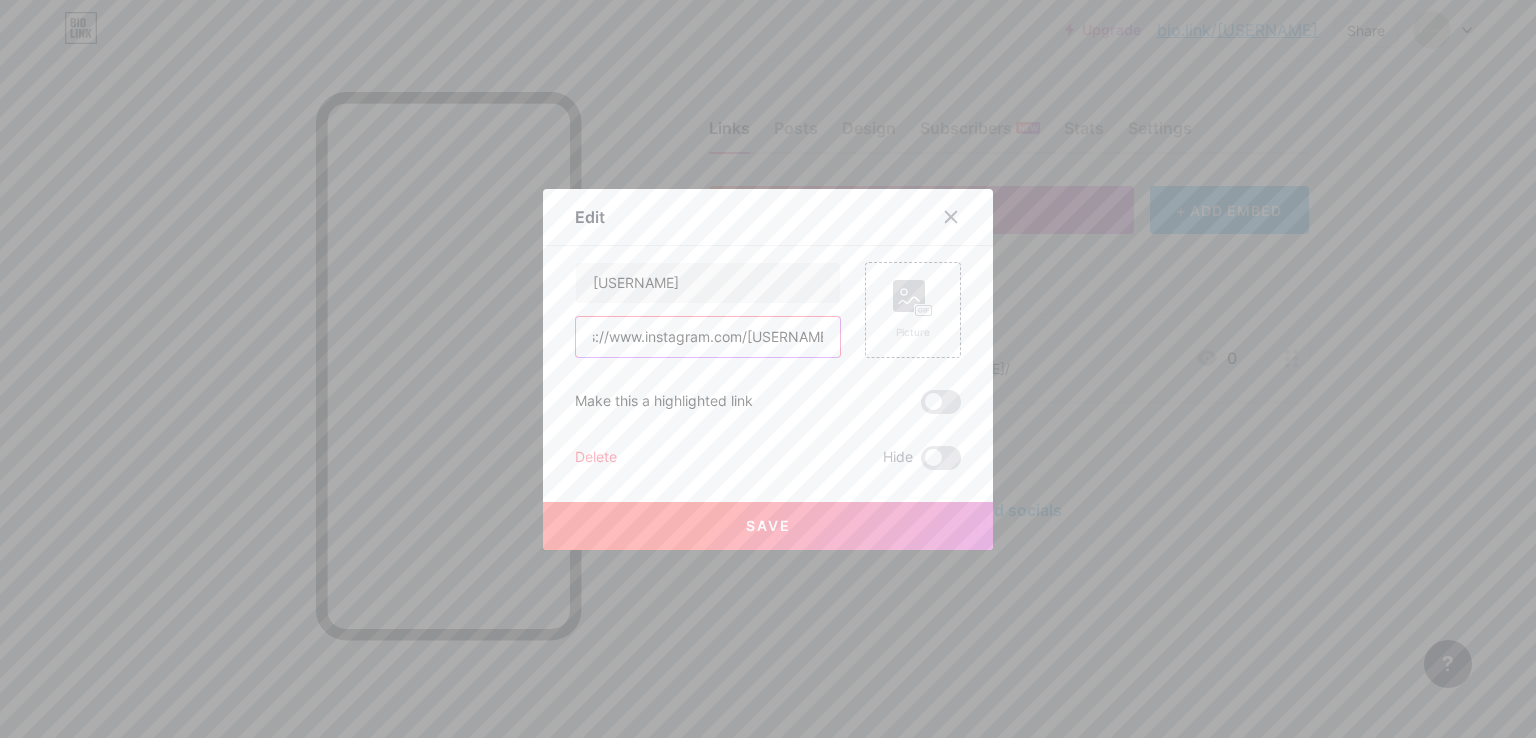 drag, startPoint x: 588, startPoint y: 338, endPoint x: 992, endPoint y: 341, distance: 404.01114 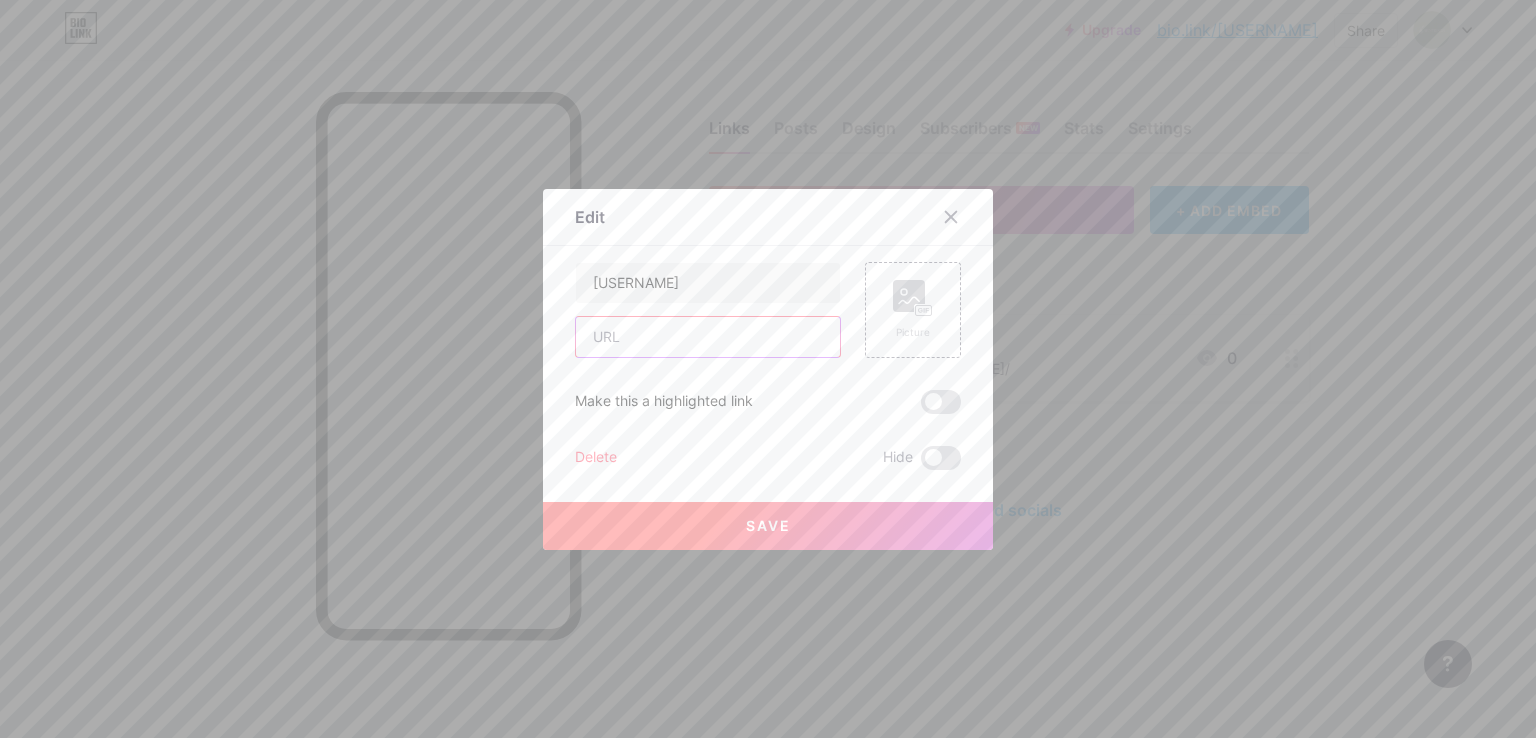 scroll, scrollTop: 0, scrollLeft: 0, axis: both 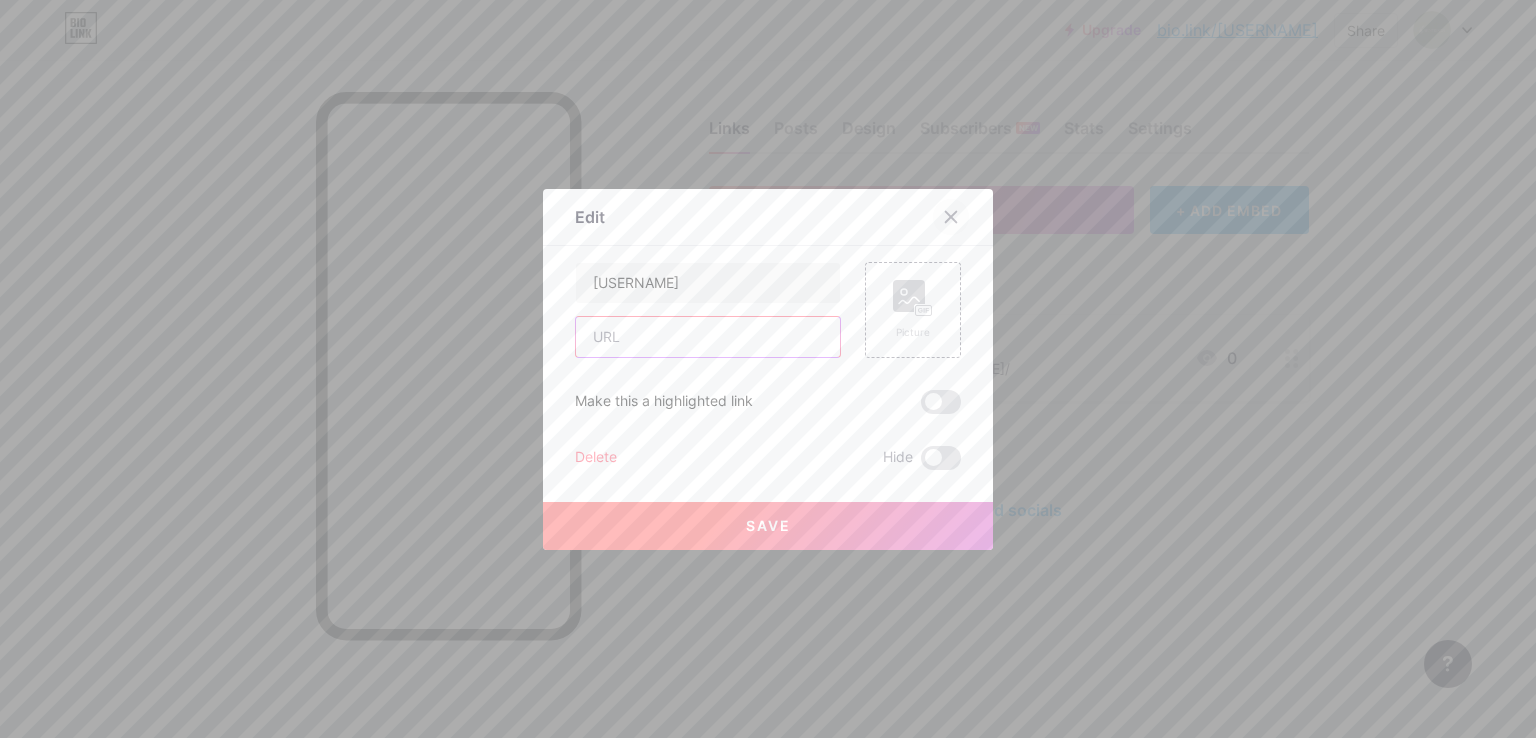 type 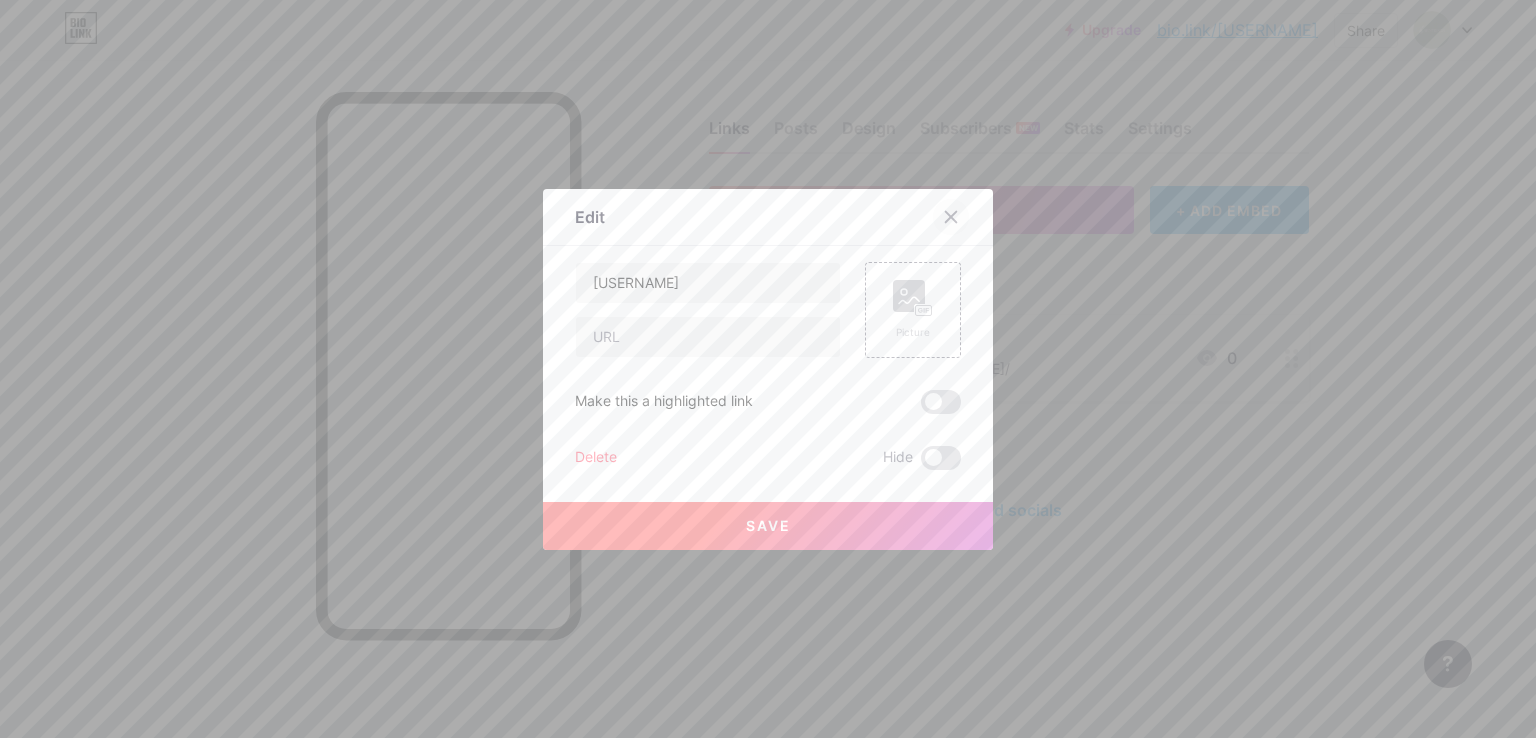 click at bounding box center [951, 217] 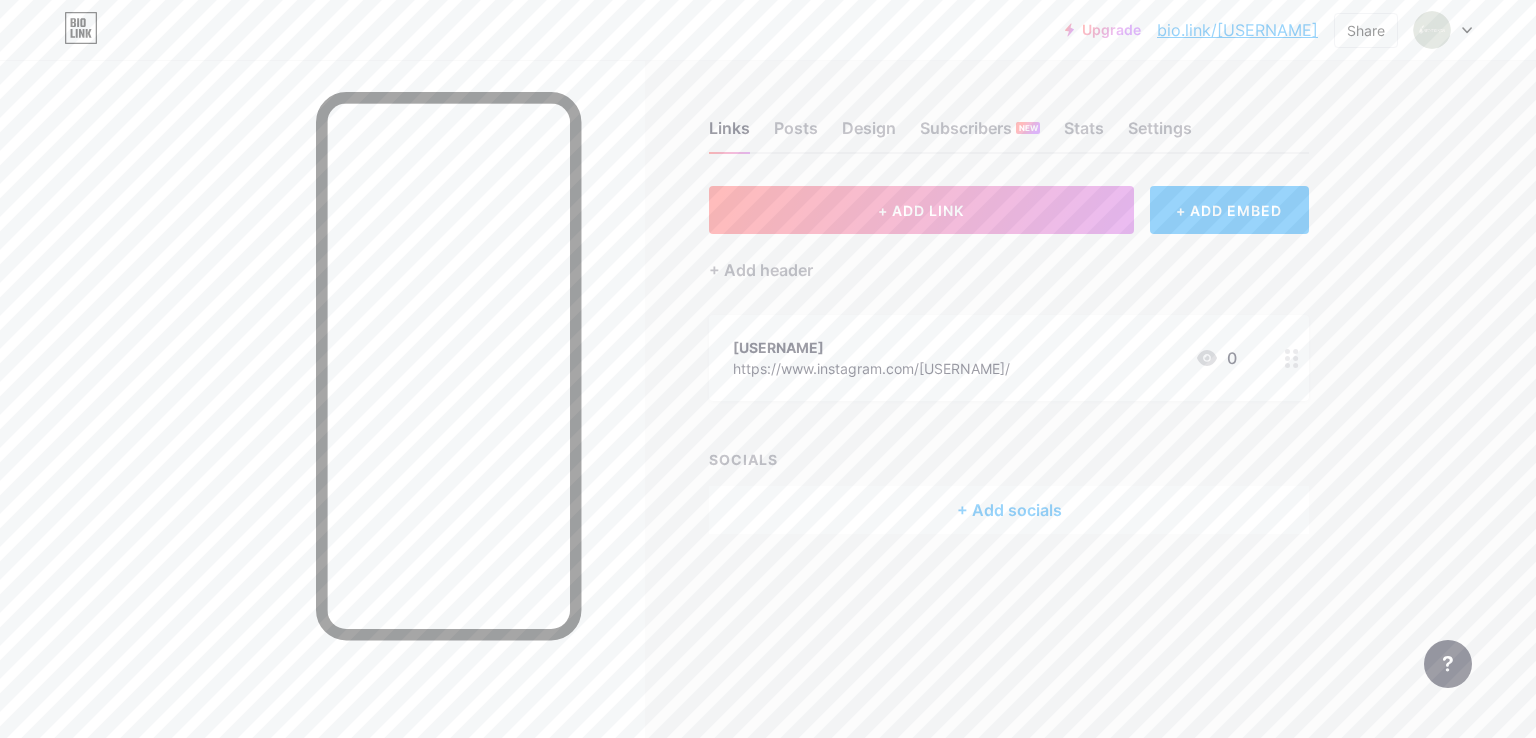 click 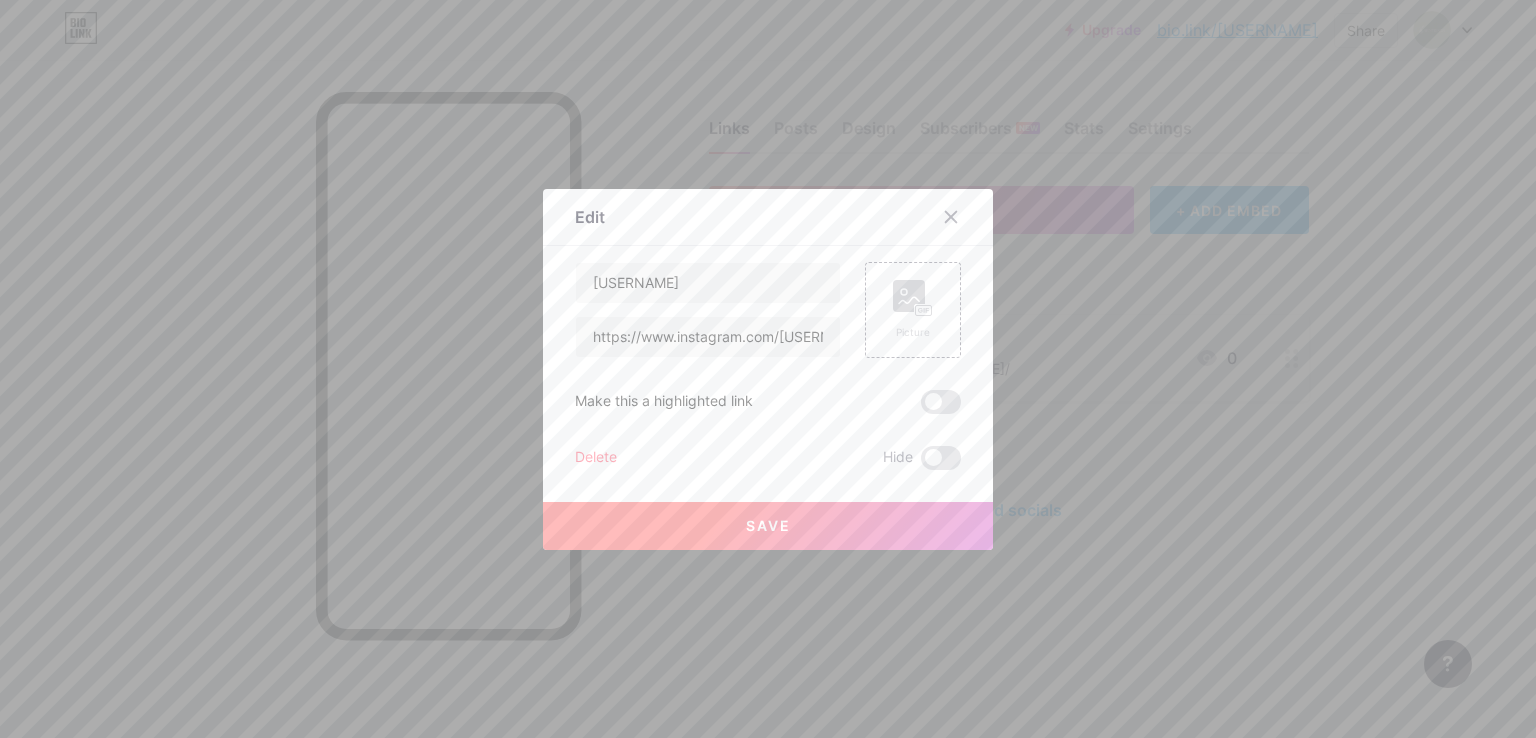 click on "Save" at bounding box center [768, 525] 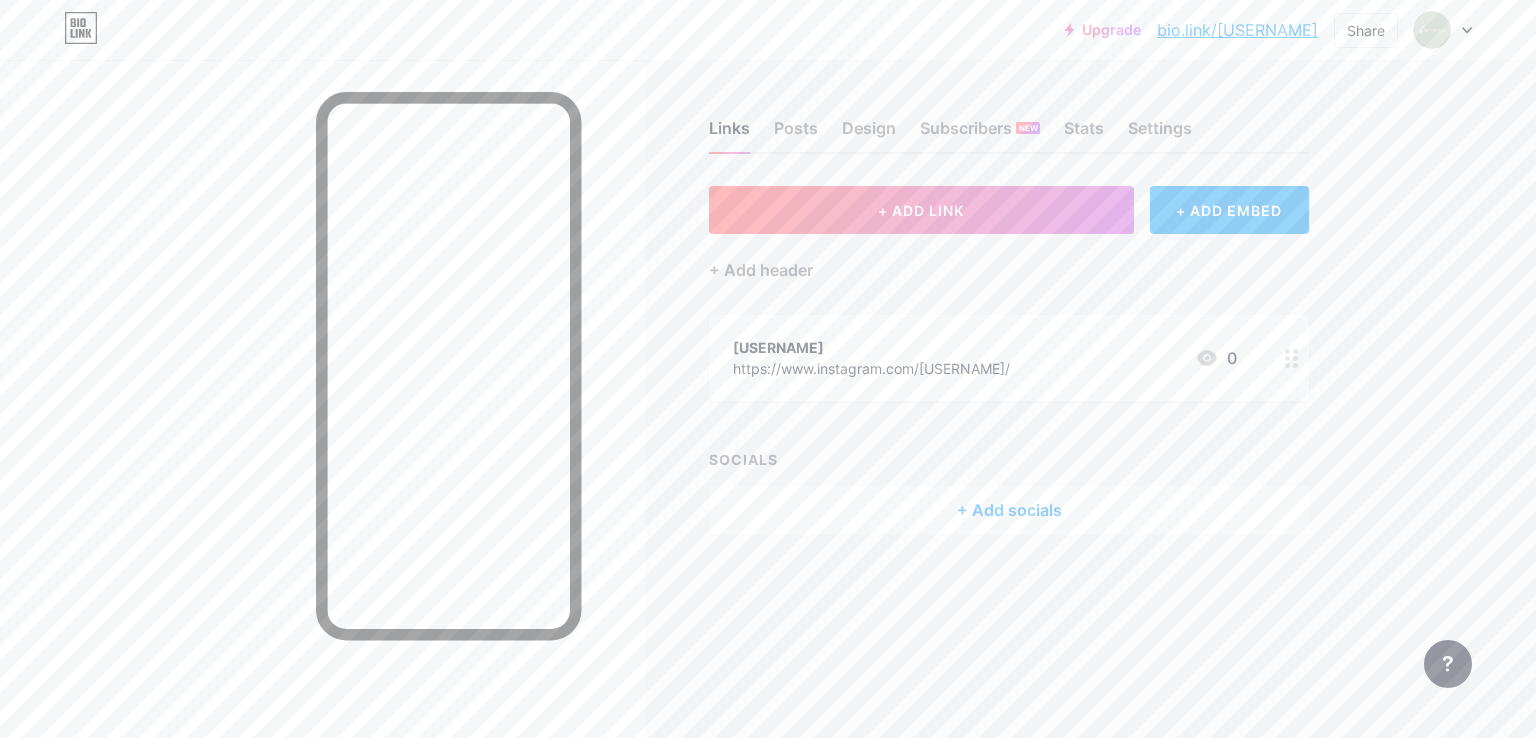 click 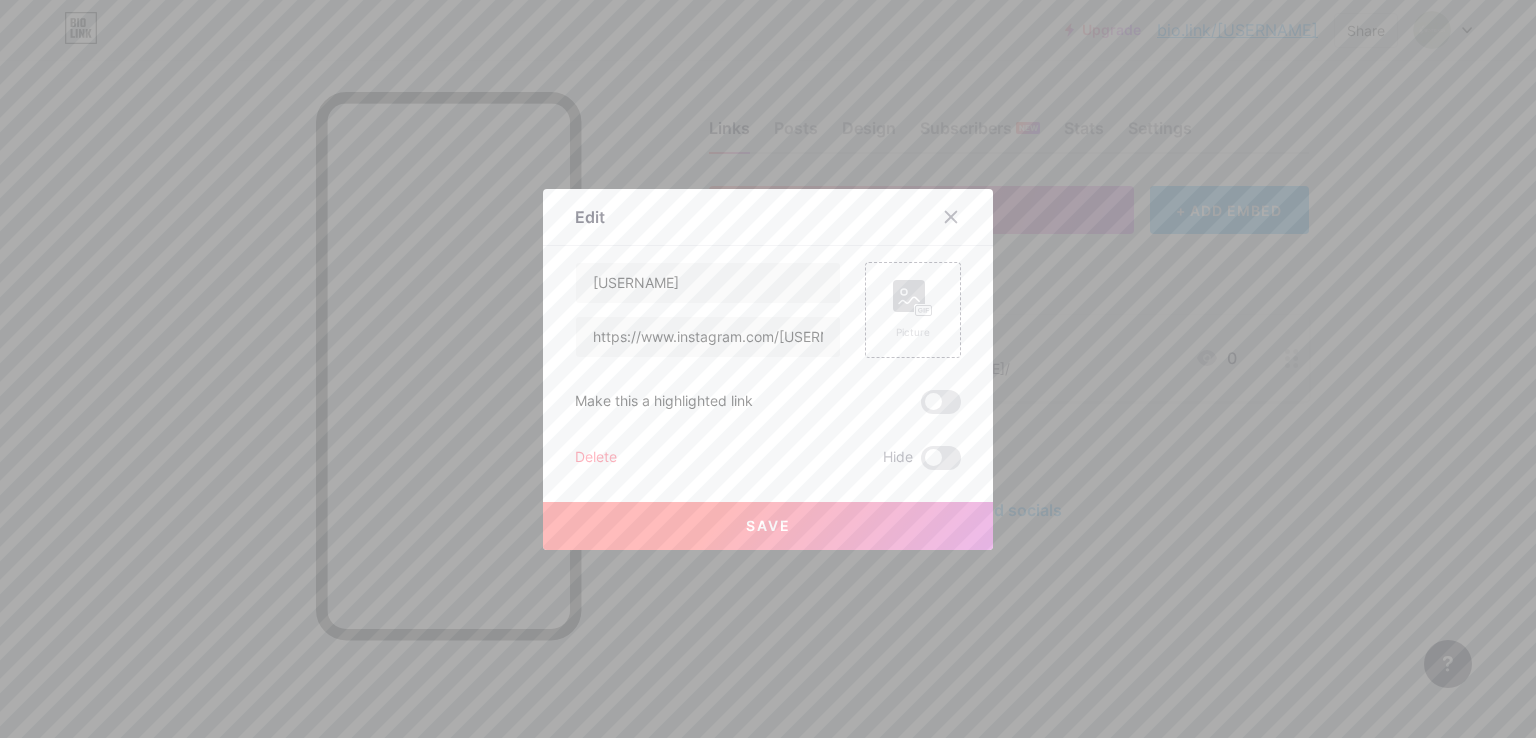click on "Delete" at bounding box center (596, 458) 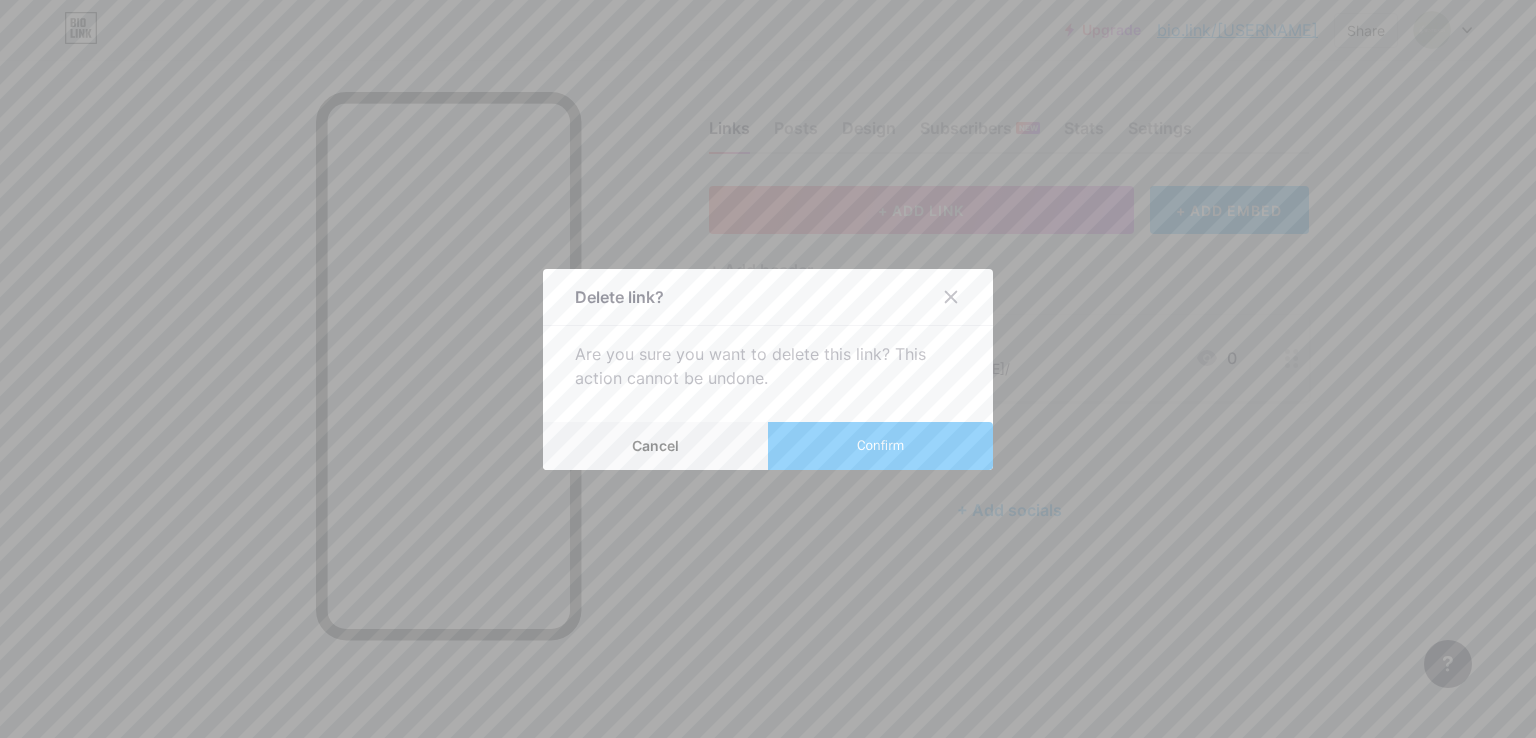 click on "Confirm" at bounding box center (880, 445) 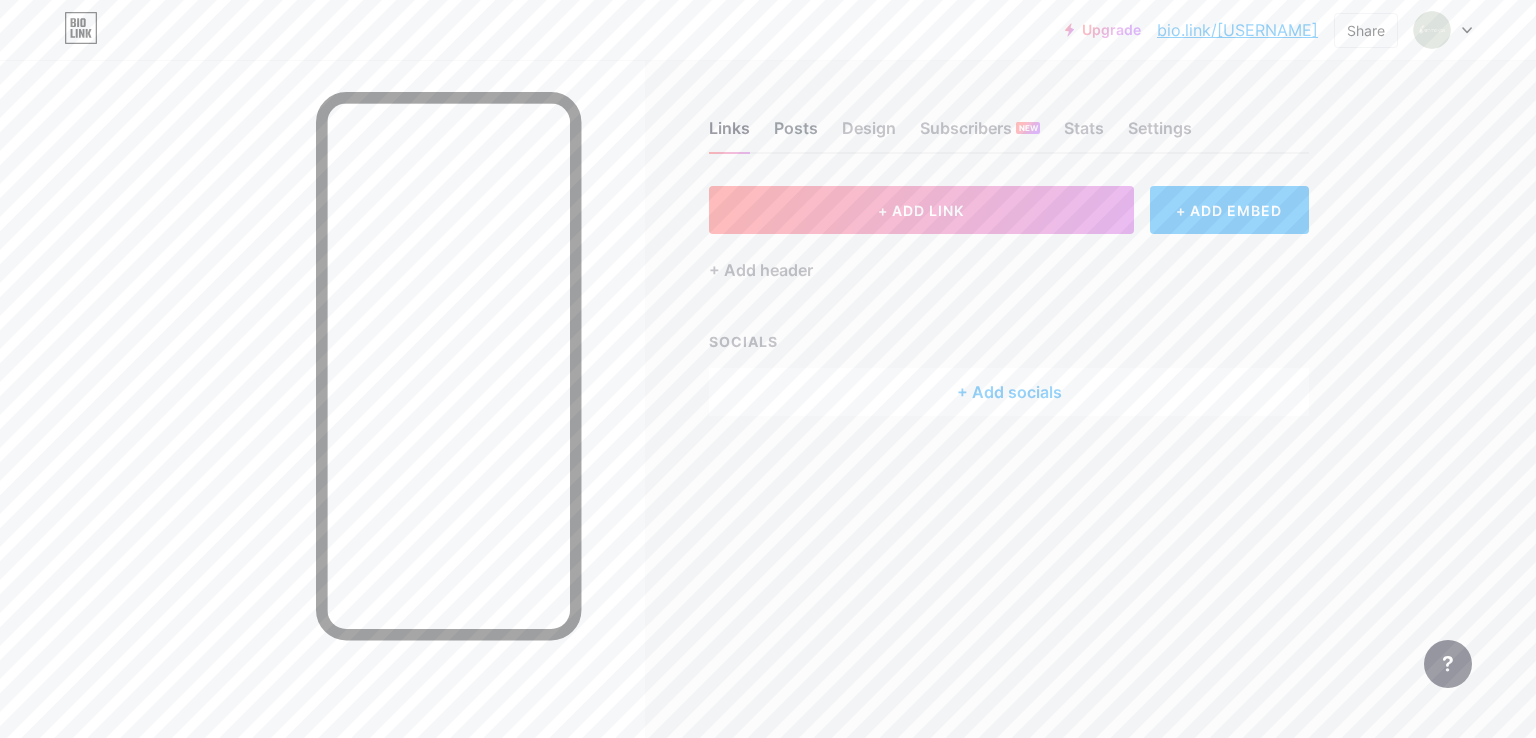 click on "Posts" at bounding box center [796, 134] 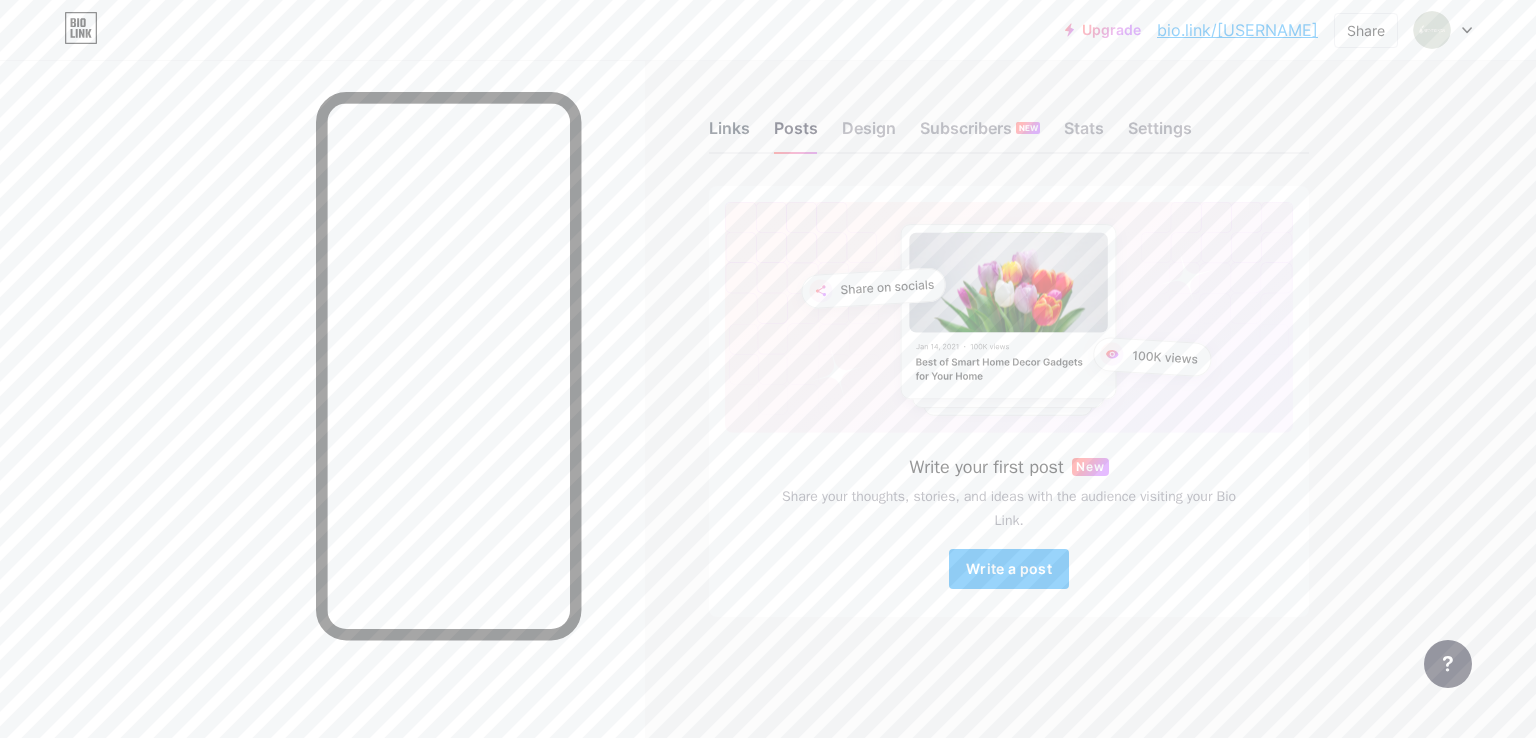 click on "Links" at bounding box center (729, 134) 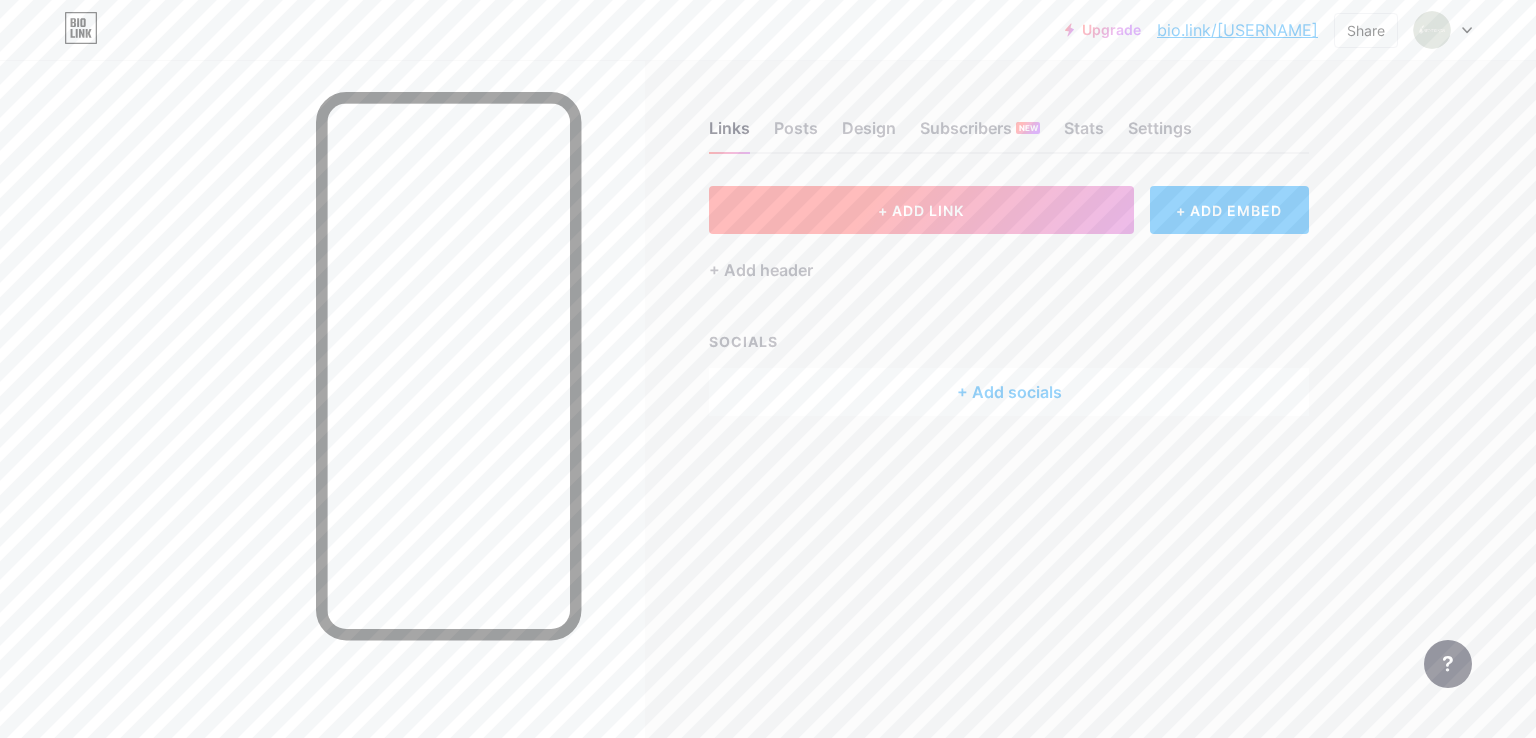 click on "+ ADD LINK" at bounding box center (921, 210) 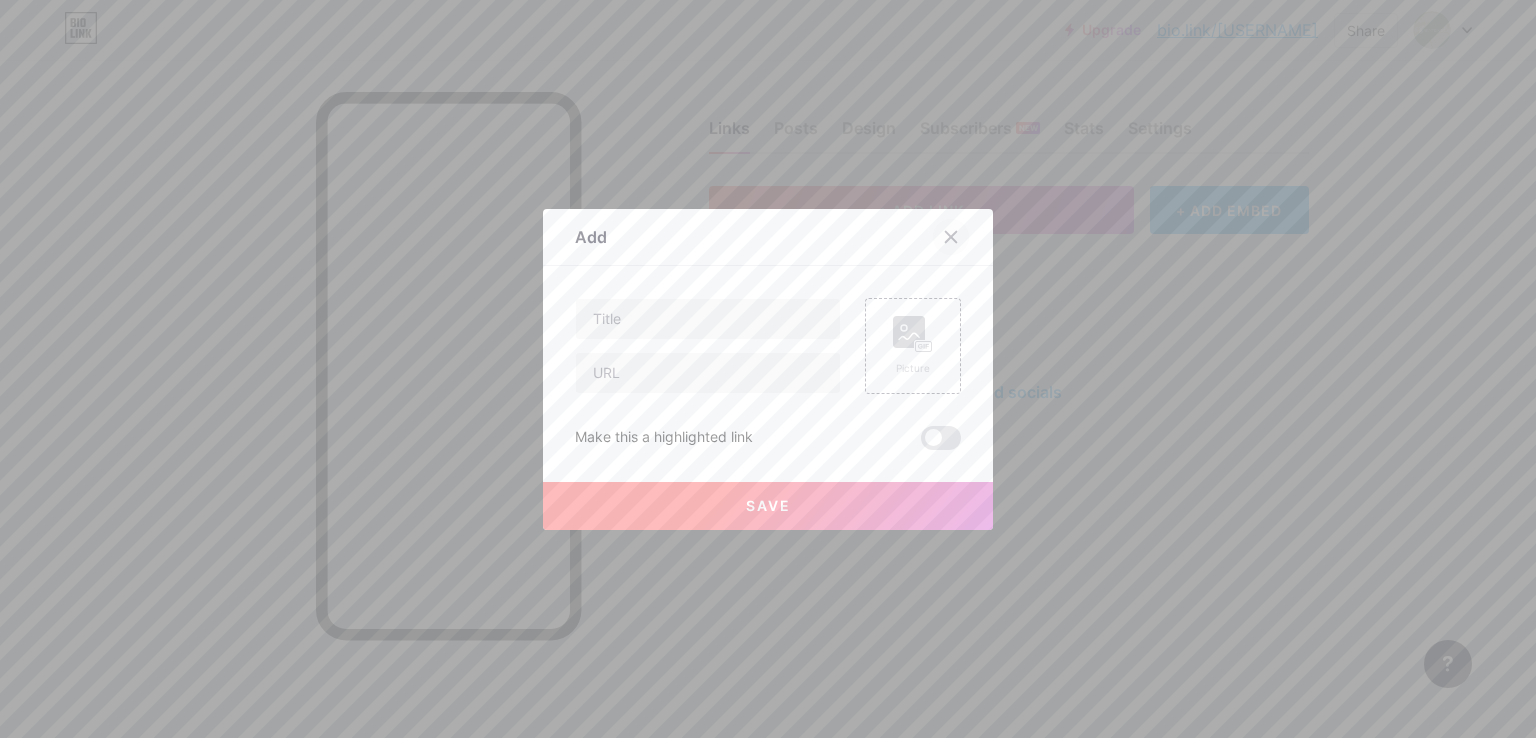 click 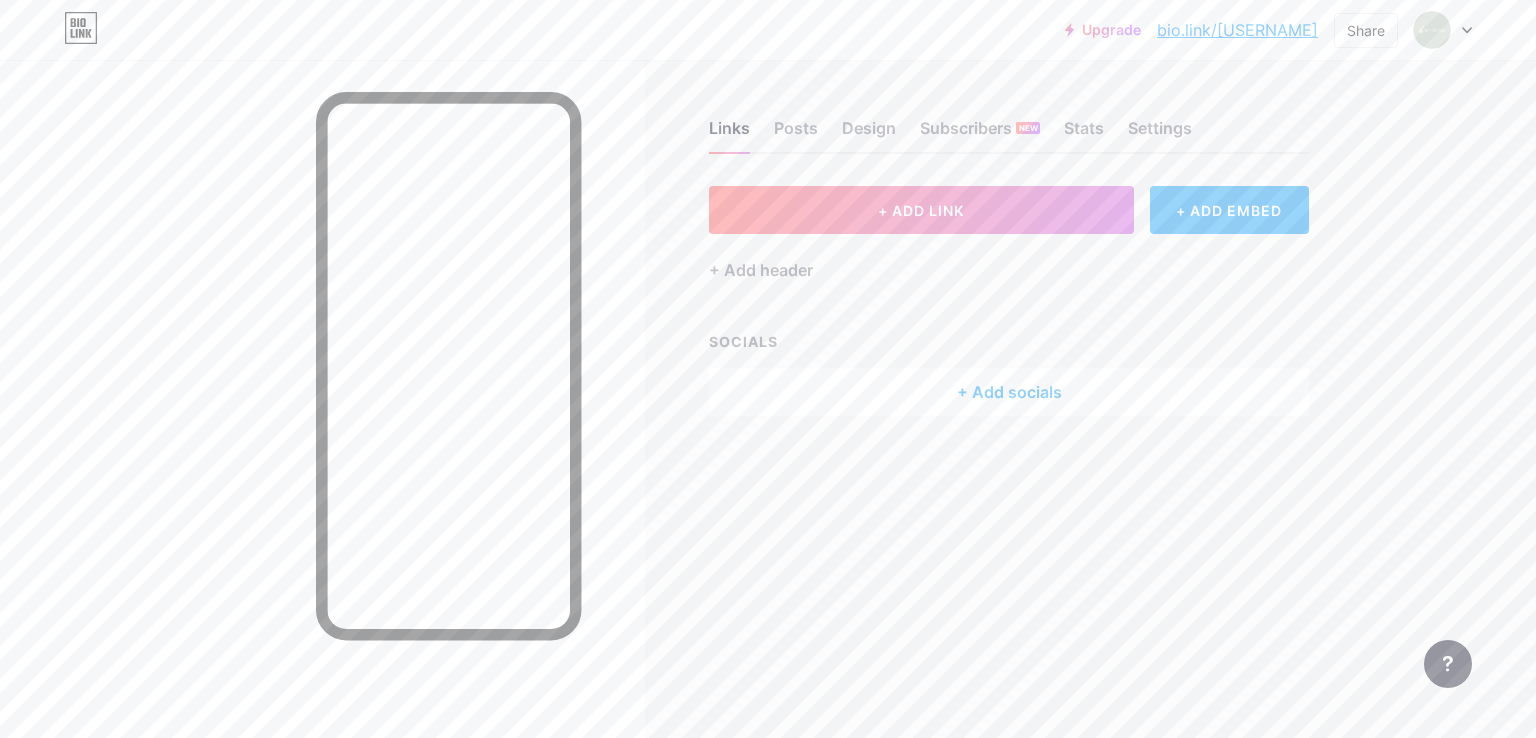 click on "+ Add socials" at bounding box center (1009, 392) 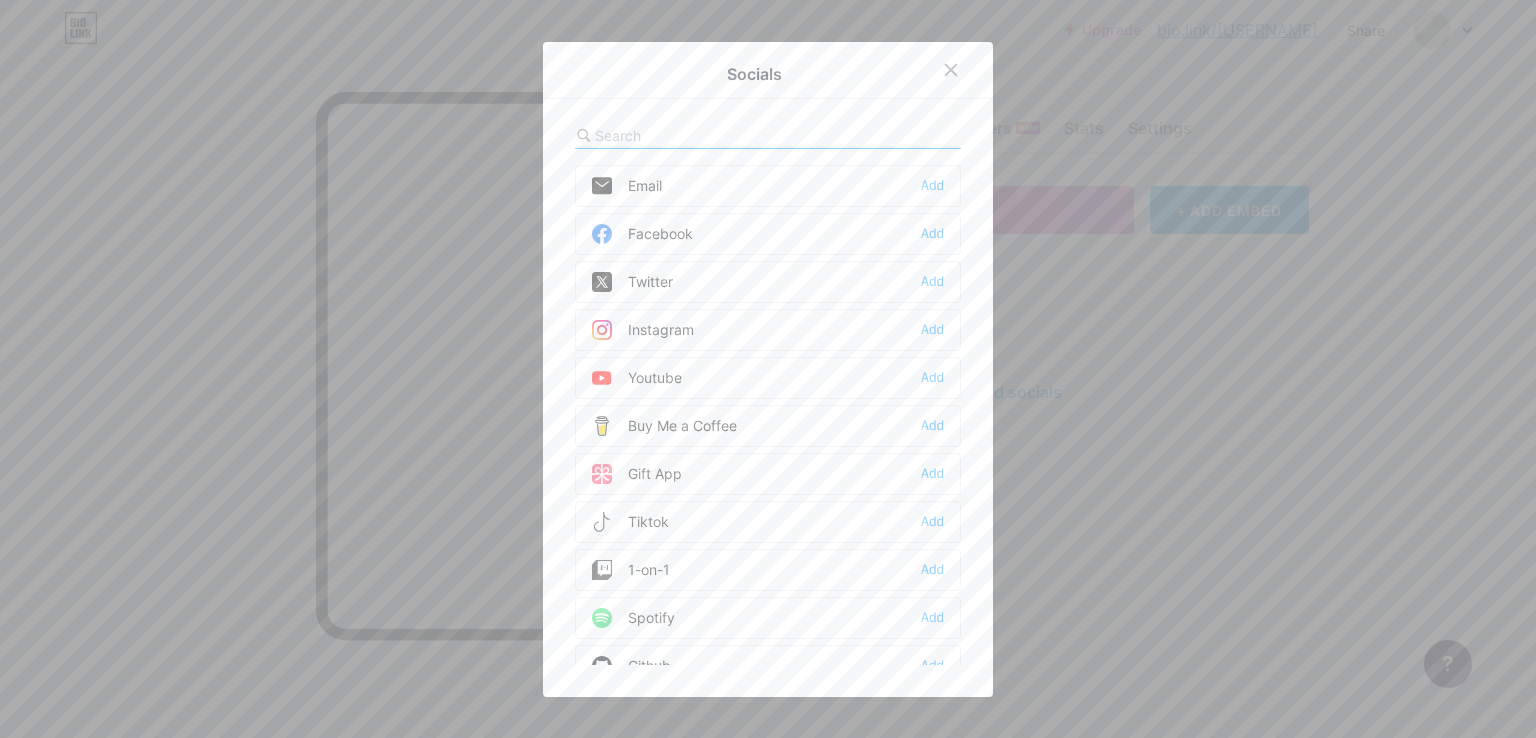 click on "Instagram" at bounding box center [643, 330] 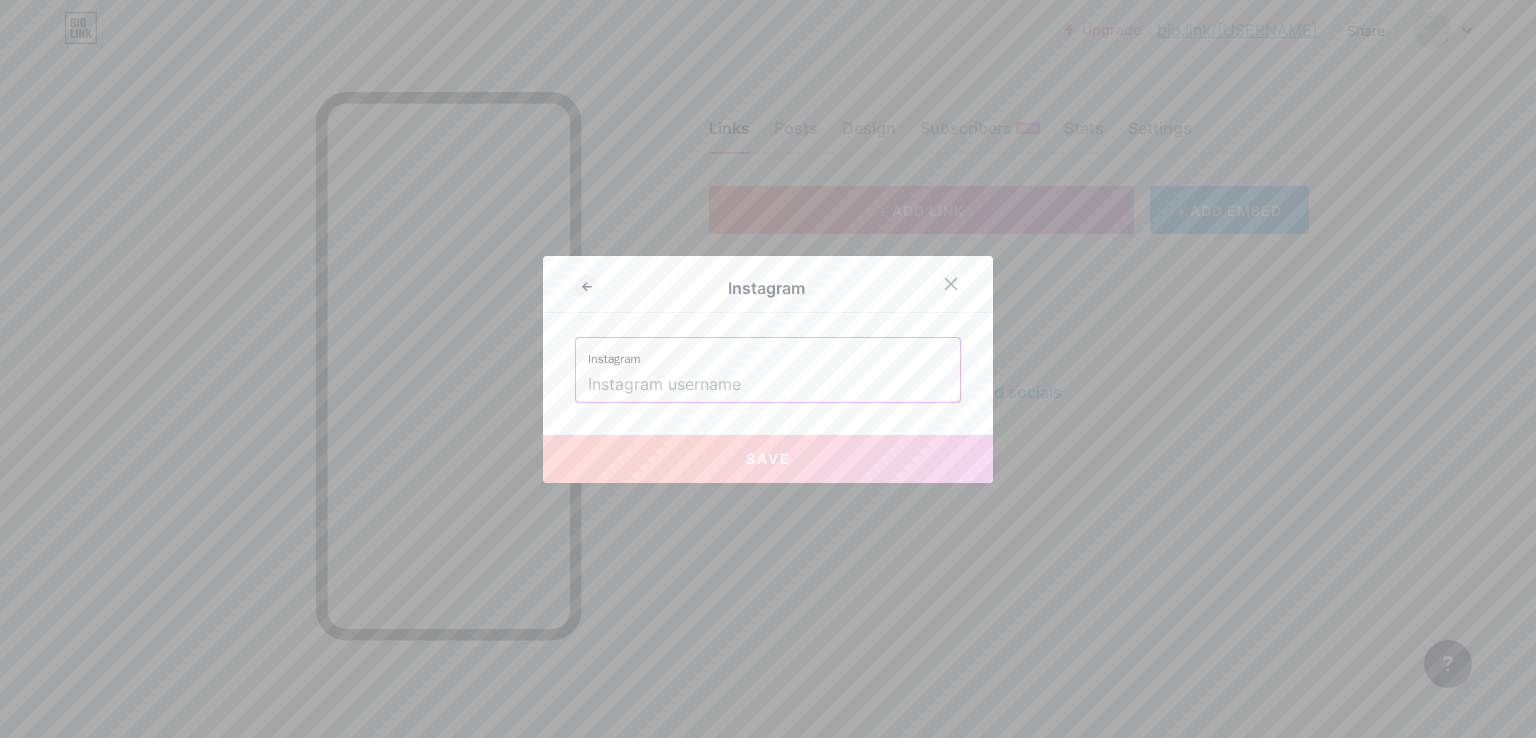 click at bounding box center [768, 385] 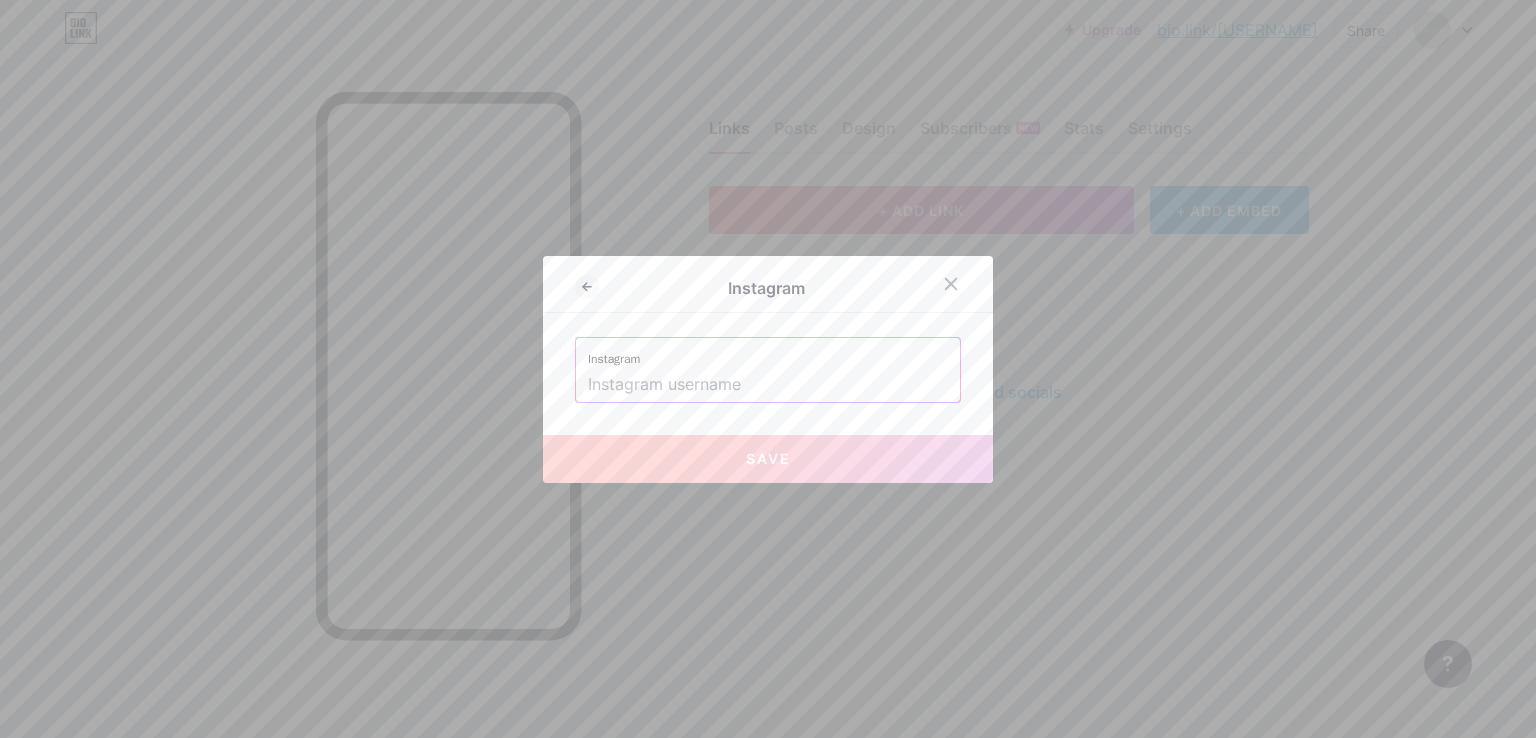 type on ":" 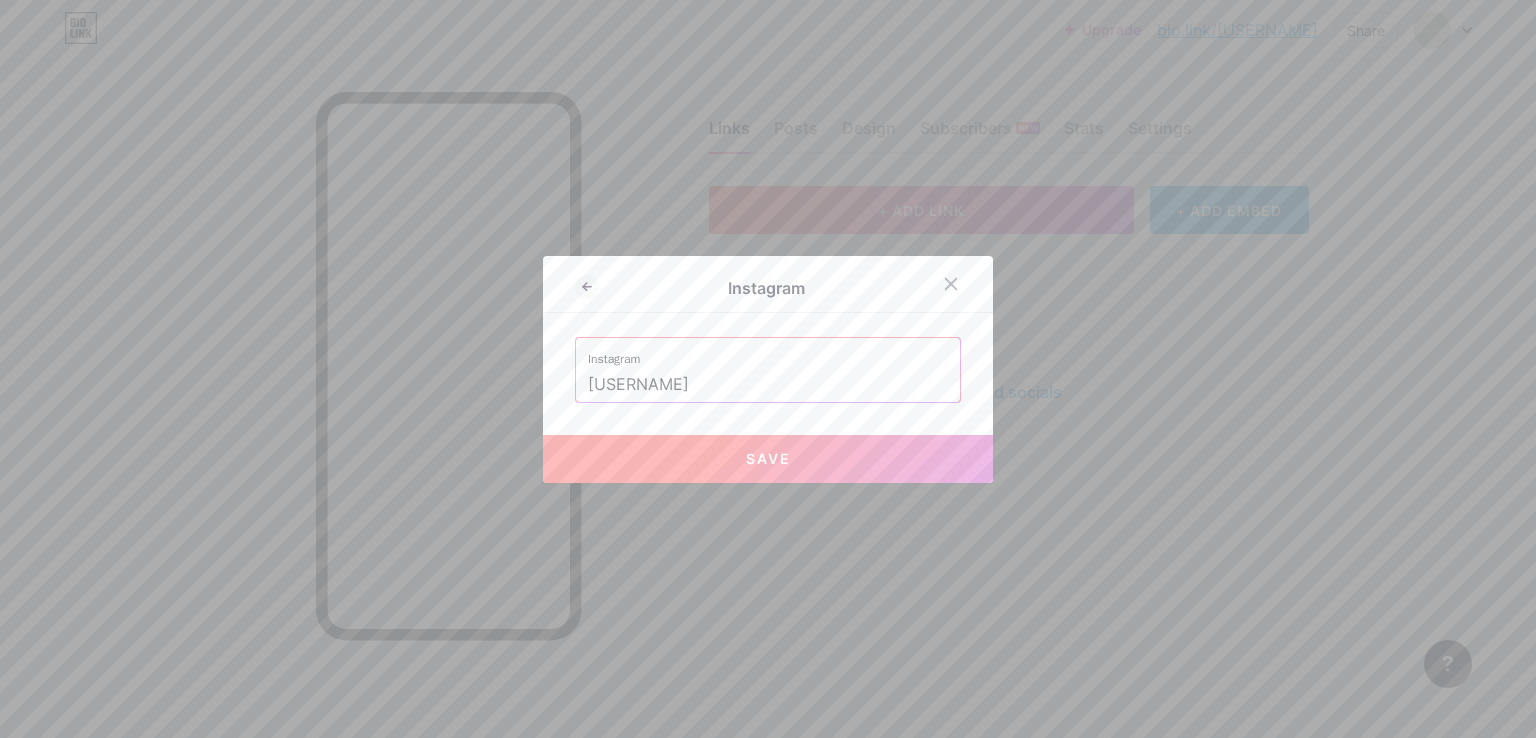 click on "Save" at bounding box center (768, 458) 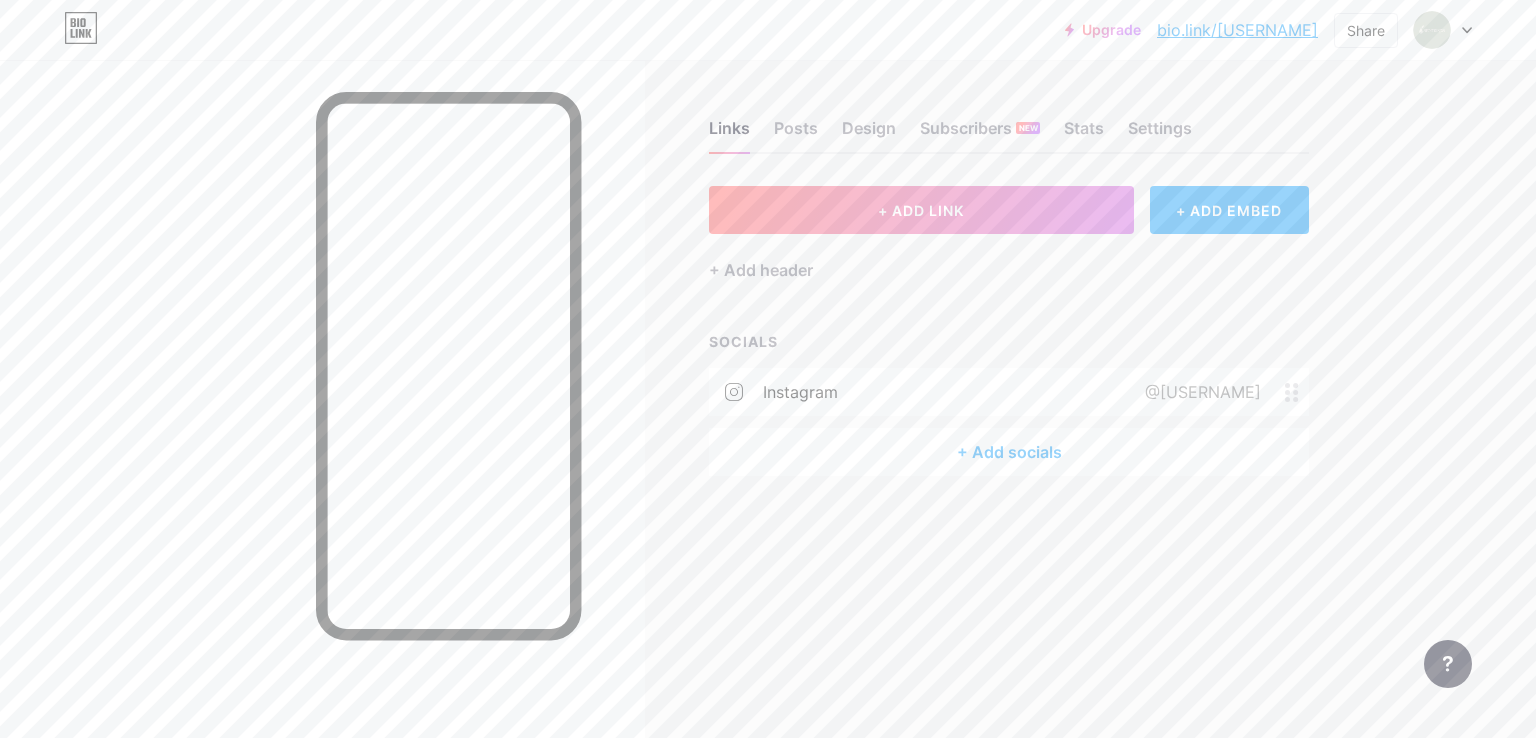 click on "instagram
@_aromaspa" at bounding box center [1009, 392] 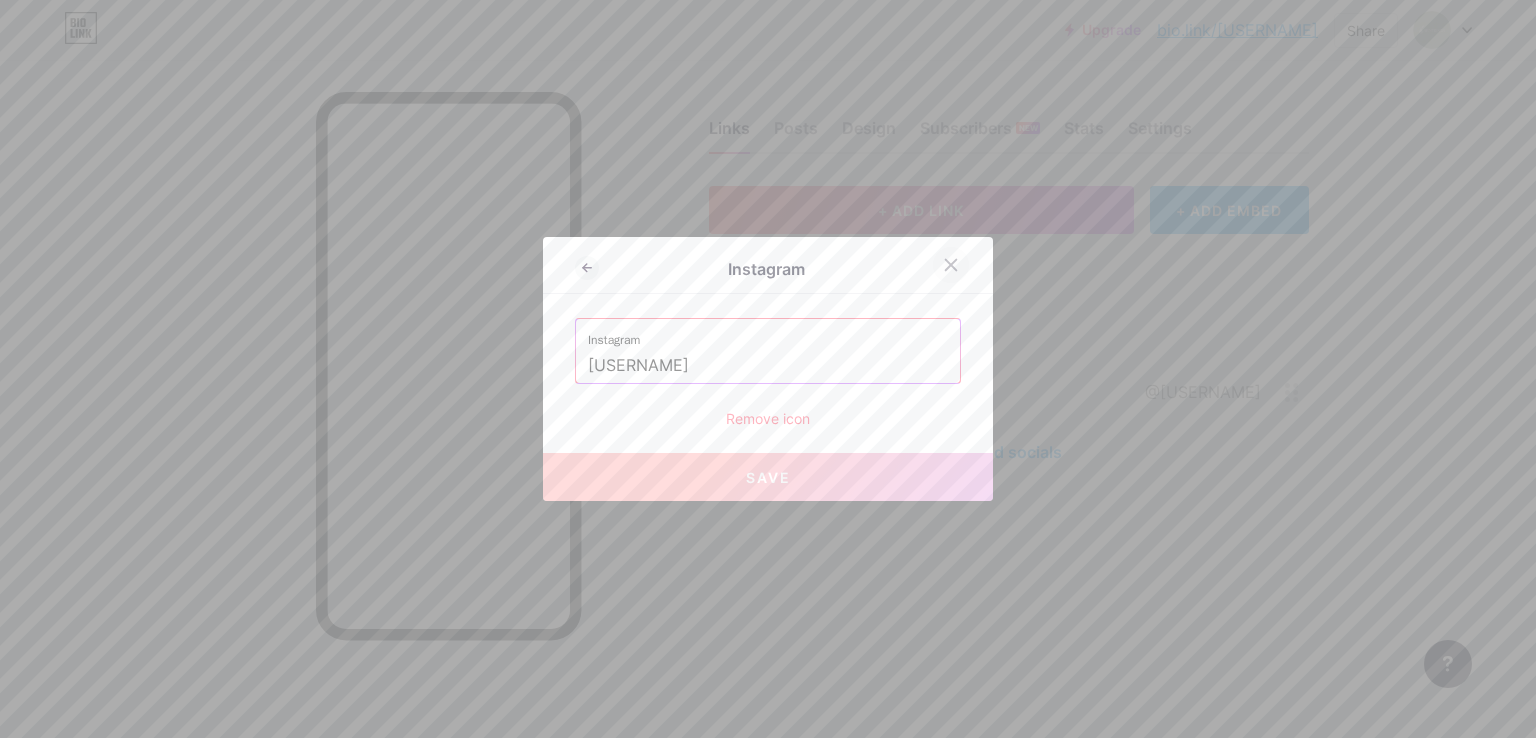 click 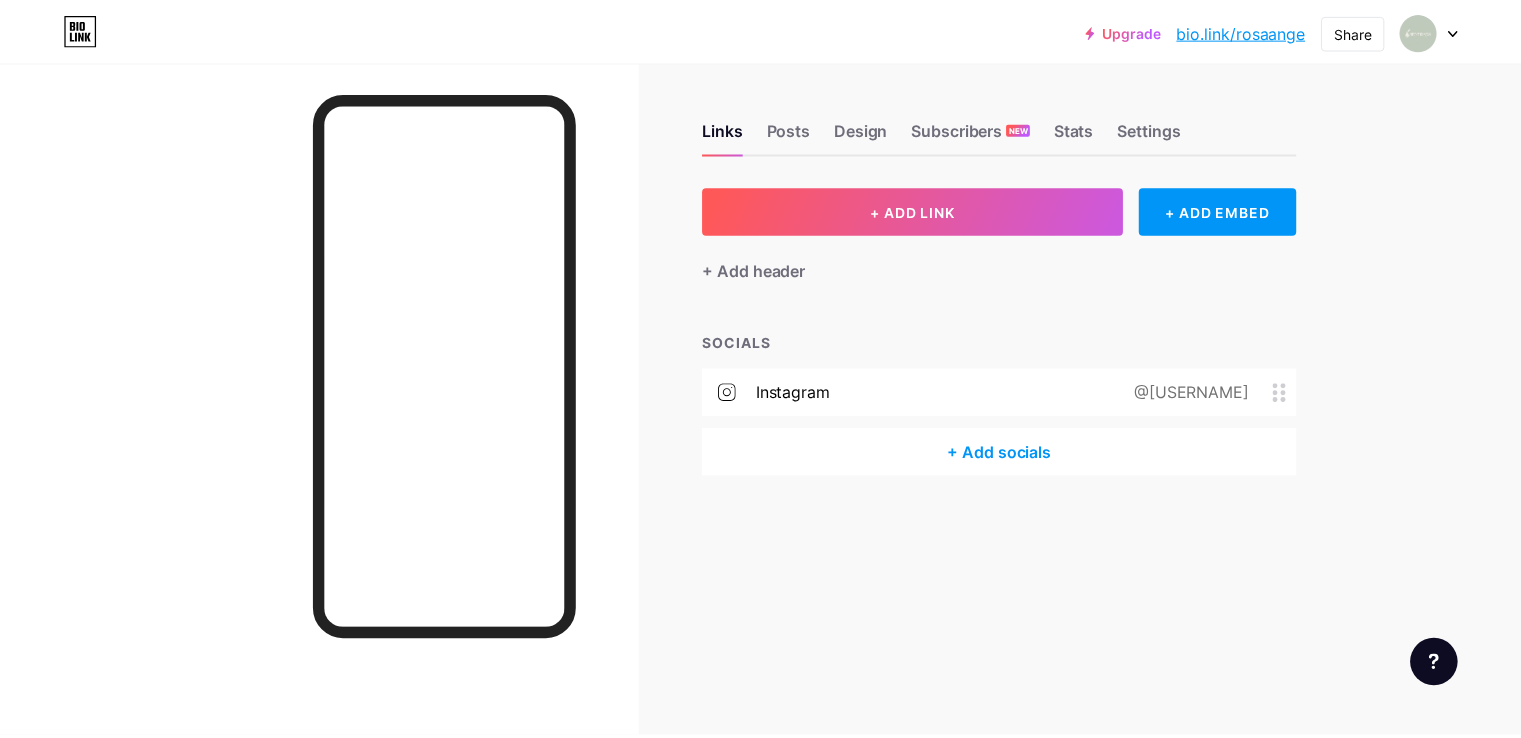 scroll, scrollTop: 0, scrollLeft: 0, axis: both 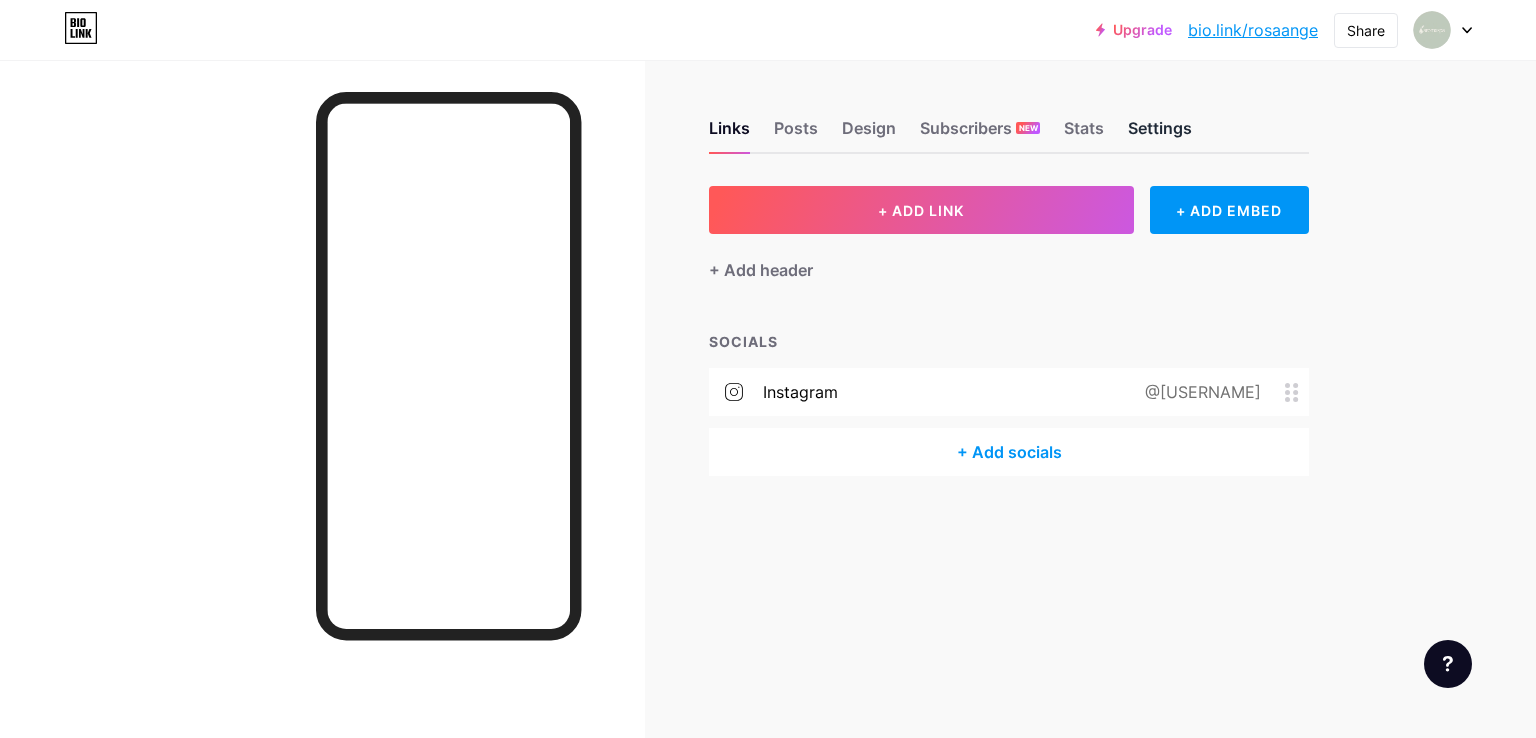 click on "Settings" at bounding box center [1160, 134] 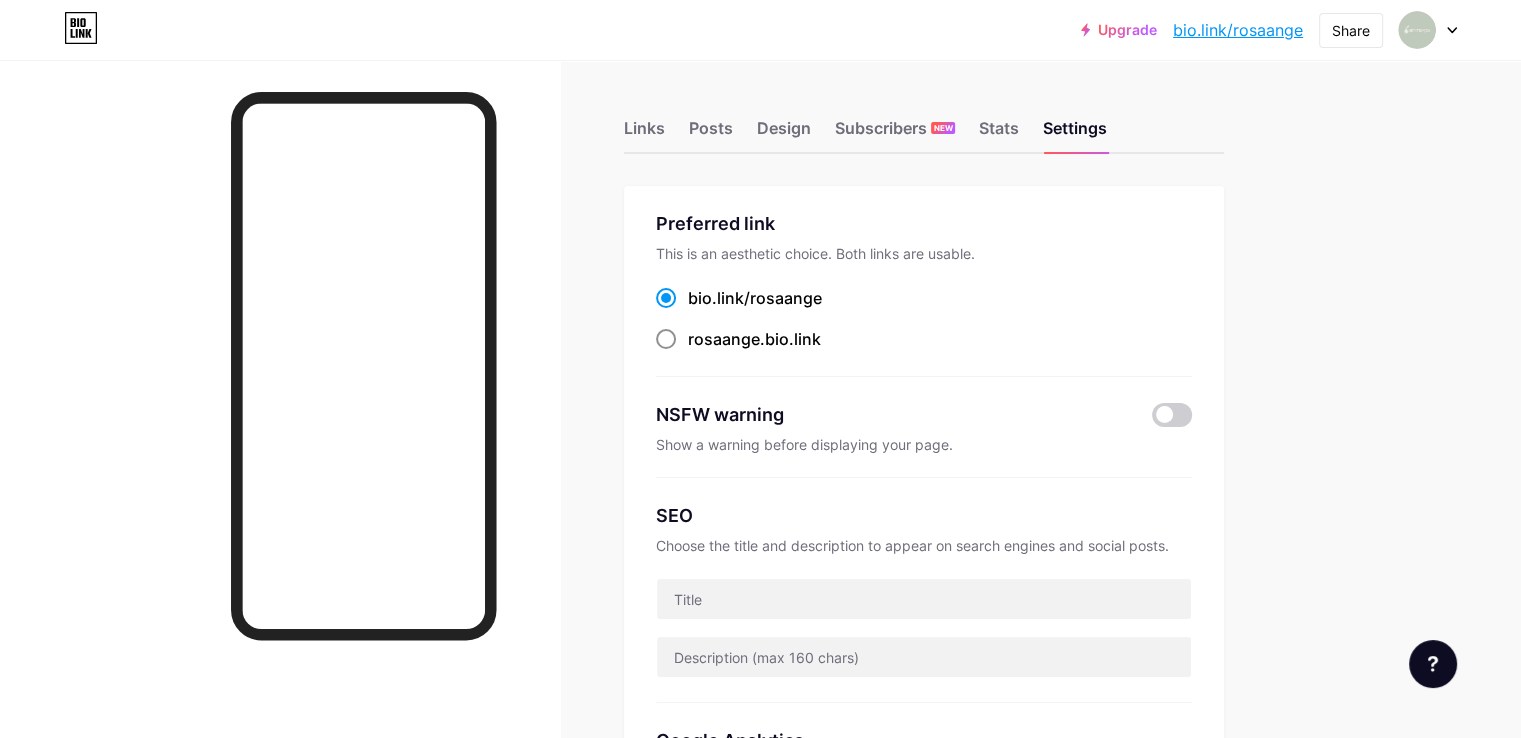 click at bounding box center [666, 339] 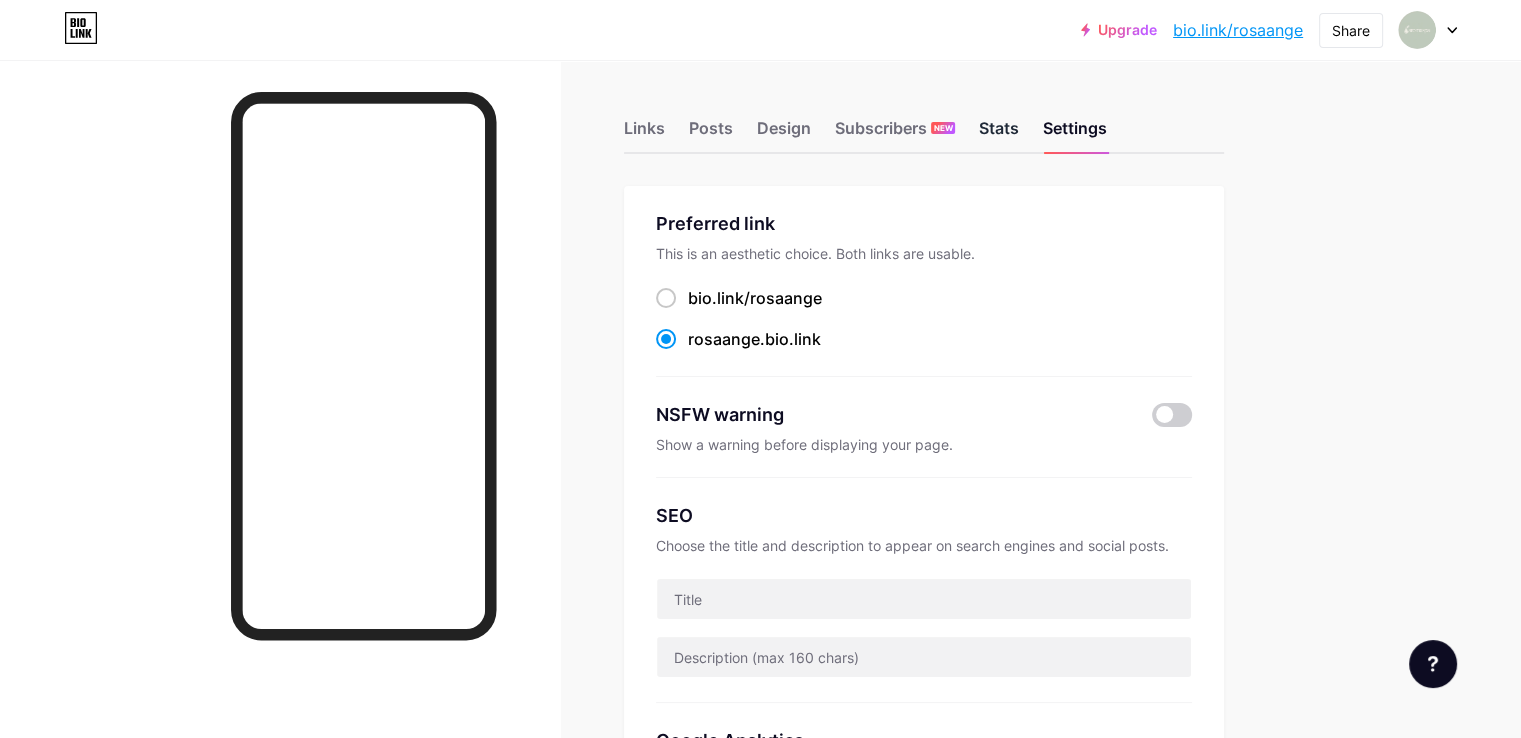 click on "Stats" at bounding box center (999, 134) 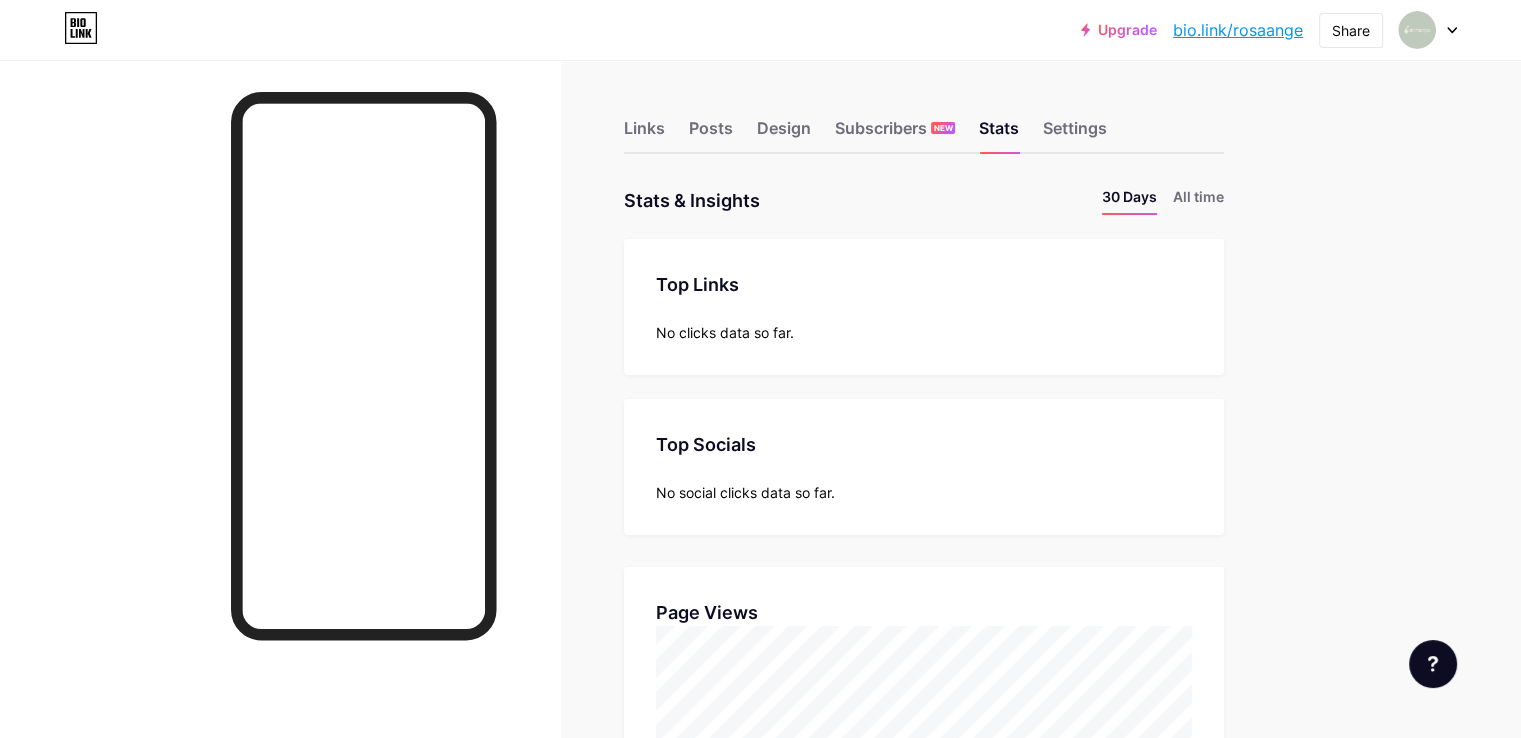 scroll, scrollTop: 999262, scrollLeft: 998479, axis: both 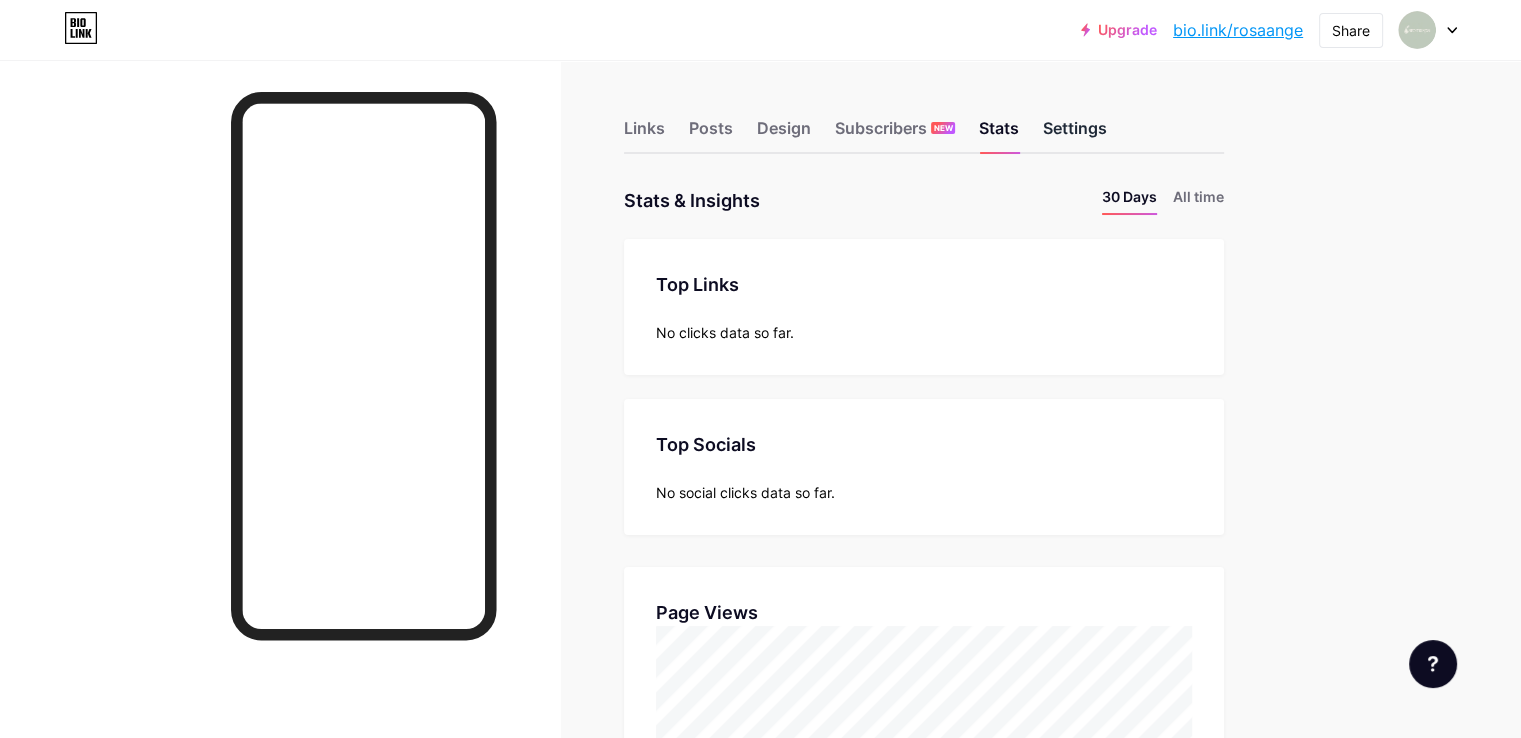 click on "Settings" at bounding box center (1075, 134) 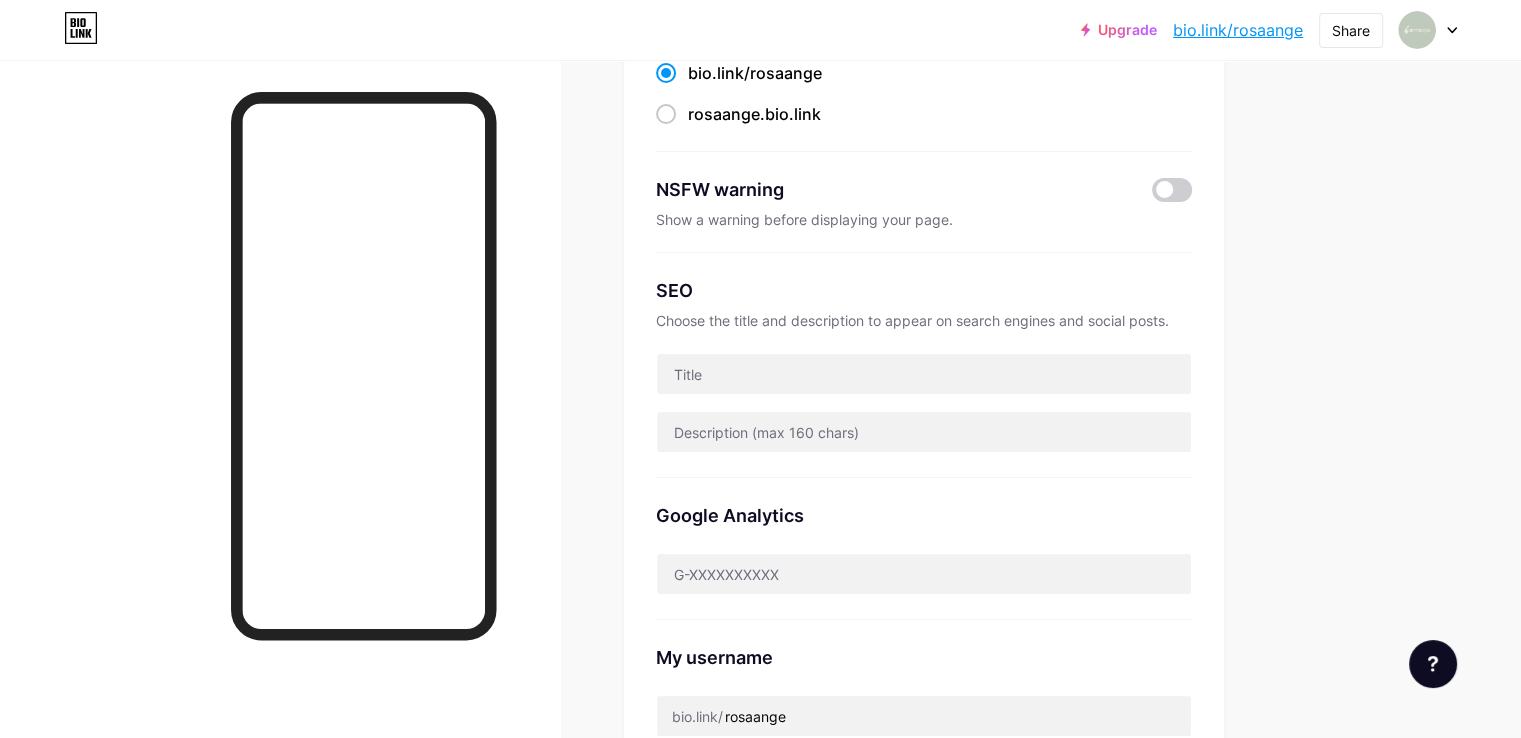 scroll, scrollTop: 300, scrollLeft: 0, axis: vertical 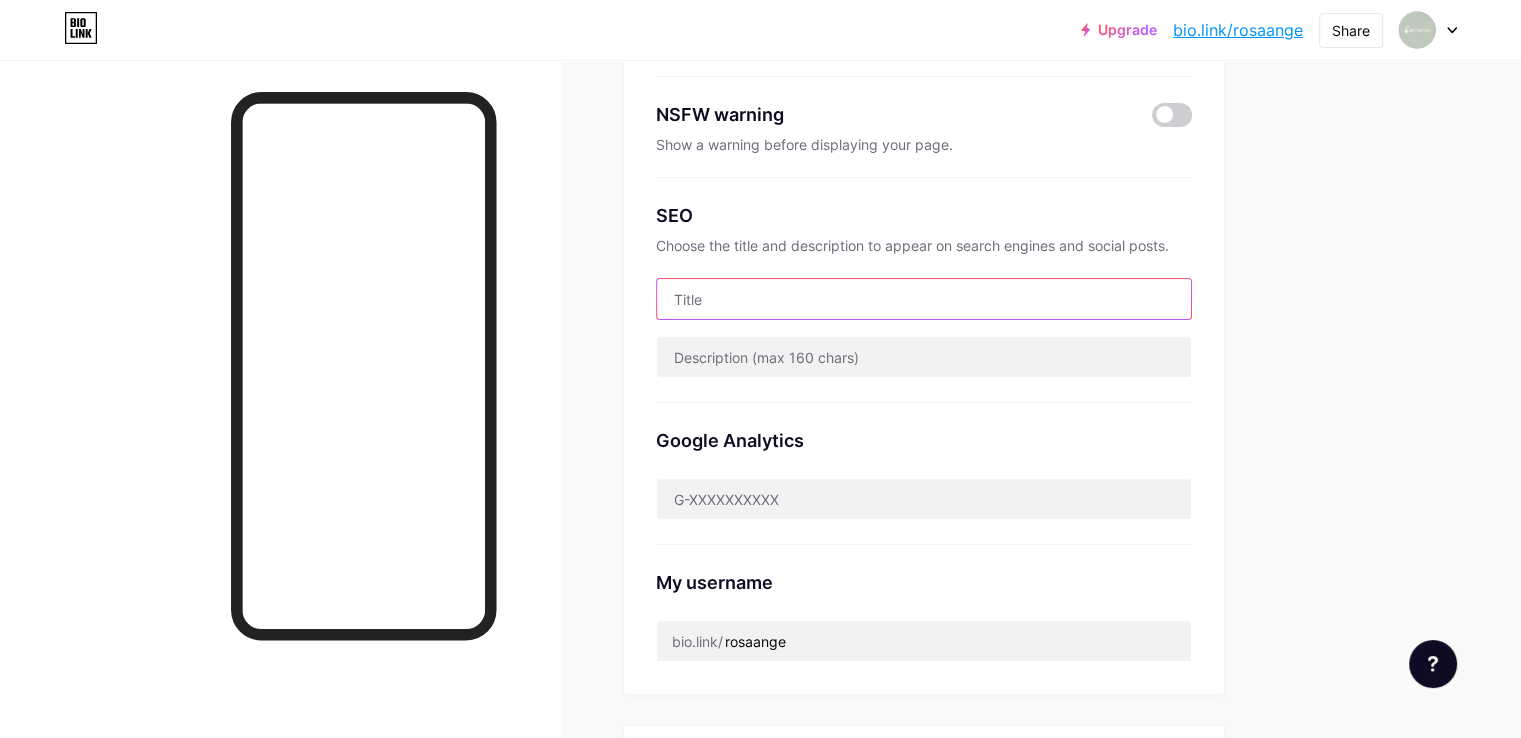 click at bounding box center [924, 299] 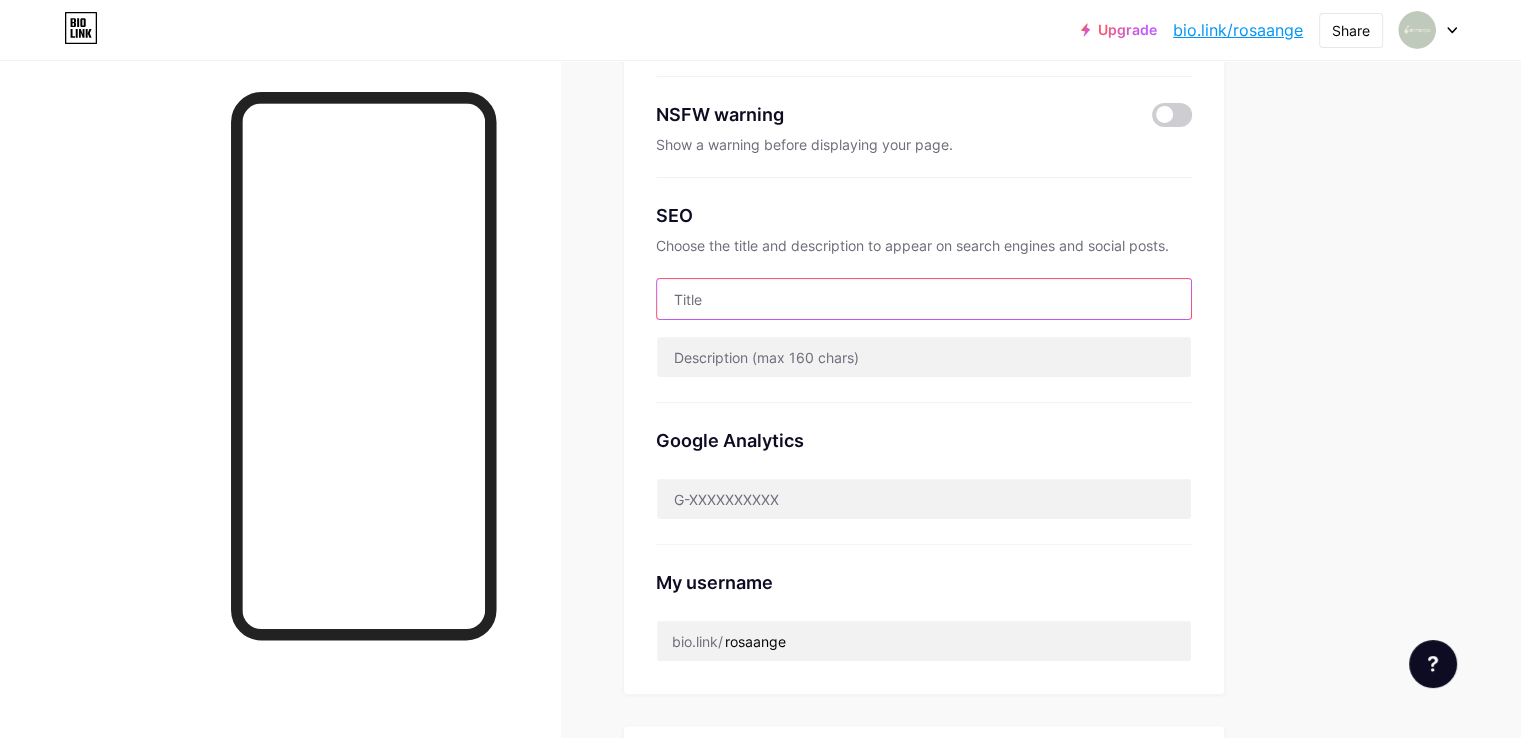 paste on "https://www.instagram.com/_aromaspa/" 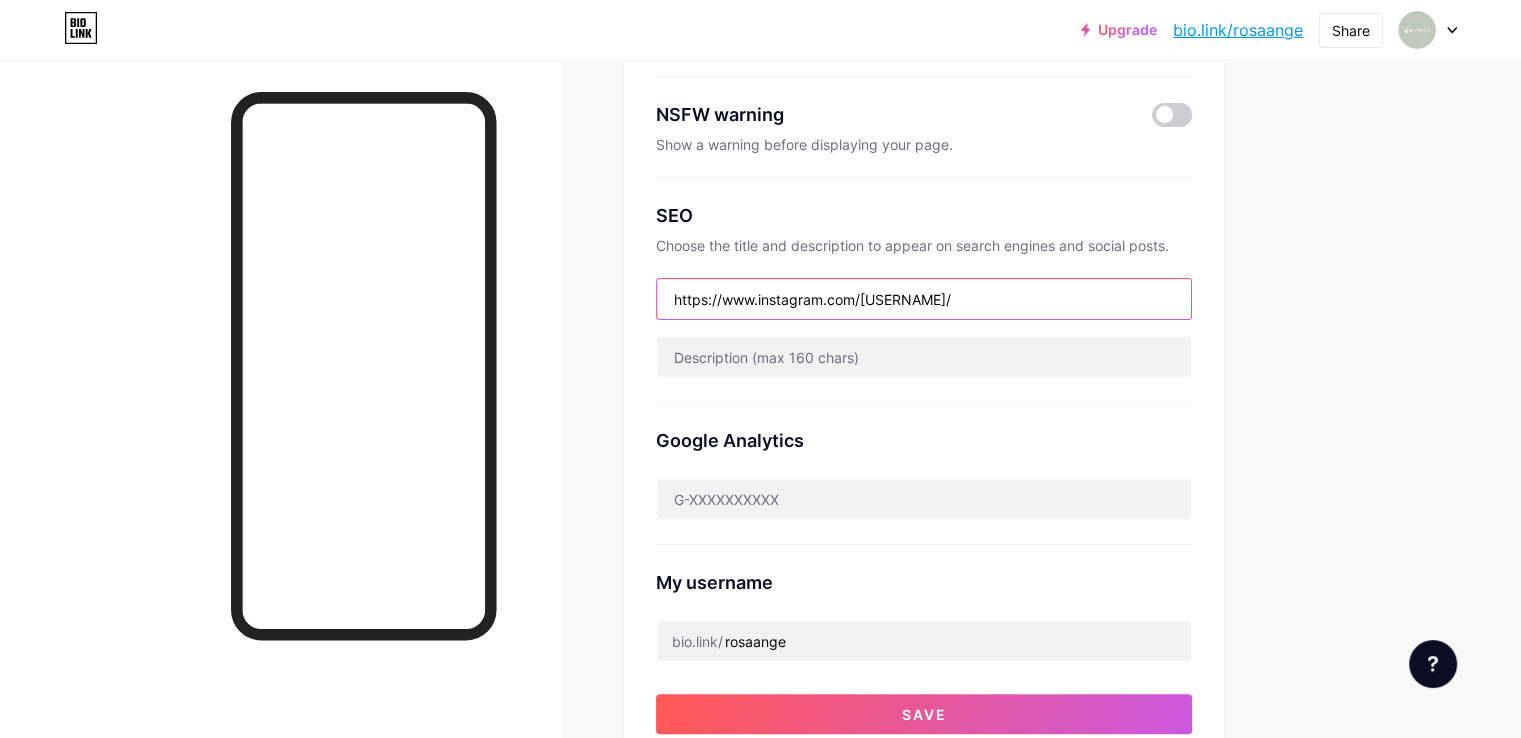 drag, startPoint x: 1056, startPoint y: 300, endPoint x: 668, endPoint y: 303, distance: 388.0116 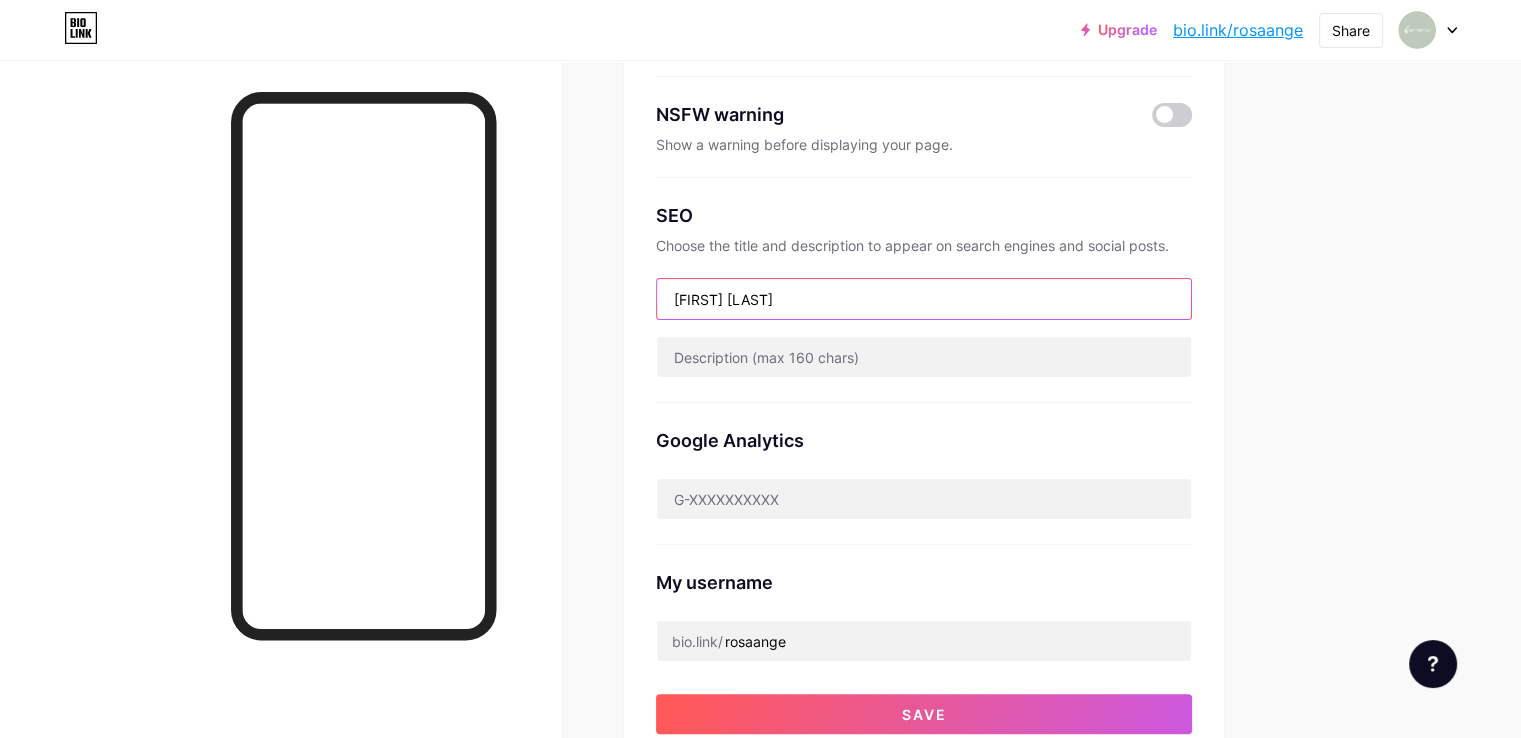 click on "rosa angelica" at bounding box center (924, 299) 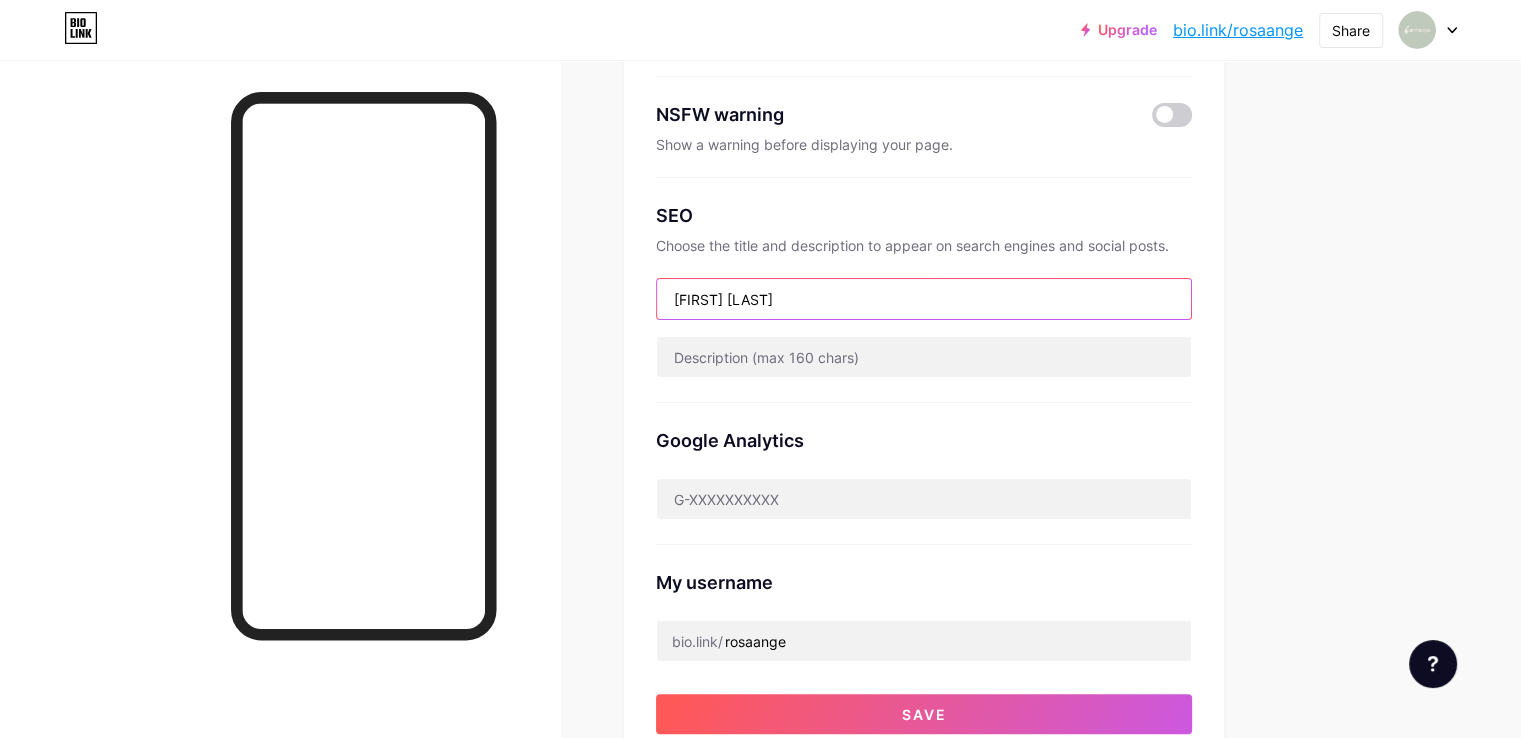 type on "rosa angelica" 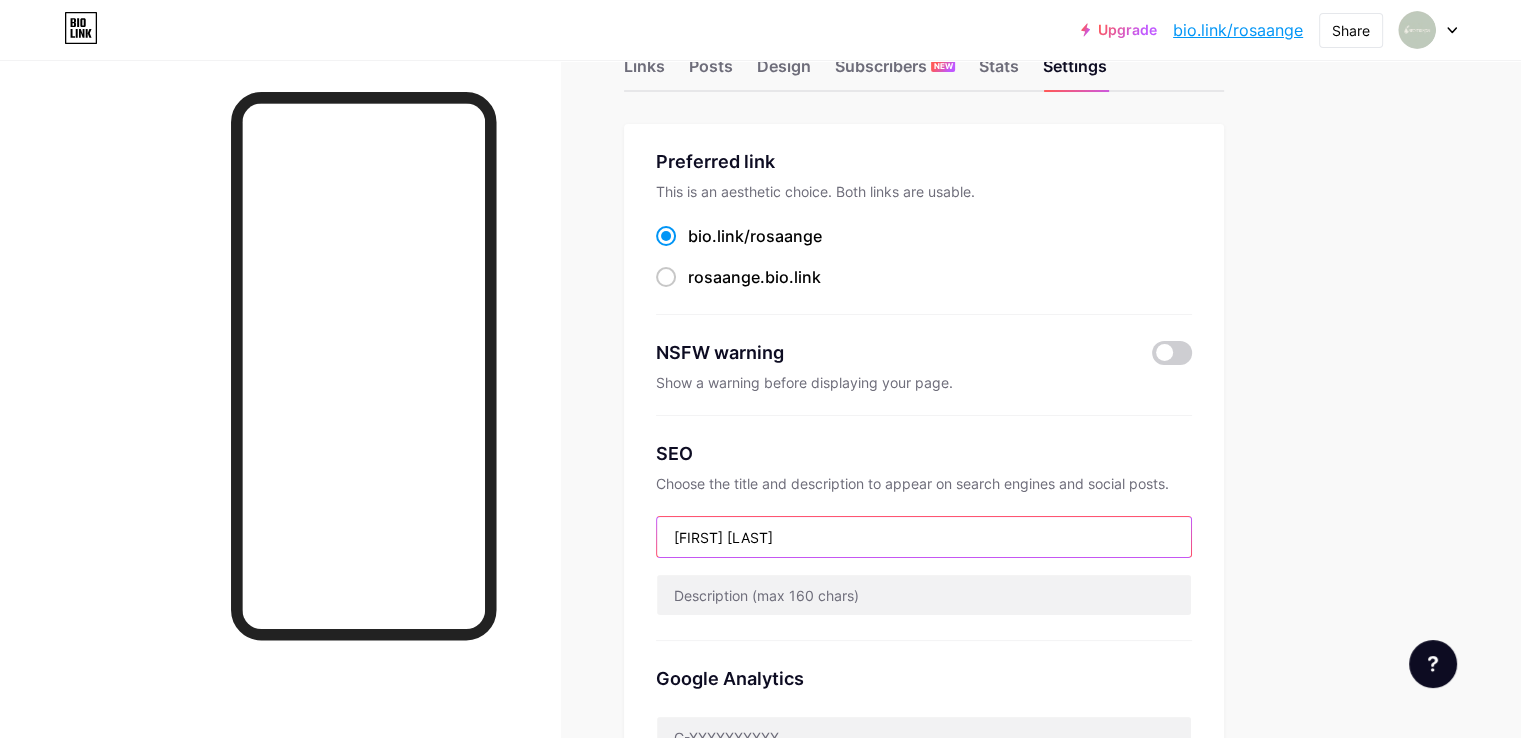 scroll, scrollTop: 0, scrollLeft: 0, axis: both 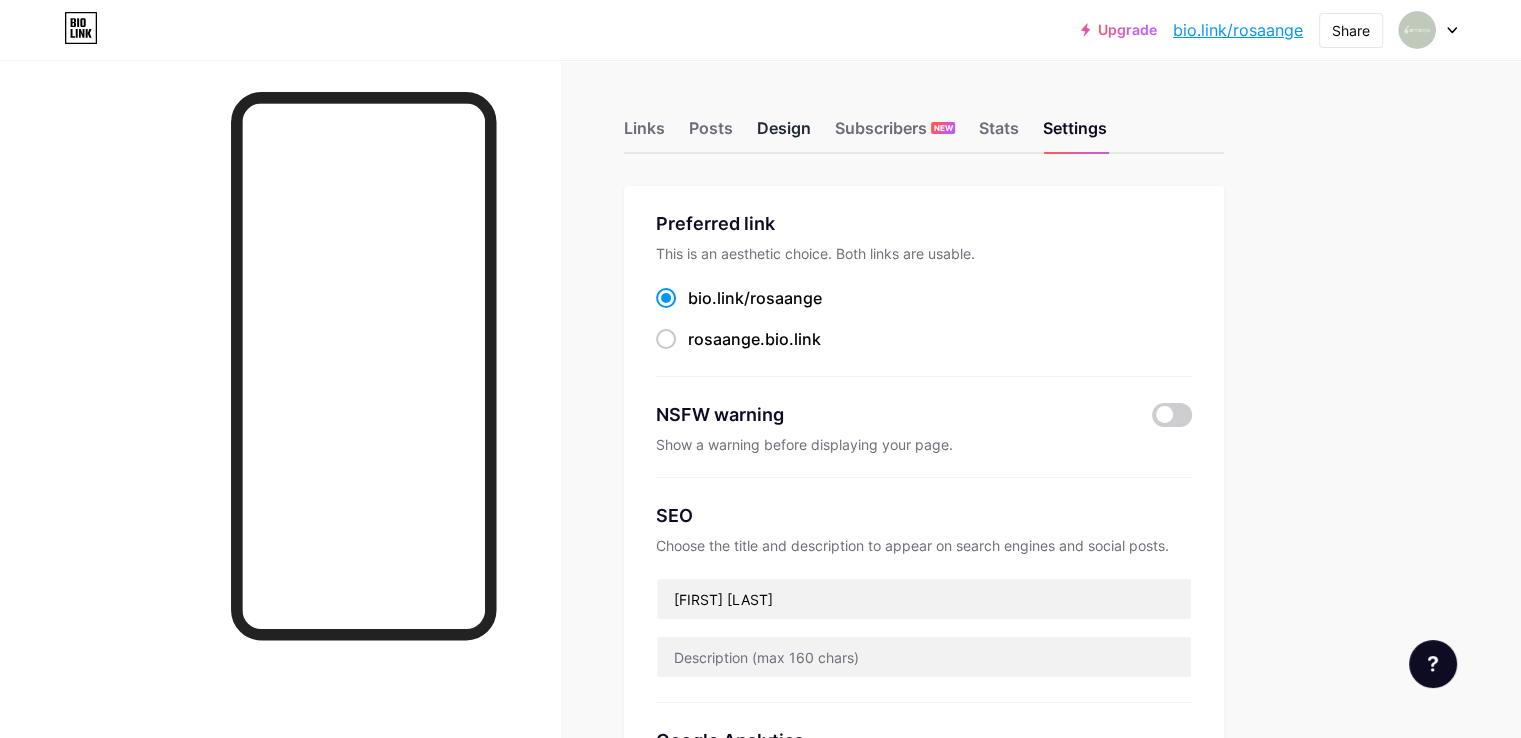 click on "Design" at bounding box center [784, 134] 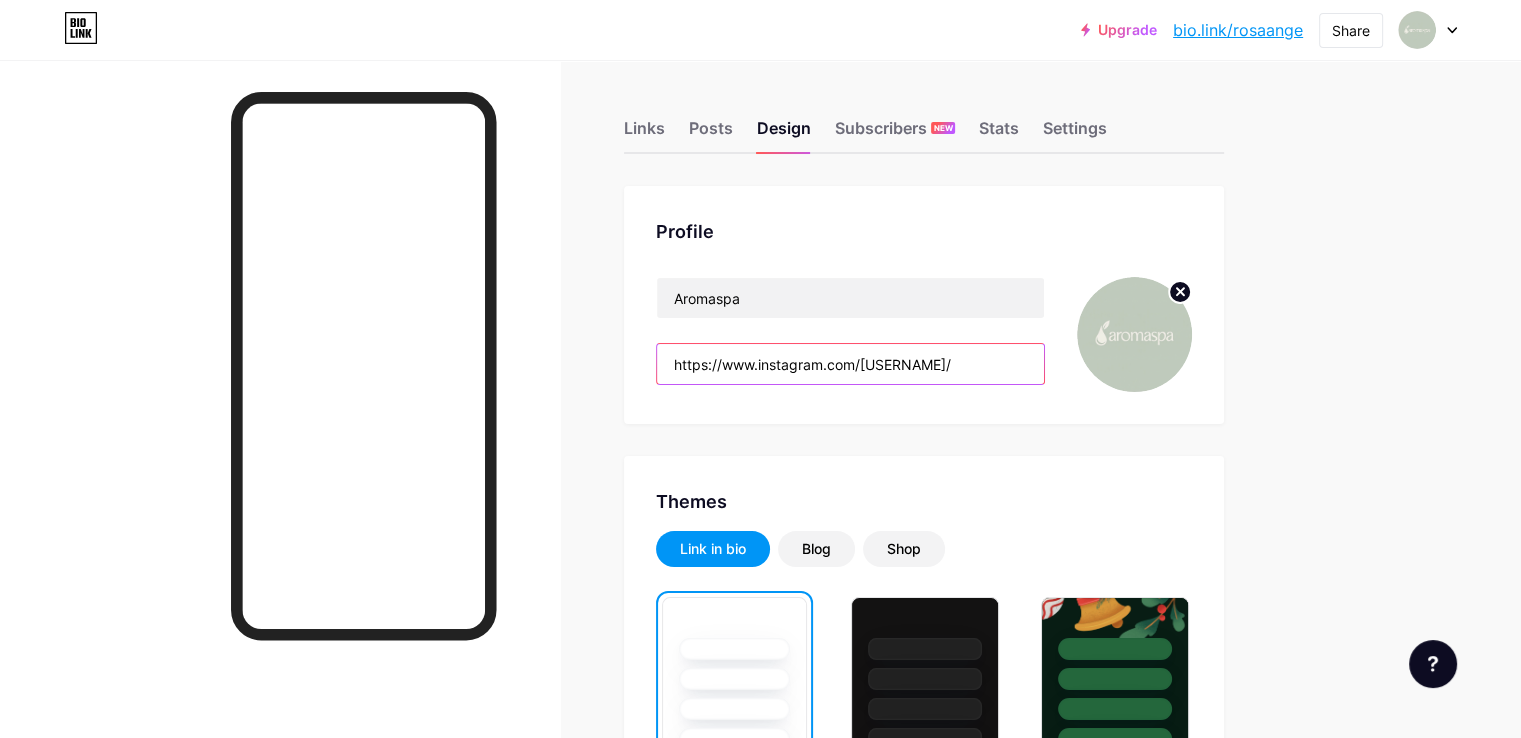 drag, startPoint x: 1068, startPoint y: 361, endPoint x: 611, endPoint y: 365, distance: 457.01752 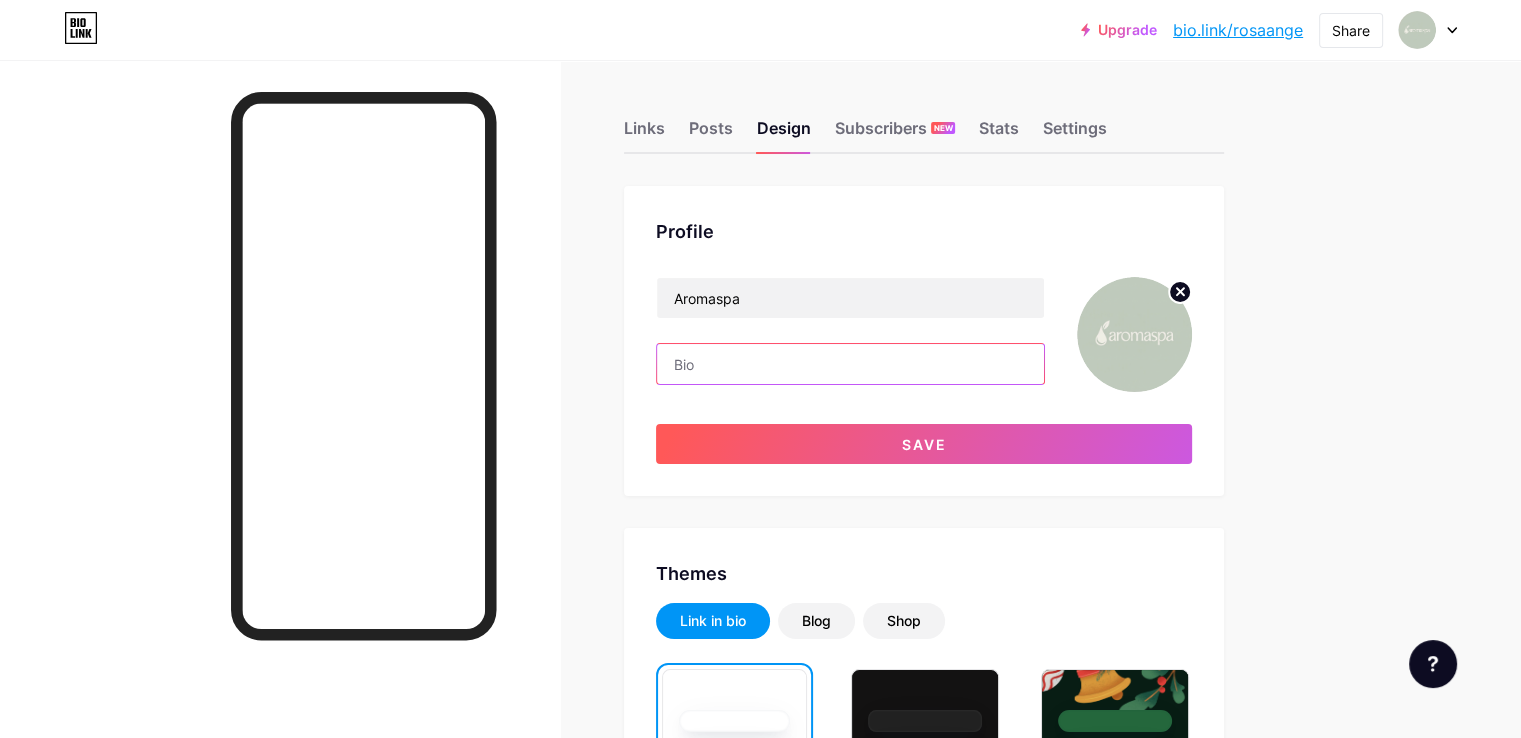 click at bounding box center (850, 364) 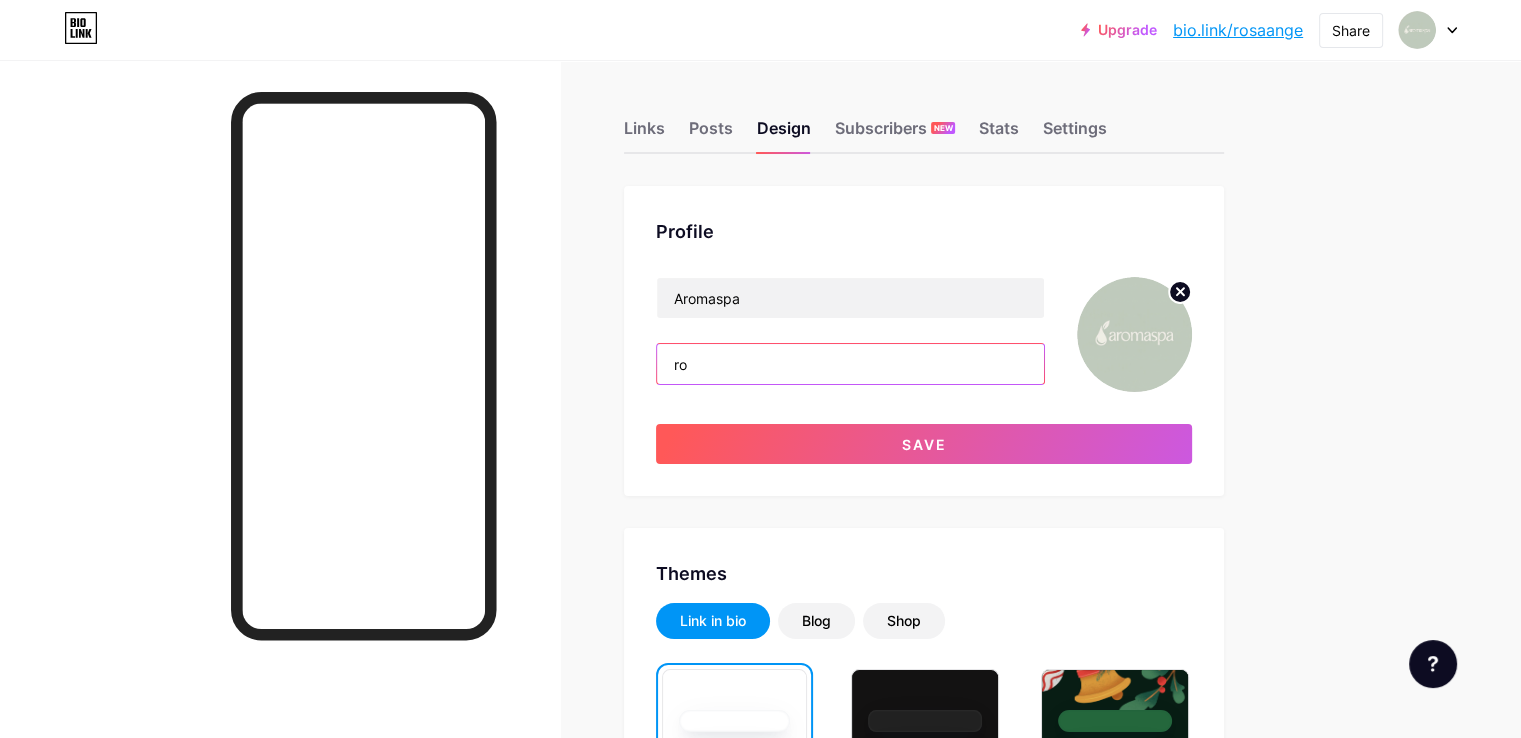 type on "r" 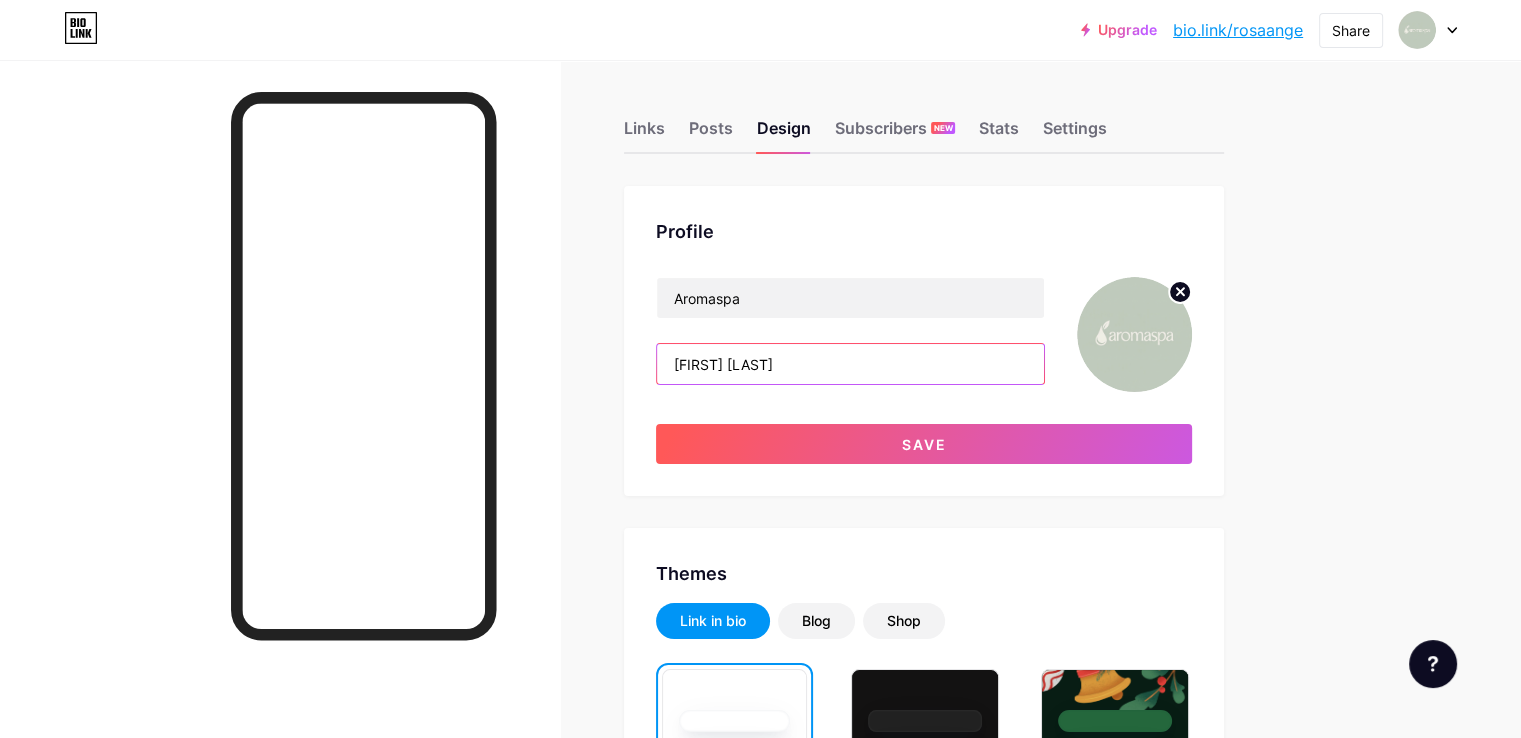 click on "Links
Posts
Design
Subscribers
NEW
Stats
Settings     Profile   Aromaspa     Rosa angelica                   Save     Themes   Link in bio   Blog   Shop       Basics       Carbon       Xmas 23       Pride       Glitch       Winter · Live       Glassy · Live       Chameleon · Live       Rainy Night · Live       Neon · Live       Summer       Retro       Strawberry · Live       Desert       Sunny       Autumn       Leaf       Clear Sky       Blush       Unicorn       Minimal       Cloudy       Shadow     Create your own           Changes saved       Position to display socials                 Top                     Bottom
Disable Bio Link branding
Will hide the Bio Link branding from homepage     Display Share button
Enables social sharing options on your page including a QR code.   Changes saved           Feature requests             Help center         Contact support" at bounding box center (654, 1764) 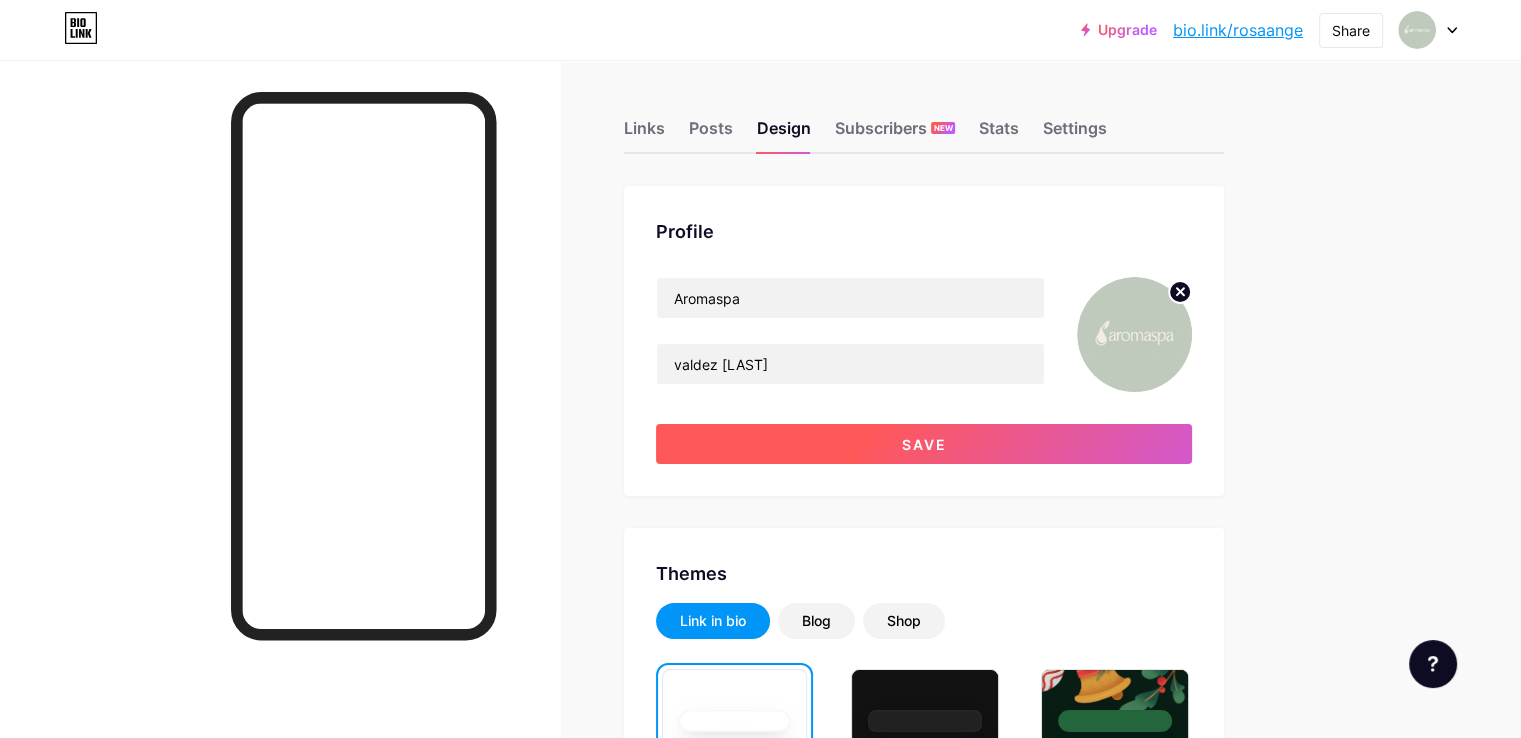 click on "Save" at bounding box center (924, 444) 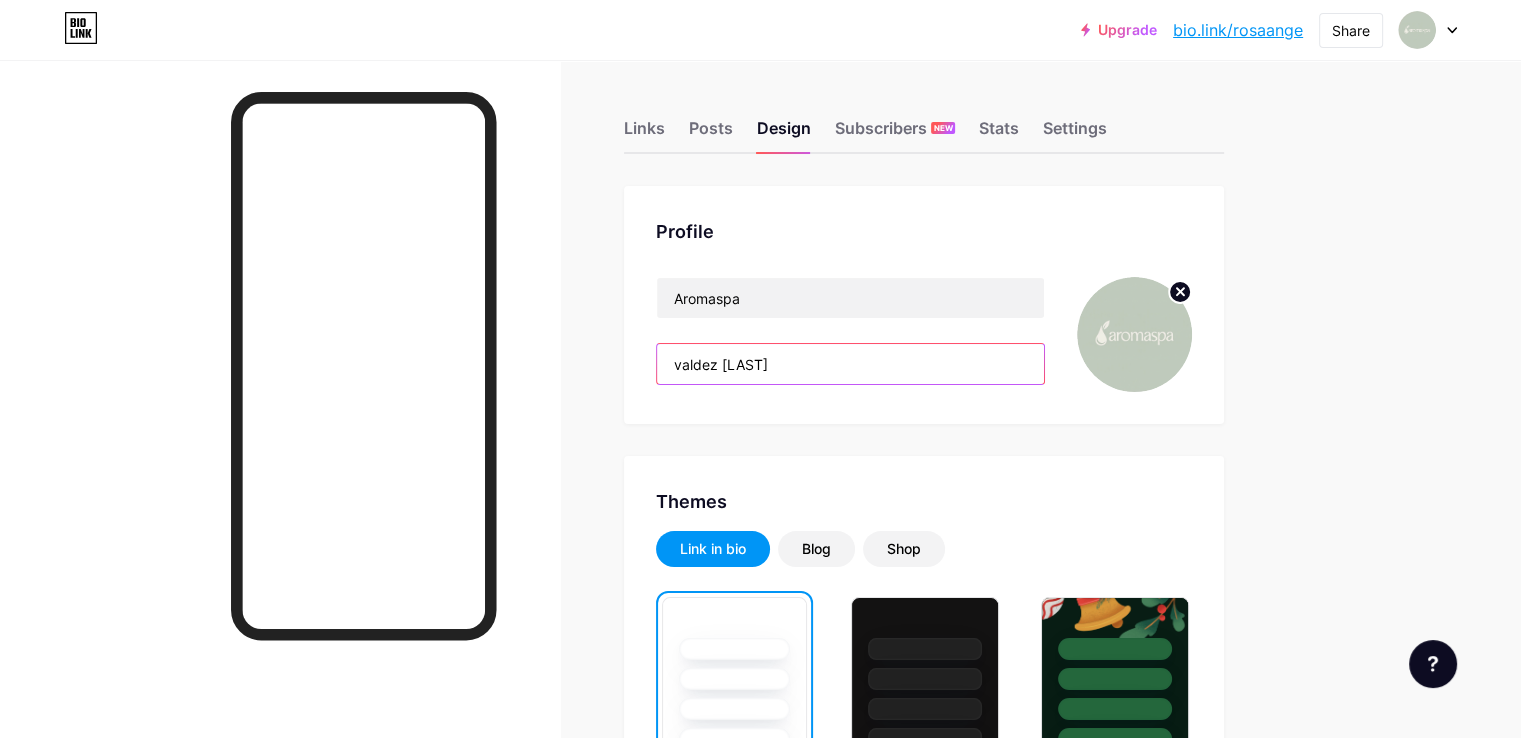 drag, startPoint x: 802, startPoint y: 361, endPoint x: 956, endPoint y: 355, distance: 154.11684 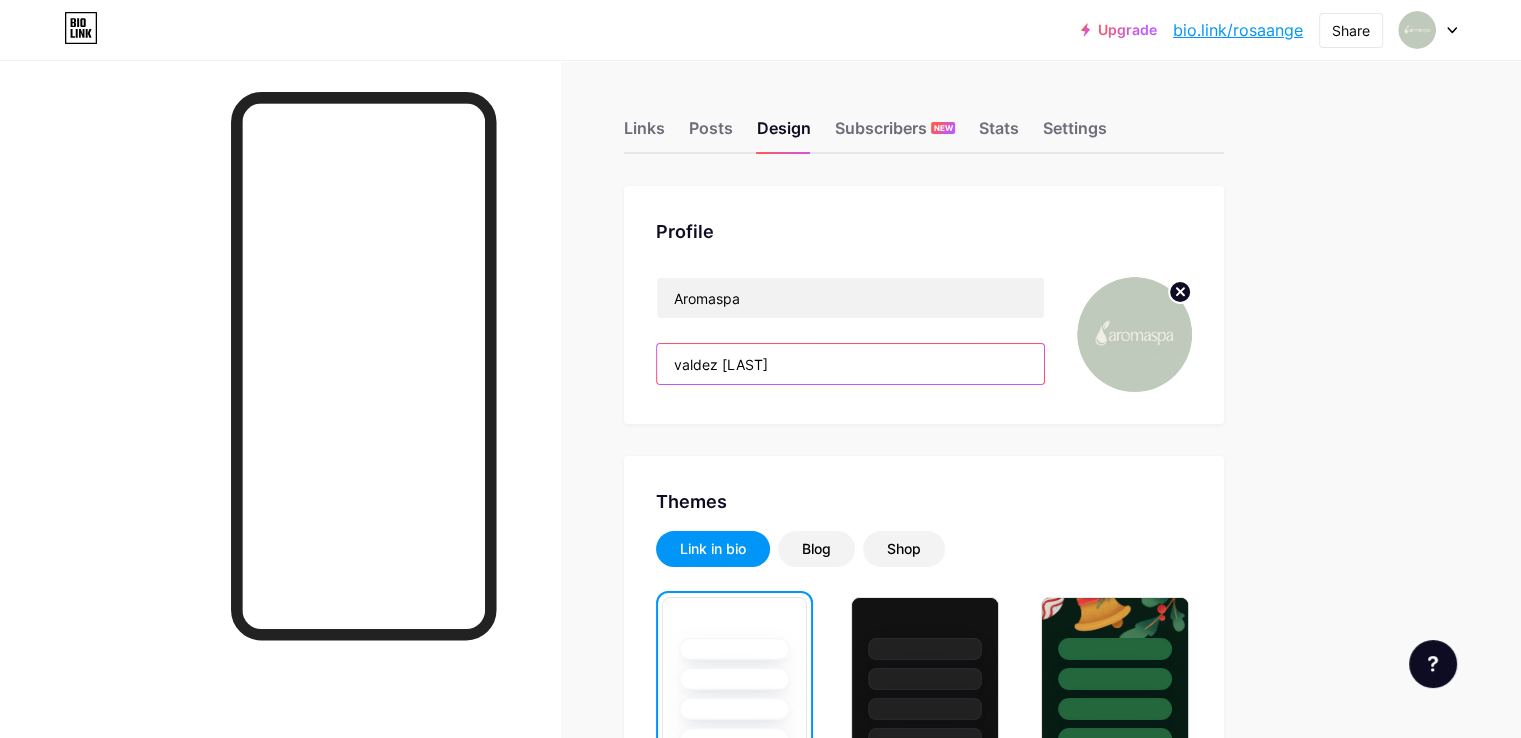click on "valdez rosangelica" at bounding box center (850, 364) 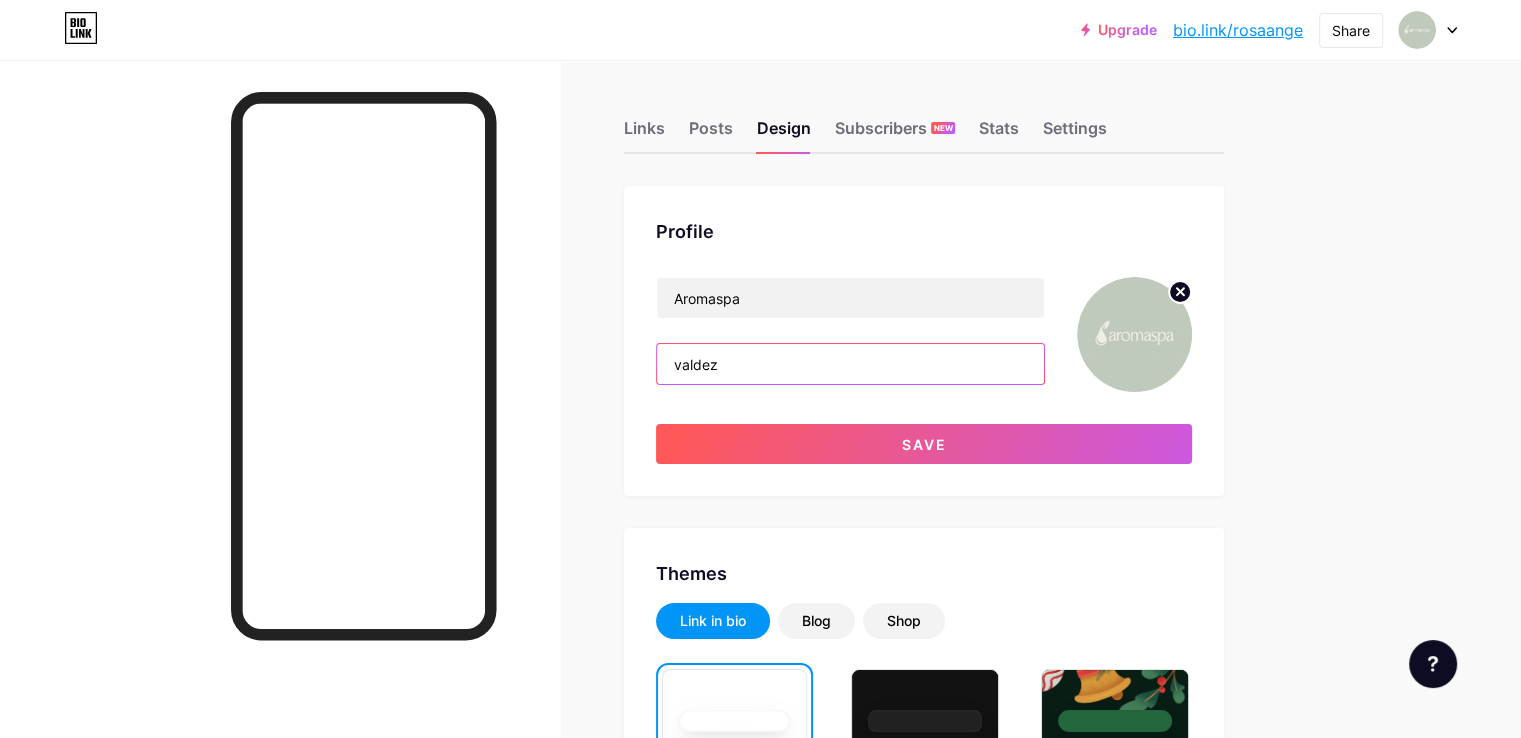 drag, startPoint x: 816, startPoint y: 365, endPoint x: 632, endPoint y: 360, distance: 184.06792 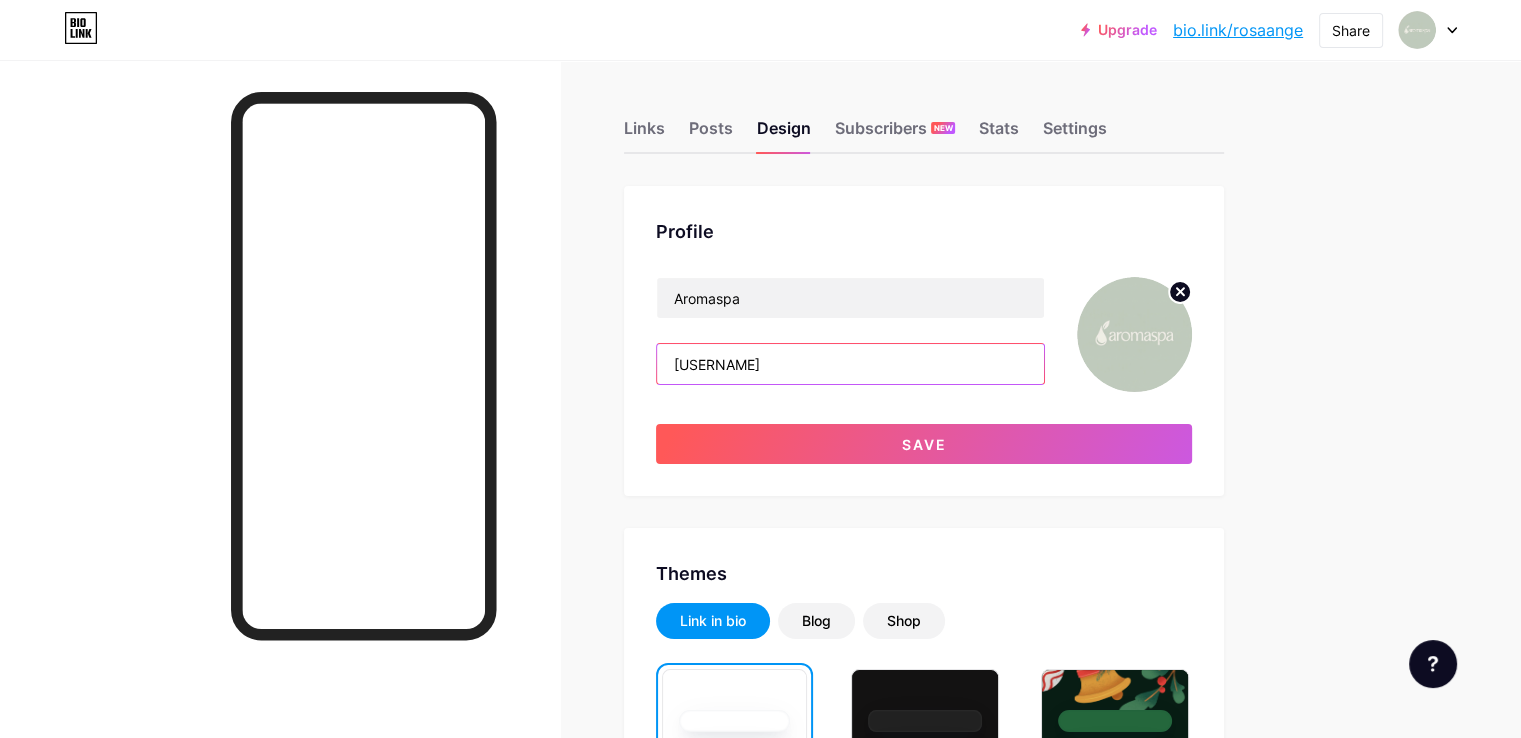 click on "[FIRST]" at bounding box center (850, 364) 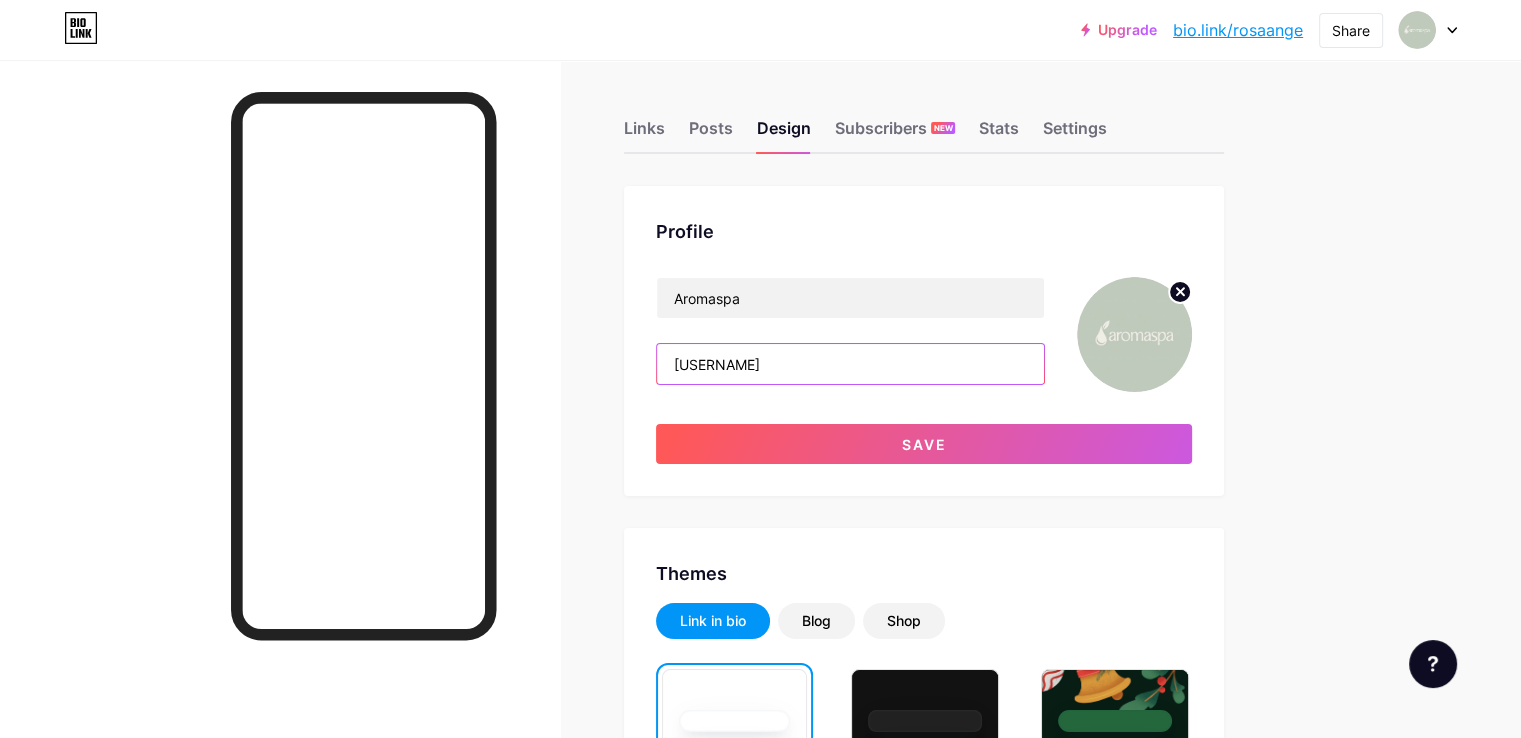 paste on "valdez" 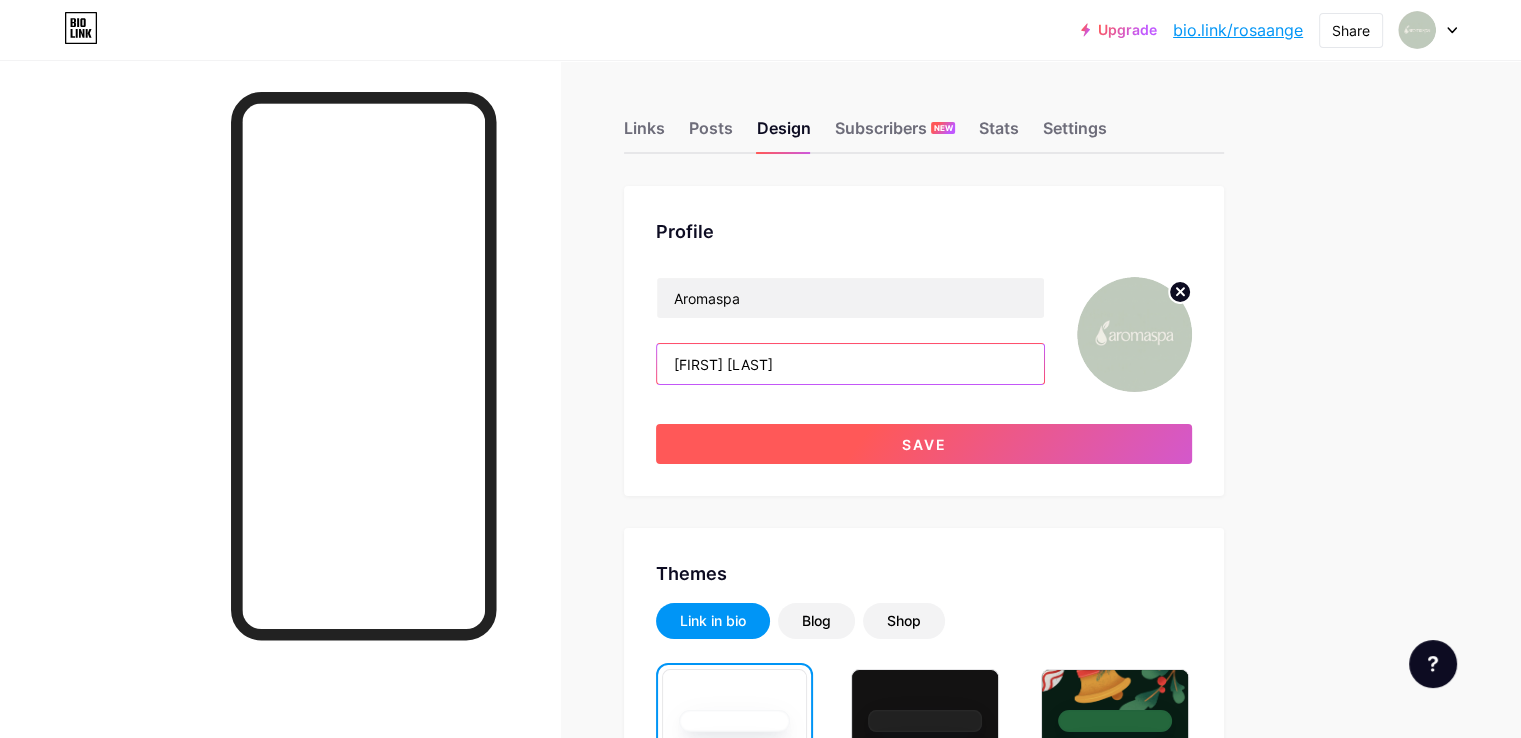 type on "[FIRST] [LAST]" 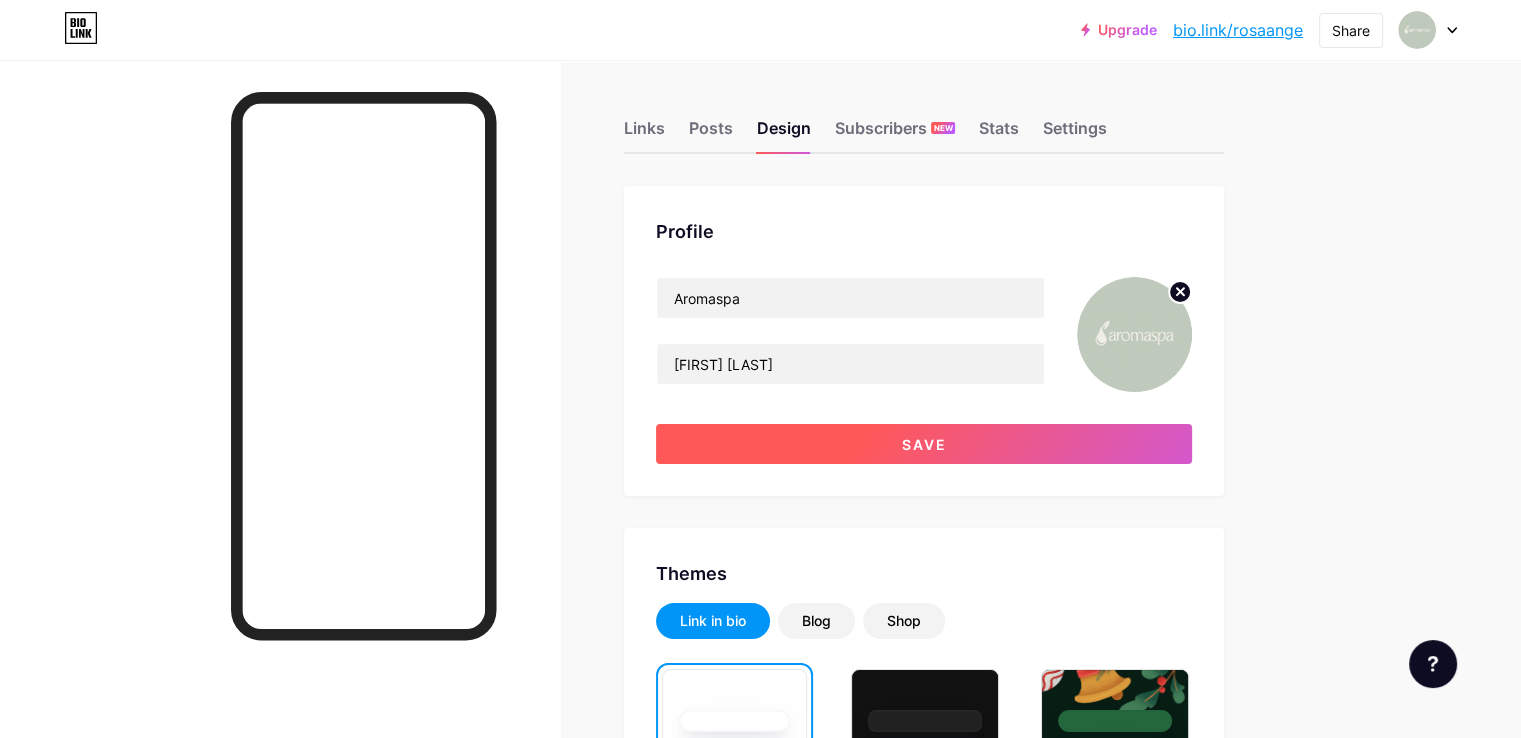 click on "Save" at bounding box center (924, 444) 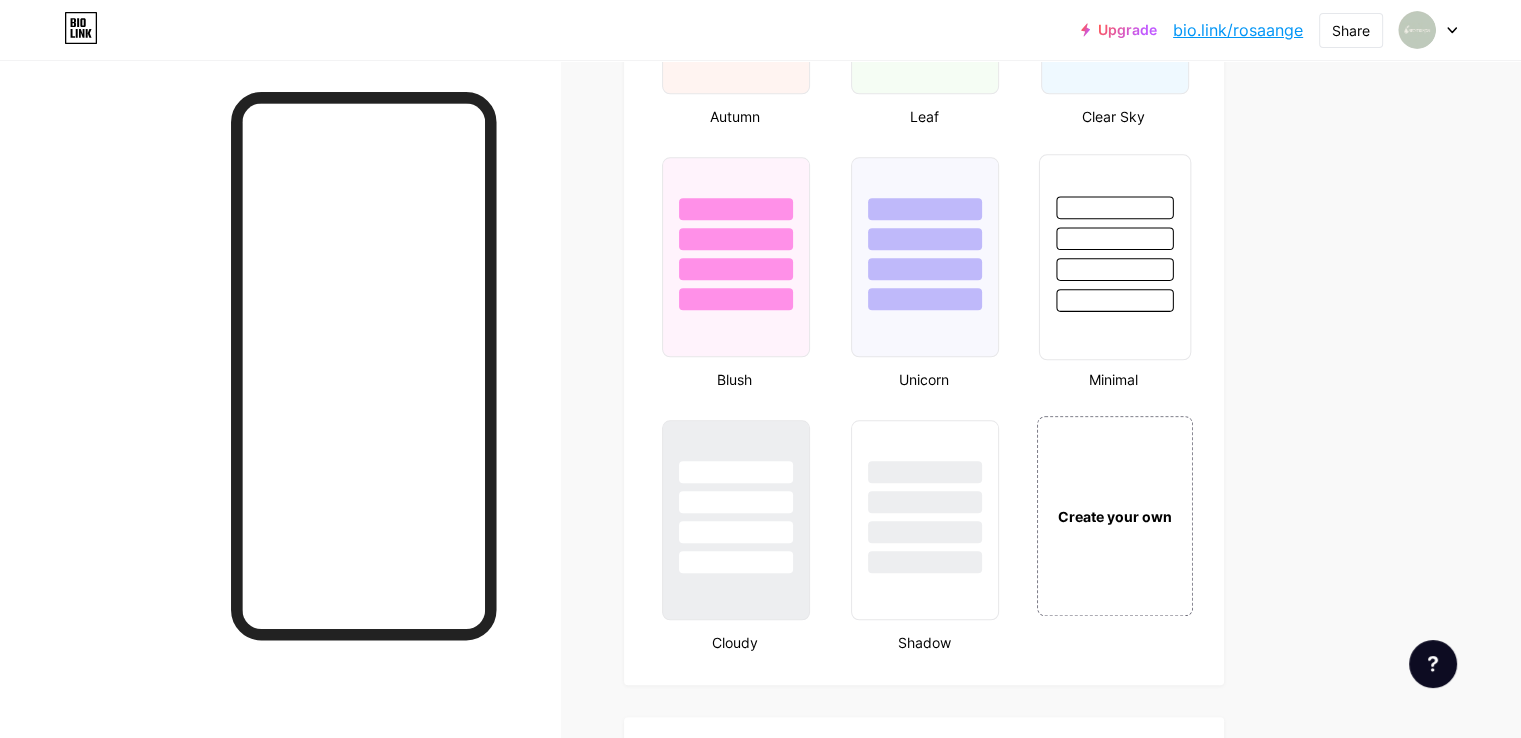 scroll, scrollTop: 2200, scrollLeft: 0, axis: vertical 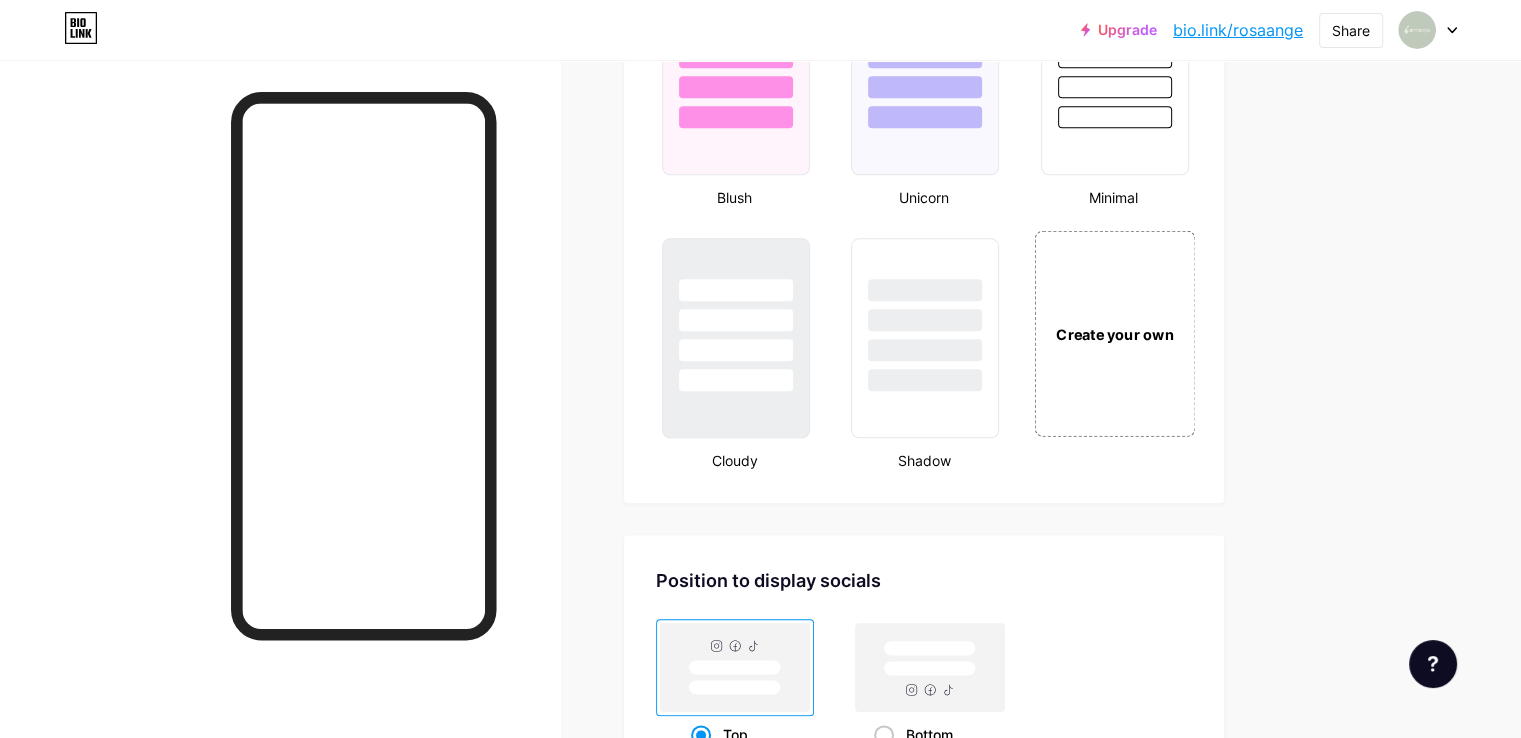click on "Create your own" at bounding box center (1114, 334) 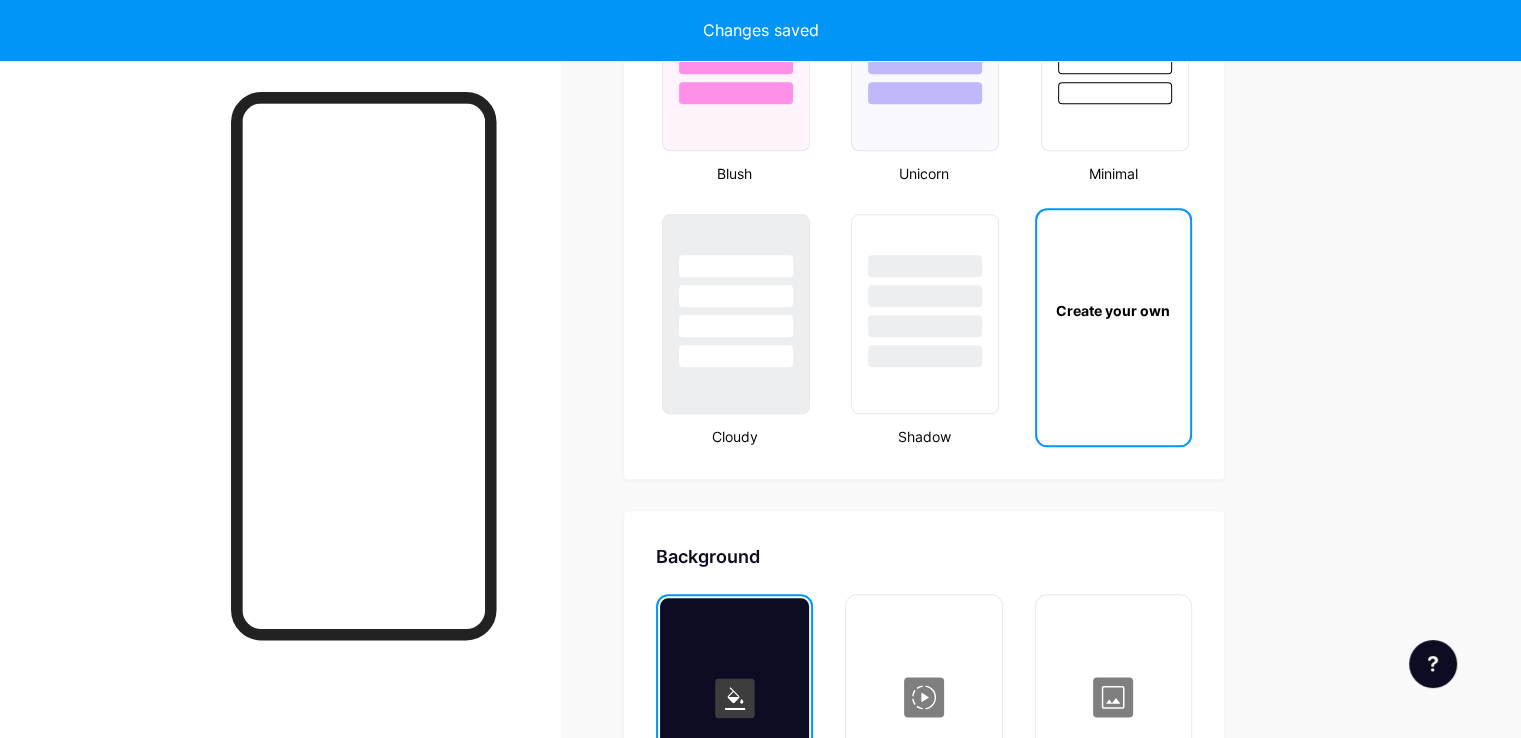 type on "#ffffff" 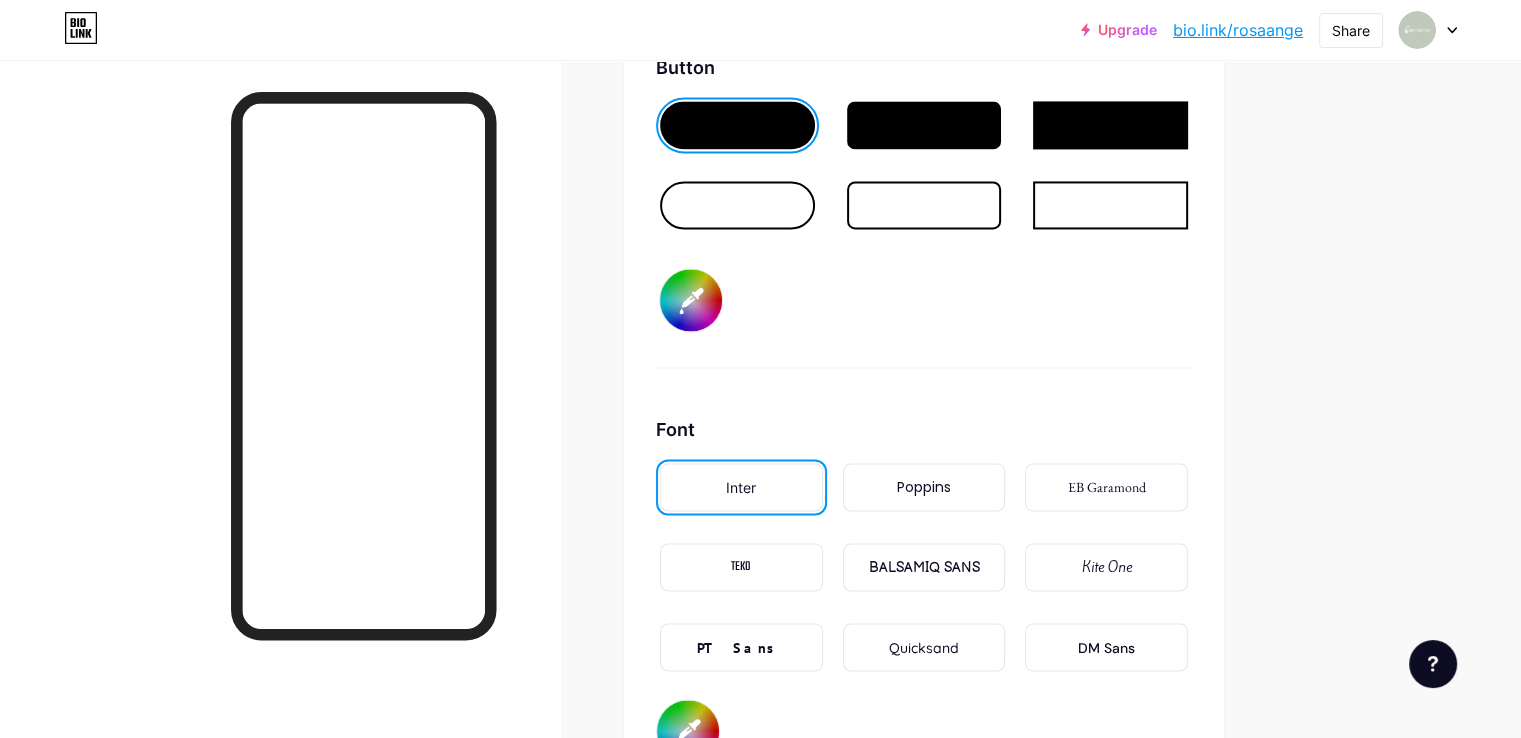 scroll, scrollTop: 3248, scrollLeft: 0, axis: vertical 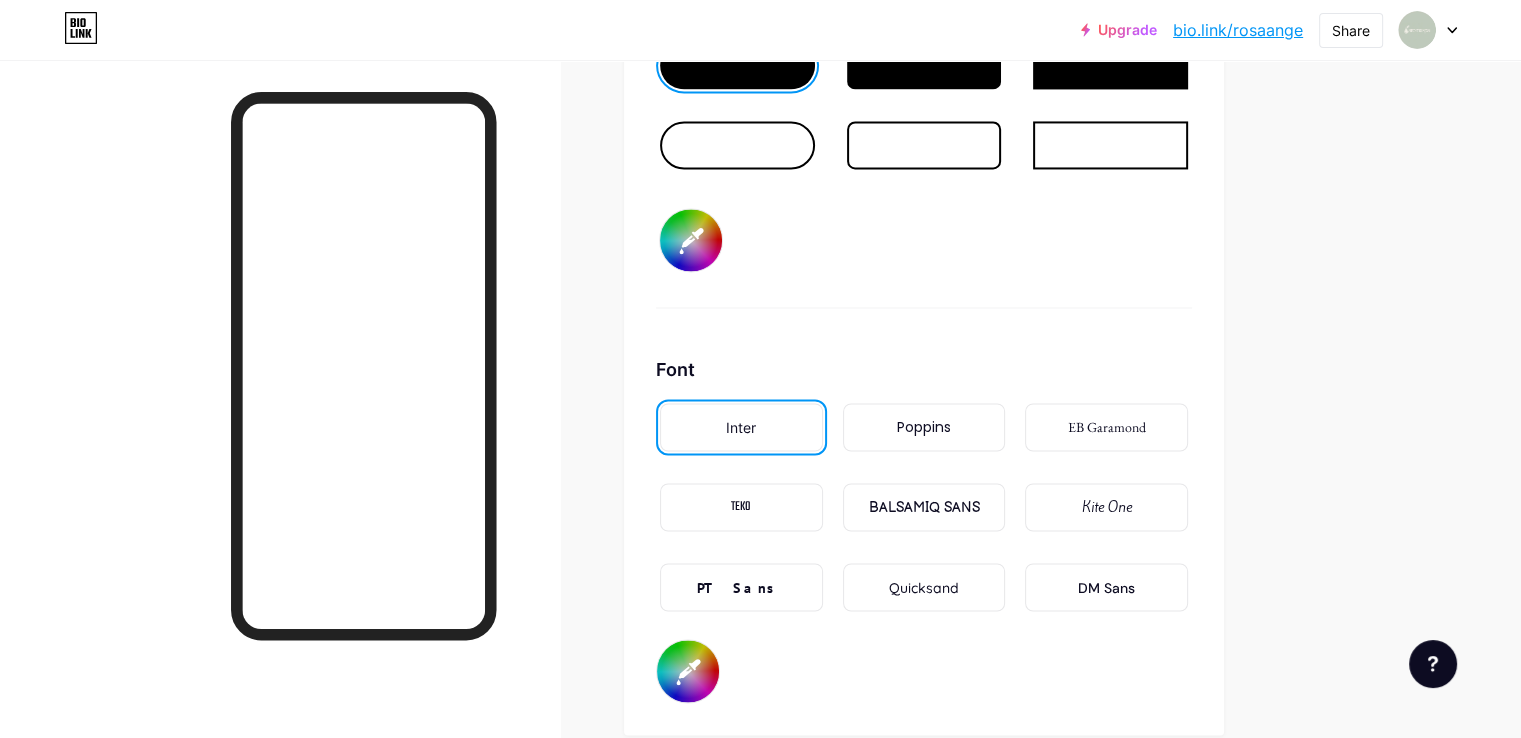click on "Poppins" at bounding box center [924, 427] 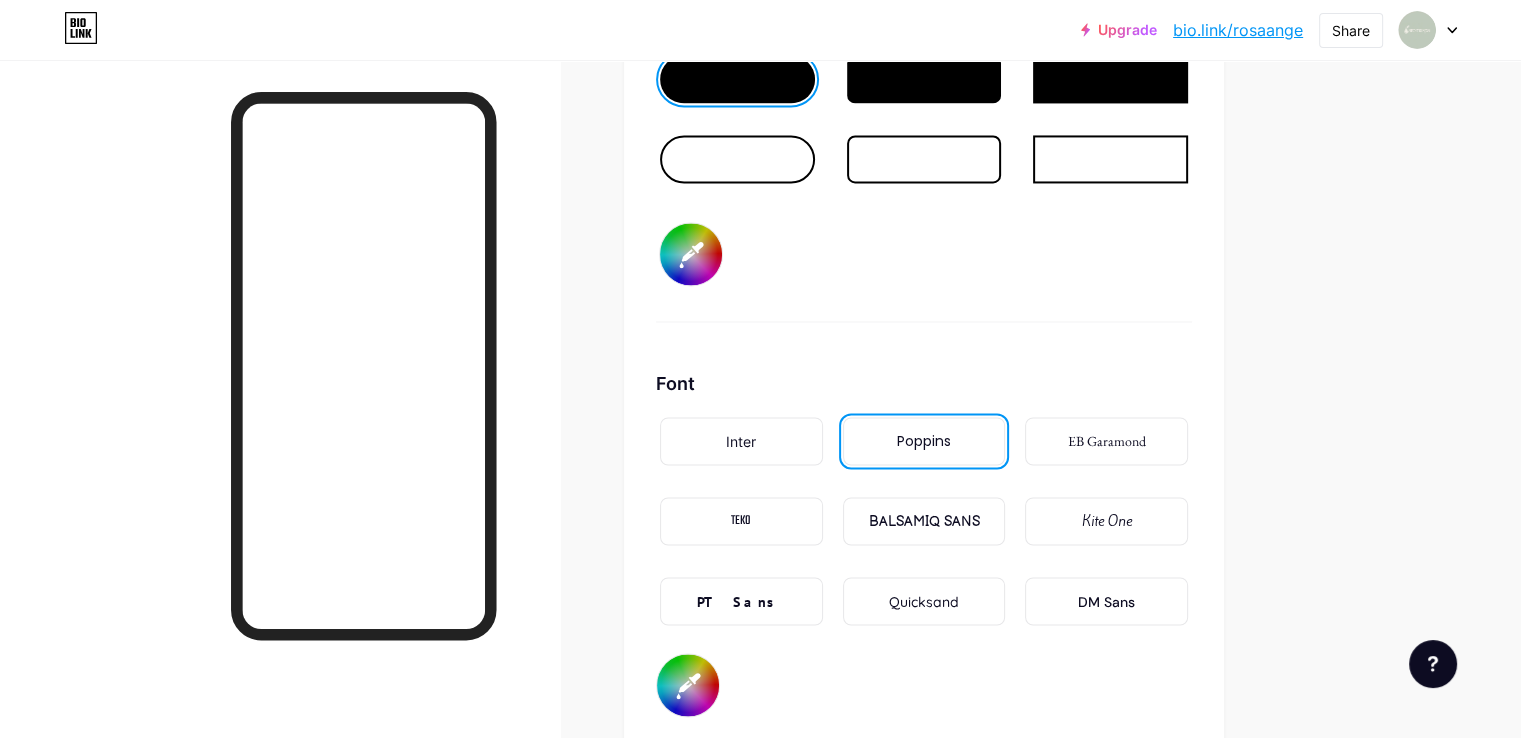 scroll, scrollTop: 3148, scrollLeft: 0, axis: vertical 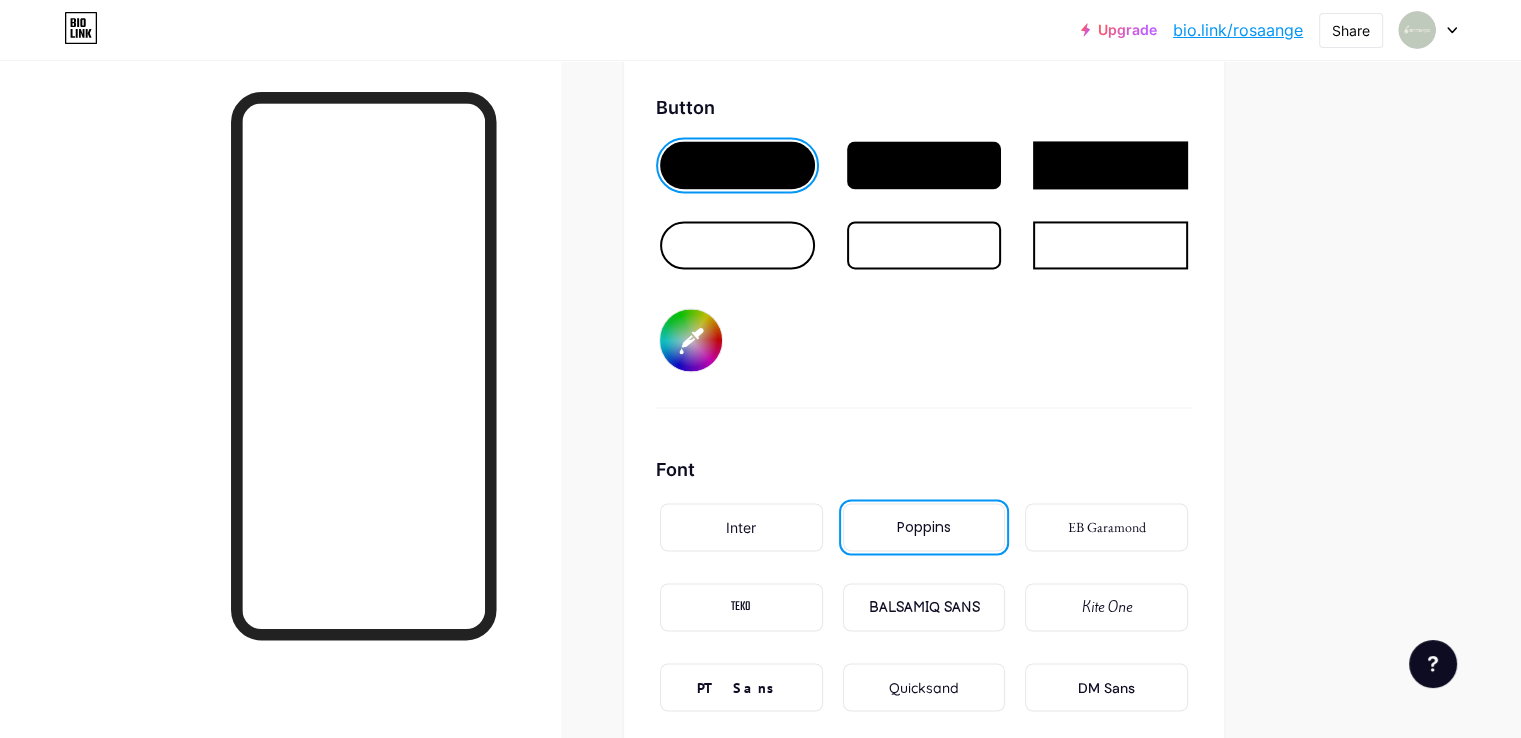 click at bounding box center [924, 165] 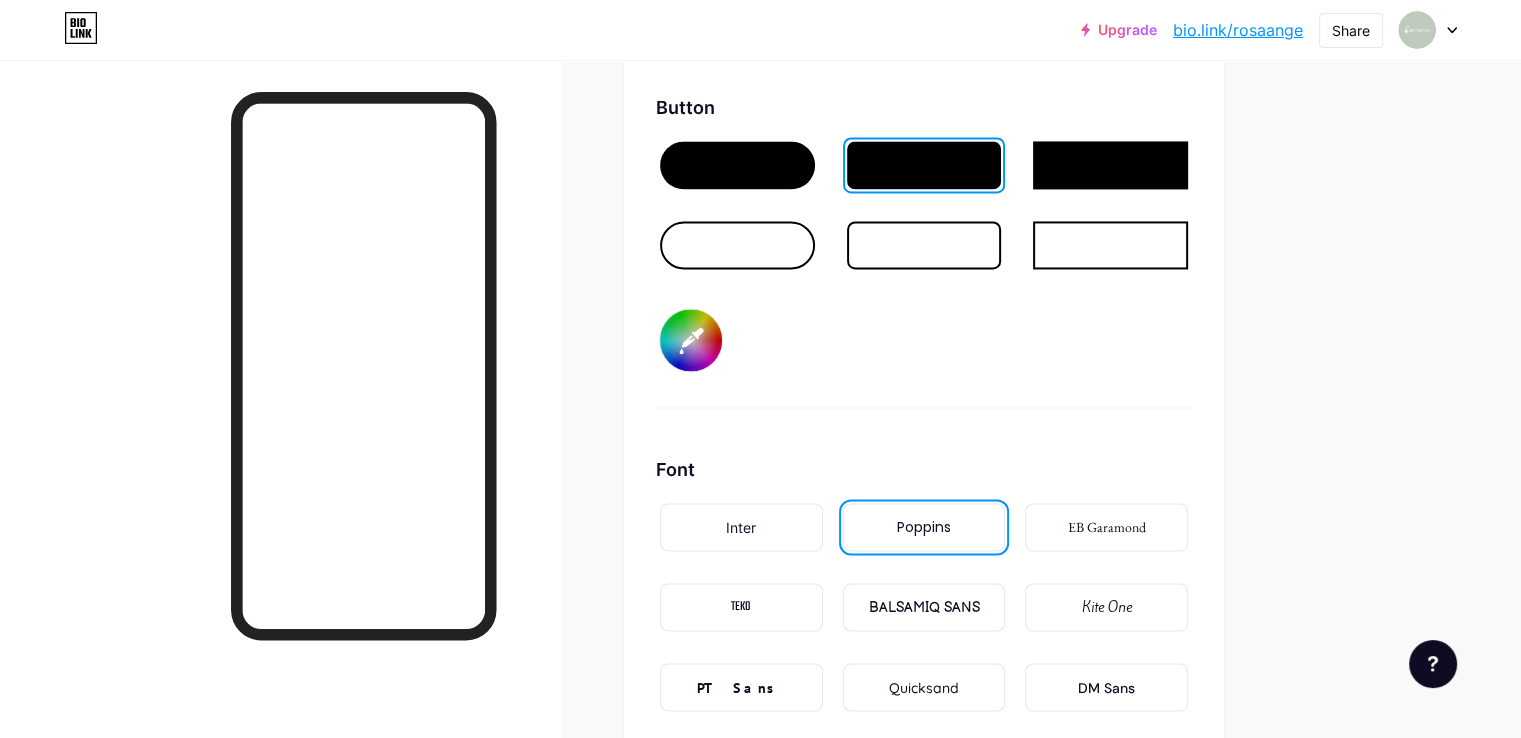 click at bounding box center [737, 165] 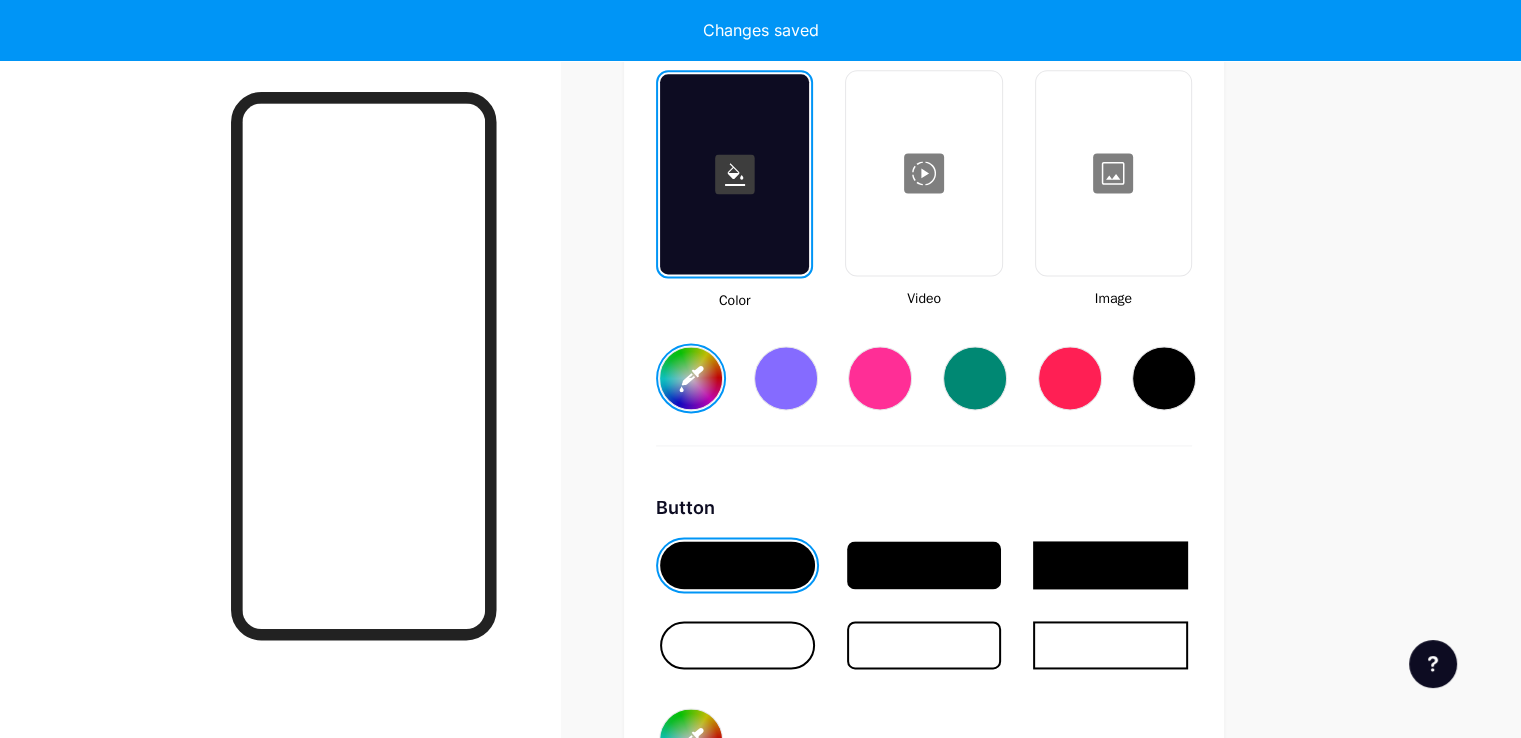 type on "#ffffff" 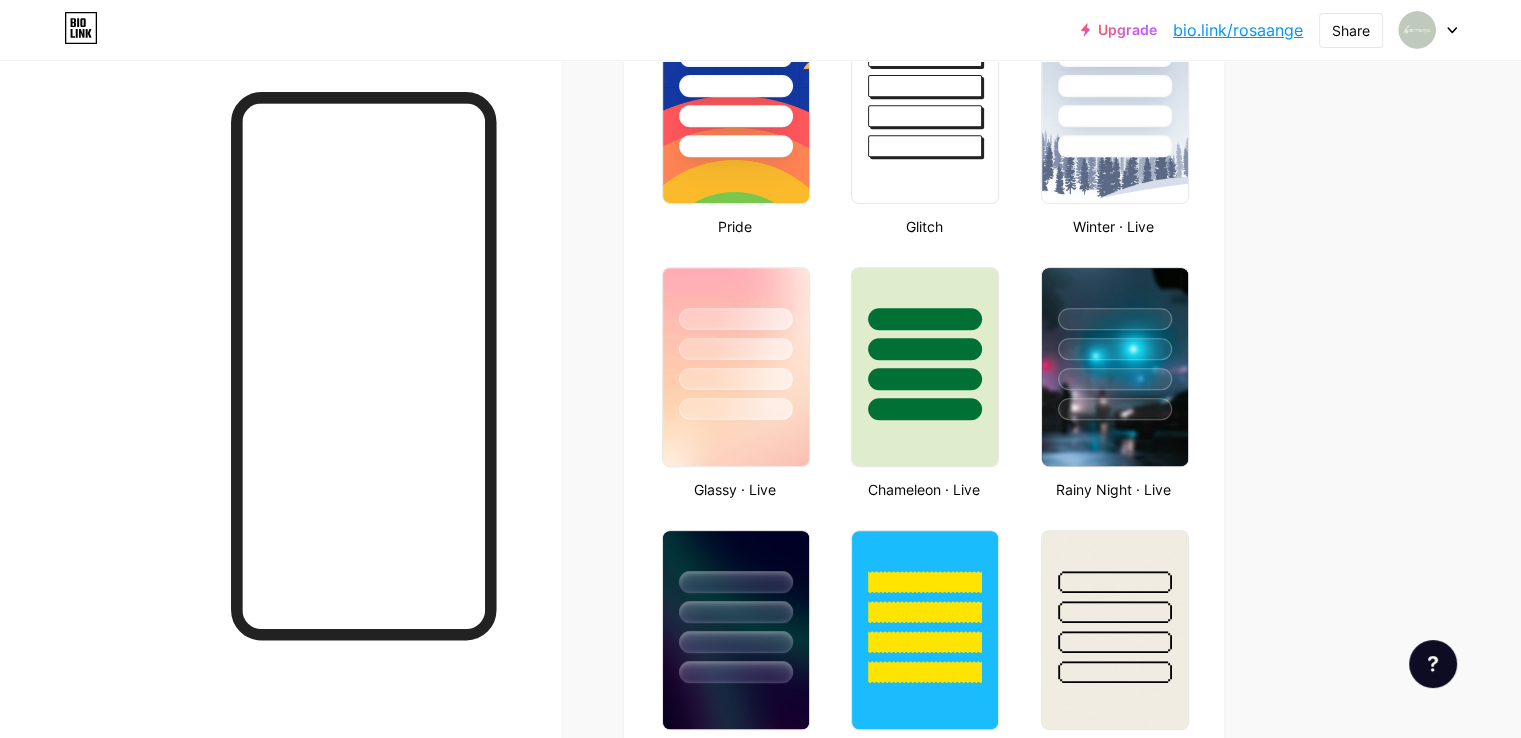 scroll, scrollTop: 848, scrollLeft: 0, axis: vertical 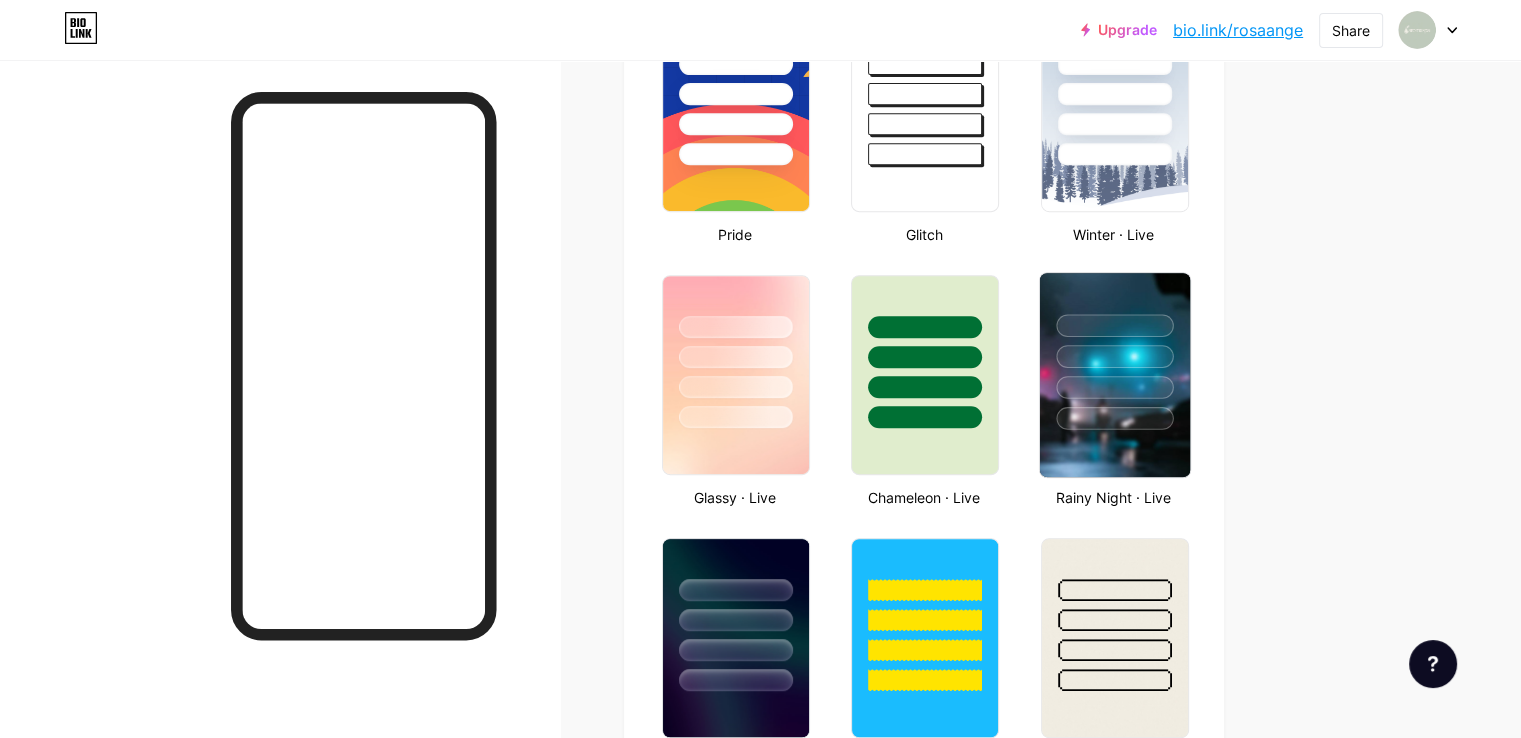 click at bounding box center (1114, 351) 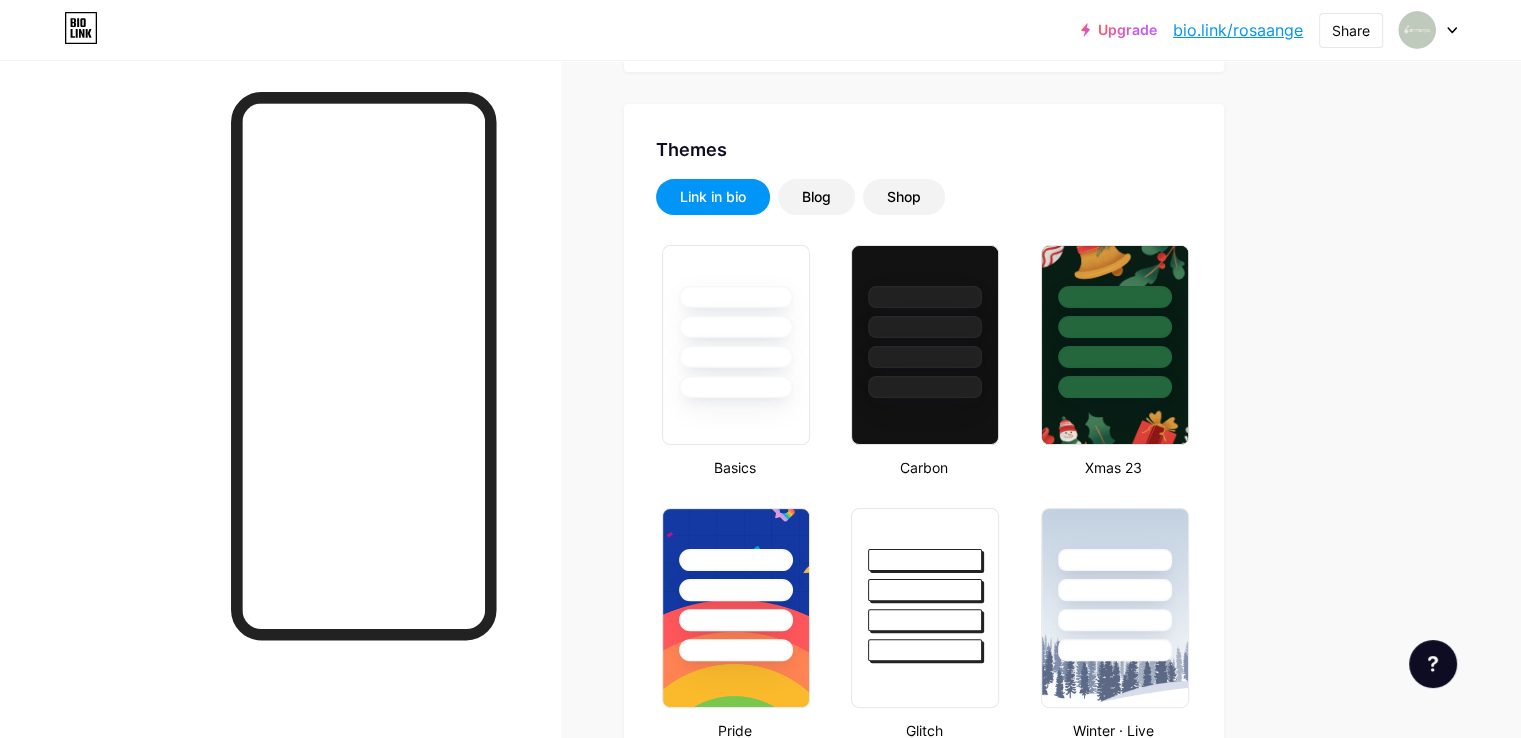 scroll, scrollTop: 152, scrollLeft: 0, axis: vertical 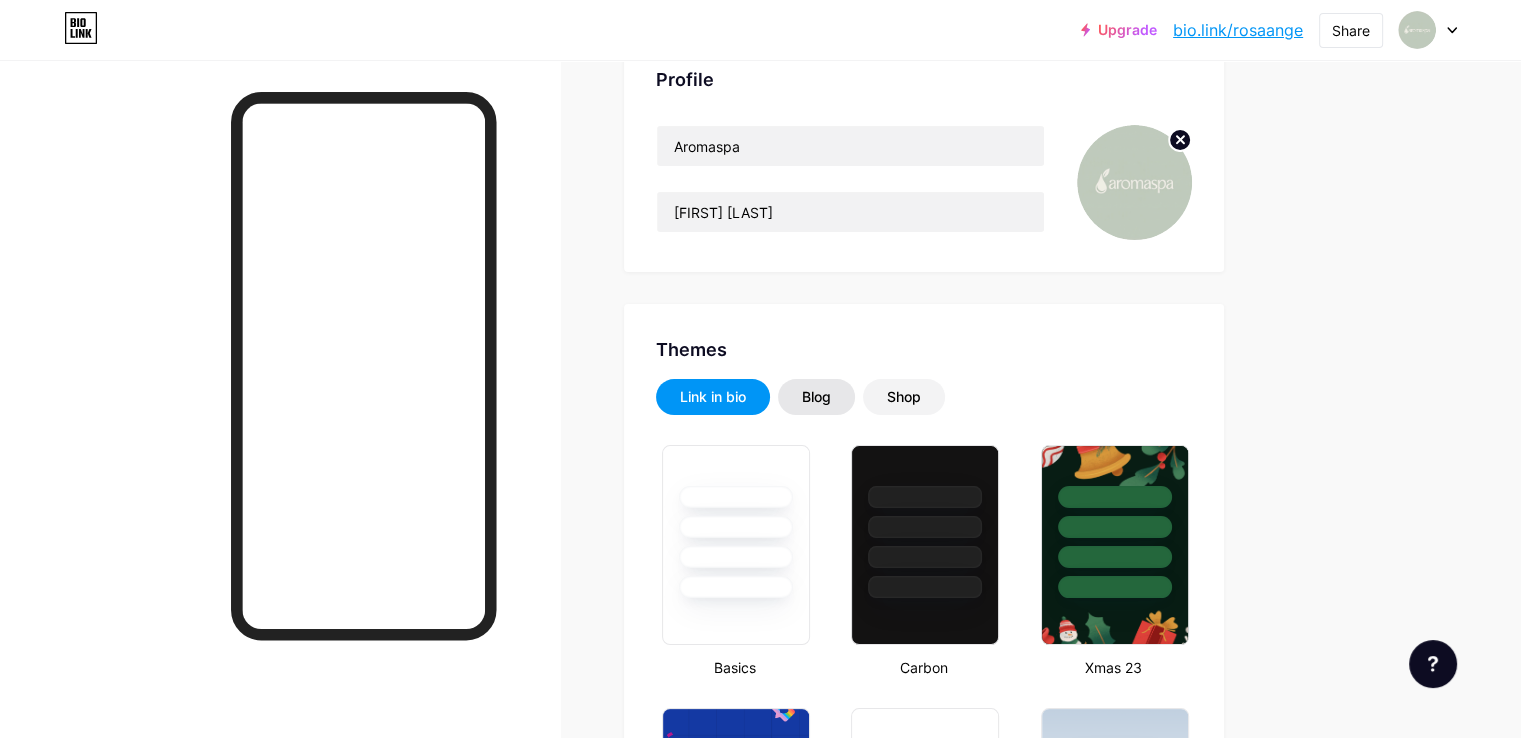 click on "Blog" at bounding box center [816, 397] 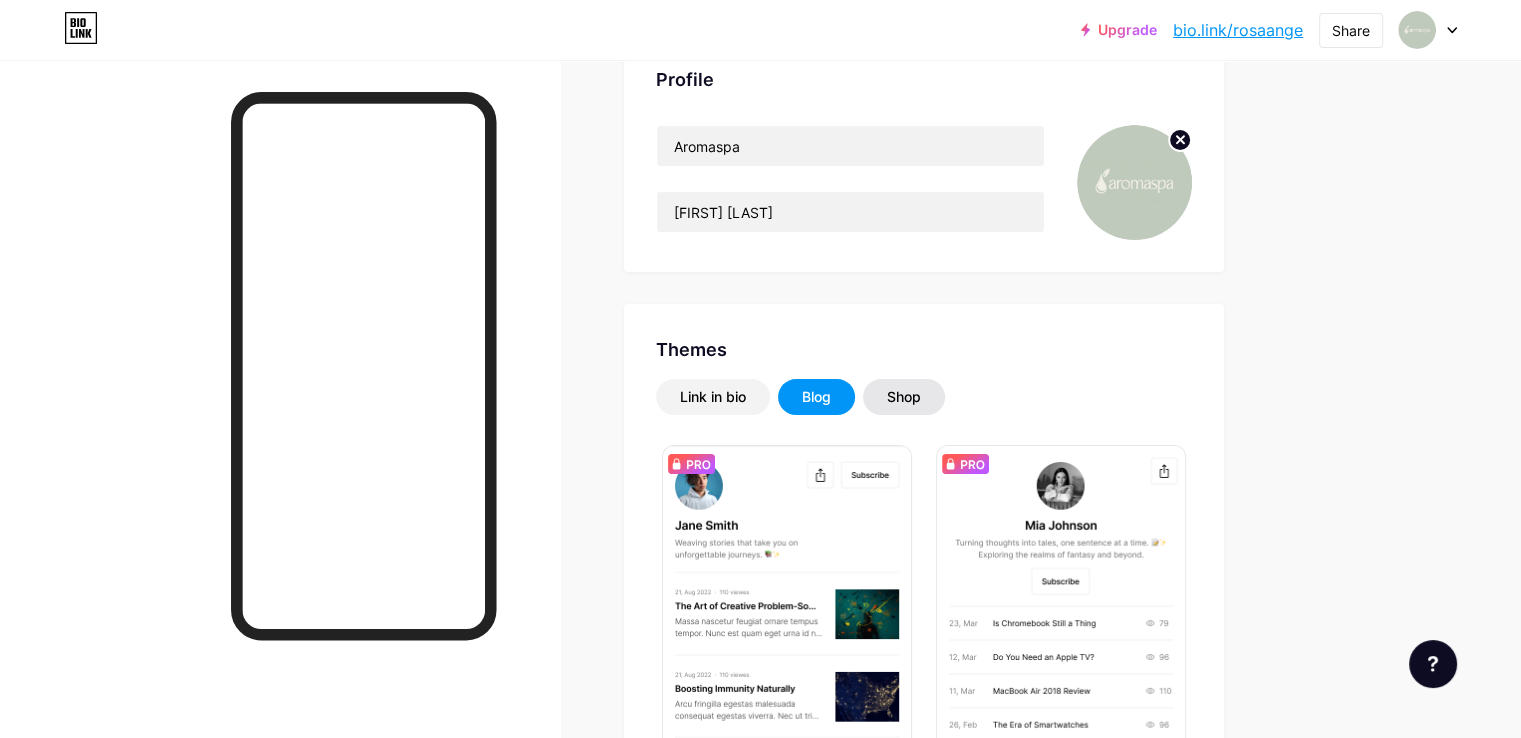 click on "Shop" at bounding box center [904, 397] 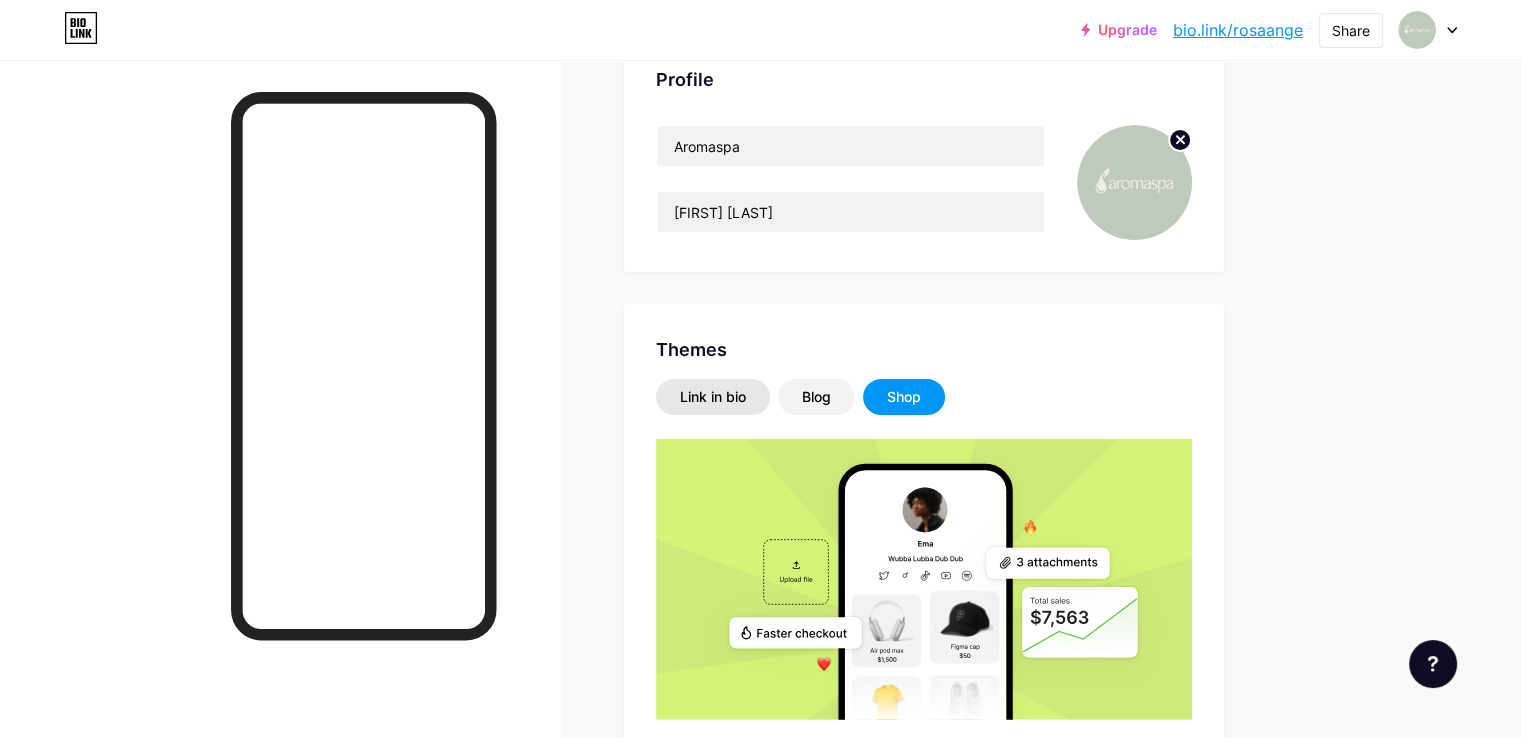 click on "Link in bio" at bounding box center (713, 397) 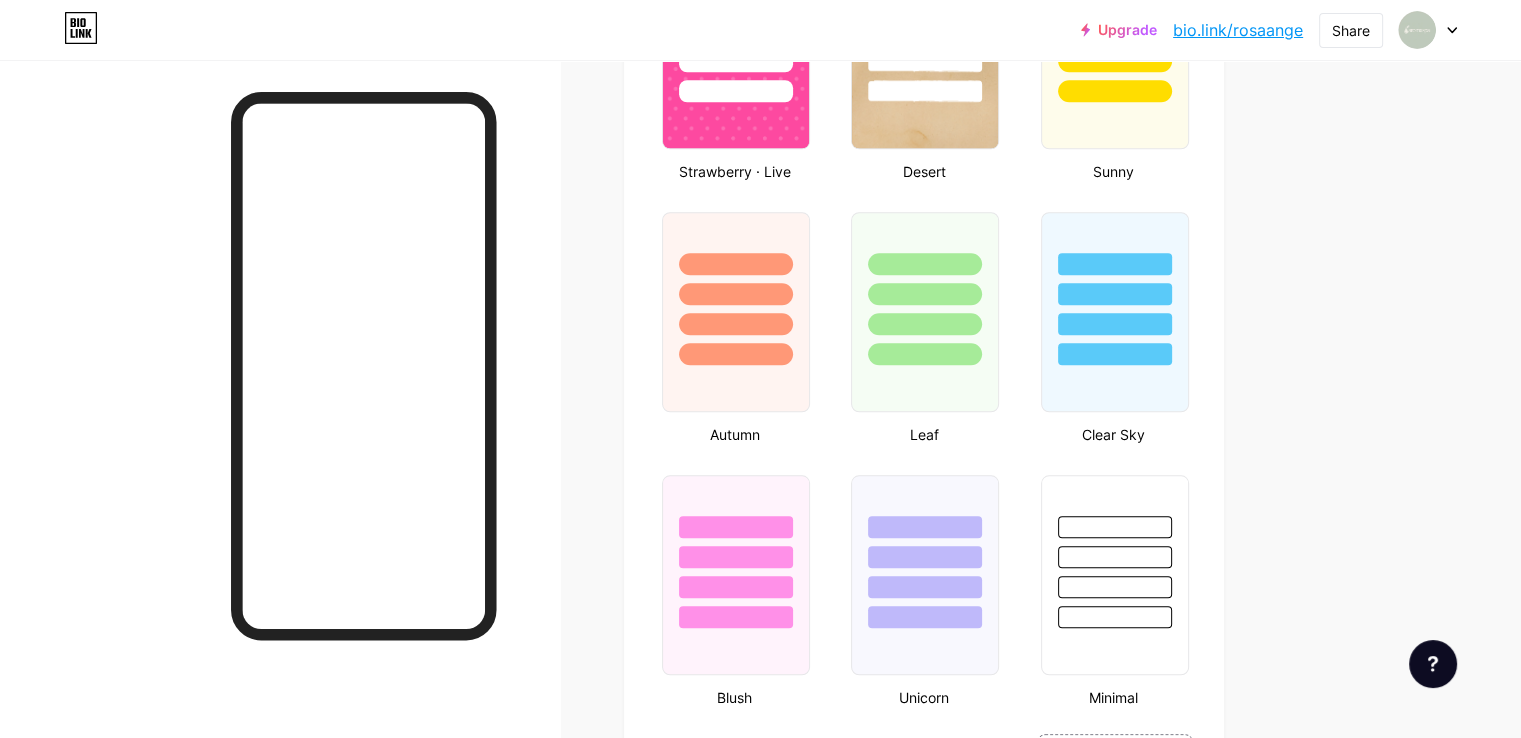 scroll, scrollTop: 1852, scrollLeft: 0, axis: vertical 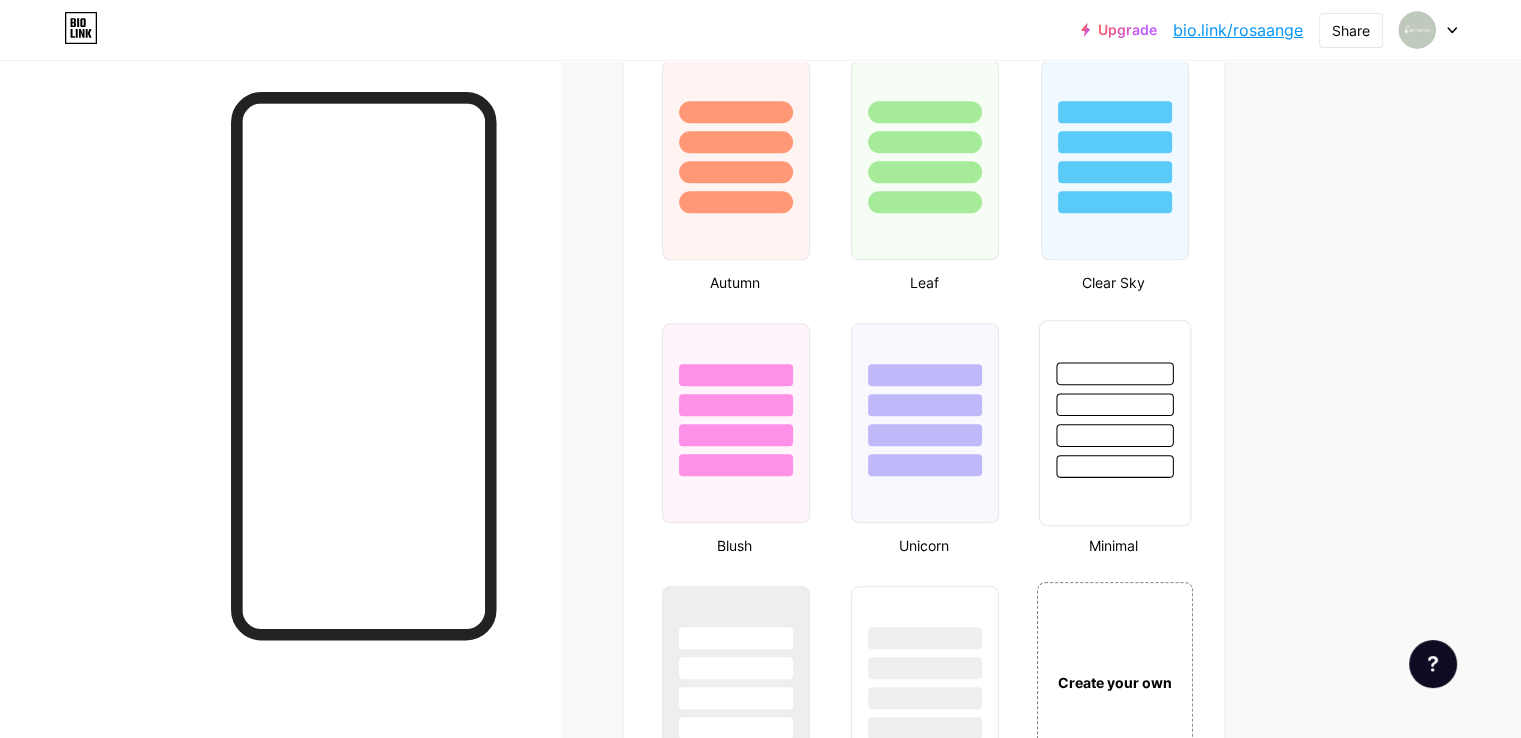 click at bounding box center [1114, 404] 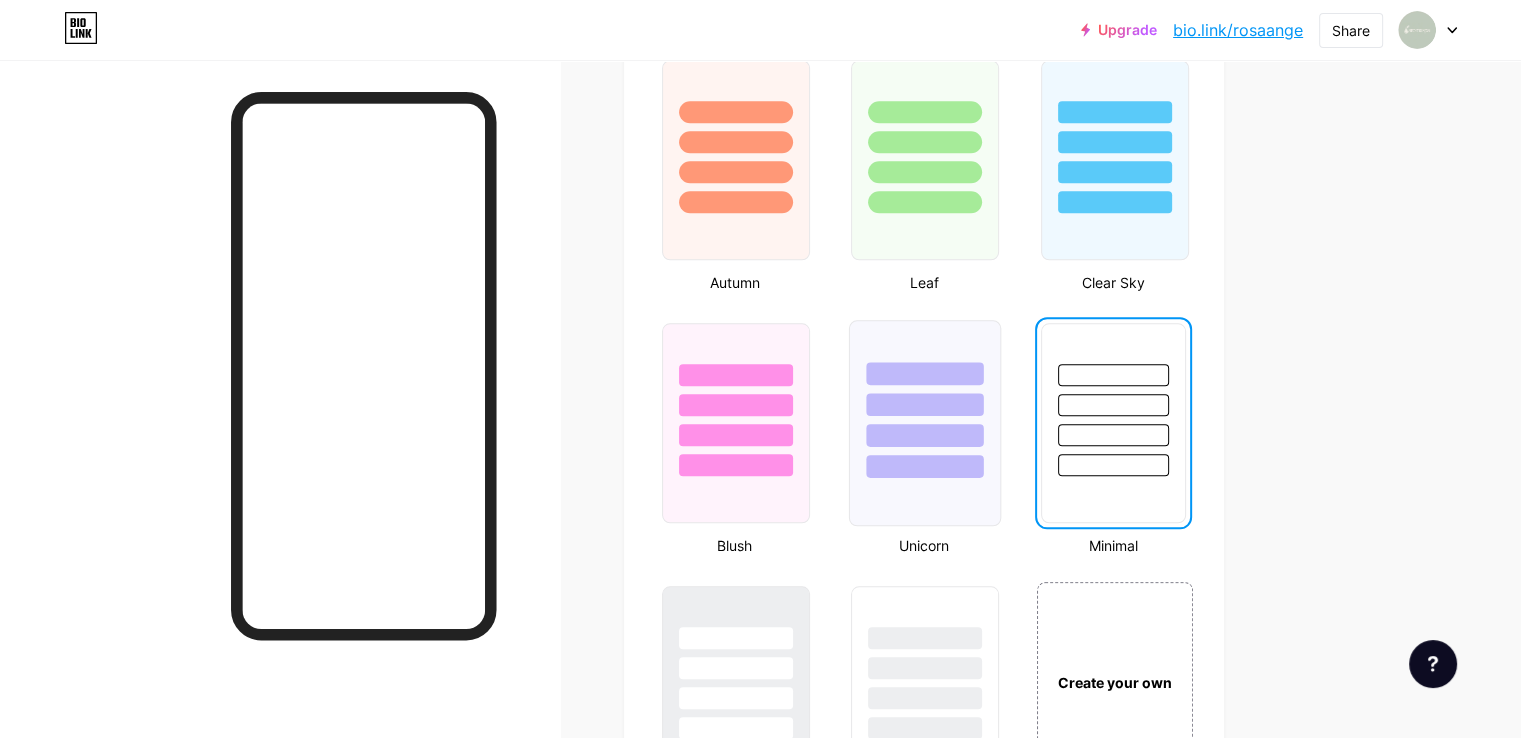 click at bounding box center (925, 399) 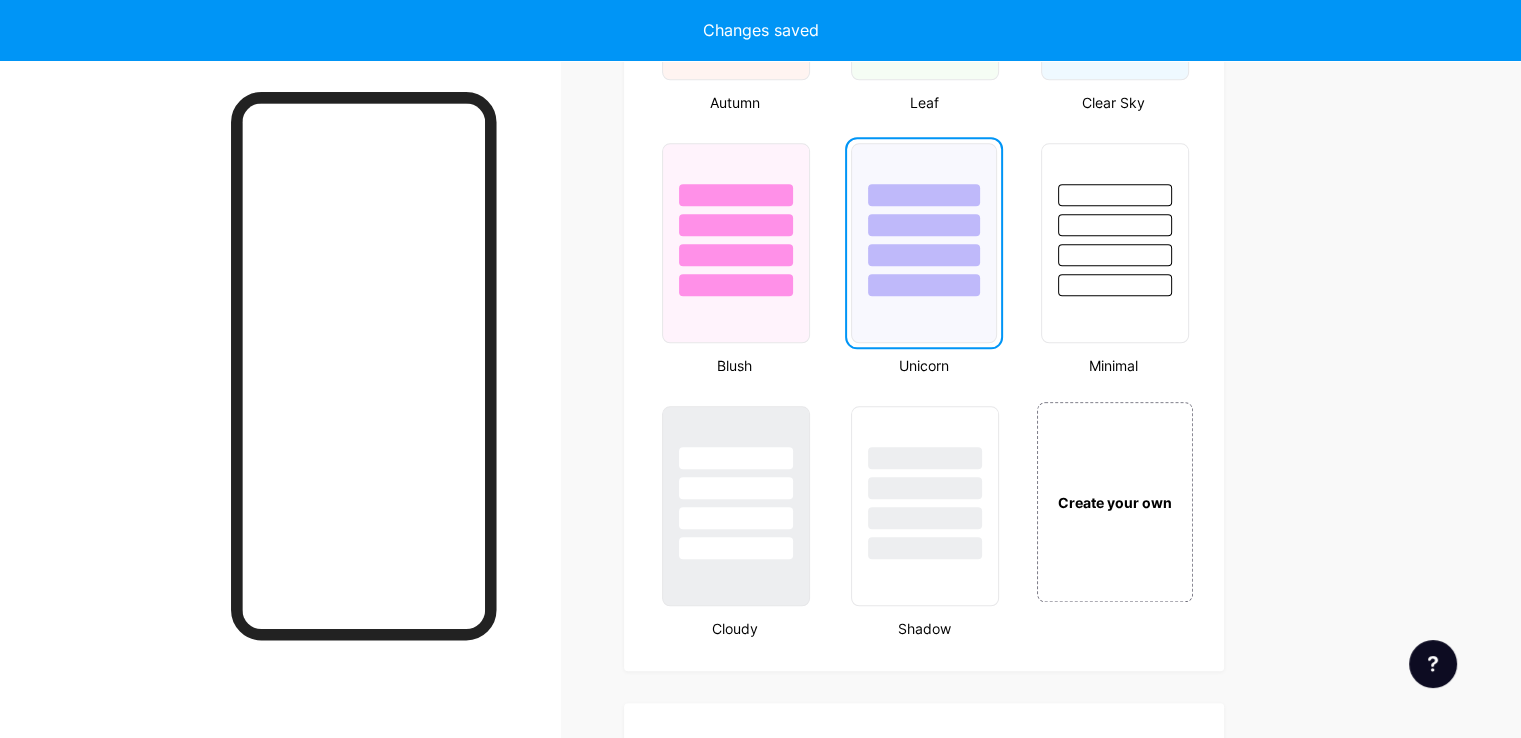 scroll, scrollTop: 2452, scrollLeft: 0, axis: vertical 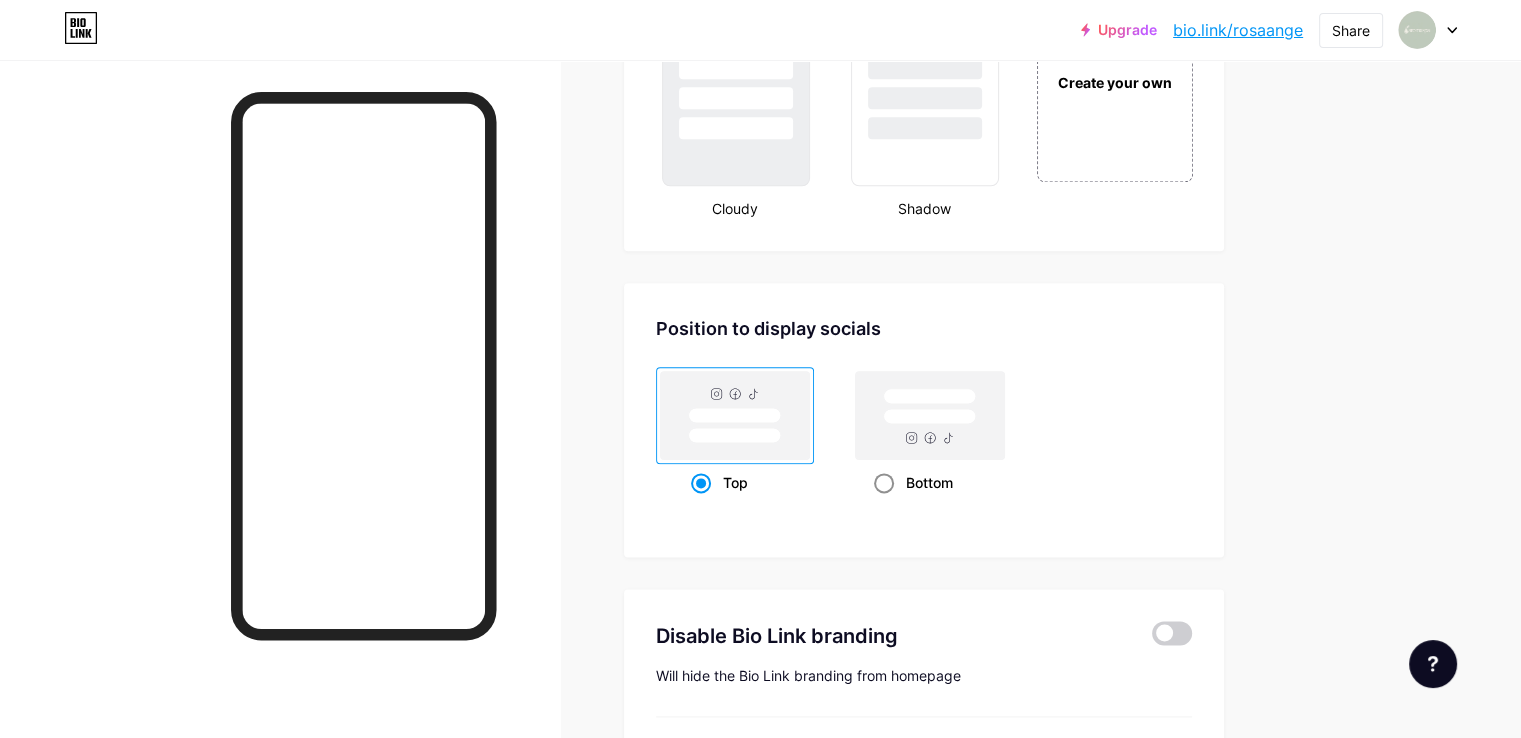 click 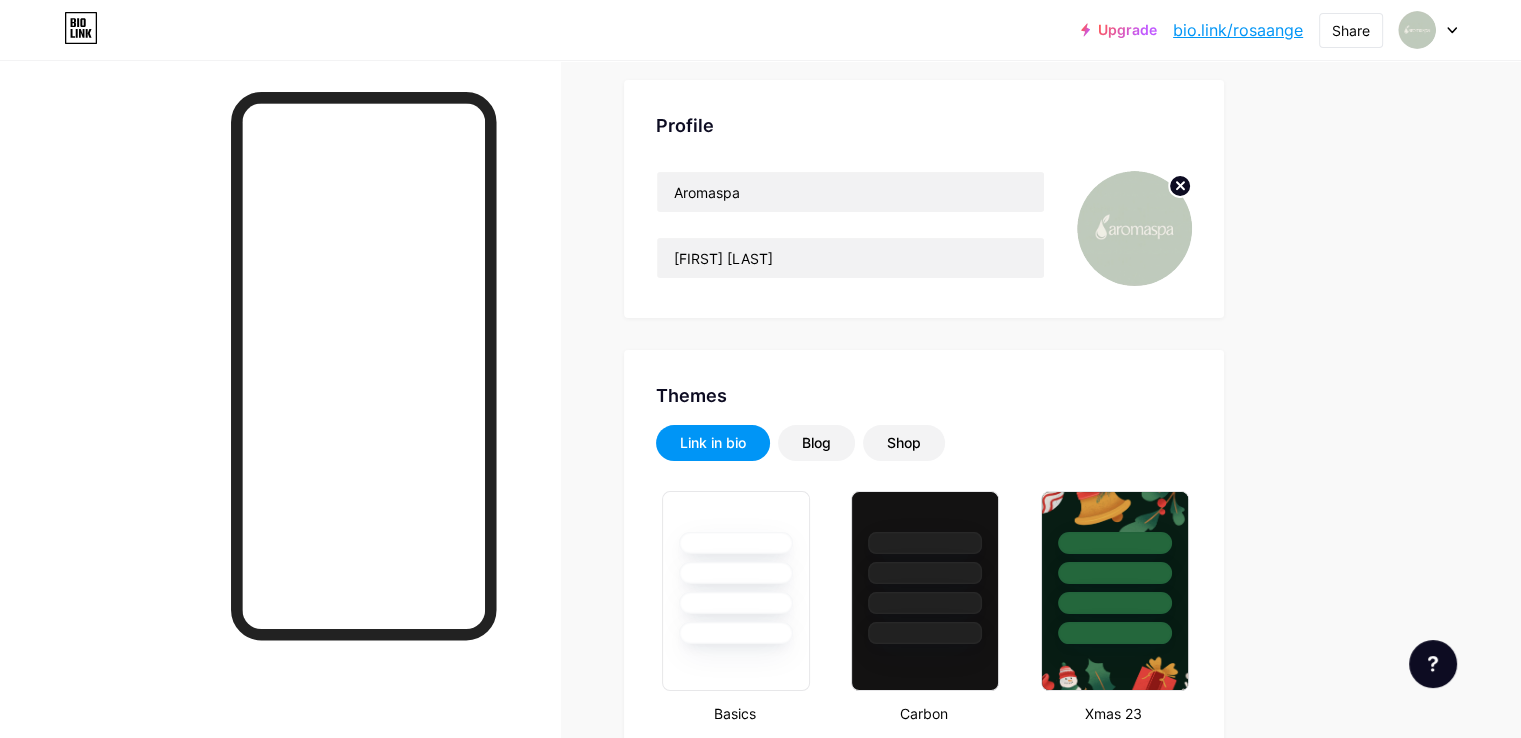 scroll, scrollTop: 0, scrollLeft: 0, axis: both 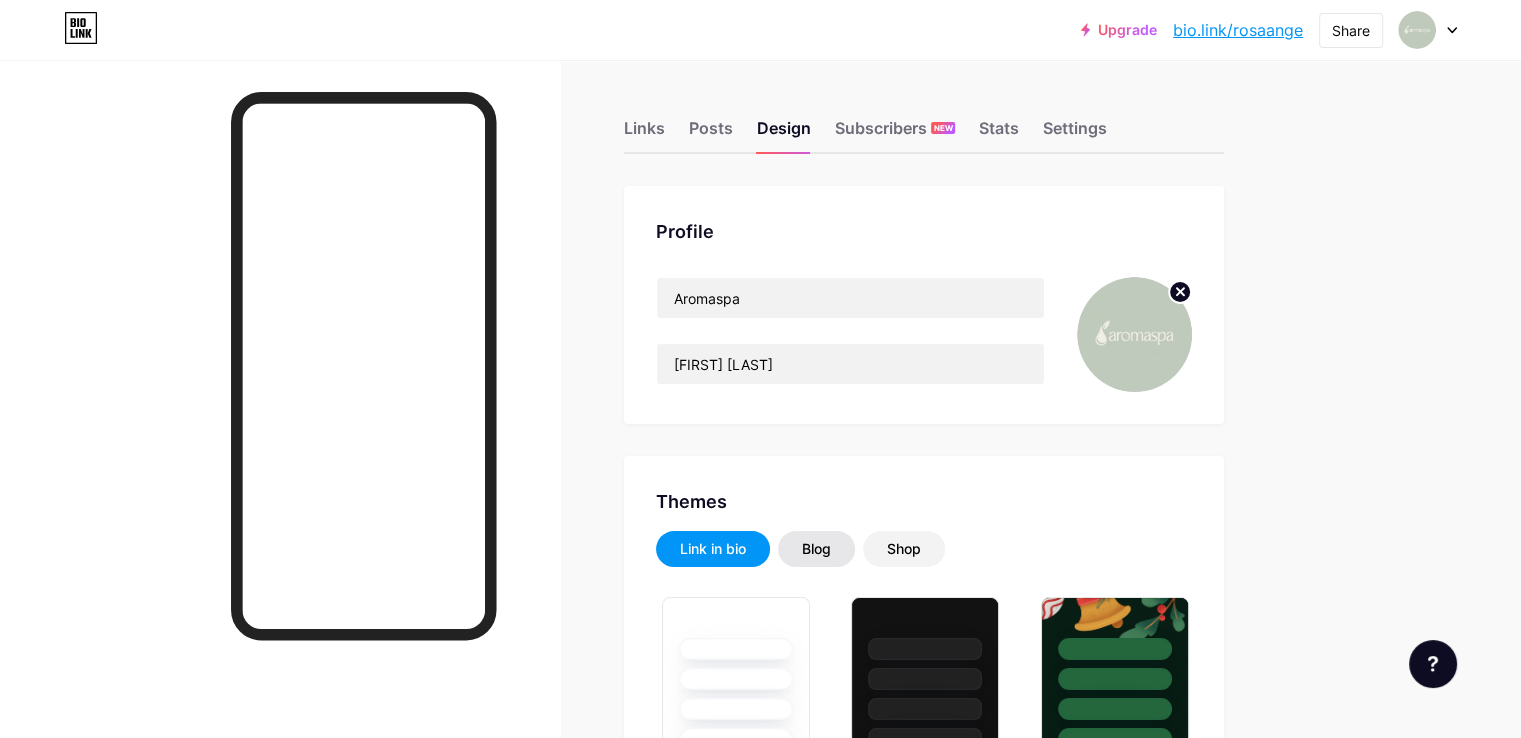 click on "Blog" at bounding box center (816, 549) 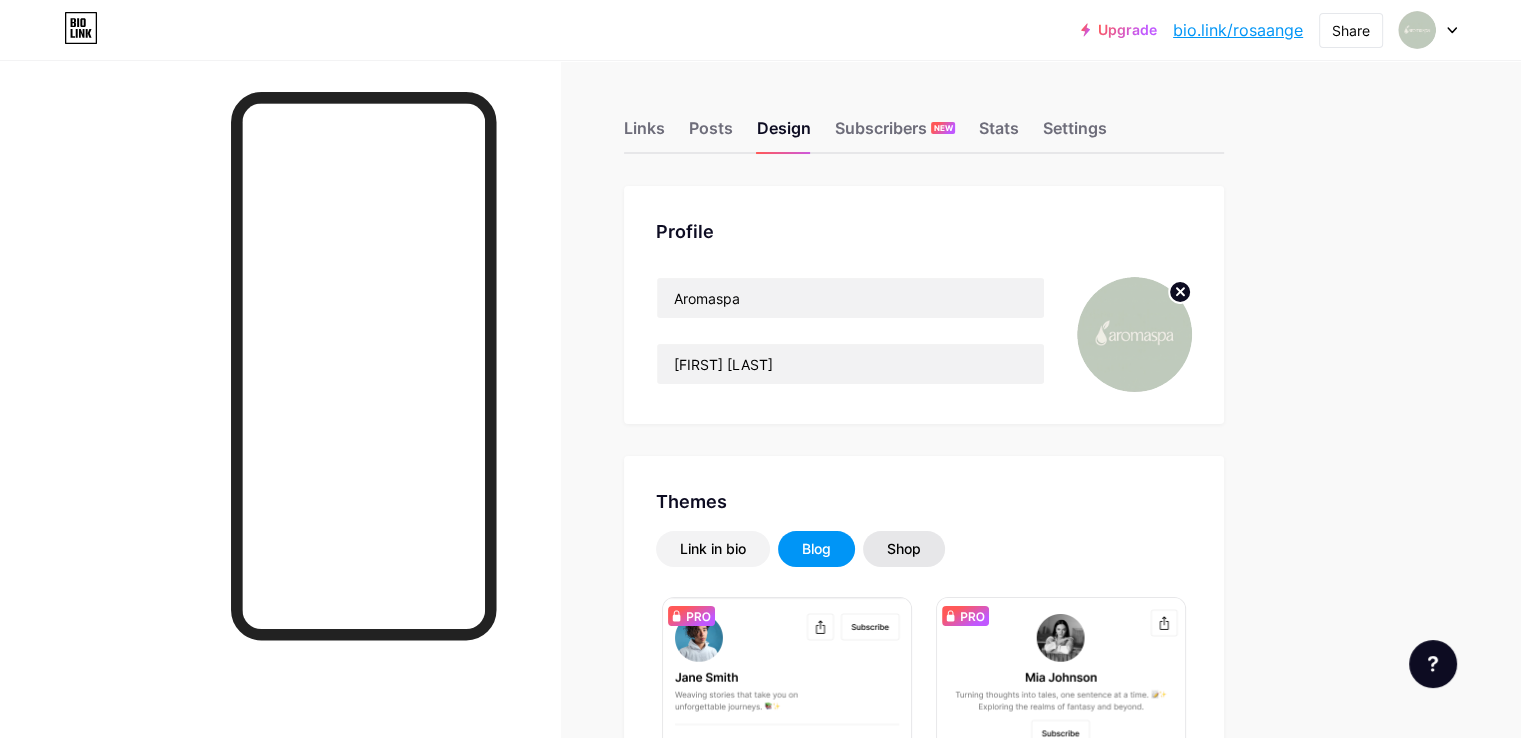 click on "Shop" at bounding box center (904, 549) 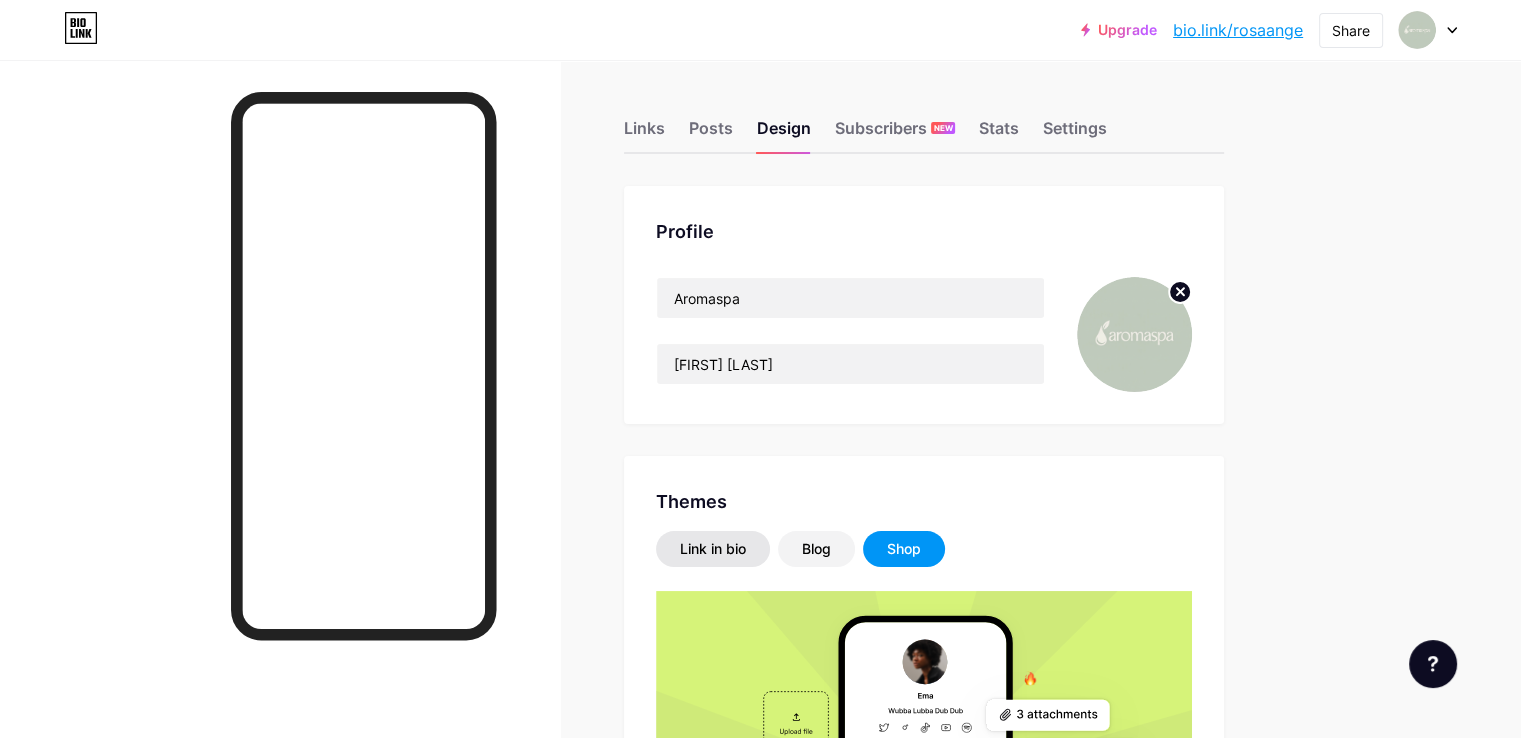 click on "Link in bio" at bounding box center [713, 549] 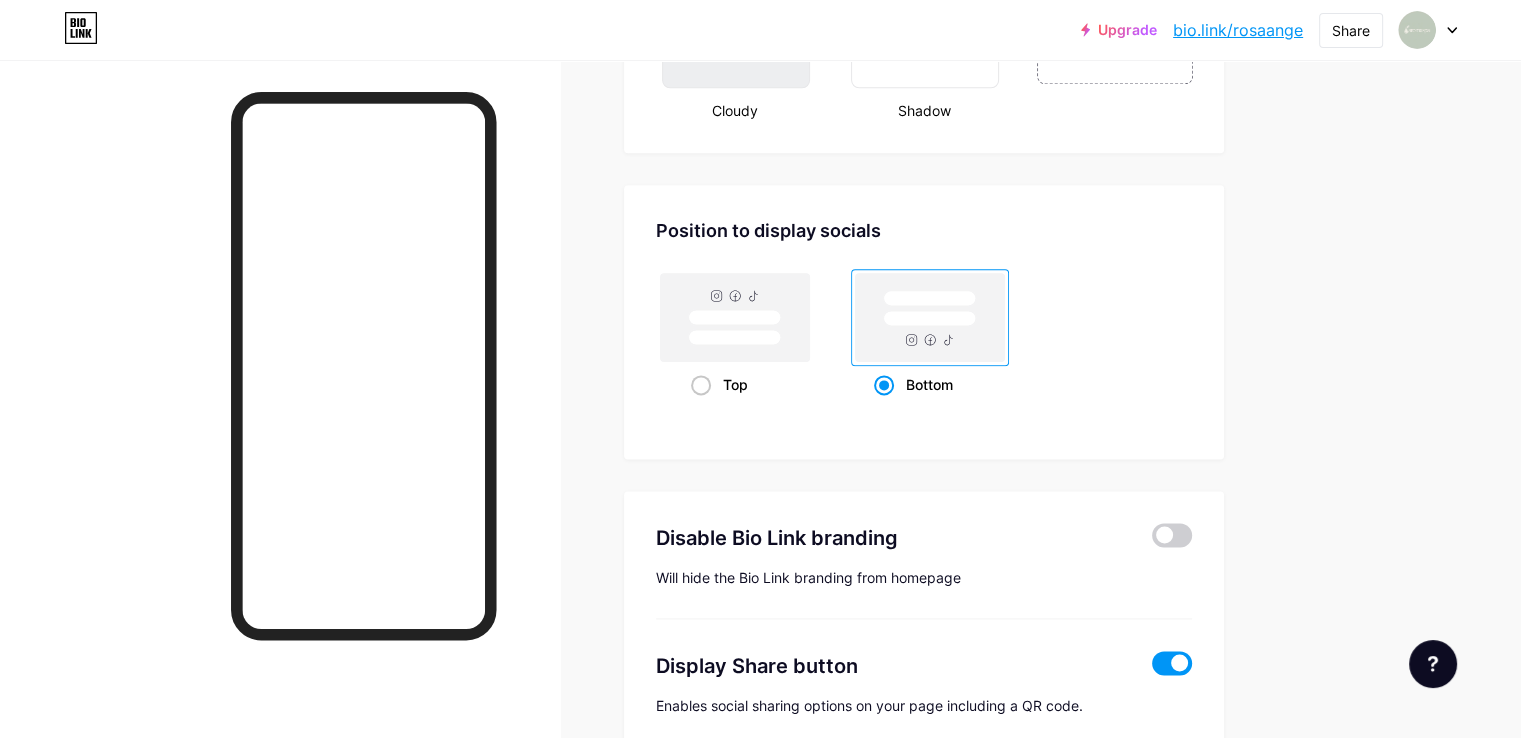 scroll, scrollTop: 2652, scrollLeft: 0, axis: vertical 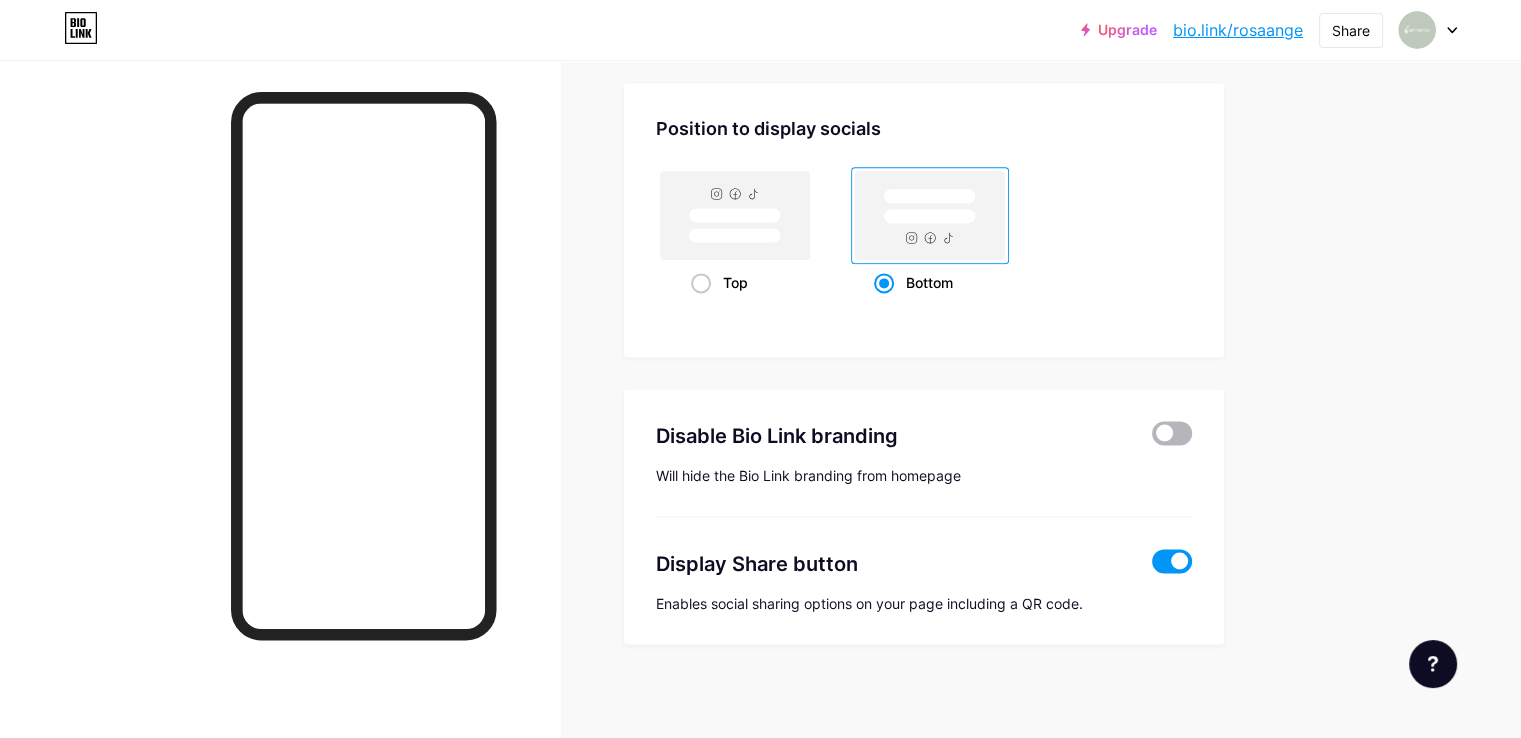click at bounding box center (1172, 433) 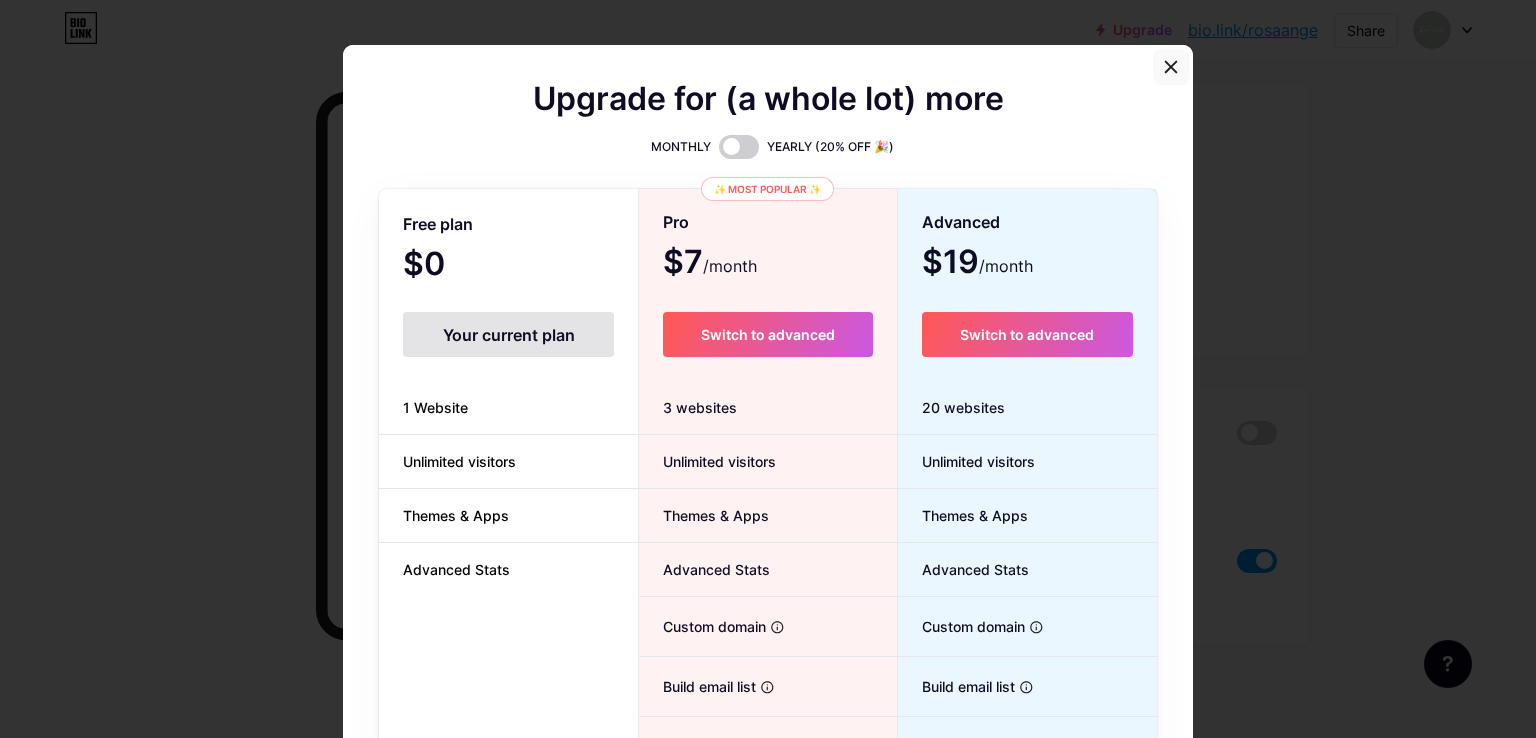 click 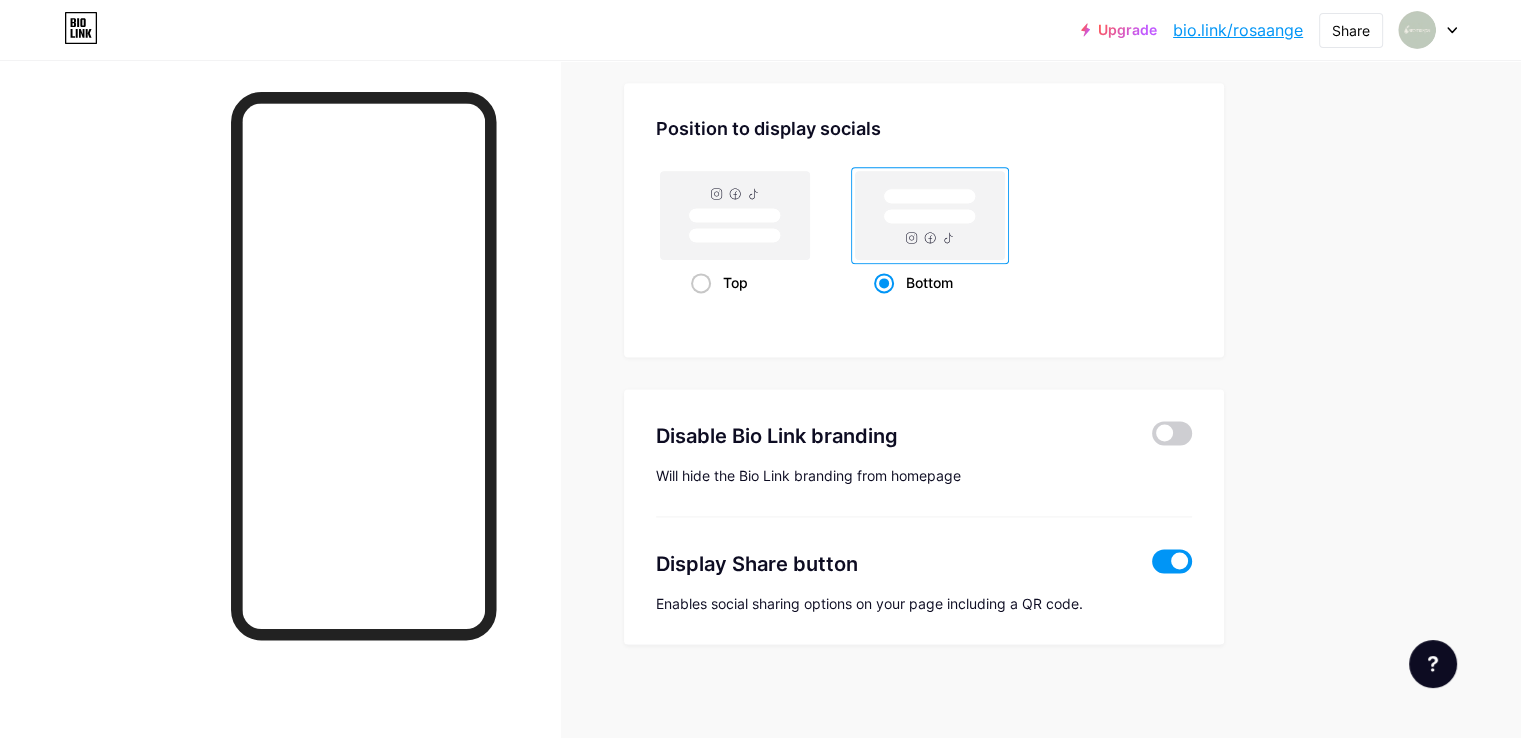 click on "Display Share button
Enables social sharing options on your page including a QR code." at bounding box center [924, 564] 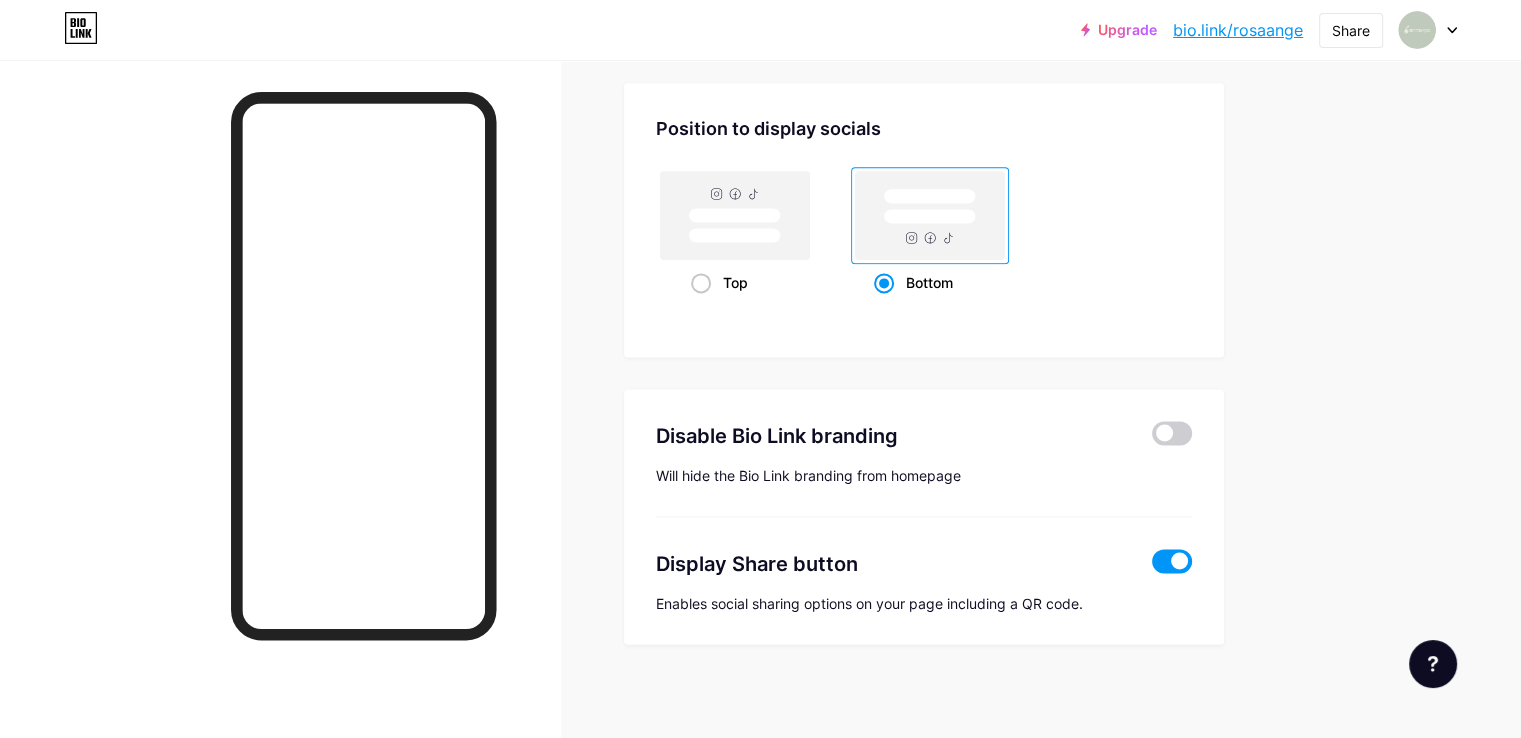 click at bounding box center [1152, 566] 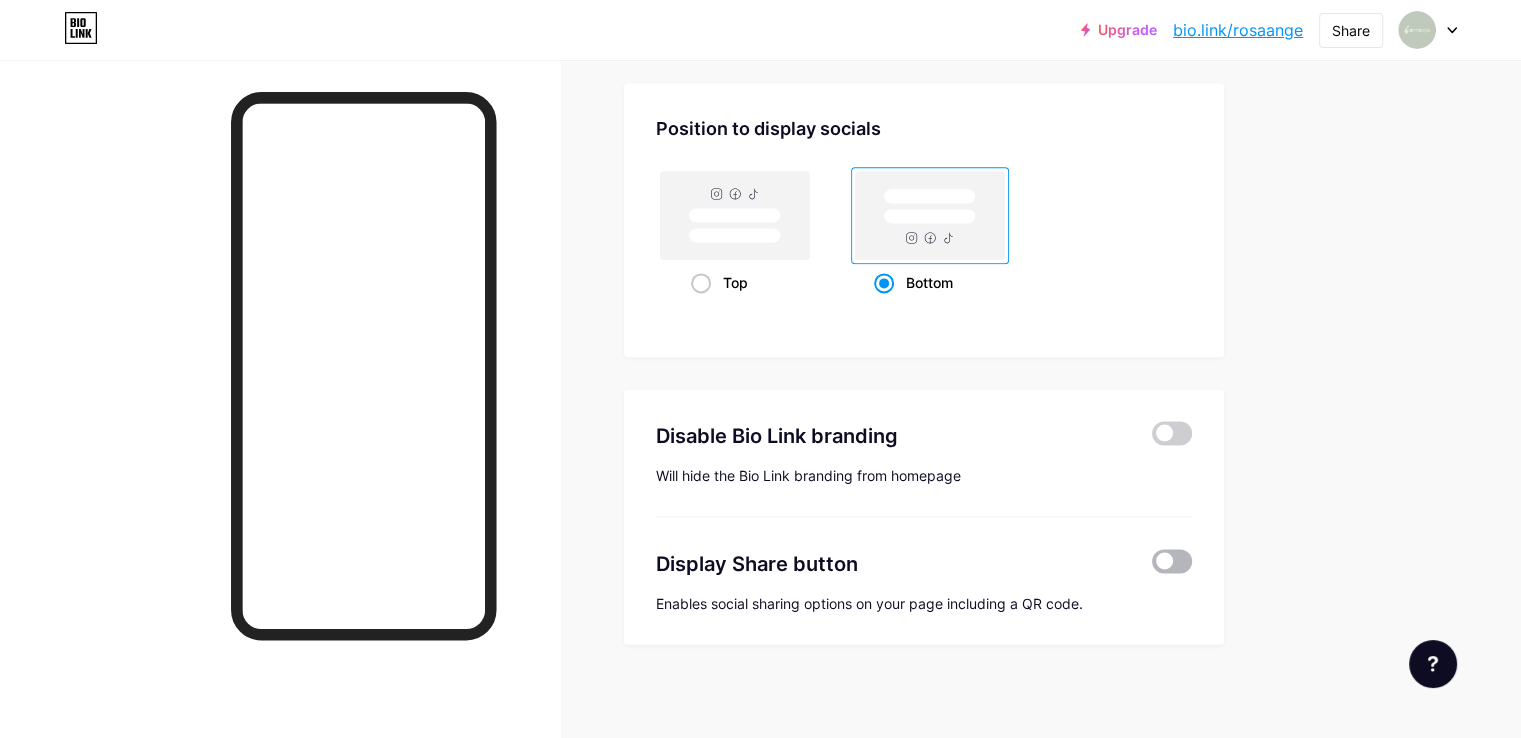 click at bounding box center [1172, 561] 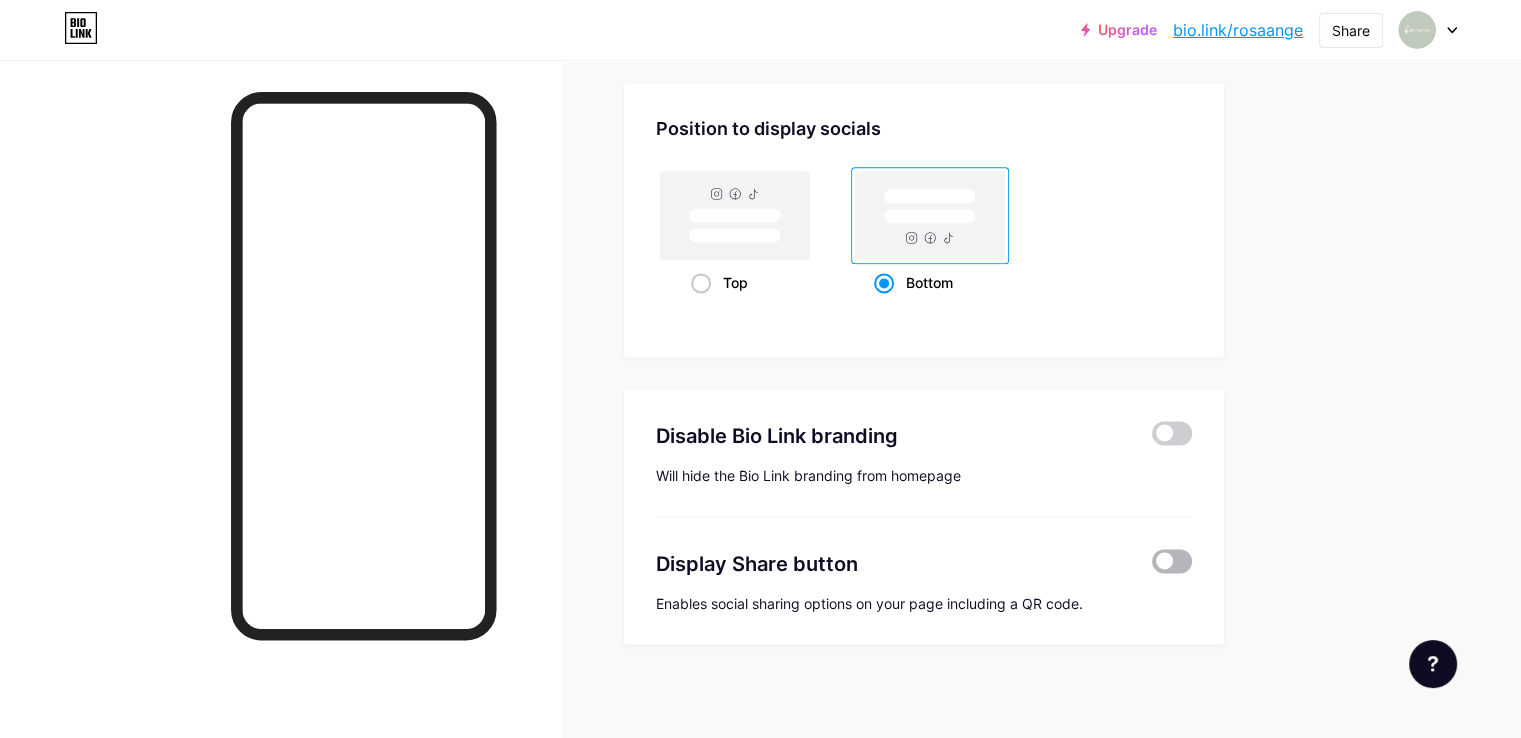 click at bounding box center [1152, 566] 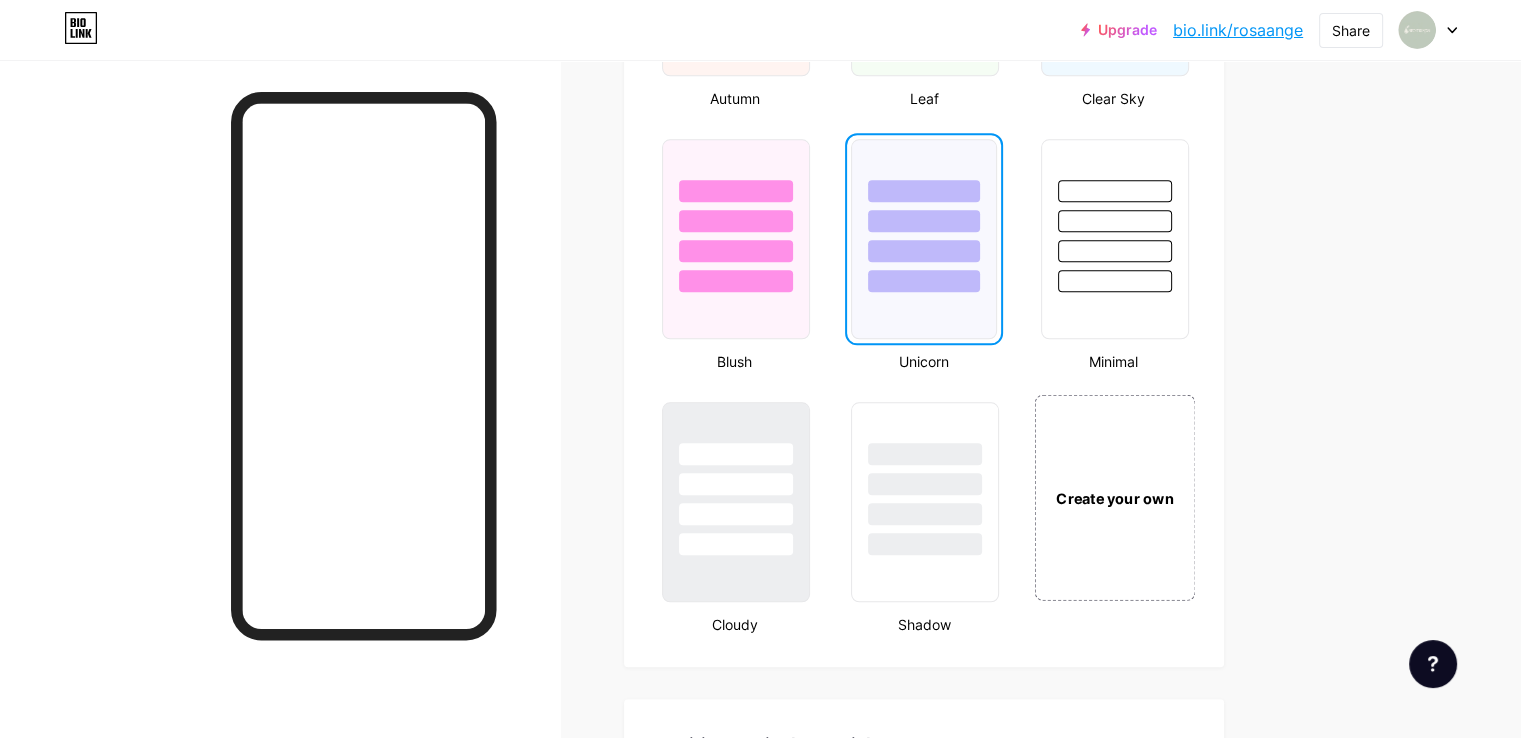 scroll, scrollTop: 1952, scrollLeft: 0, axis: vertical 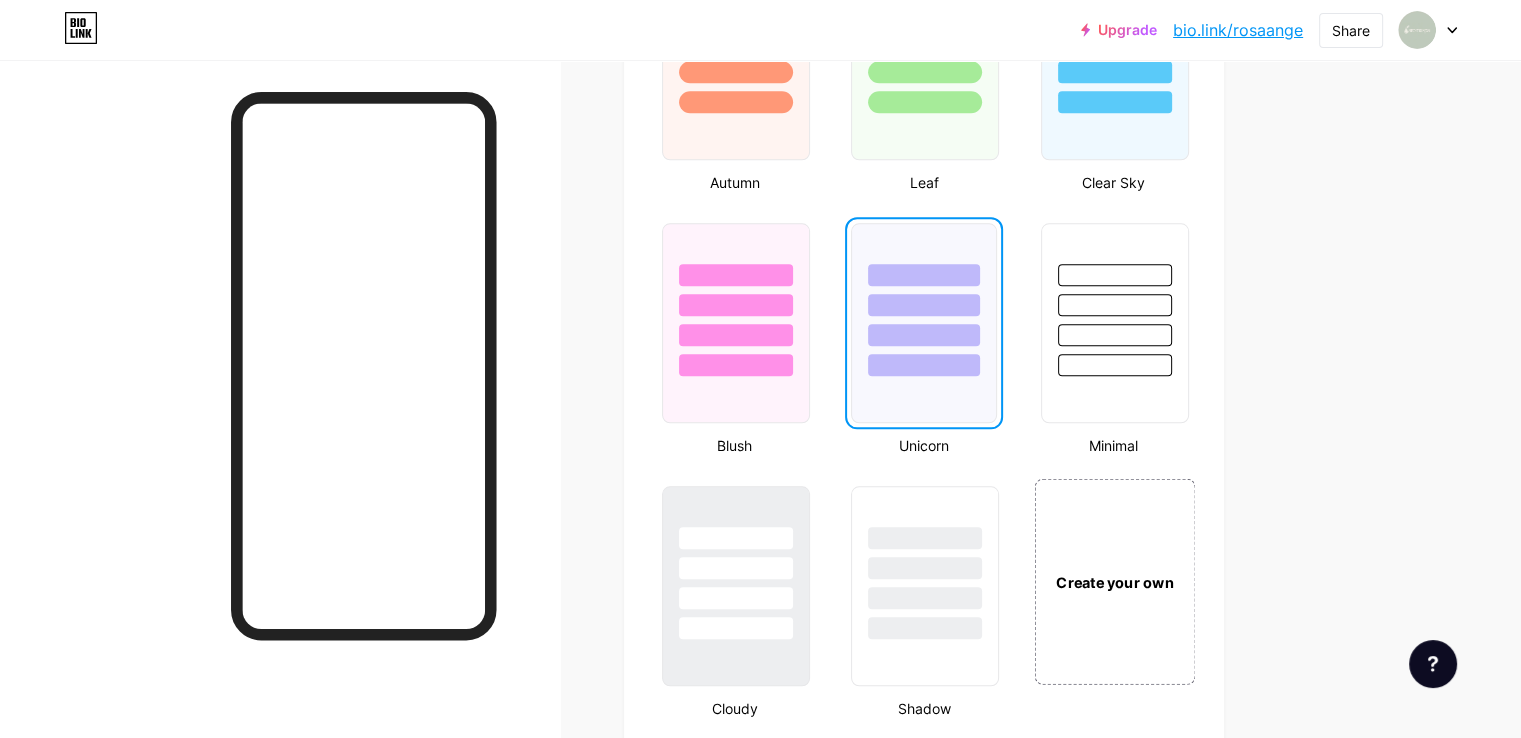 click on "Create your own" at bounding box center (1114, 582) 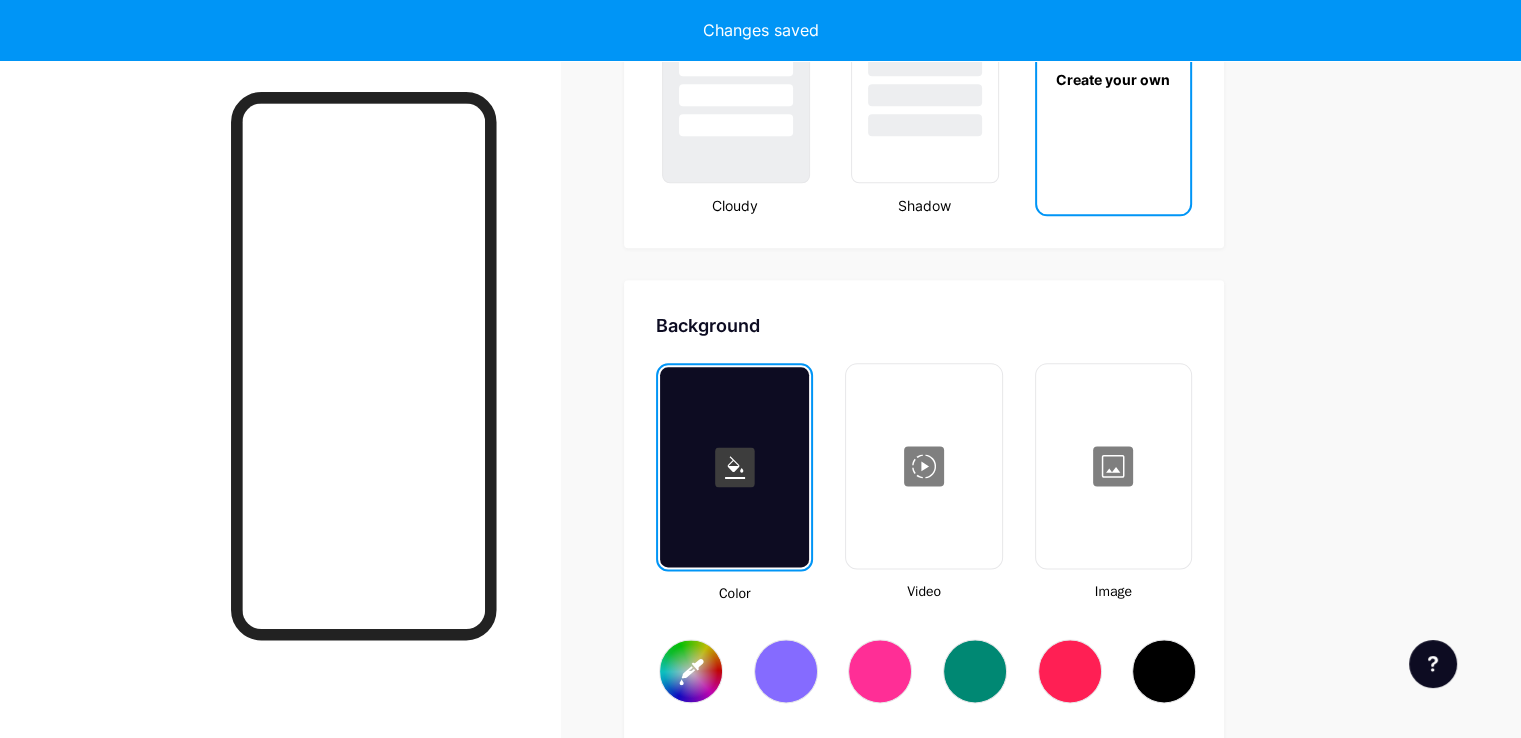 type on "#ffffff" 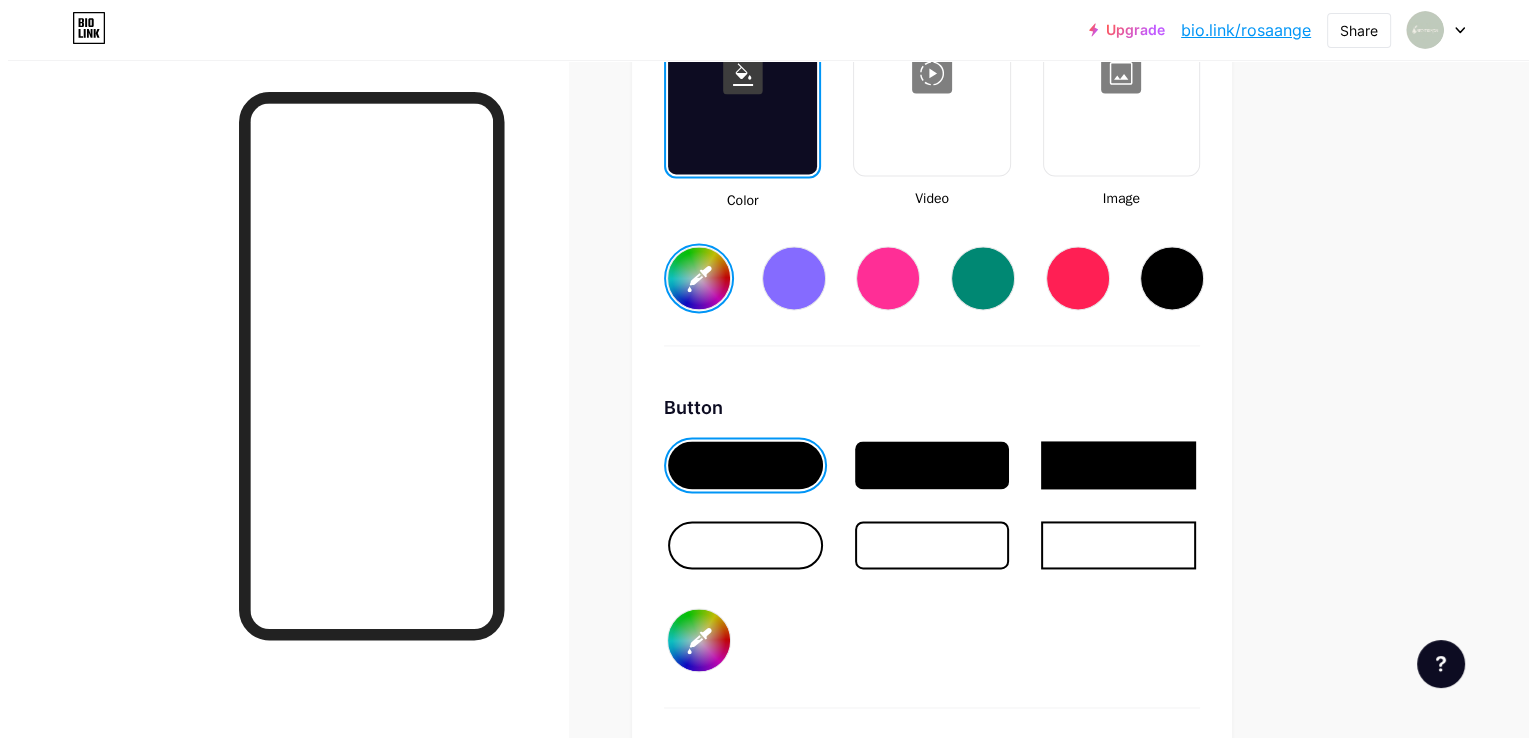 scroll, scrollTop: 2548, scrollLeft: 0, axis: vertical 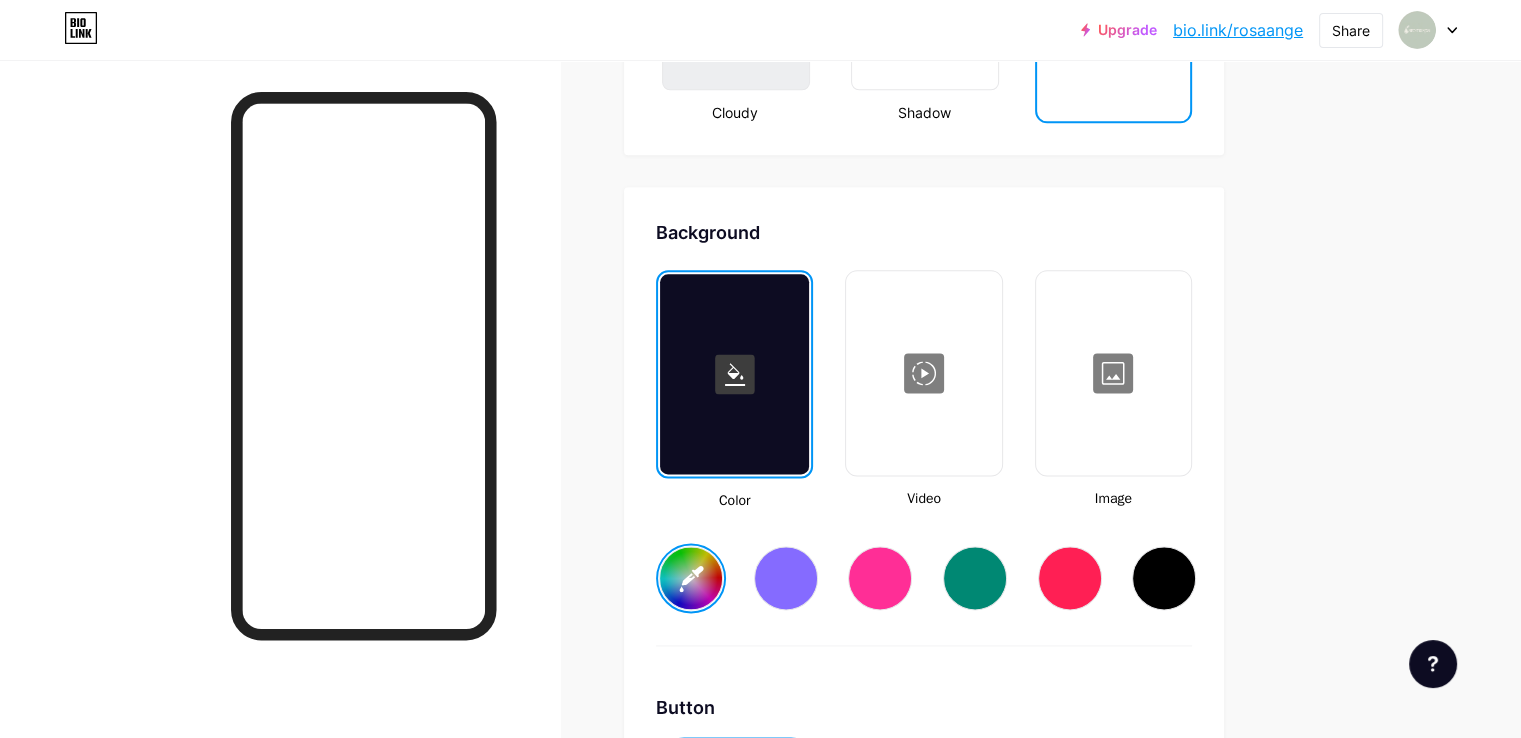 click at bounding box center (923, 373) 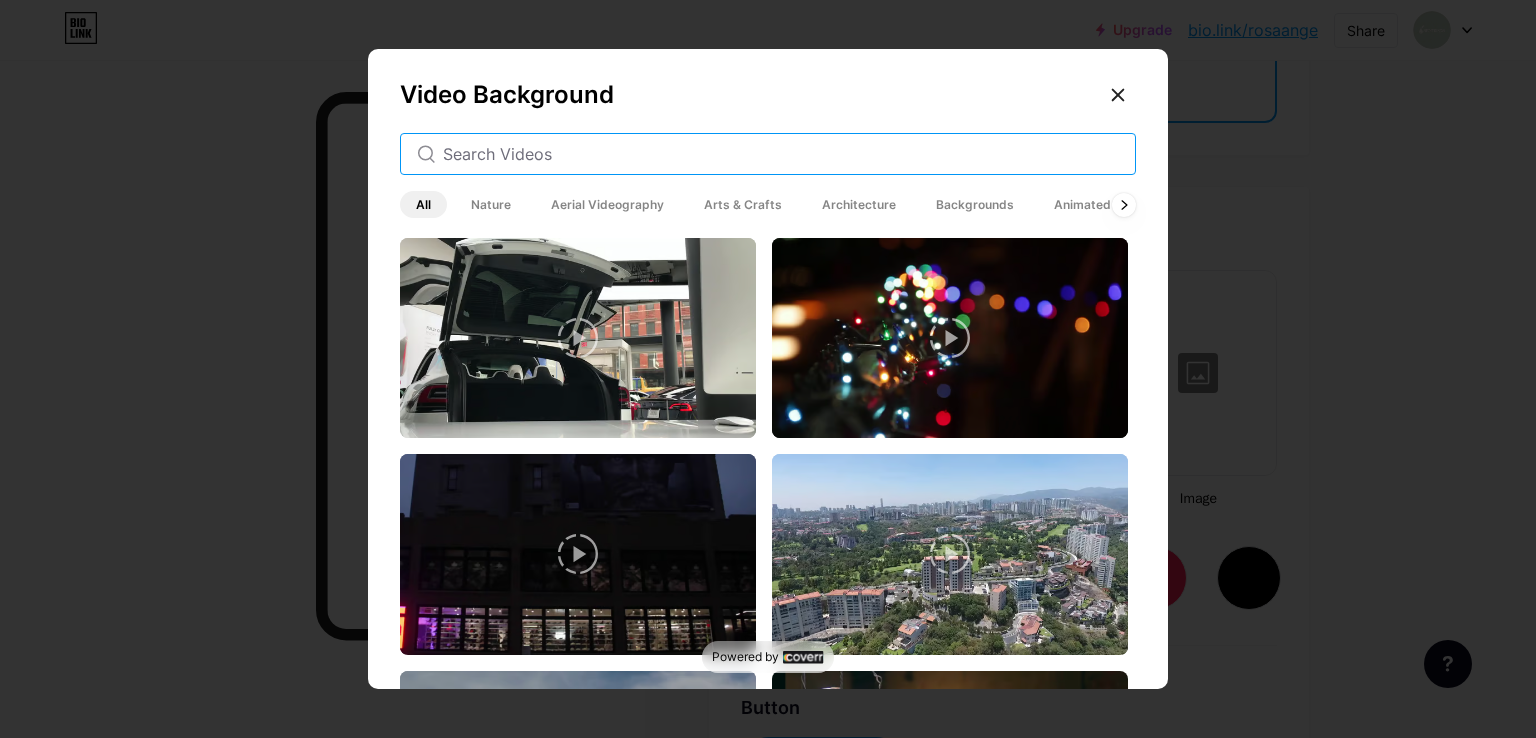click at bounding box center (781, 154) 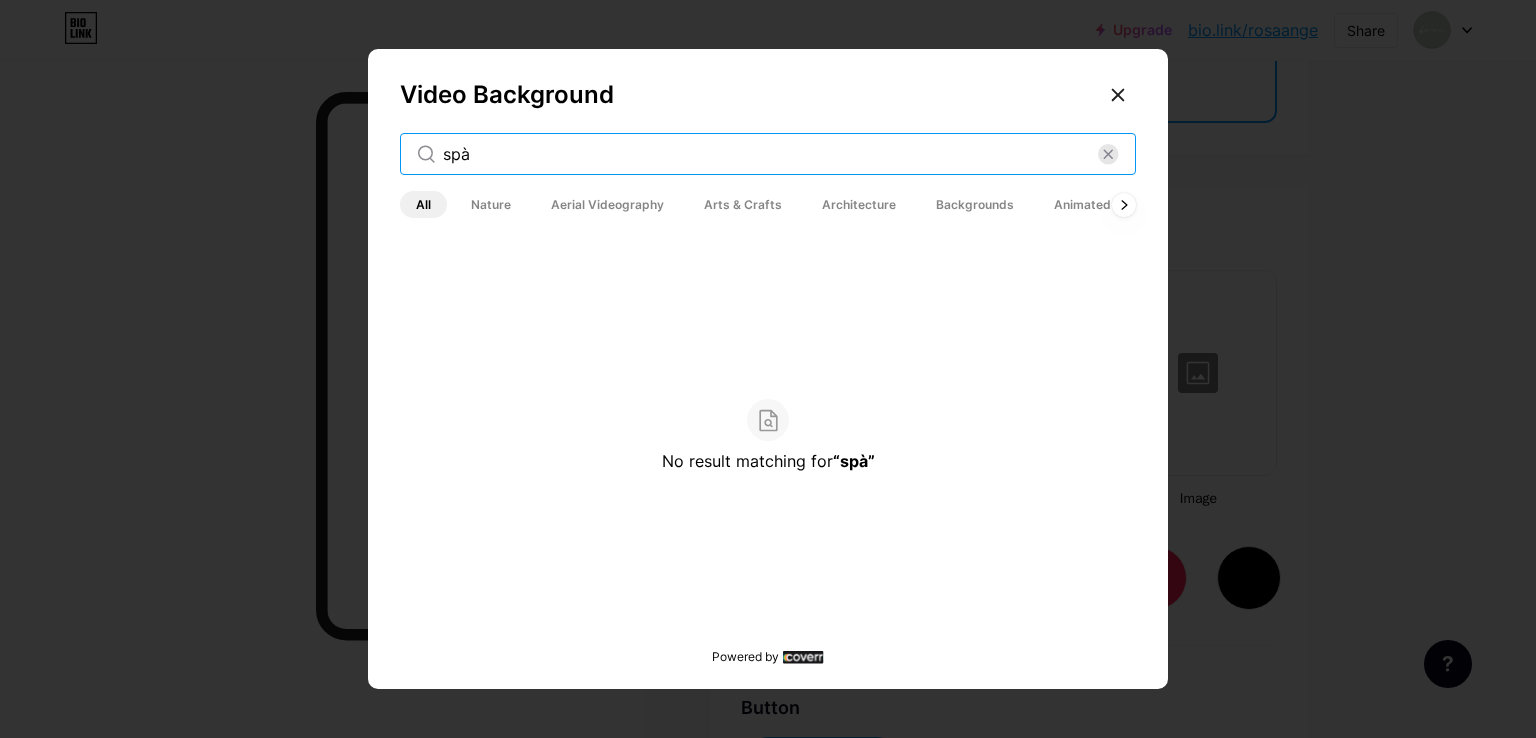 click on "spà" at bounding box center (770, 154) 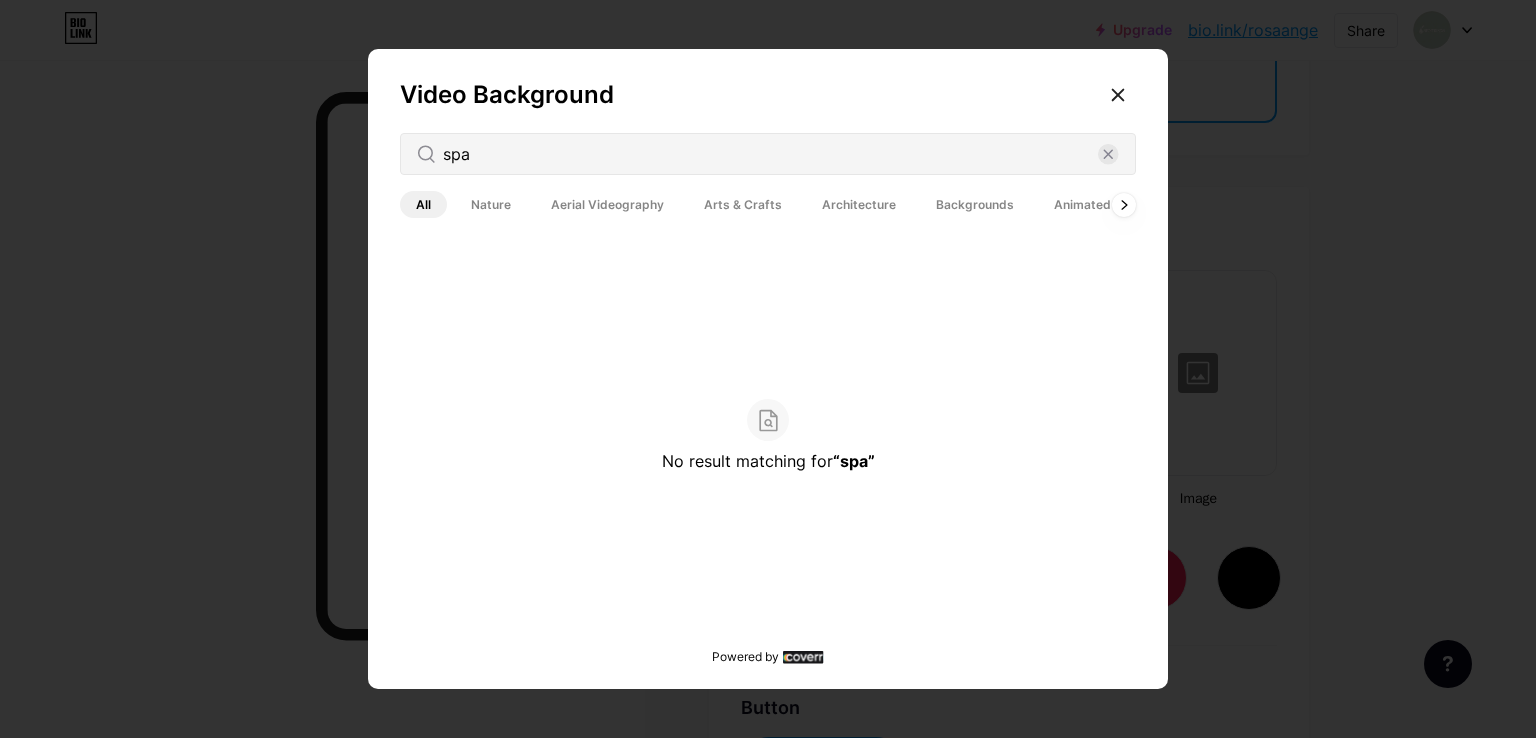 click on "Animated" at bounding box center (1082, 204) 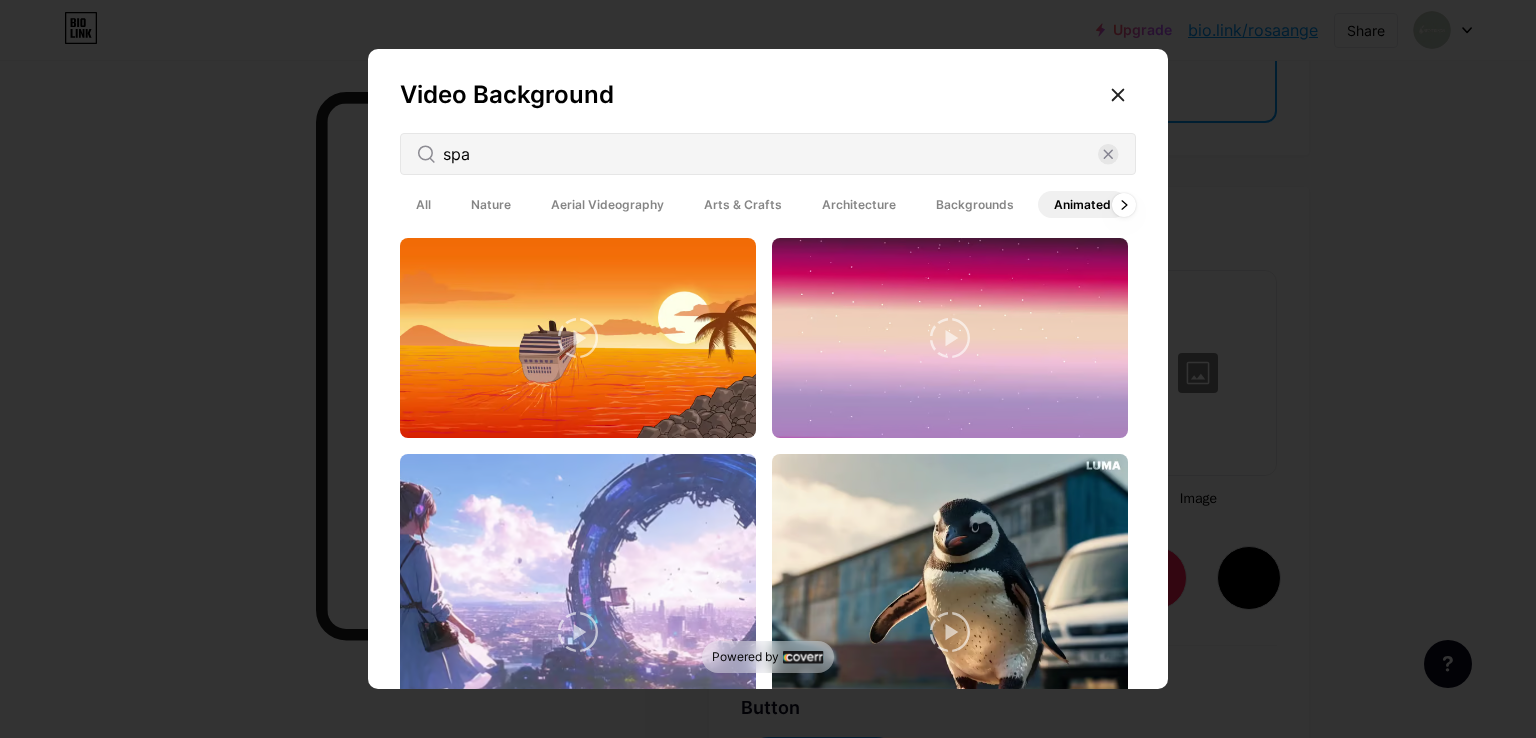 click on "All" at bounding box center [423, 204] 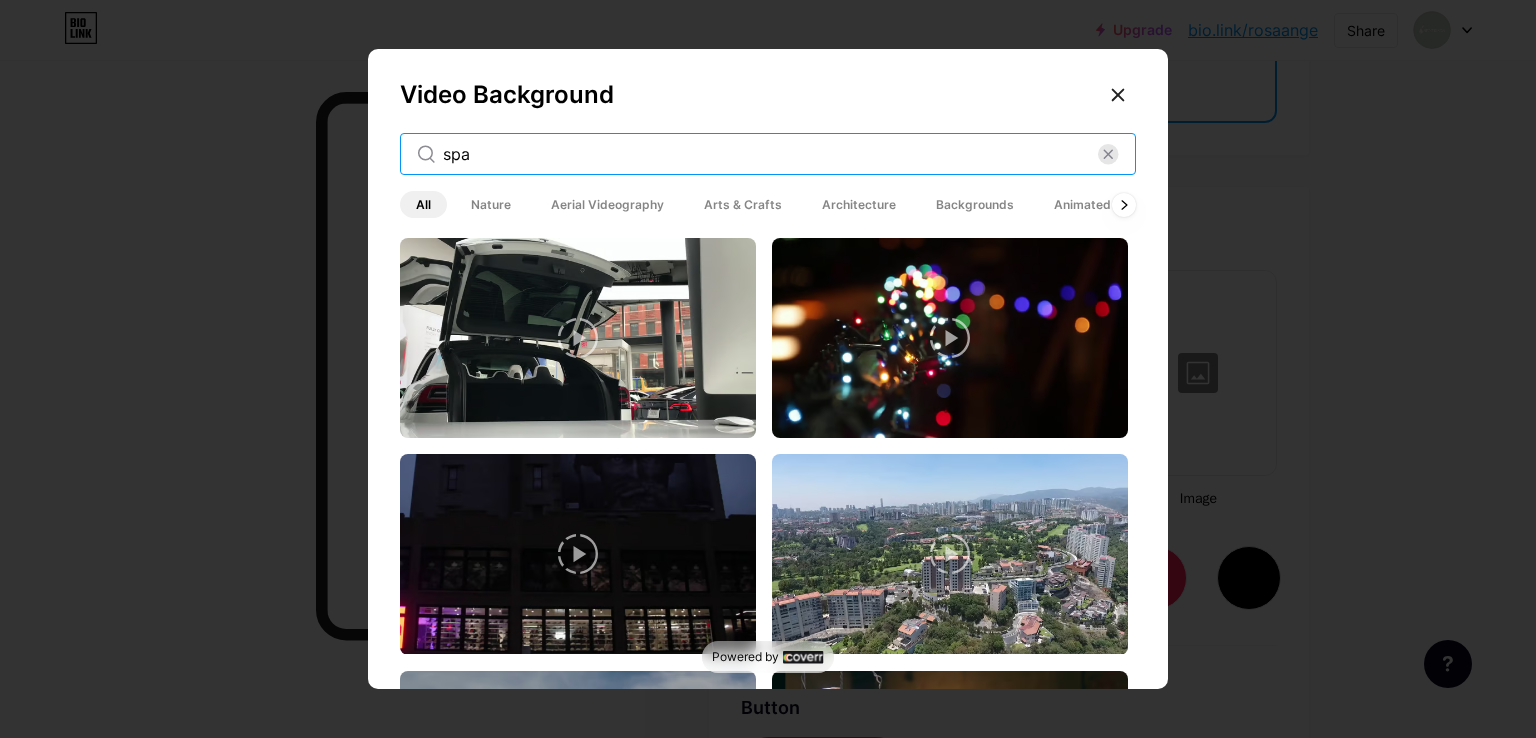 click on "spa" at bounding box center [770, 154] 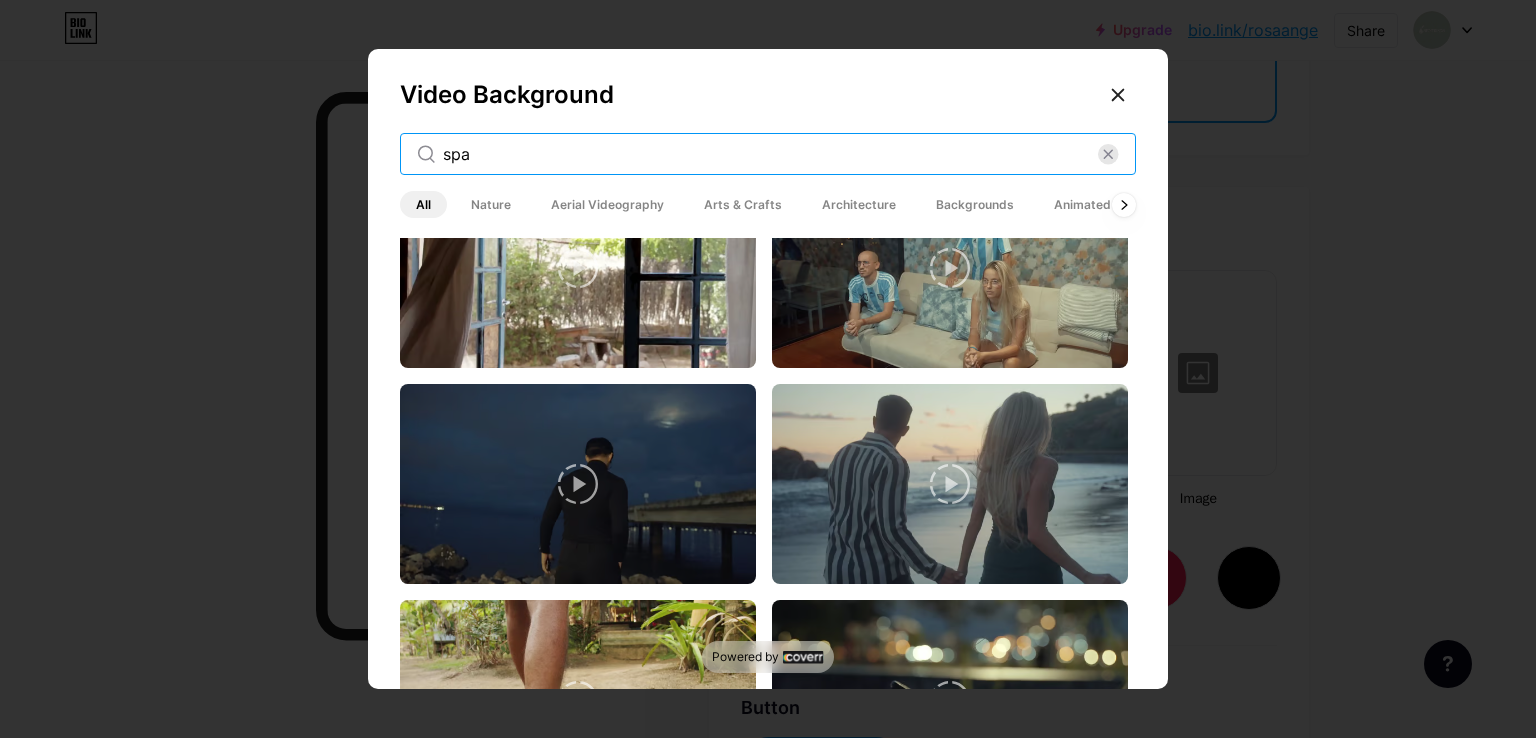 scroll, scrollTop: 4300, scrollLeft: 0, axis: vertical 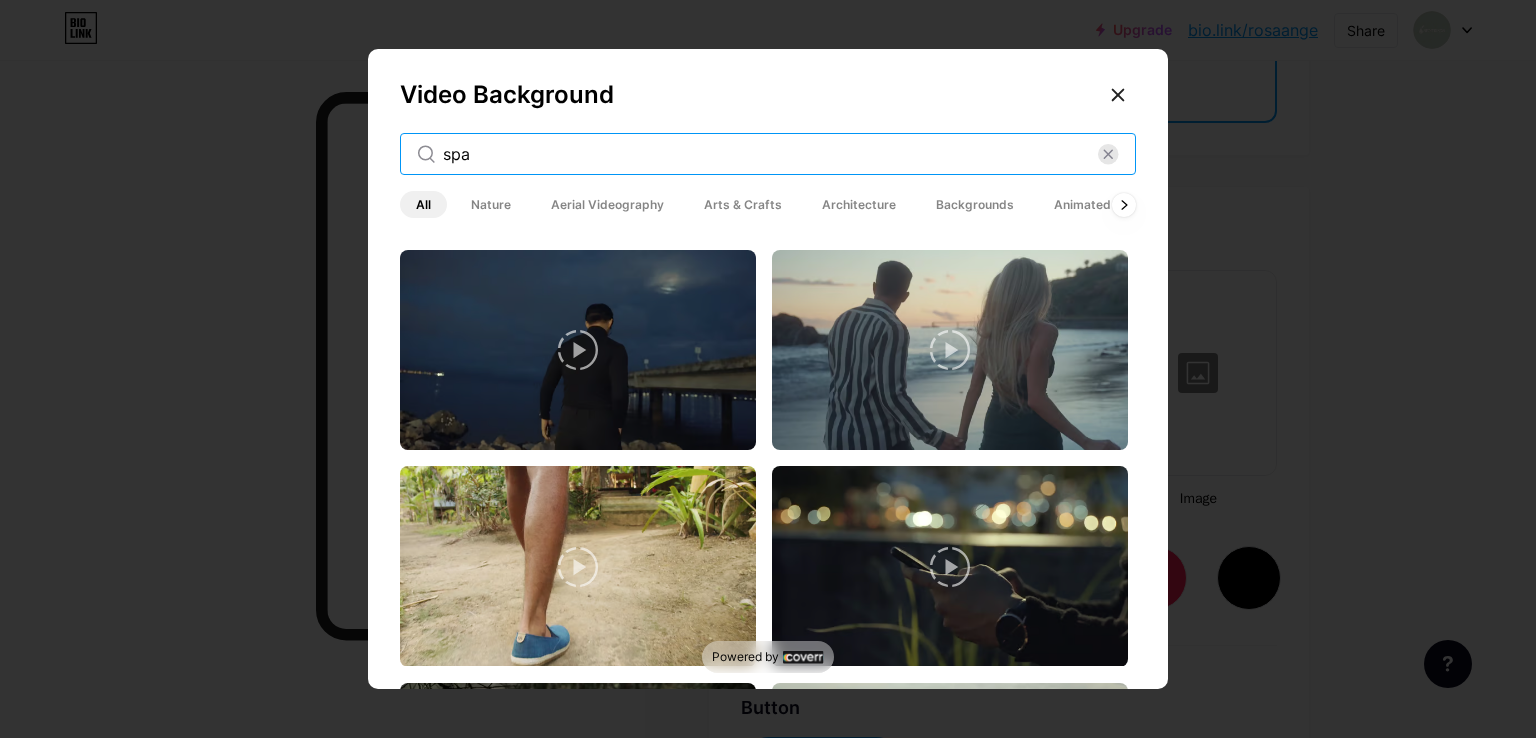 drag, startPoint x: 528, startPoint y: 157, endPoint x: 332, endPoint y: 157, distance: 196 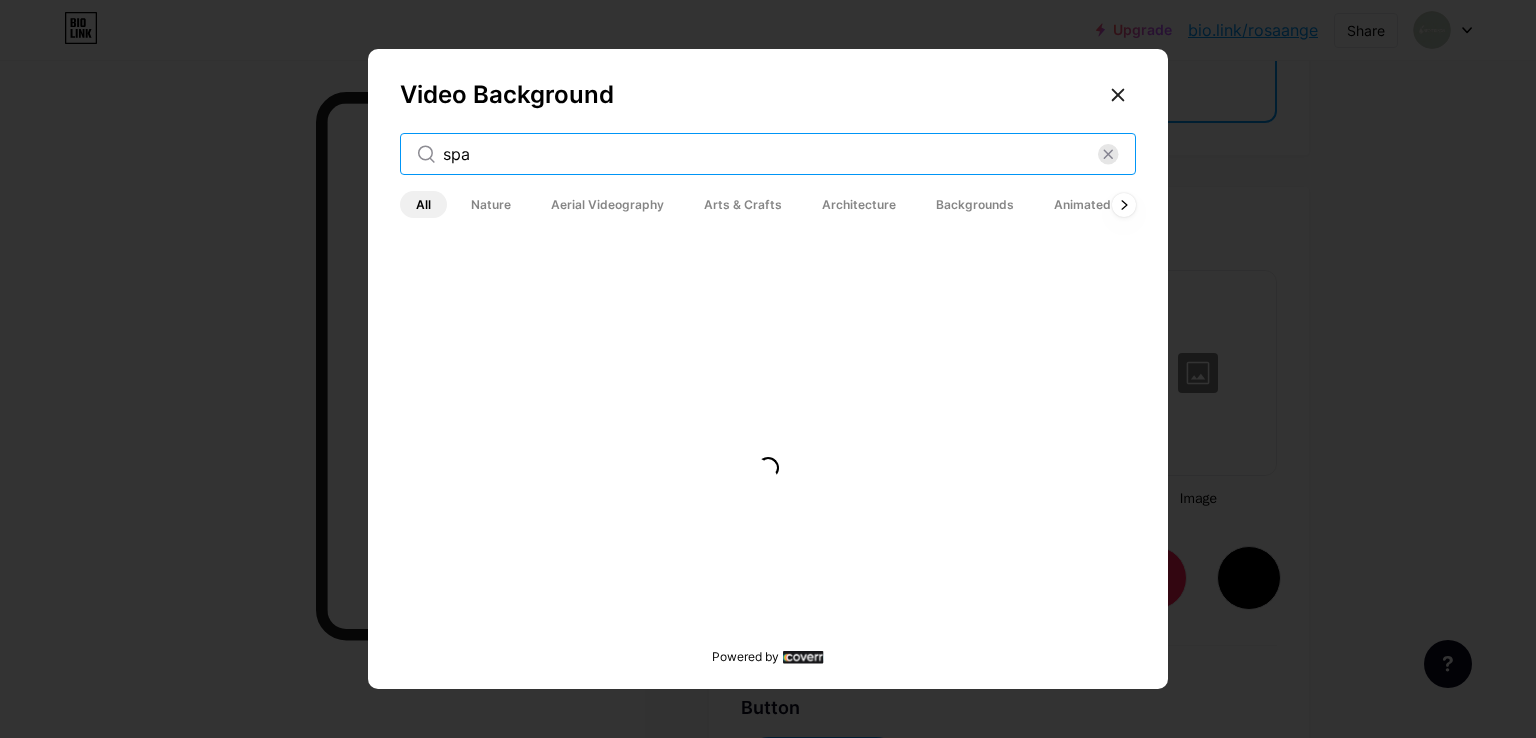 scroll, scrollTop: 0, scrollLeft: 0, axis: both 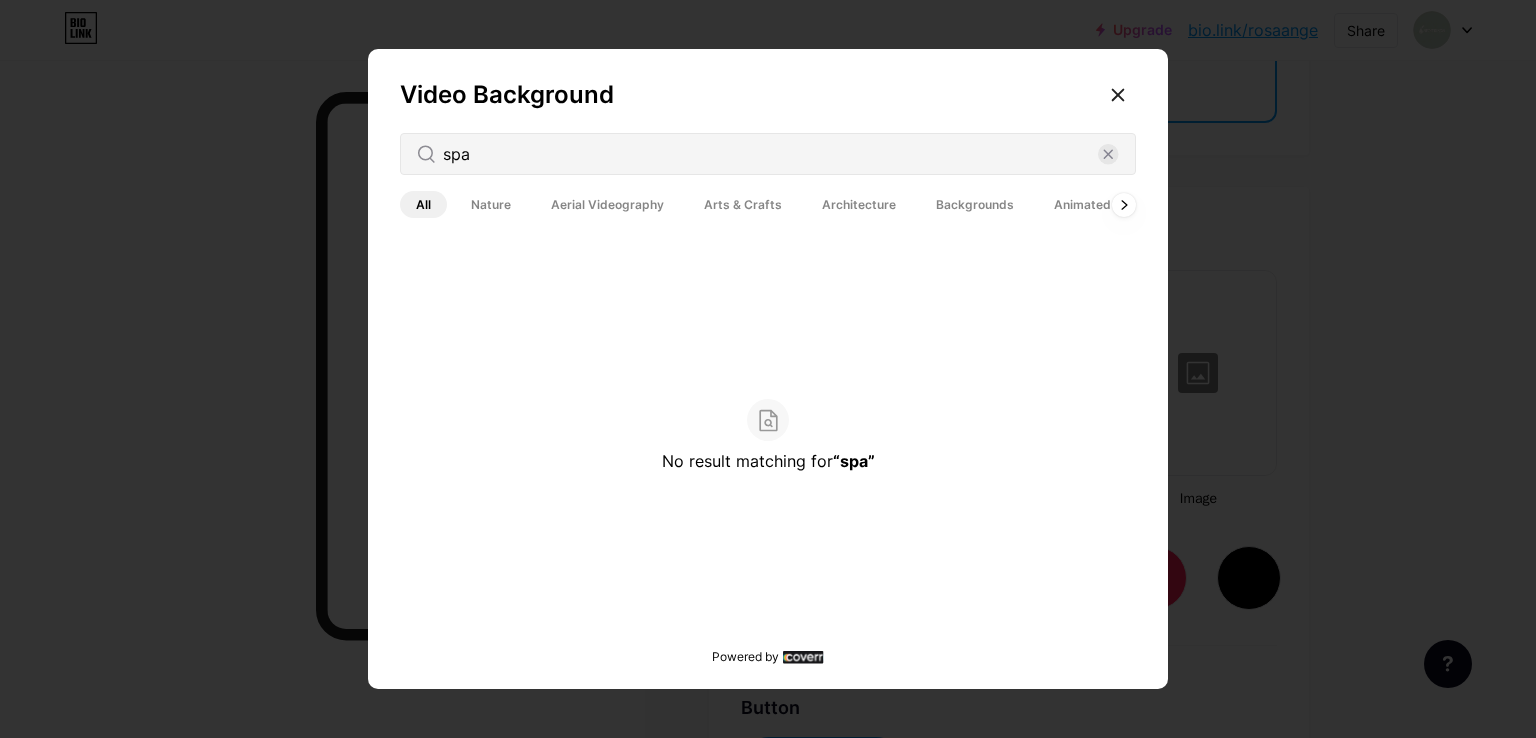 click on "Video Background       spa
All
Nature
Aerial Videography
Arts & Crafts
Architecture
Backgrounds
Animated
No result matching for  “spa”" at bounding box center [768, 373] 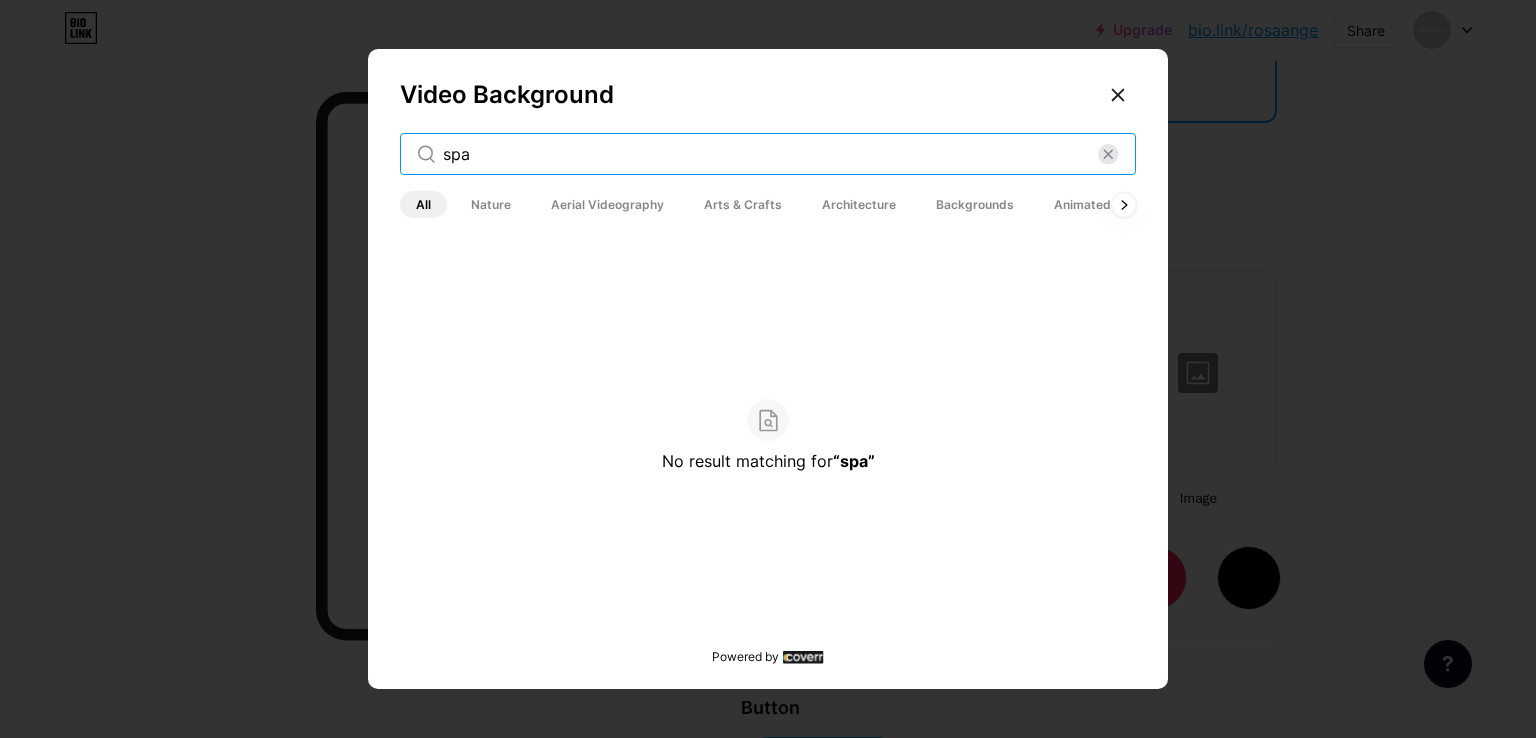 click on "spa" at bounding box center (770, 154) 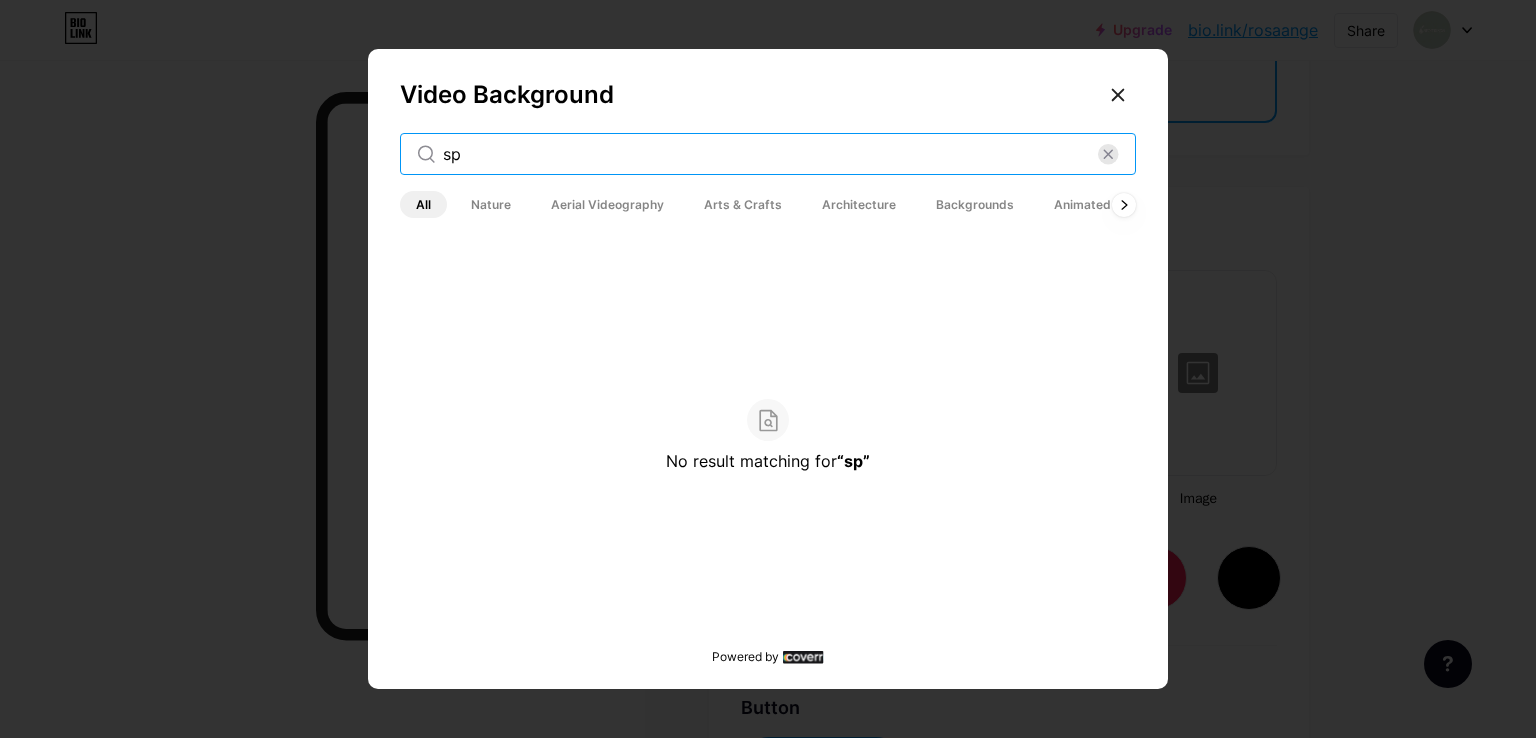 click on "sp" at bounding box center [770, 154] 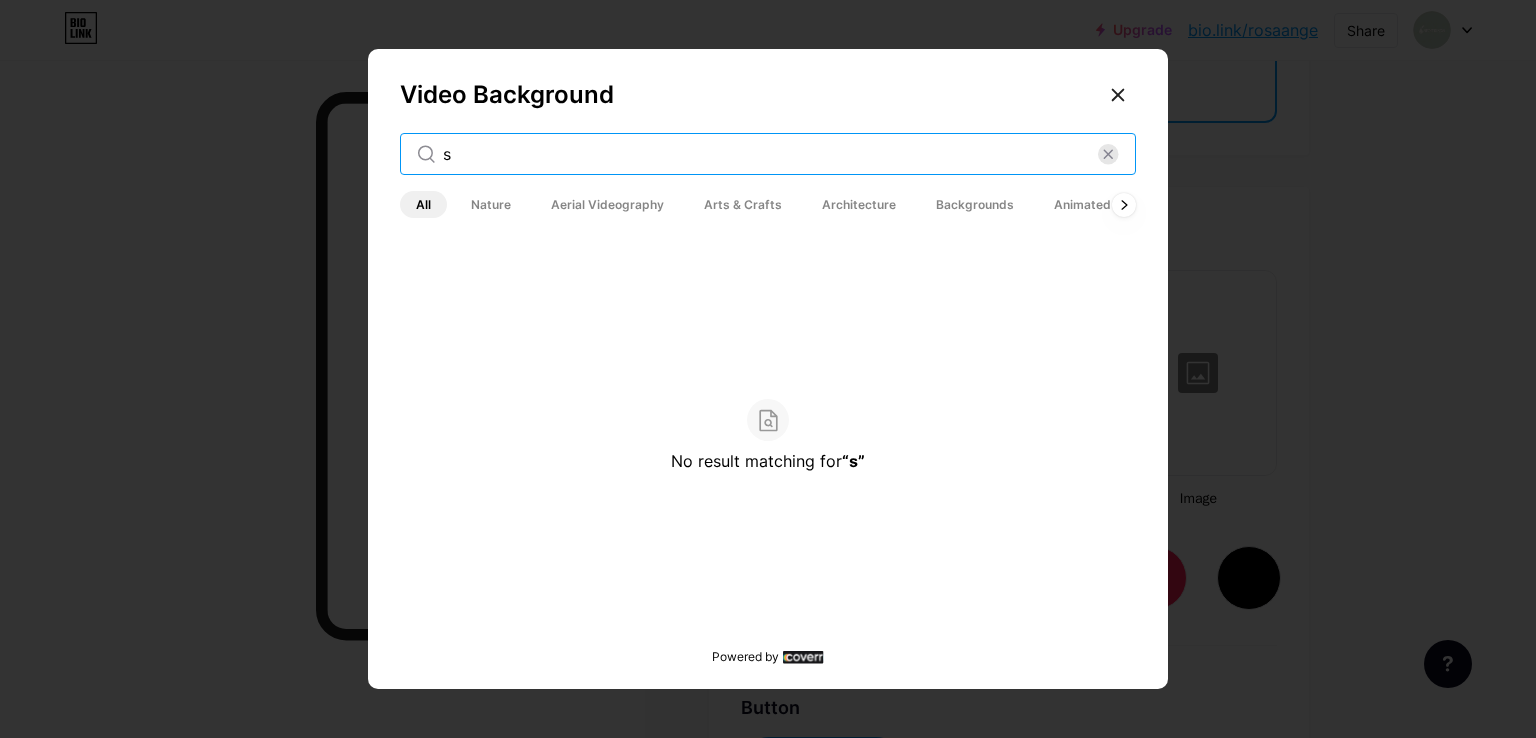 type on "s" 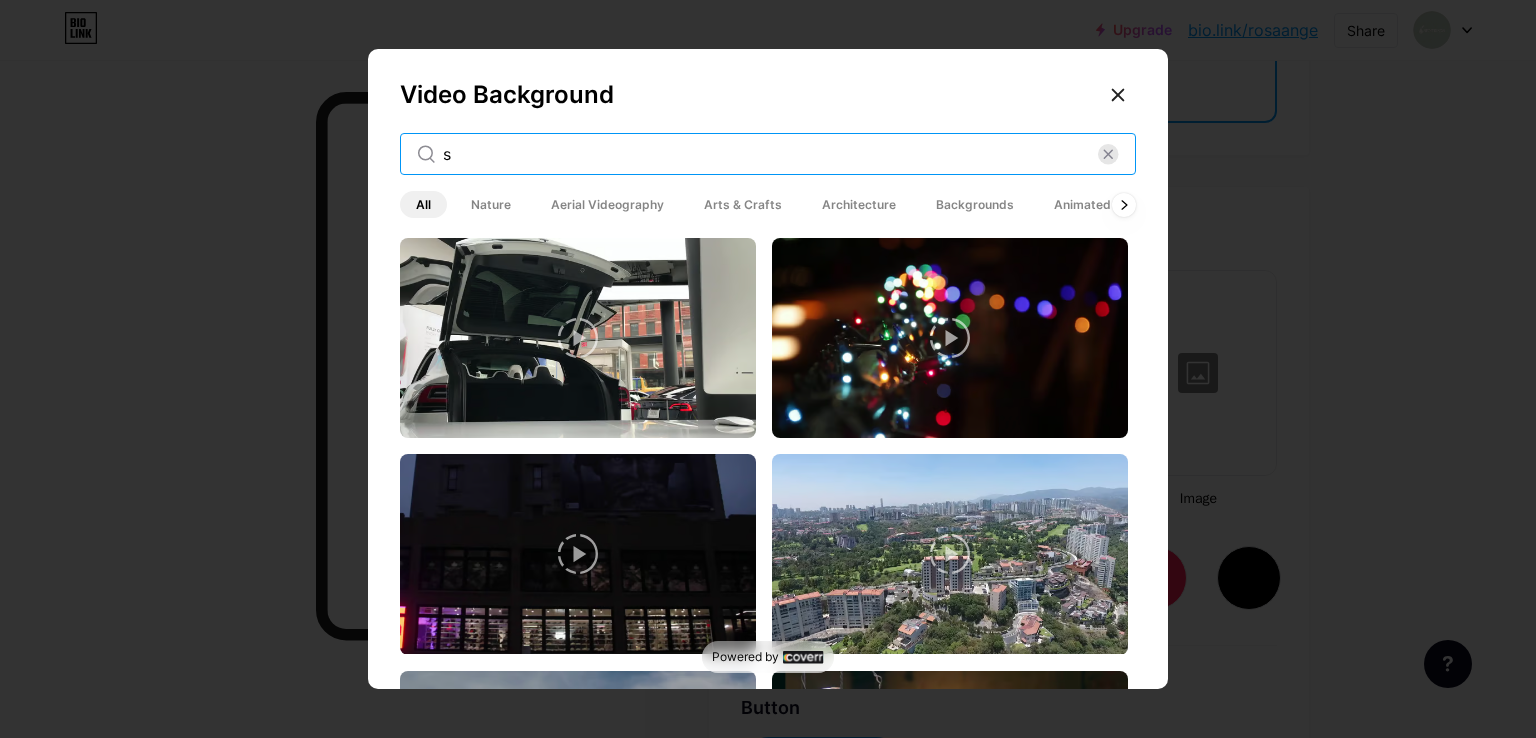 click on "s" at bounding box center [770, 154] 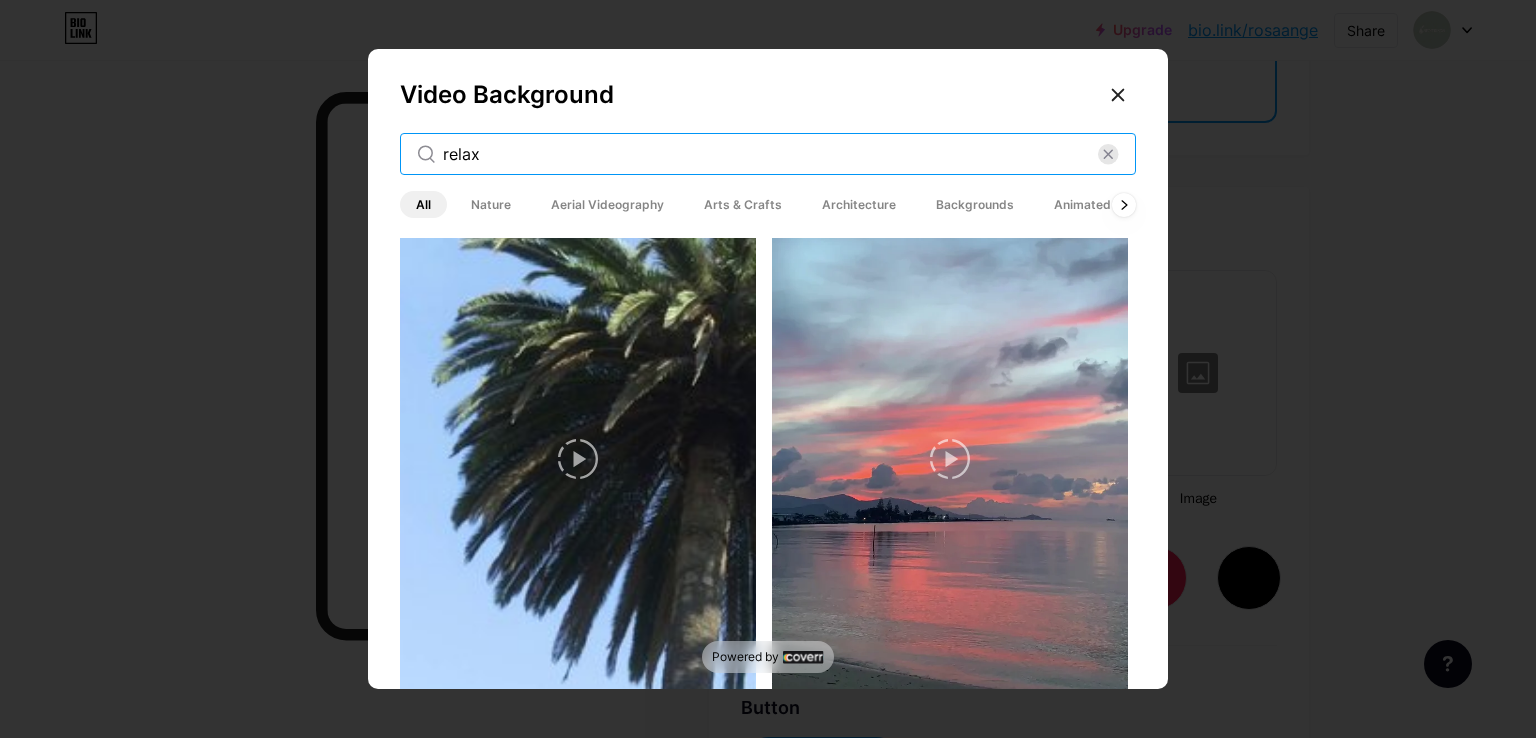 scroll, scrollTop: 5346, scrollLeft: 0, axis: vertical 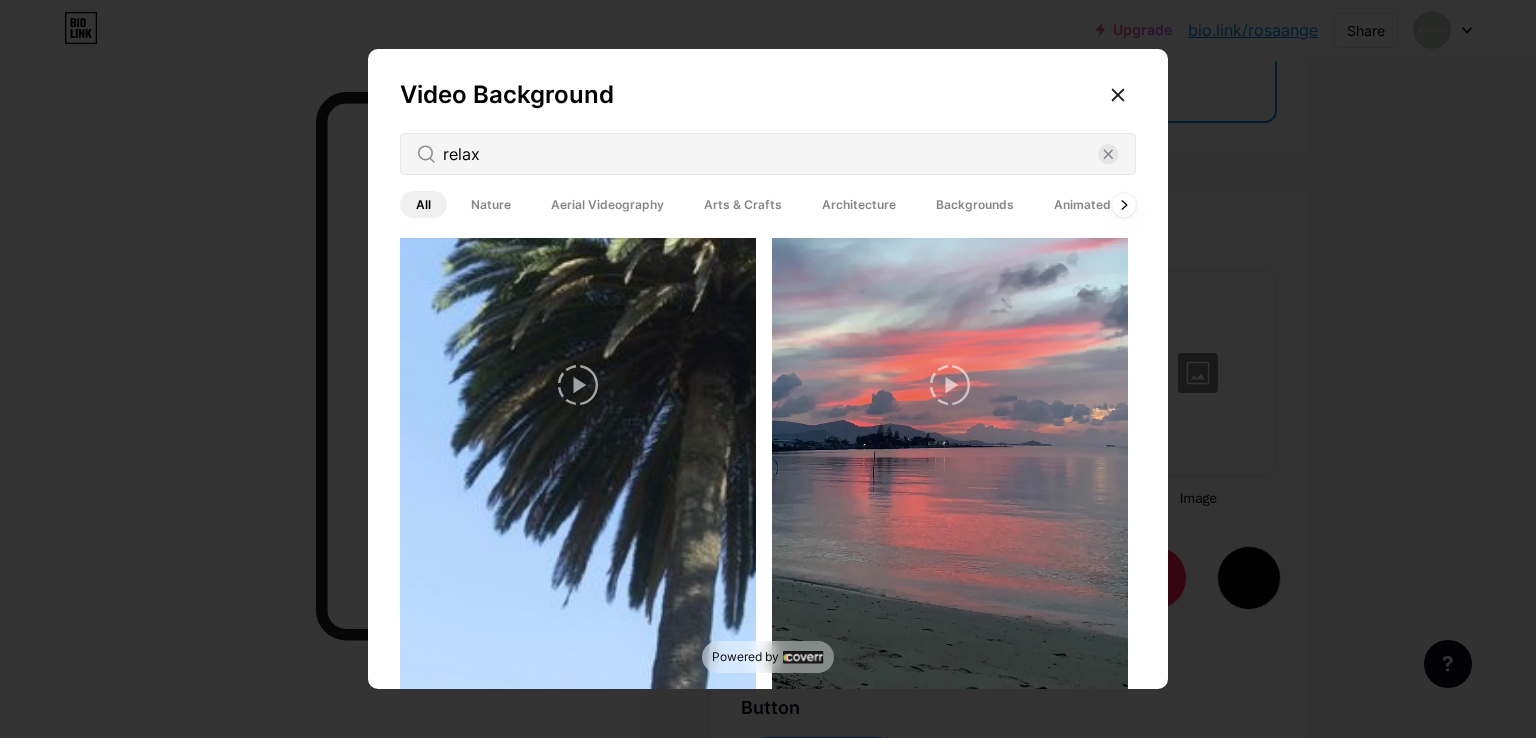 click on "Nature" at bounding box center [491, 204] 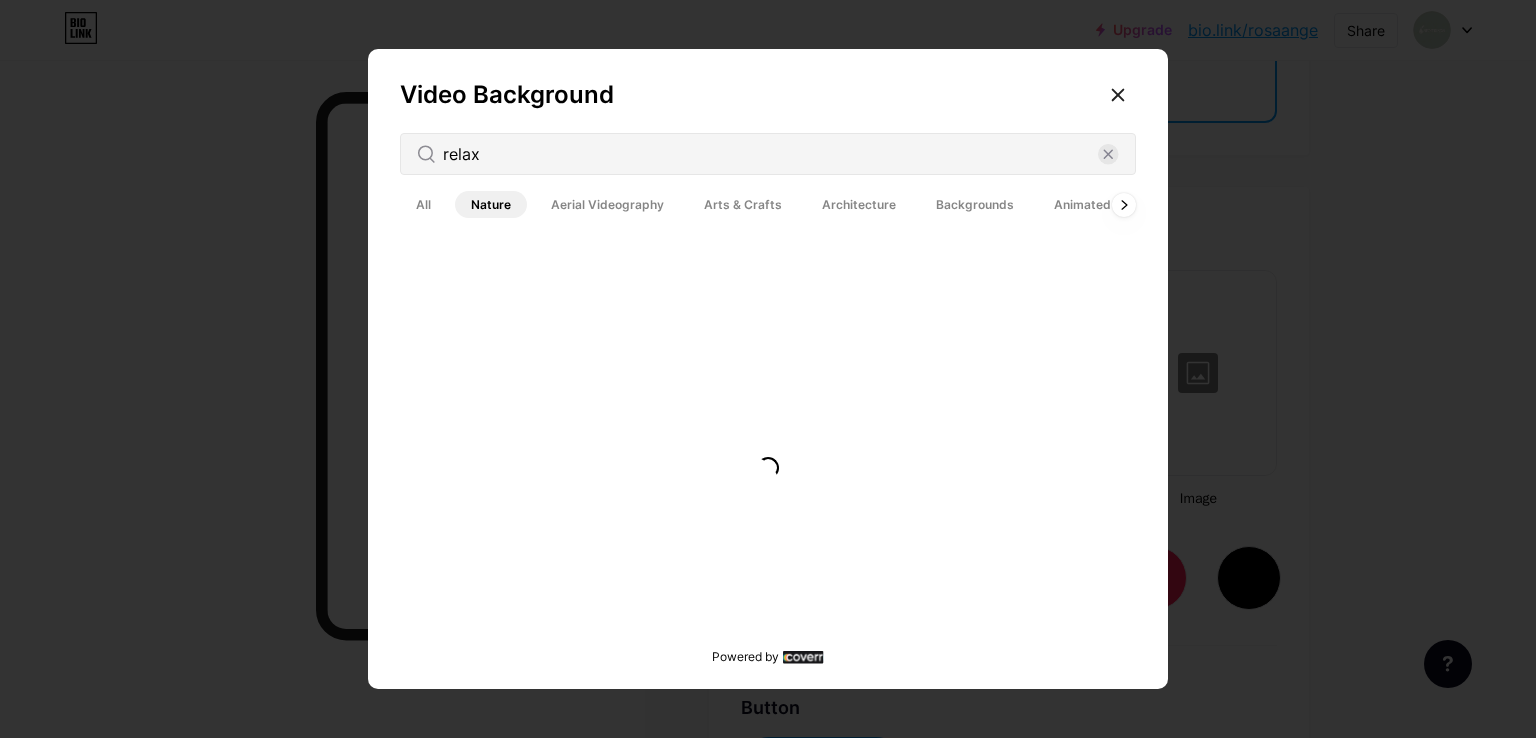 scroll, scrollTop: 0, scrollLeft: 0, axis: both 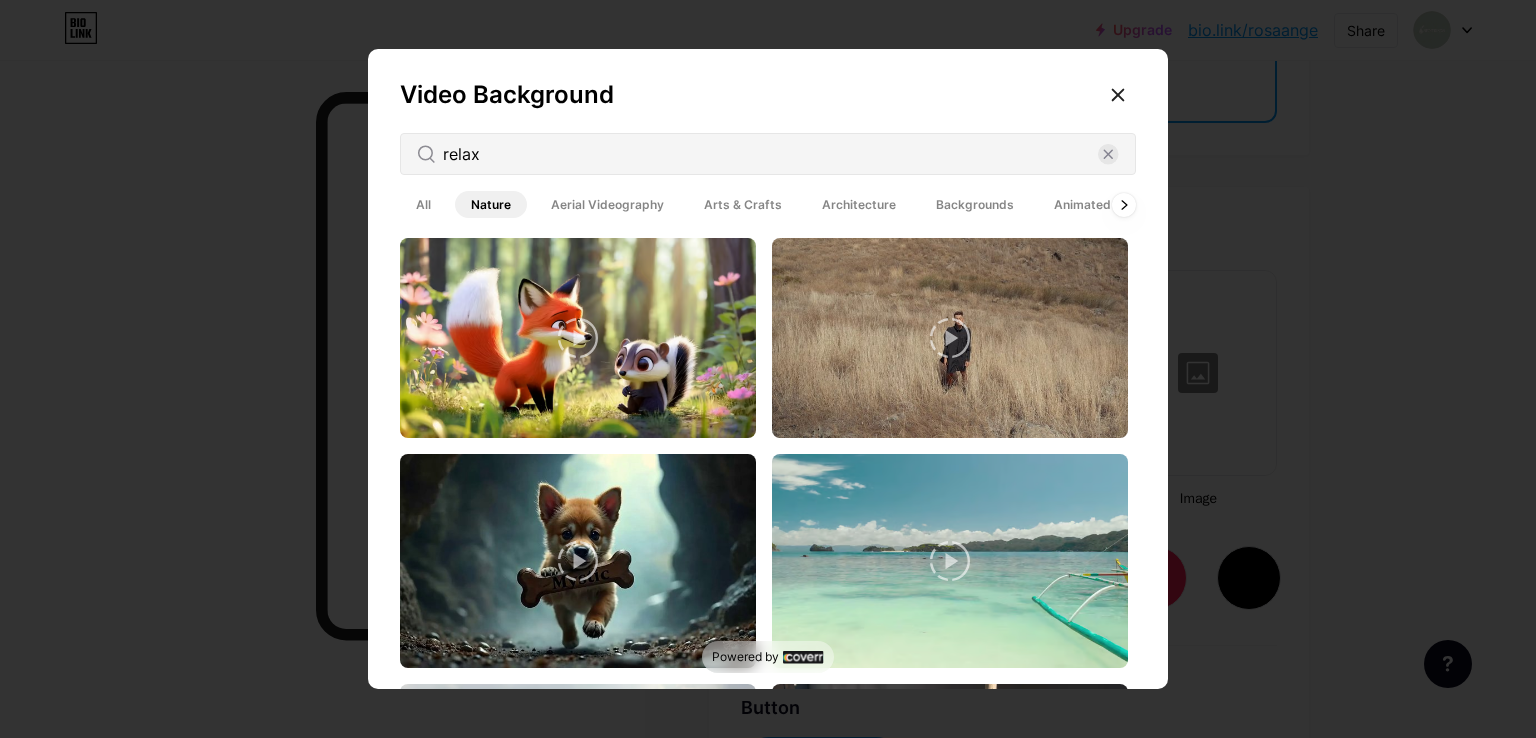 click on "Aerial Videography" at bounding box center (607, 204) 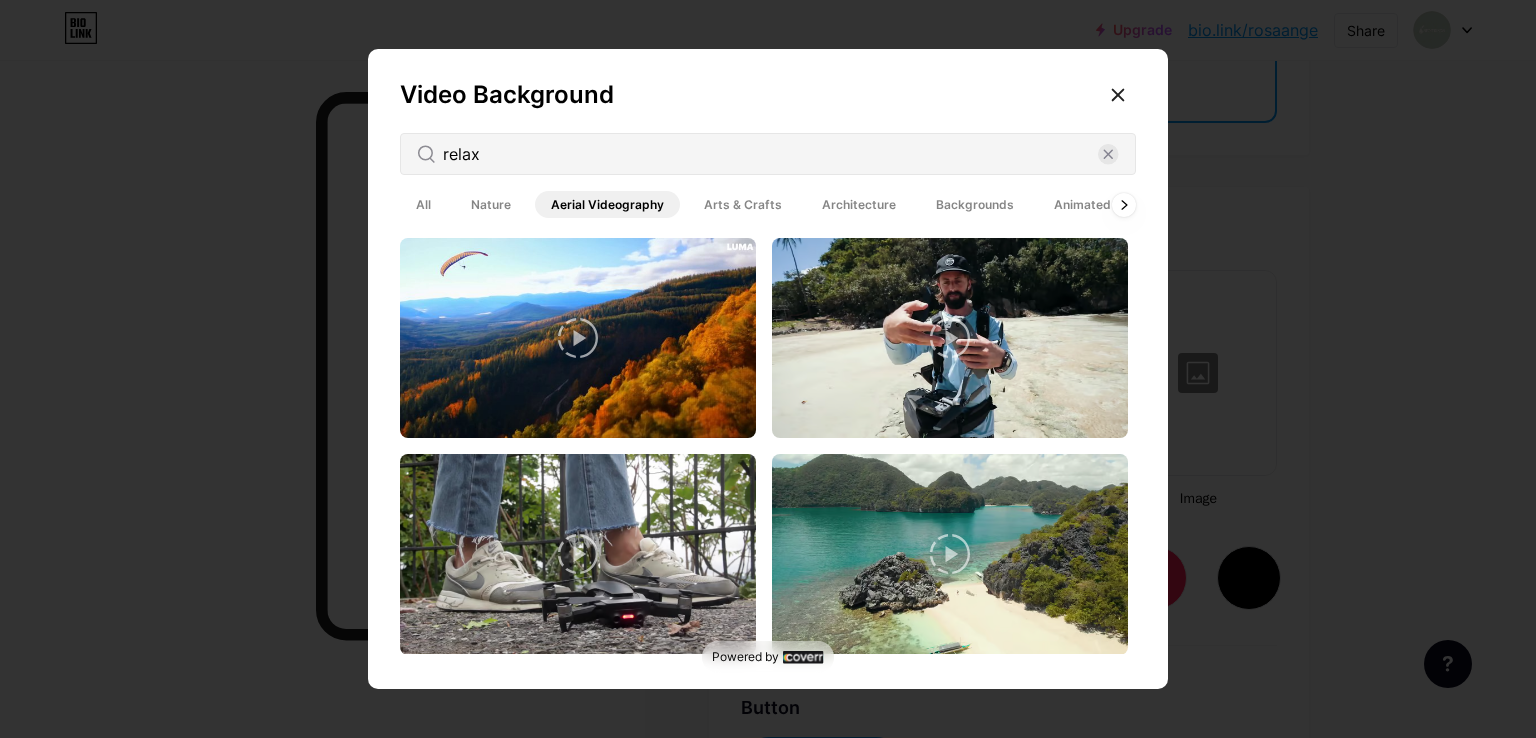 click on "Nature" at bounding box center (491, 204) 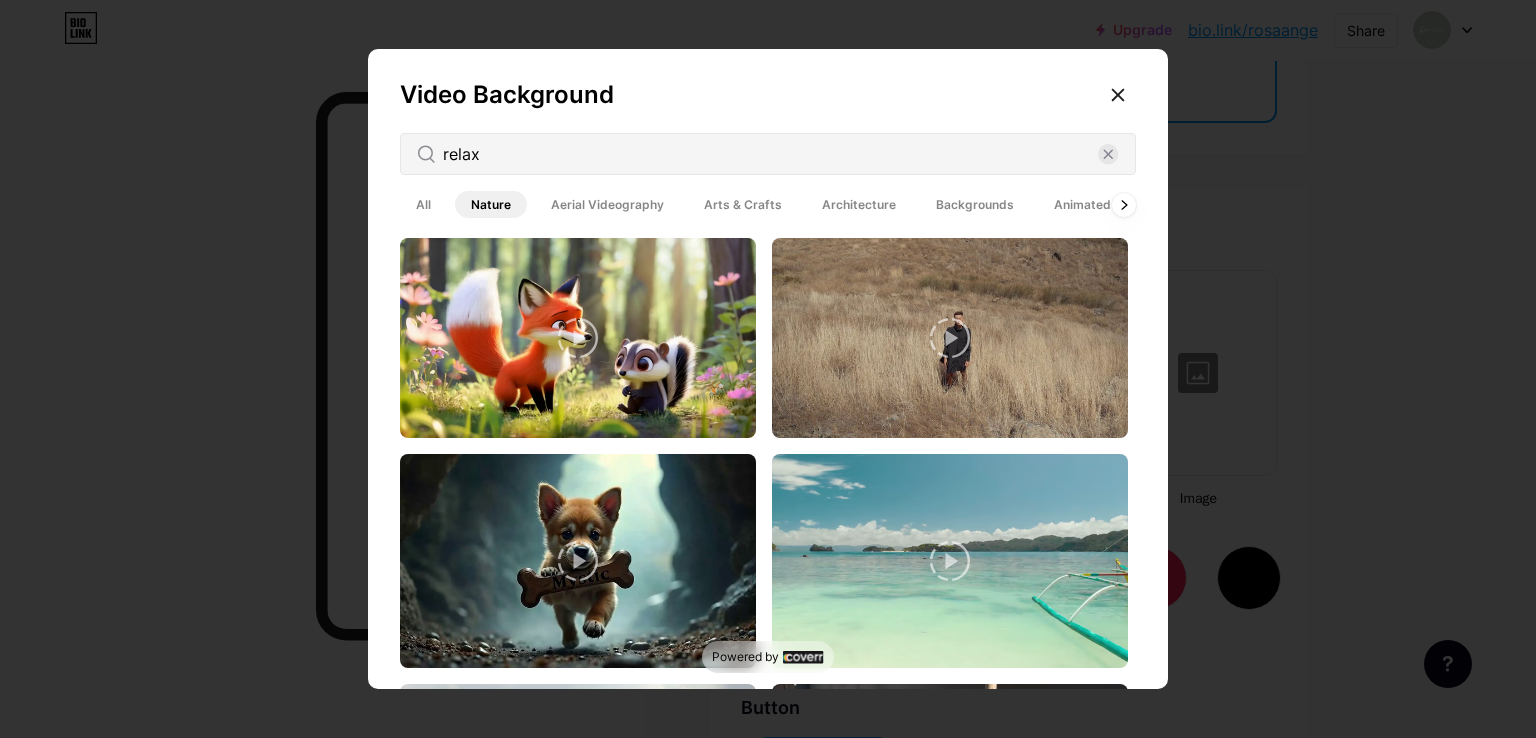 click on "Arts & Crafts" at bounding box center (743, 204) 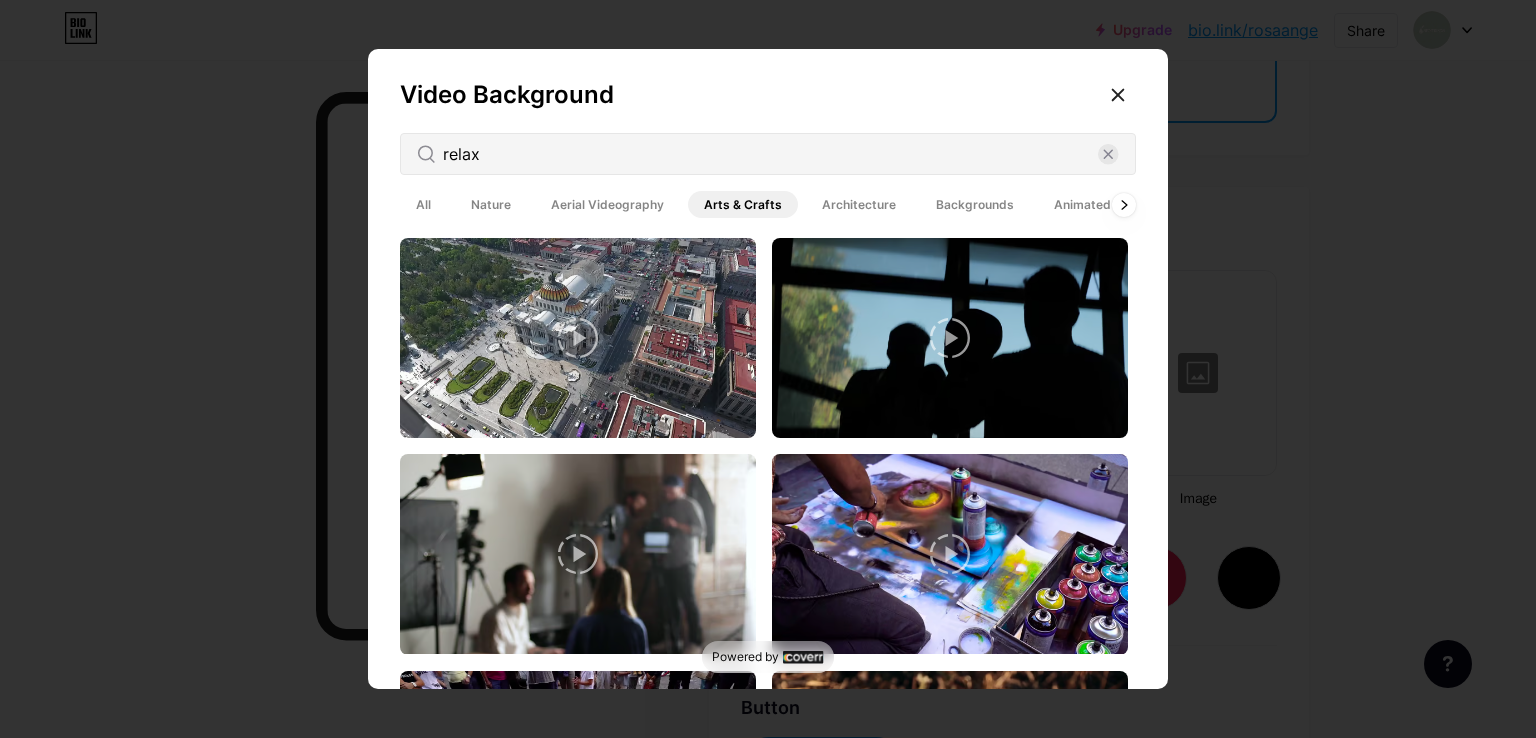 click on "Architecture" at bounding box center (859, 204) 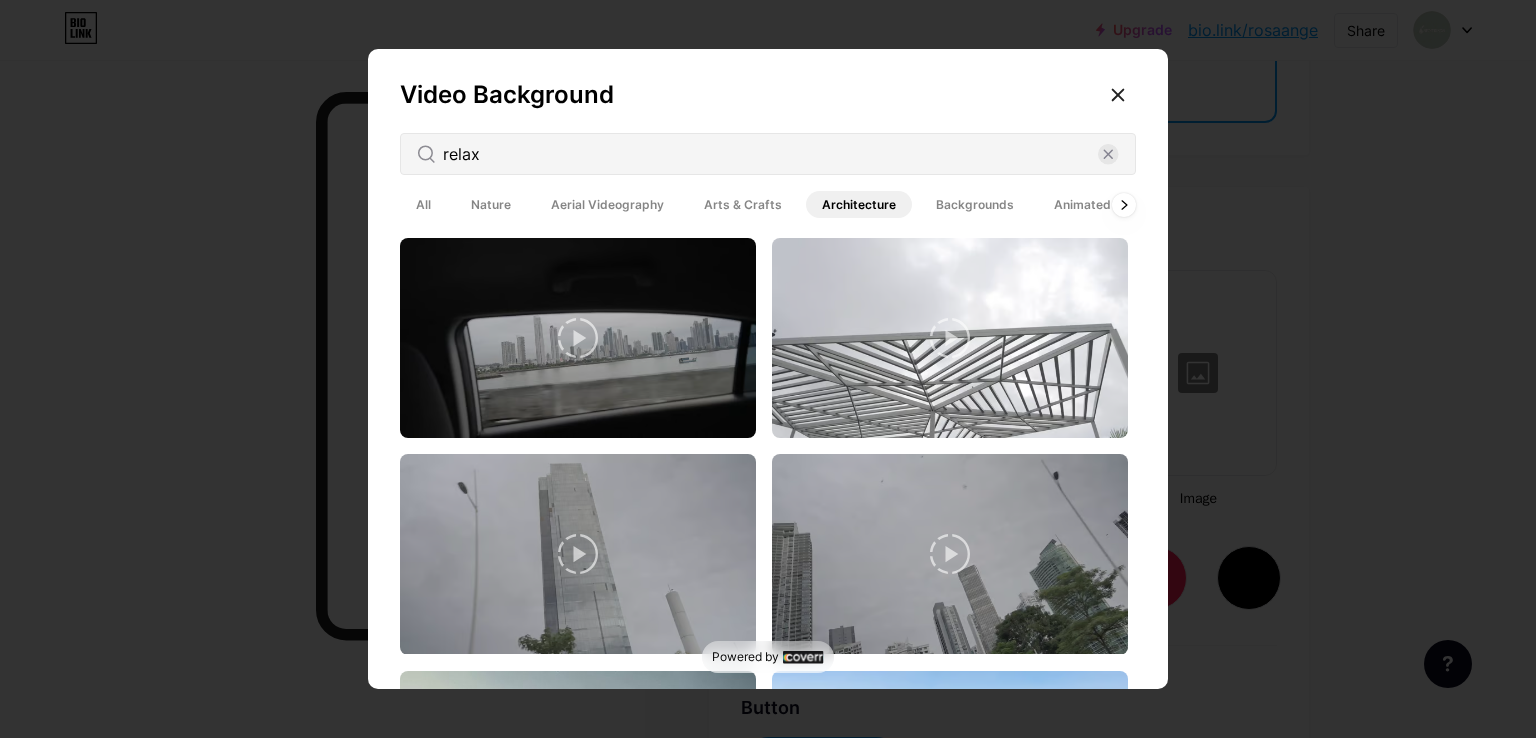 click on "Backgrounds" at bounding box center [975, 204] 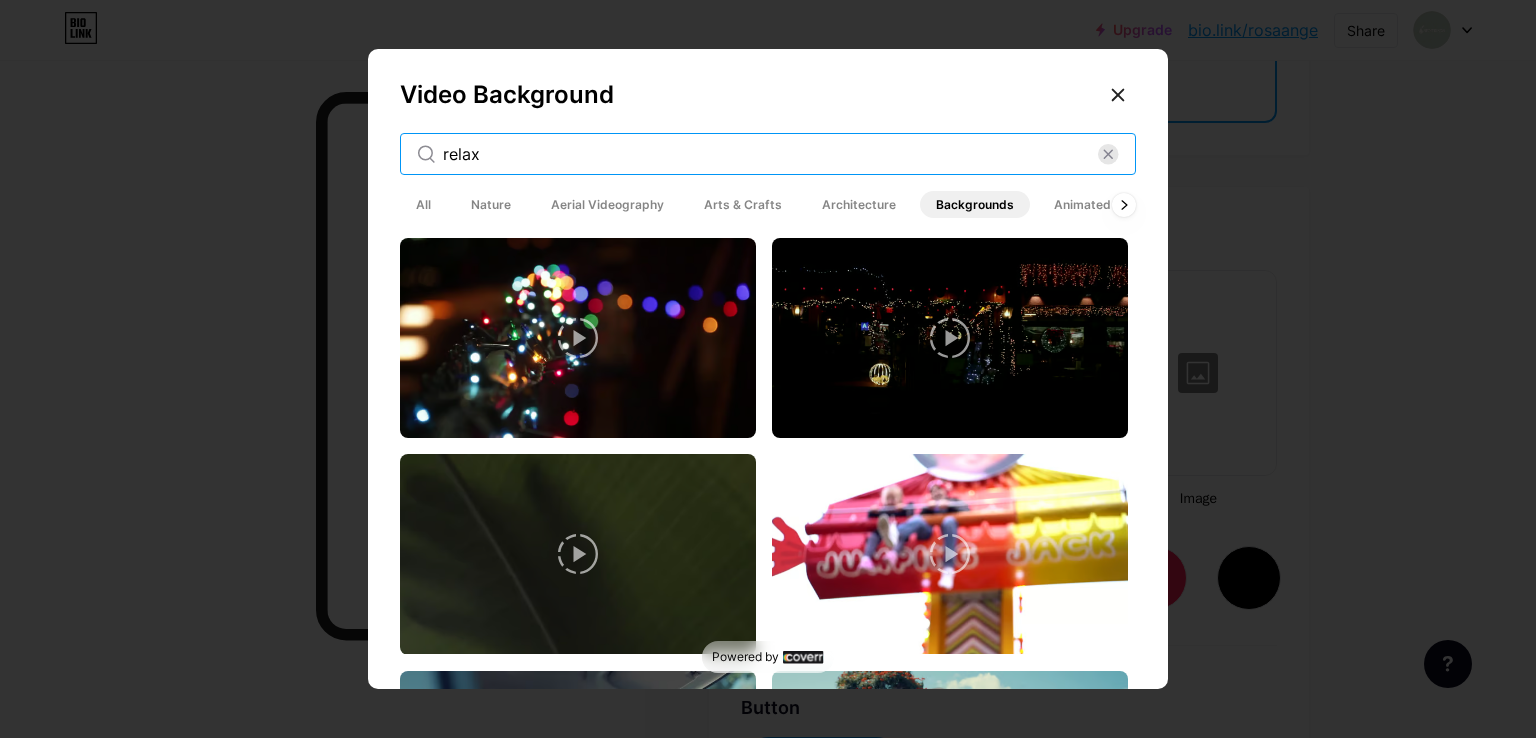 drag, startPoint x: 773, startPoint y: 157, endPoint x: 357, endPoint y: 158, distance: 416.0012 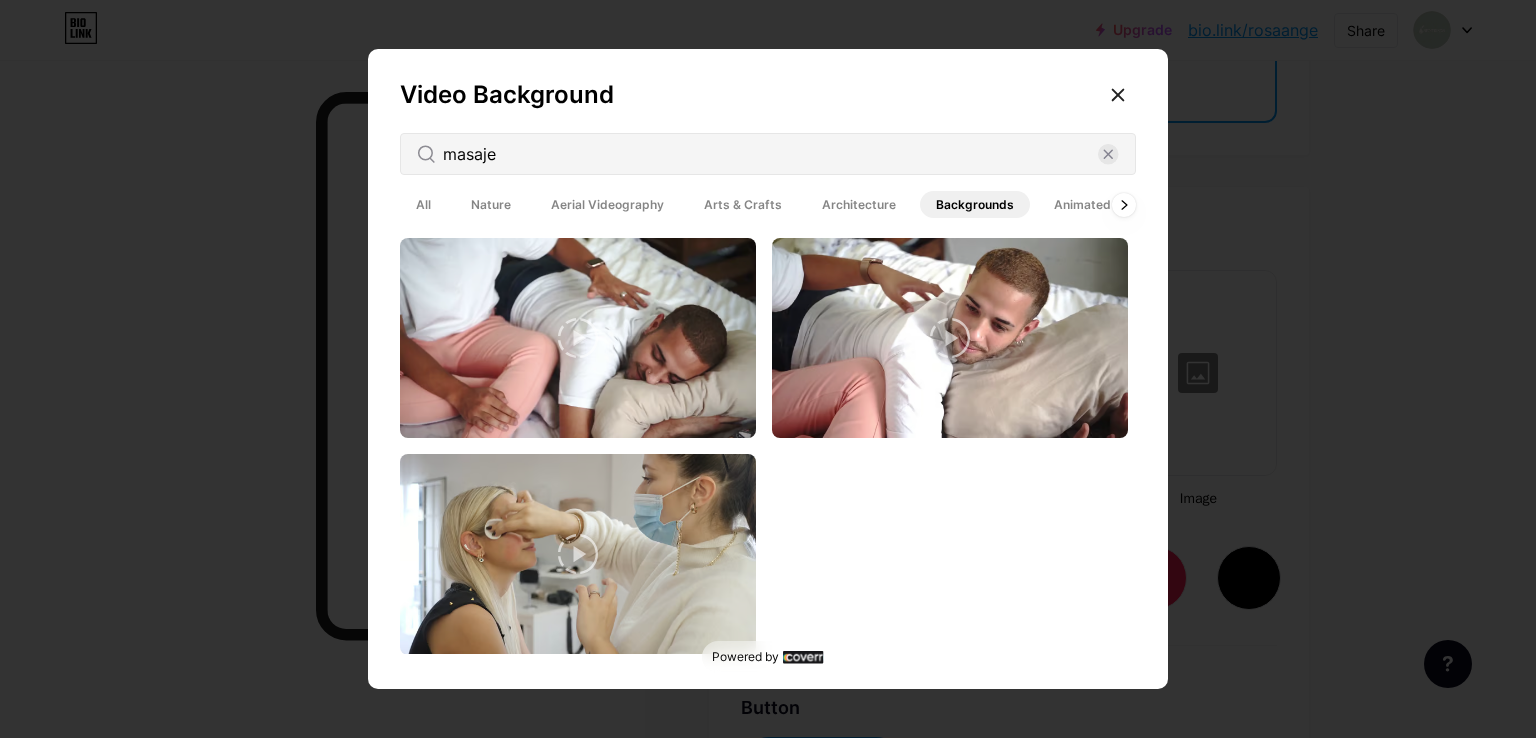 click on "All" at bounding box center (423, 204) 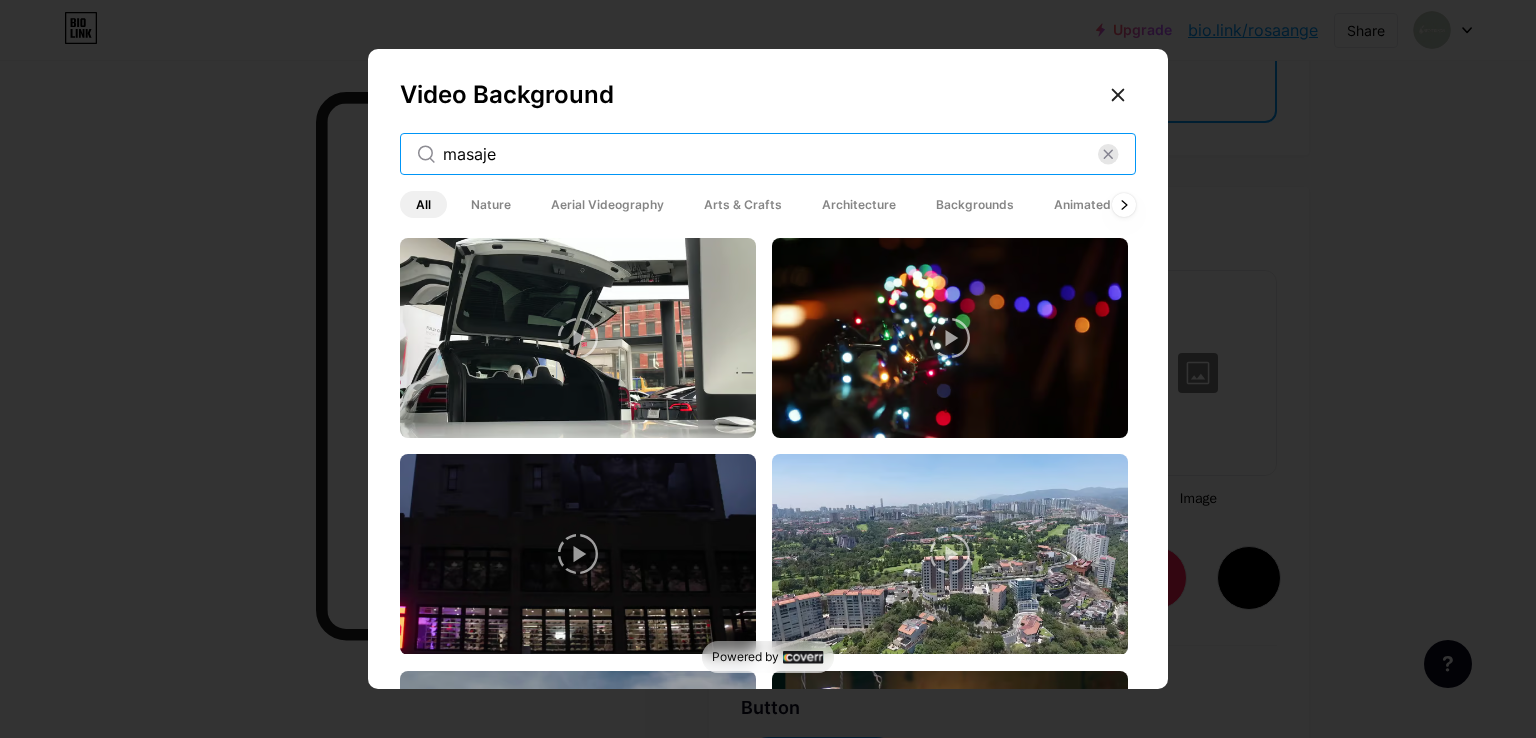 click on "masaje" at bounding box center [770, 154] 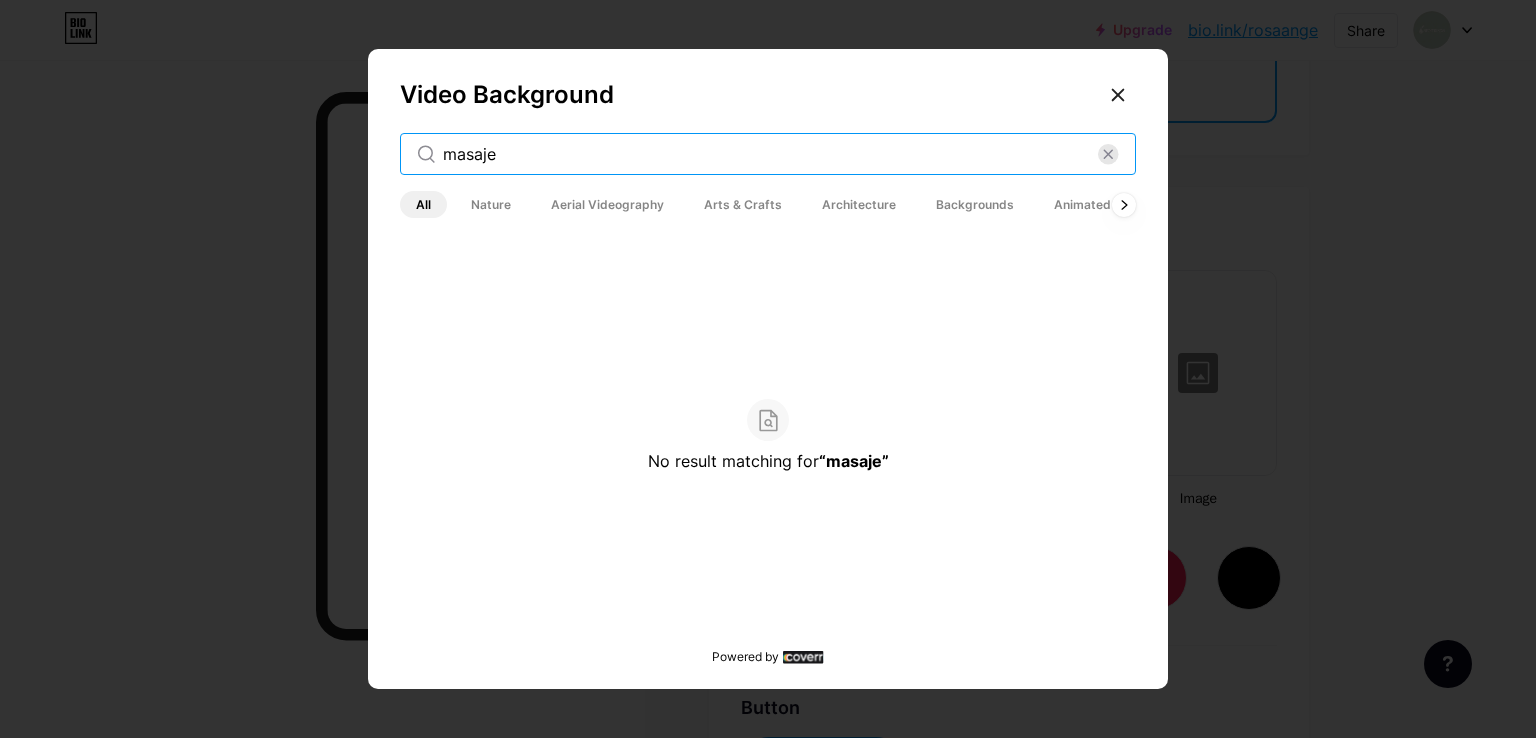 drag, startPoint x: 540, startPoint y: 154, endPoint x: 316, endPoint y: 153, distance: 224.00223 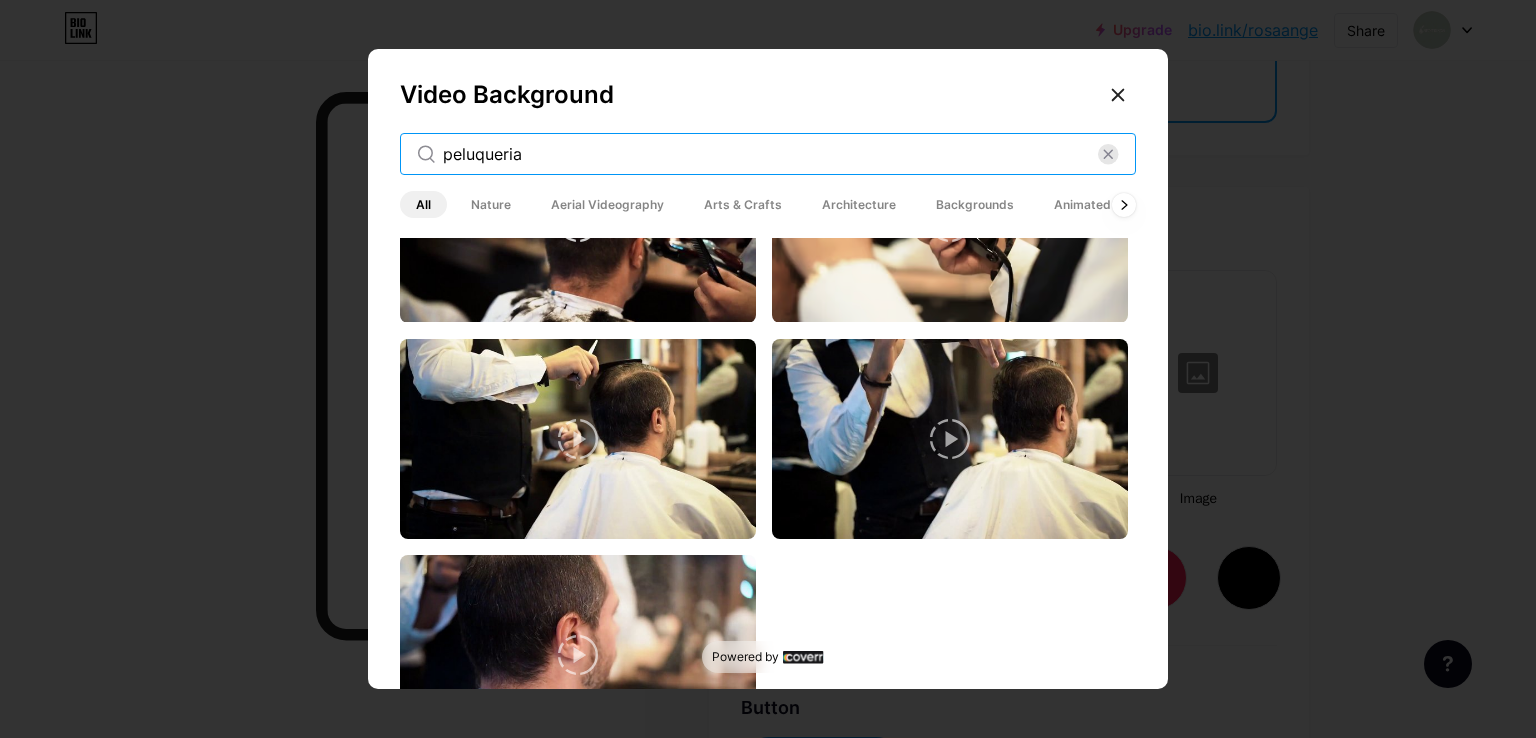 scroll, scrollTop: 422, scrollLeft: 0, axis: vertical 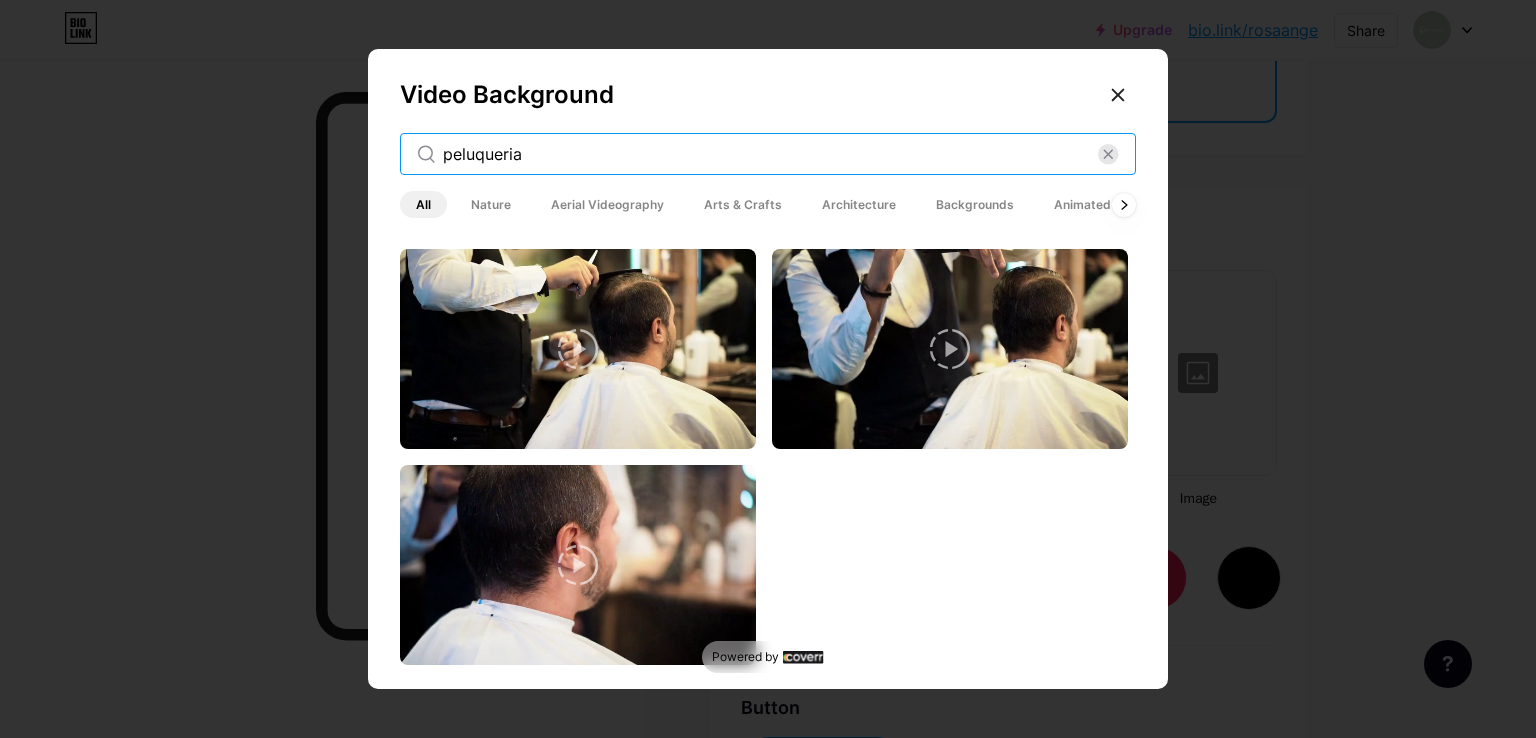 click on "peluqueria" at bounding box center [770, 154] 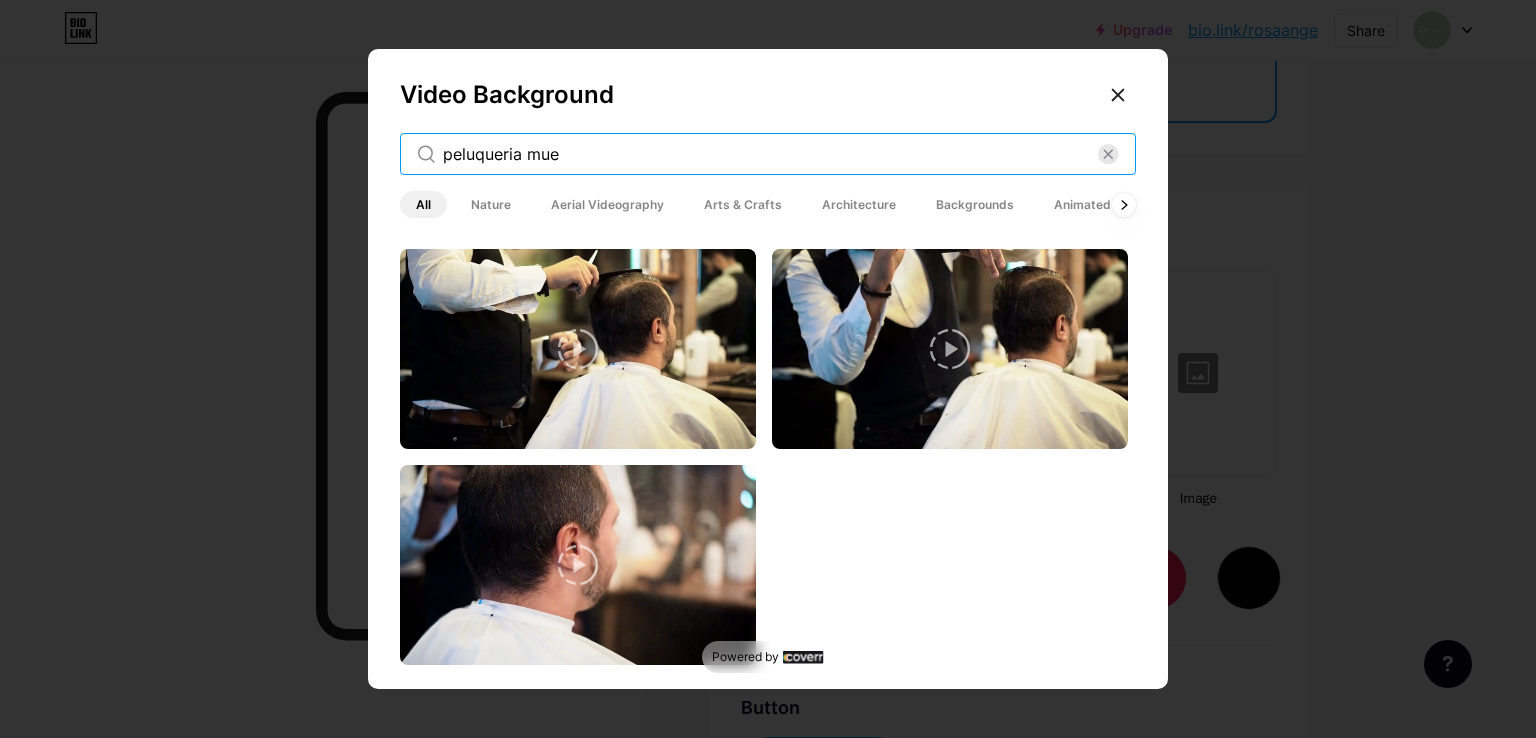 scroll, scrollTop: 0, scrollLeft: 0, axis: both 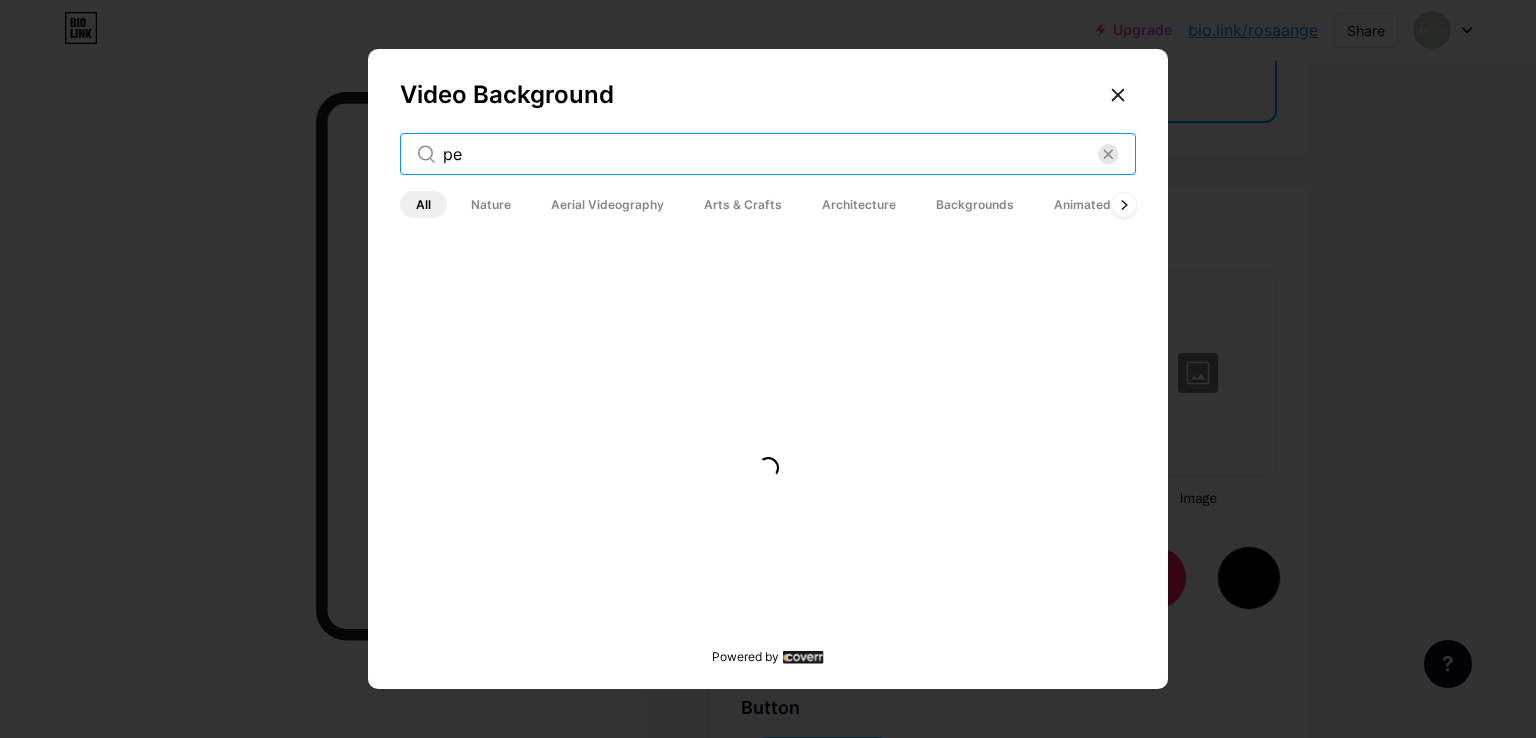 type on "p" 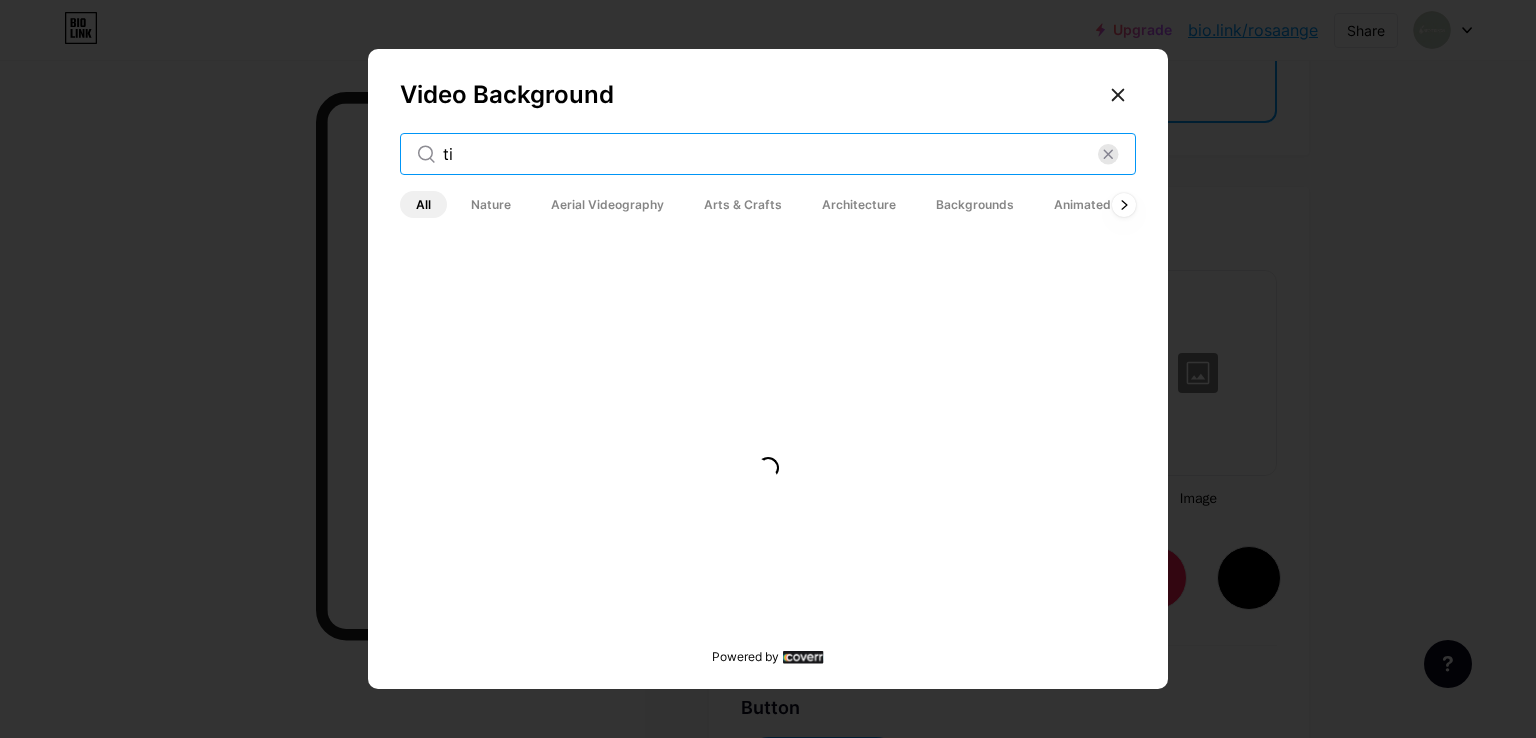 type on "t" 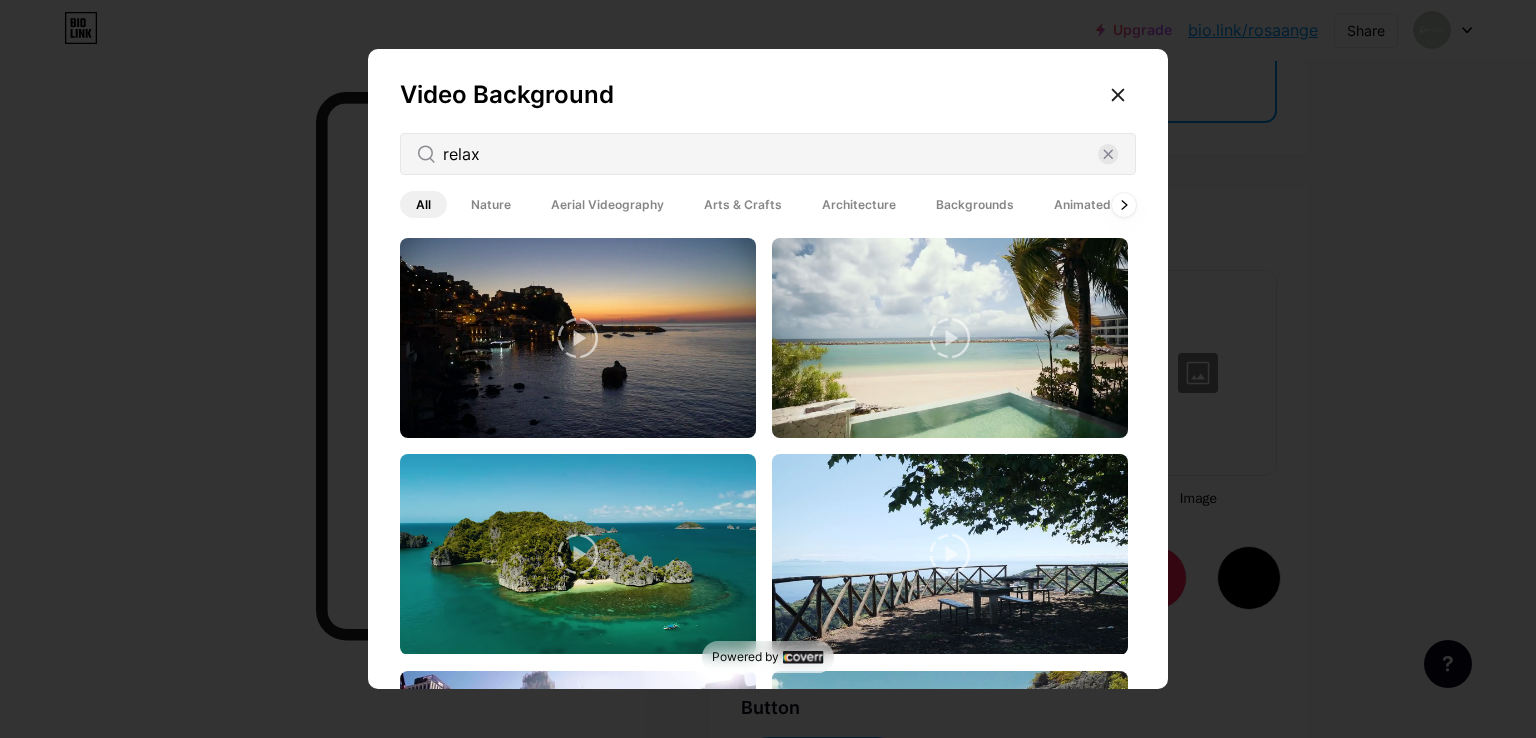 drag, startPoint x: 602, startPoint y: 169, endPoint x: 366, endPoint y: 151, distance: 236.68544 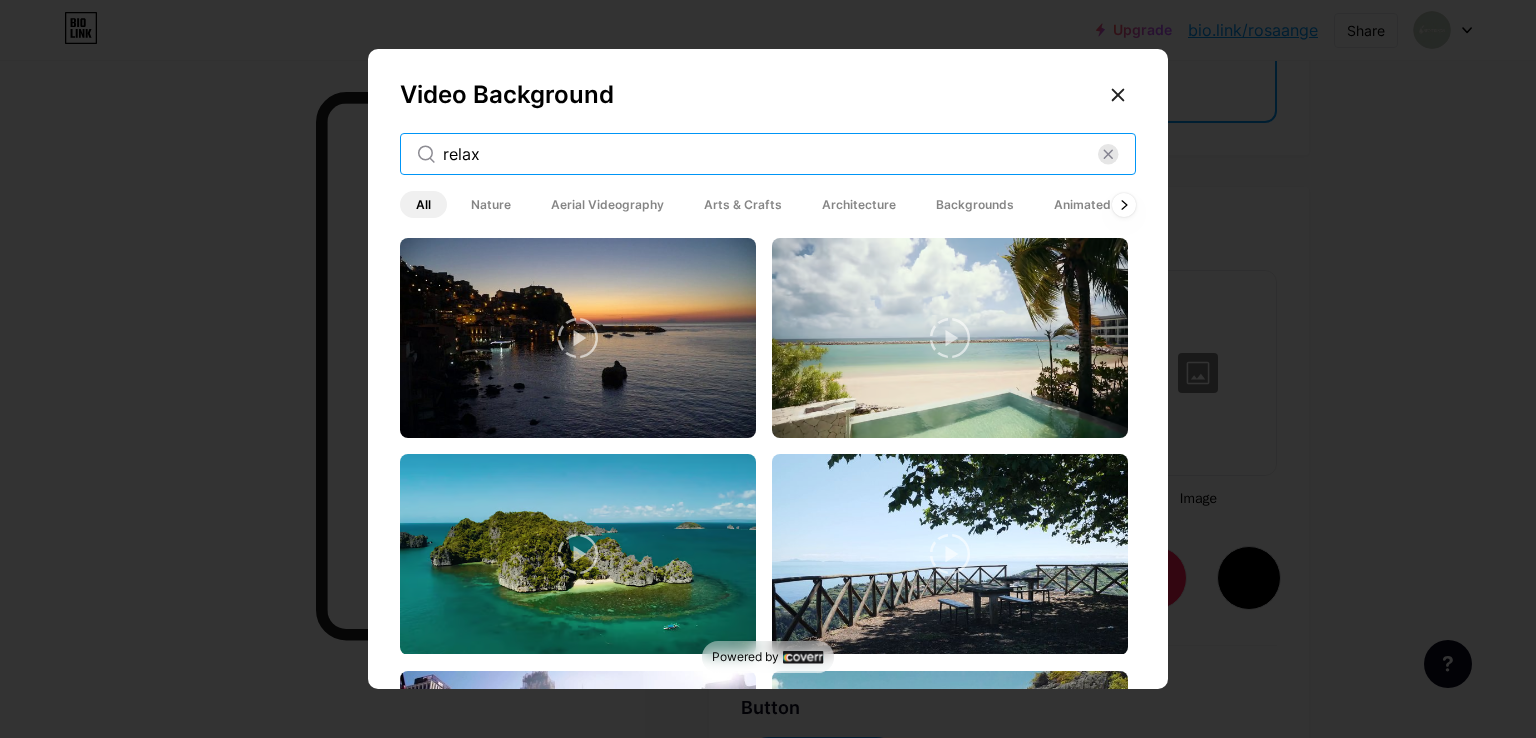 drag, startPoint x: 484, startPoint y: 145, endPoint x: 351, endPoint y: 149, distance: 133.06013 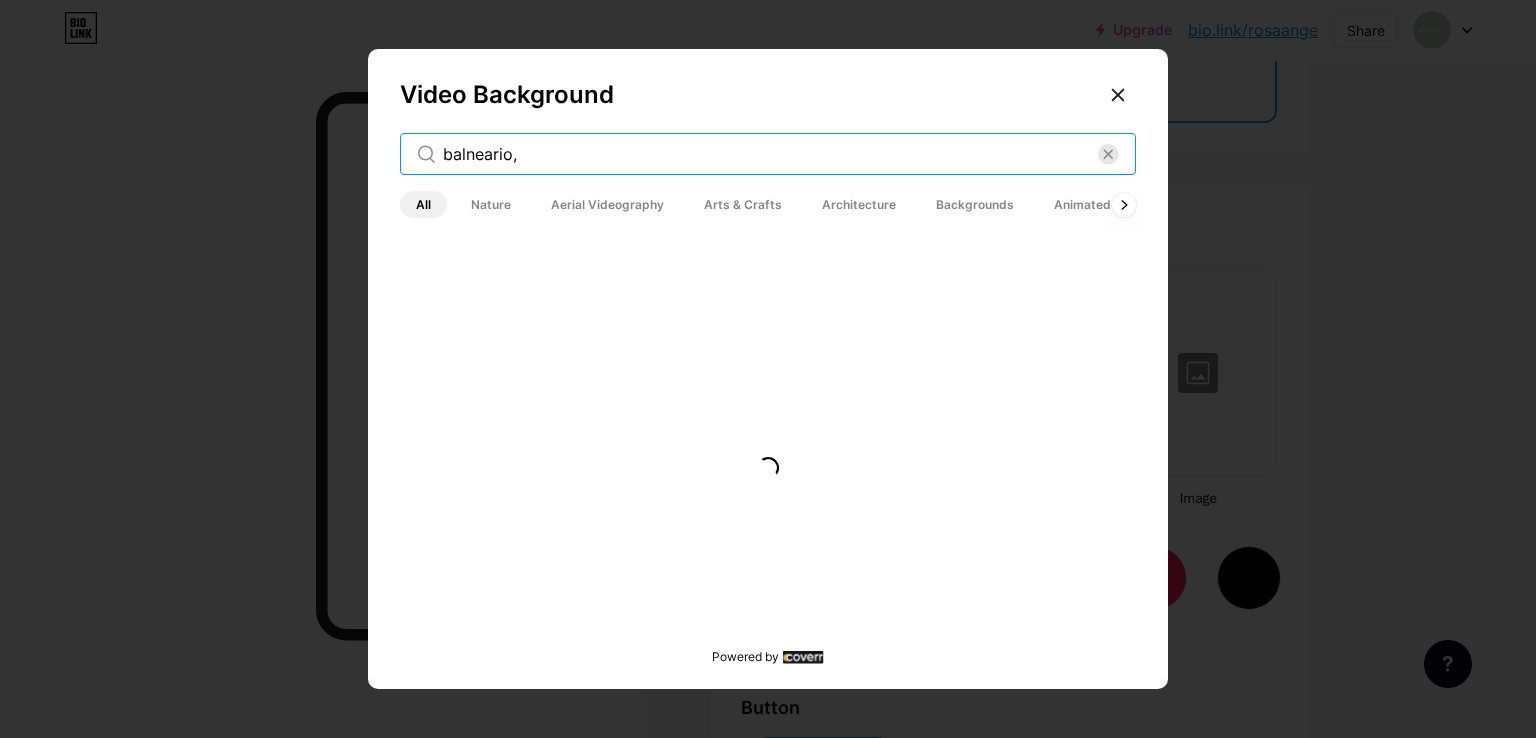 click on "balneario," at bounding box center (770, 154) 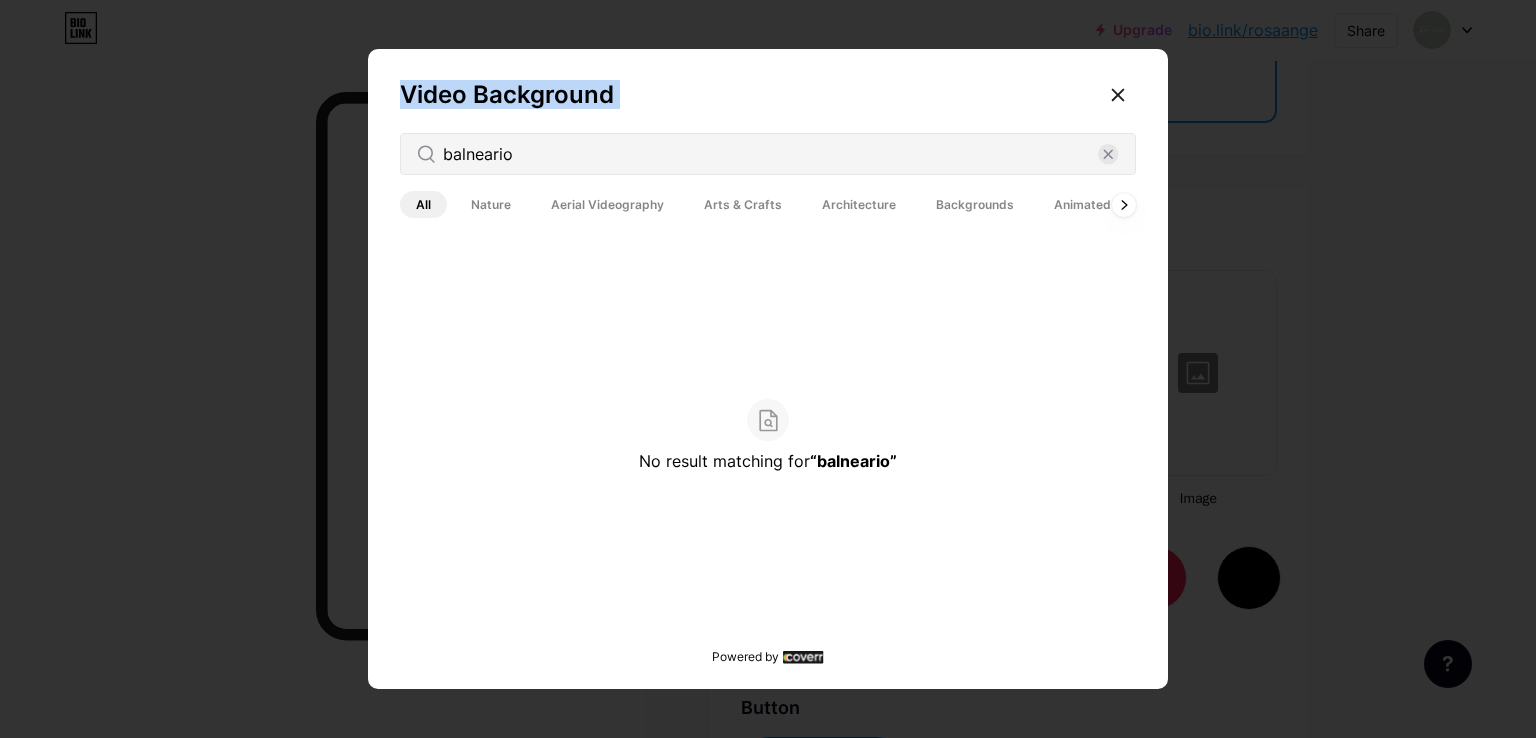 drag, startPoint x: 525, startPoint y: 166, endPoint x: 316, endPoint y: 161, distance: 209.0598 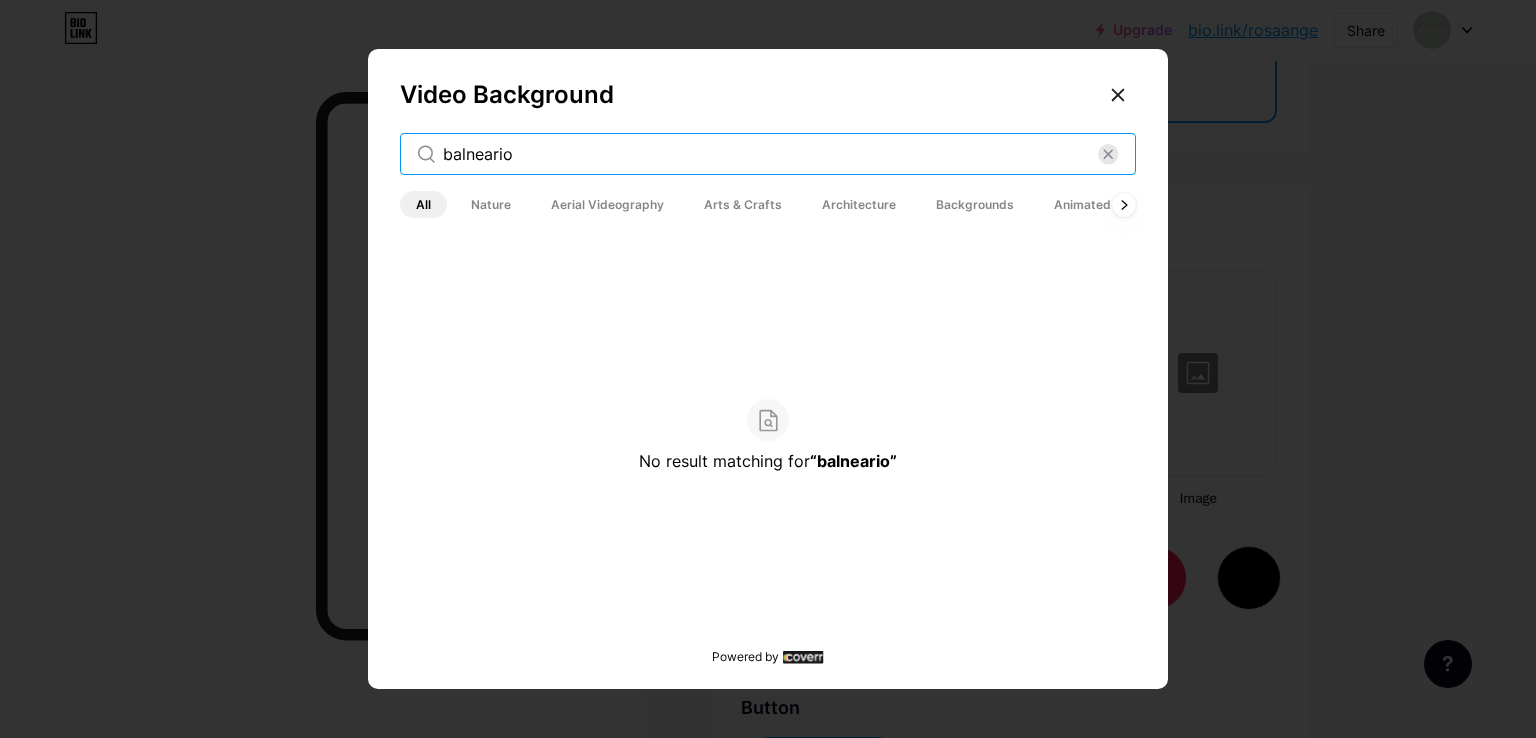 click on "balneario" at bounding box center (770, 154) 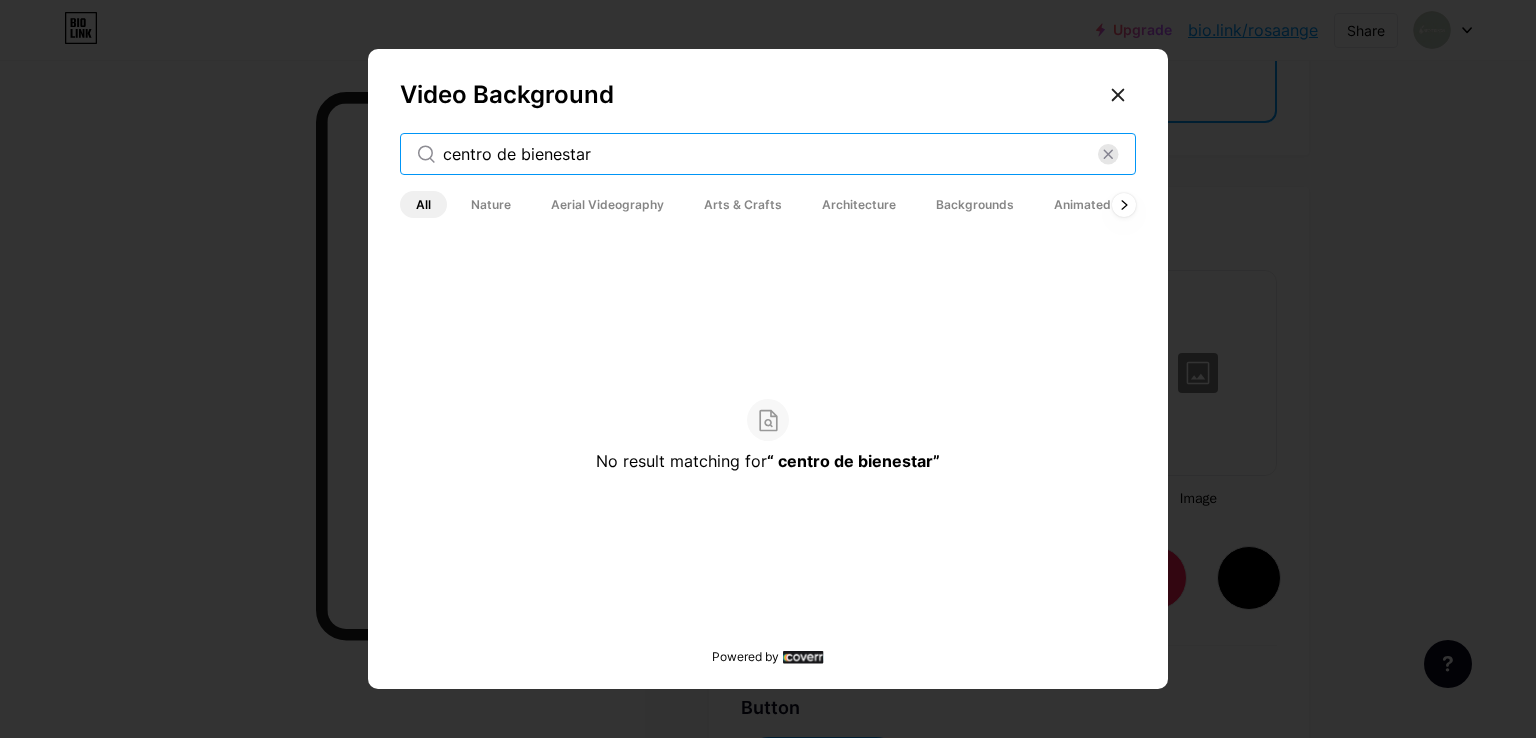 drag, startPoint x: 621, startPoint y: 156, endPoint x: 420, endPoint y: 159, distance: 201.02238 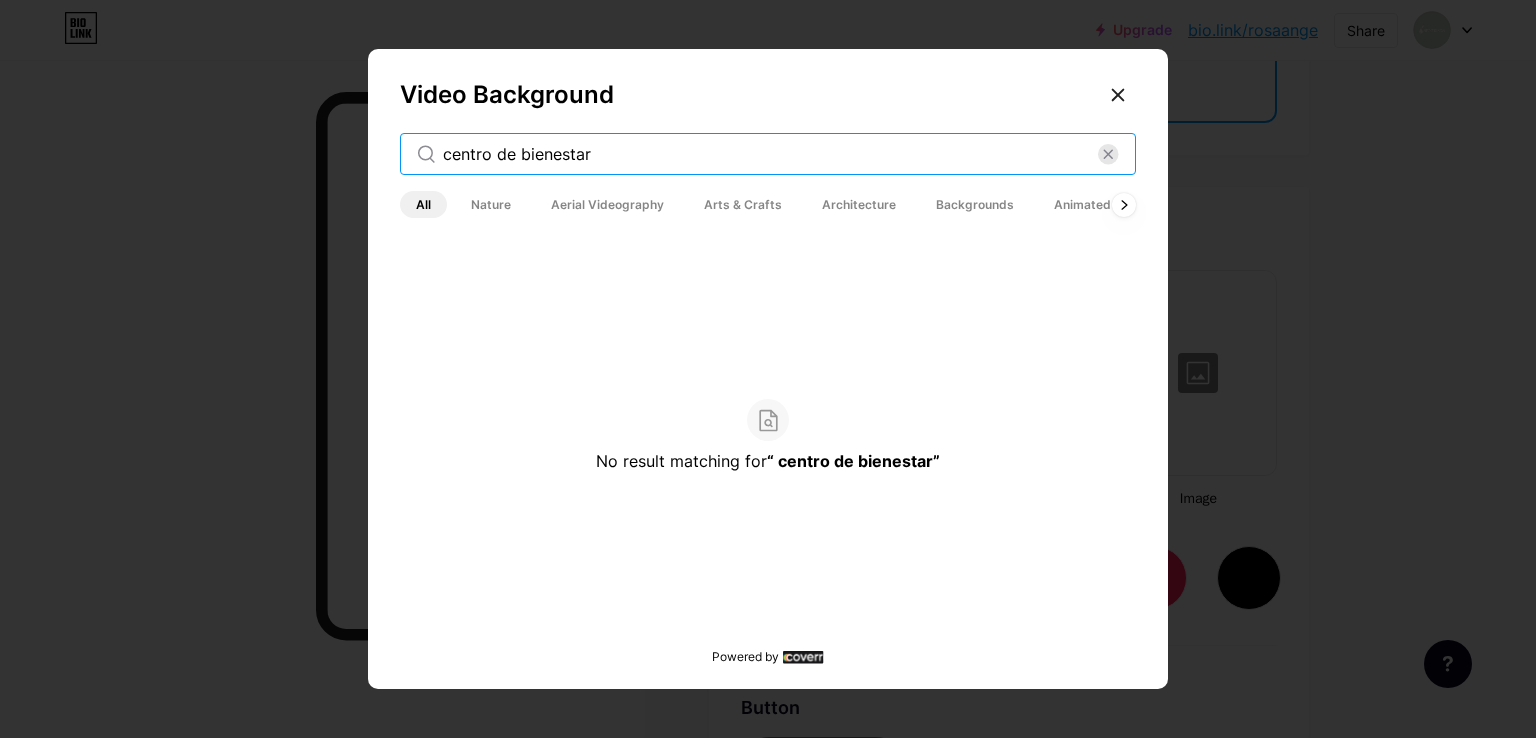 click on "centro de bienestar" at bounding box center (768, 154) 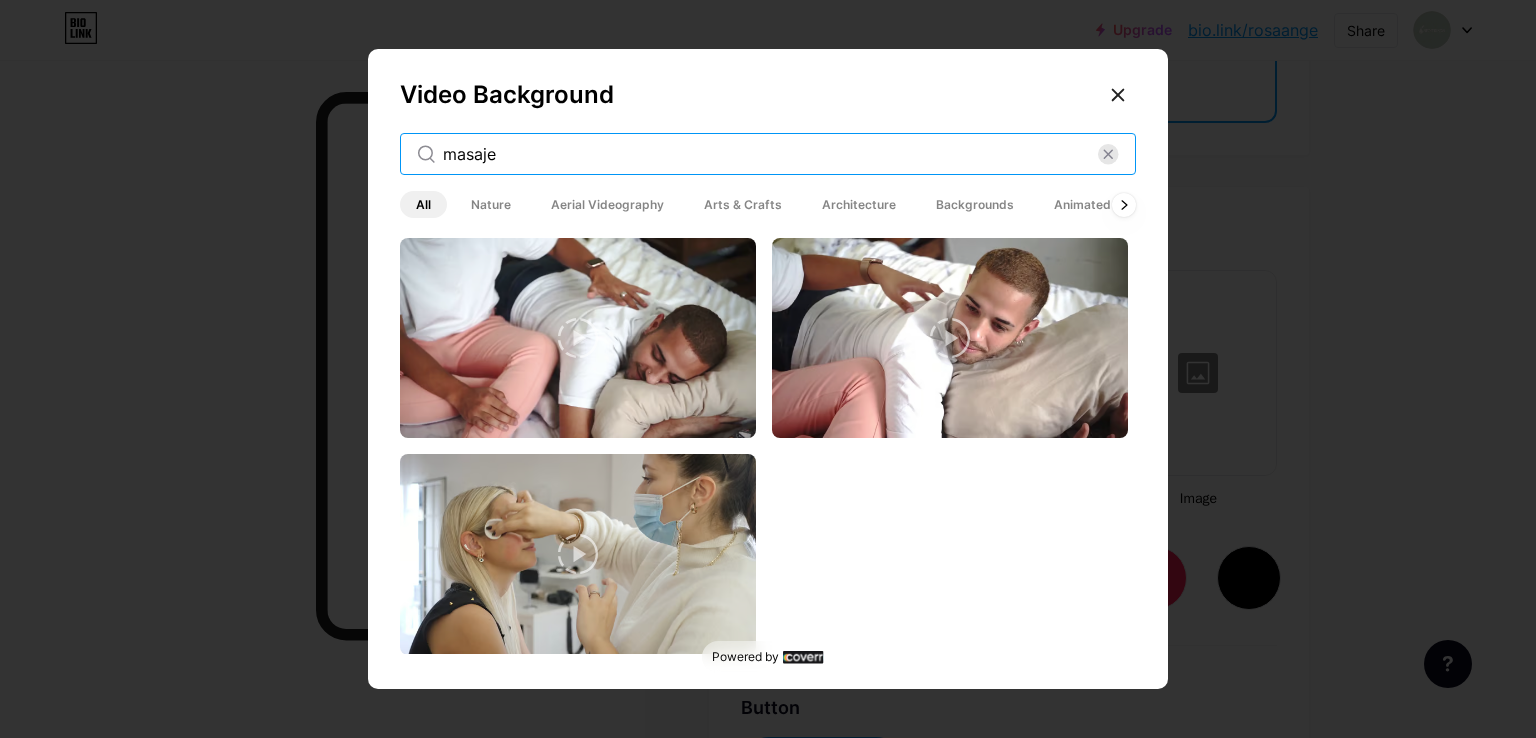type on "masaje" 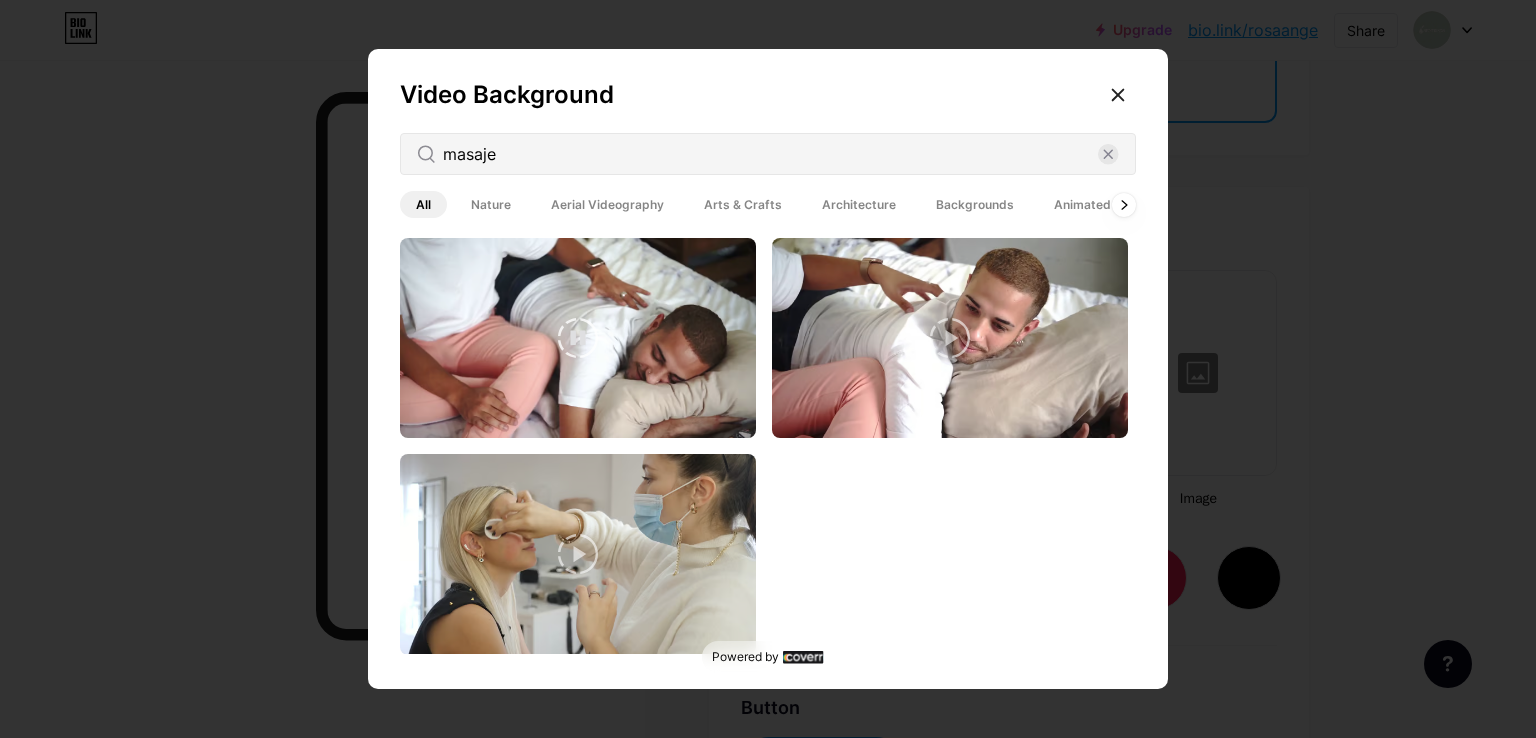 click at bounding box center (578, 338) 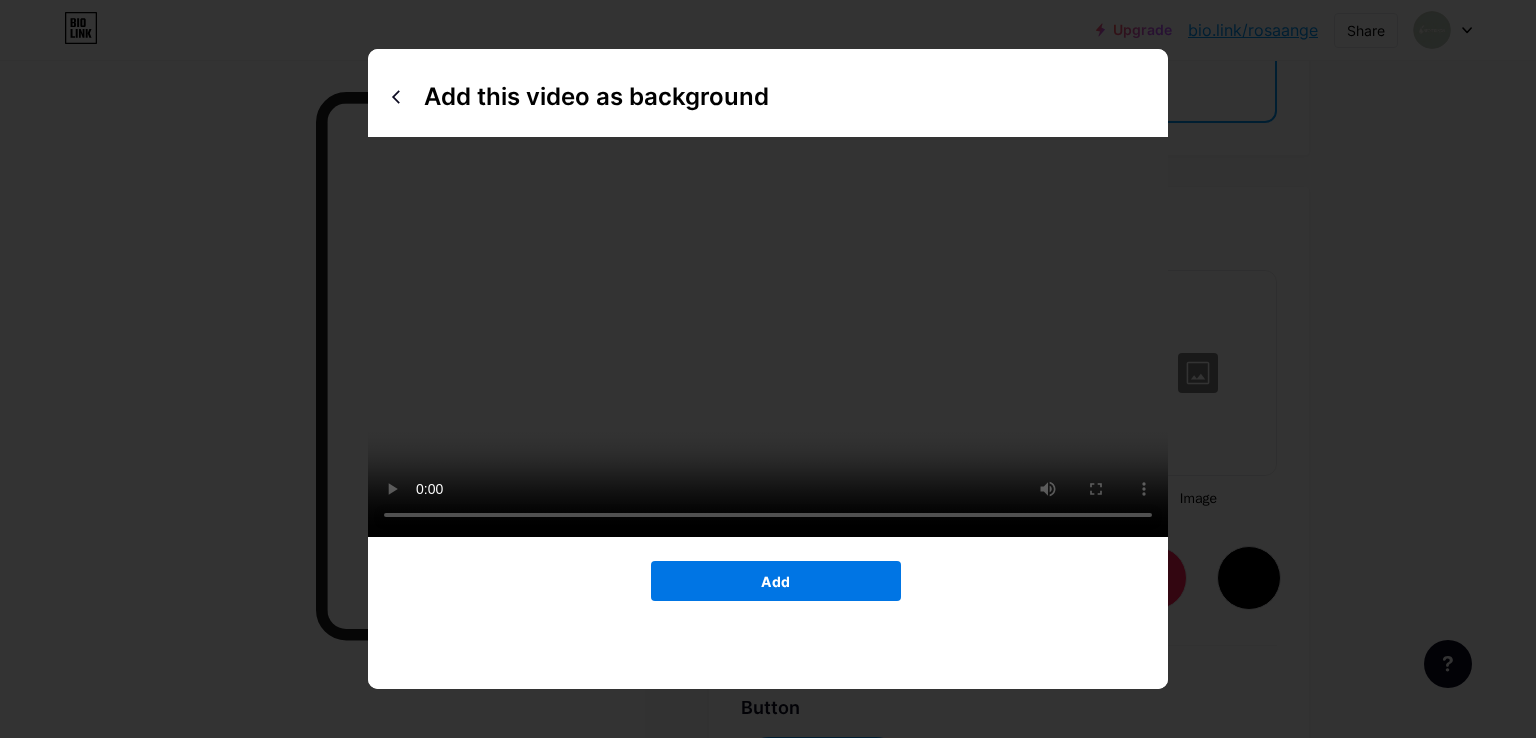 click on "Add" at bounding box center (776, 581) 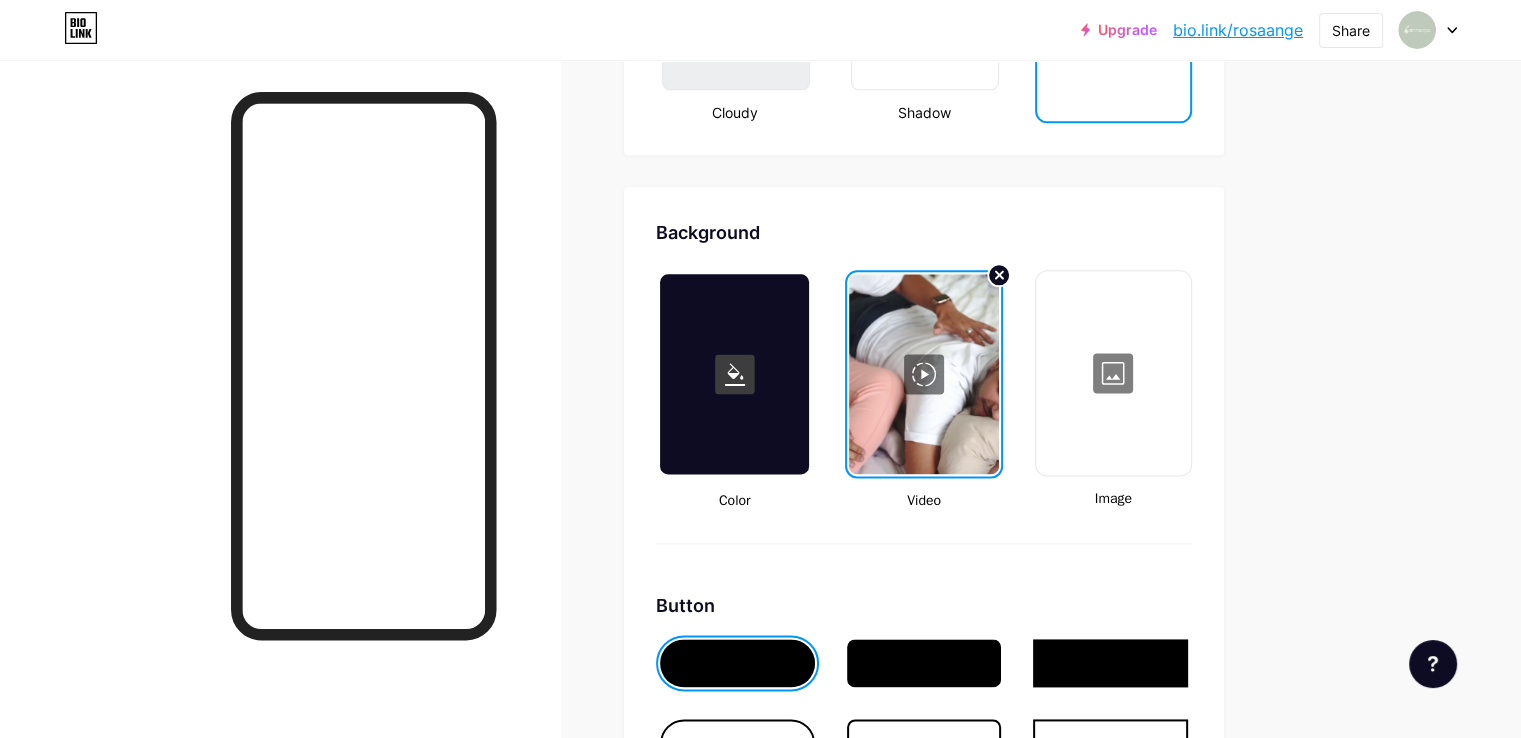click at bounding box center [923, 374] 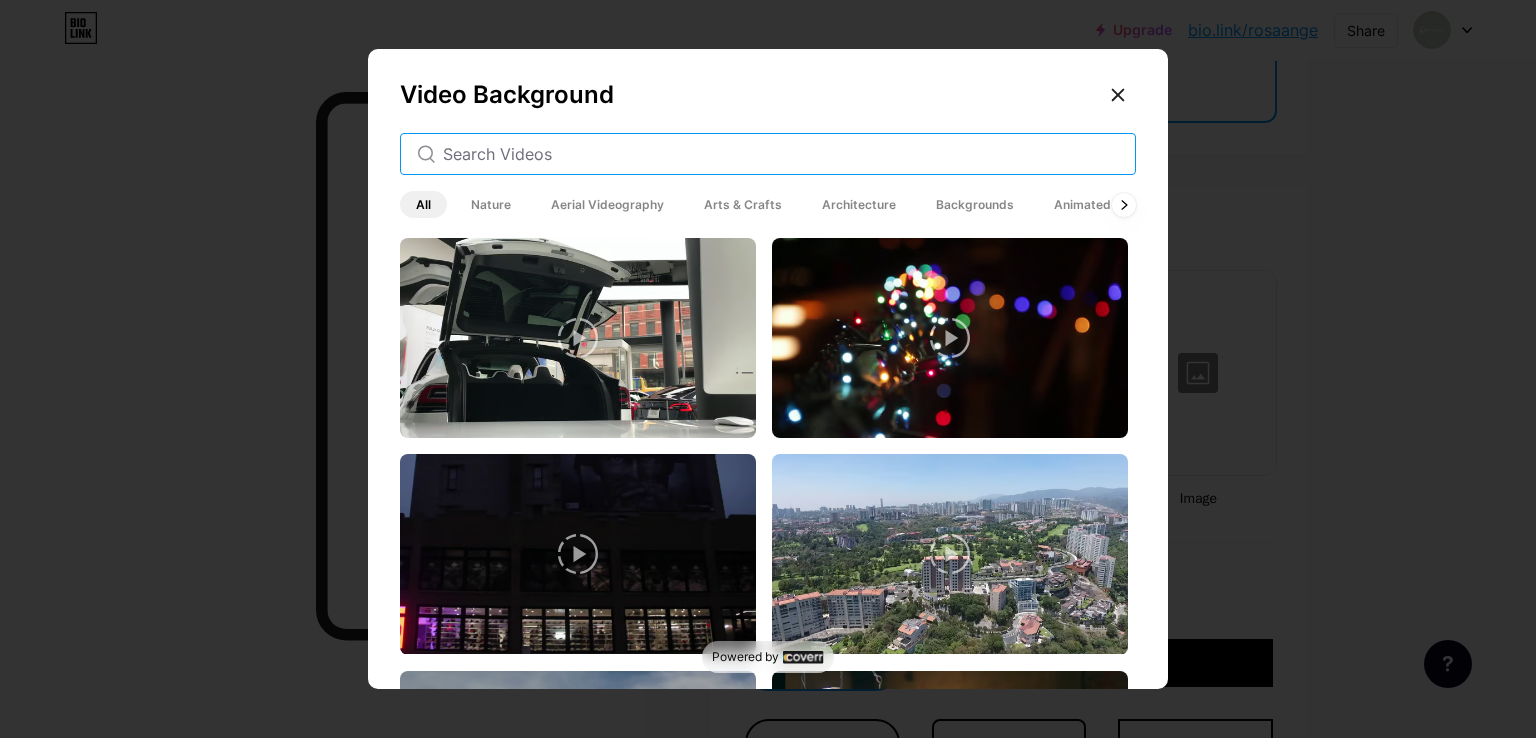 click at bounding box center (781, 154) 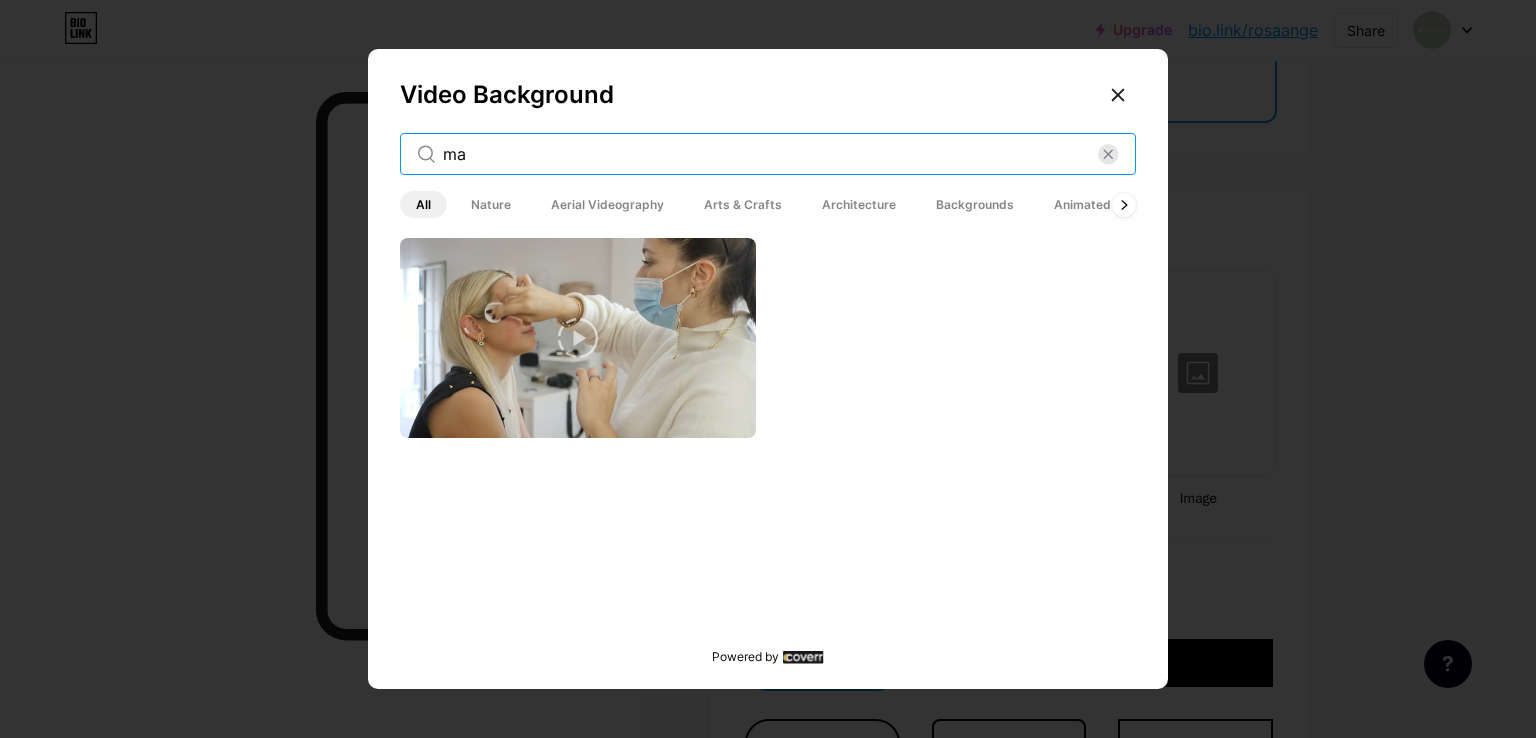 type on "m" 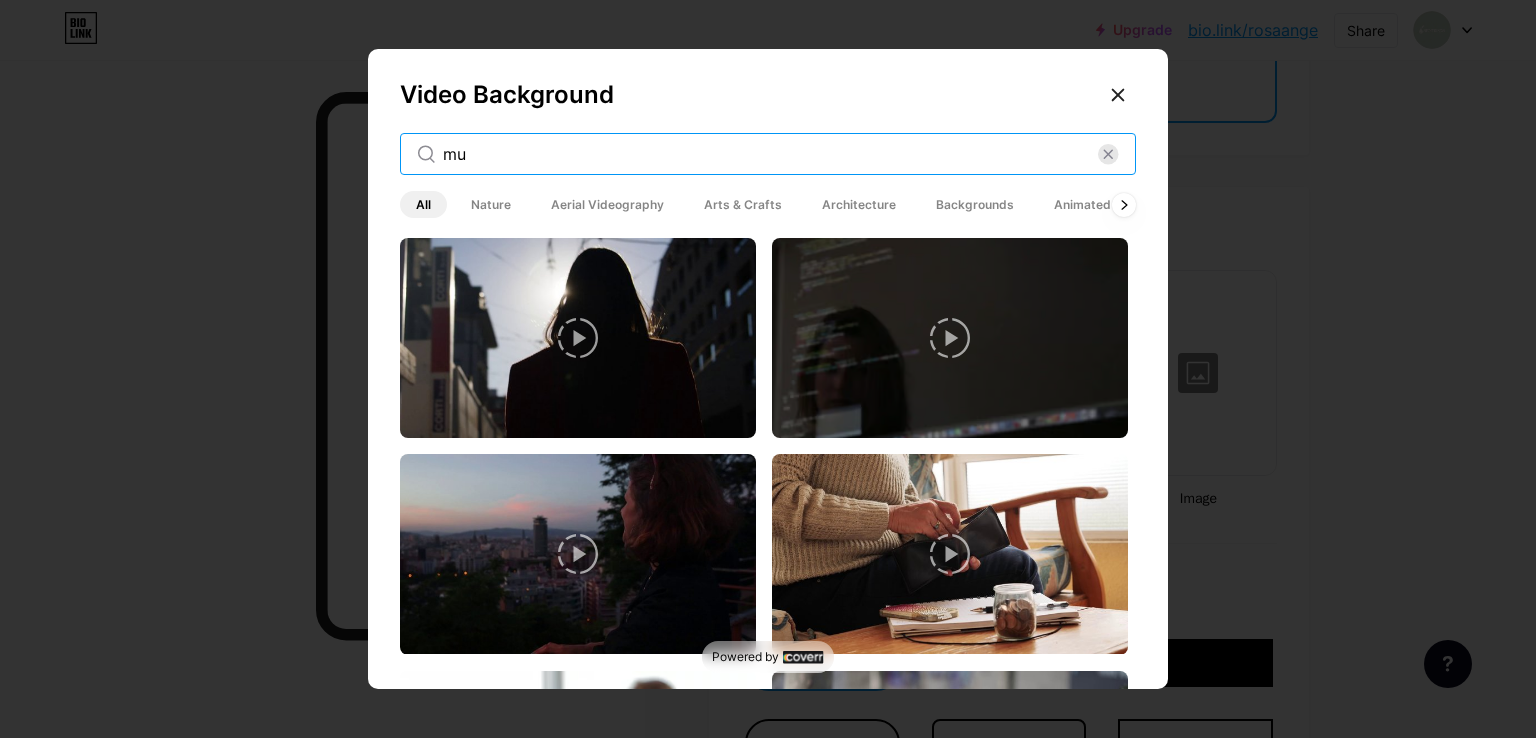 type on "m" 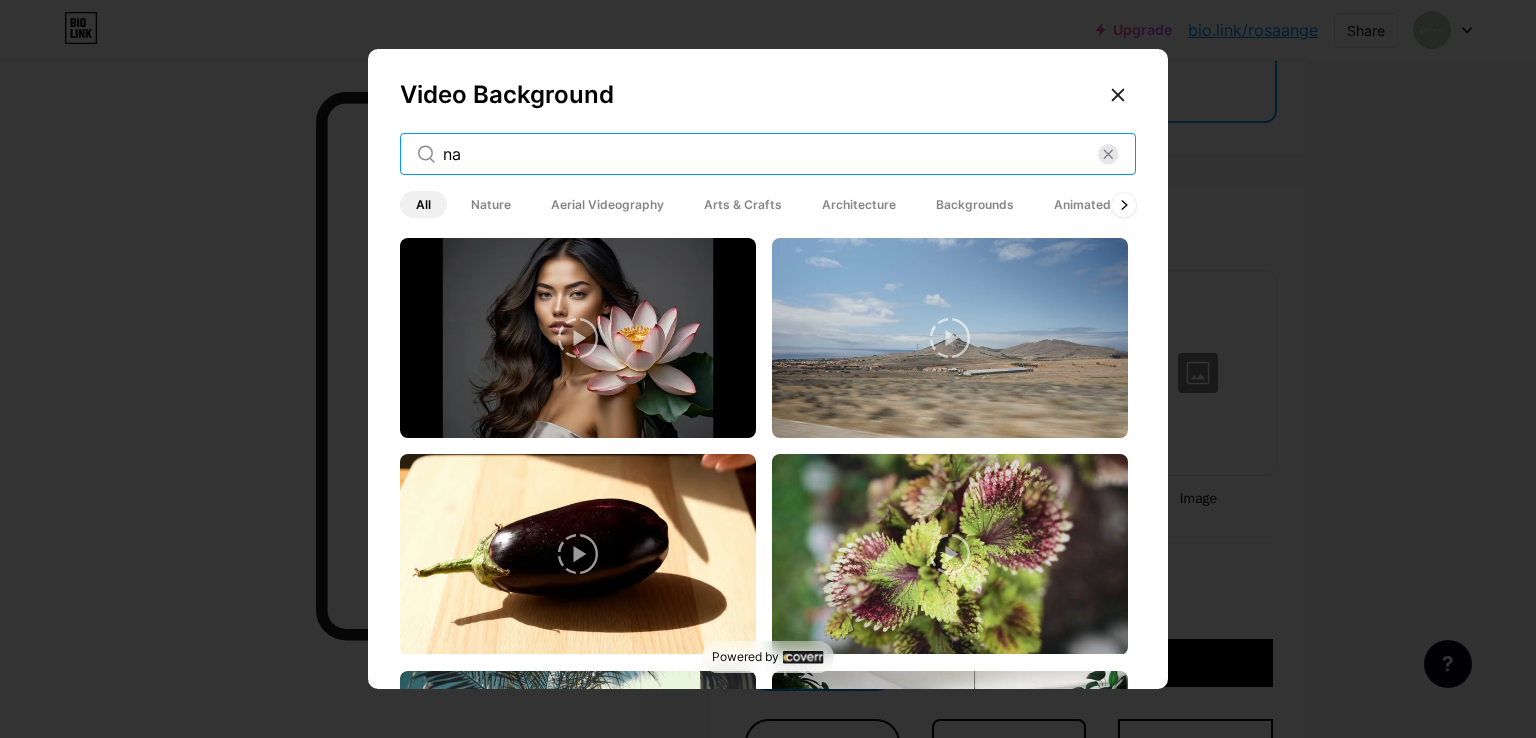 type on "n" 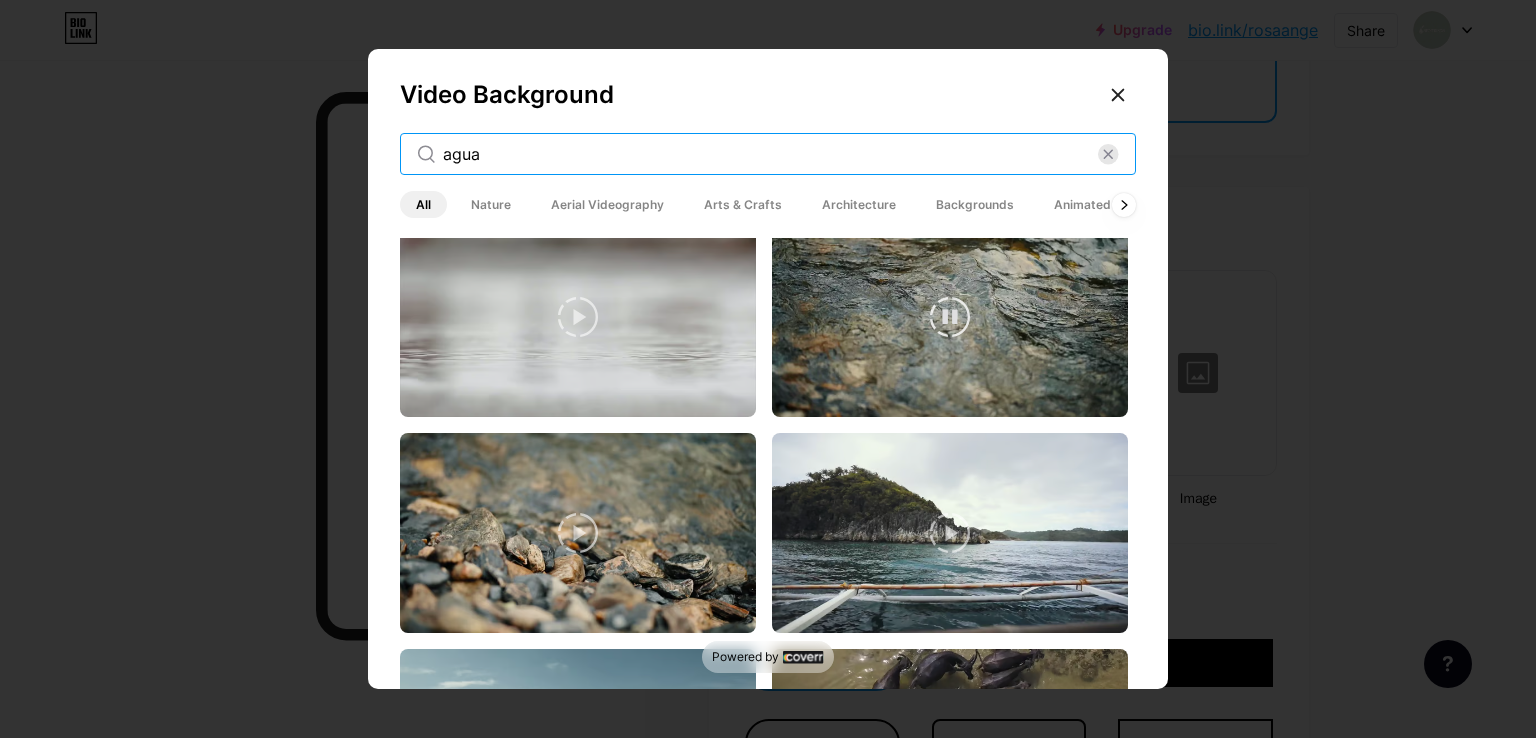 scroll, scrollTop: 2900, scrollLeft: 0, axis: vertical 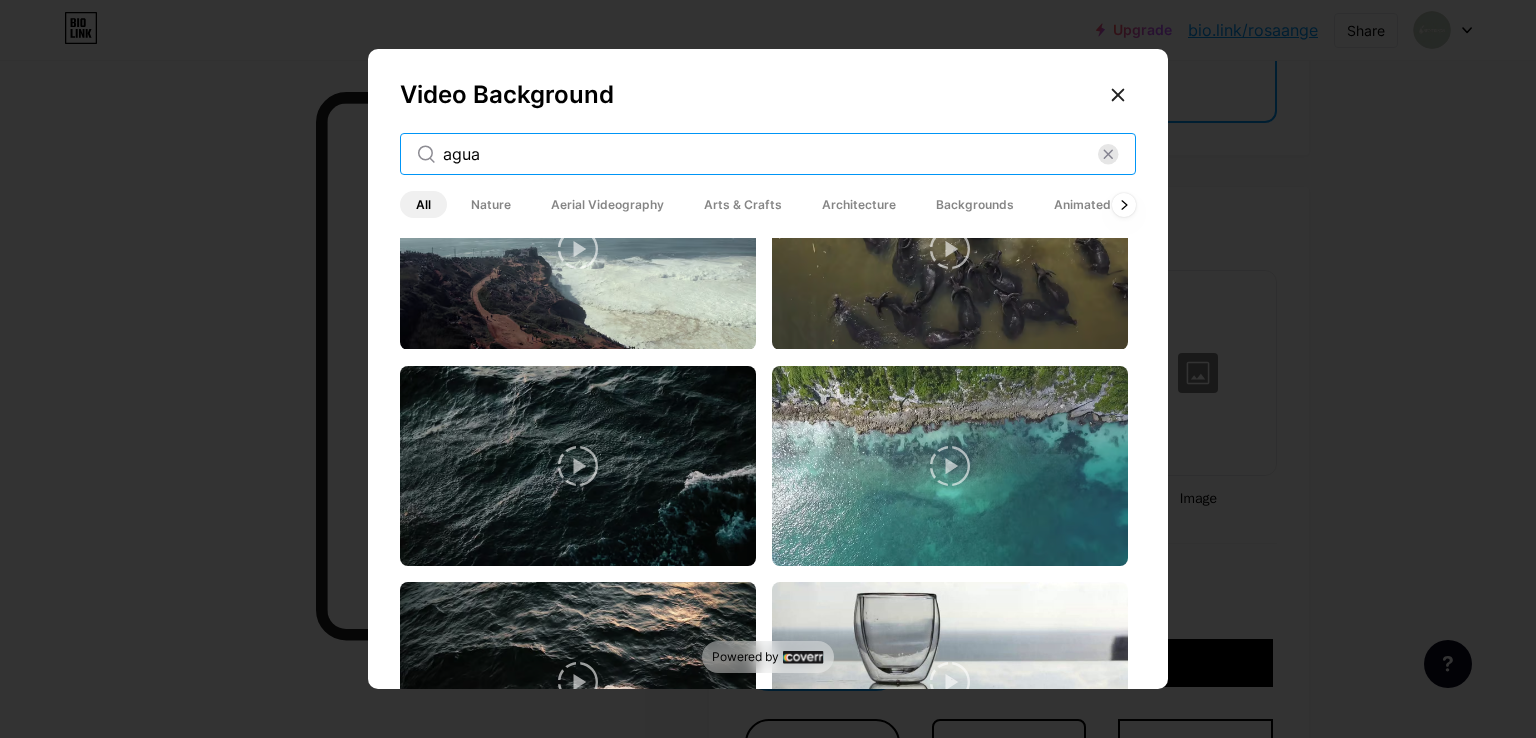 drag, startPoint x: 536, startPoint y: 149, endPoint x: 328, endPoint y: 154, distance: 208.06009 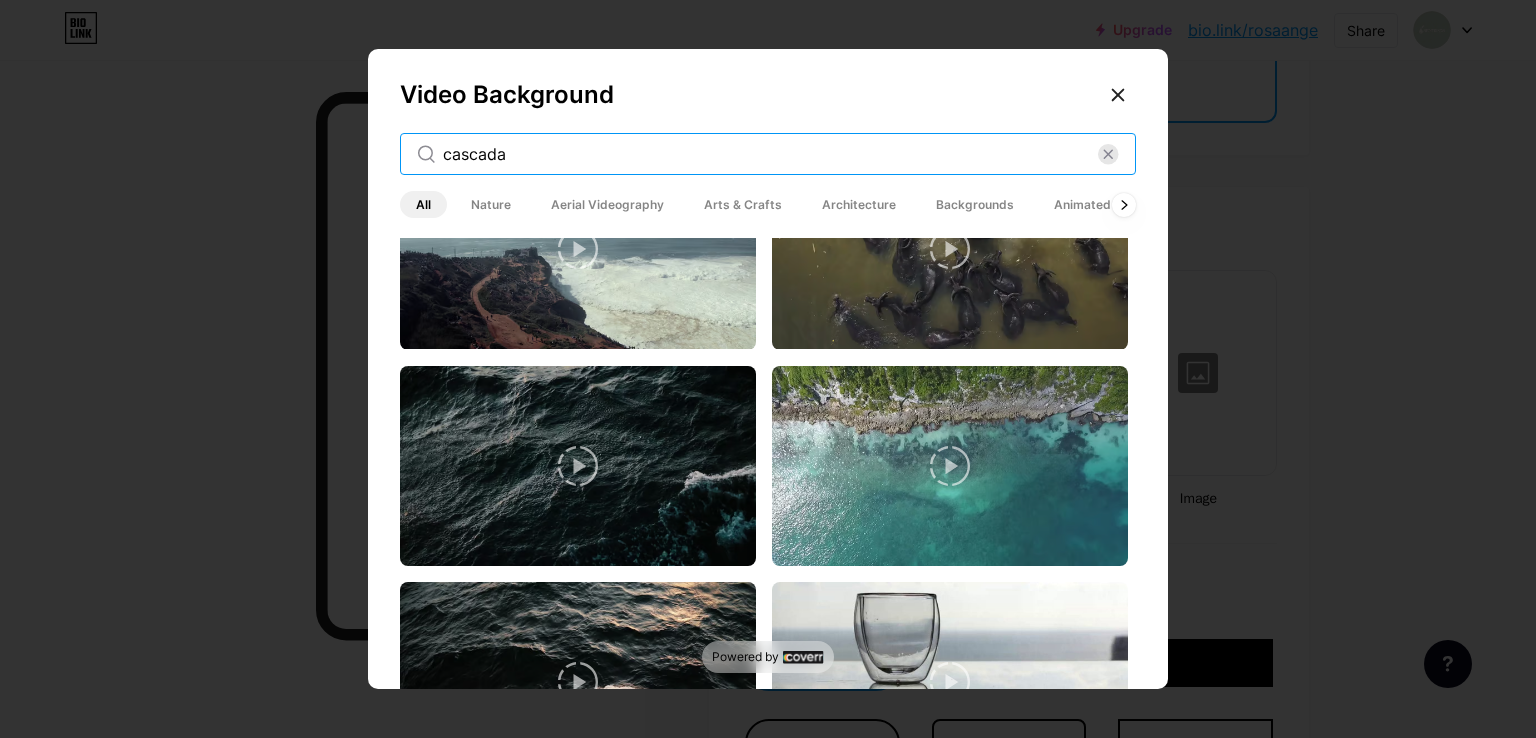 type on "cascada" 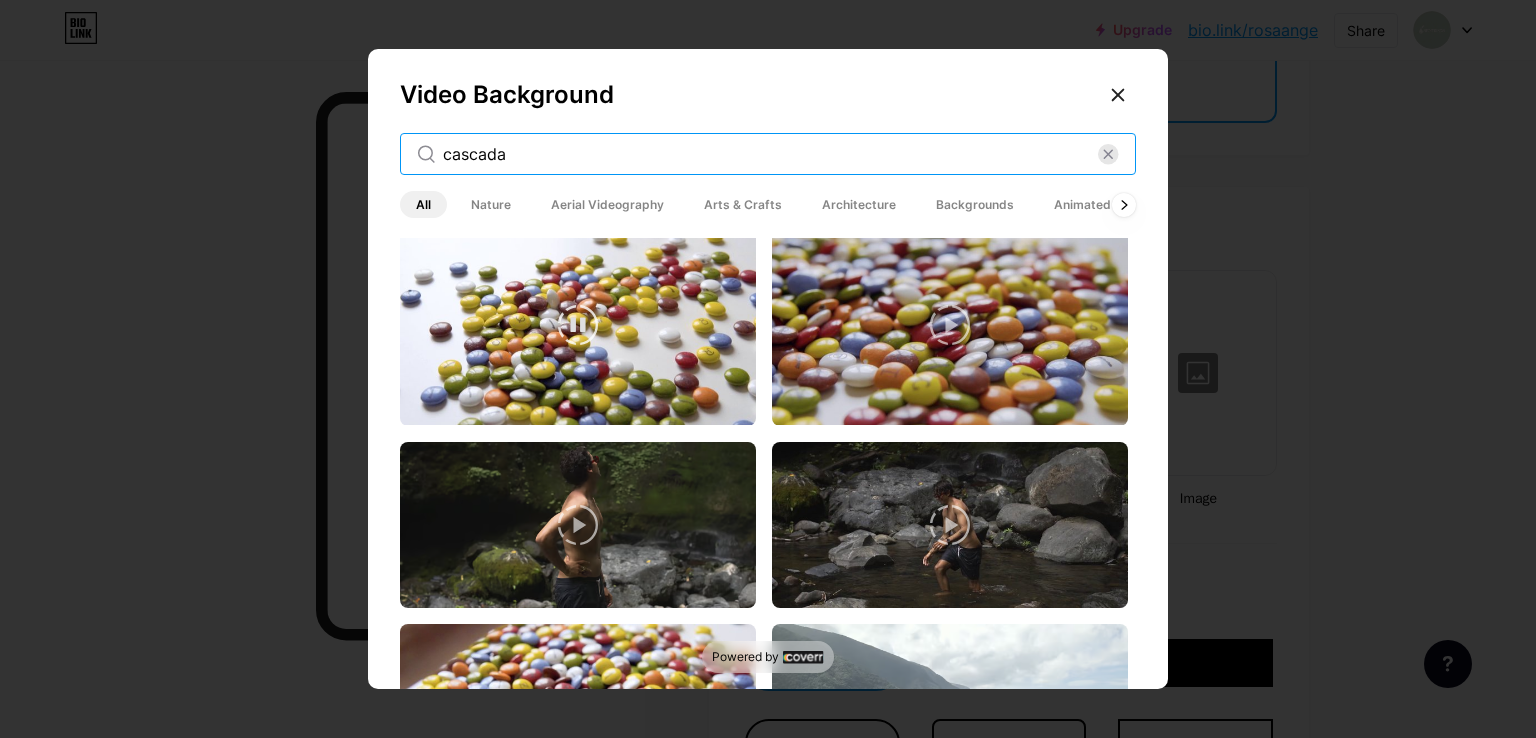 scroll, scrollTop: 2263, scrollLeft: 0, axis: vertical 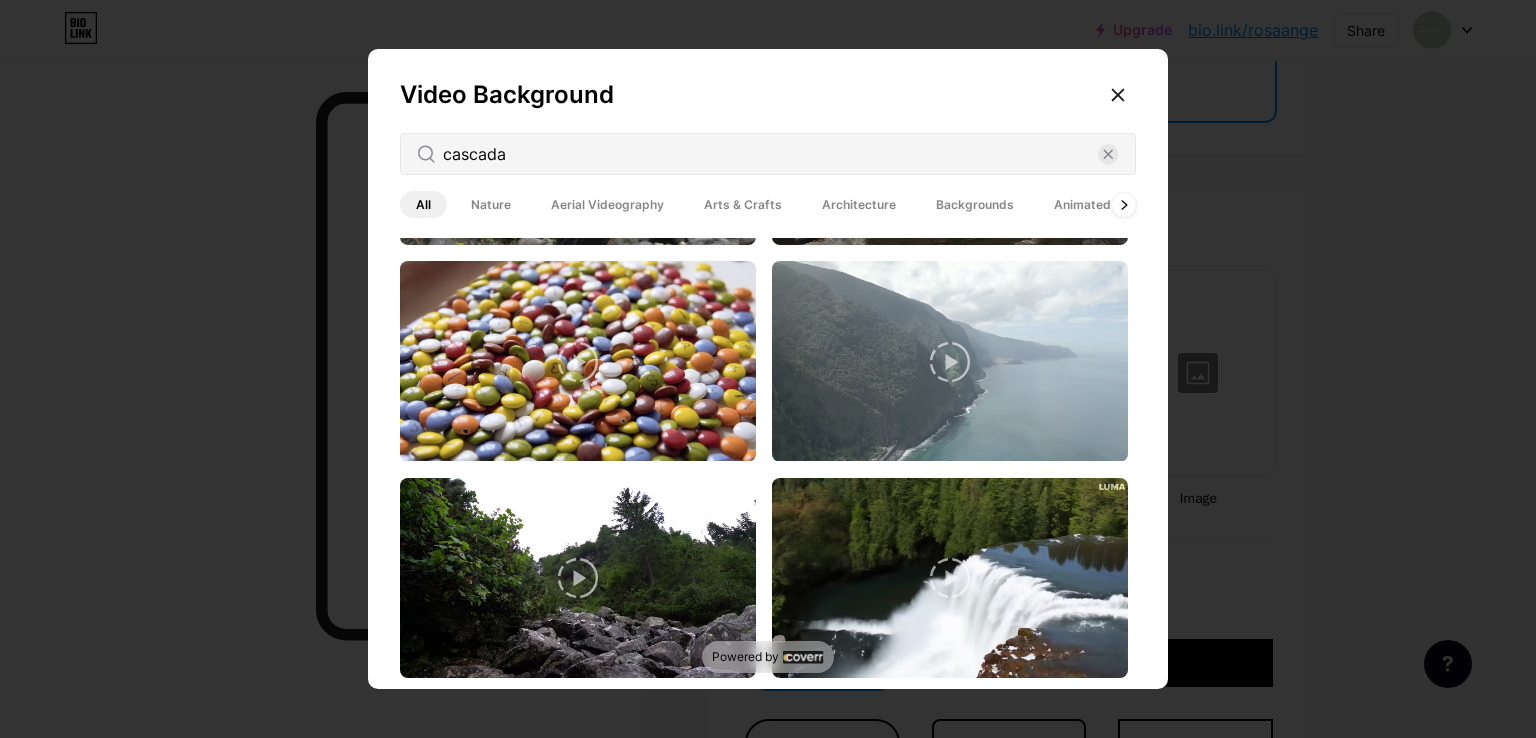 click 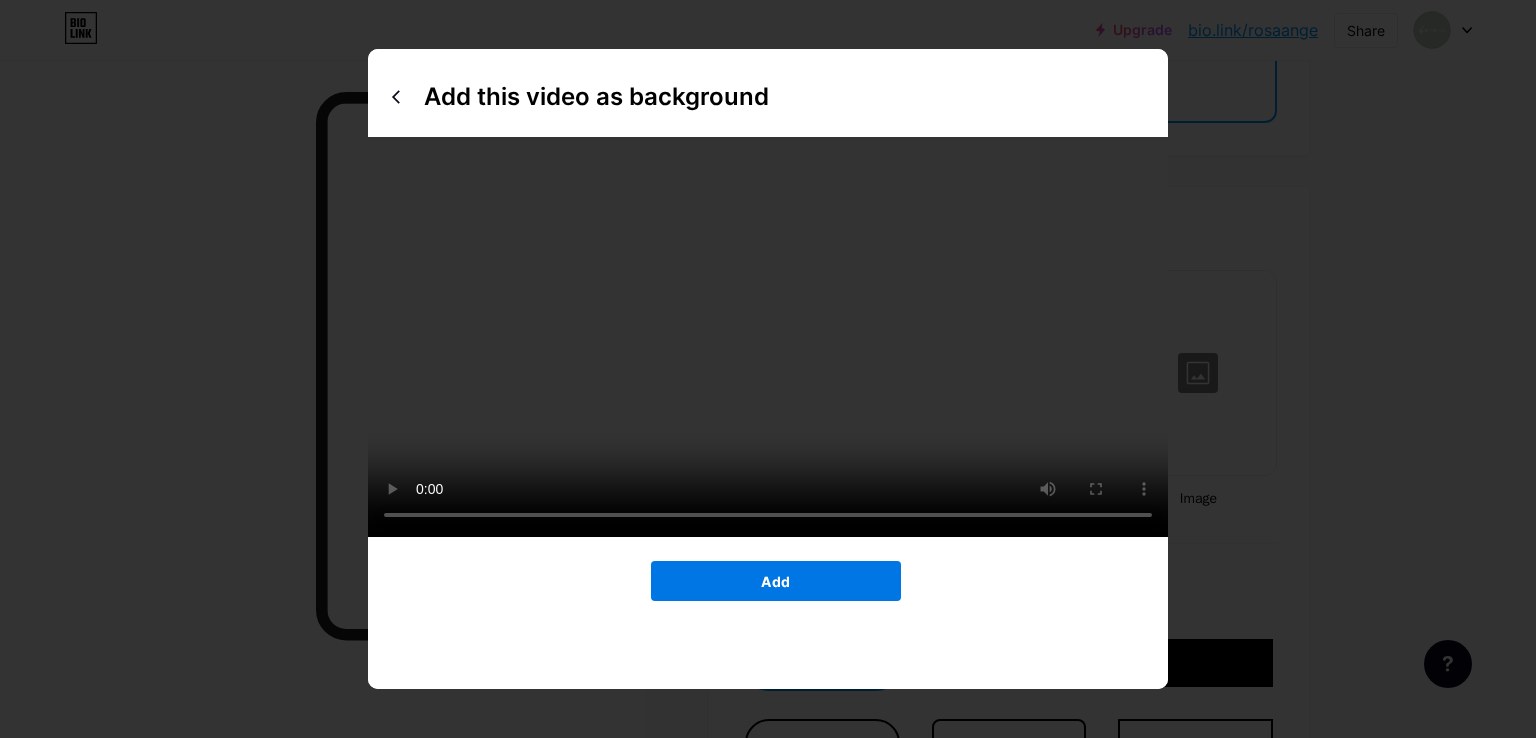 click on "Add" at bounding box center [775, 581] 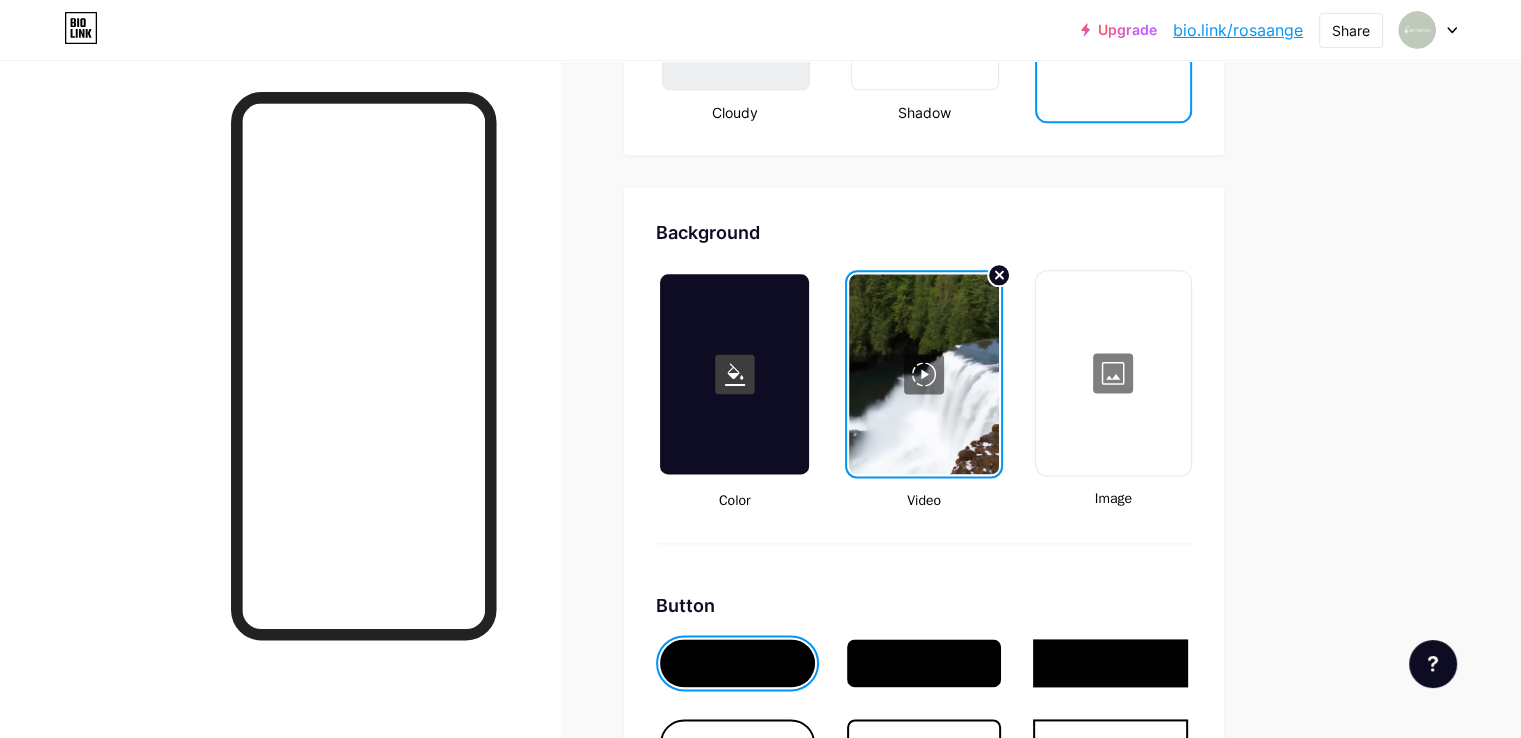 click at bounding box center (923, 374) 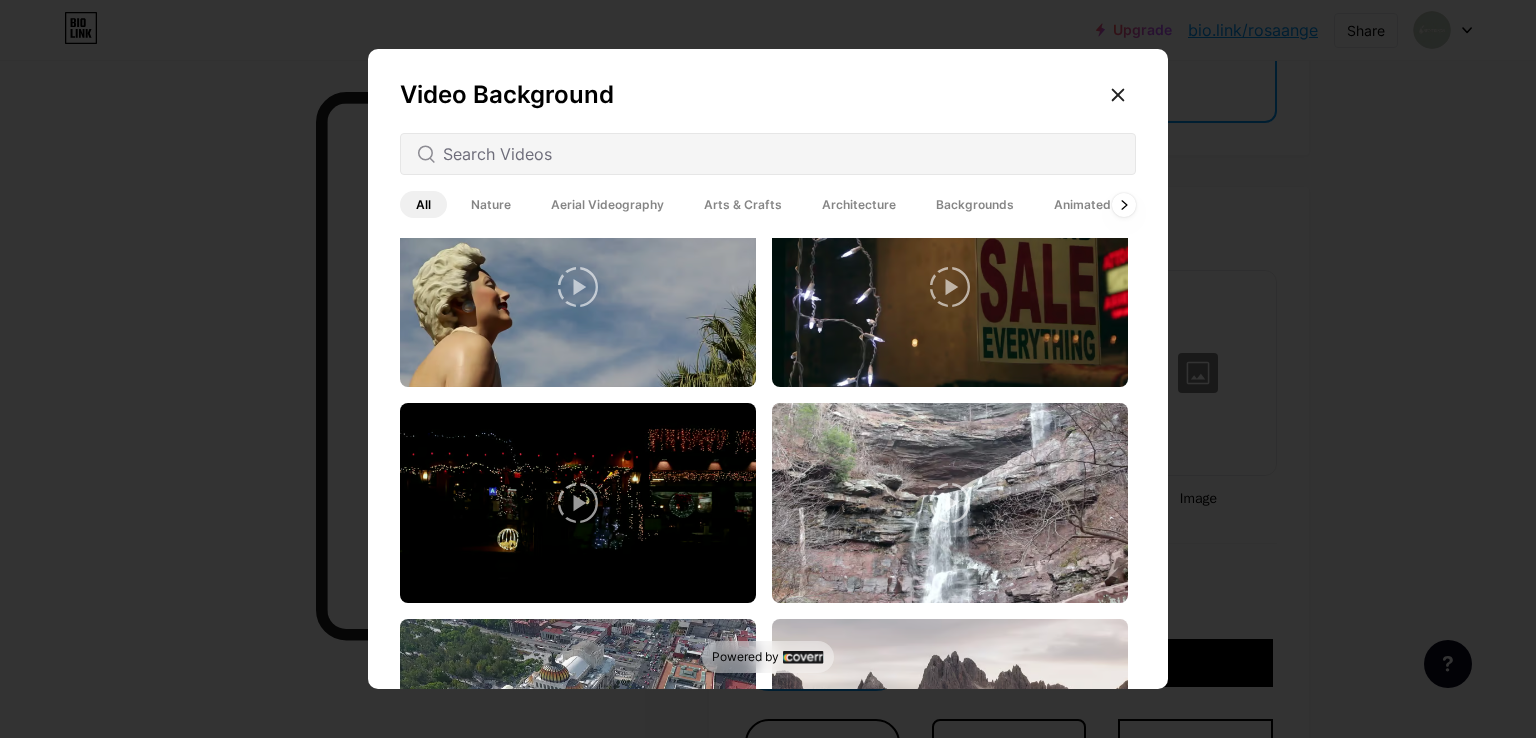 scroll, scrollTop: 500, scrollLeft: 0, axis: vertical 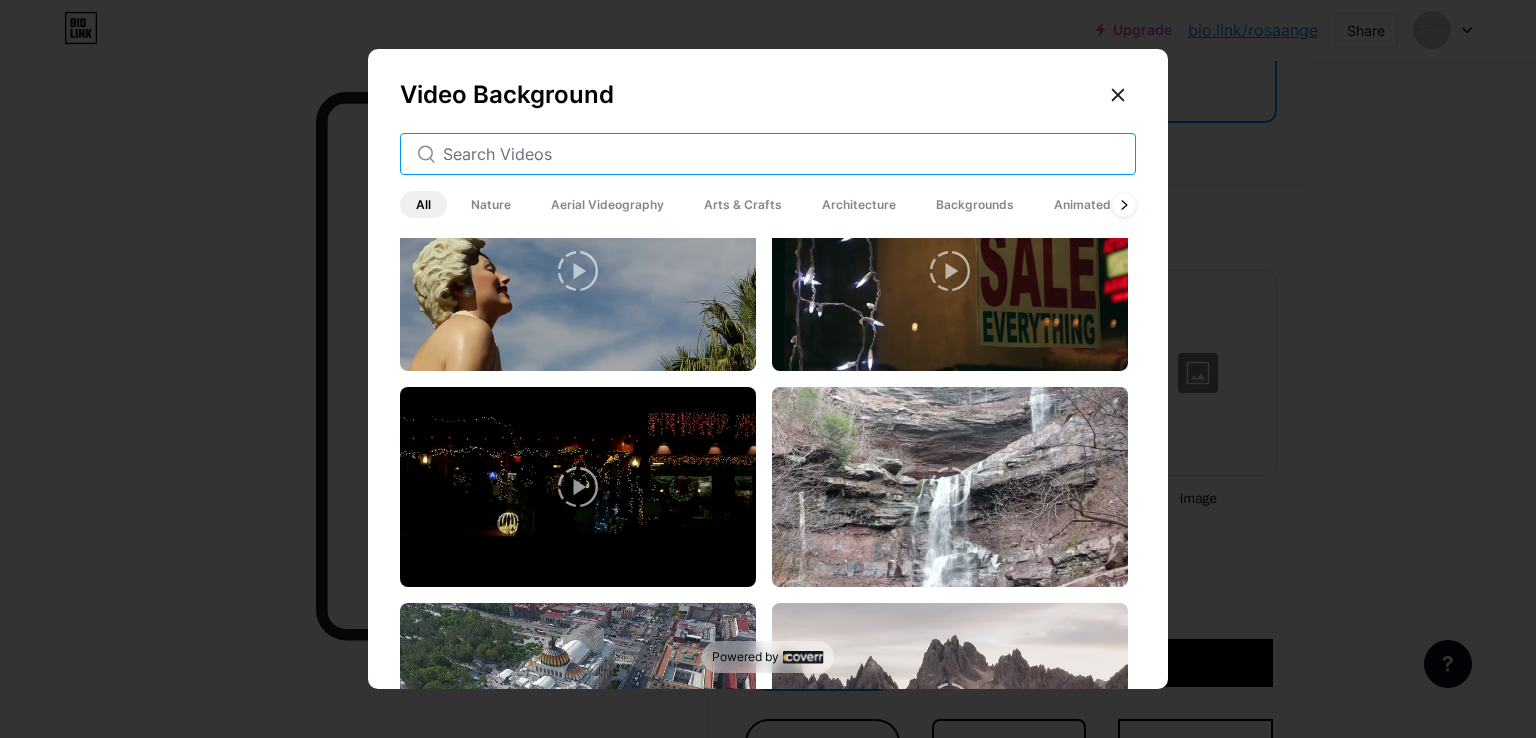 click at bounding box center (781, 154) 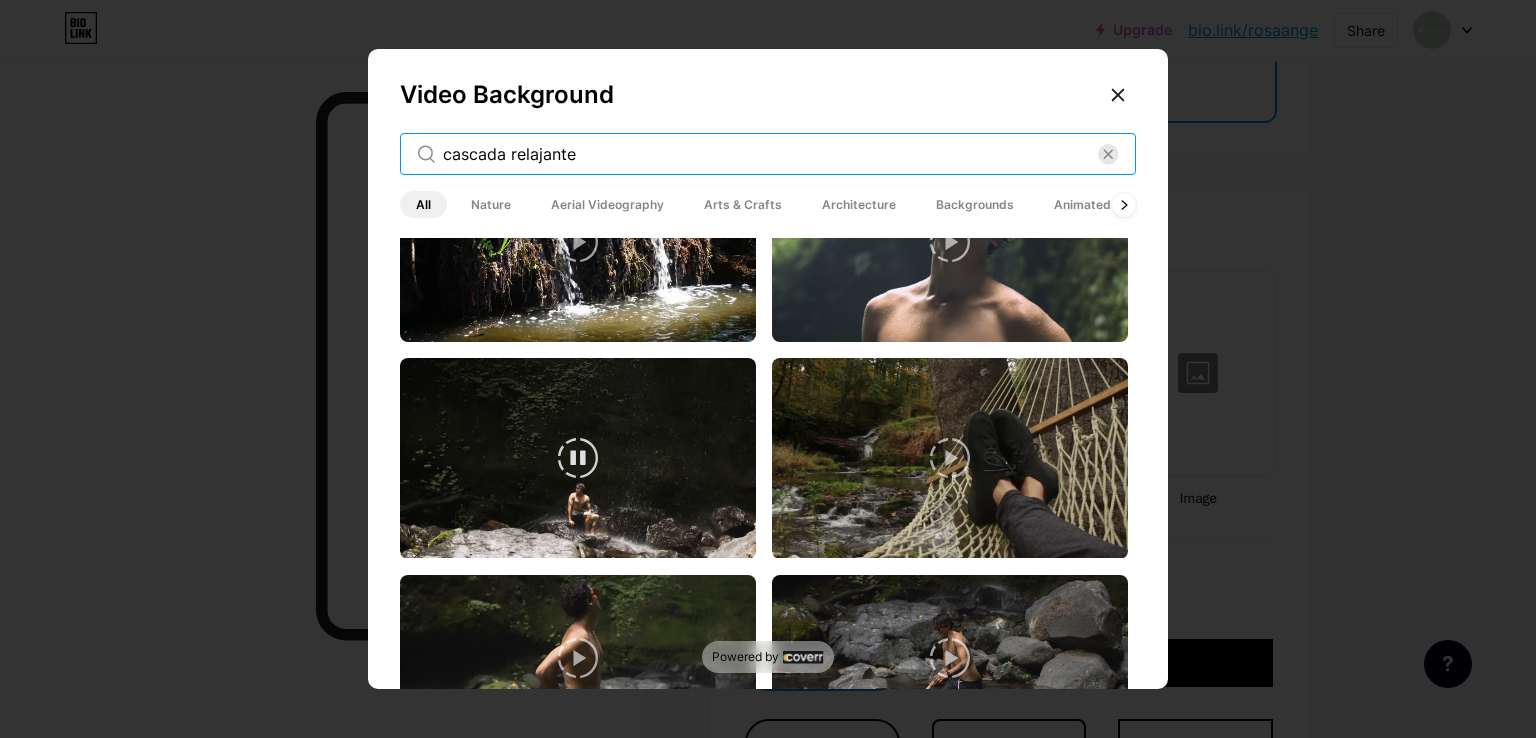 scroll, scrollTop: 0, scrollLeft: 0, axis: both 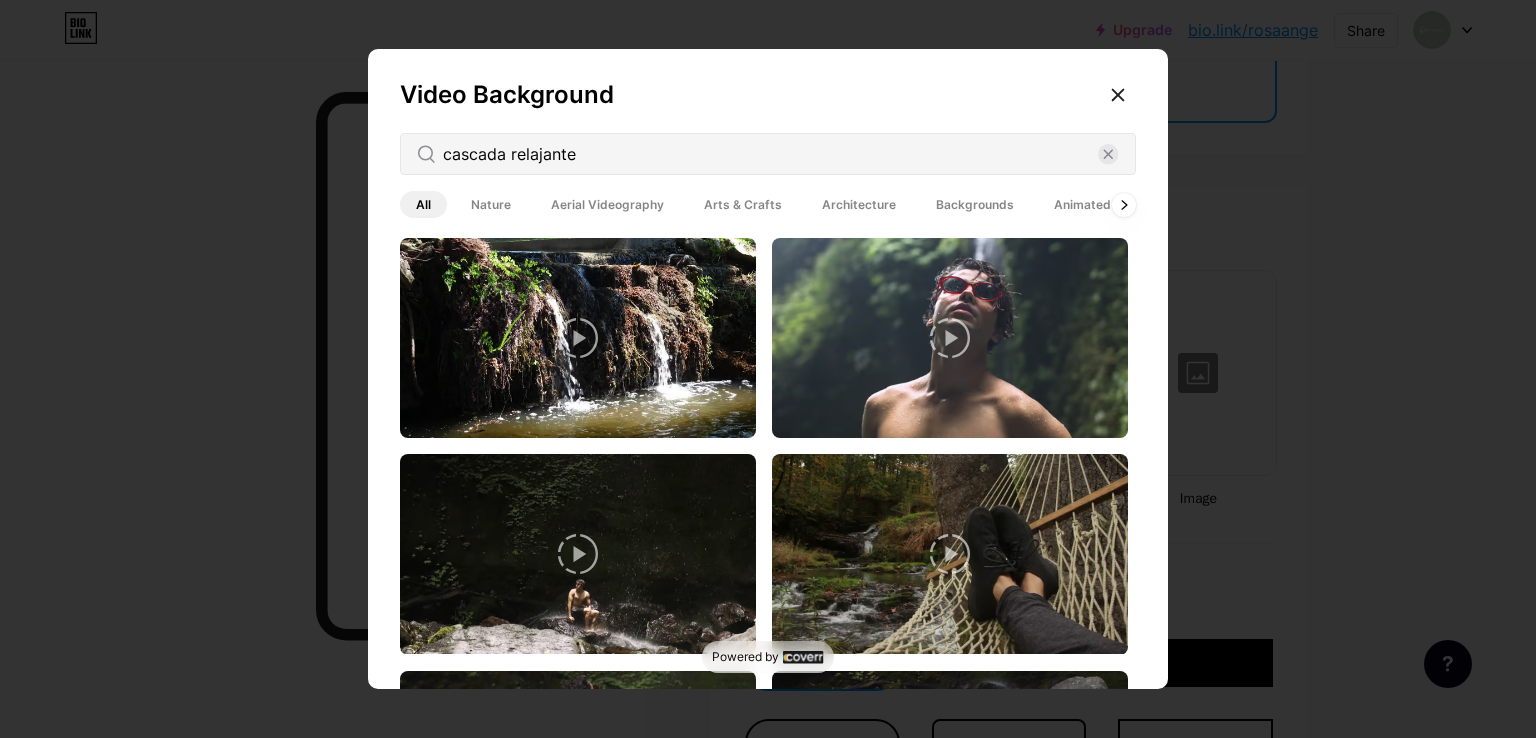 click 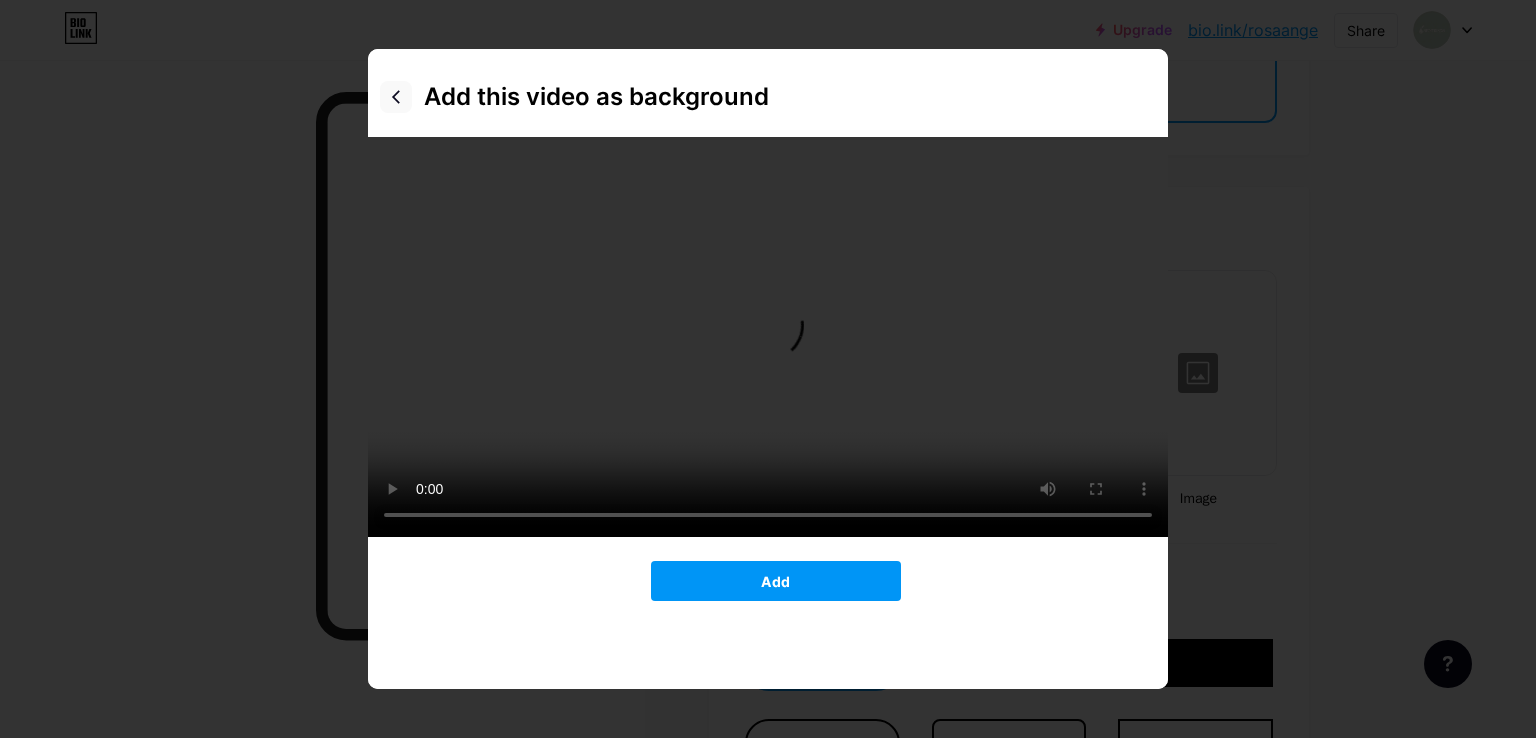 click 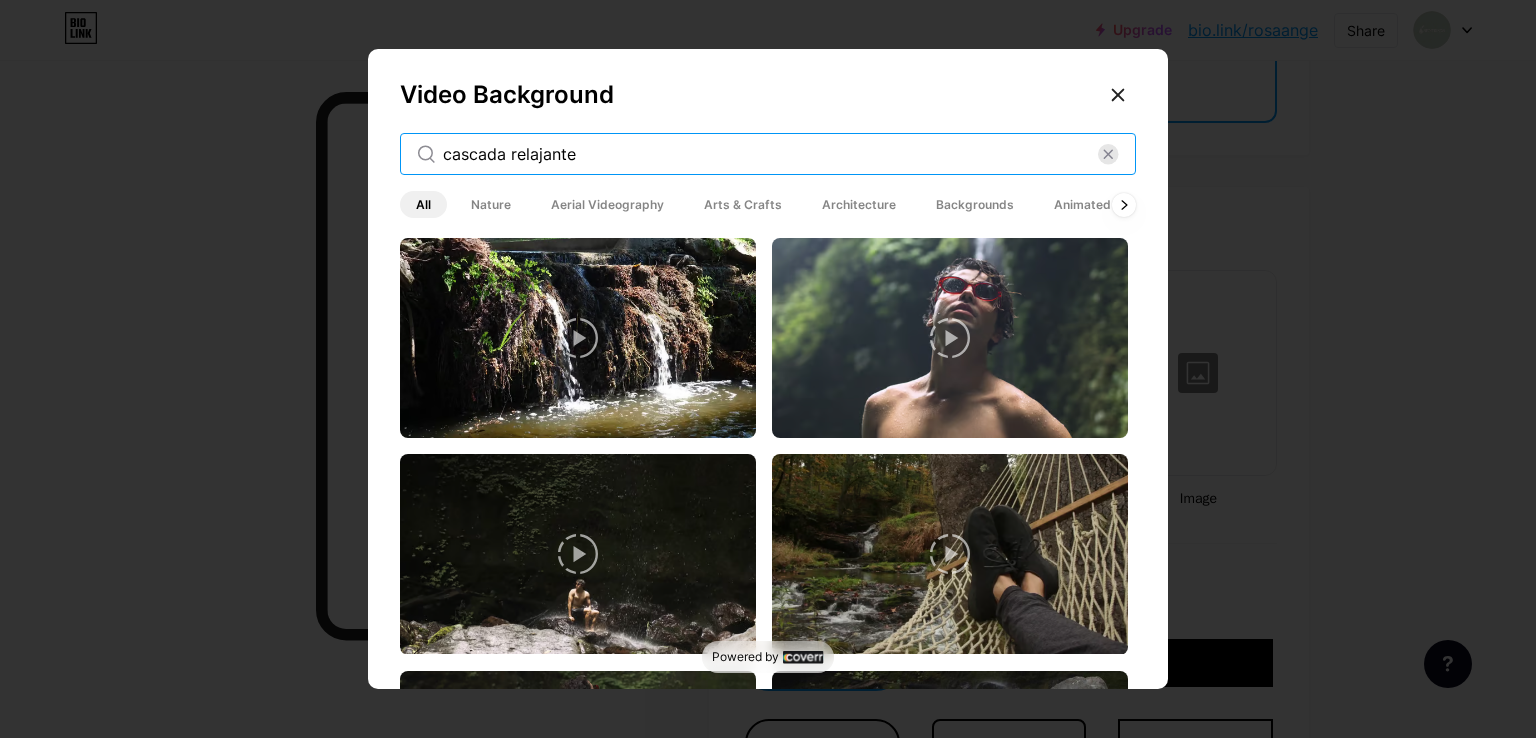 click on "cascada relajante" at bounding box center [770, 154] 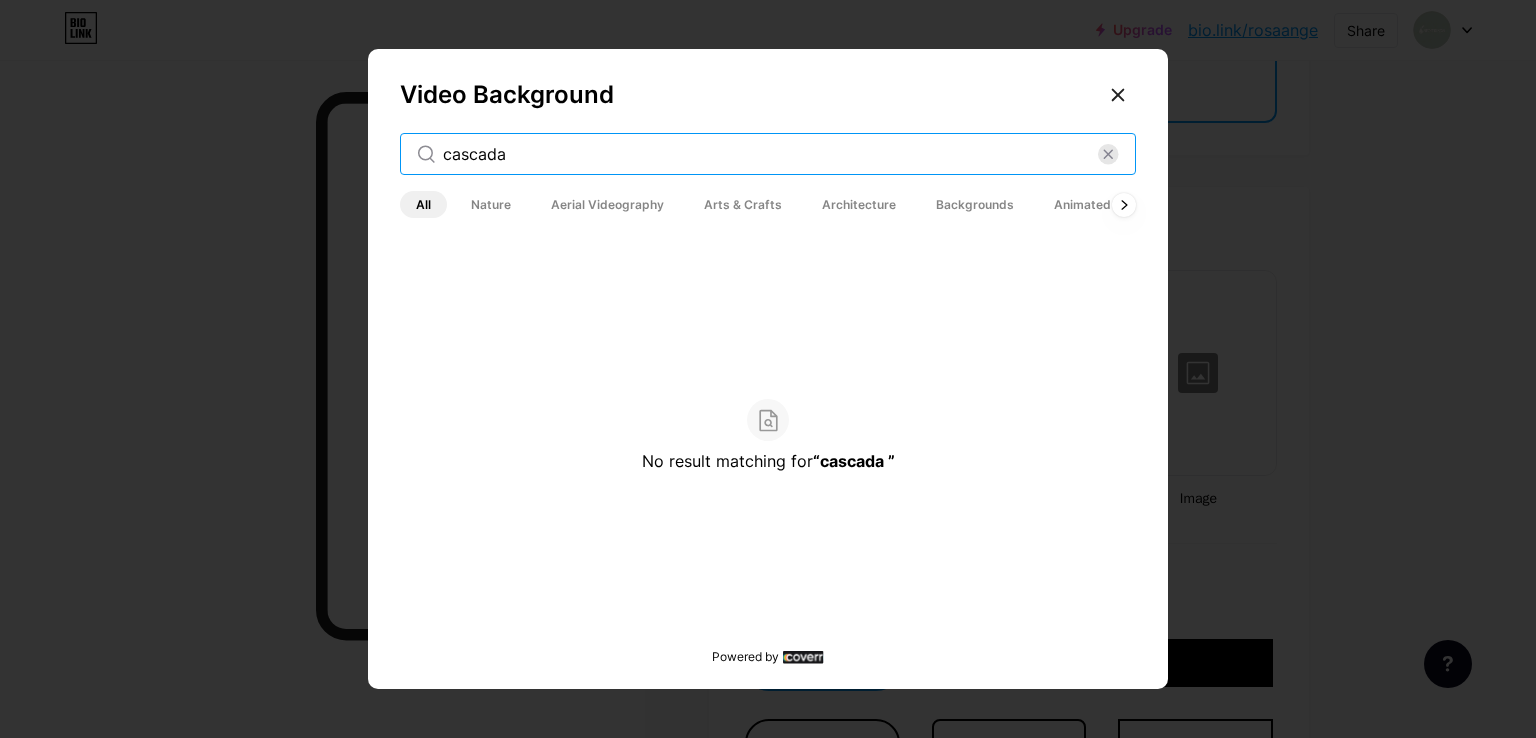 click on "cascada" at bounding box center (770, 154) 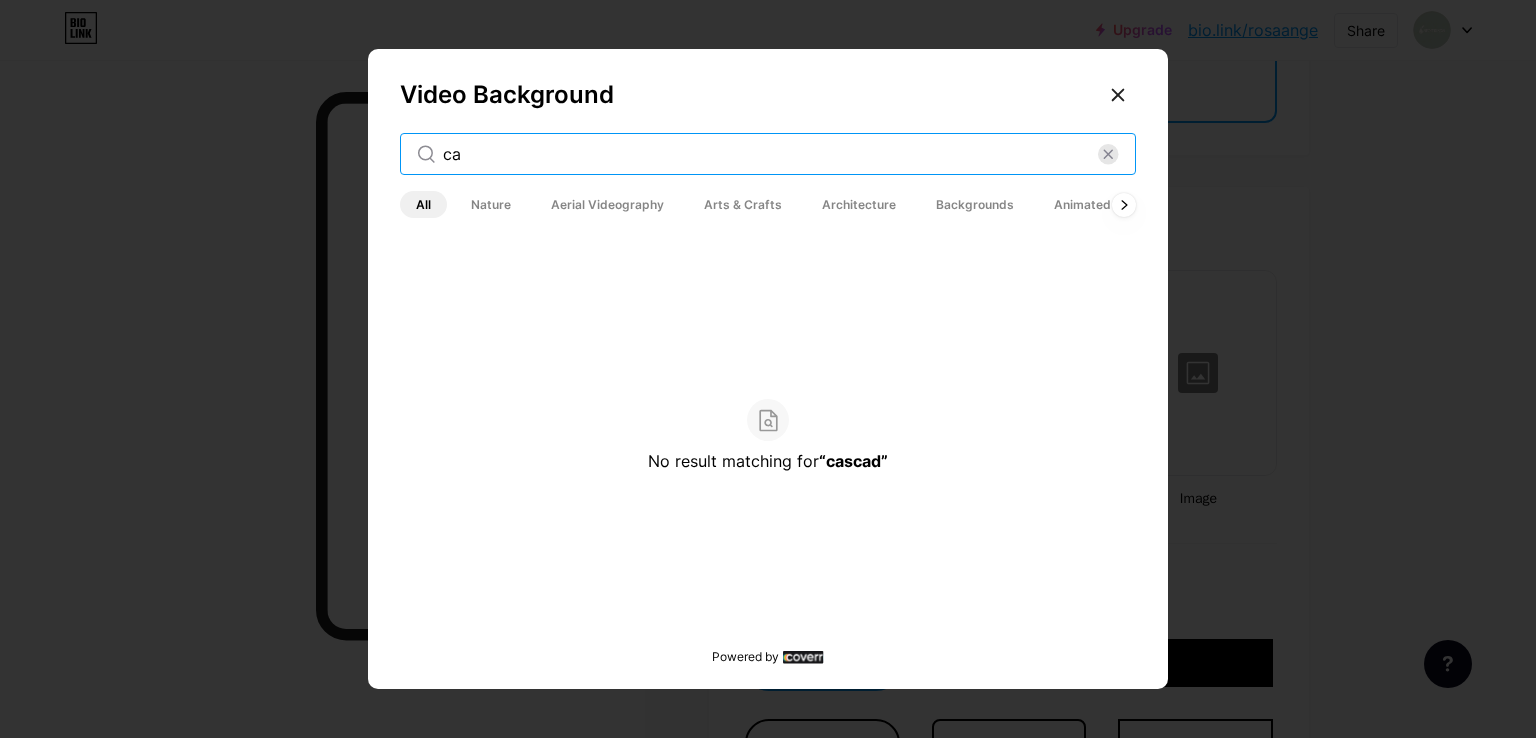 type on "c" 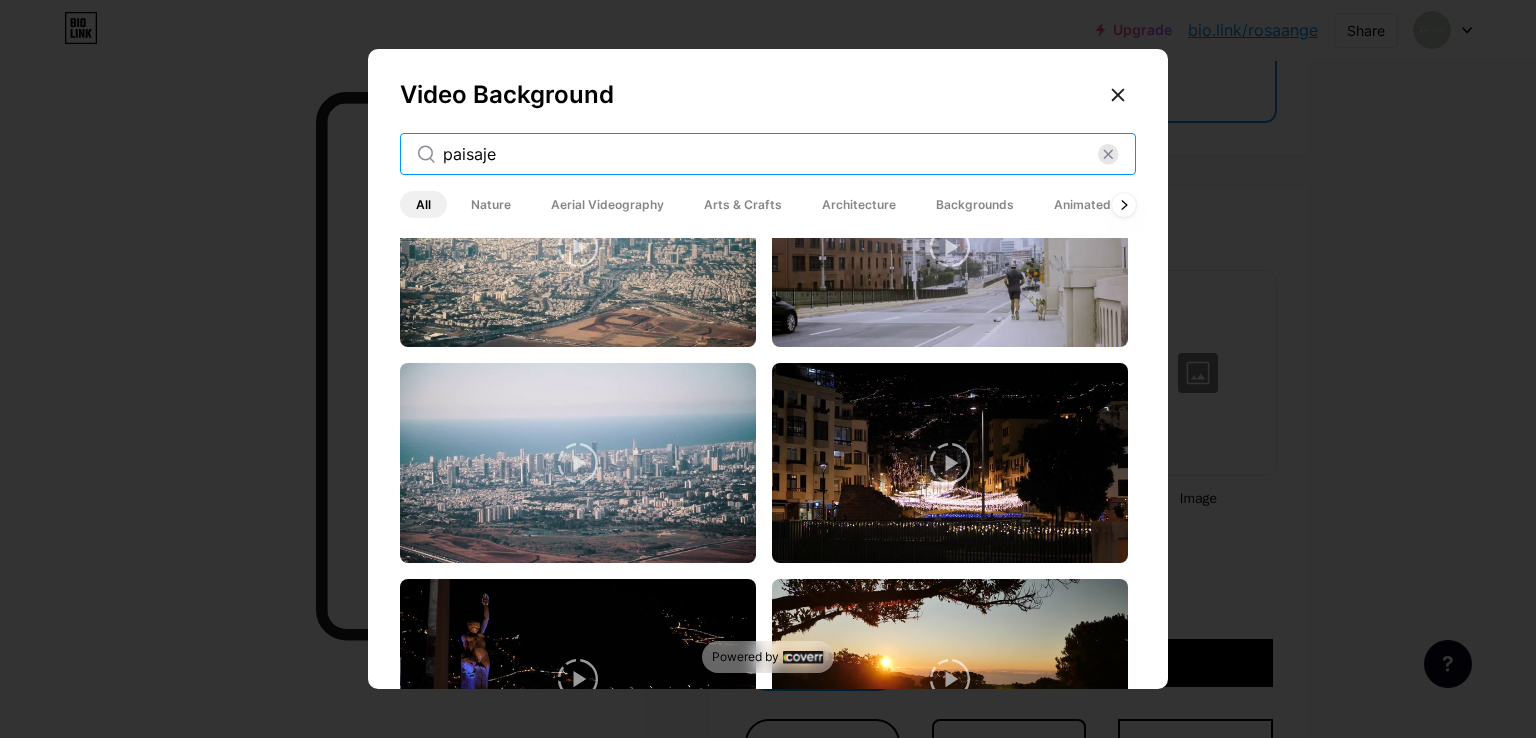 scroll, scrollTop: 4930, scrollLeft: 0, axis: vertical 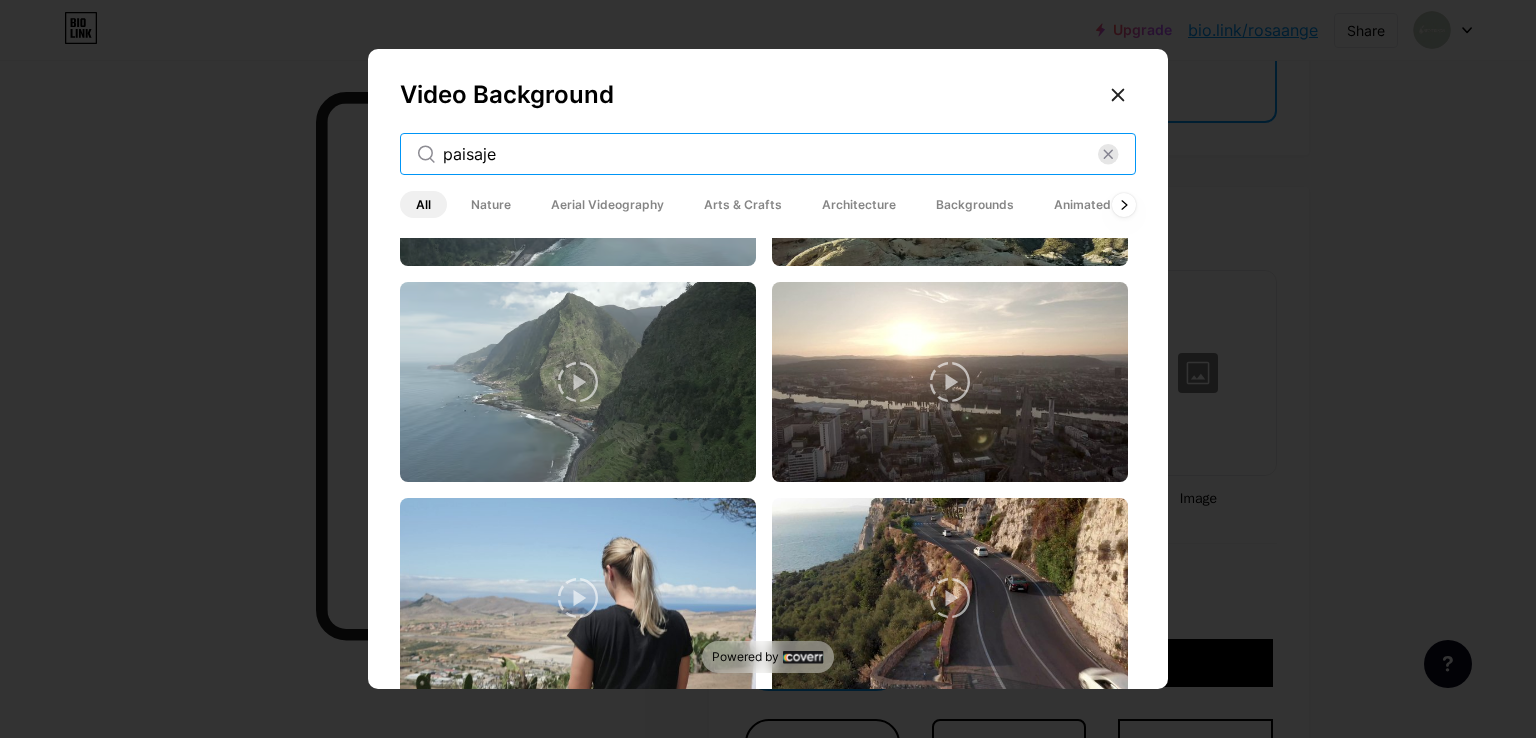 drag, startPoint x: 552, startPoint y: 157, endPoint x: 352, endPoint y: 157, distance: 200 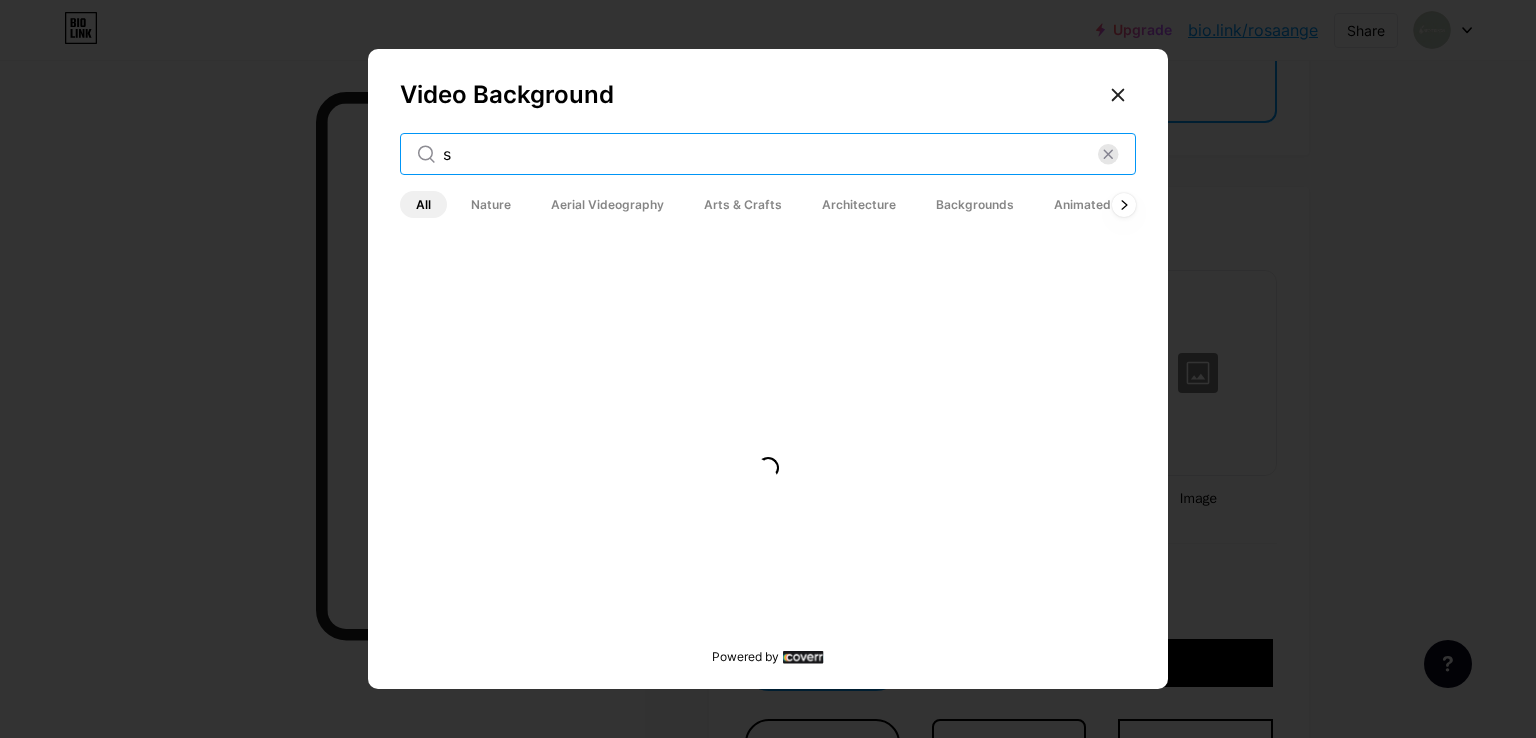 scroll, scrollTop: 0, scrollLeft: 0, axis: both 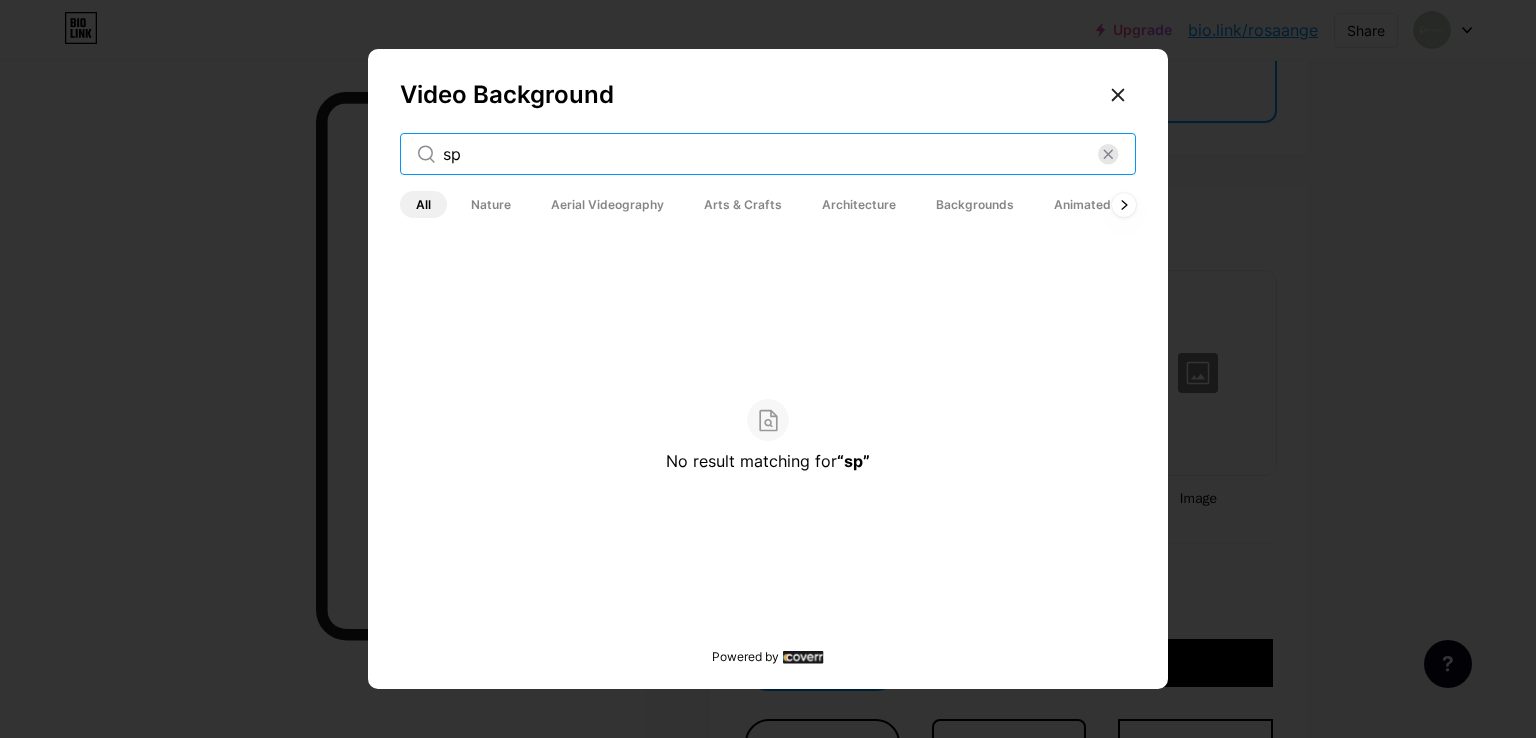 type on "s" 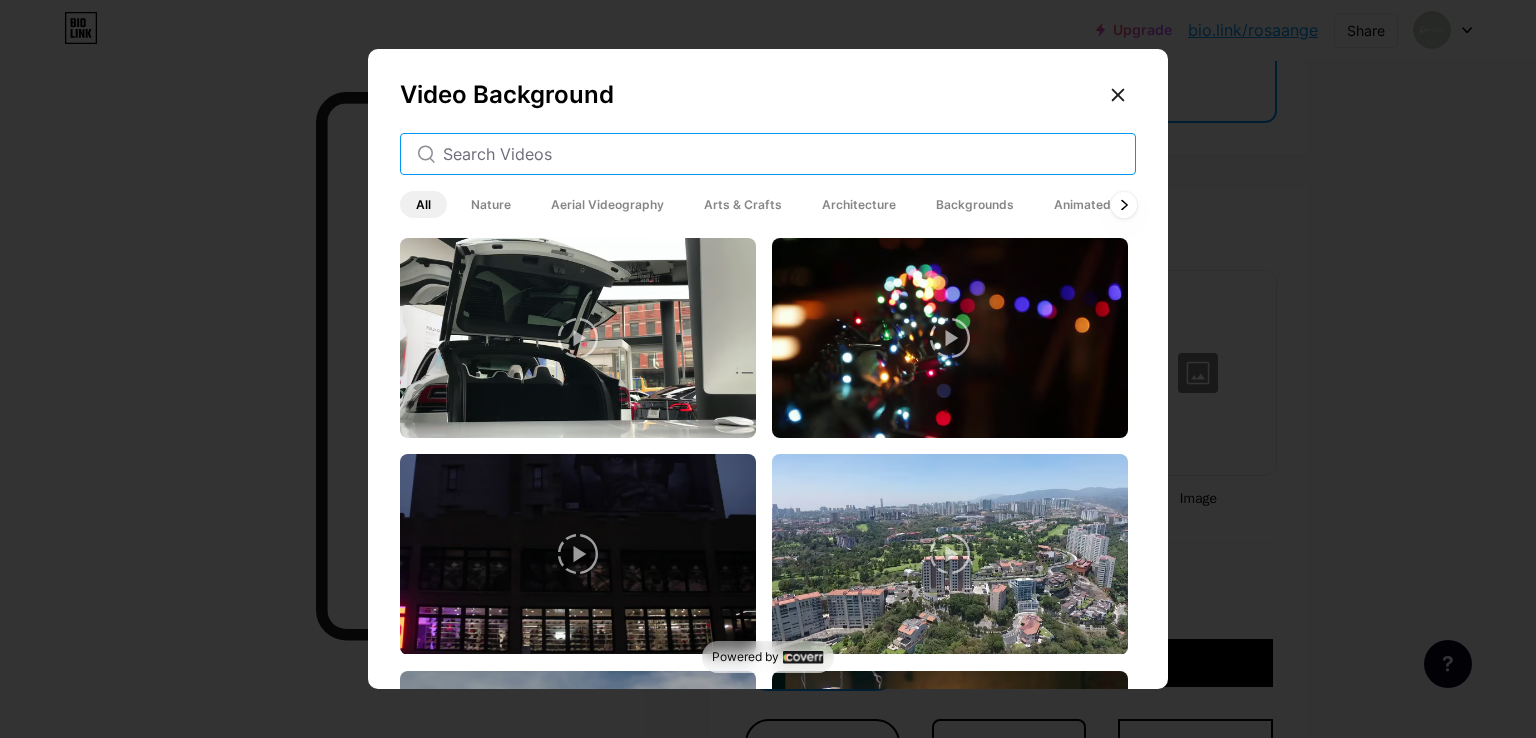 type 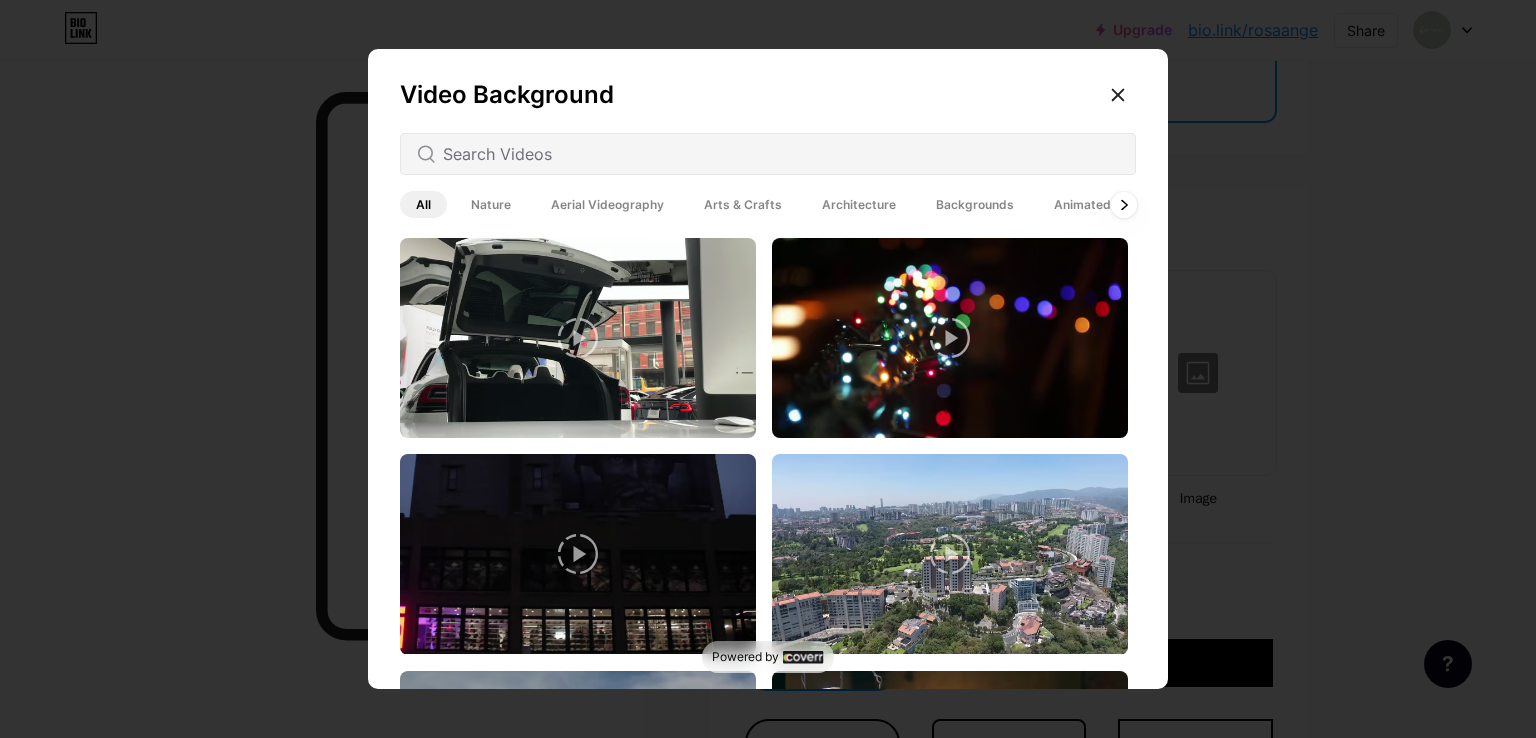 click 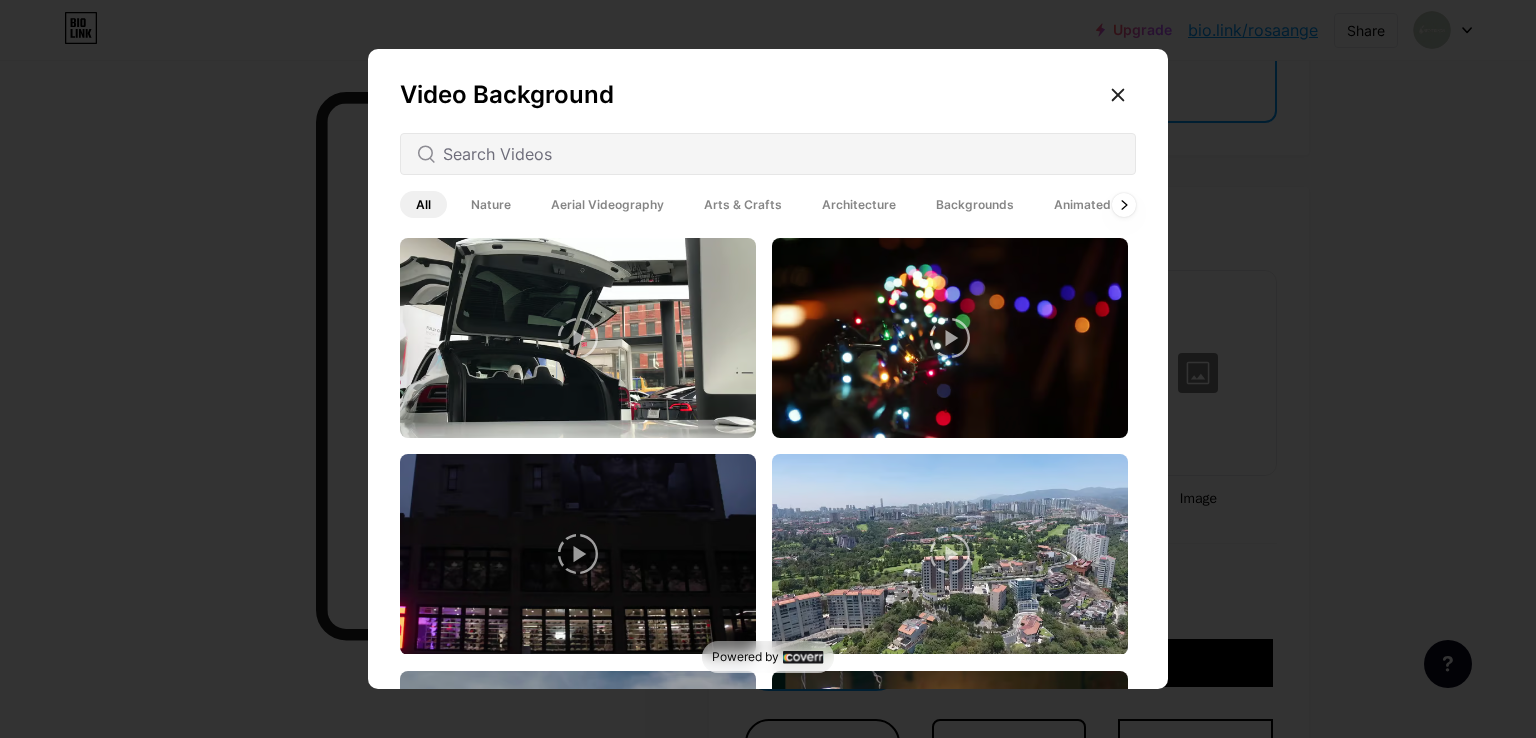 drag, startPoint x: 1111, startPoint y: 209, endPoint x: 1075, endPoint y: 201, distance: 36.878178 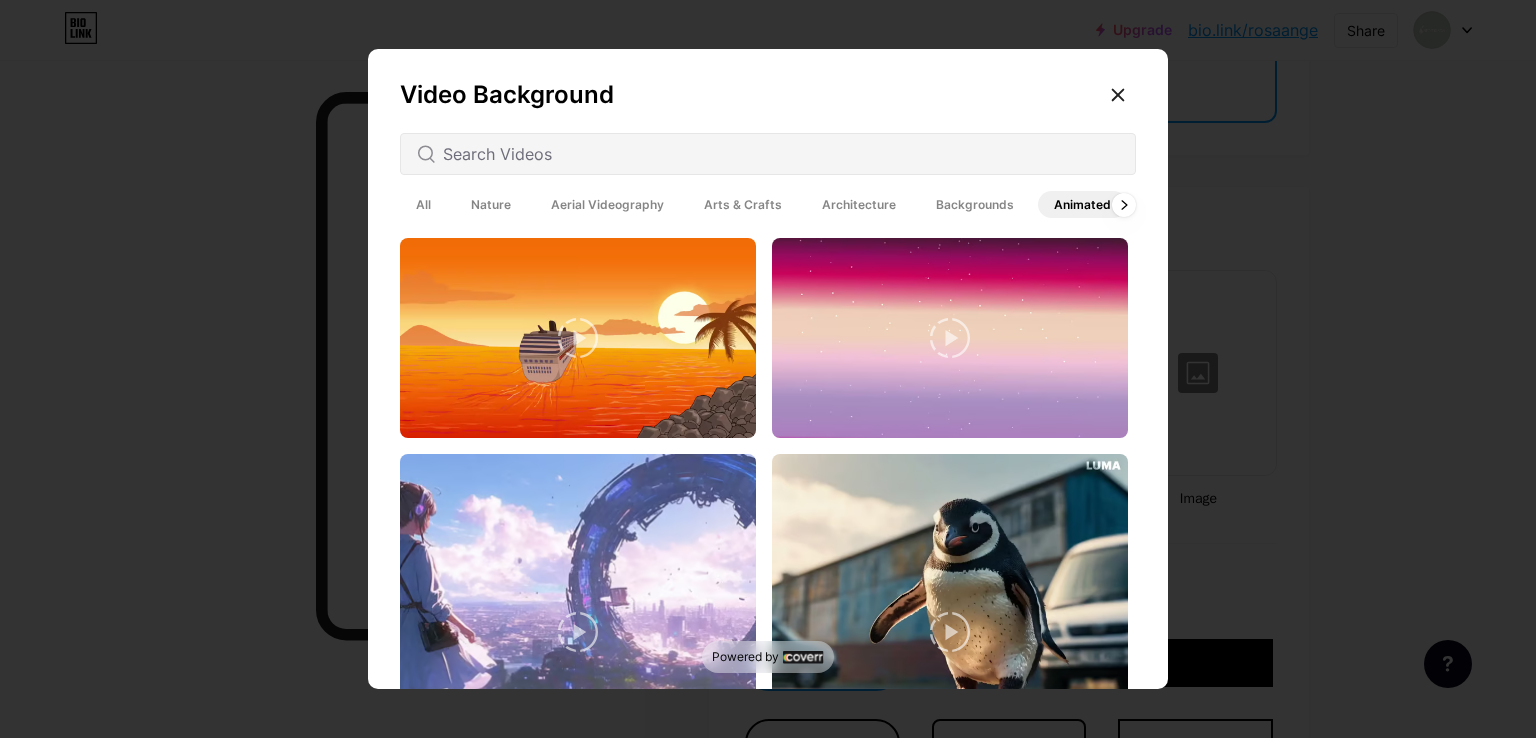 click on "Backgrounds" at bounding box center (975, 204) 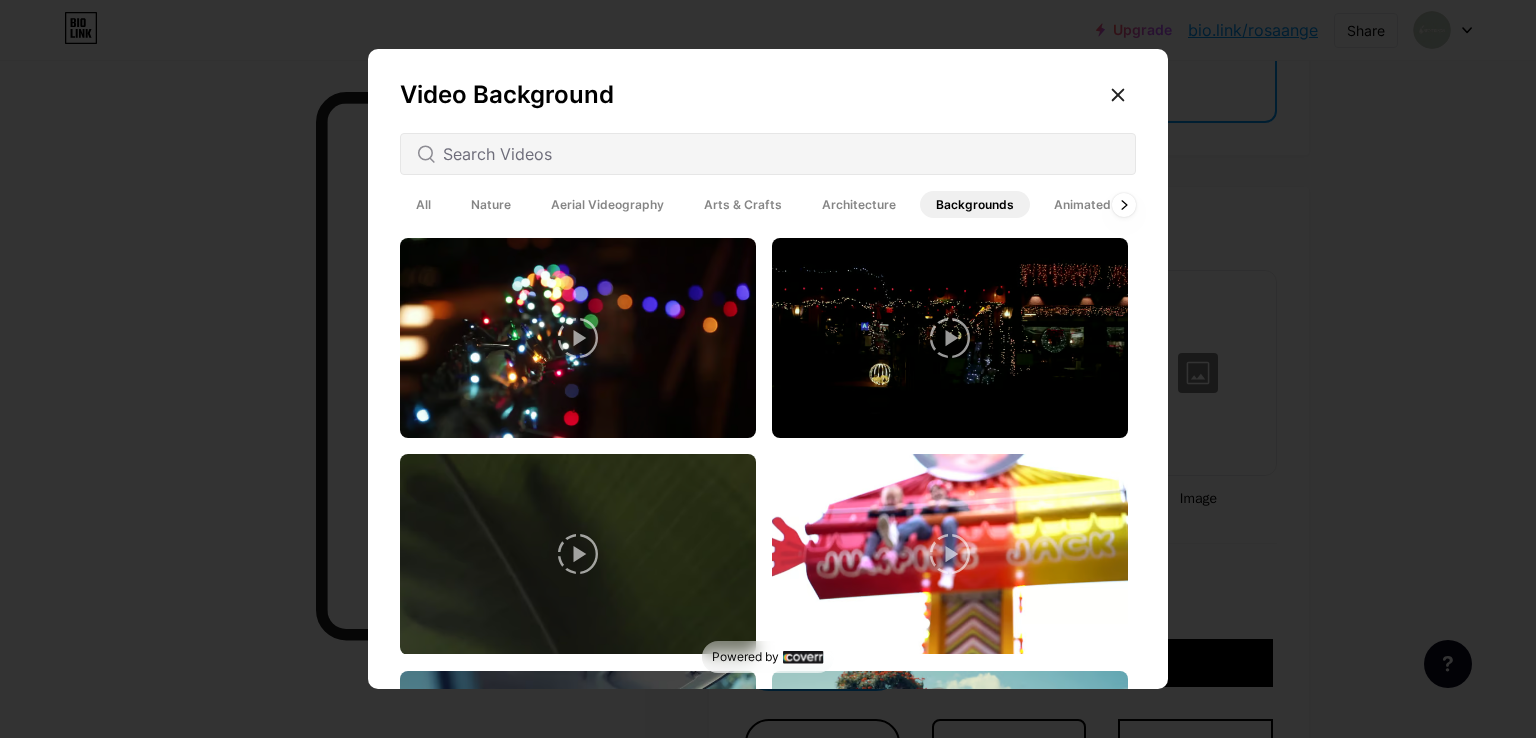 click on "Architecture" at bounding box center [859, 204] 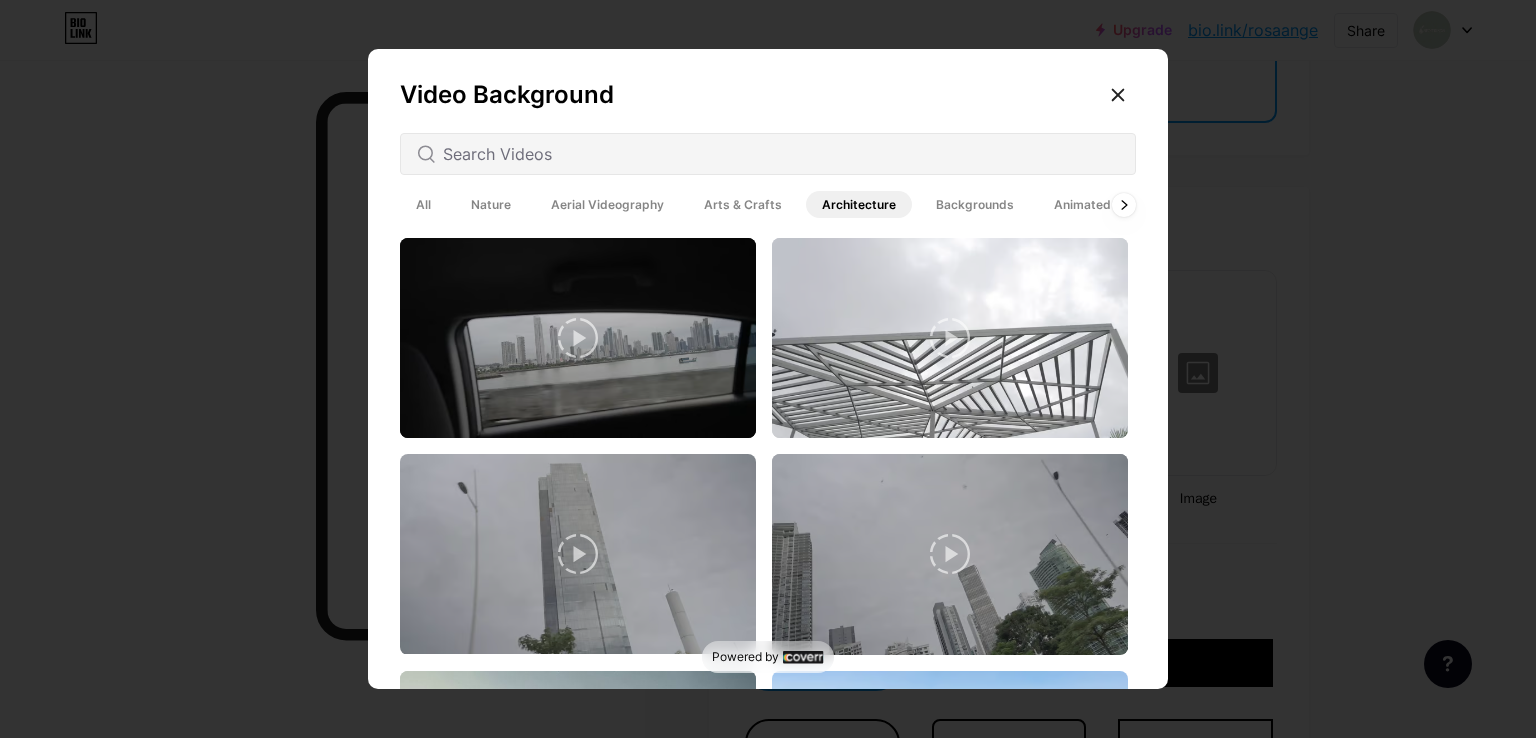 click on "Arts & Crafts" at bounding box center [743, 204] 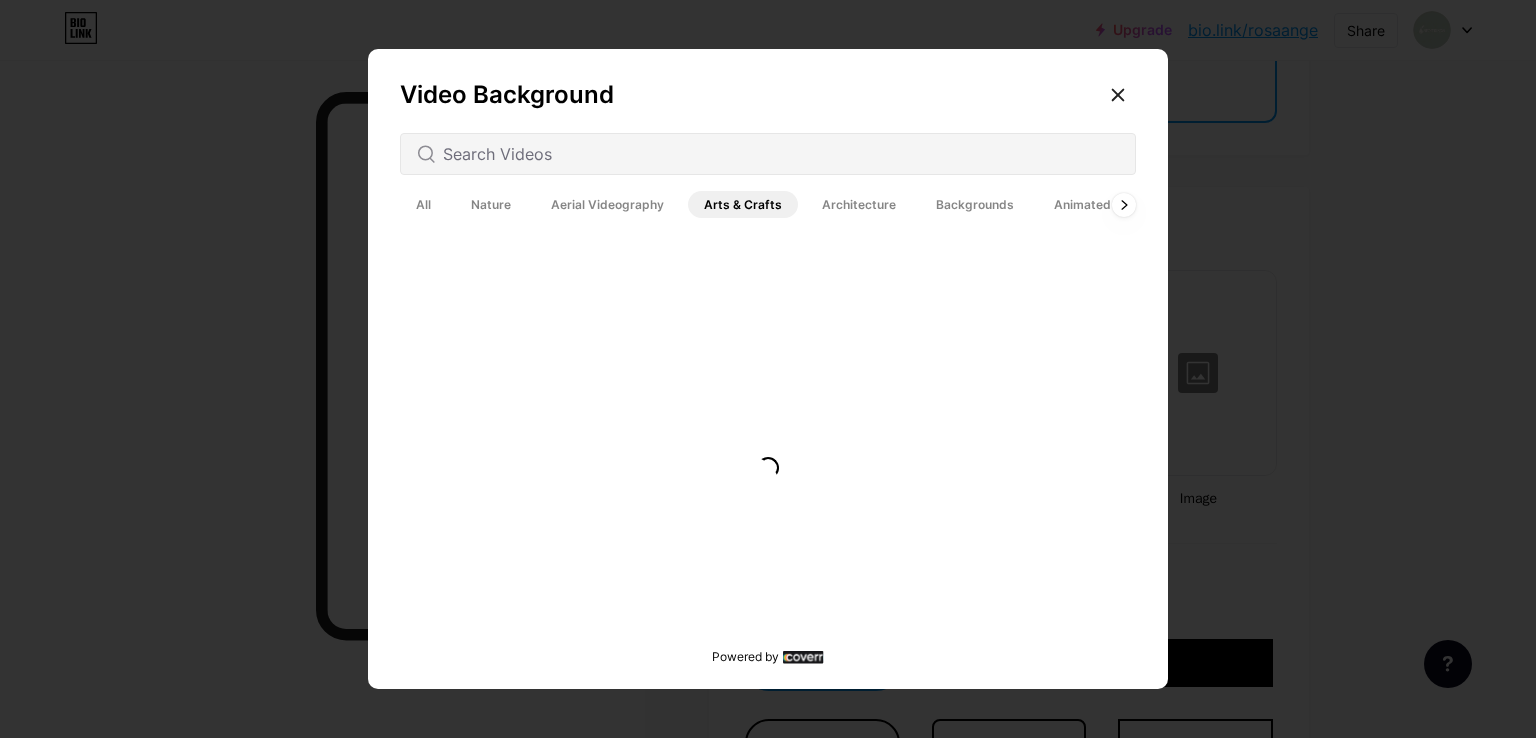 click on "Arts & Crafts" at bounding box center [743, 204] 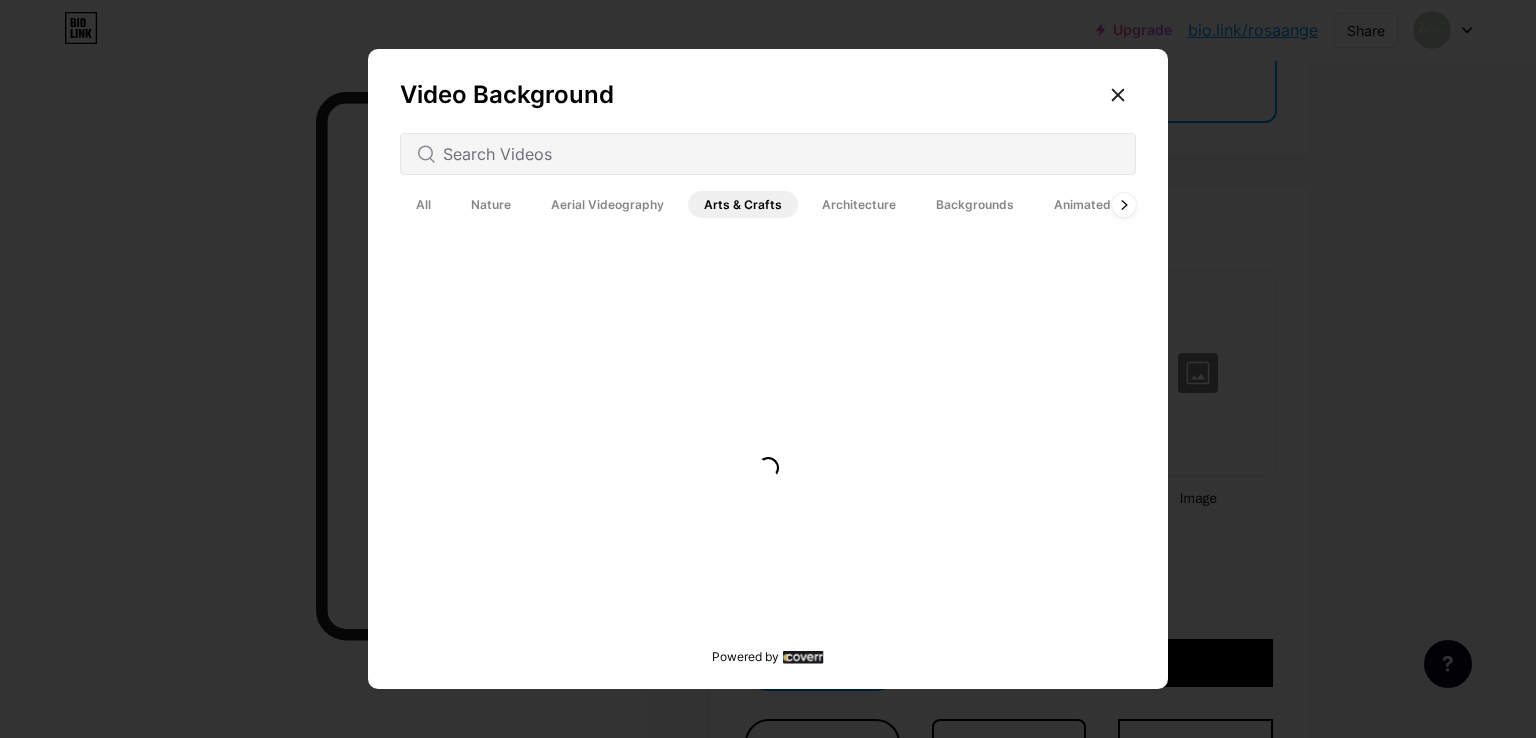 click on "Aerial Videography" at bounding box center [607, 204] 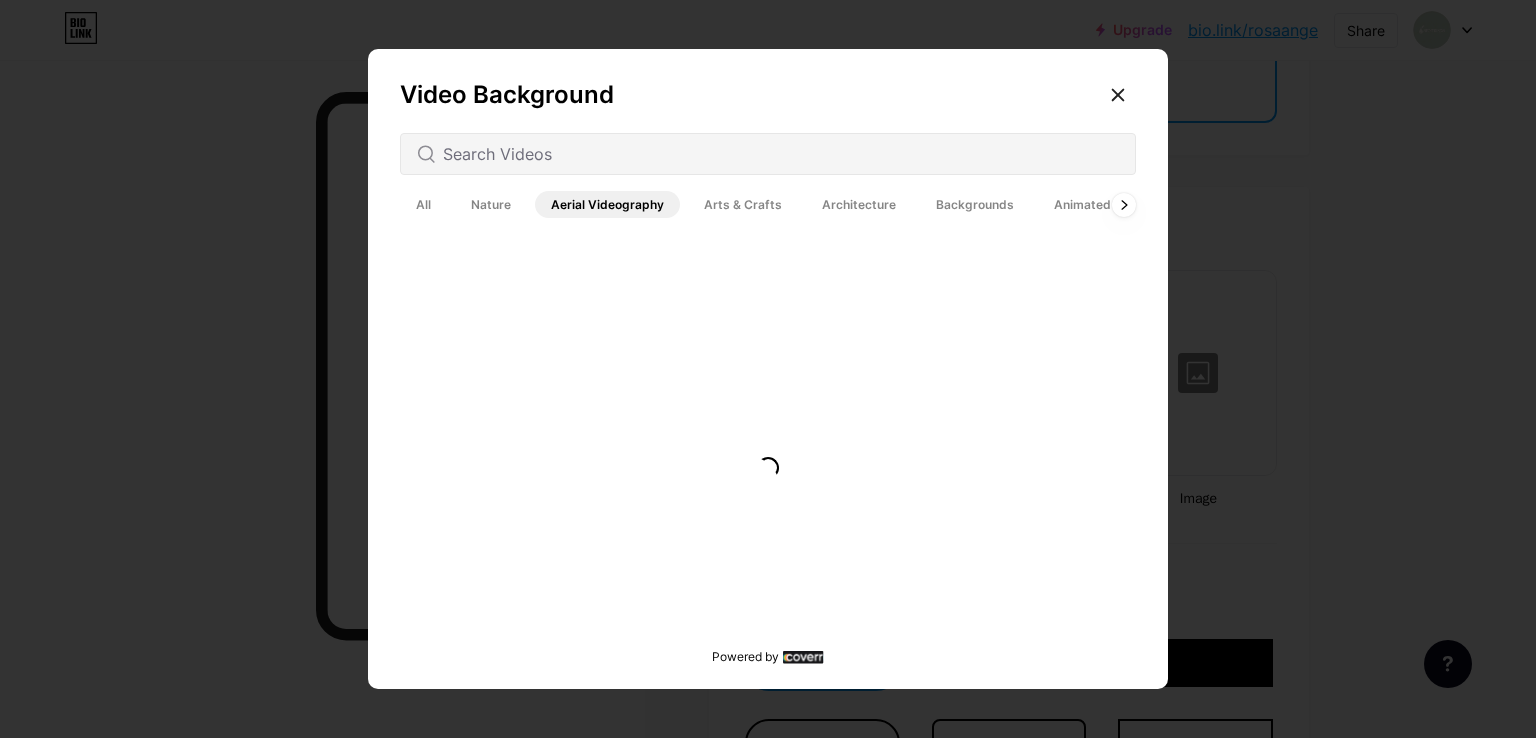 click on "Nature" at bounding box center [491, 204] 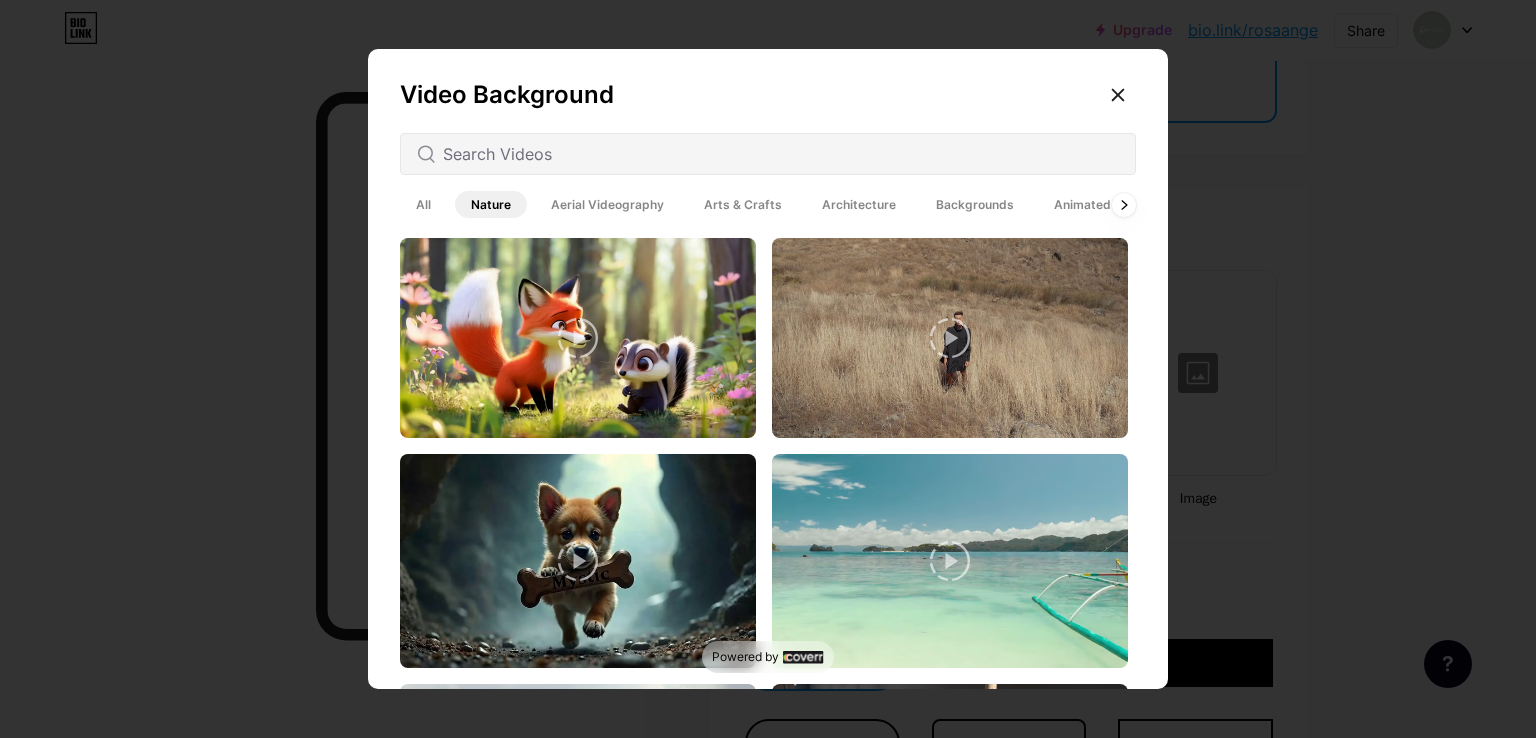 click on "Aerial Videography" at bounding box center [607, 204] 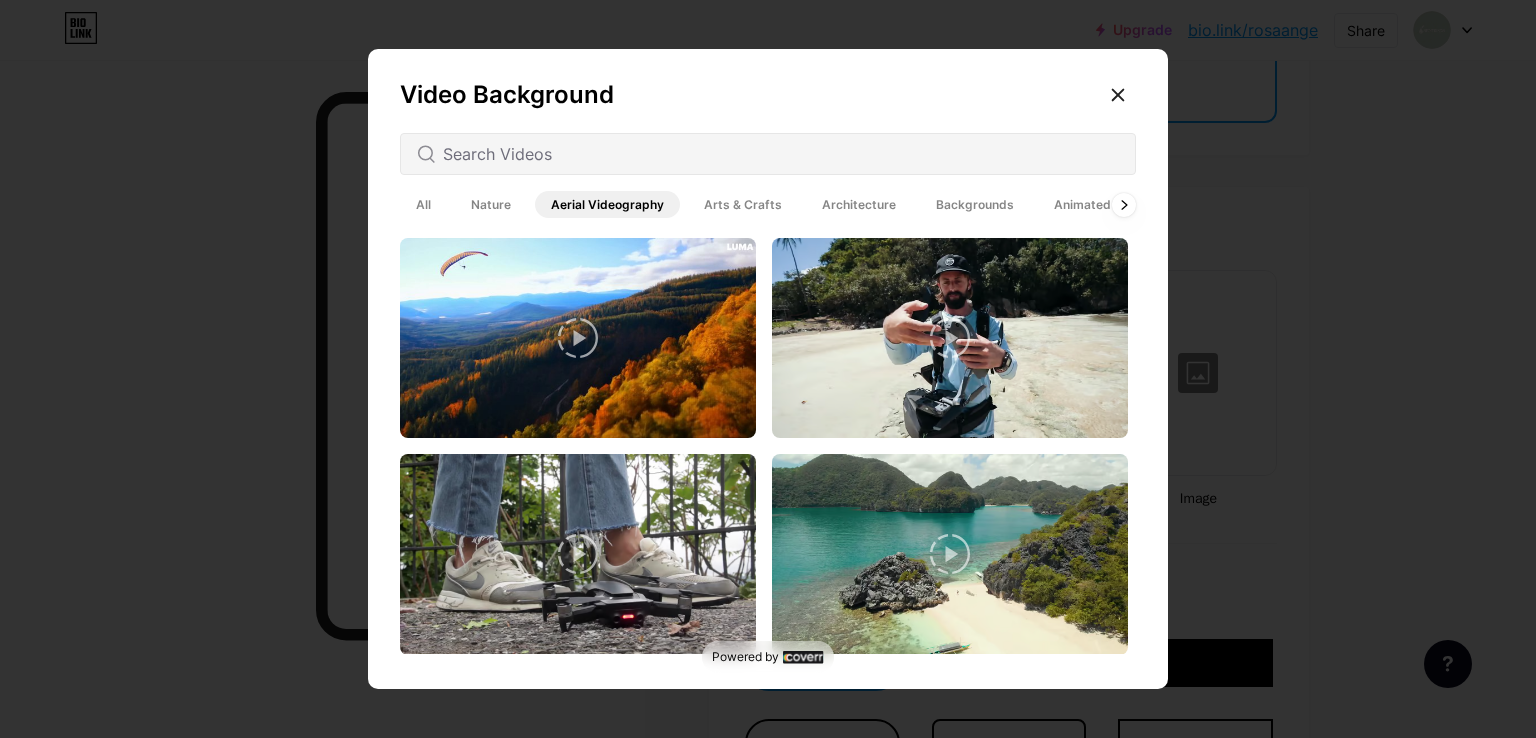 click on "Arts & Crafts" at bounding box center (743, 204) 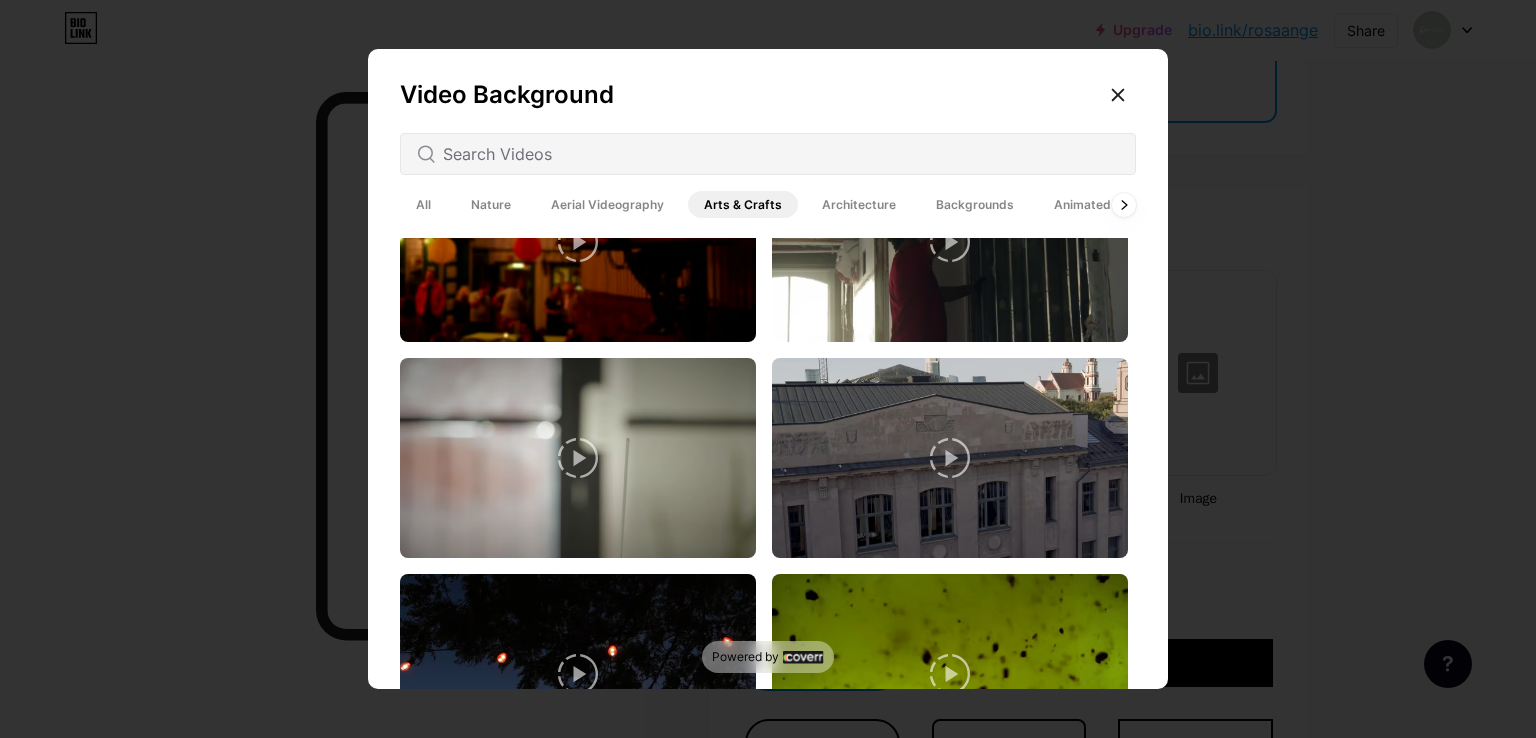 scroll, scrollTop: 6439, scrollLeft: 0, axis: vertical 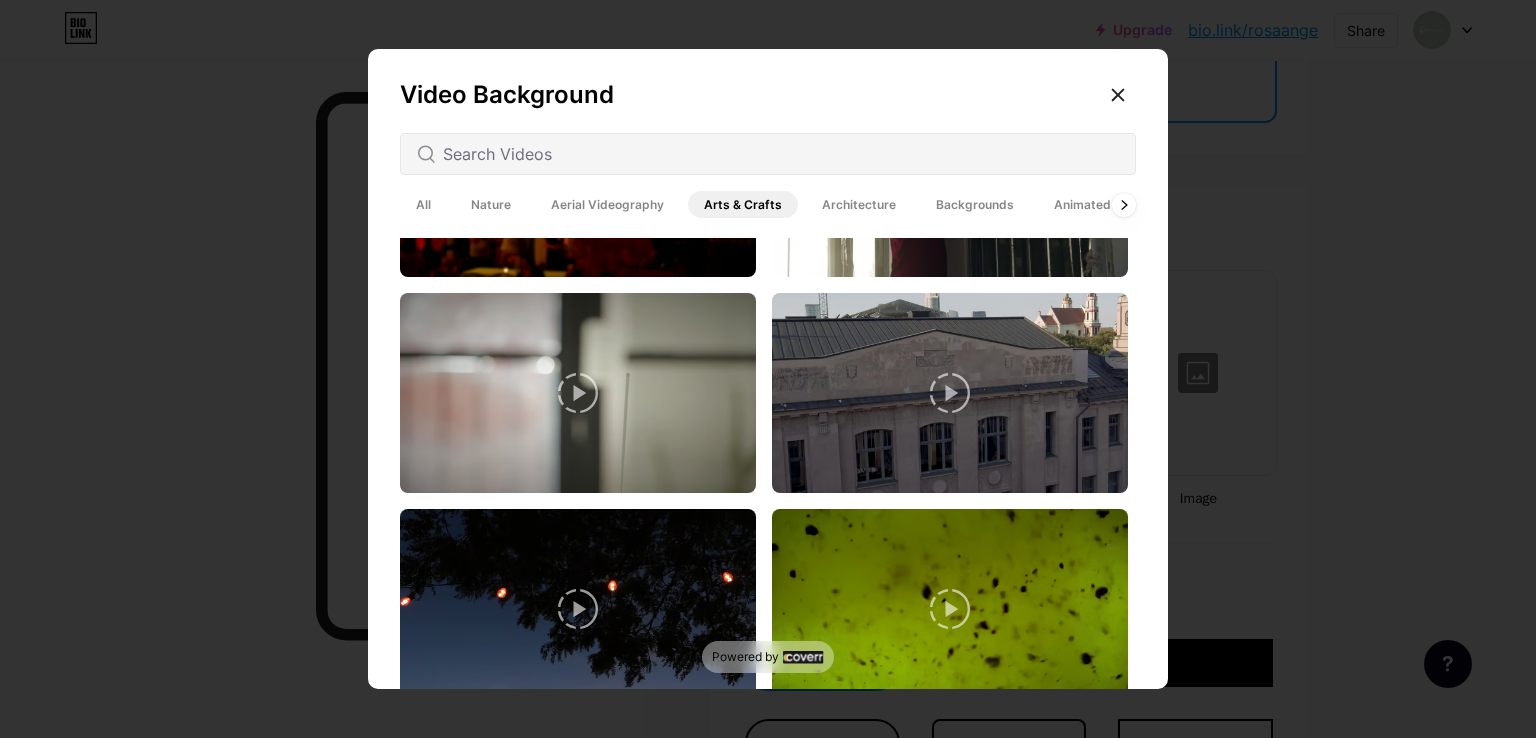 click on "Aerial Videography" at bounding box center [607, 204] 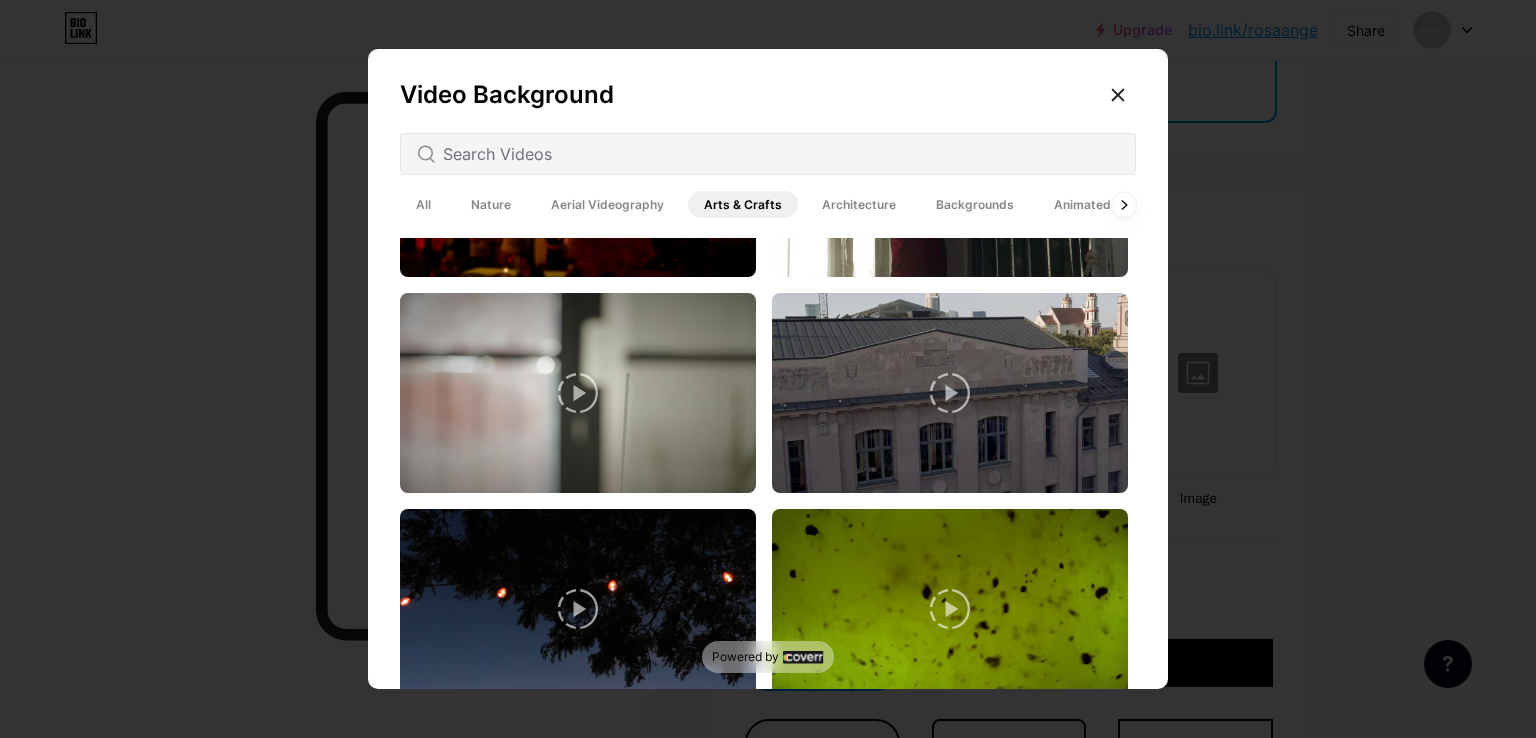 scroll, scrollTop: 0, scrollLeft: 0, axis: both 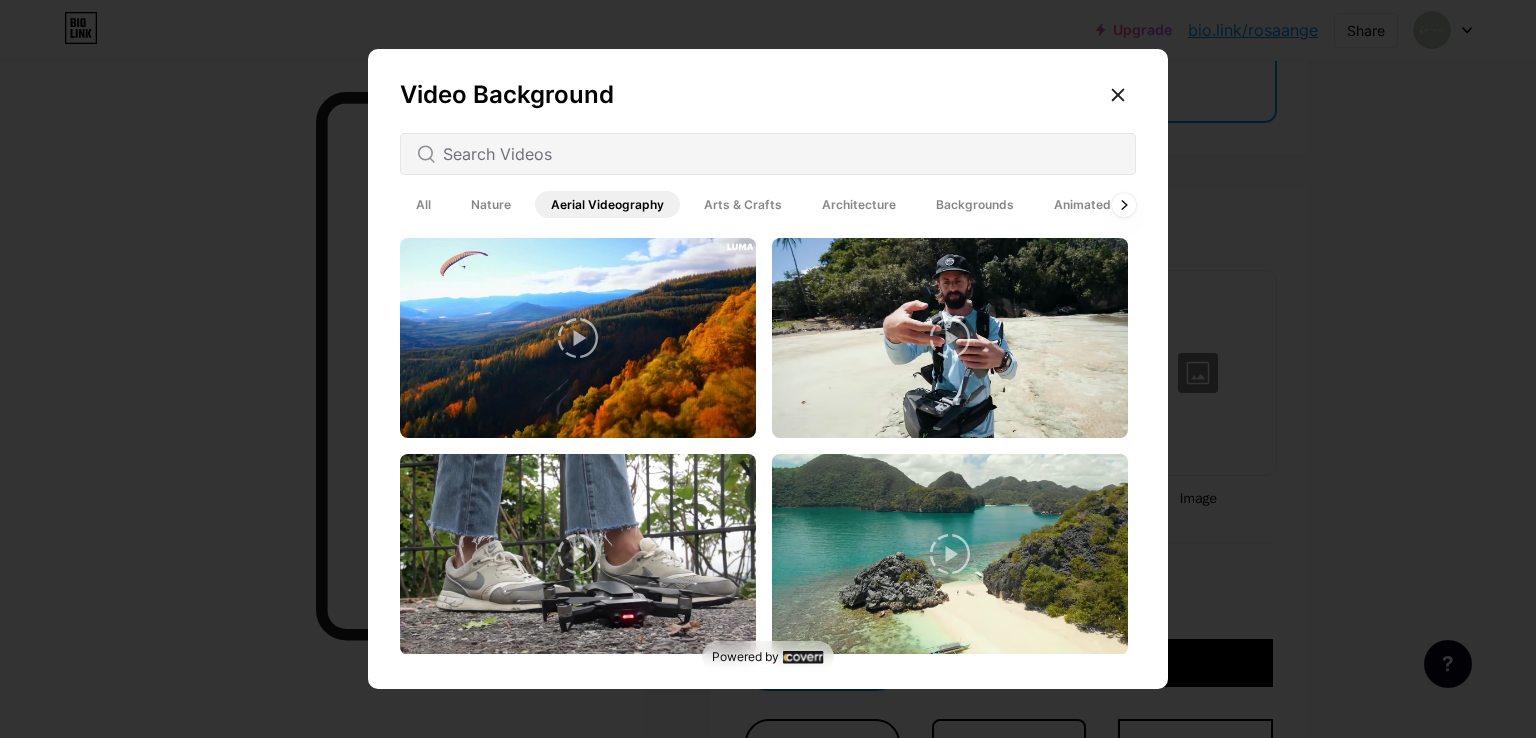 click on "Nature" at bounding box center (491, 204) 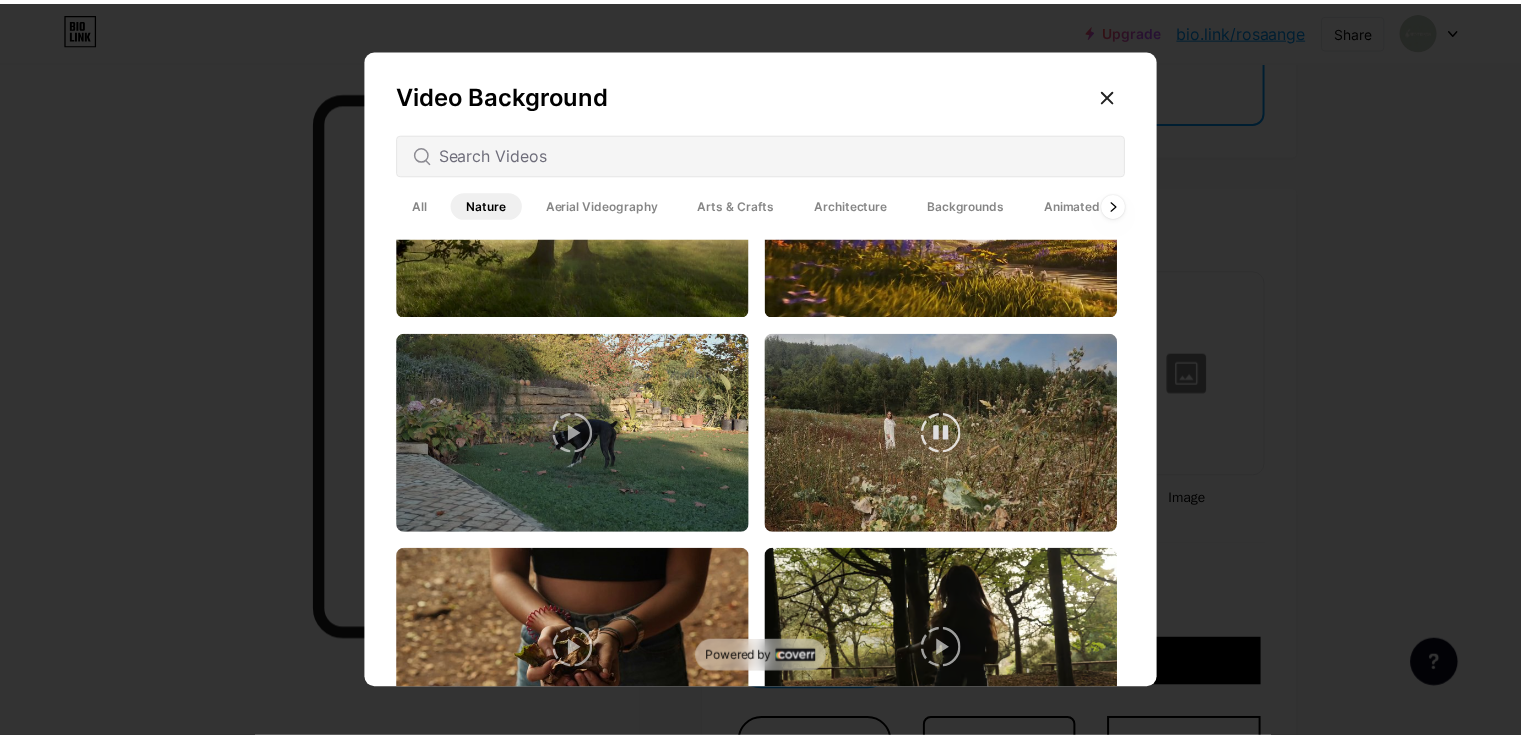 scroll, scrollTop: 800, scrollLeft: 0, axis: vertical 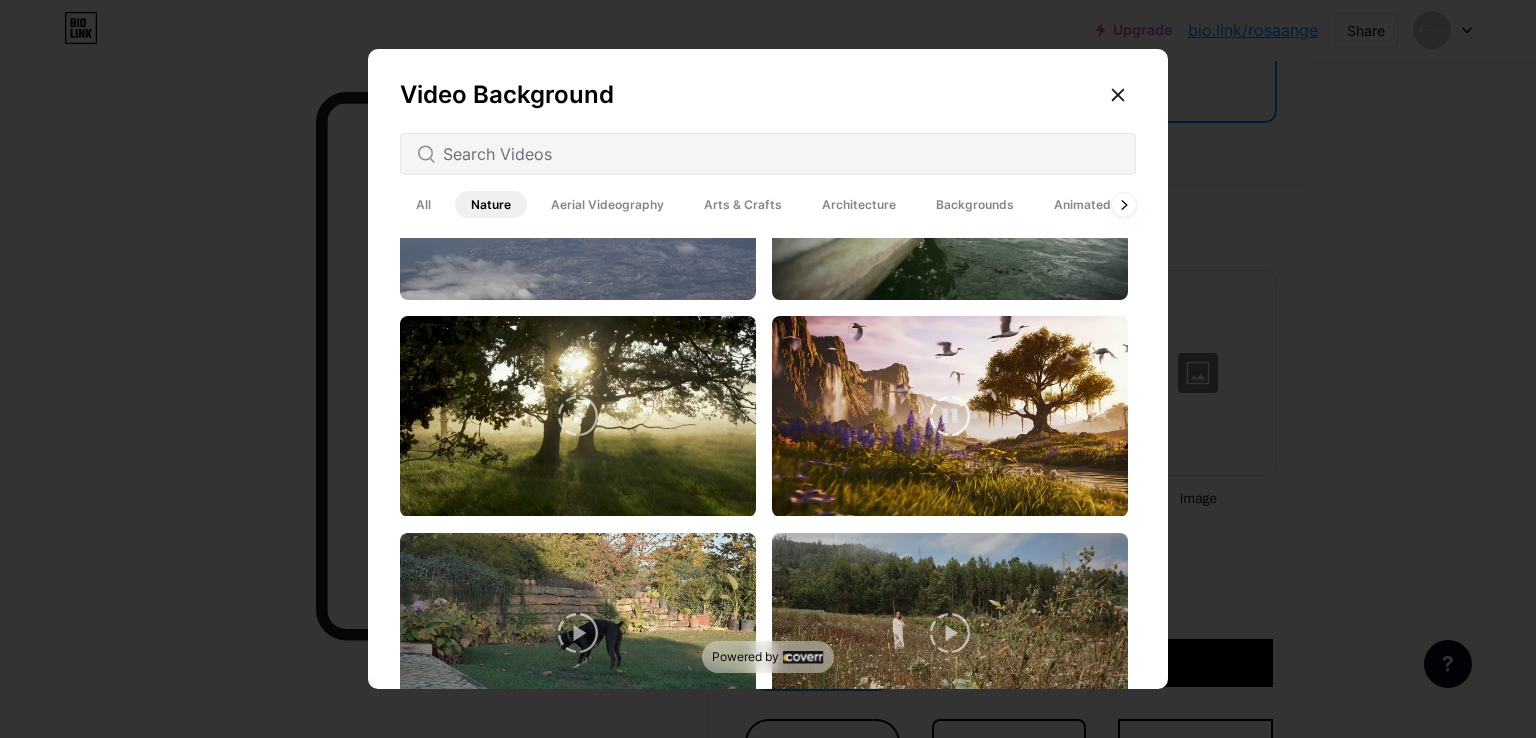 click at bounding box center [950, 416] 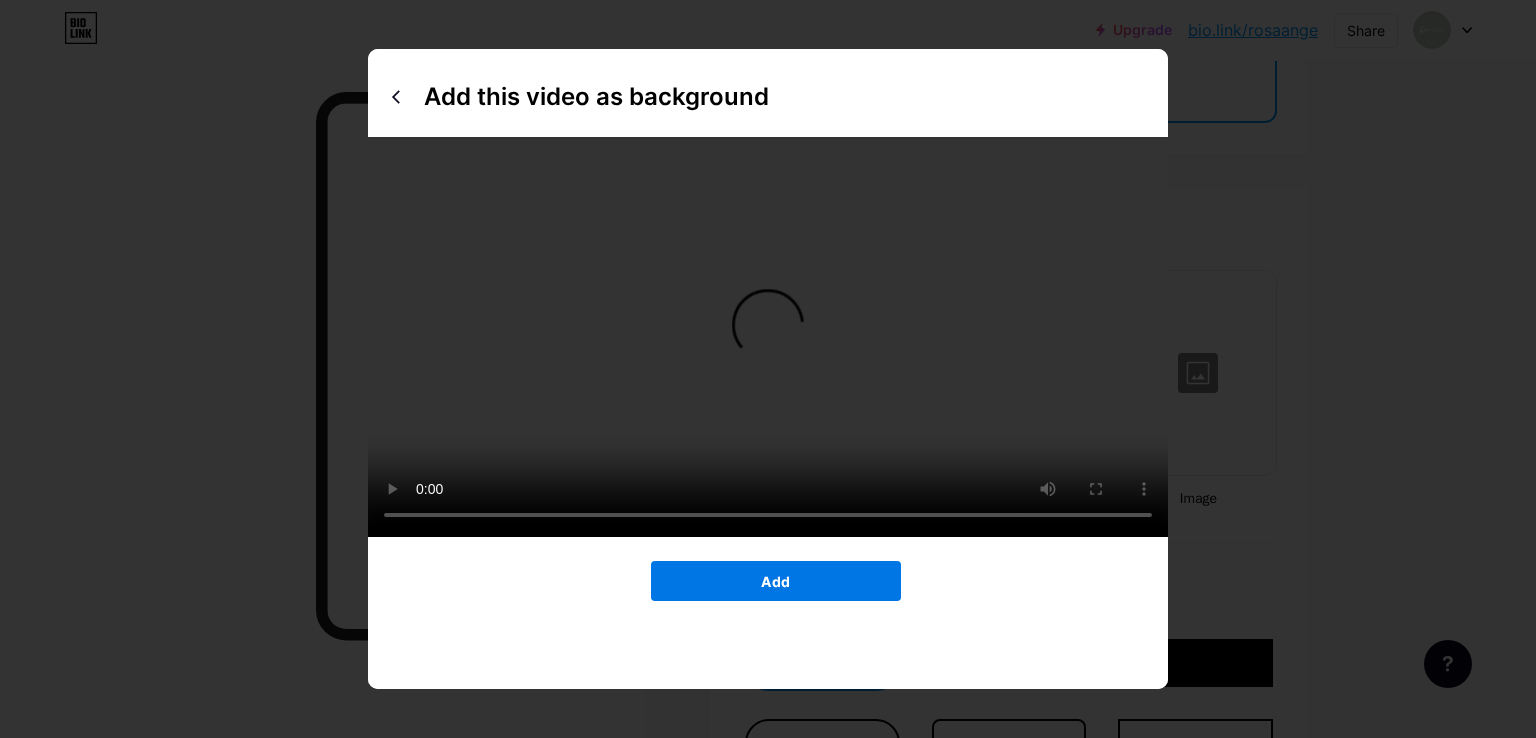 click on "Add" at bounding box center [776, 581] 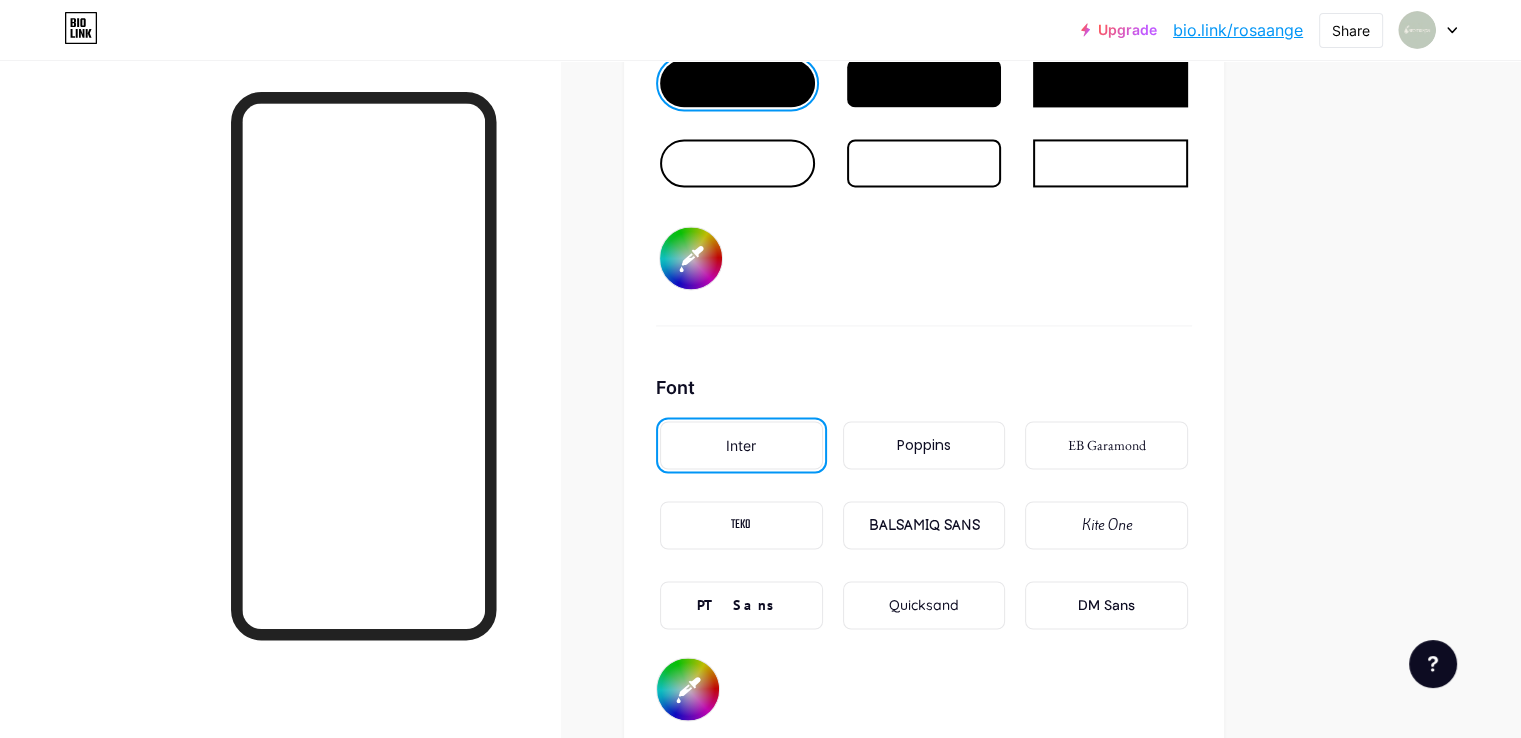 scroll, scrollTop: 2728, scrollLeft: 0, axis: vertical 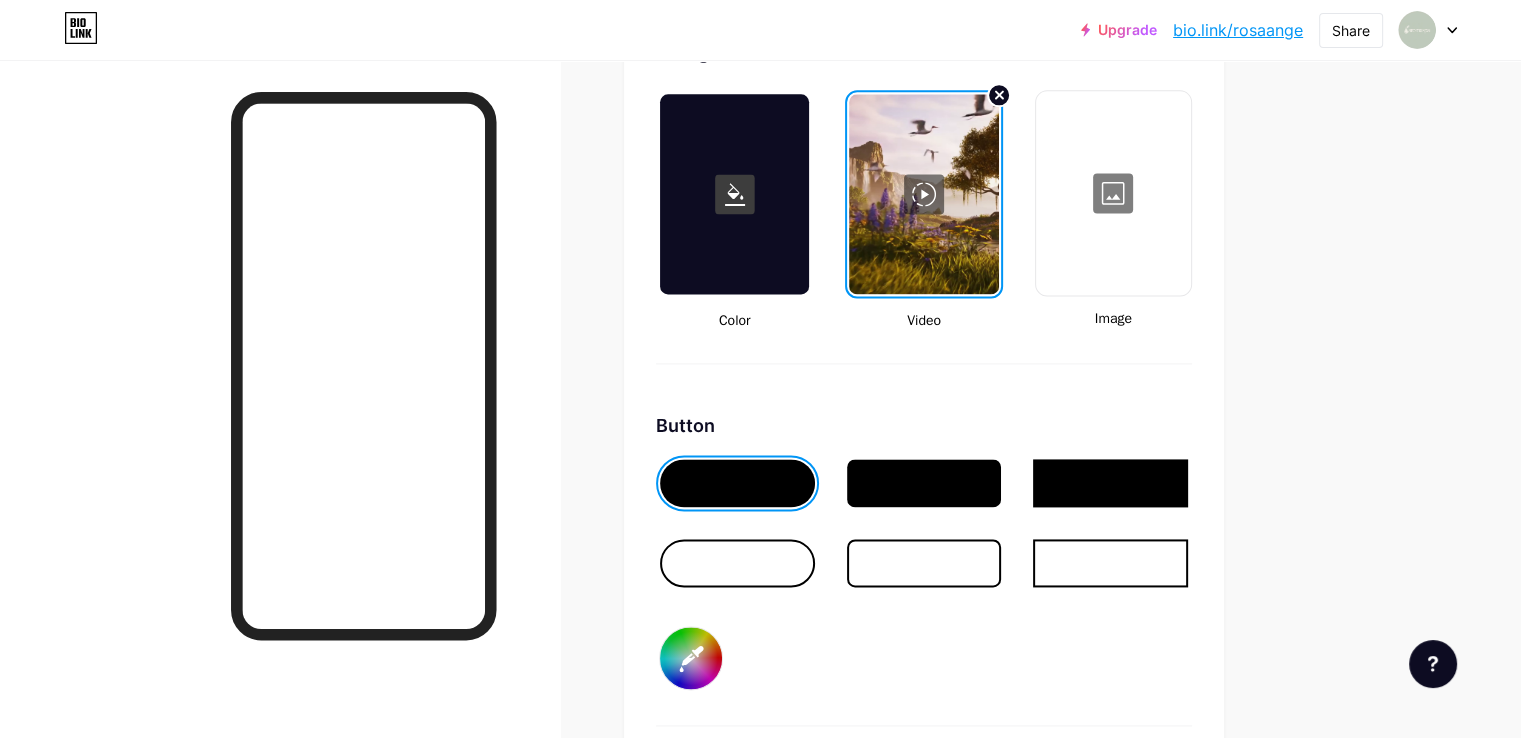 click at bounding box center (924, 483) 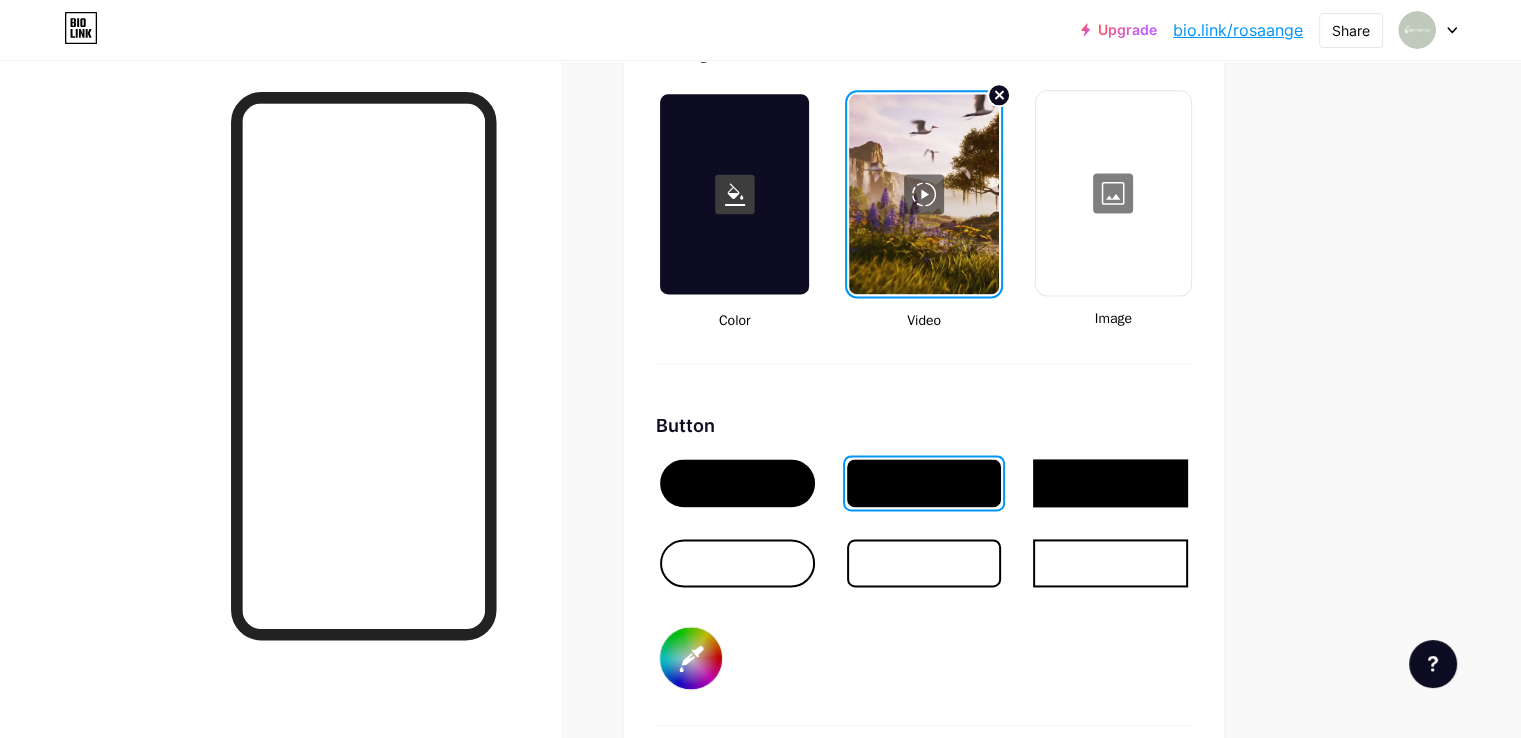 click on "#000000" at bounding box center [691, 658] 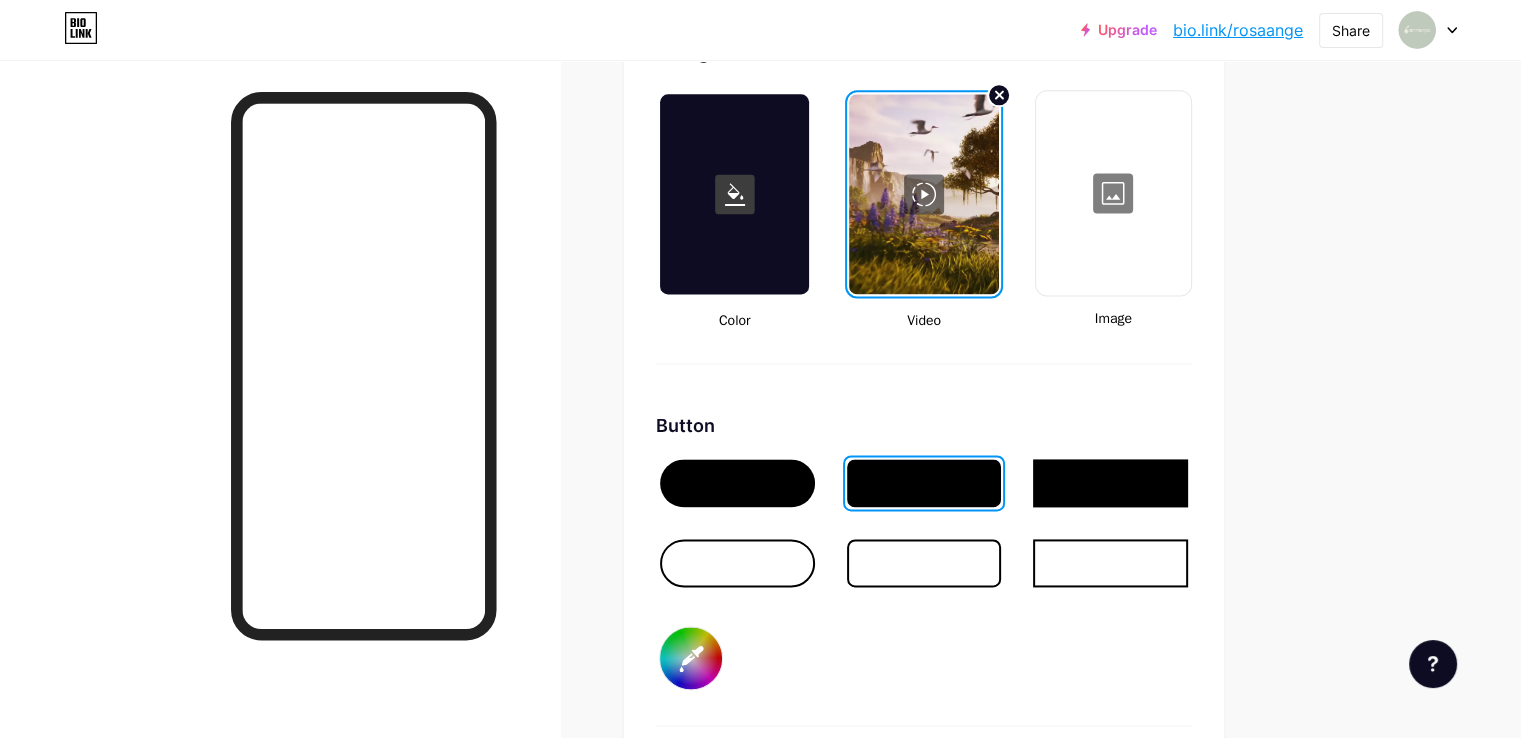type on "#ffffff" 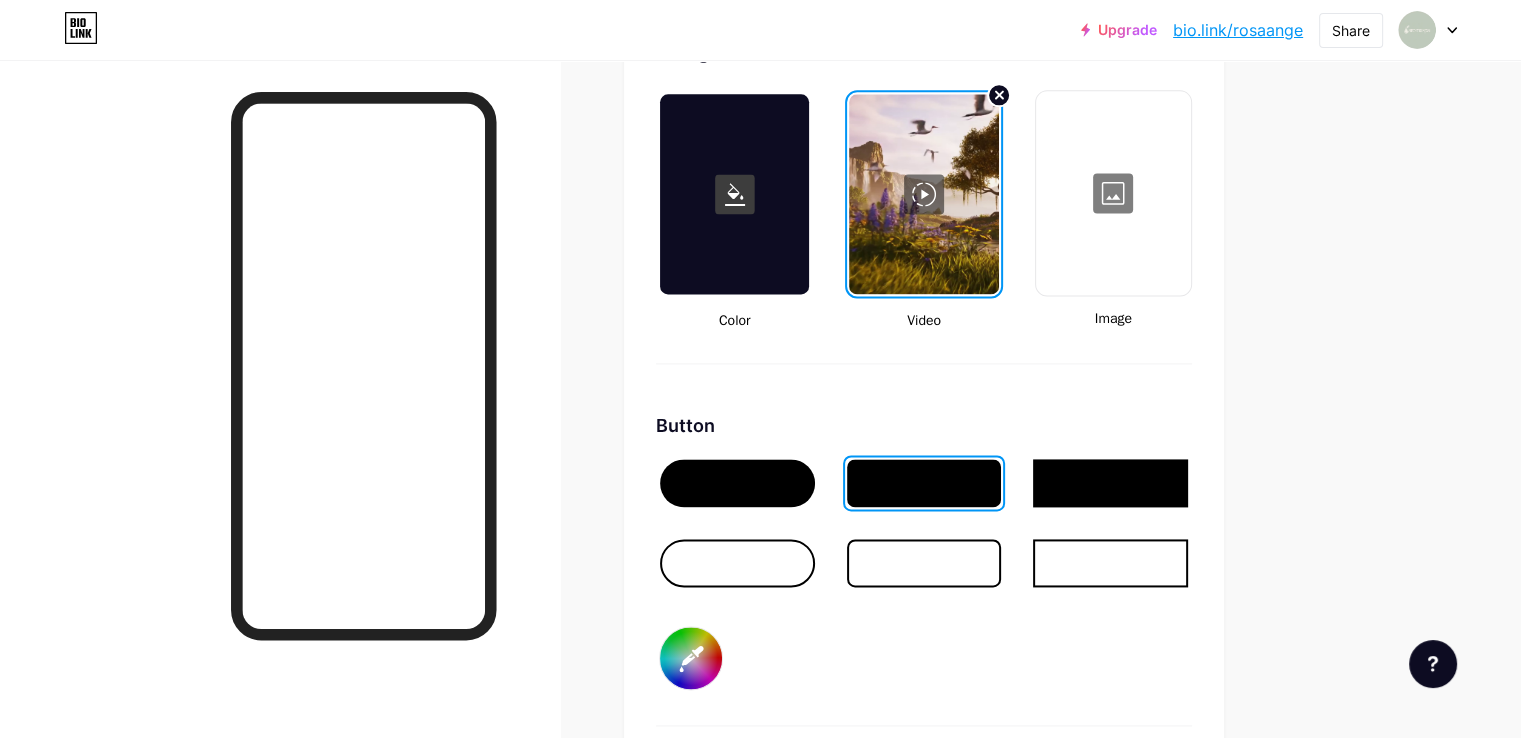 click on "Button       #ffffff" at bounding box center [924, 569] 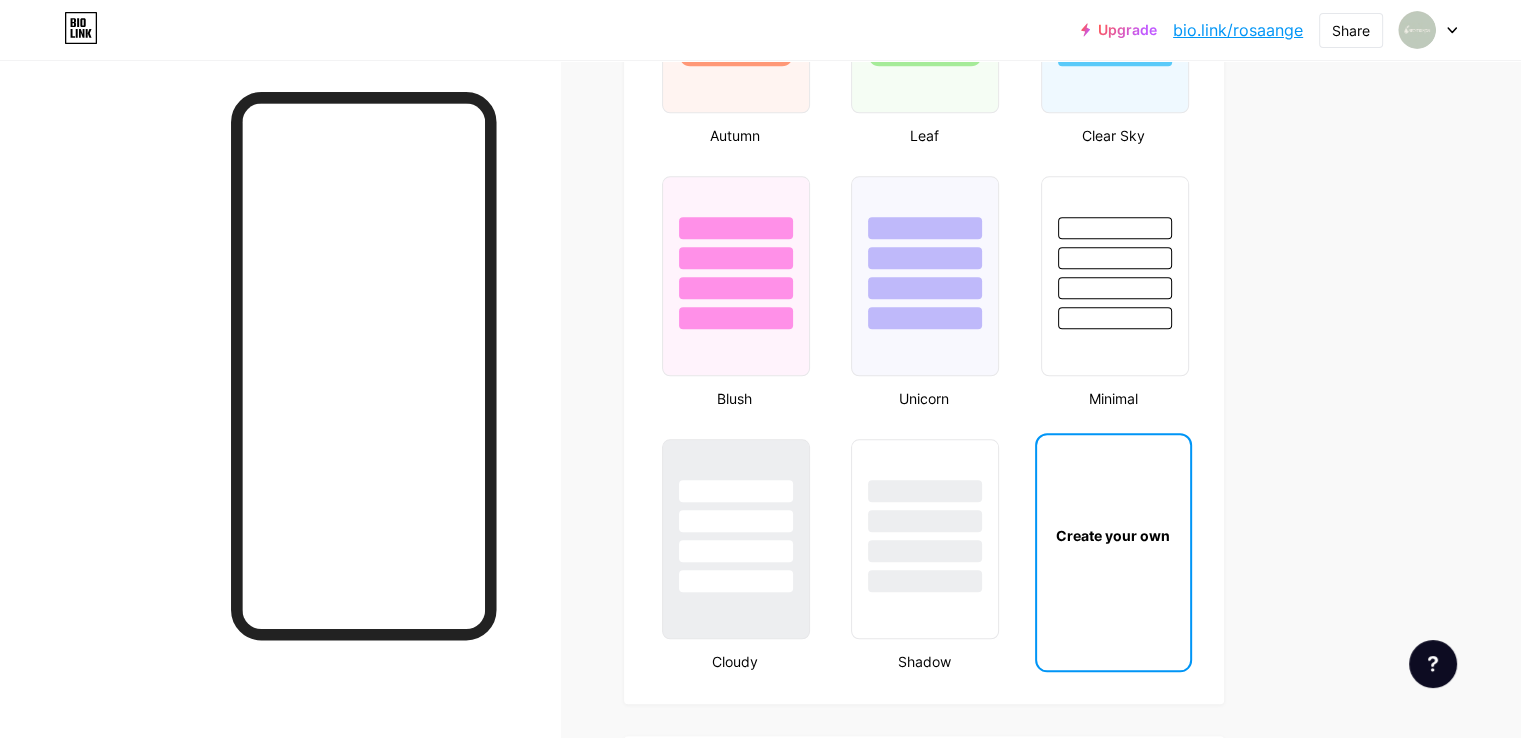 scroll, scrollTop: 1928, scrollLeft: 0, axis: vertical 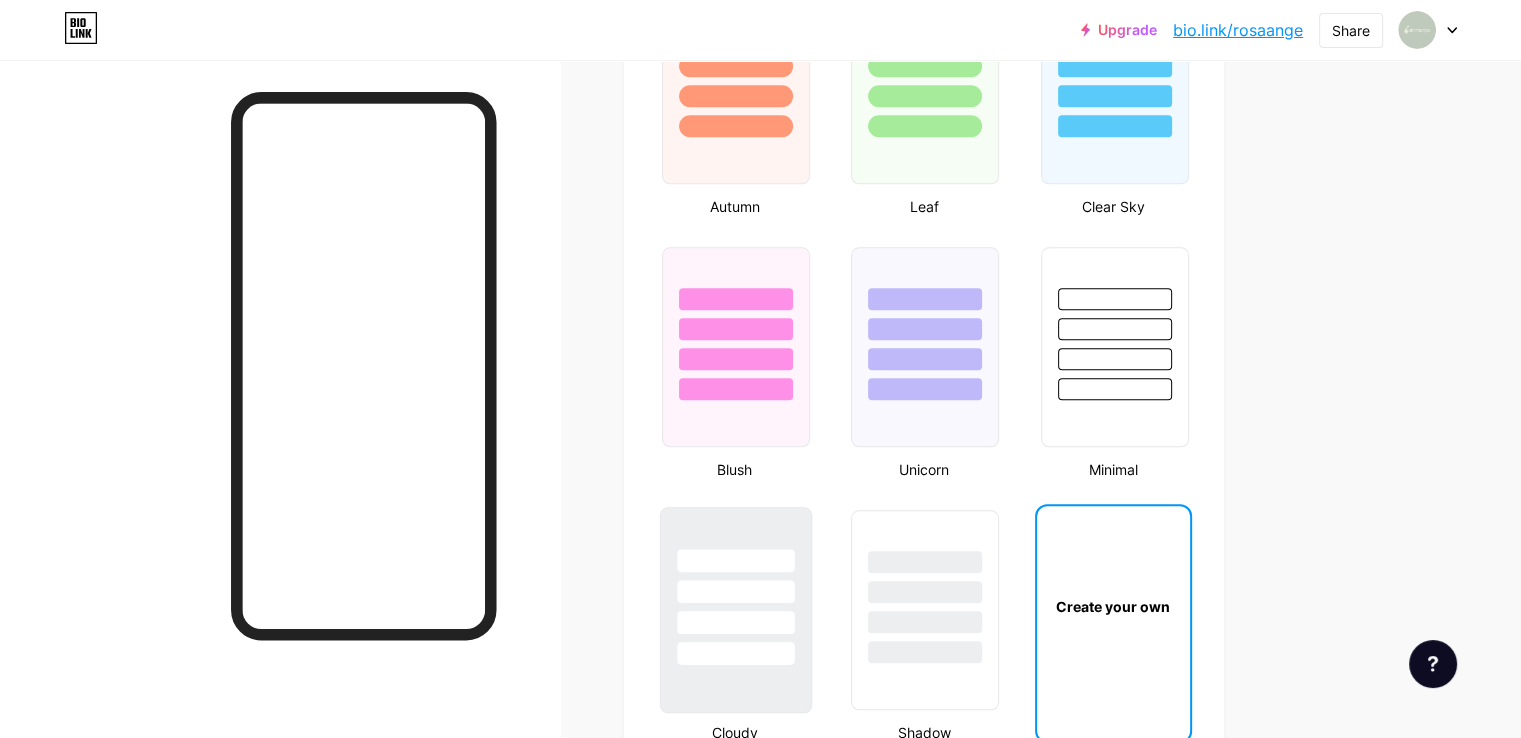click at bounding box center [735, 591] 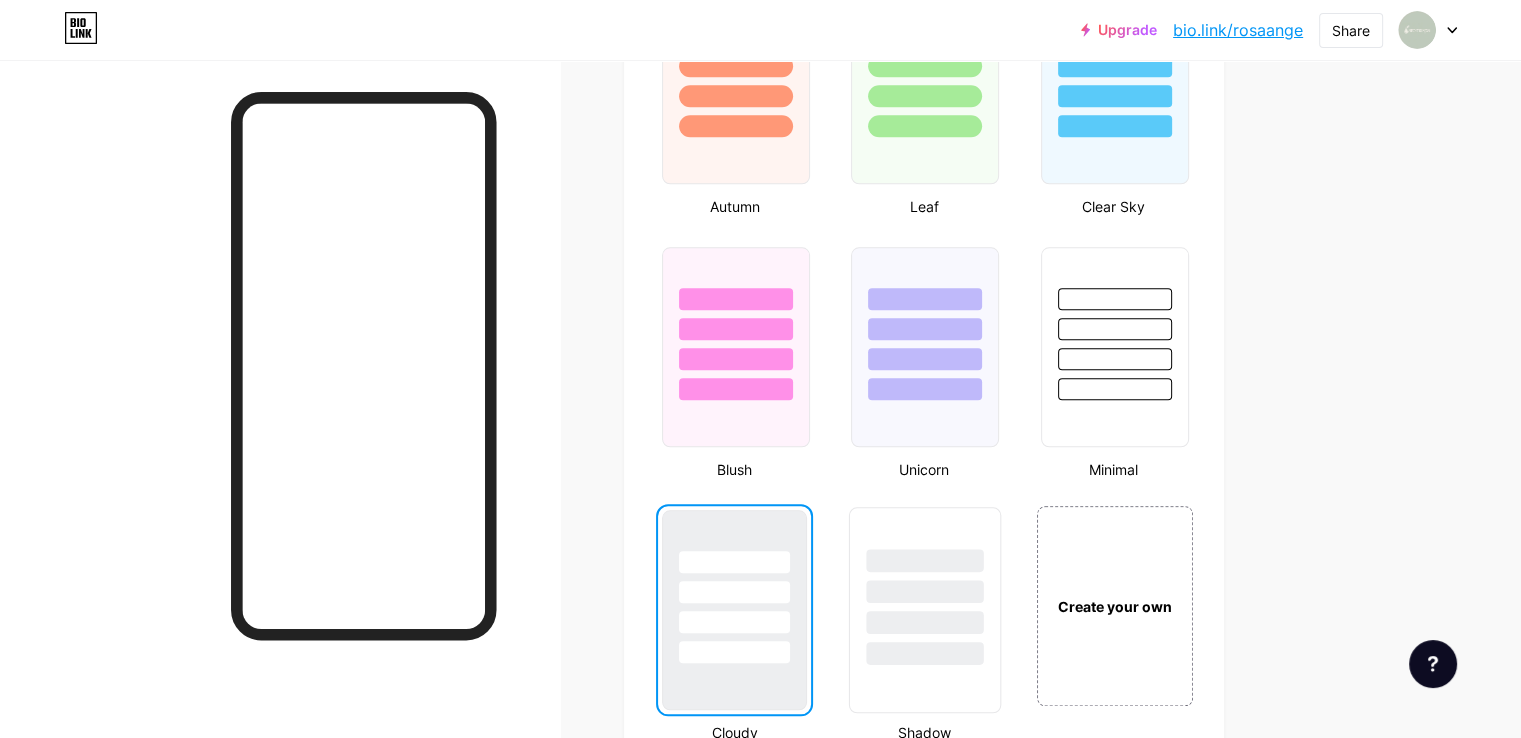 click at bounding box center [925, 591] 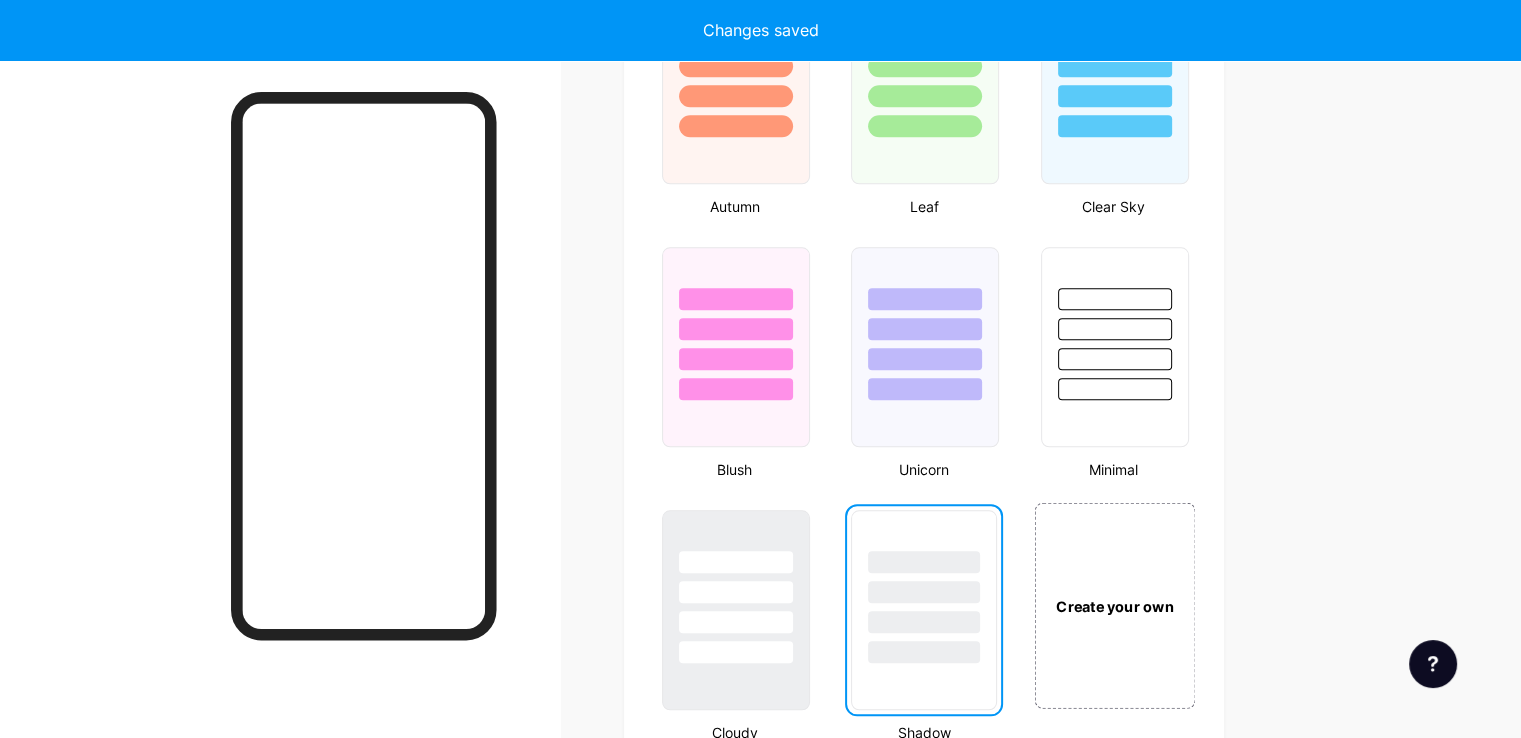 click on "Create your own" at bounding box center (1114, 605) 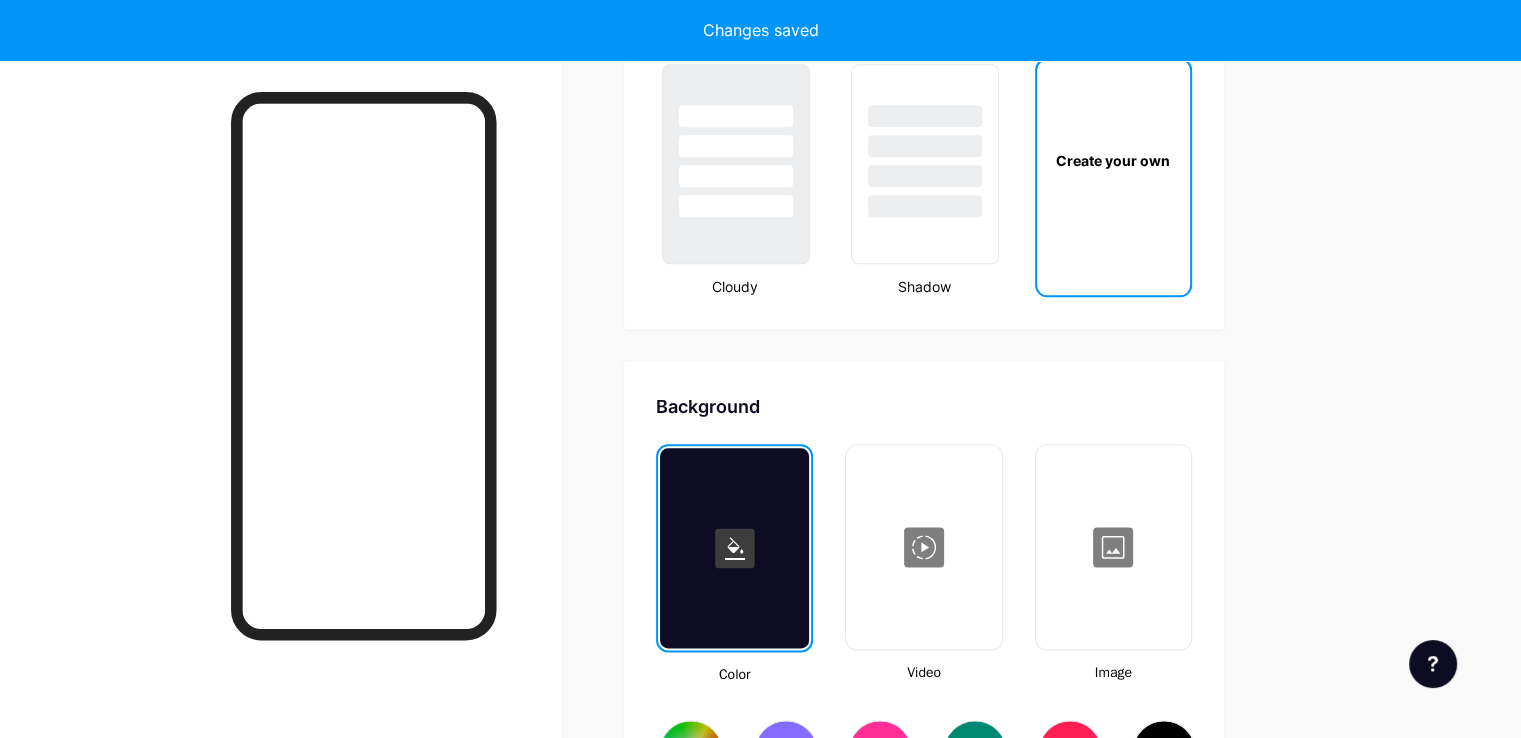 type on "#ffffff" 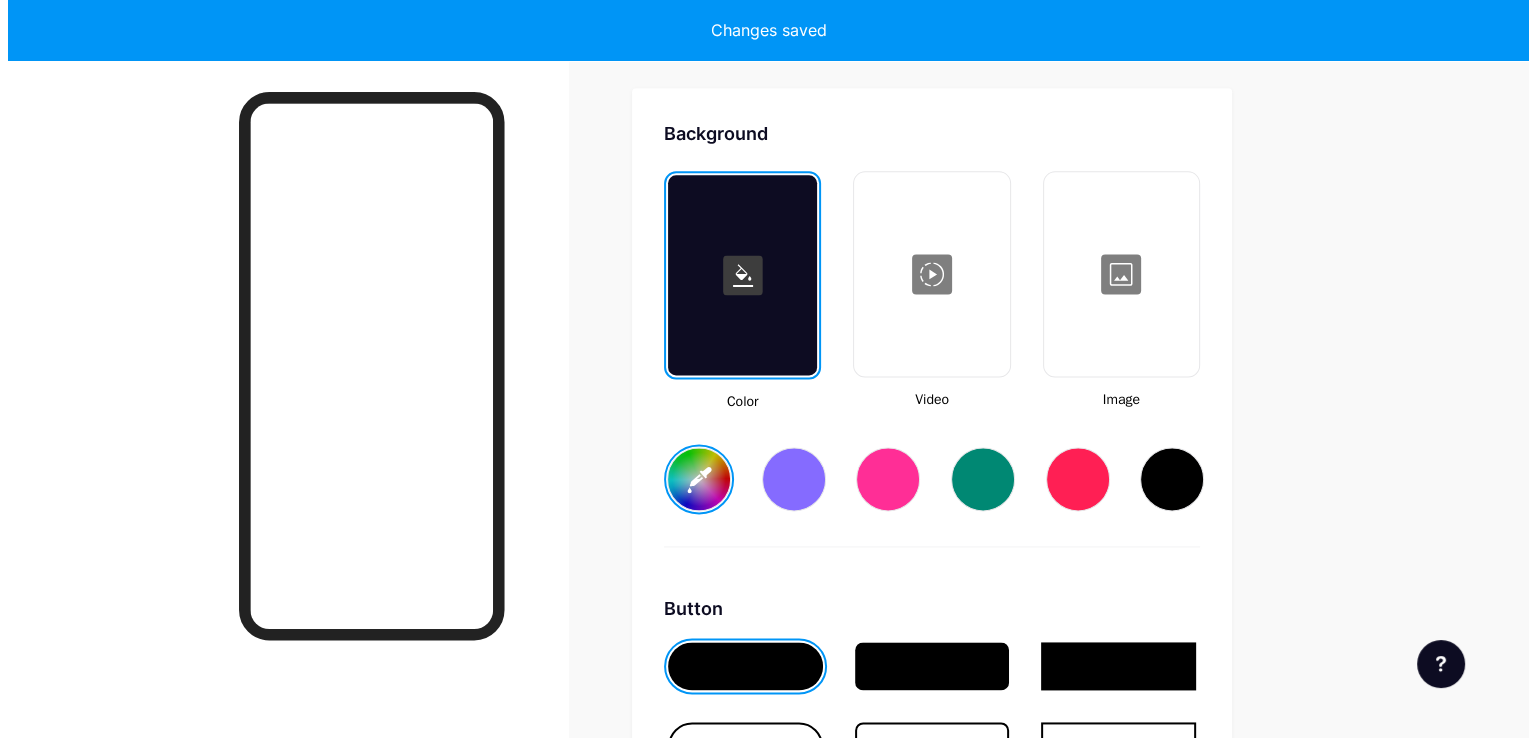 scroll, scrollTop: 2648, scrollLeft: 0, axis: vertical 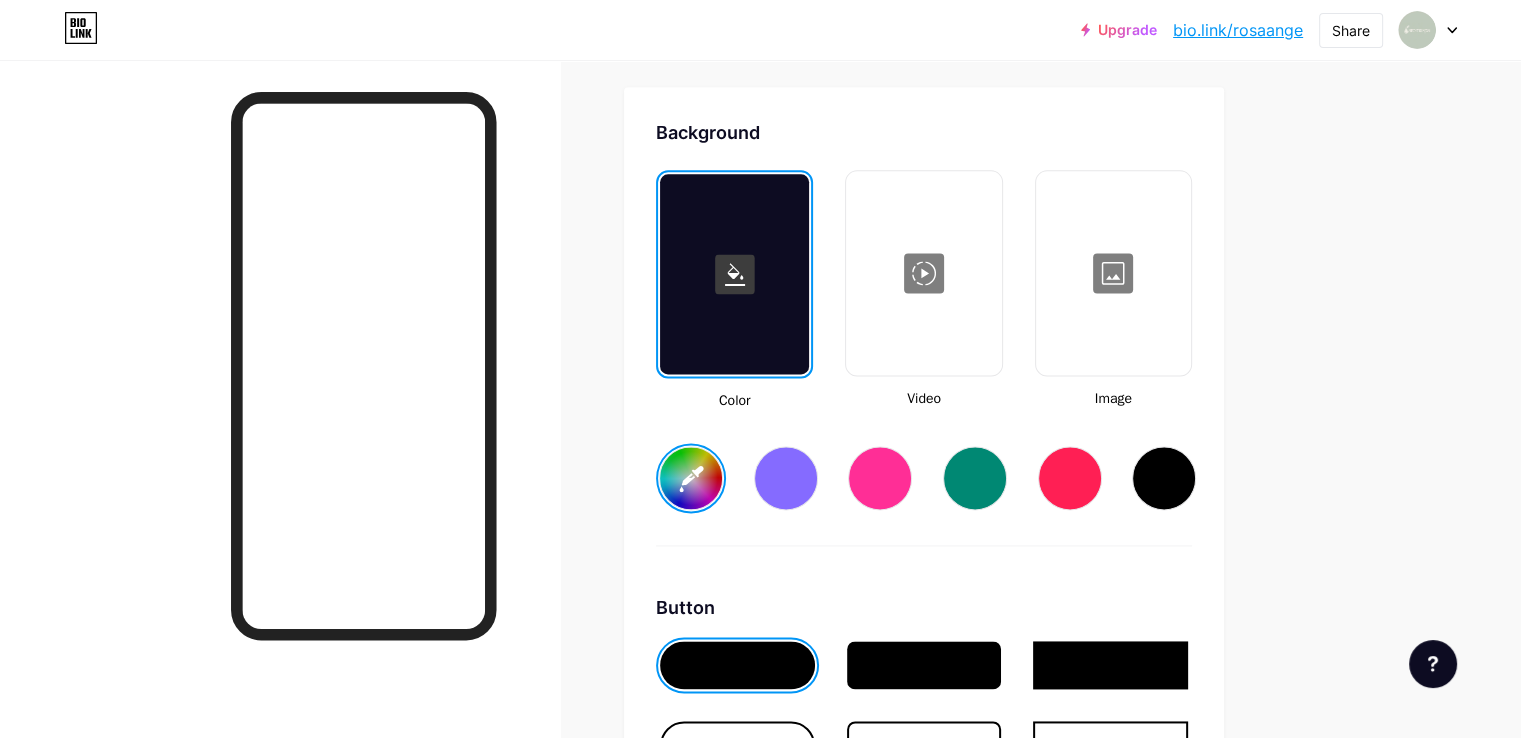 click at bounding box center (923, 273) 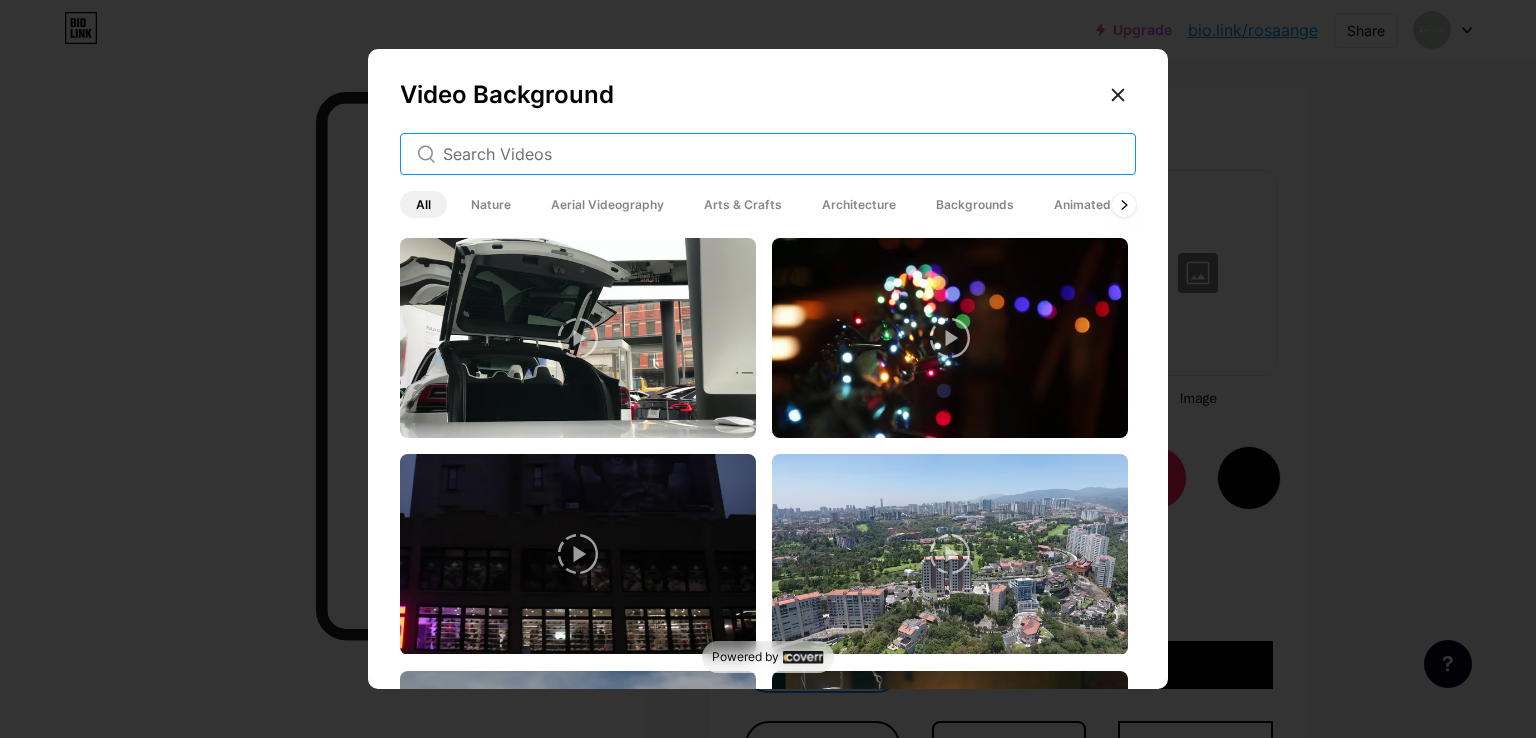 click at bounding box center [781, 154] 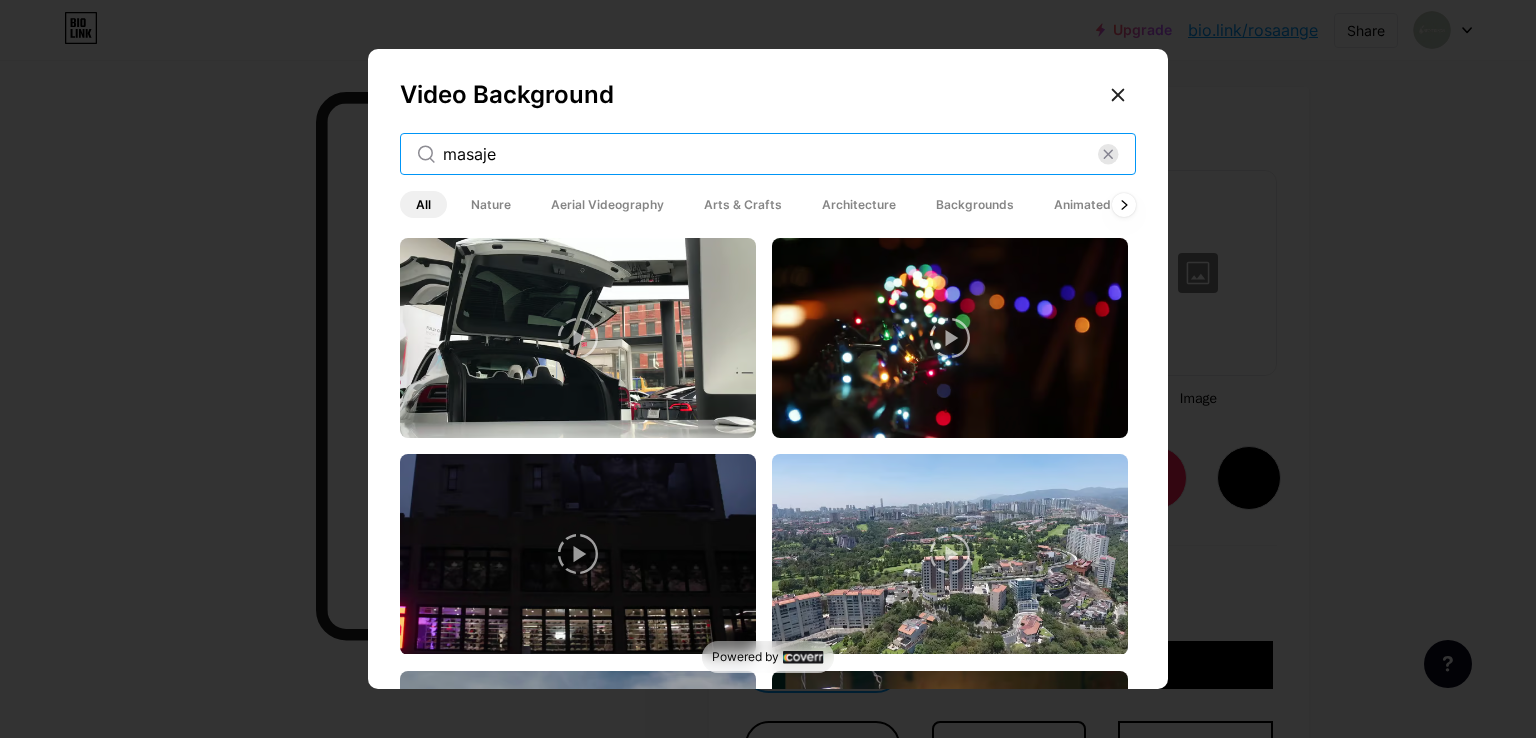 type on "masaje" 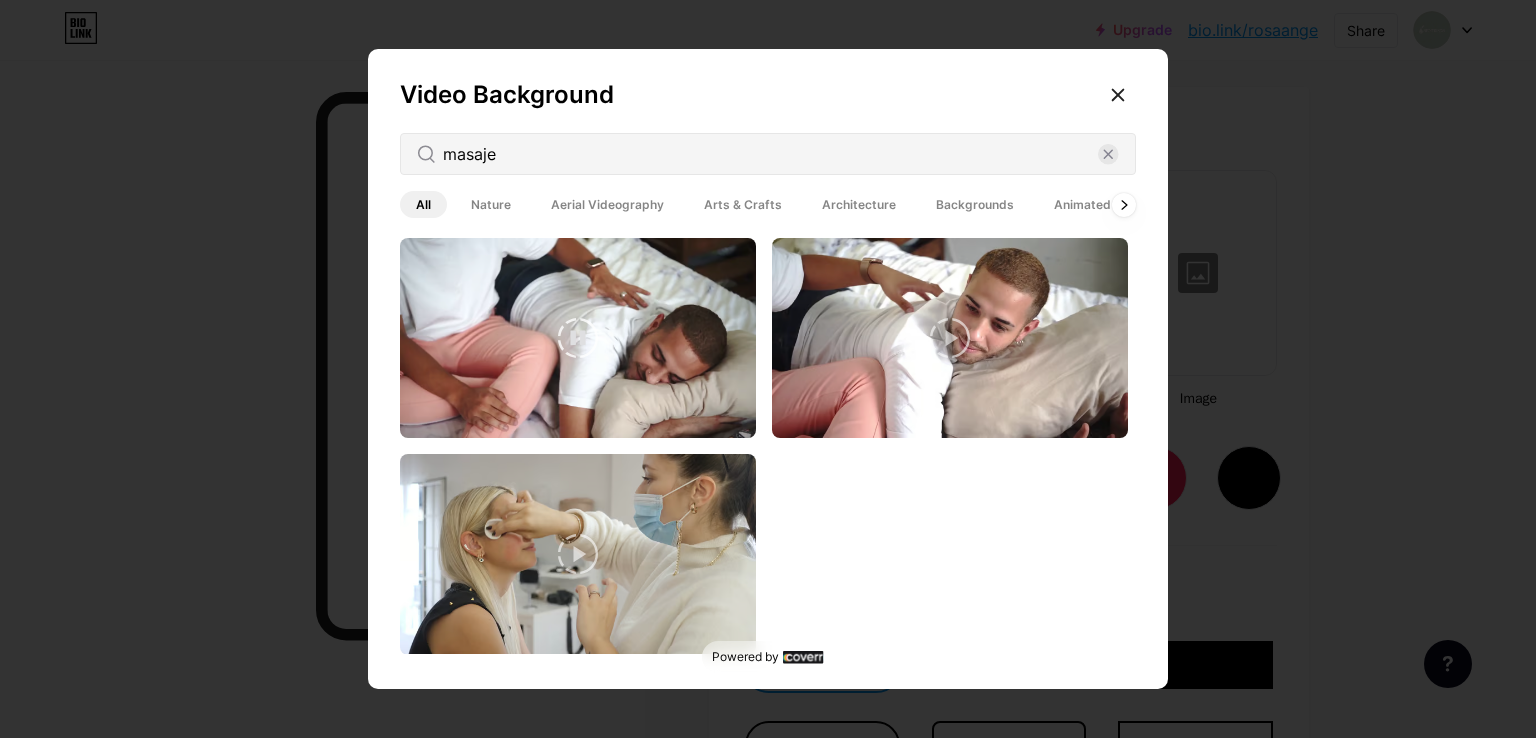 click at bounding box center (578, 338) 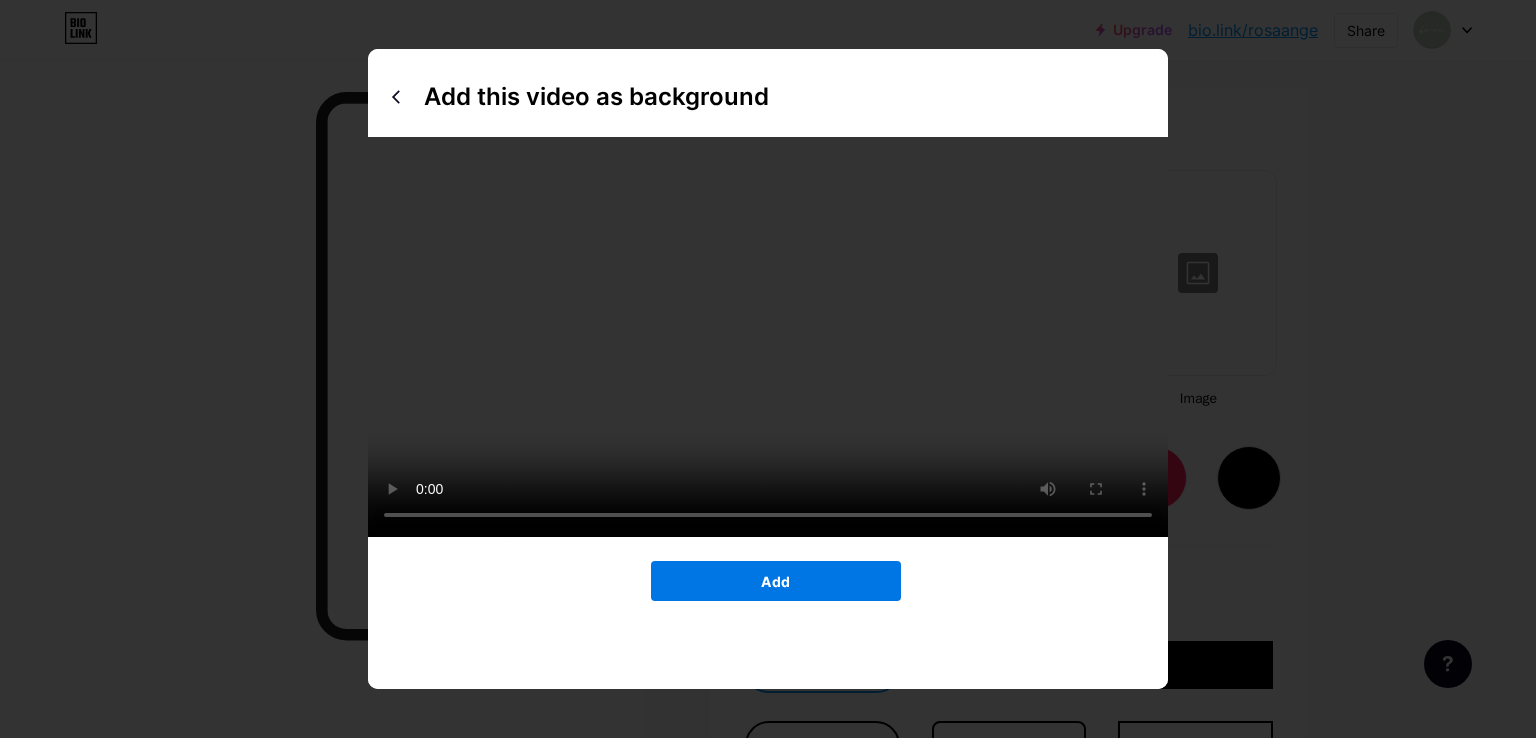 click on "Add" at bounding box center [776, 581] 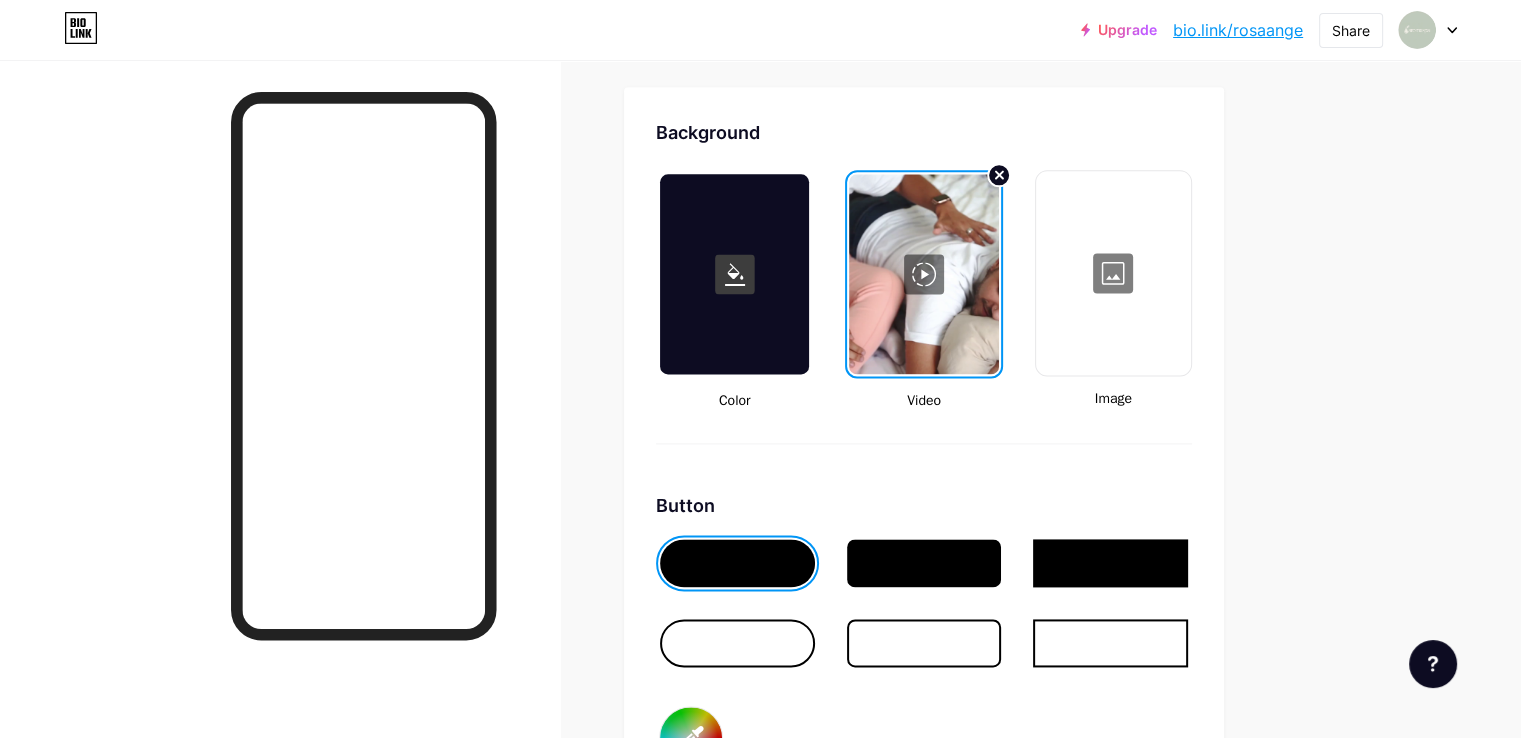 click 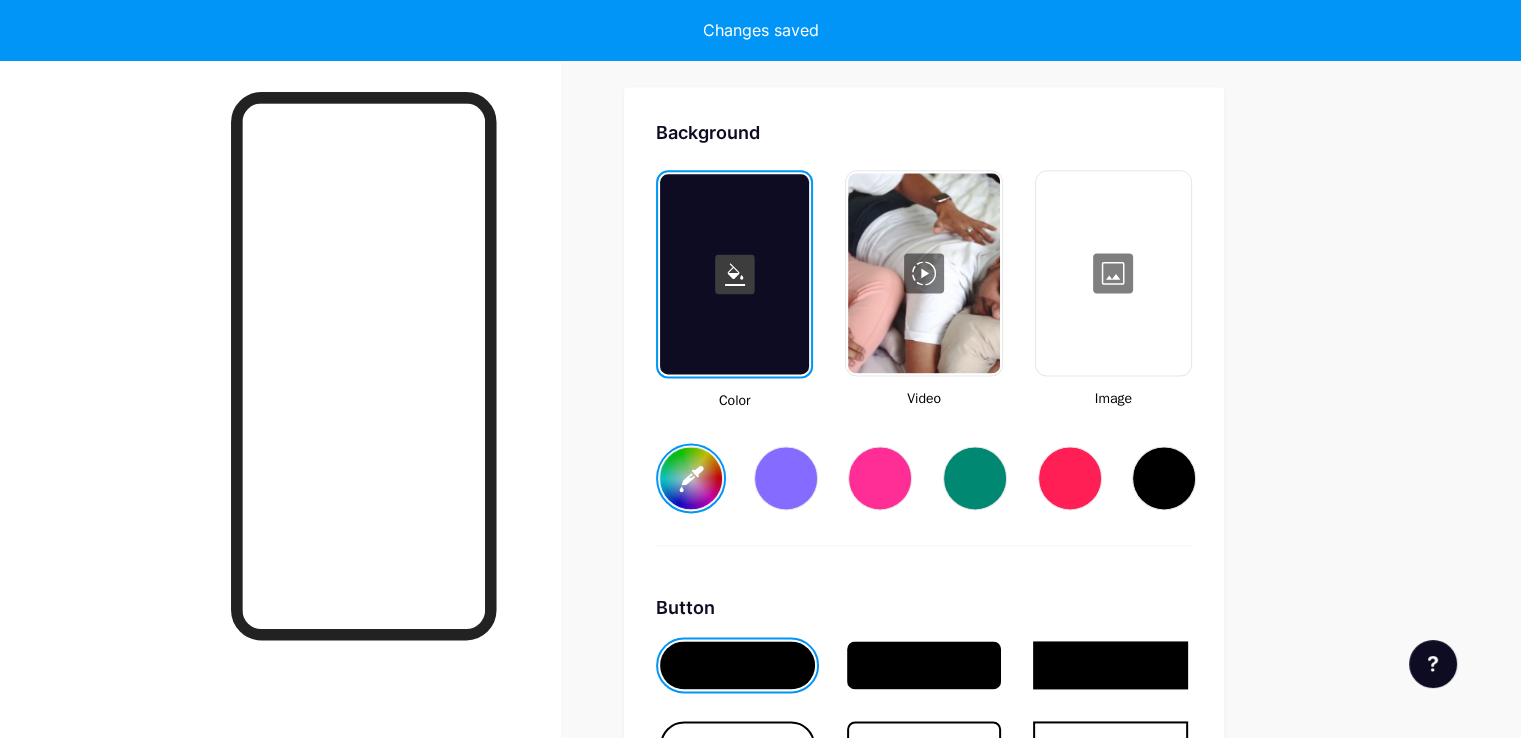 click at bounding box center [786, 478] 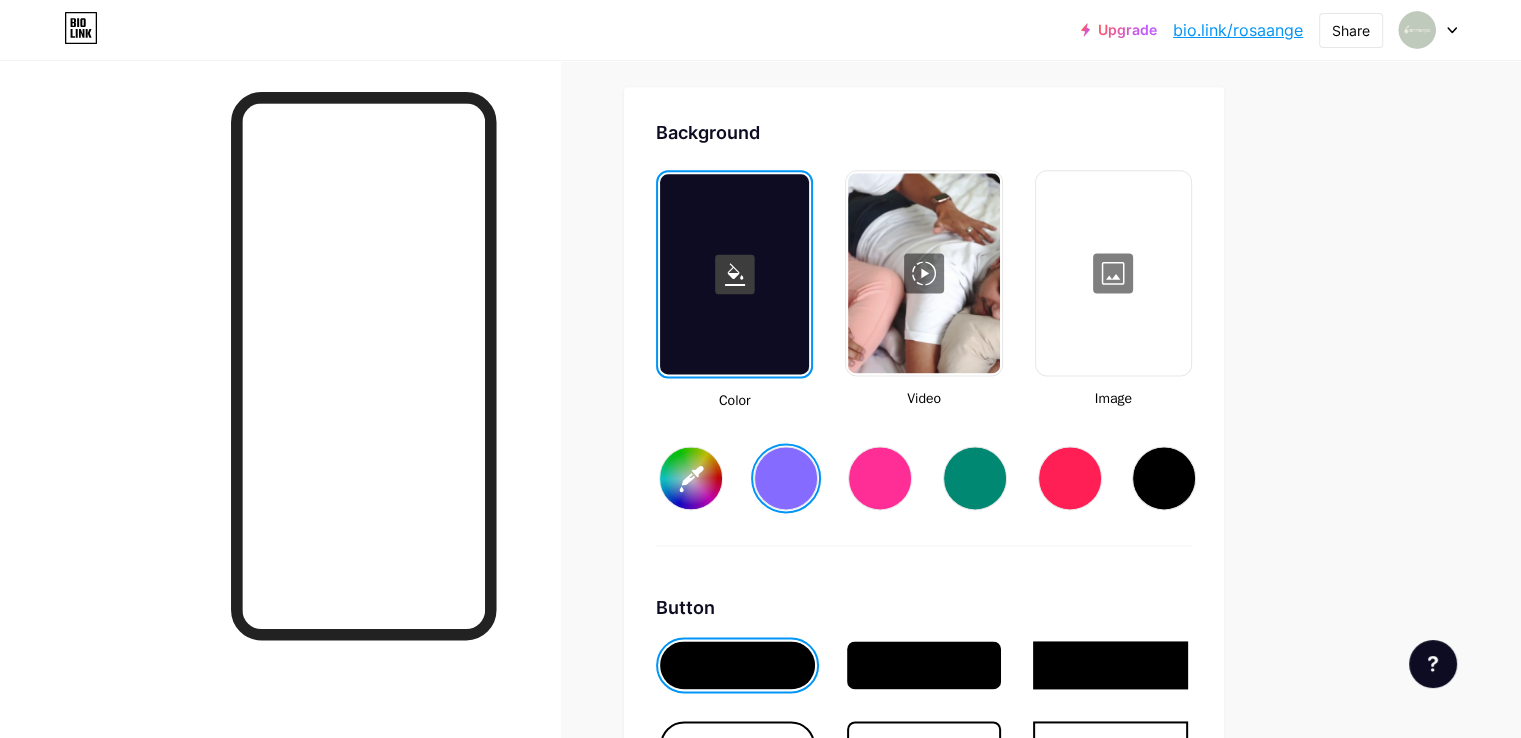click at bounding box center (880, 478) 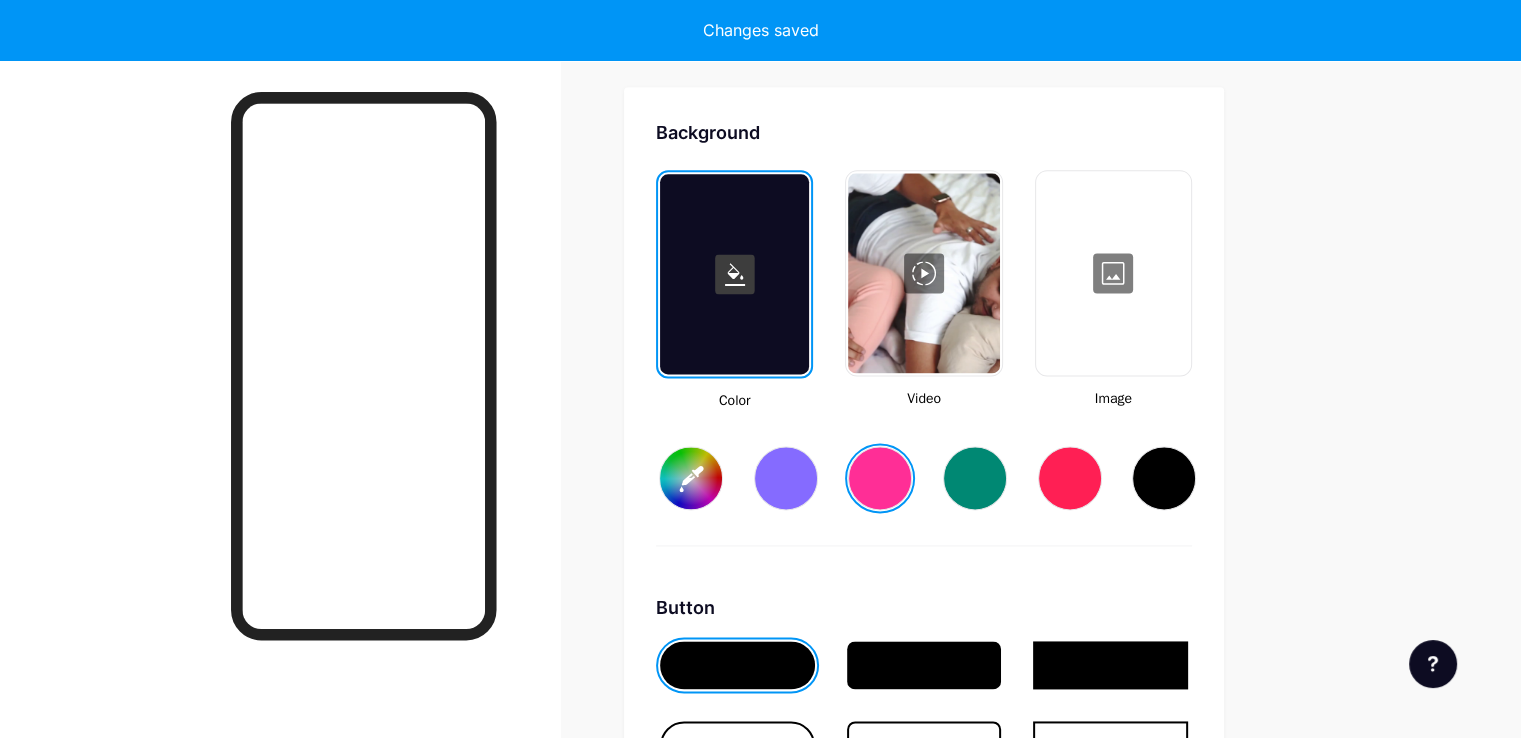 type on "#ff2e96" 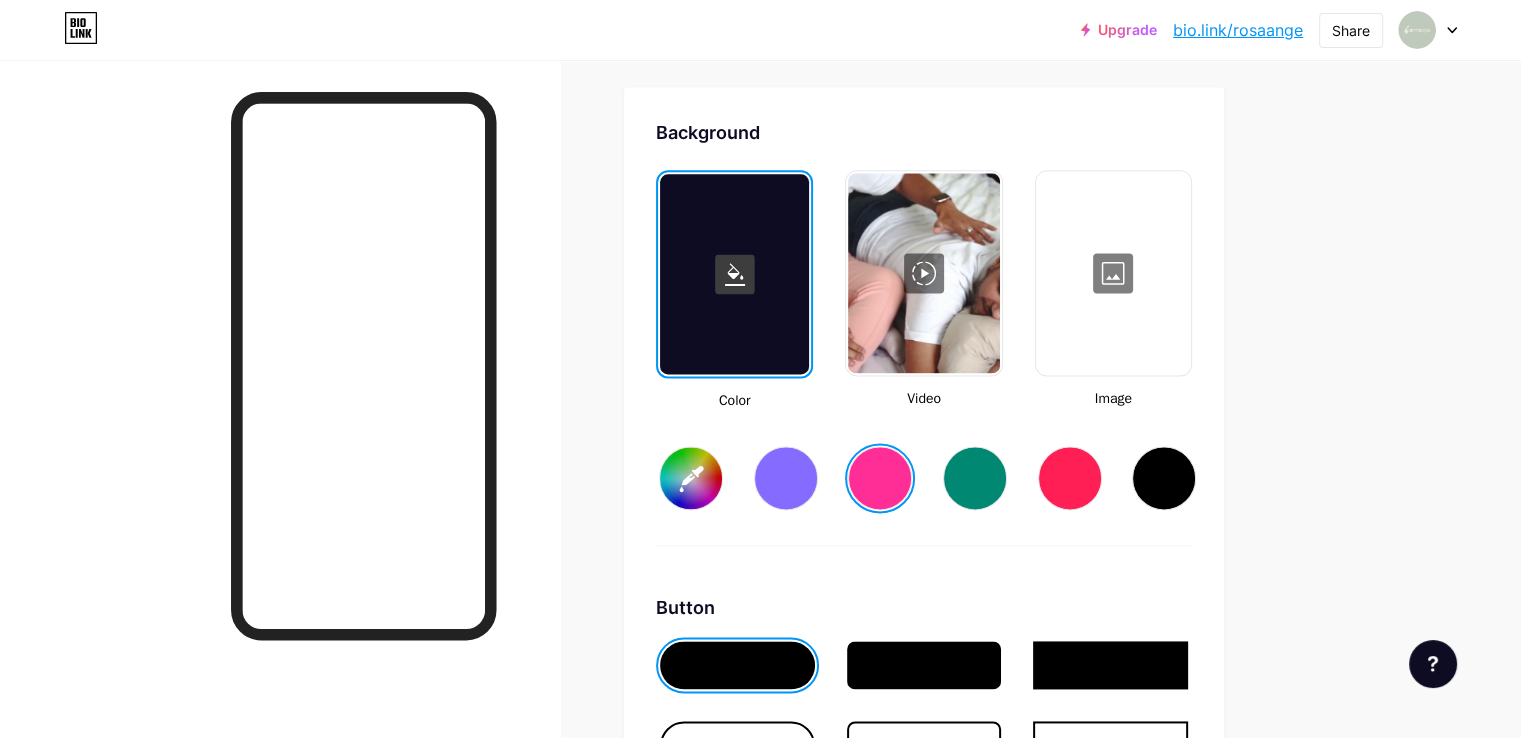 click at bounding box center [923, 273] 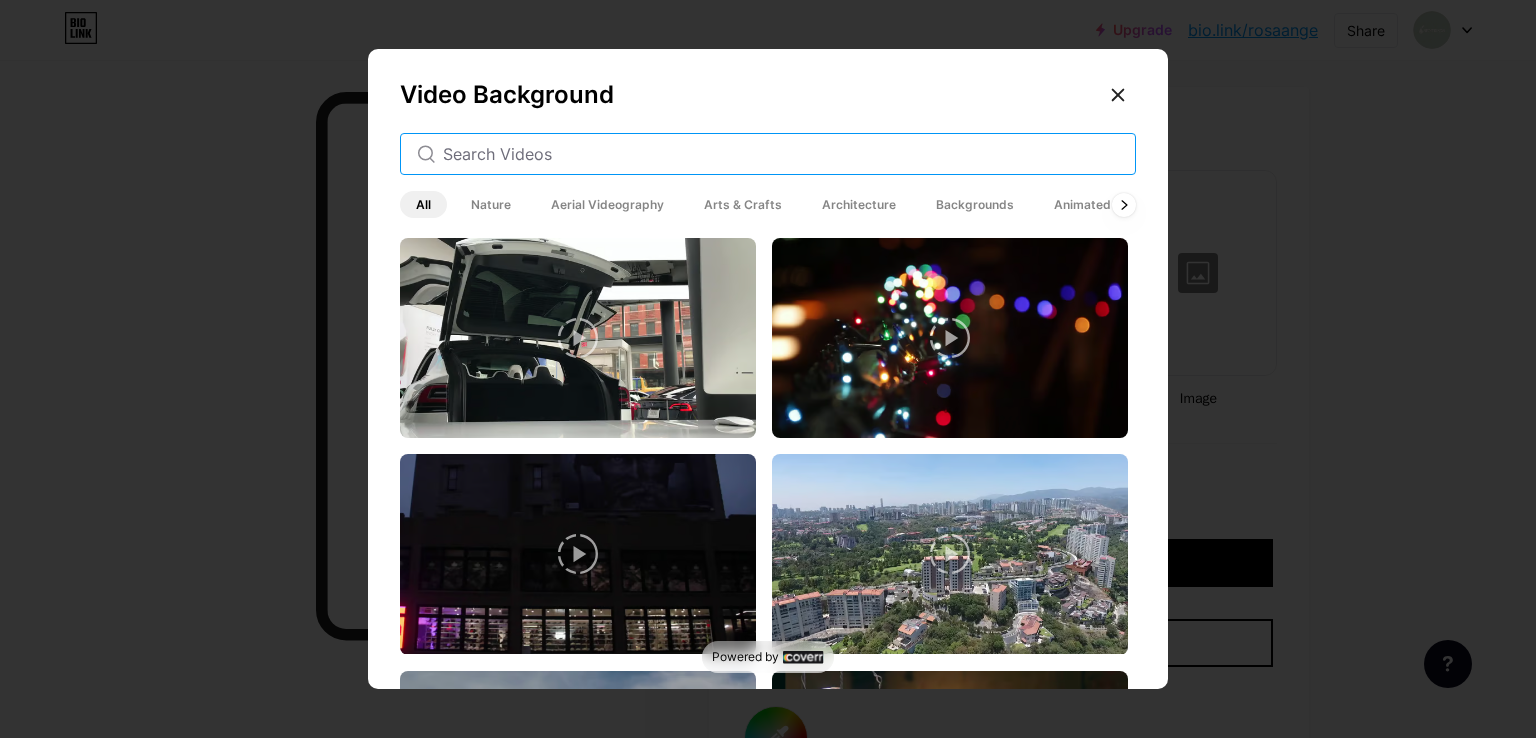 click at bounding box center (781, 154) 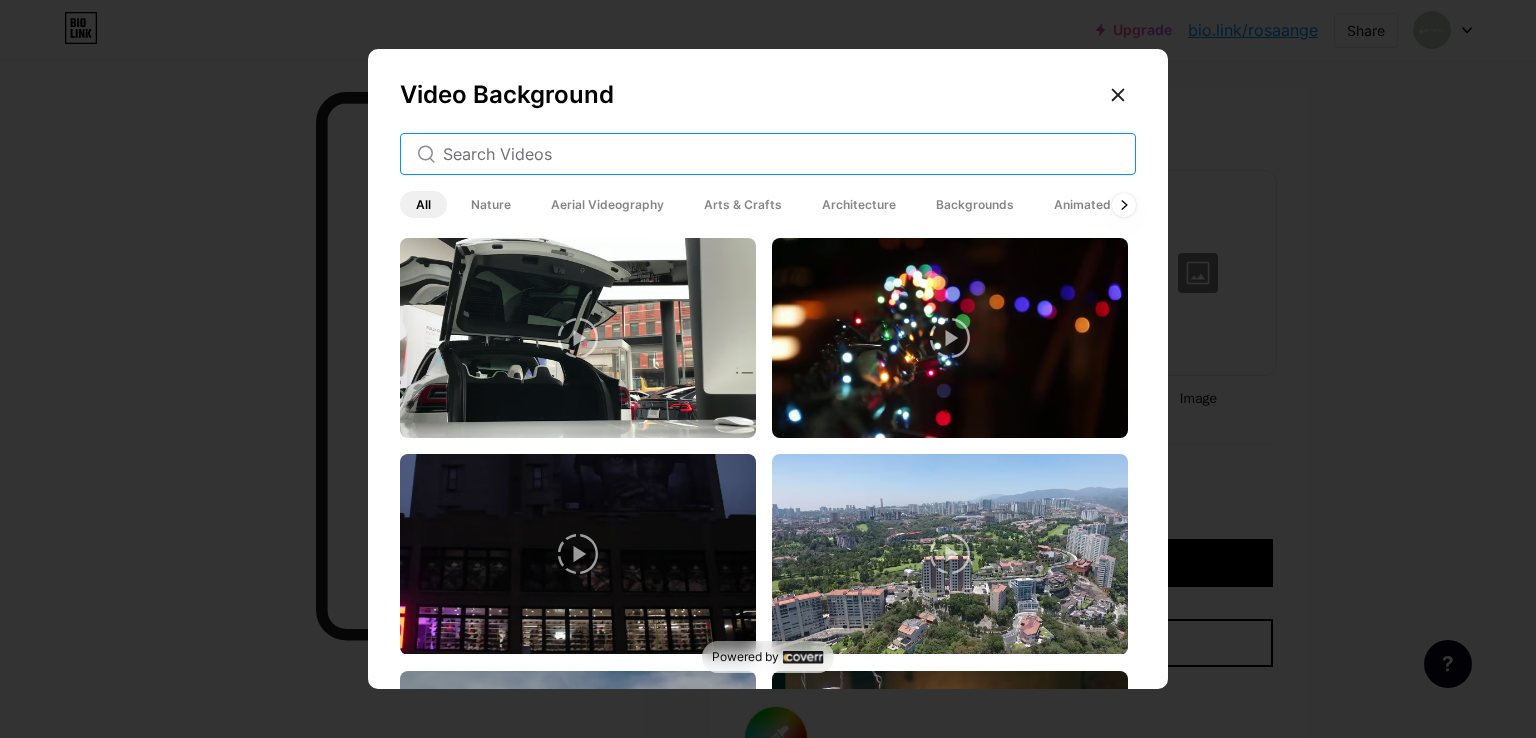 type on "p" 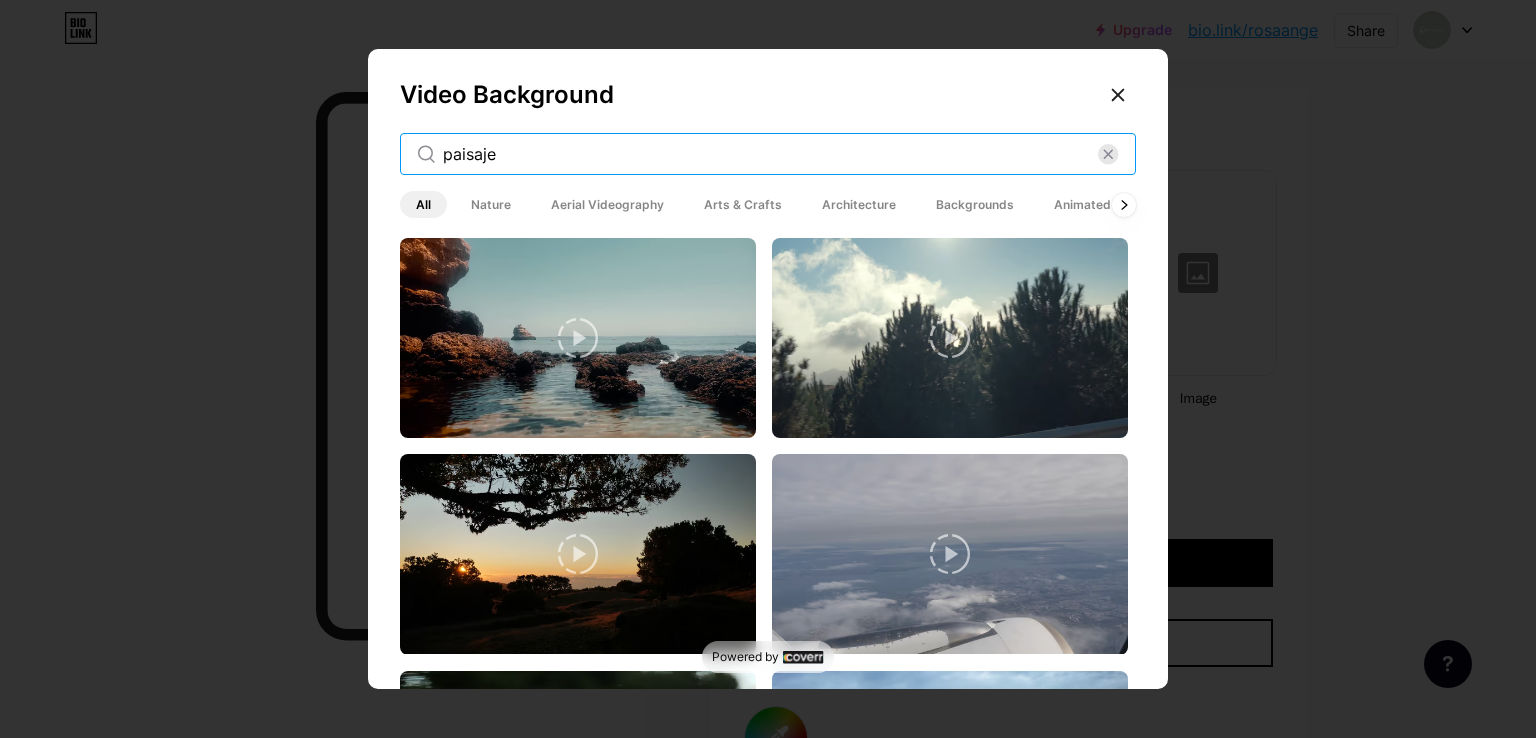 click on "paisaje" at bounding box center (770, 154) 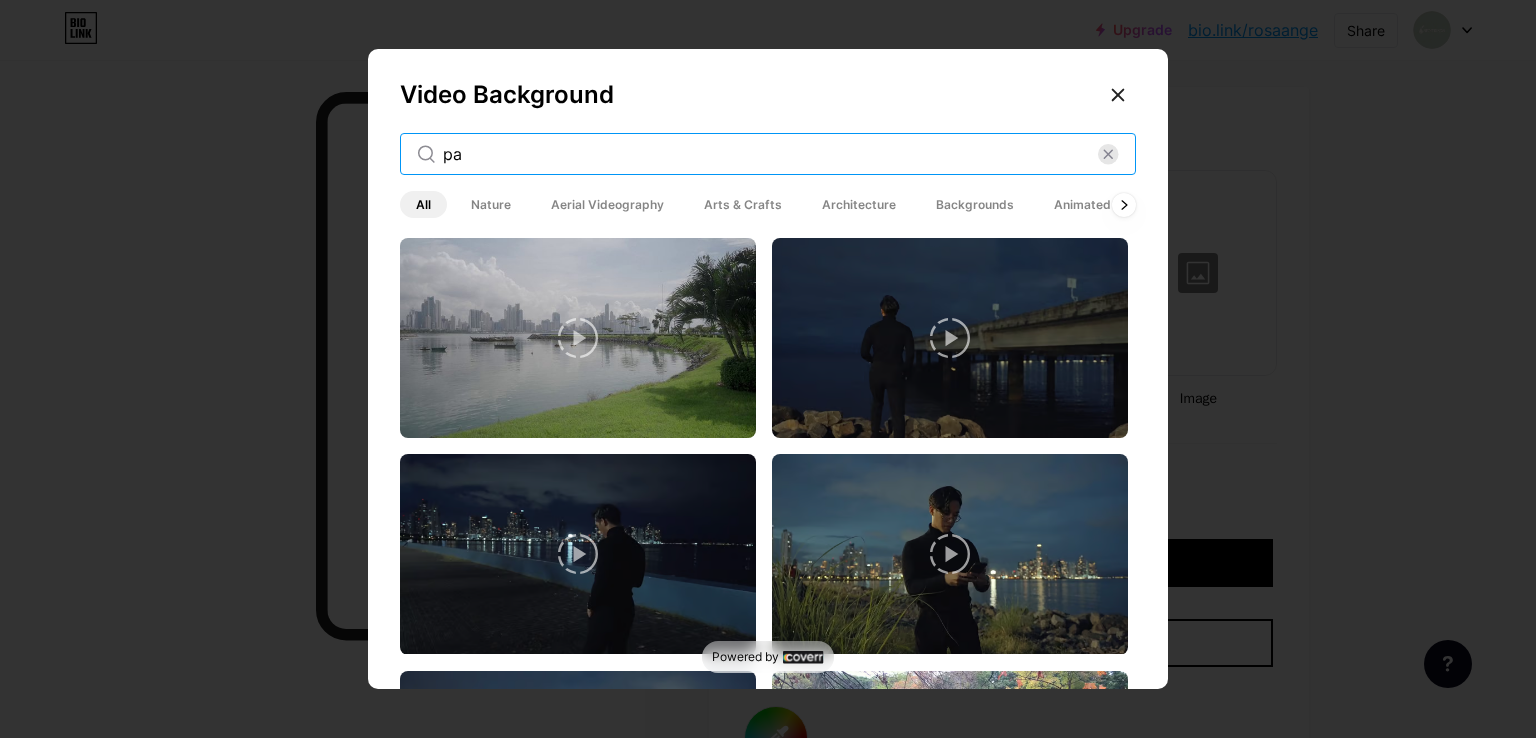 type on "p" 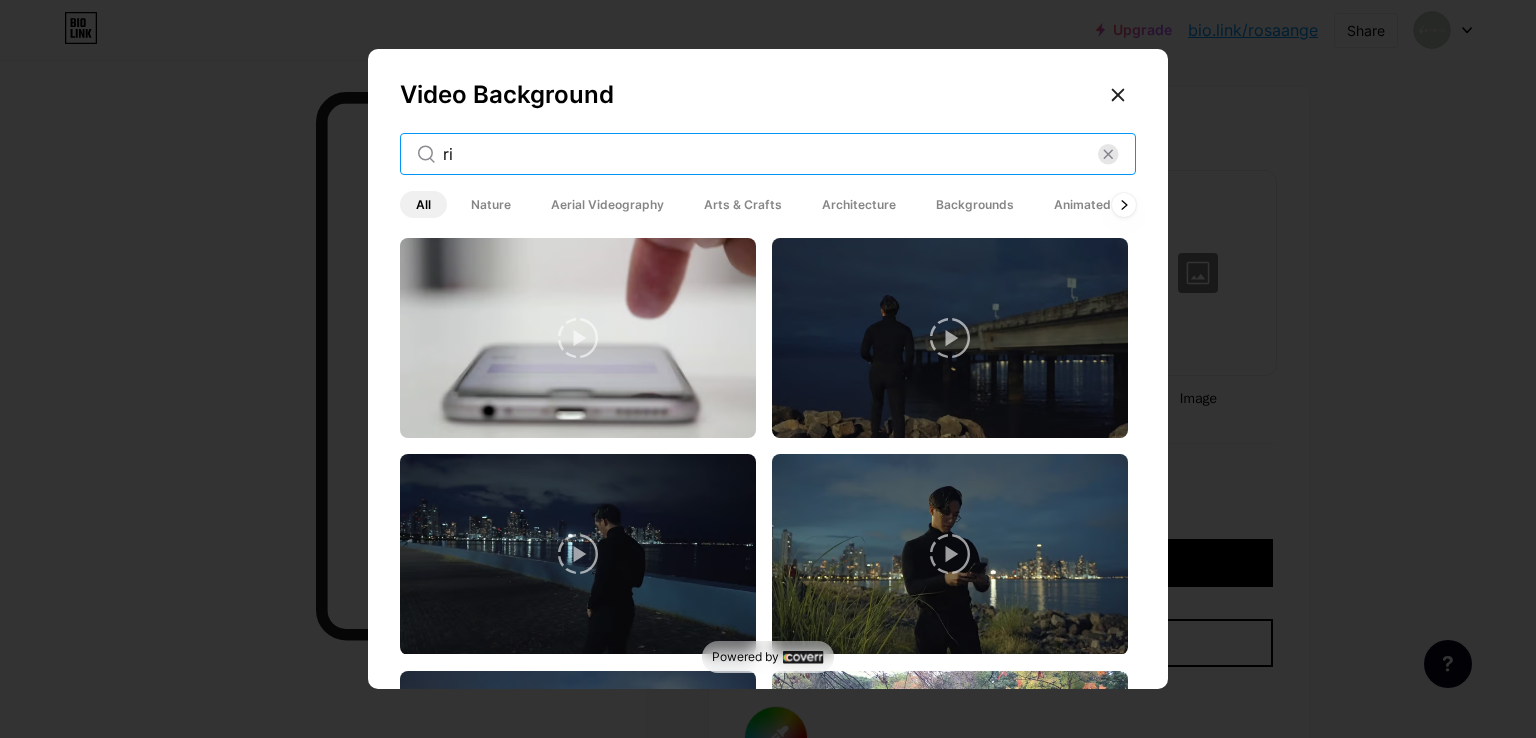 type on "r" 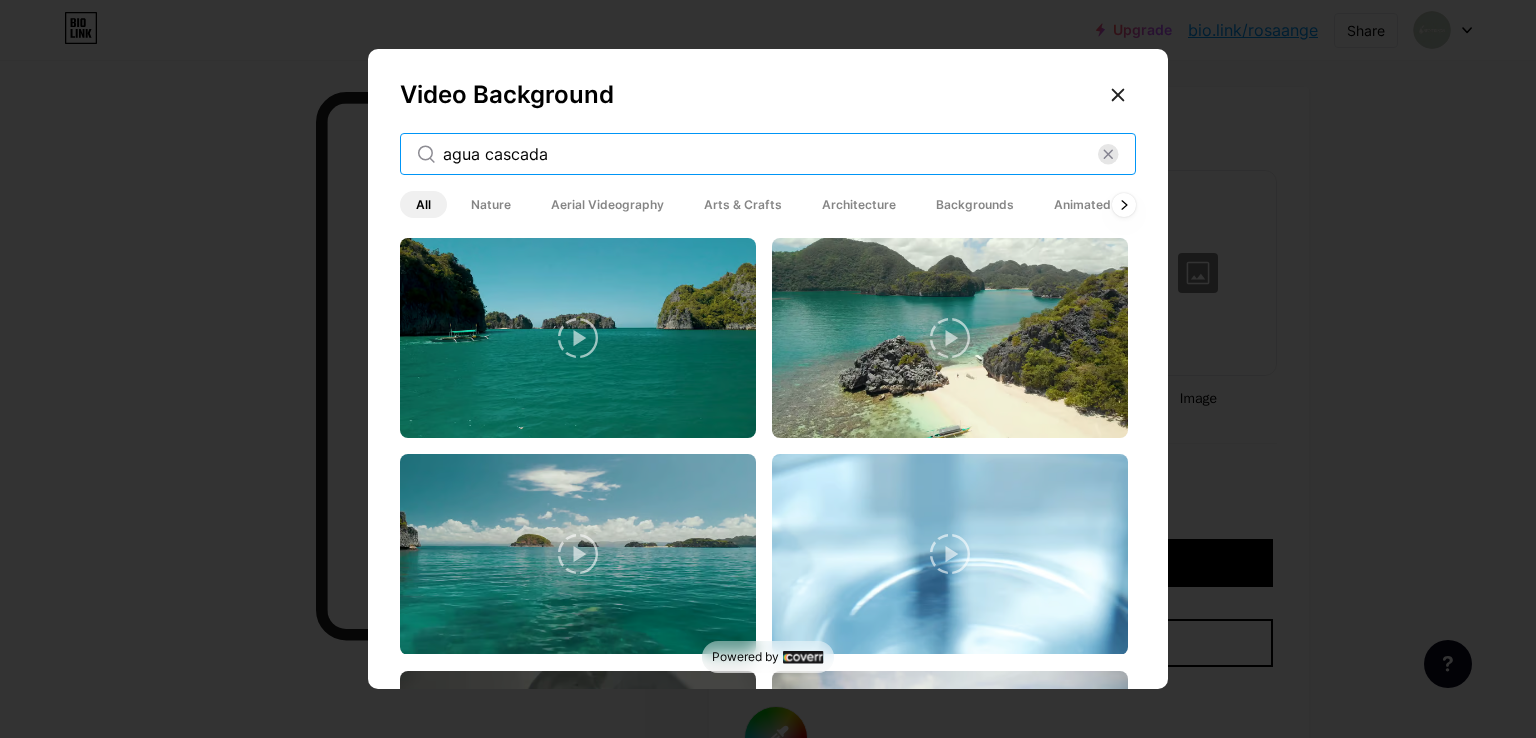type on "agua cascada" 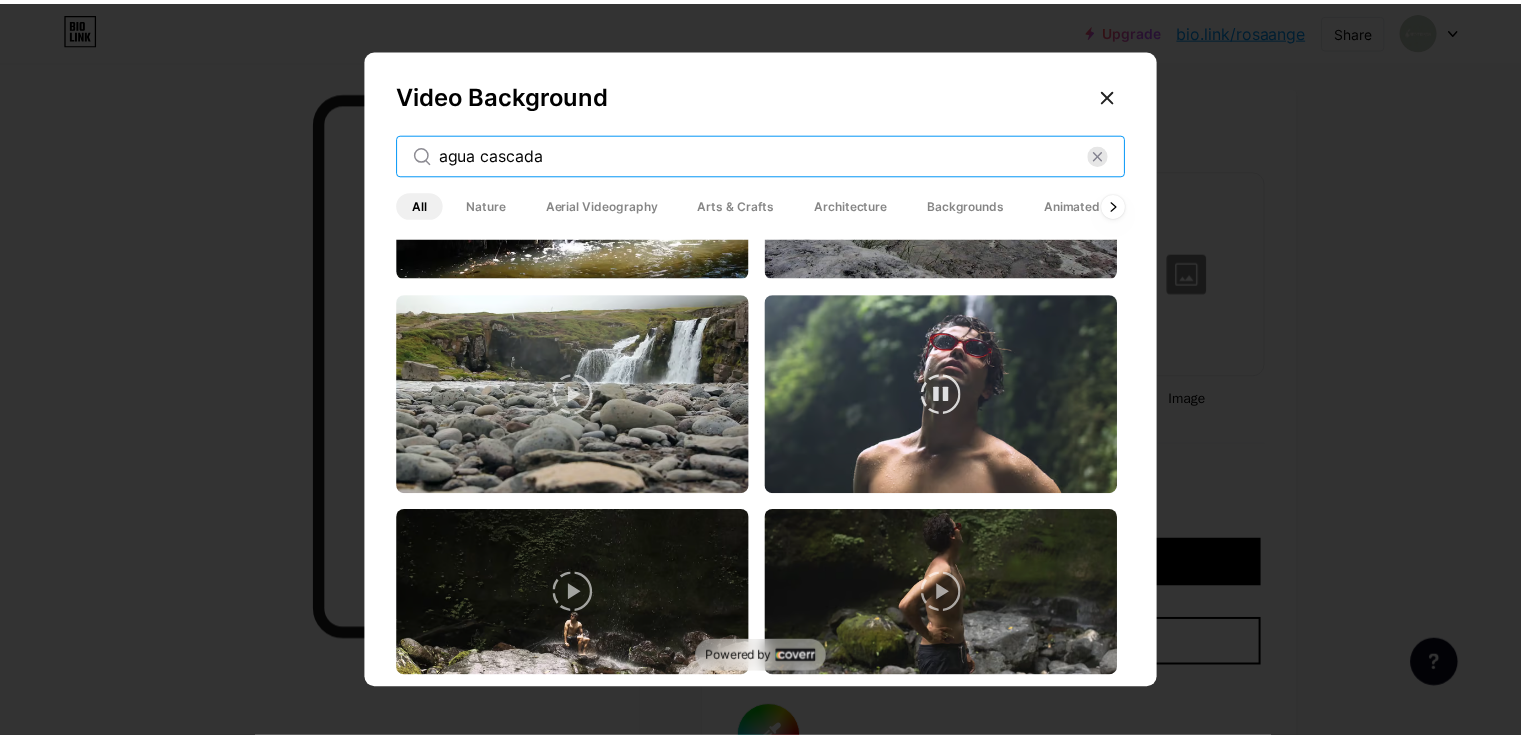 scroll, scrollTop: 1200, scrollLeft: 0, axis: vertical 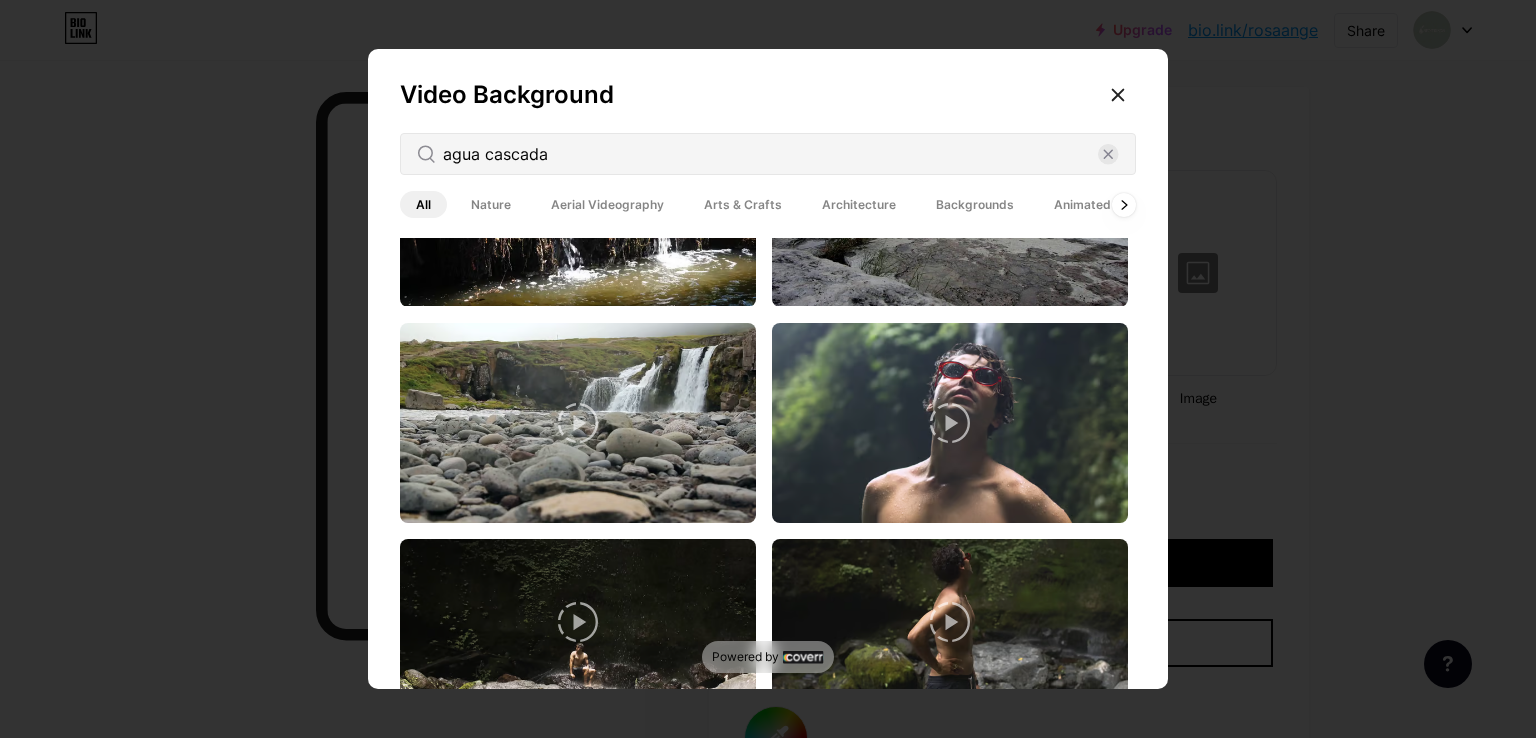 click 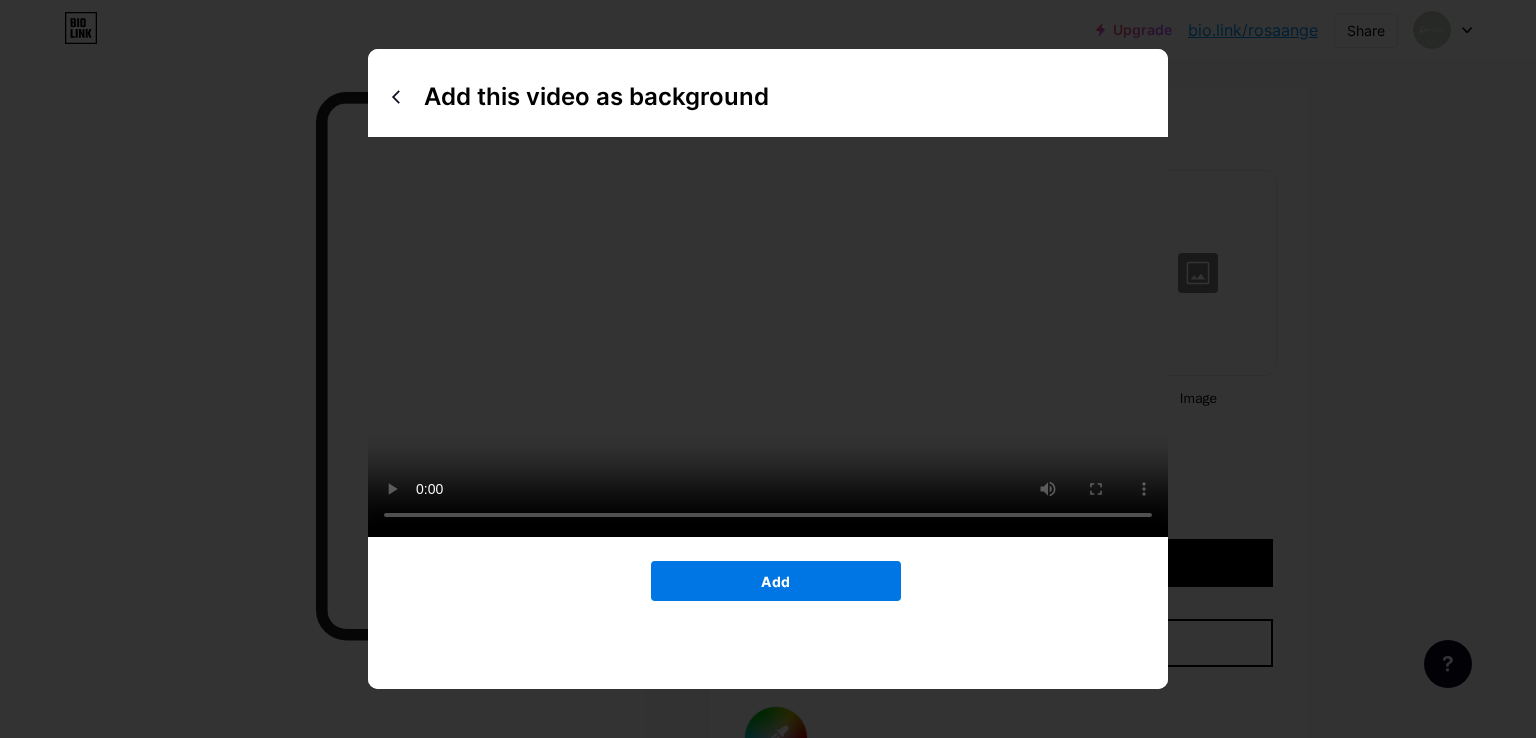 click on "Add" at bounding box center (776, 581) 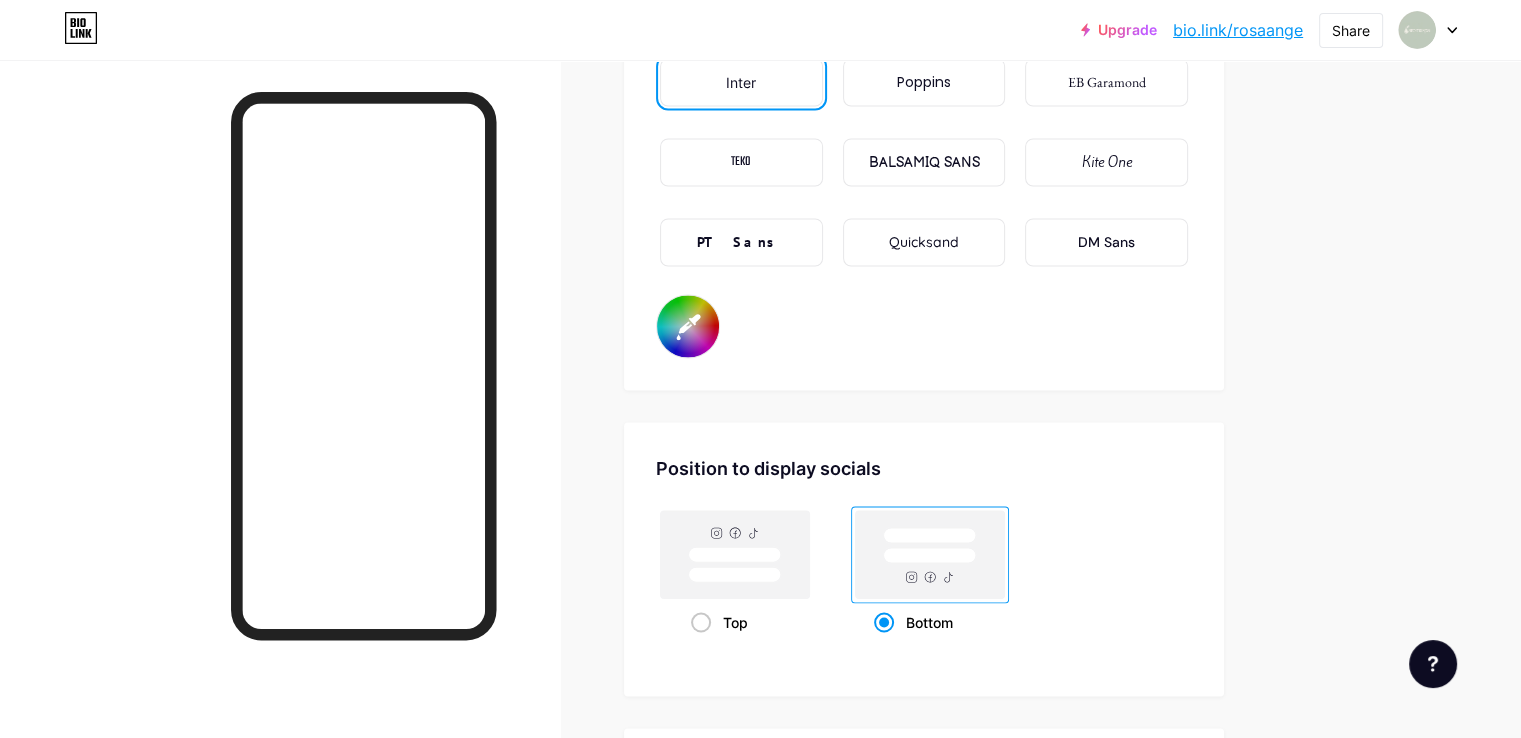 scroll, scrollTop: 3348, scrollLeft: 0, axis: vertical 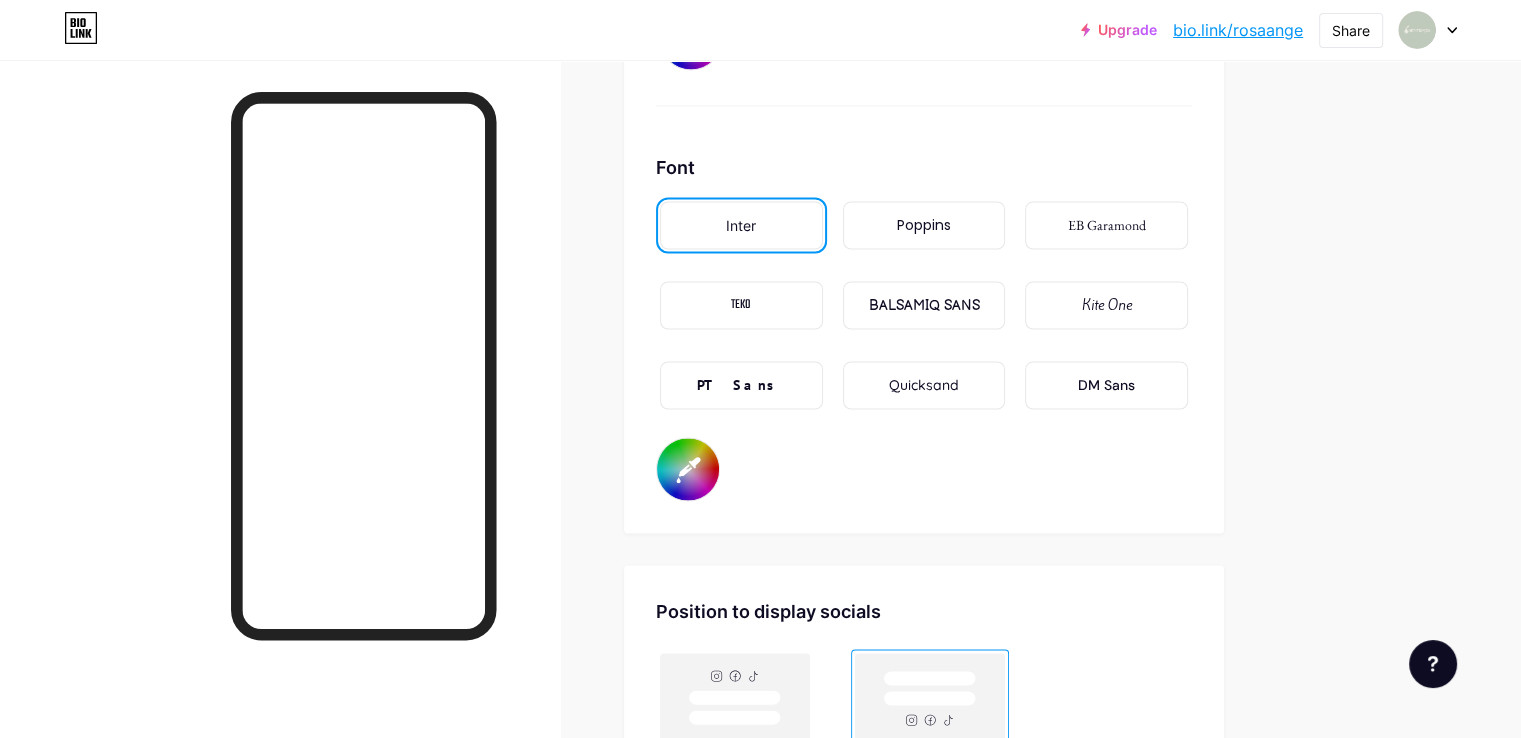 click on "#000000" at bounding box center (688, 469) 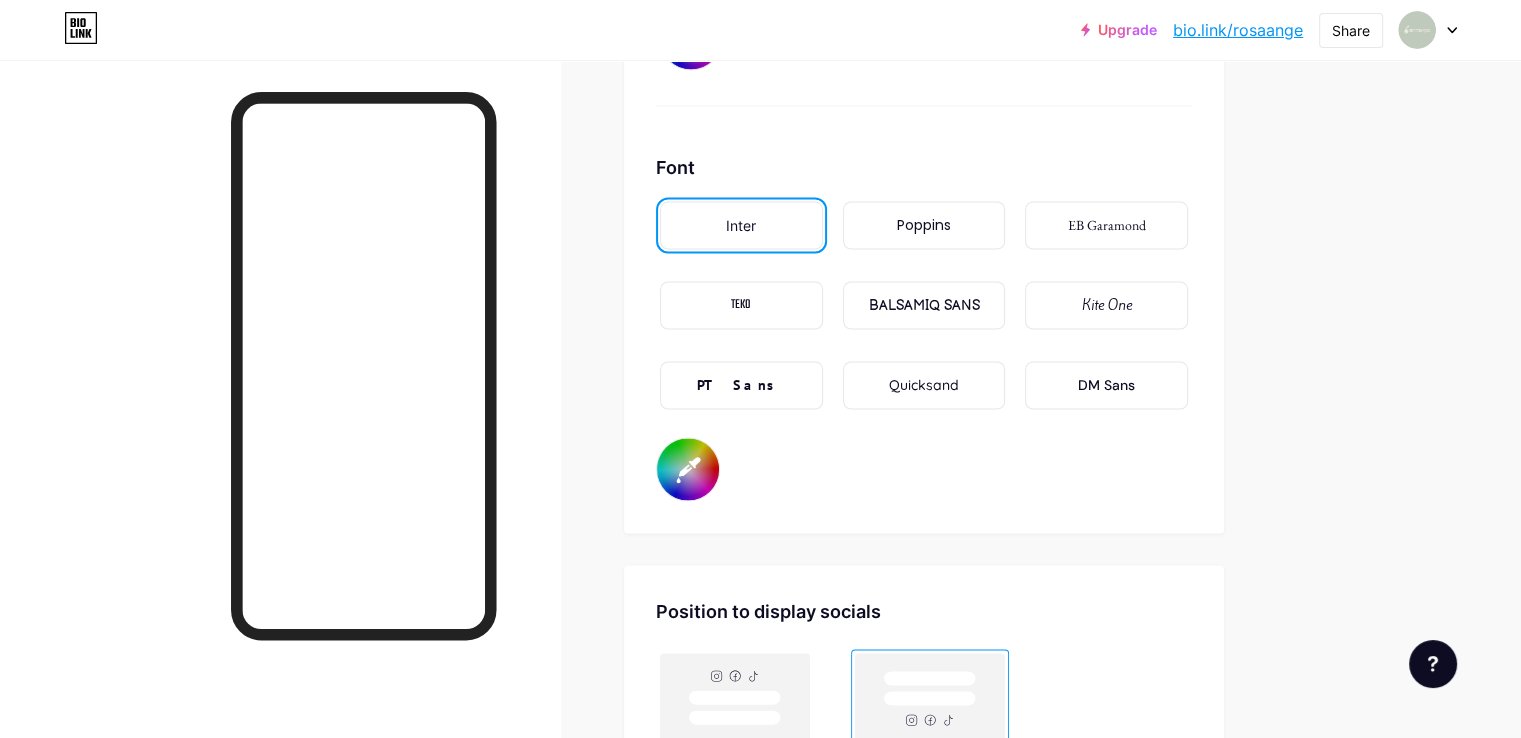 type on "#ffffff" 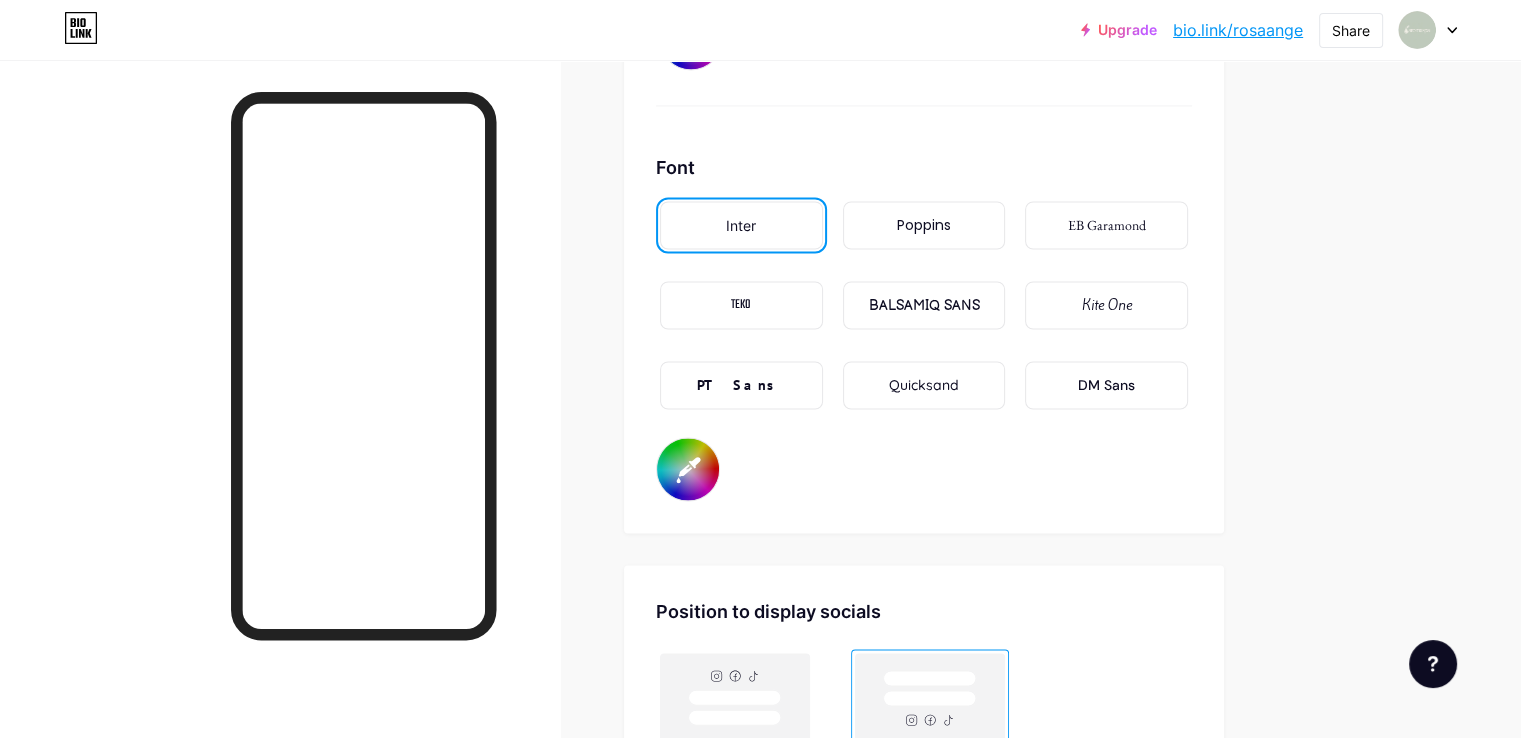 click on "Background         Color                 Video             Image           Button       #000000   Font   Inter Poppins EB Garamond TEKO BALSAMIQ SANS Kite One PT Sans Quicksand DM Sans     #ffffff   Changes saved" at bounding box center [924, -40] 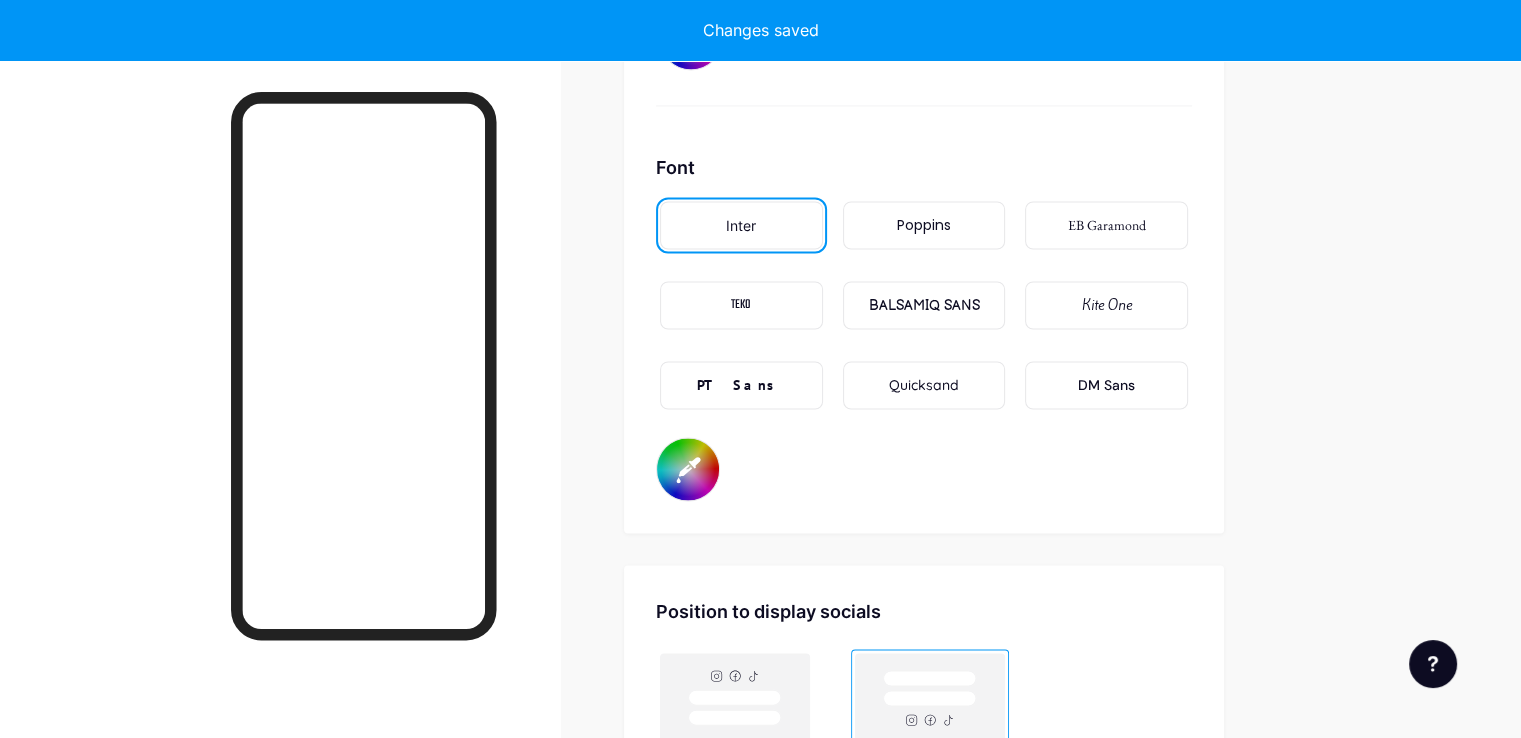 click on "Poppins" at bounding box center [924, 225] 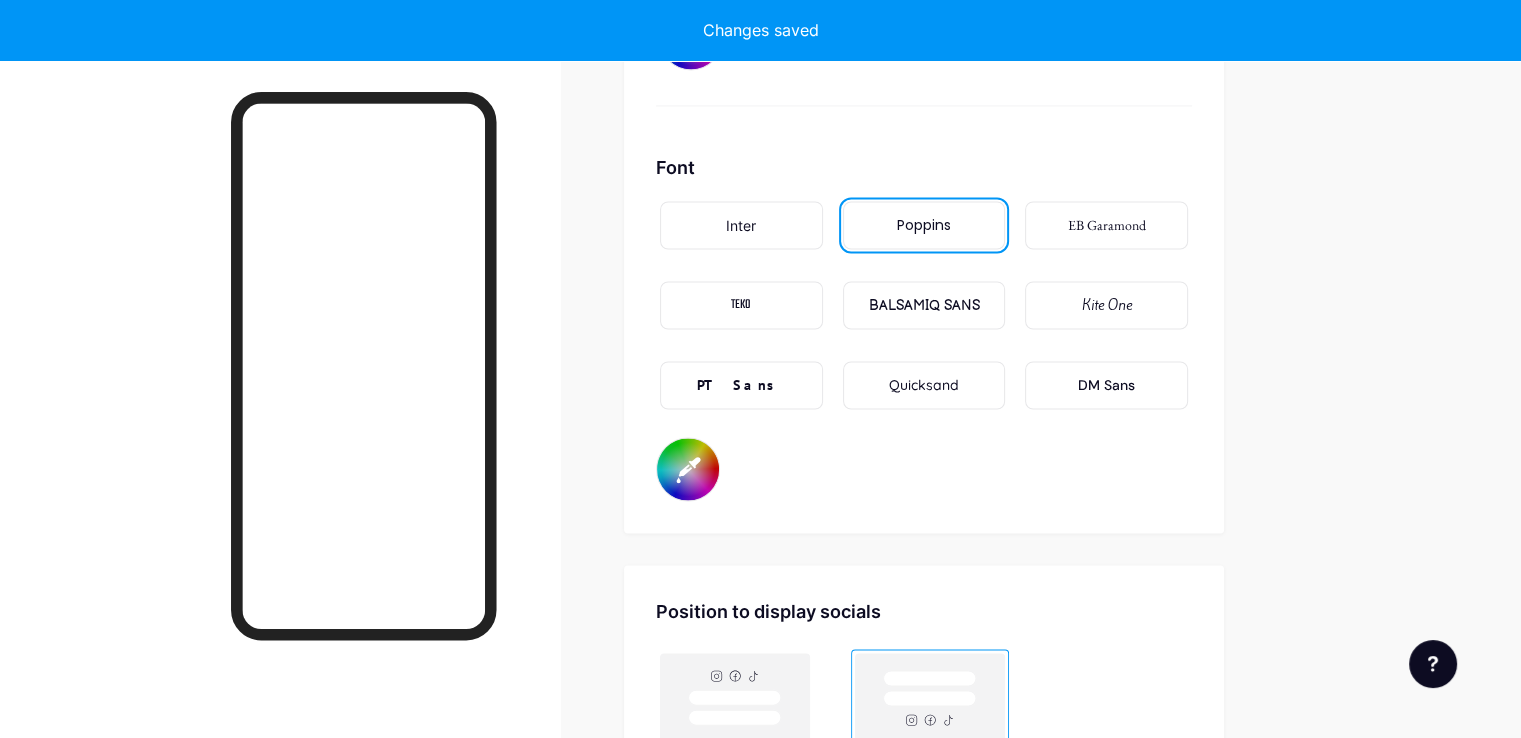 click on "Poppins" at bounding box center [924, 225] 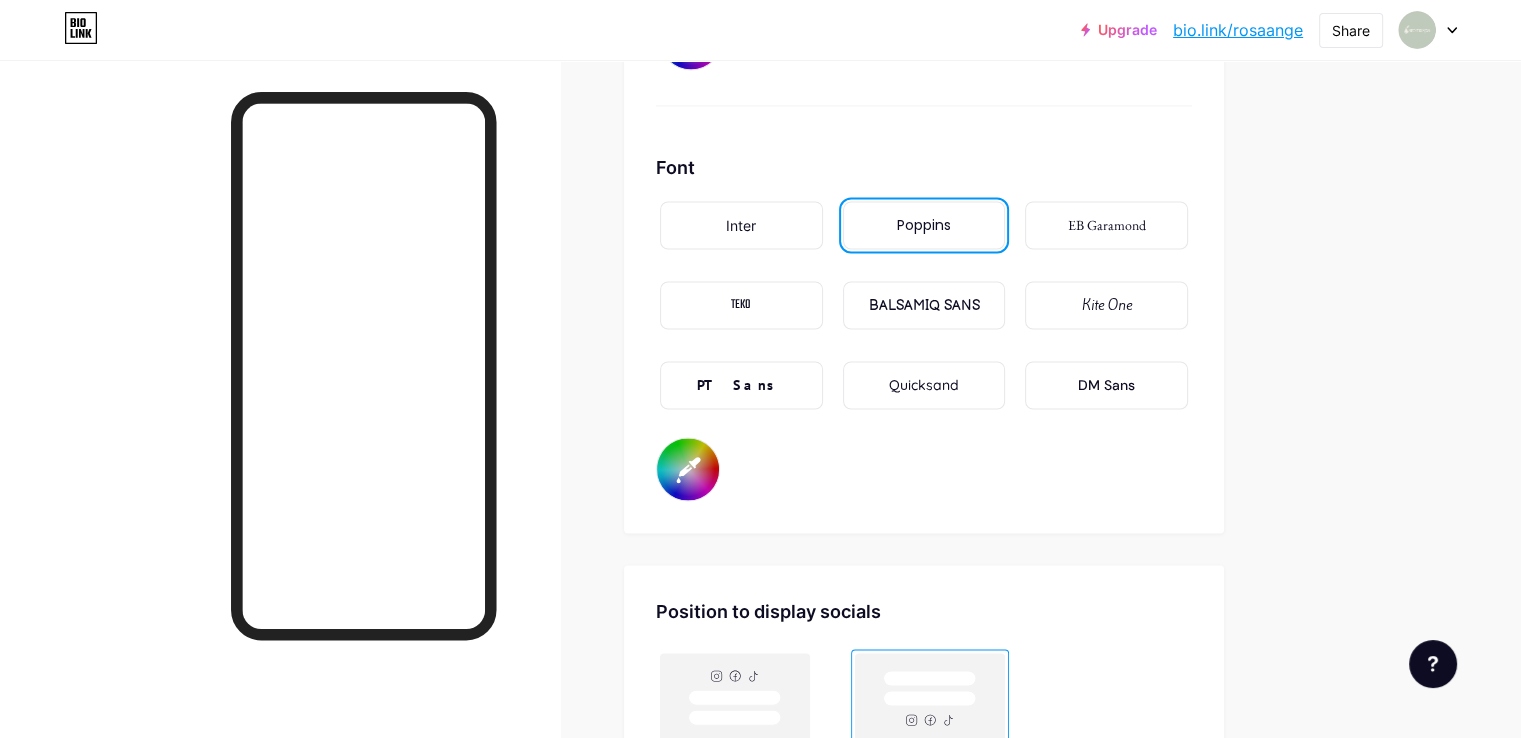 click on "BALSAMIQ SANS" at bounding box center (923, 305) 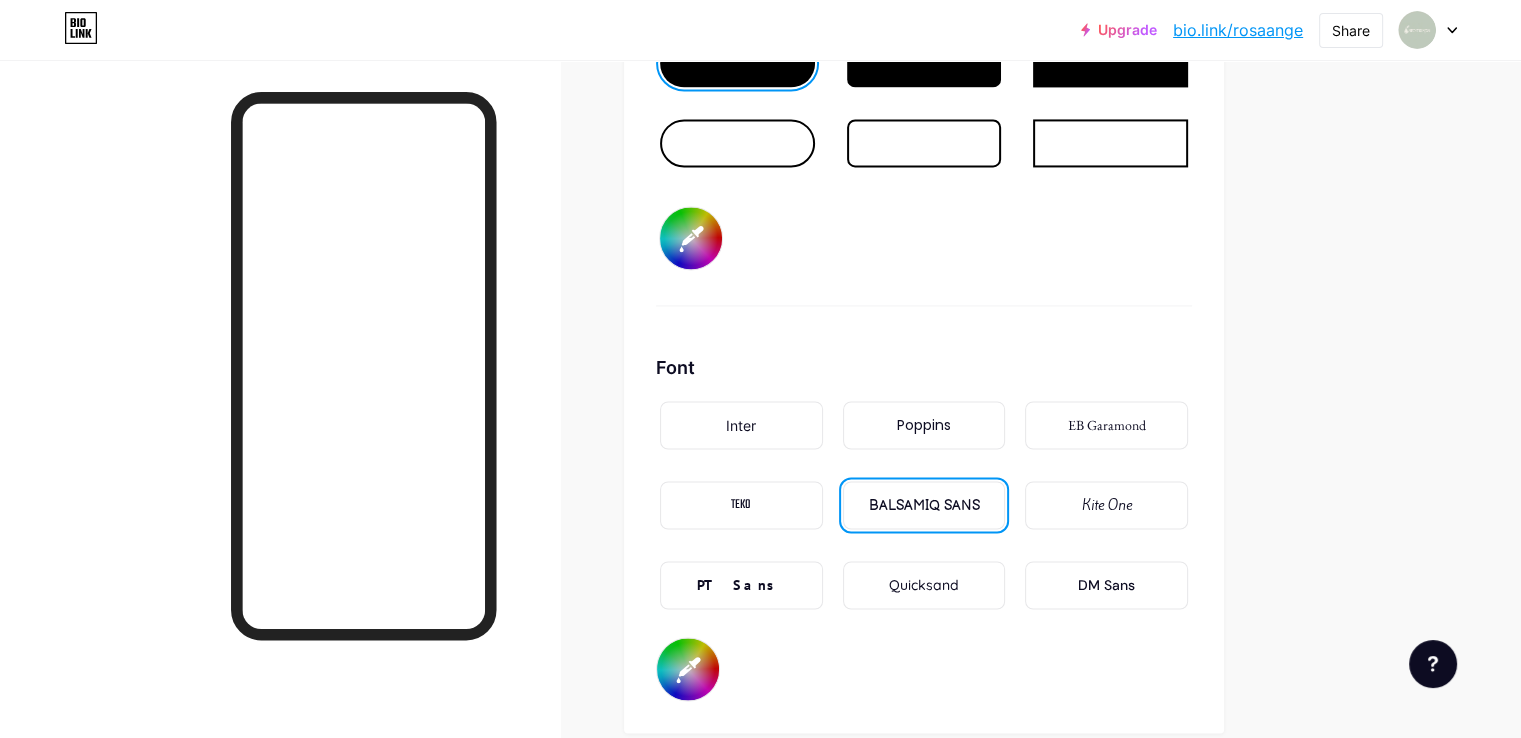 scroll, scrollTop: 2848, scrollLeft: 0, axis: vertical 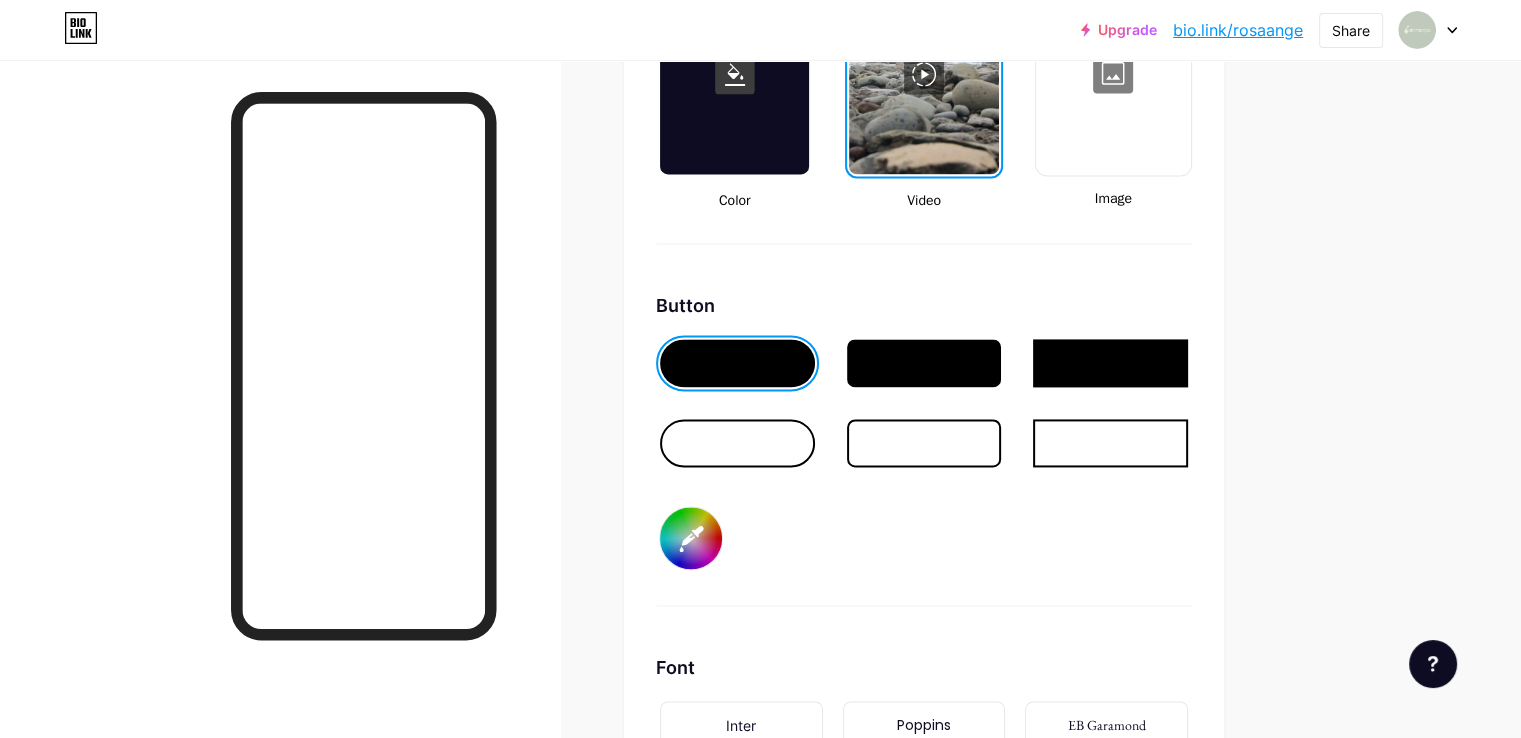 click on "#000000" at bounding box center (691, 538) 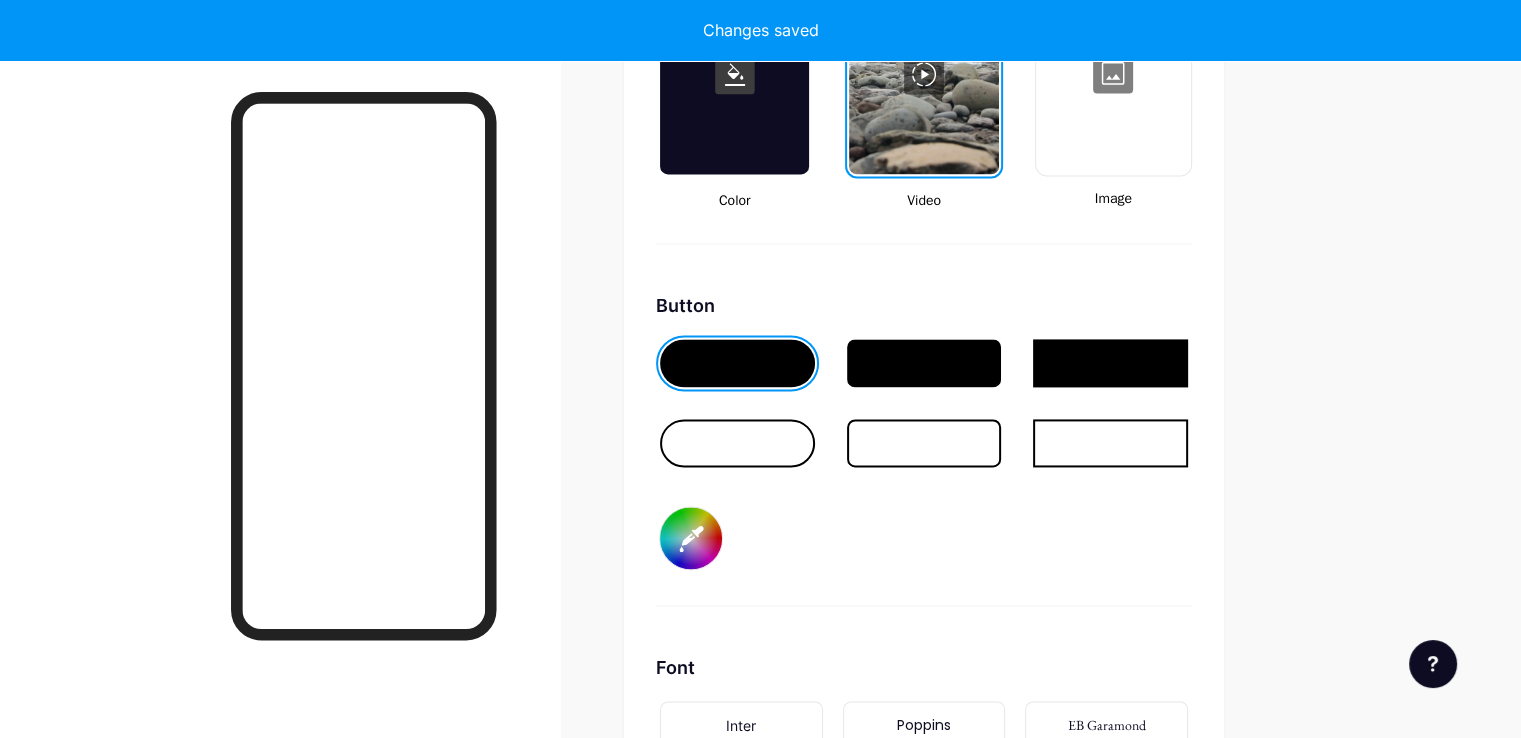 type on "#ffffff" 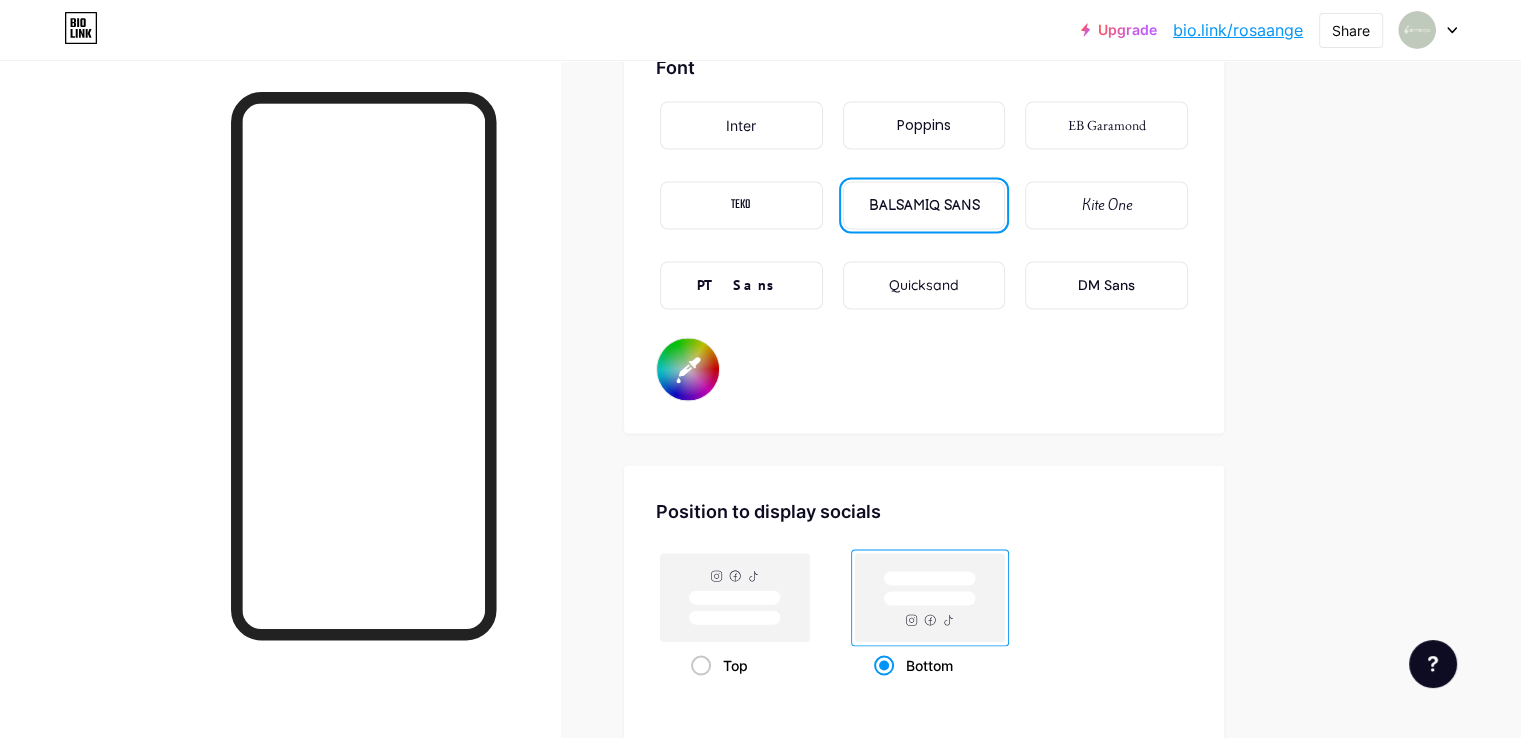 scroll, scrollTop: 3828, scrollLeft: 0, axis: vertical 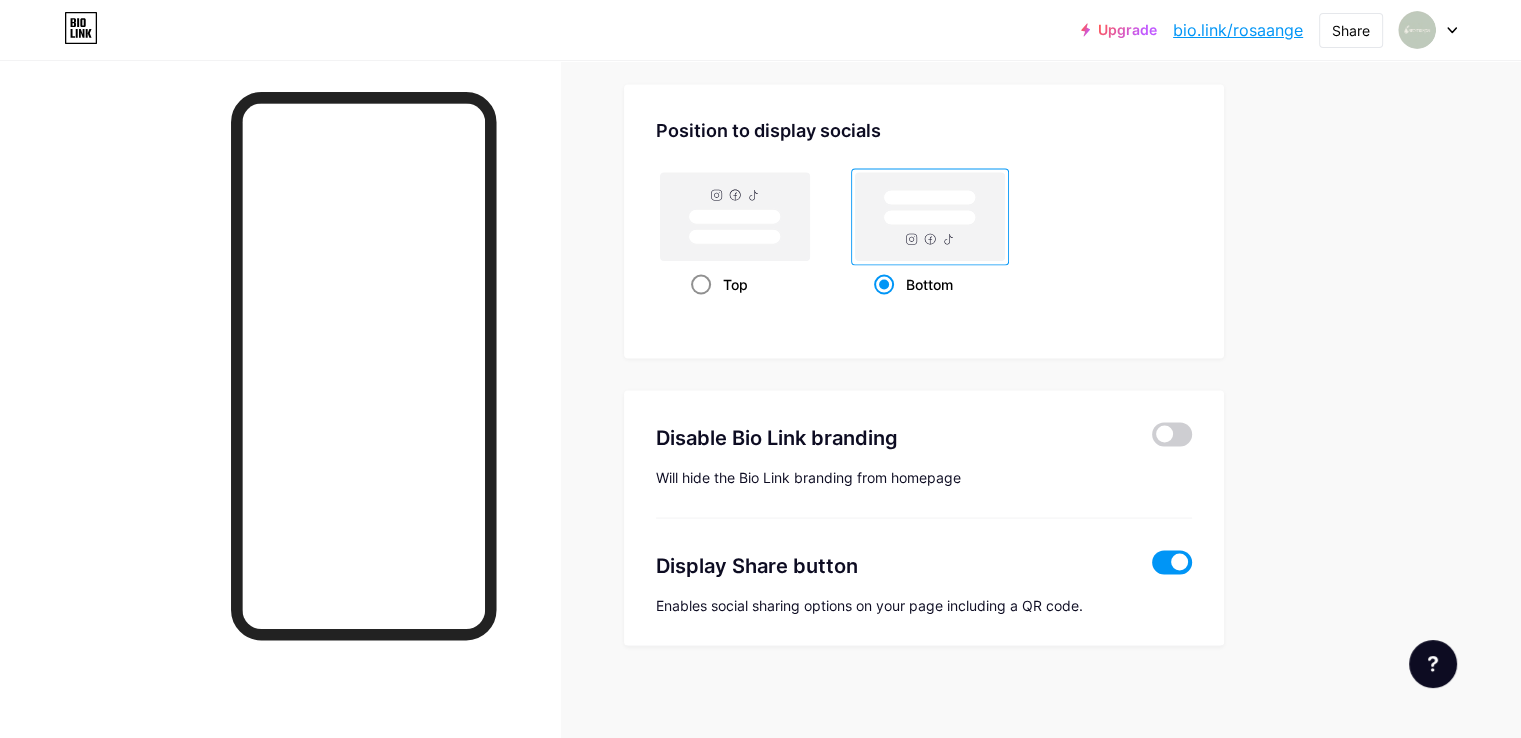 click on "Top" at bounding box center (735, 284) 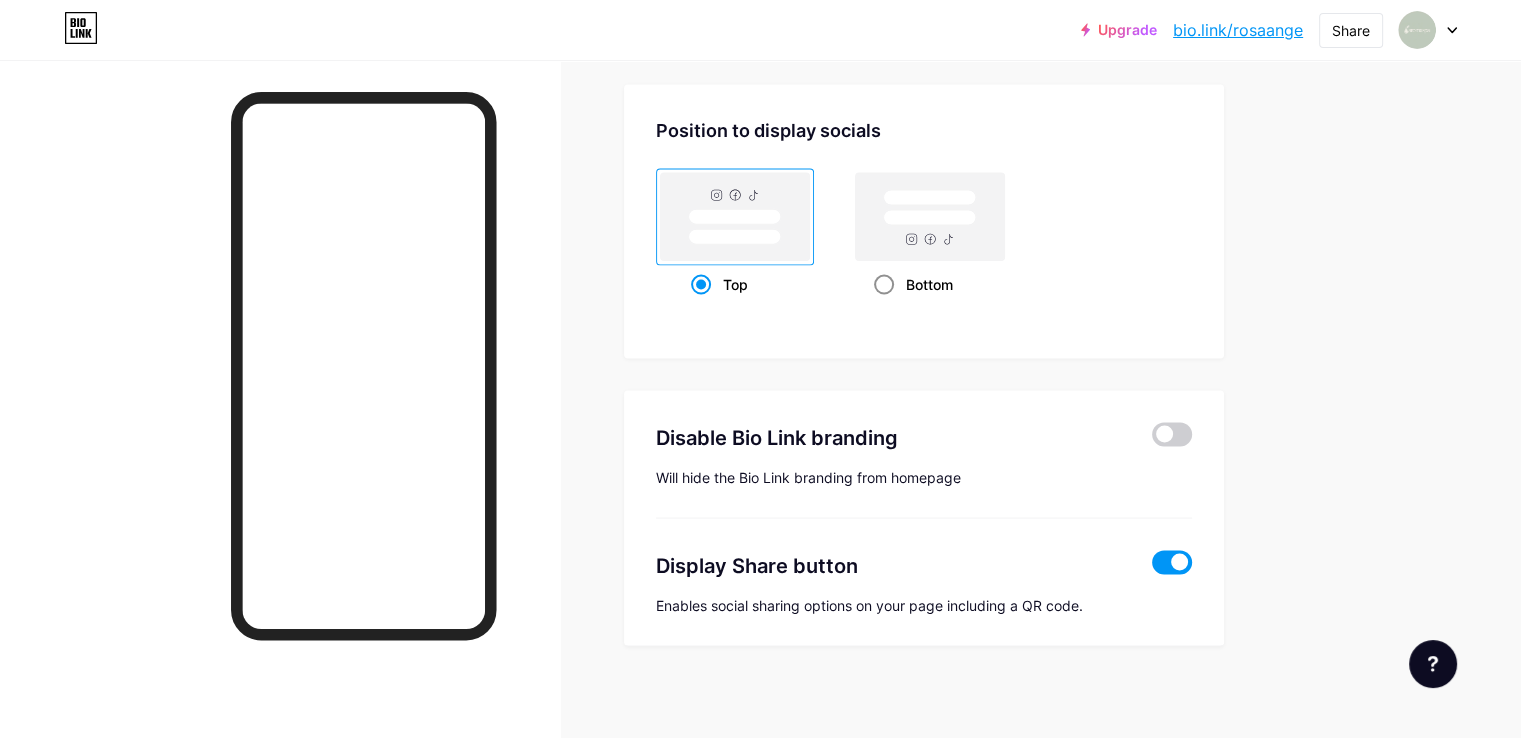 click at bounding box center (884, 285) 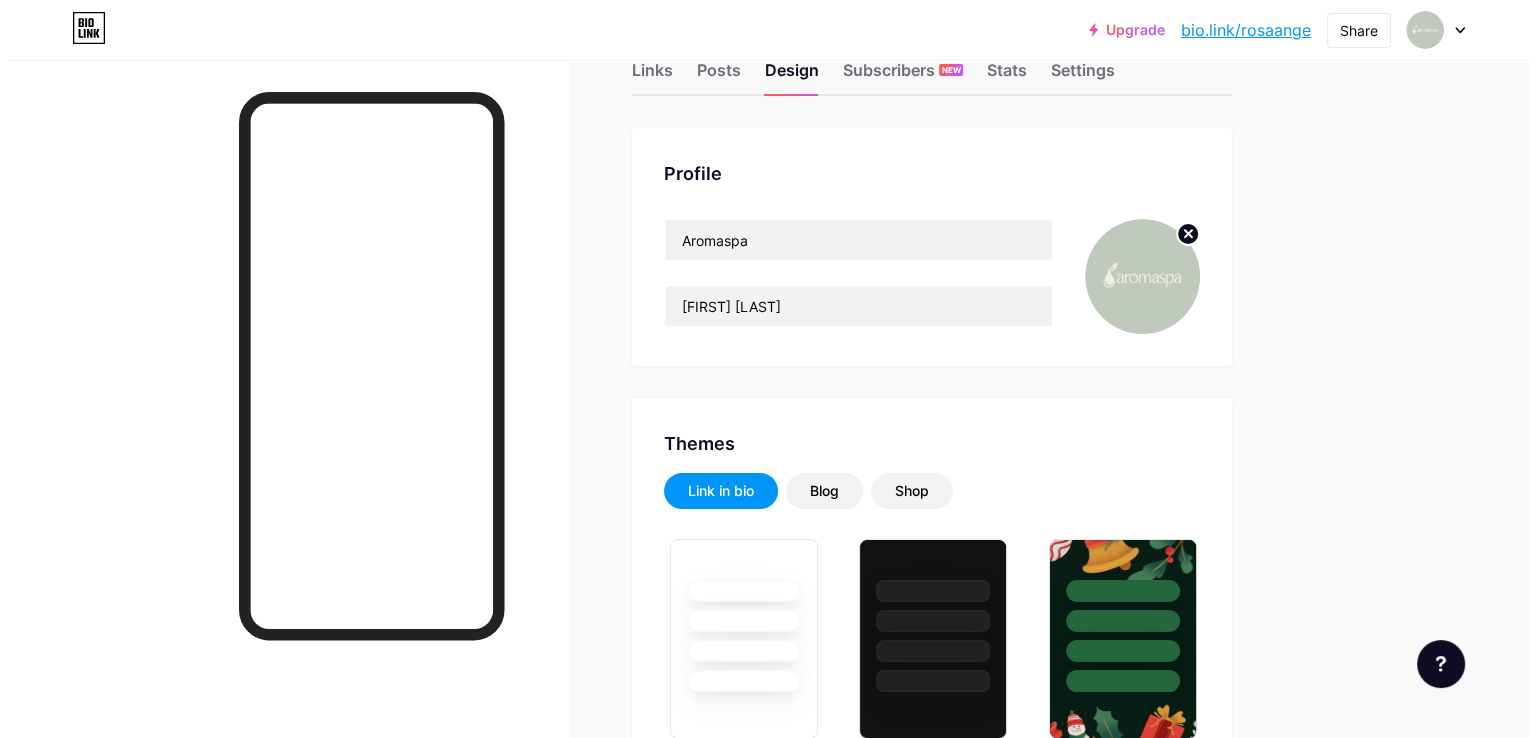 scroll, scrollTop: 0, scrollLeft: 0, axis: both 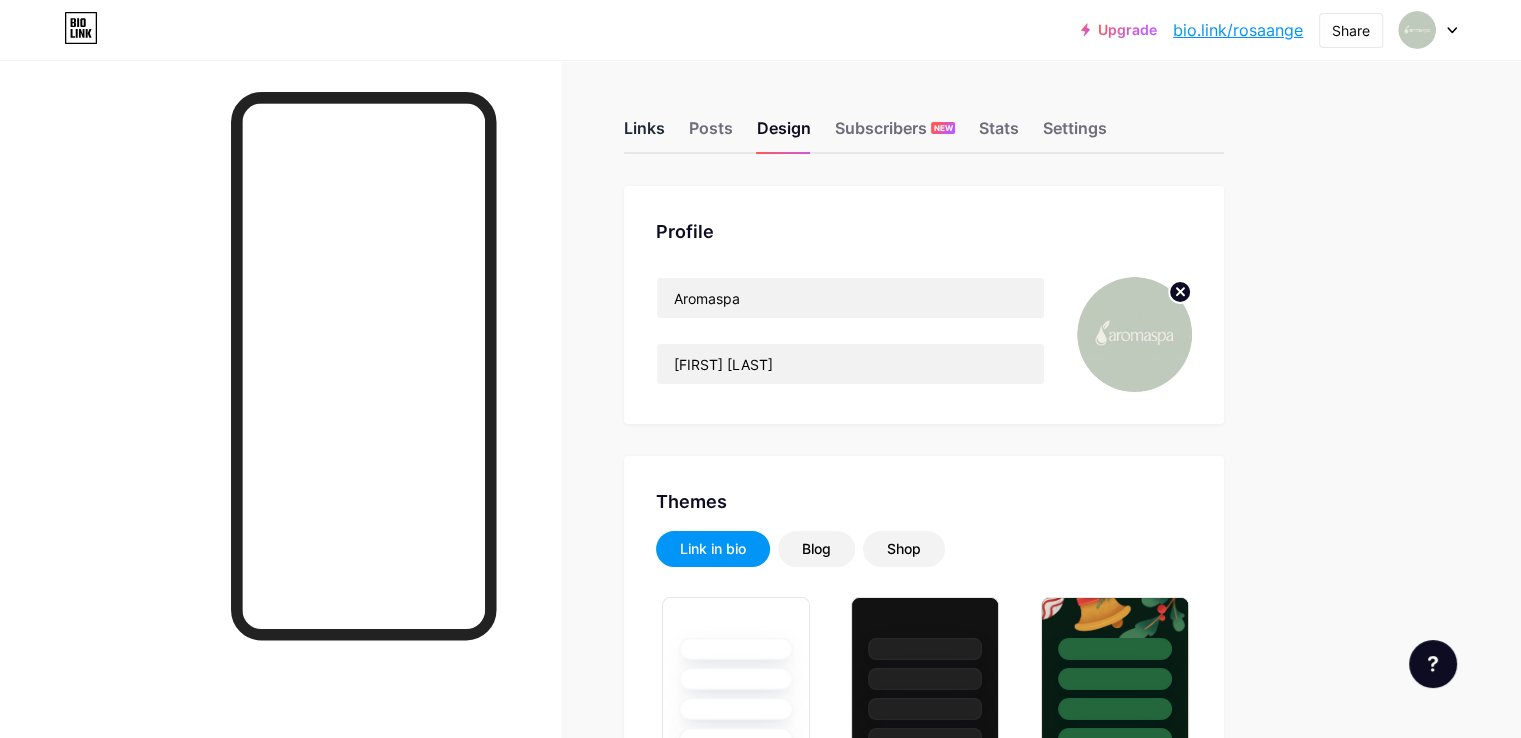 click on "Links" at bounding box center [644, 134] 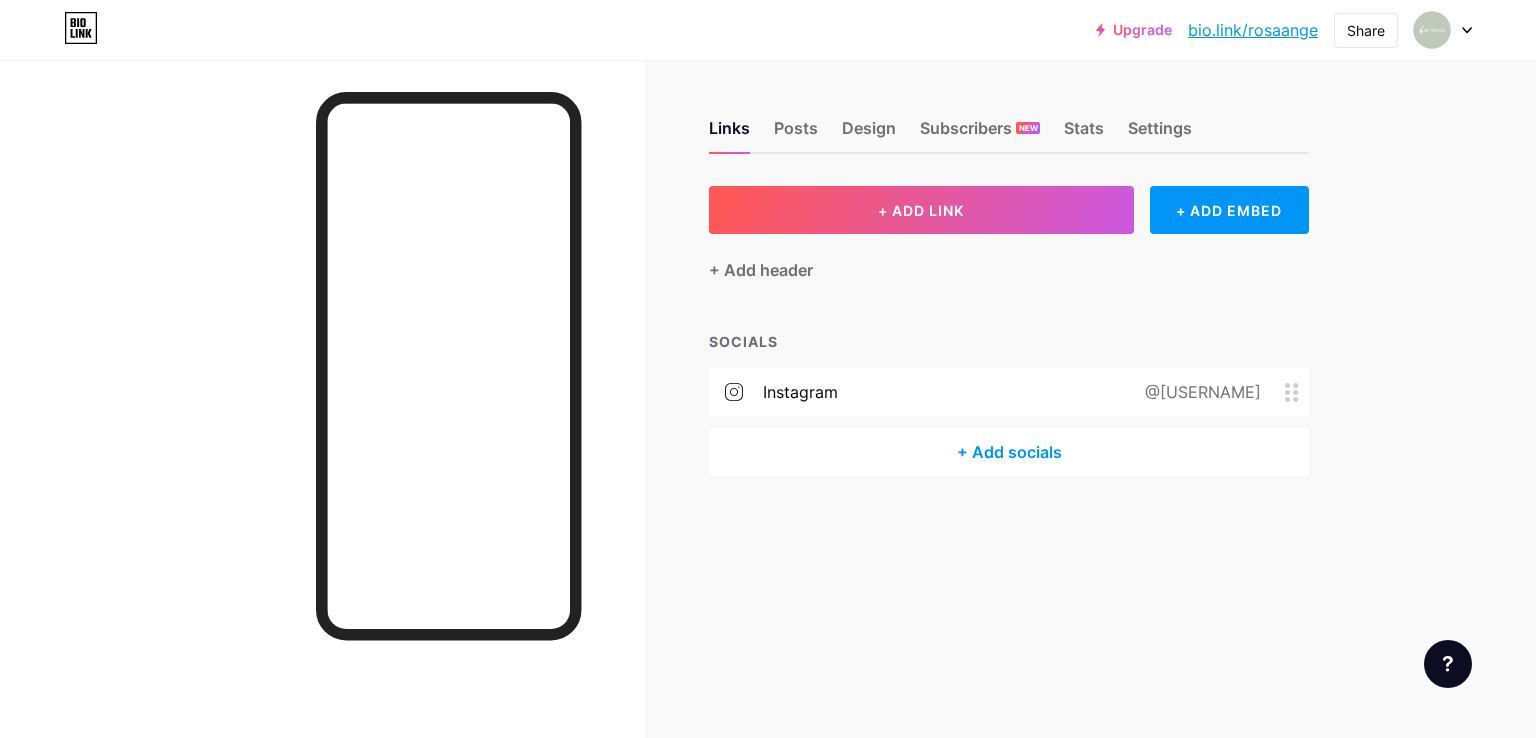 click on "+ Add socials" at bounding box center [1009, 452] 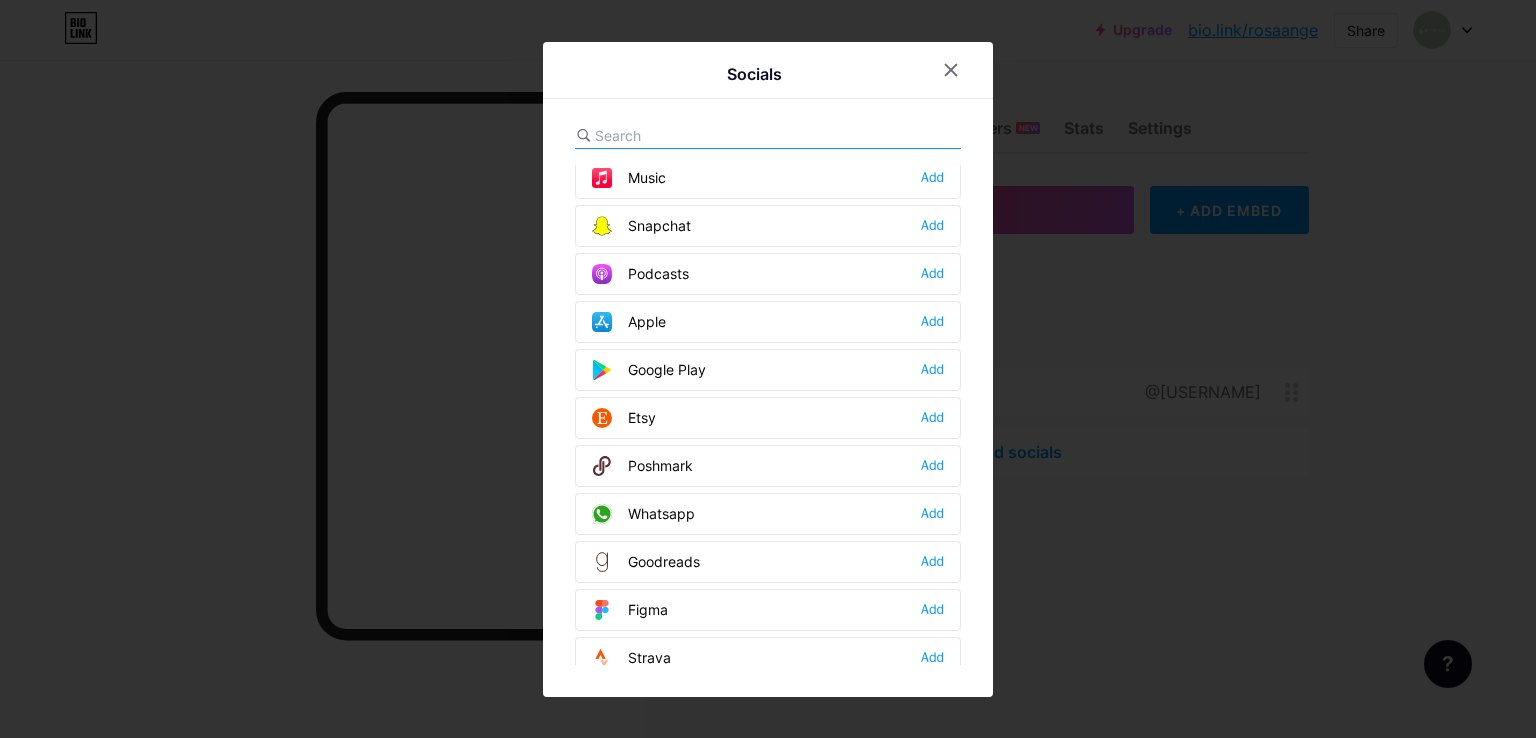 scroll, scrollTop: 1784, scrollLeft: 0, axis: vertical 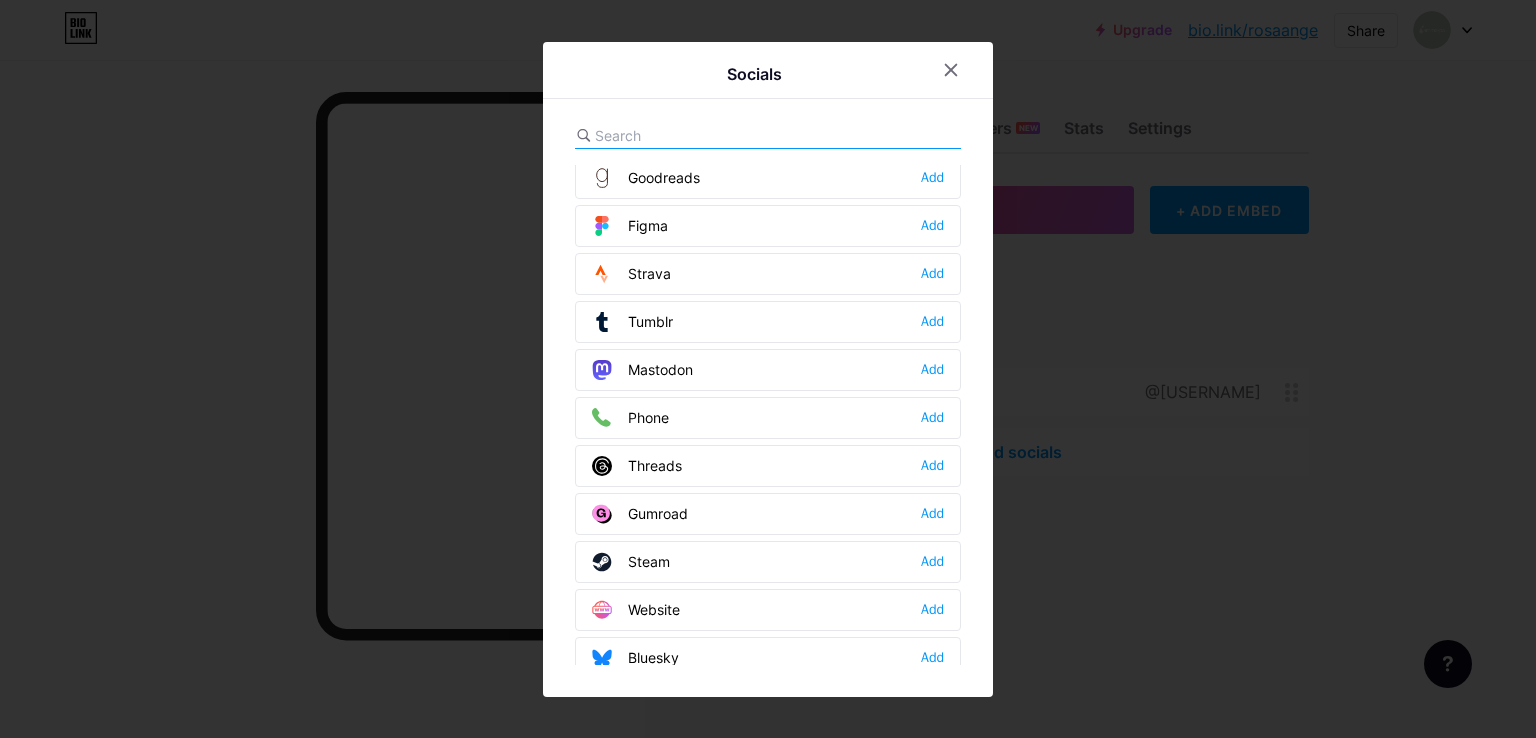 click at bounding box center [705, 135] 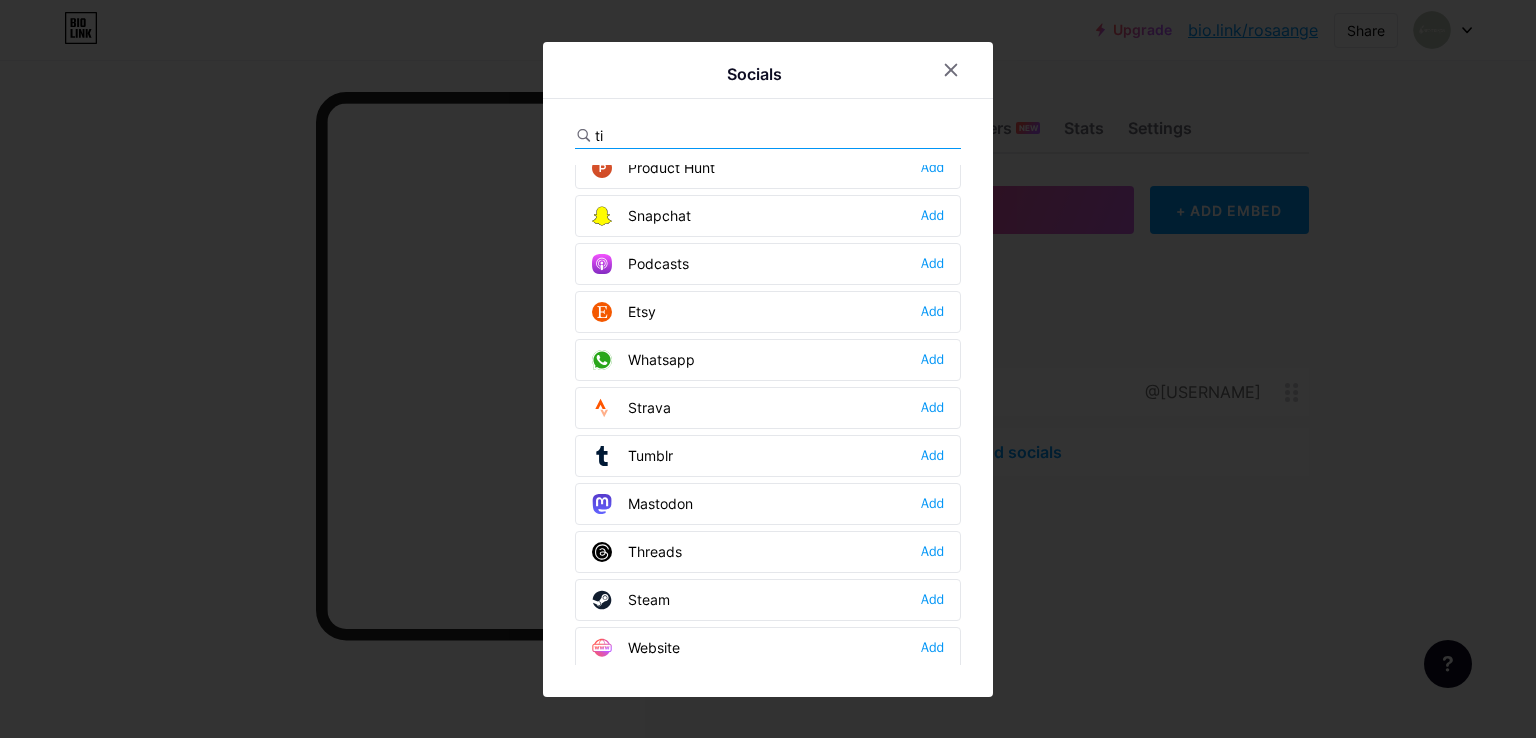 scroll, scrollTop: 0, scrollLeft: 0, axis: both 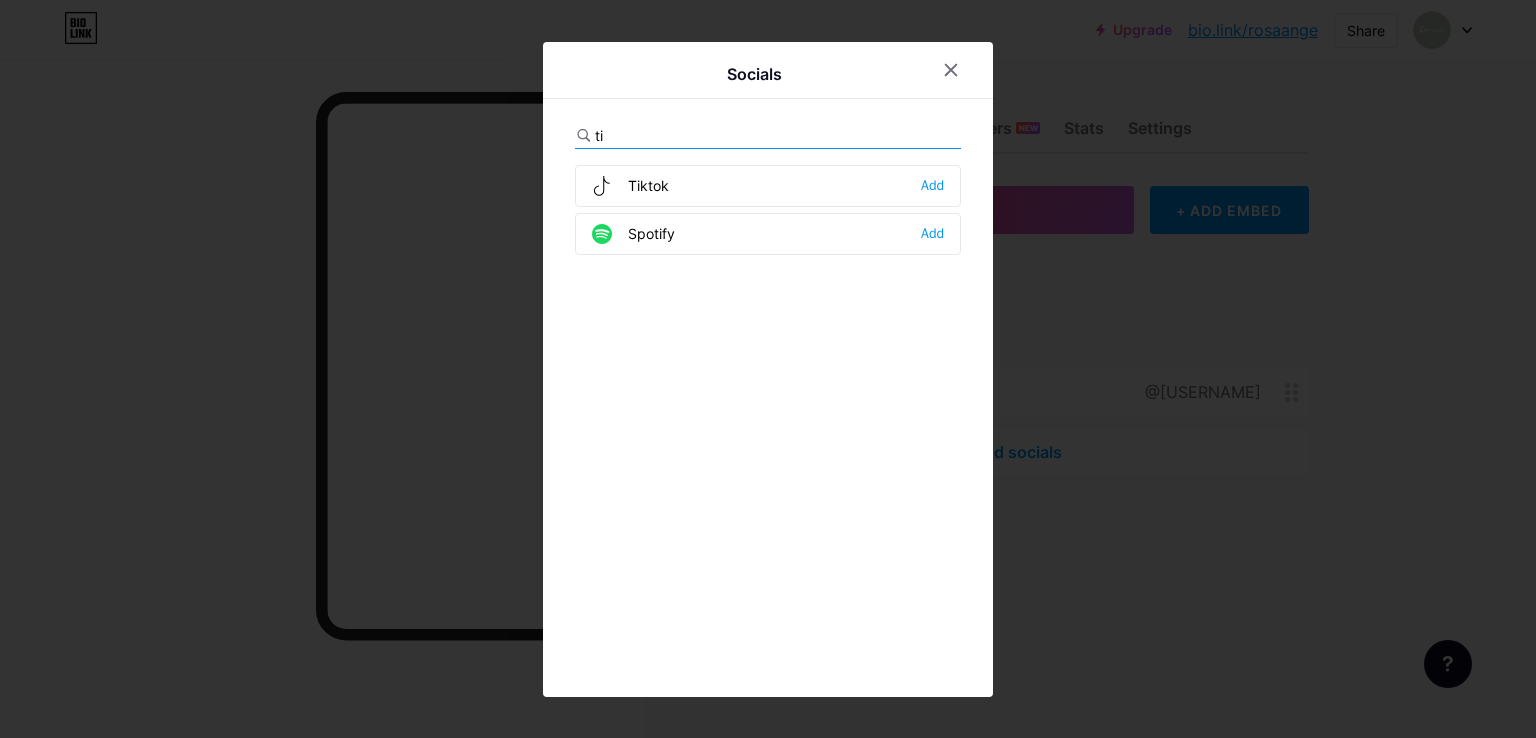 type on "ti" 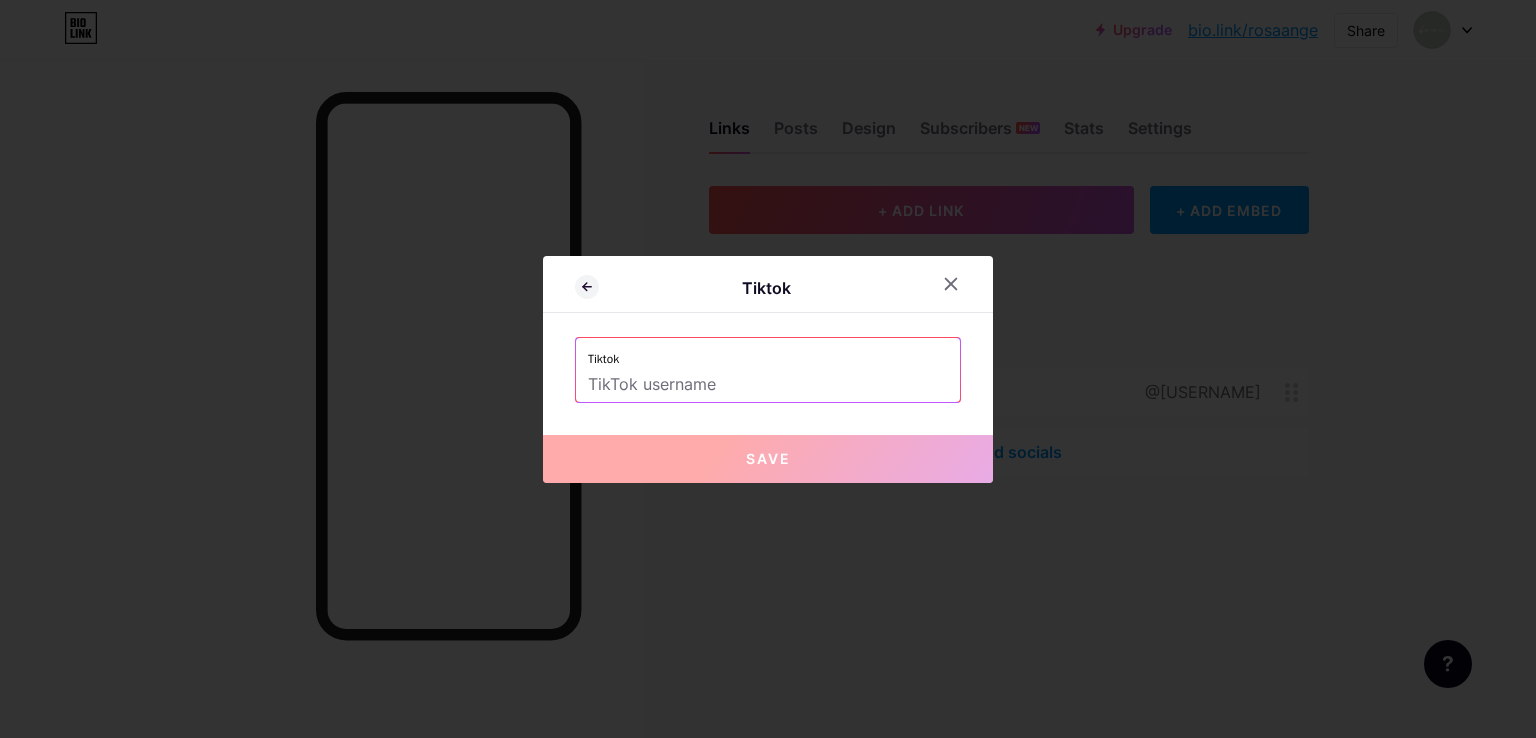 click at bounding box center [768, 385] 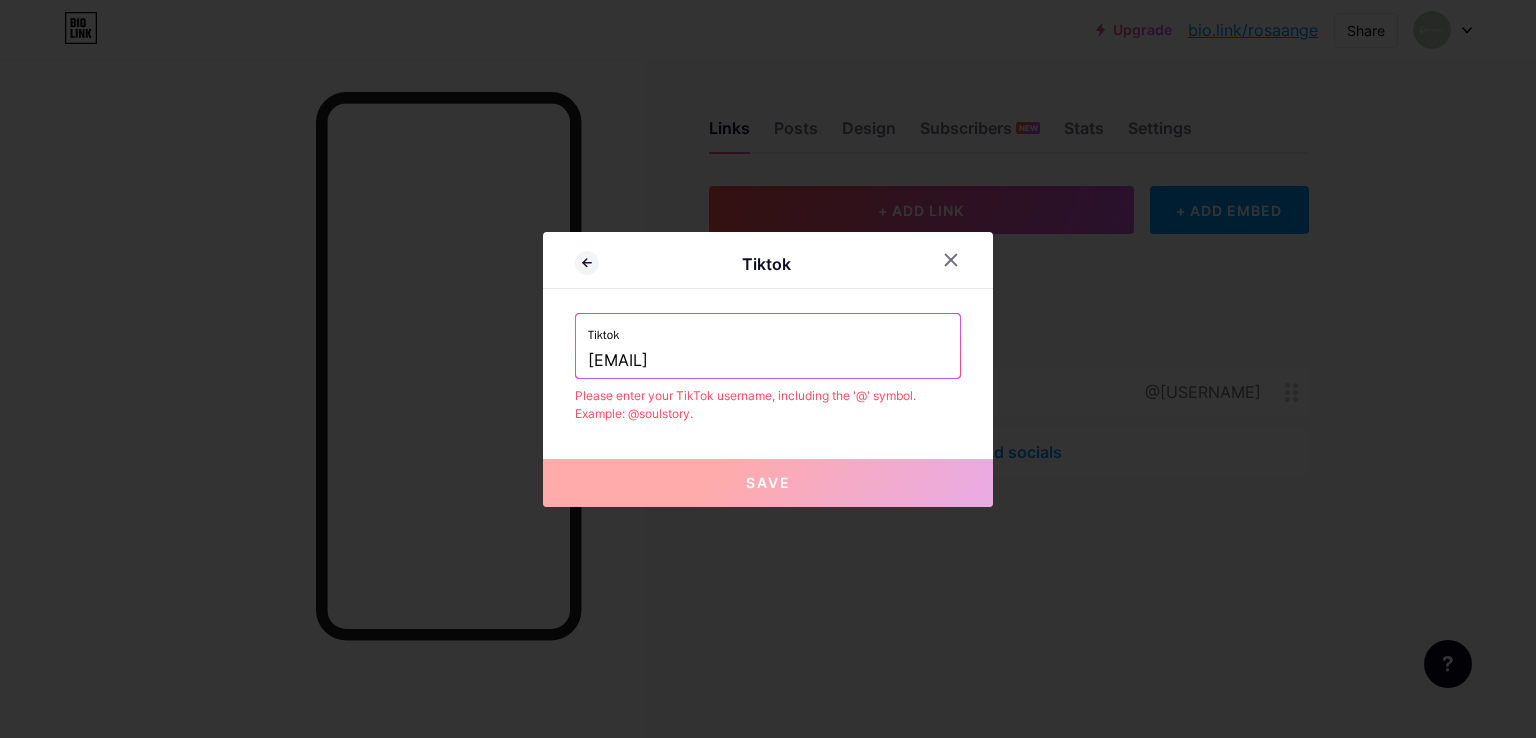 click on "rosangelicabeauty@" at bounding box center [768, 361] 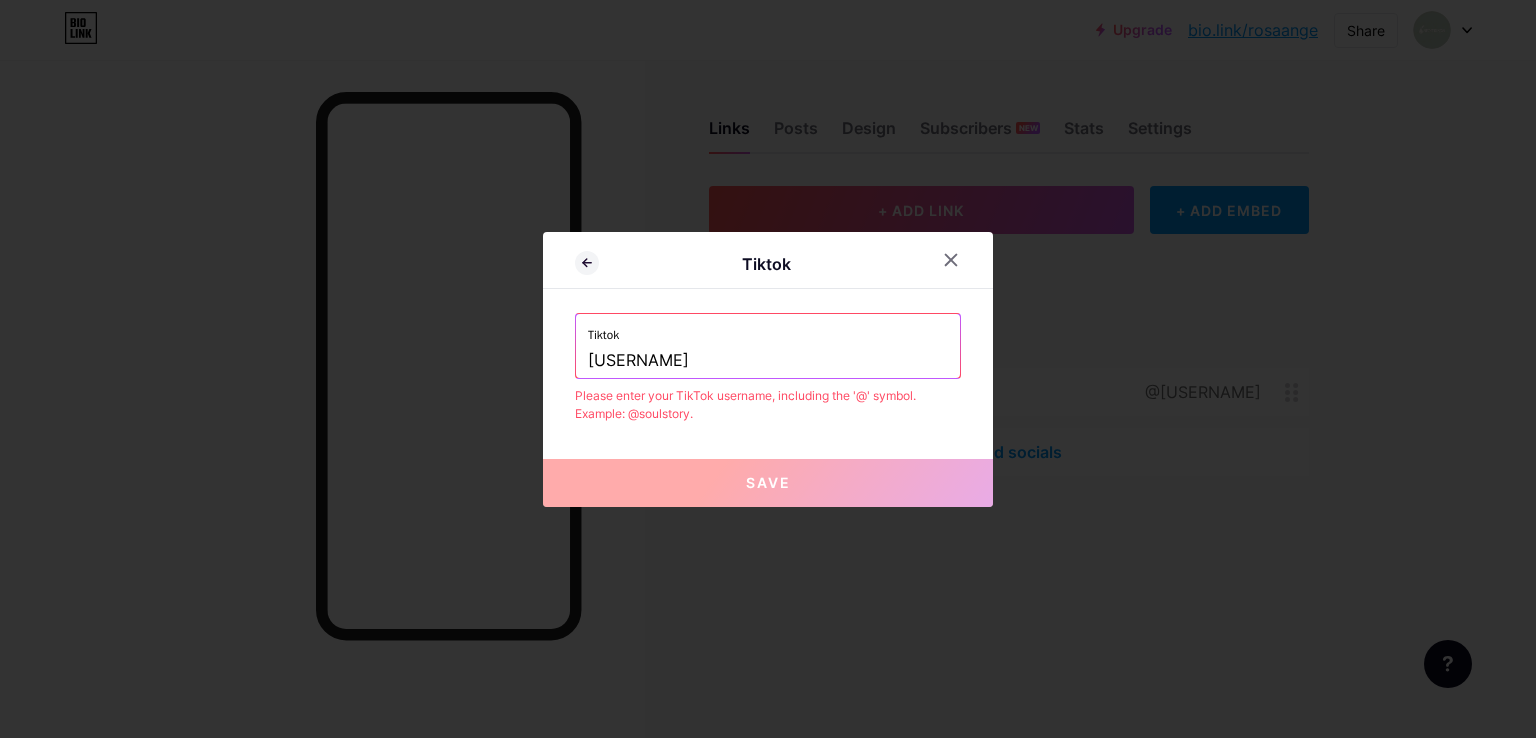 click on "Tiktok   rosangelicabeauty" at bounding box center (768, 346) 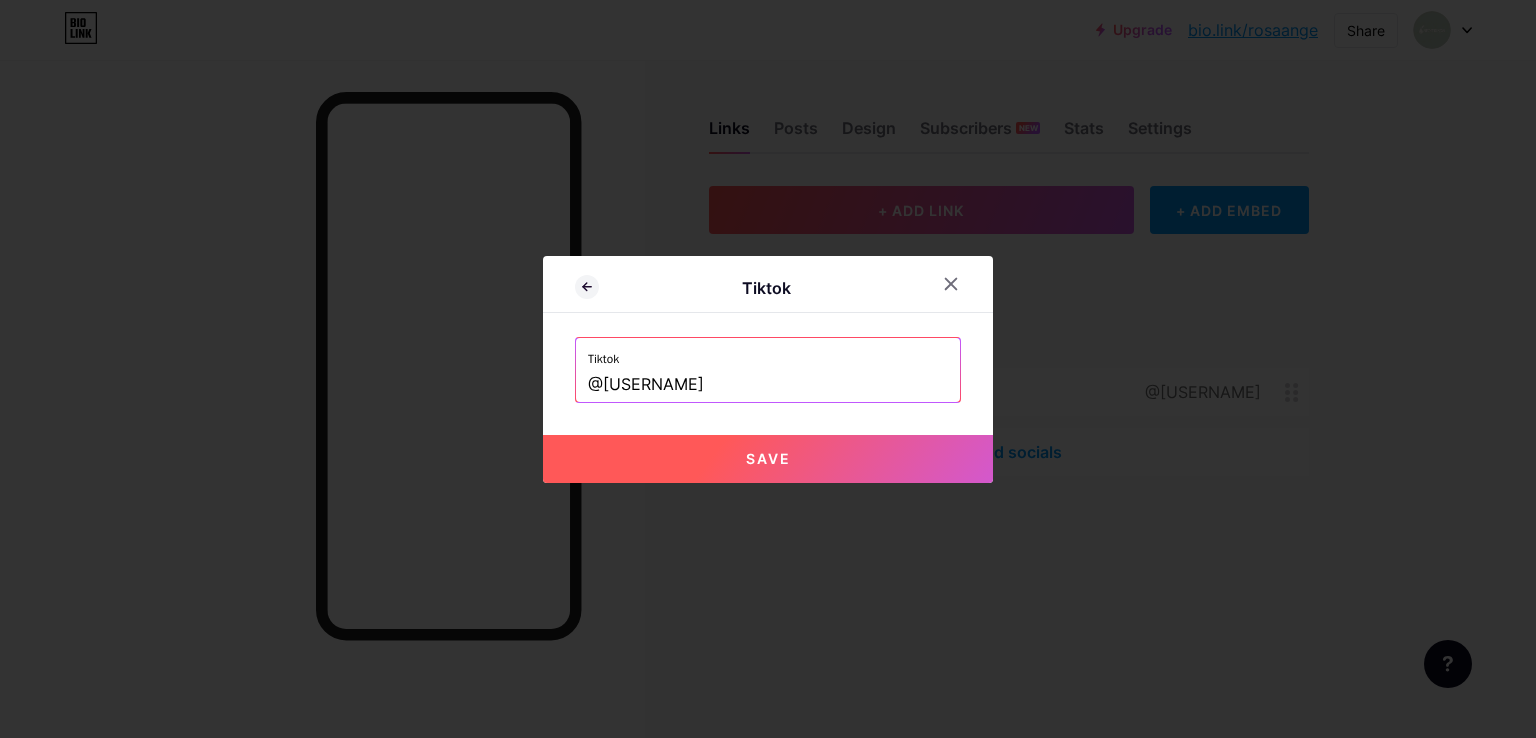 click on "Save" at bounding box center [768, 459] 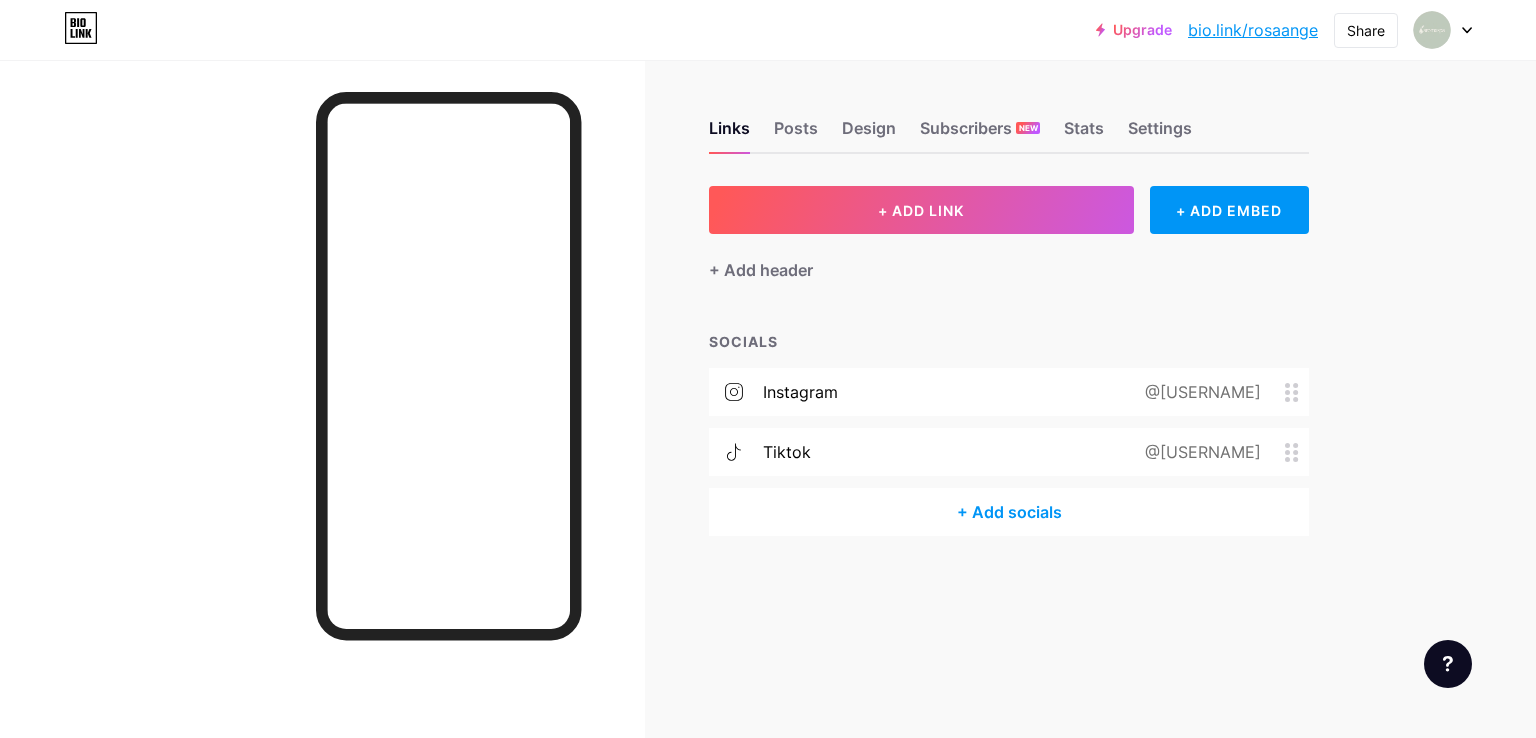 click on "tiktok
@rosangelicabeauty" at bounding box center [1009, 452] 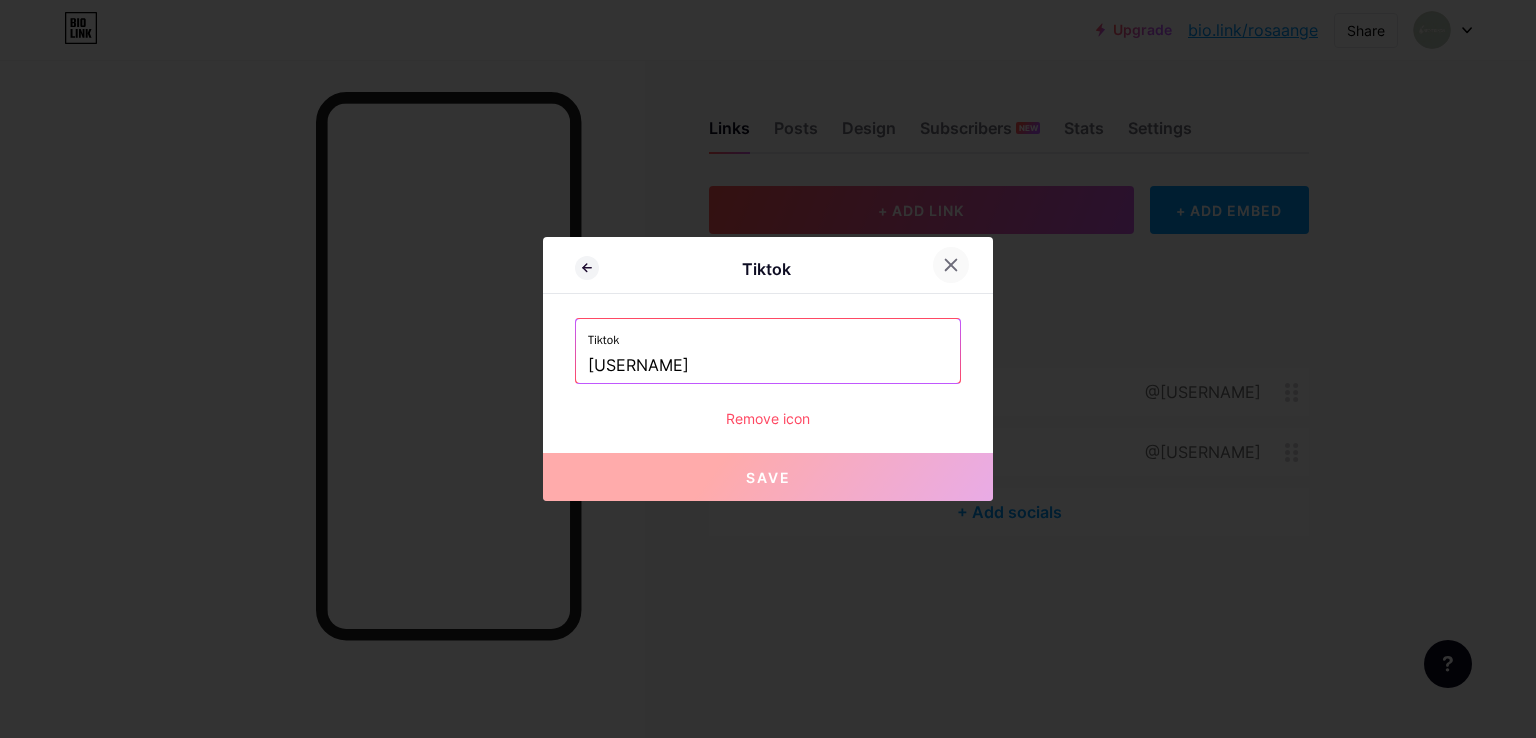click 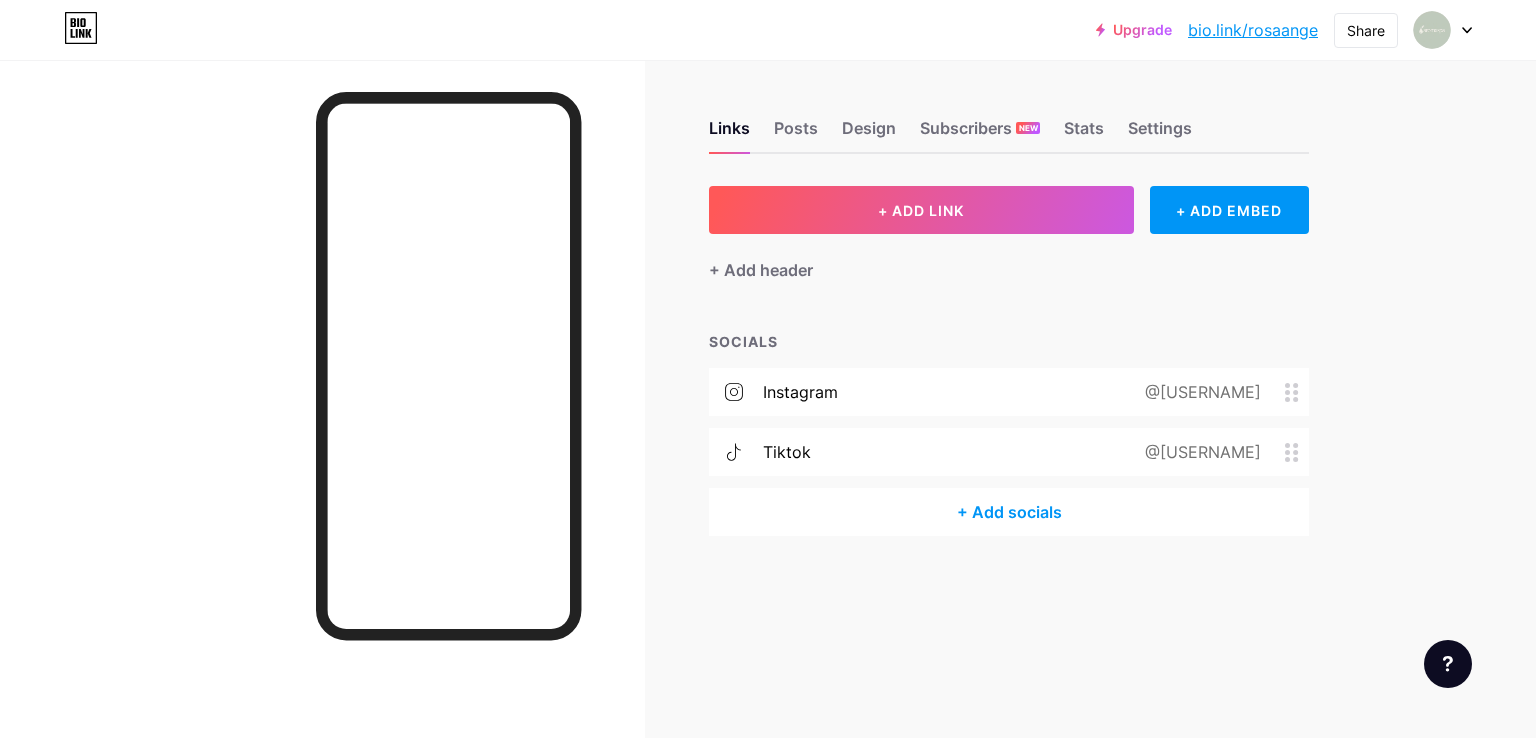 click on "[EMAIL]" at bounding box center (1199, 452) 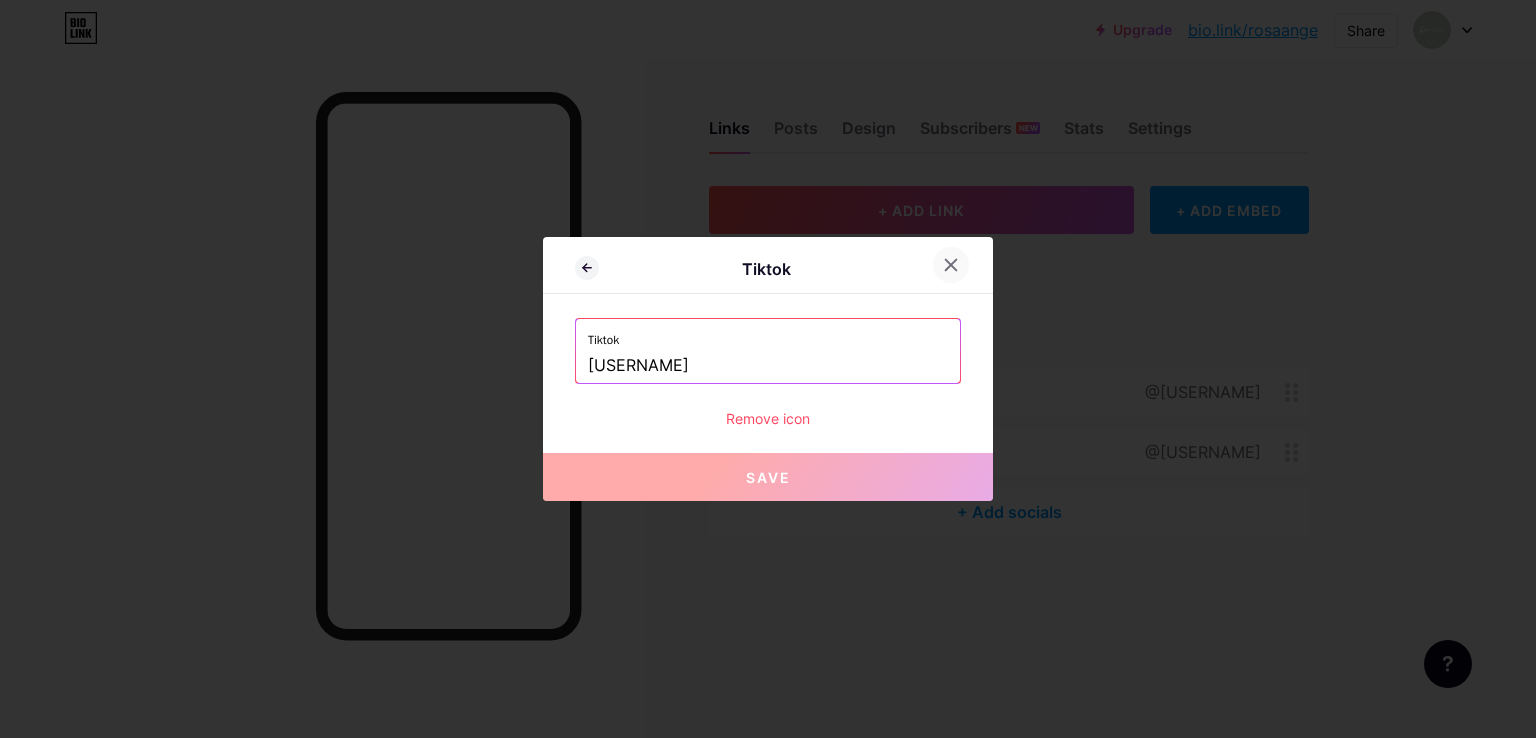 click at bounding box center (951, 265) 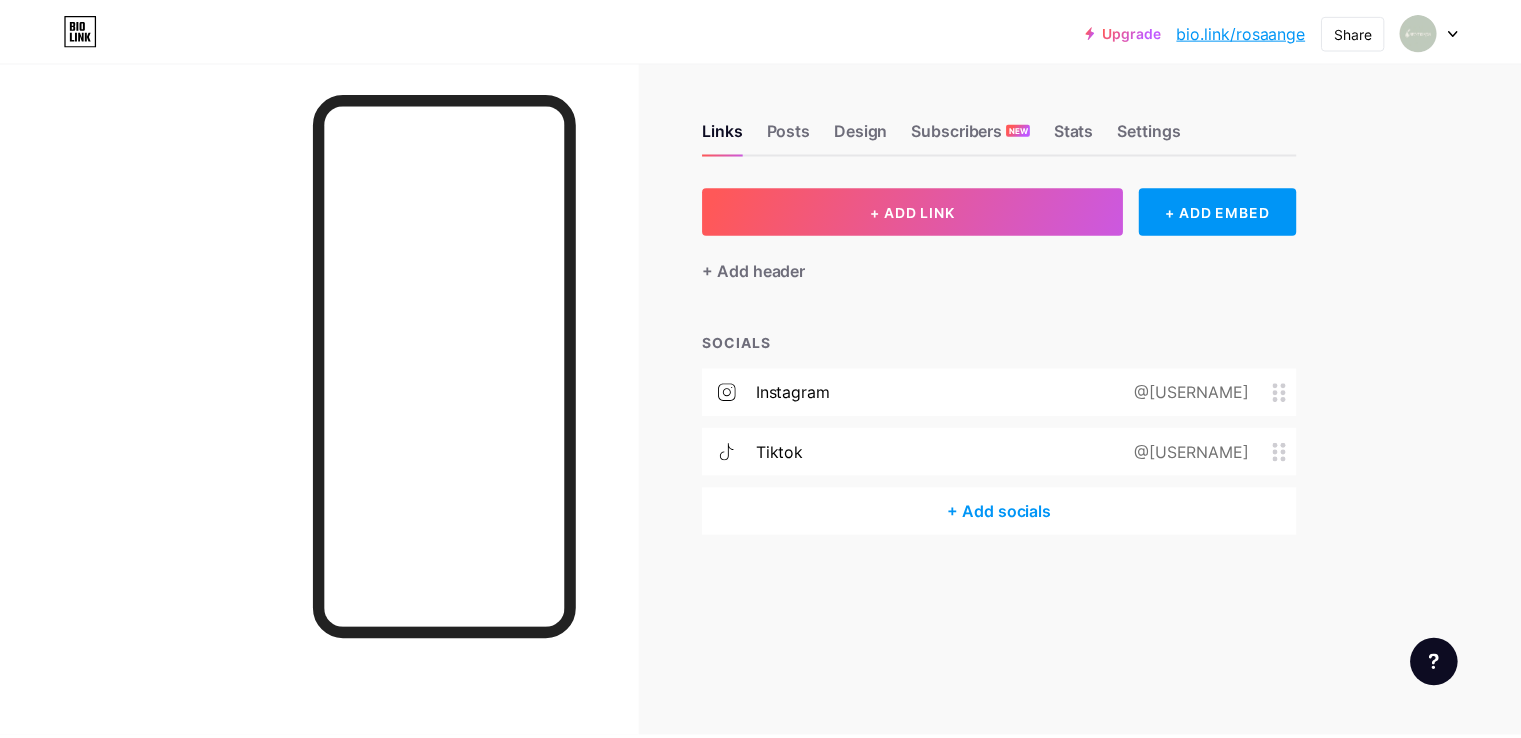 scroll, scrollTop: 0, scrollLeft: 0, axis: both 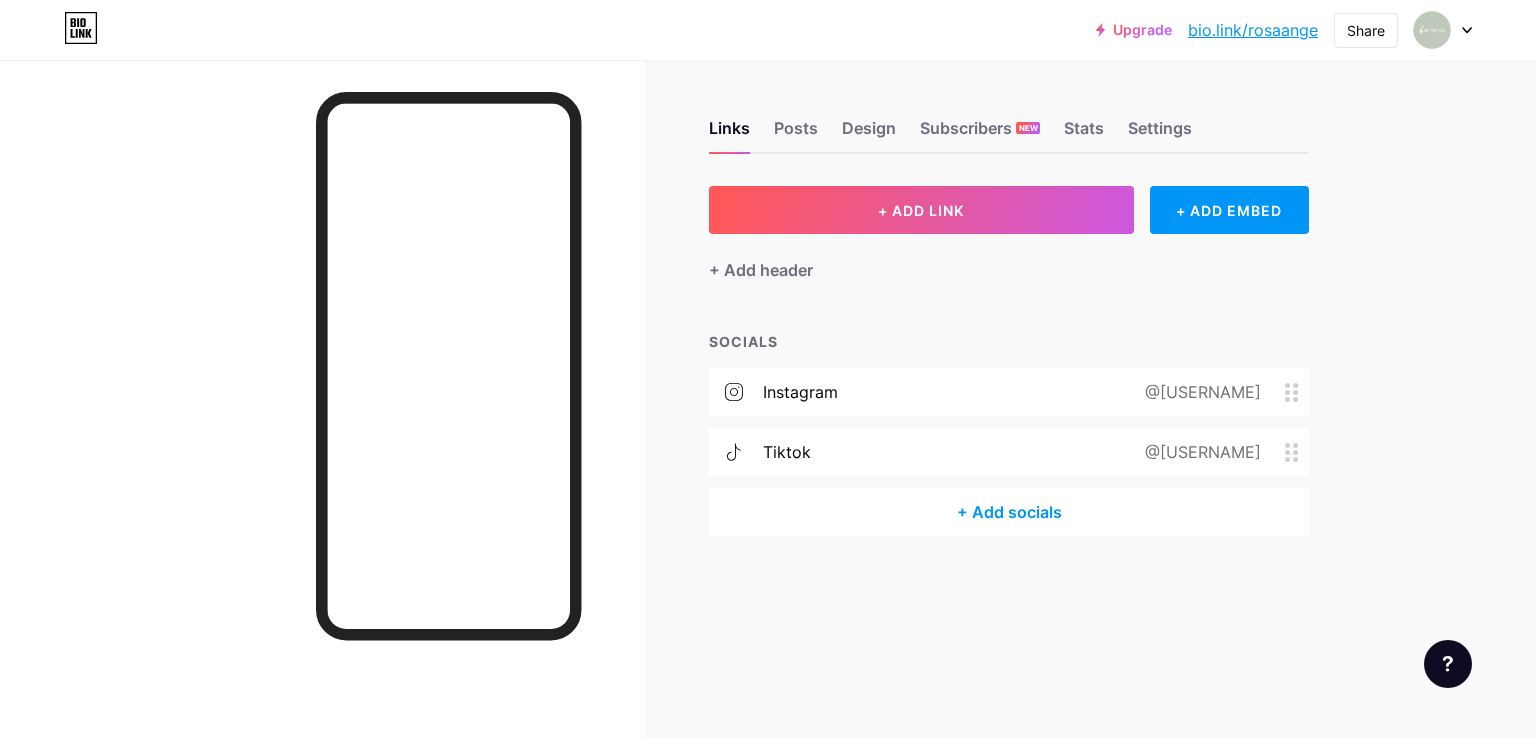 click on "@[USERNAME]" at bounding box center (1199, 392) 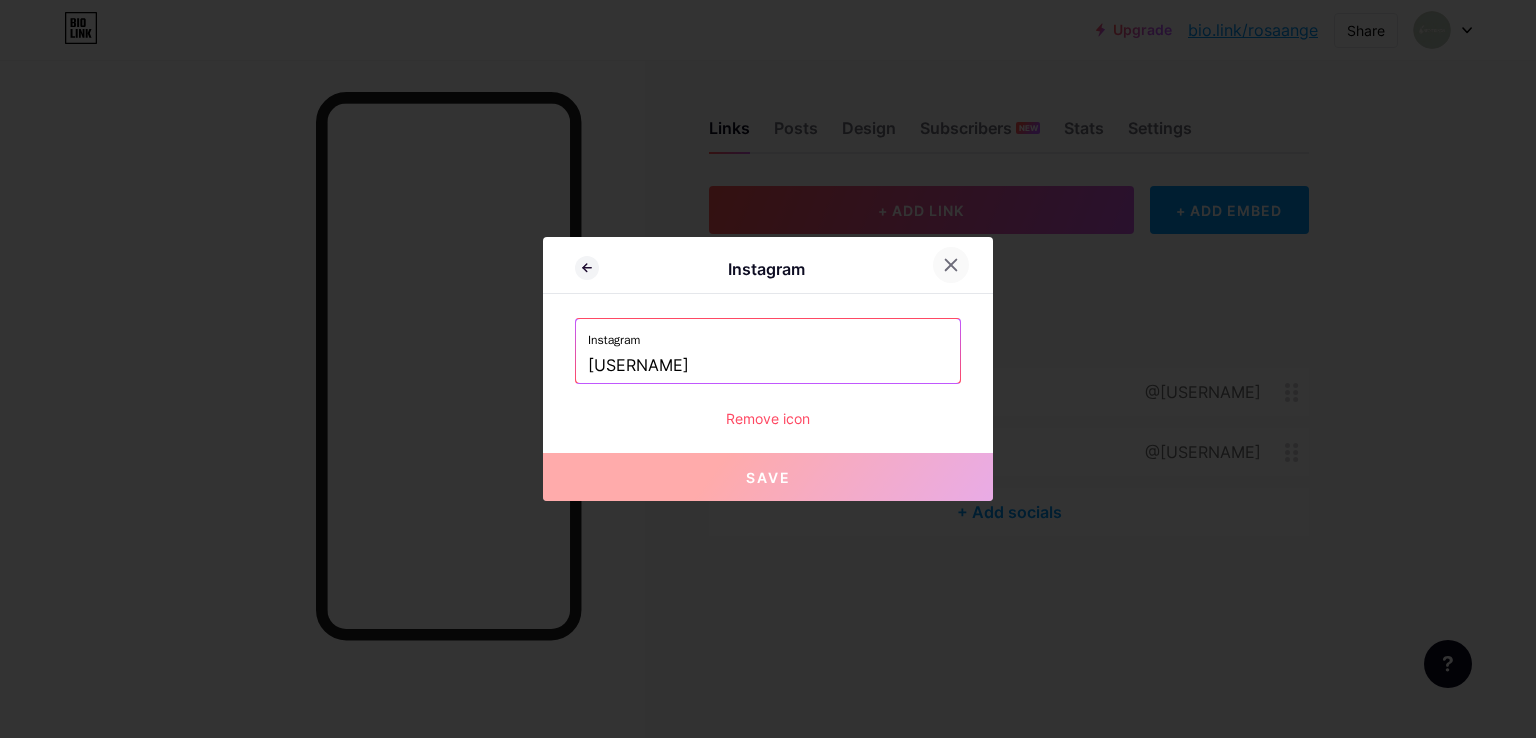 click 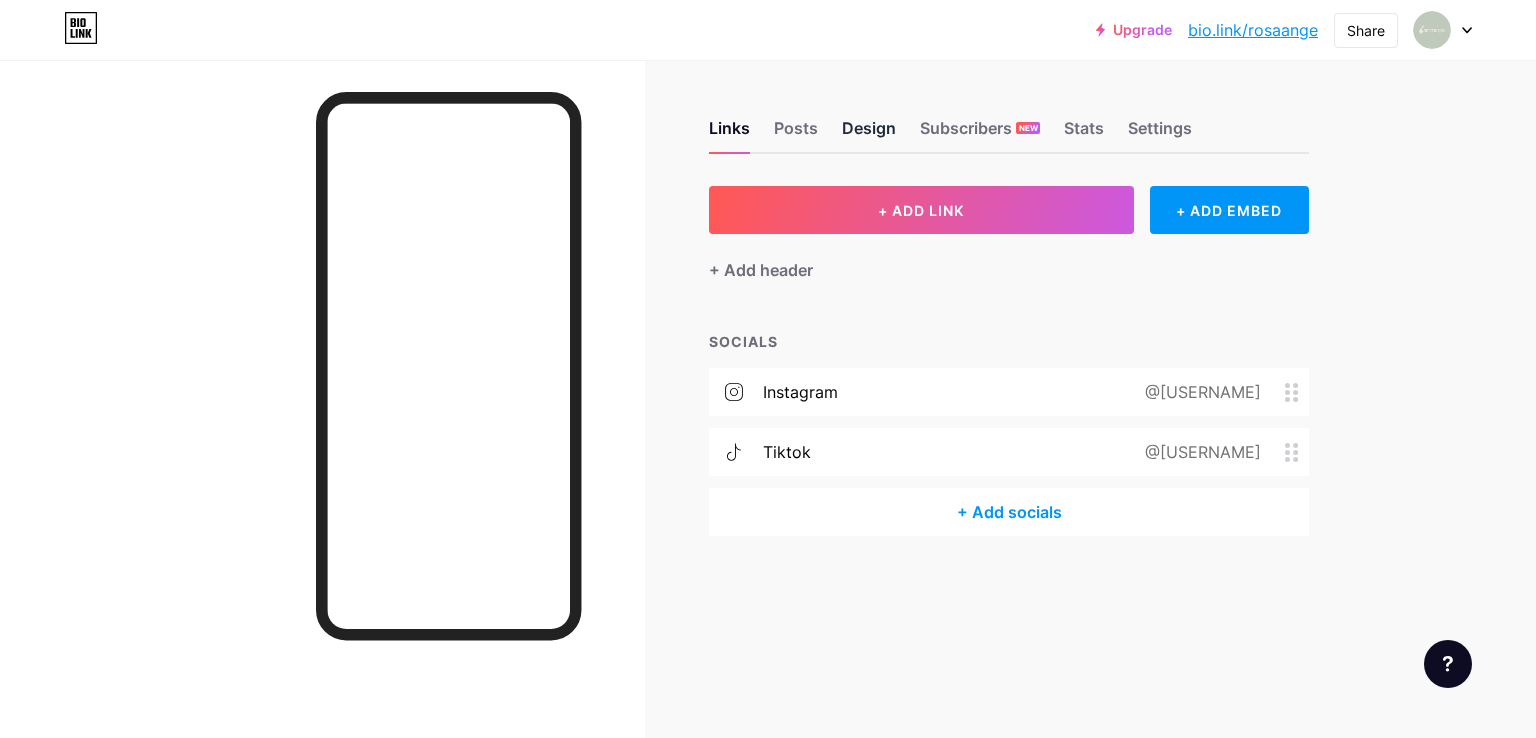 click on "Design" at bounding box center [869, 134] 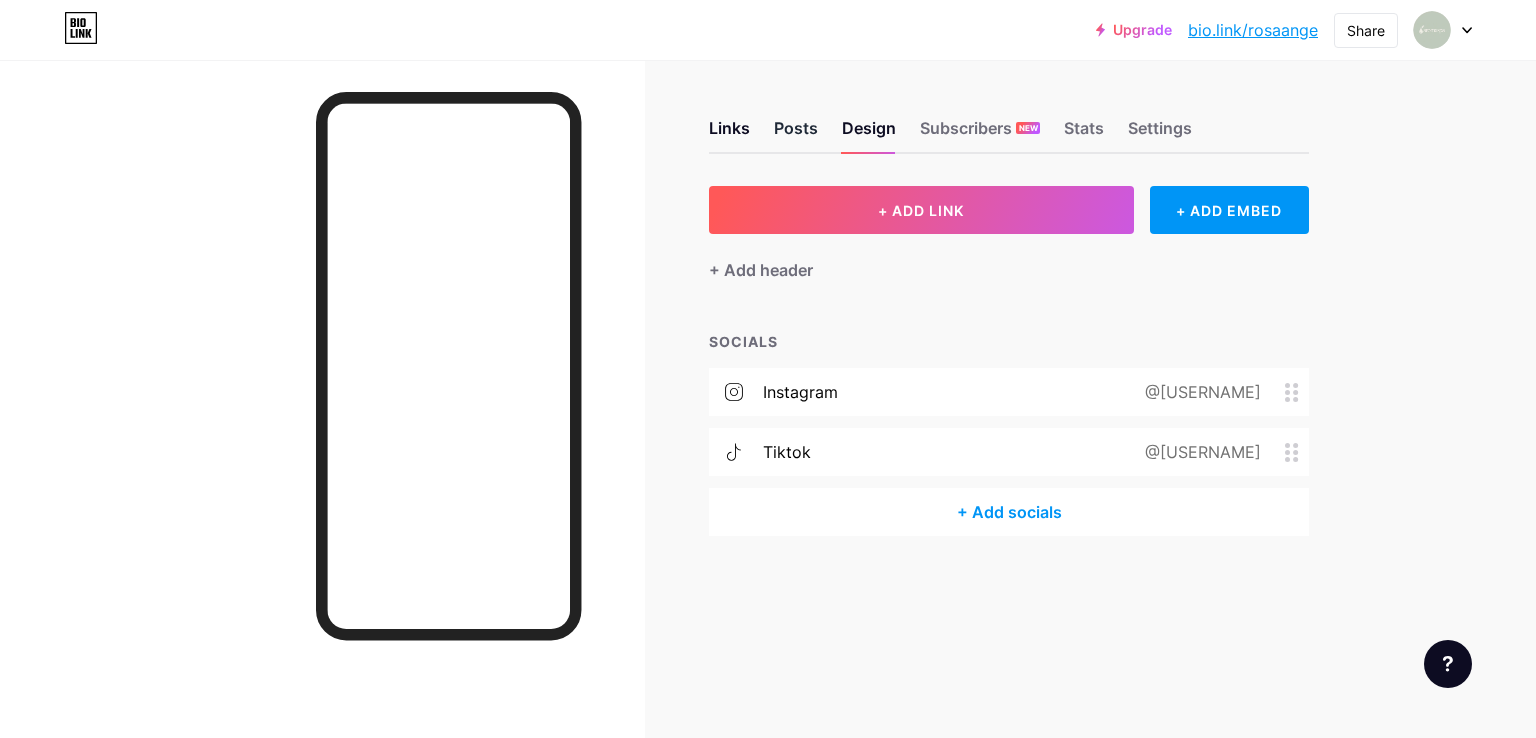 click on "Posts" at bounding box center (796, 134) 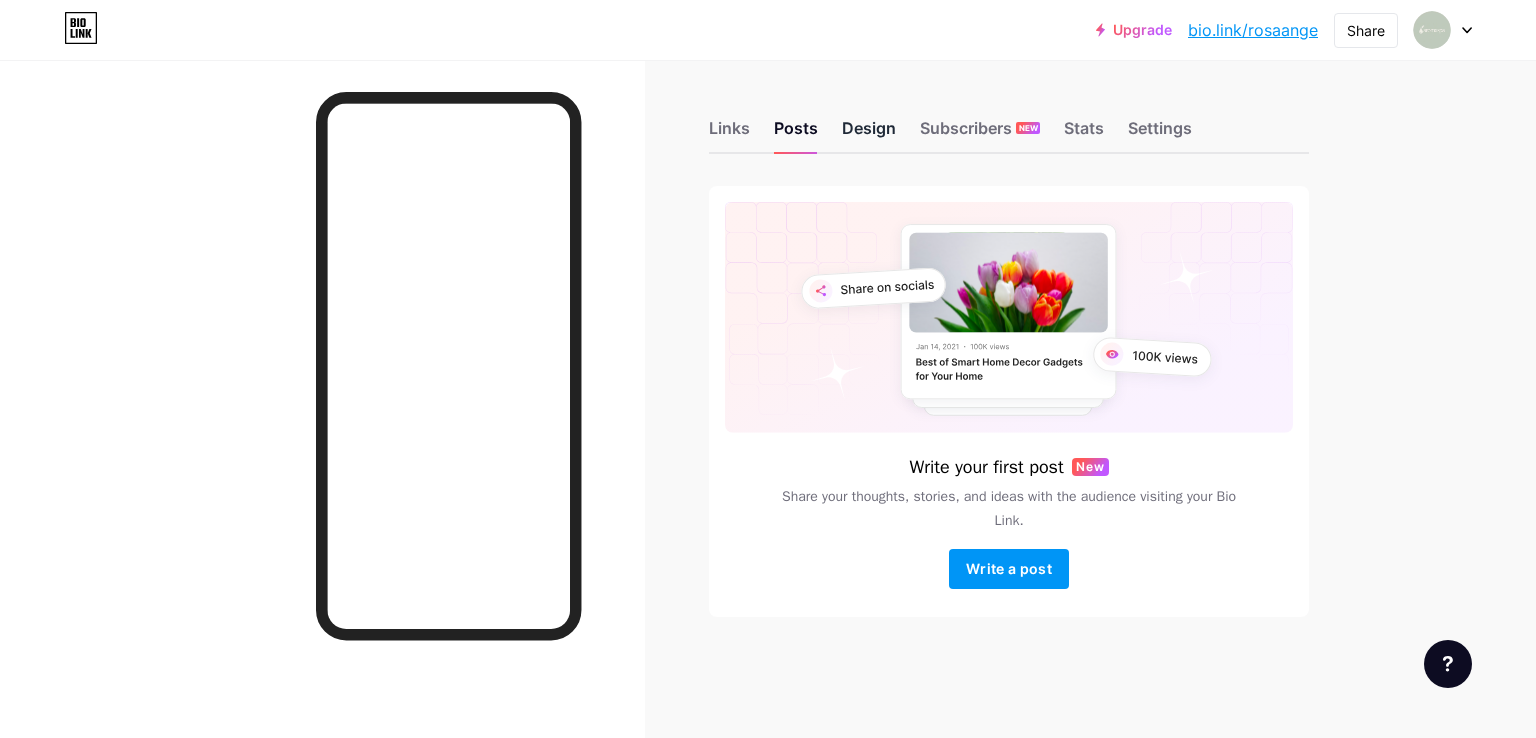 click on "Design" at bounding box center (869, 134) 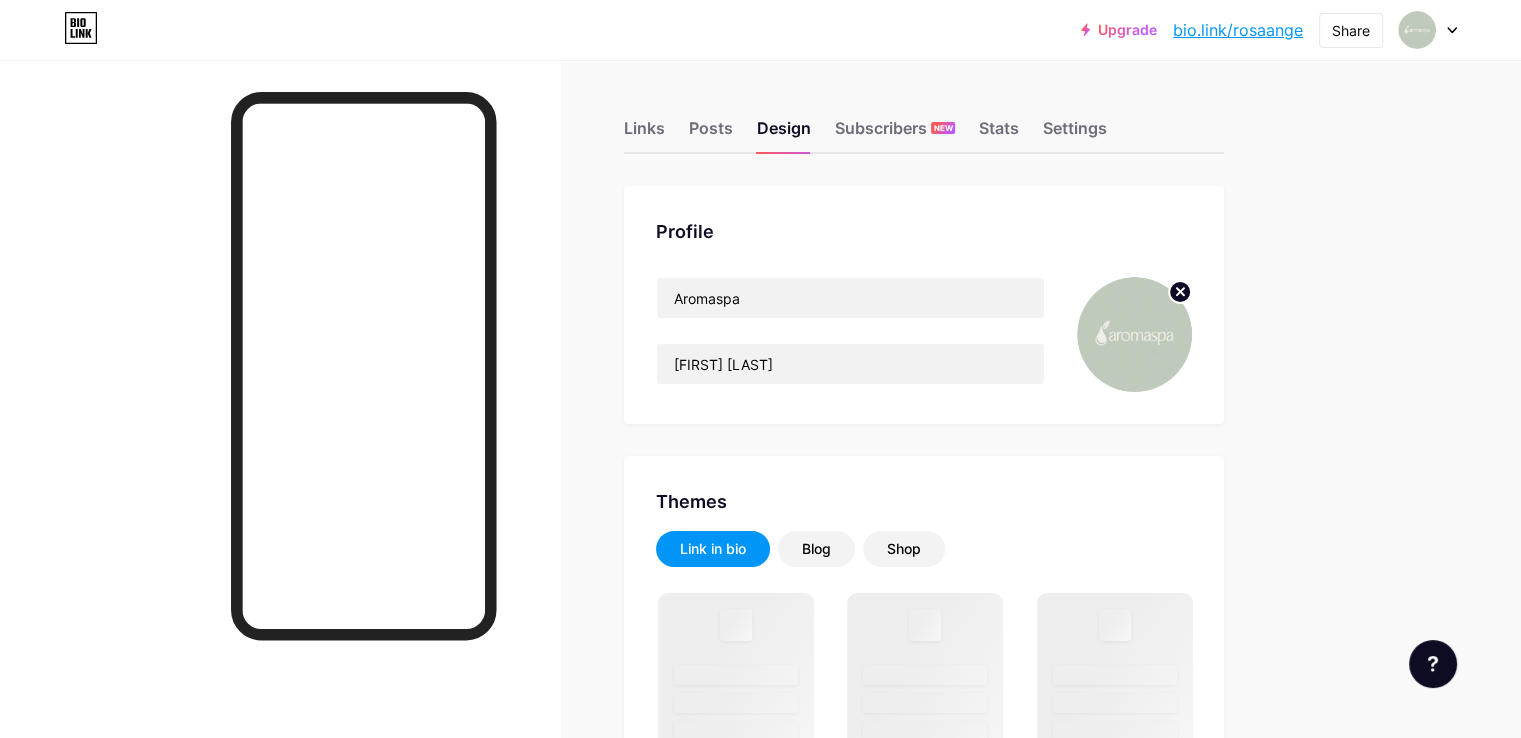 click at bounding box center (1134, 334) 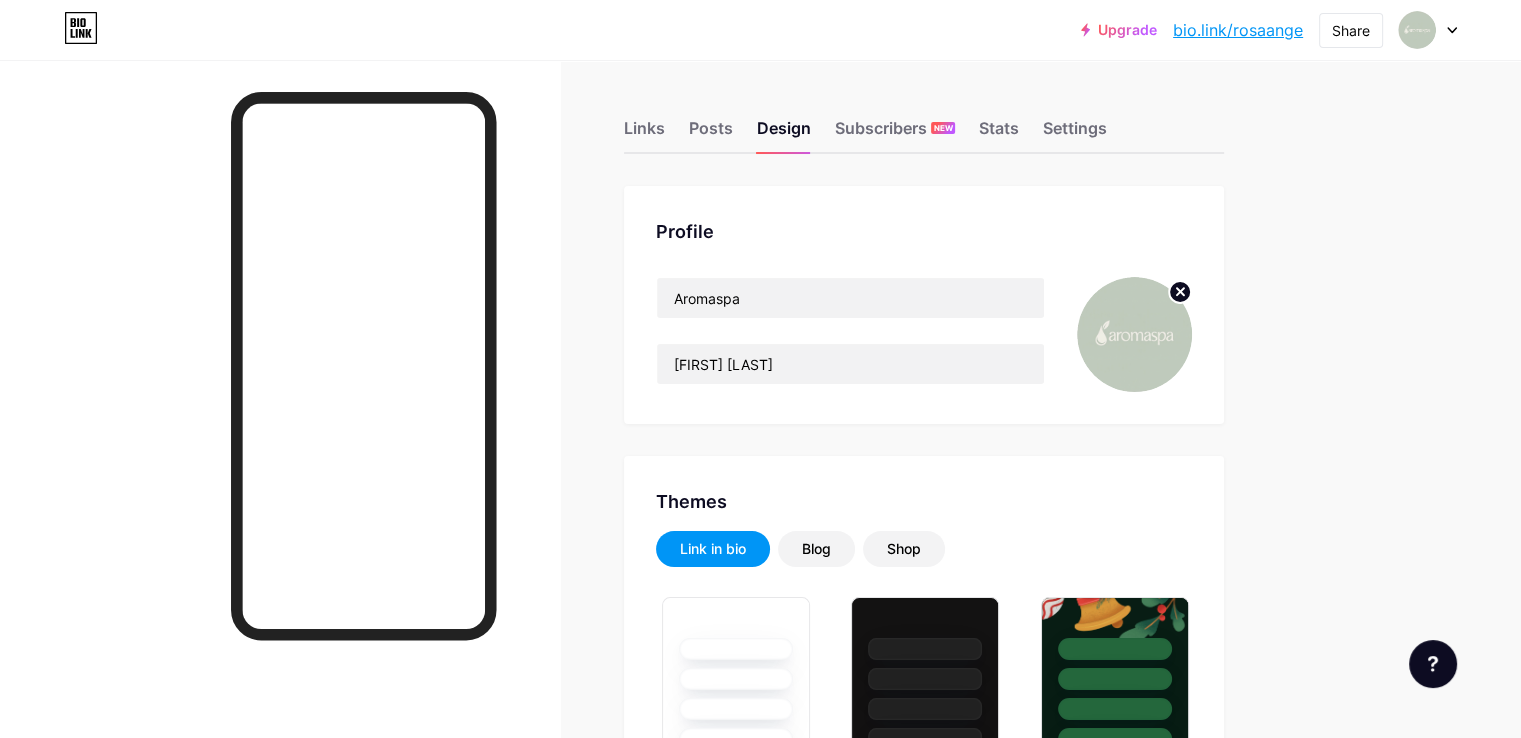 type on "#ffffff" 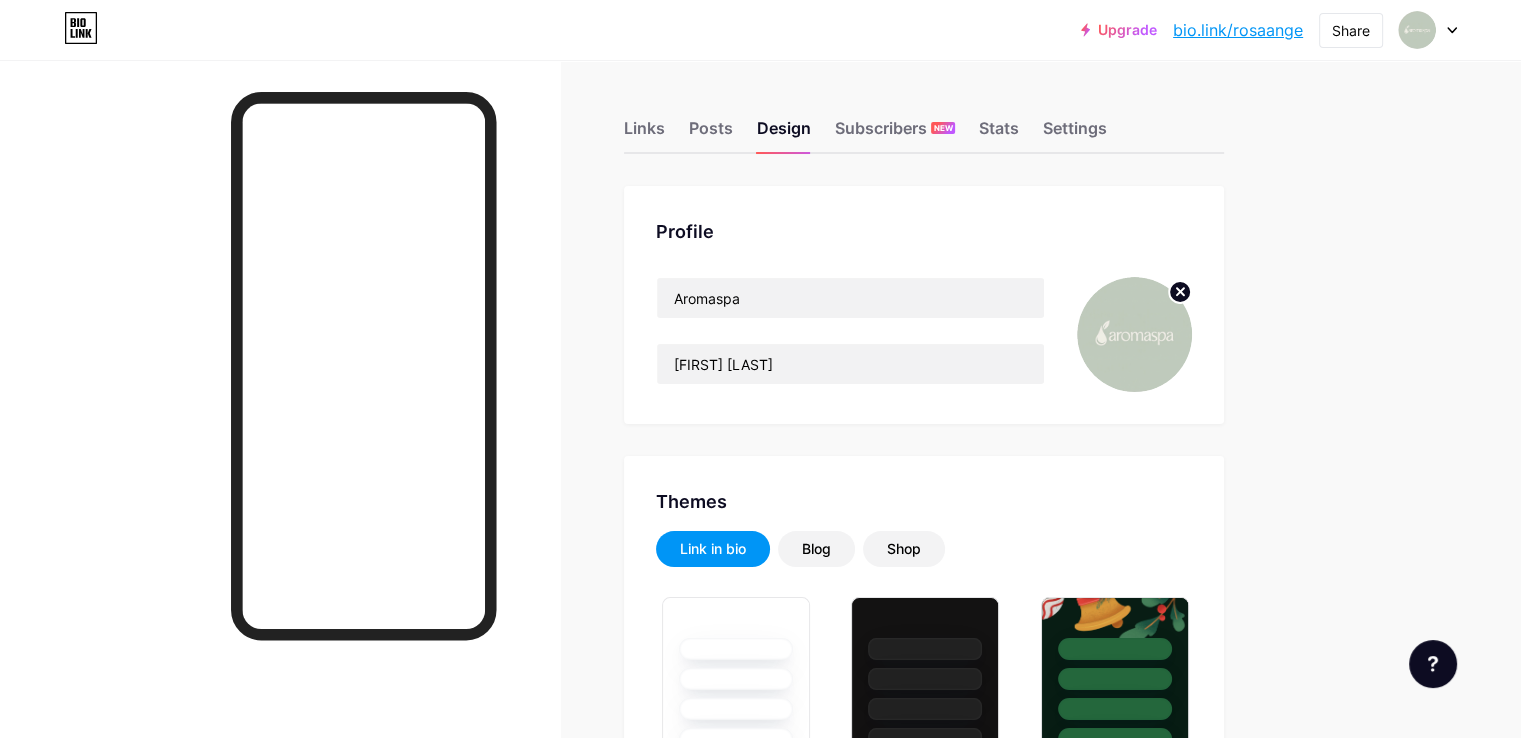 click 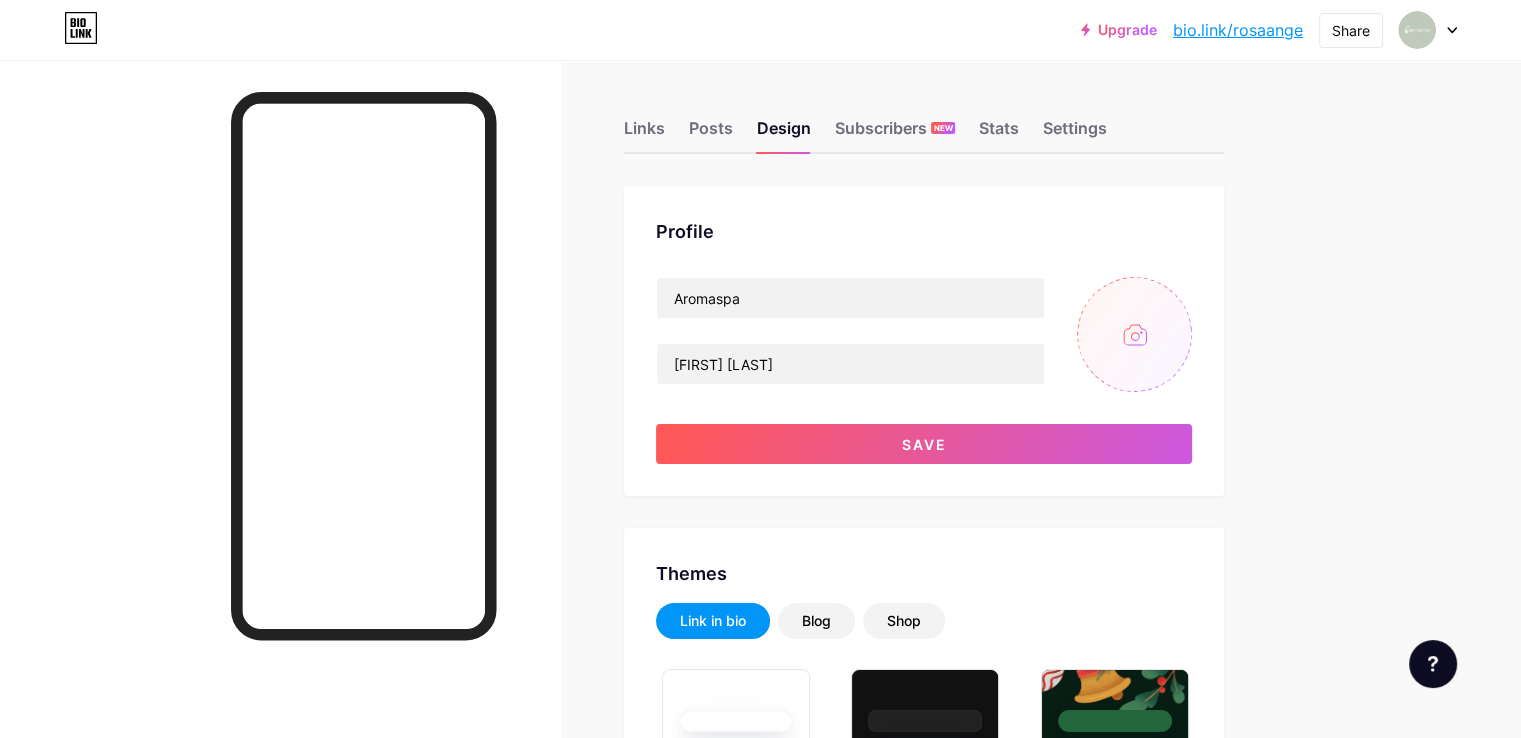 click at bounding box center (1134, 334) 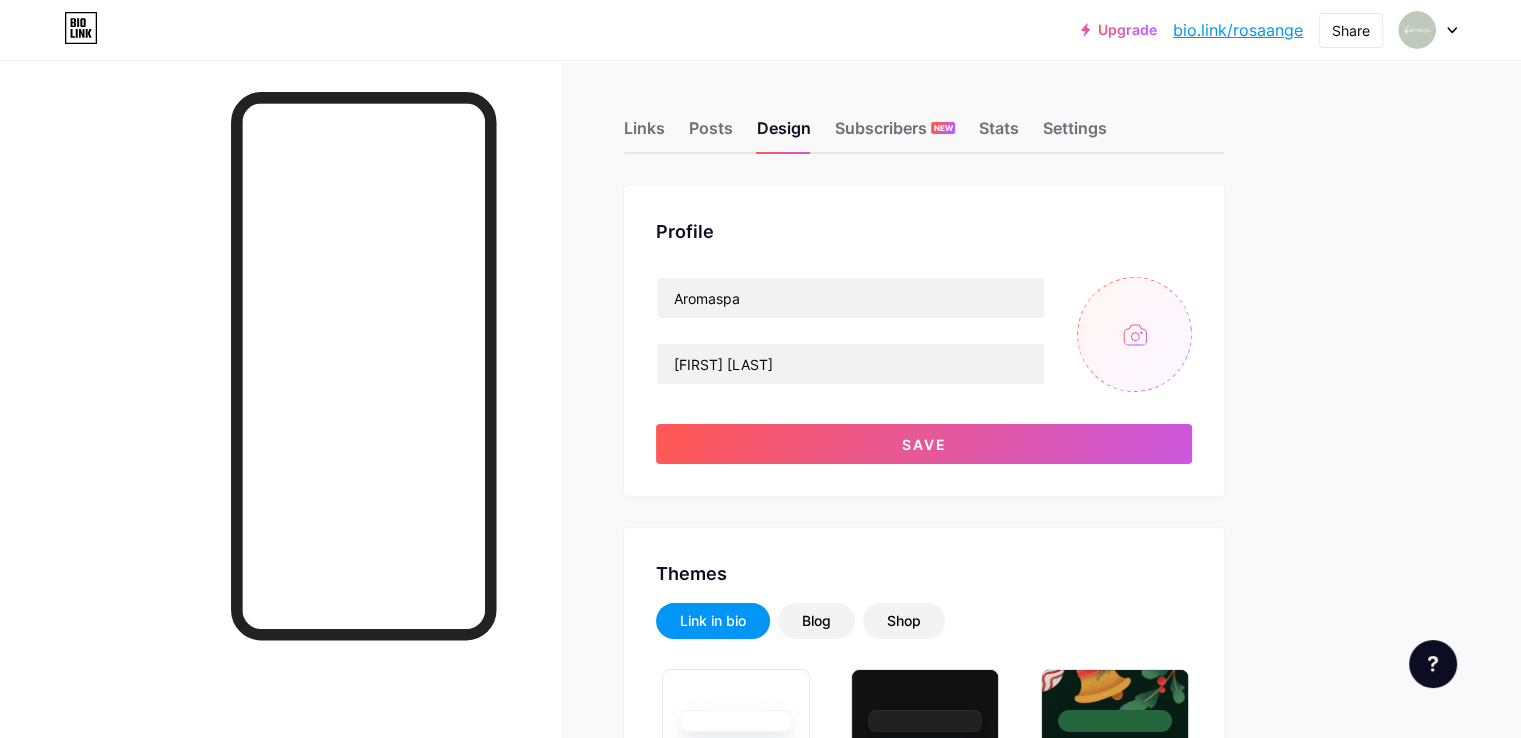 type on "C:\fakepath\462457708_423495260408353_2845497125173670809_n.jpg" 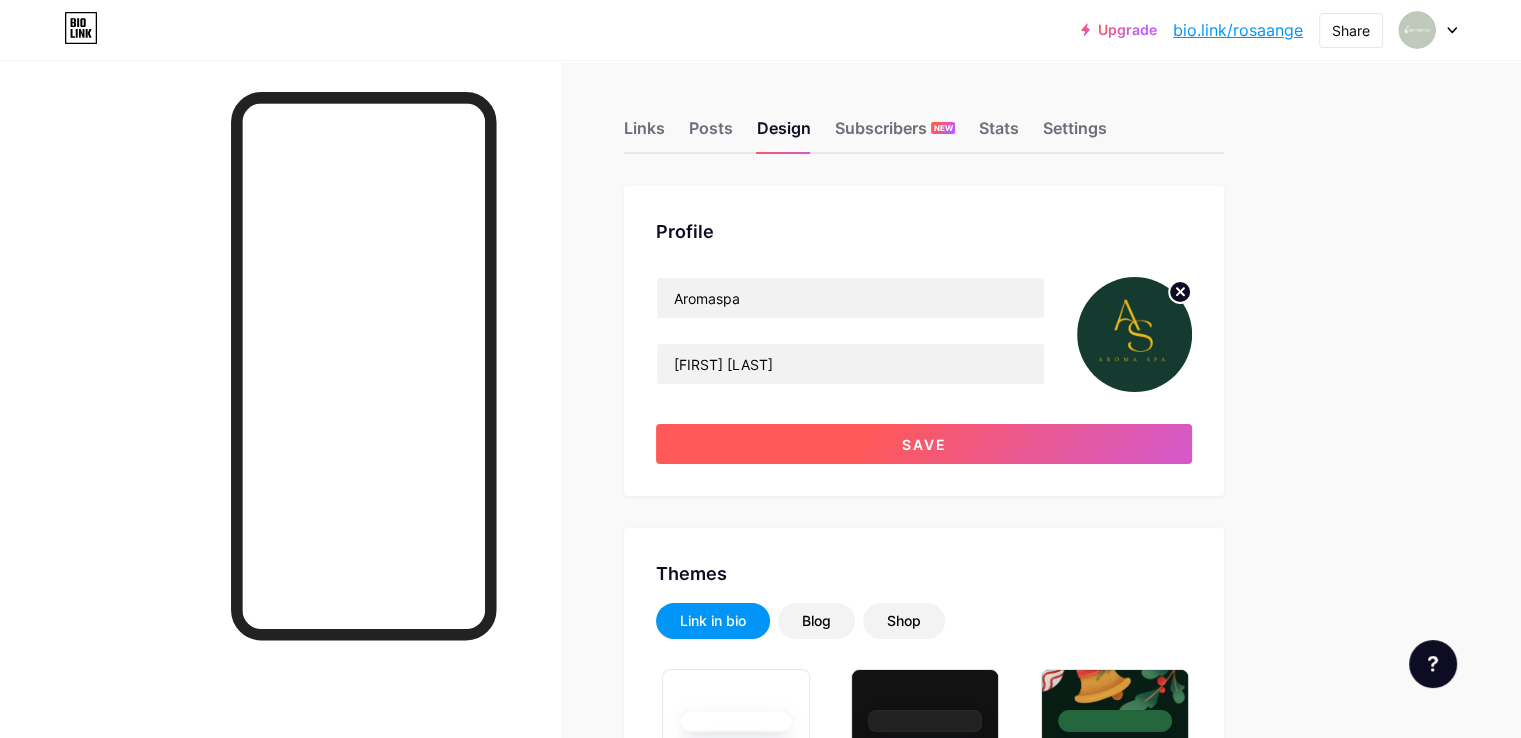 click on "Save" at bounding box center [924, 444] 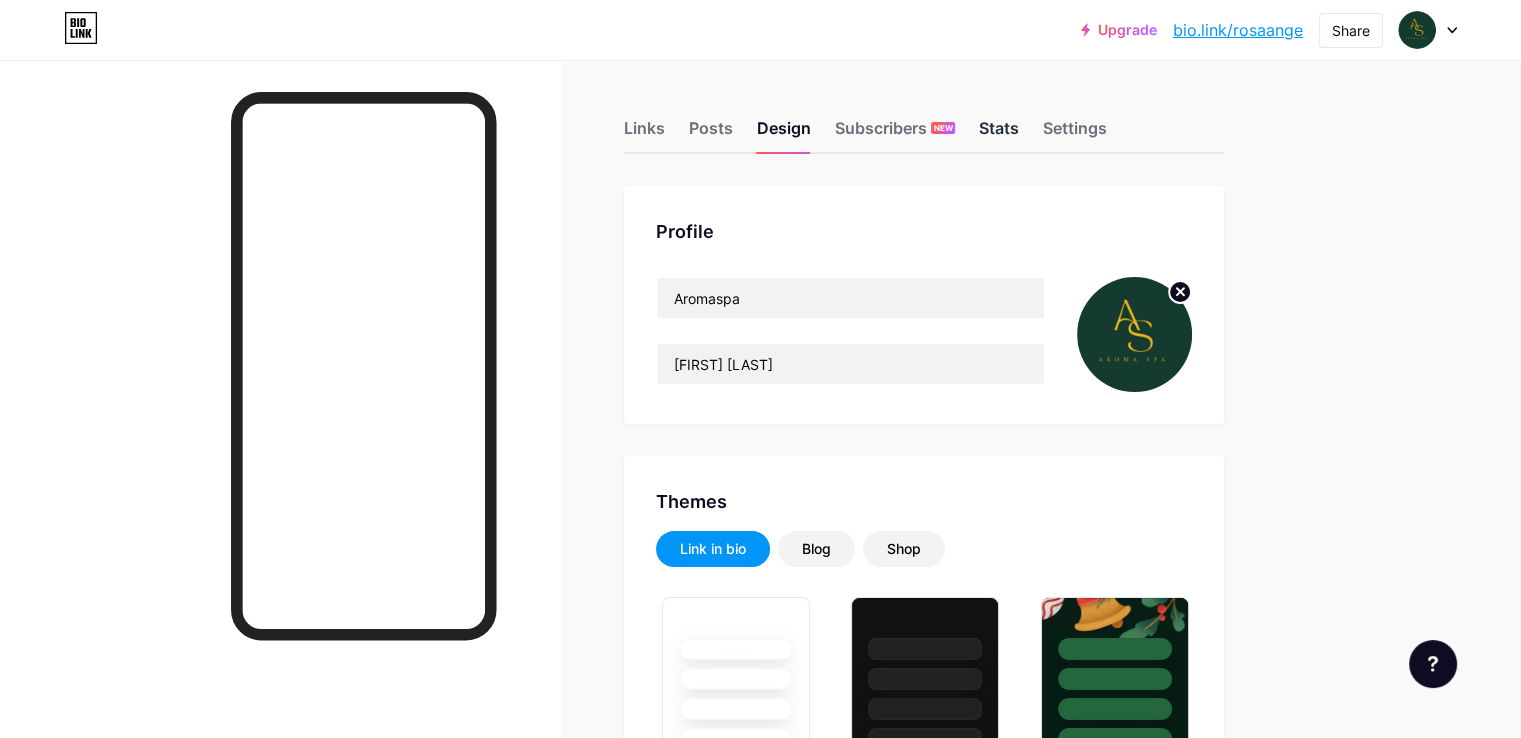 click on "Stats" at bounding box center [999, 134] 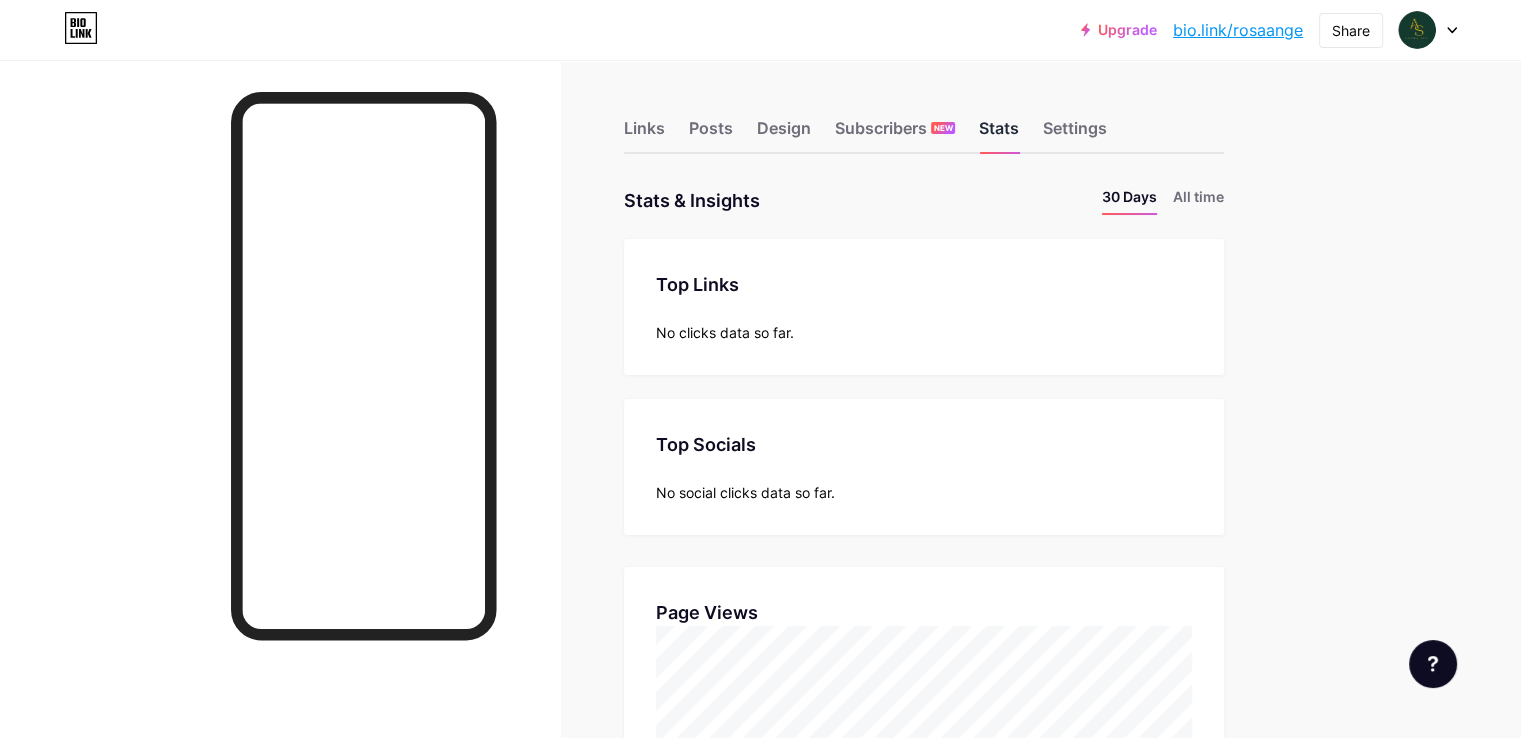 scroll, scrollTop: 999262, scrollLeft: 998479, axis: both 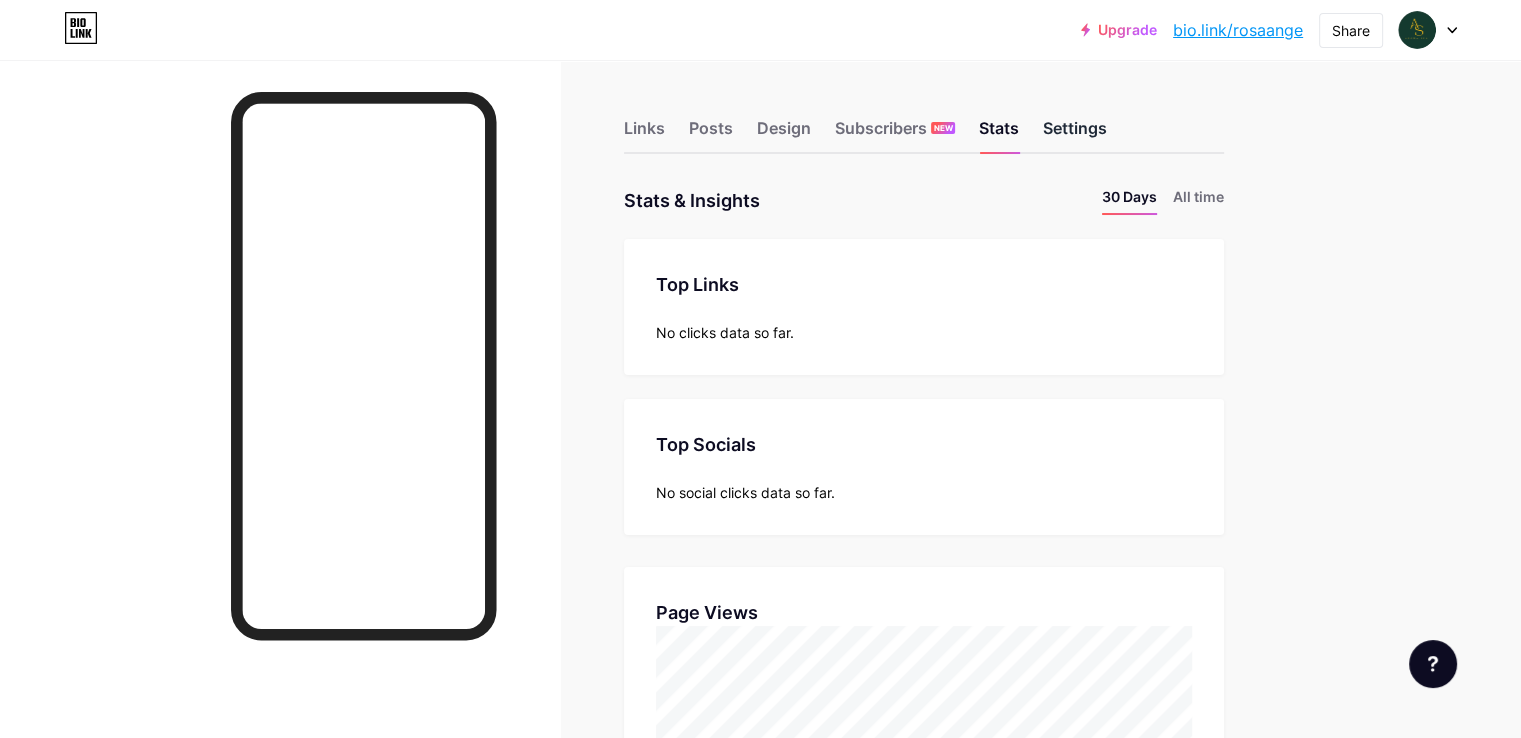 click on "Settings" at bounding box center (1075, 134) 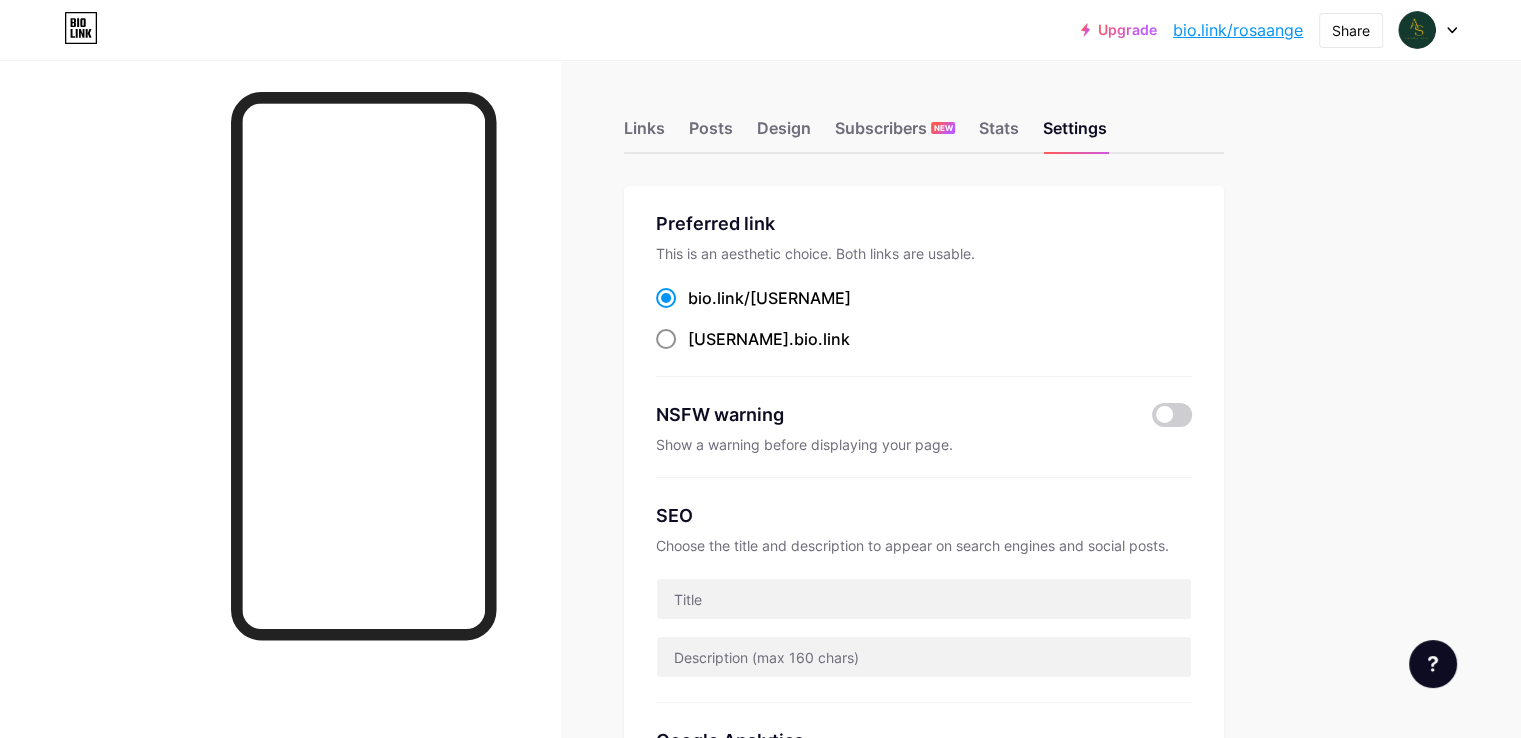click at bounding box center (666, 339) 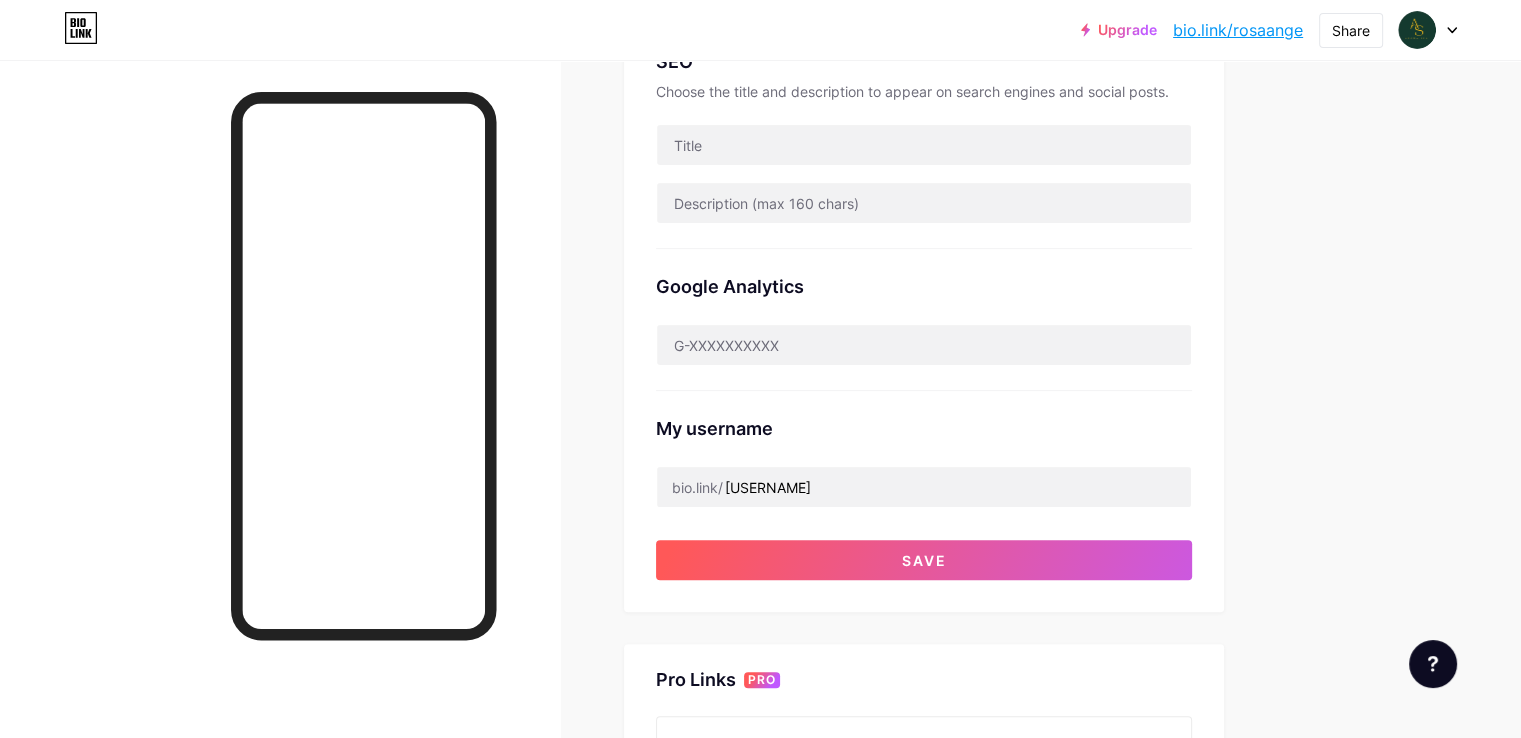 scroll, scrollTop: 500, scrollLeft: 0, axis: vertical 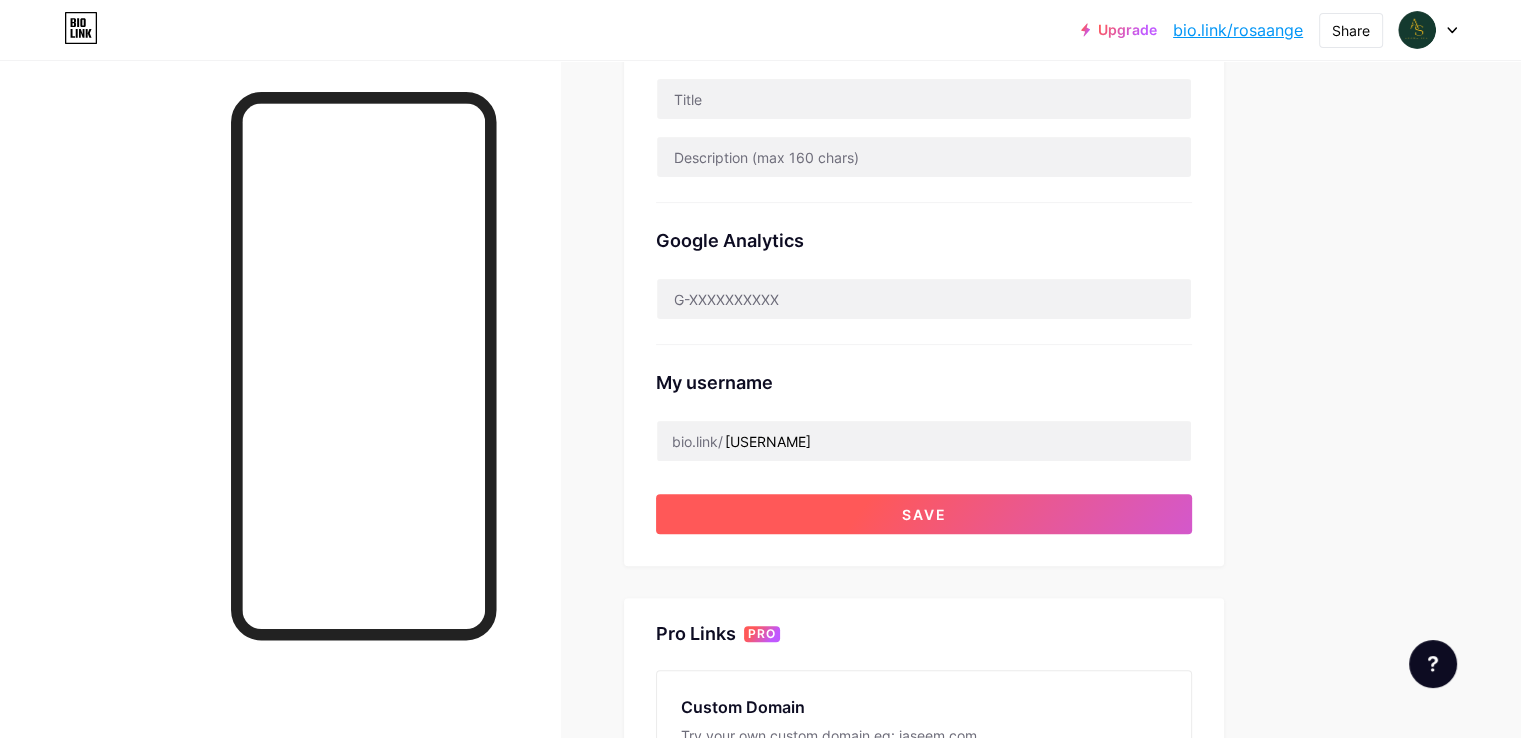 click on "Save" at bounding box center [924, 514] 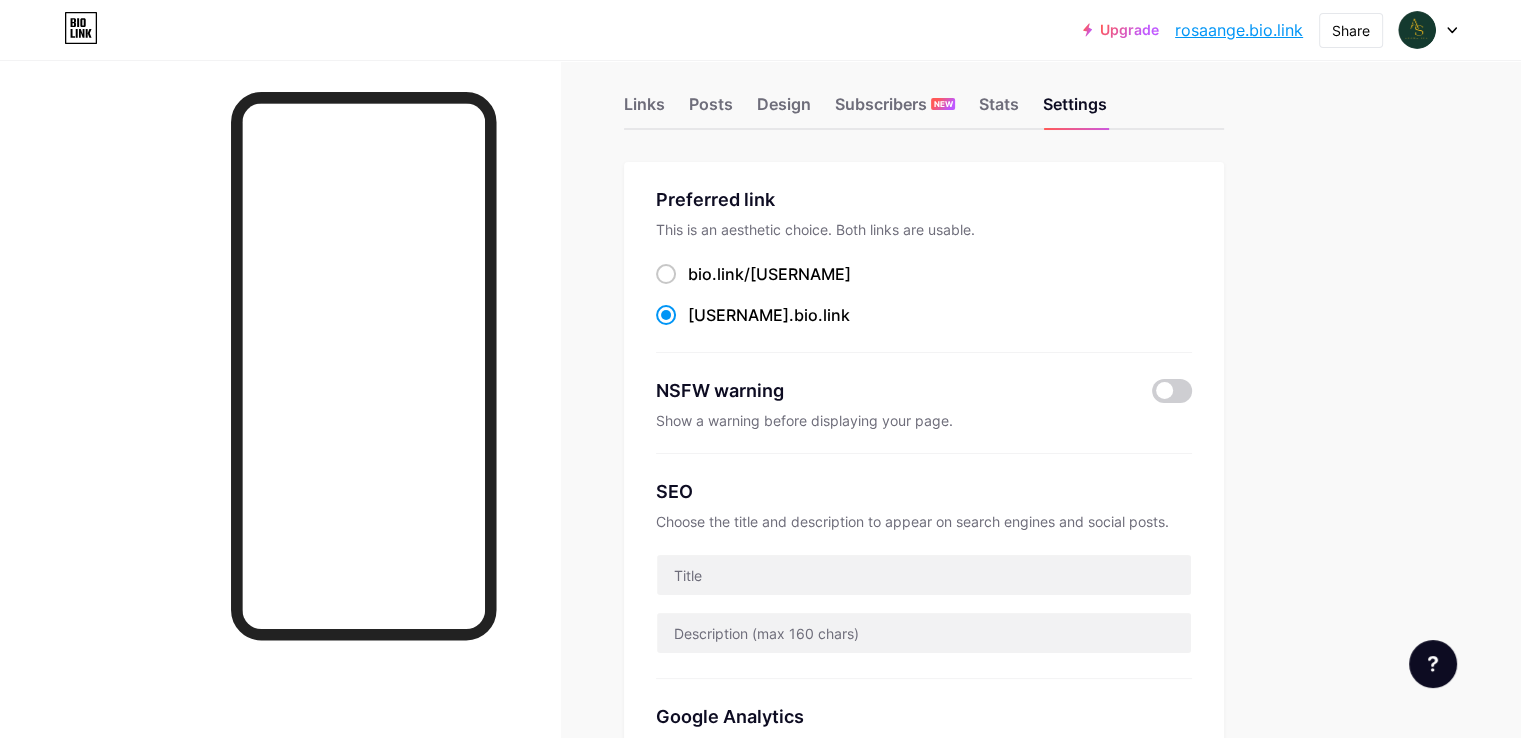 scroll, scrollTop: 0, scrollLeft: 0, axis: both 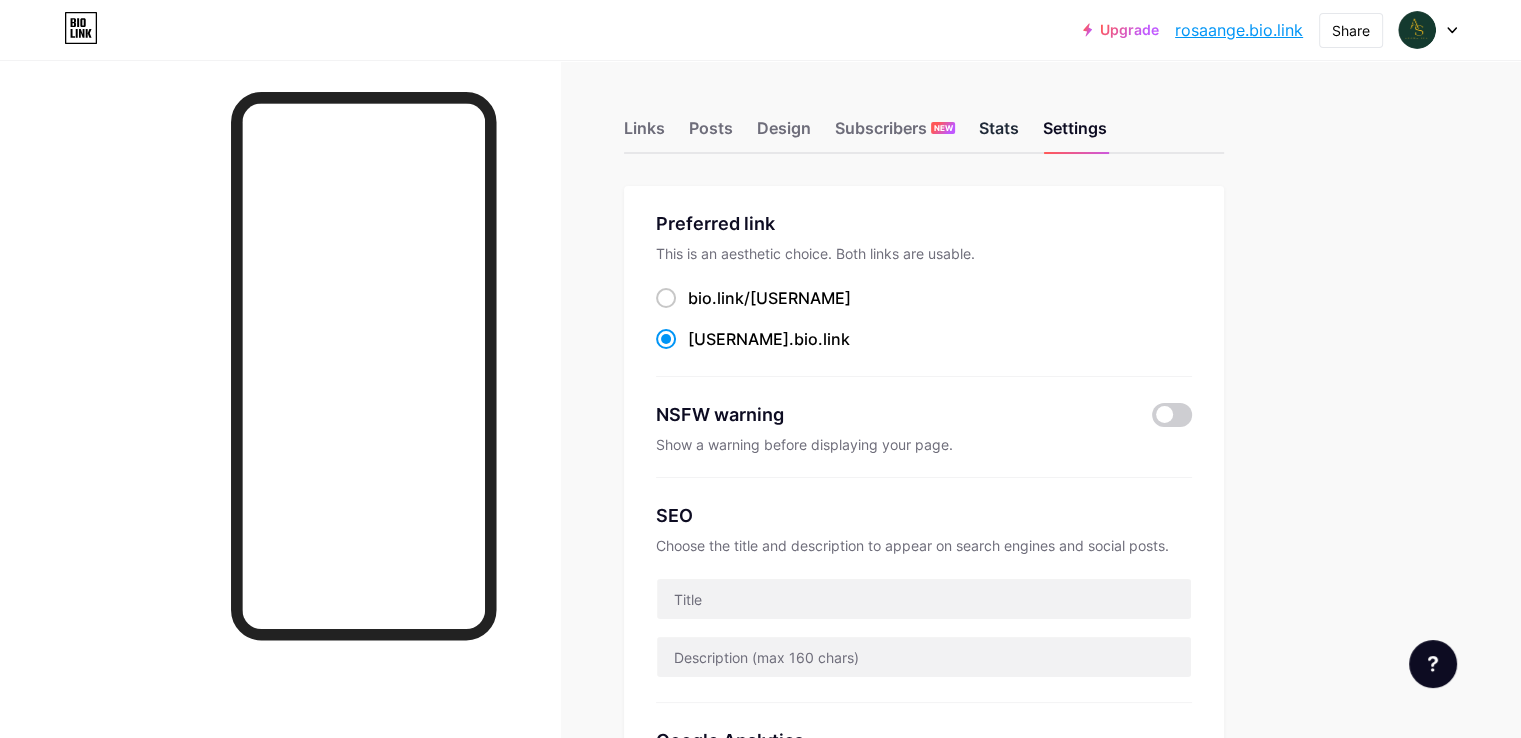 click on "Stats" at bounding box center [999, 134] 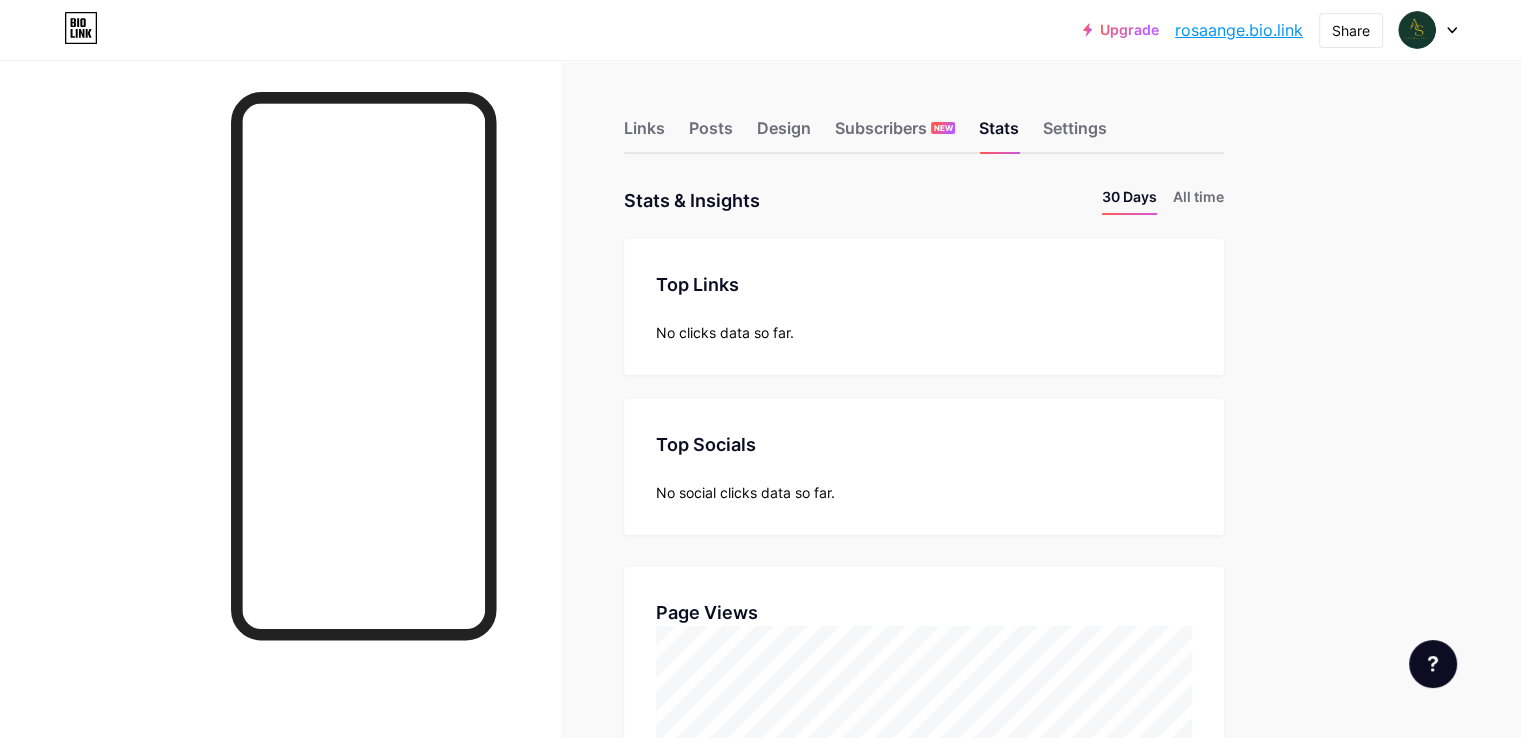 scroll, scrollTop: 999262, scrollLeft: 998479, axis: both 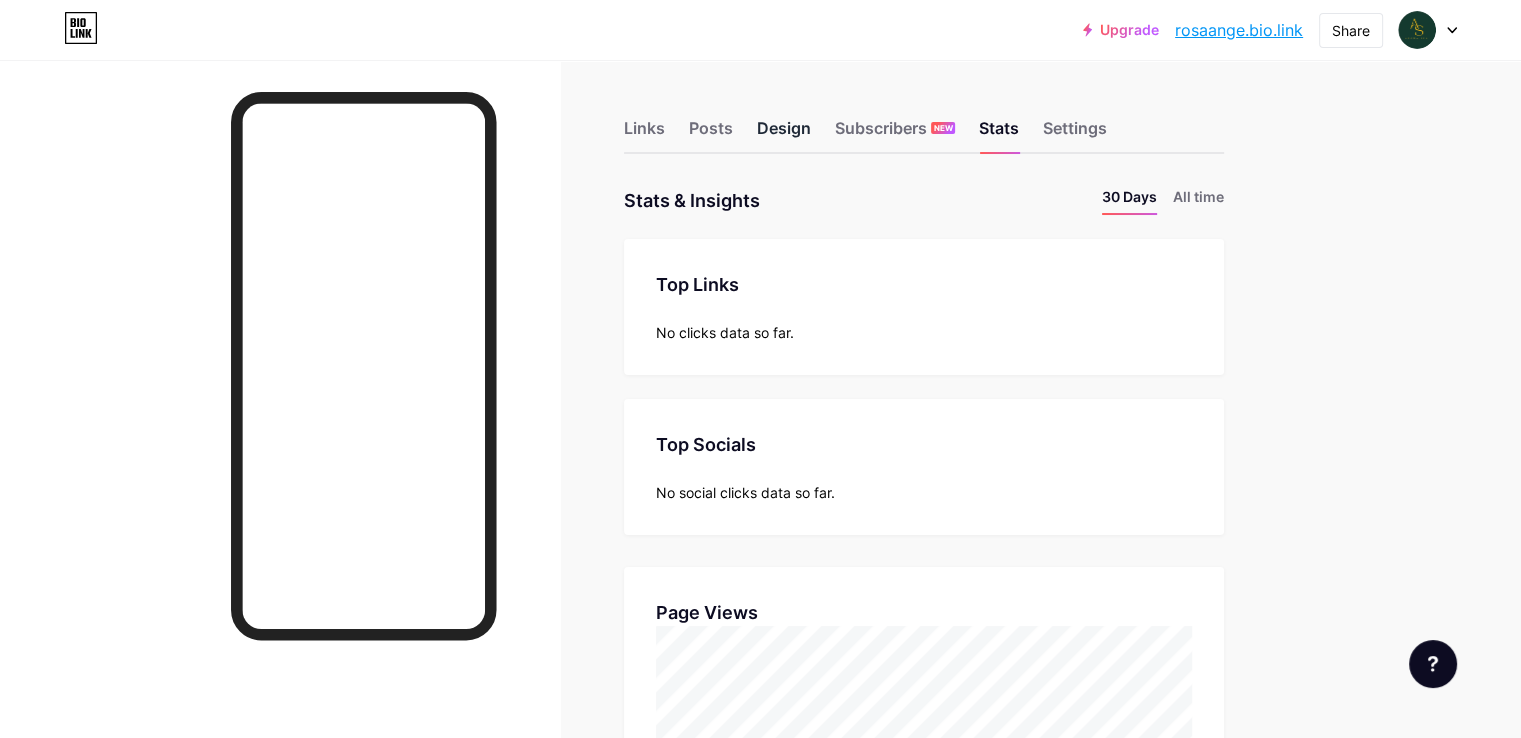 click on "Design" at bounding box center [784, 134] 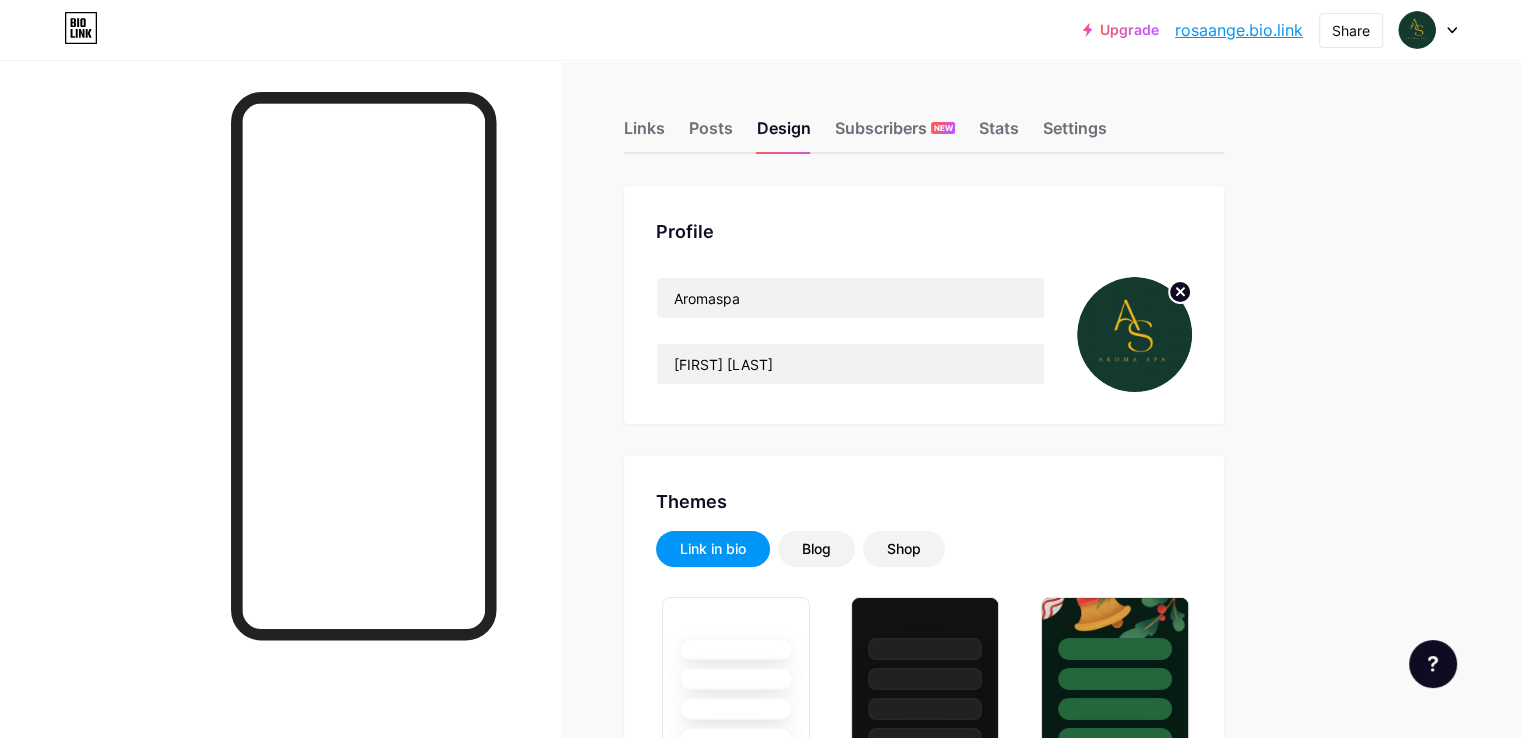 type on "#ffffff" 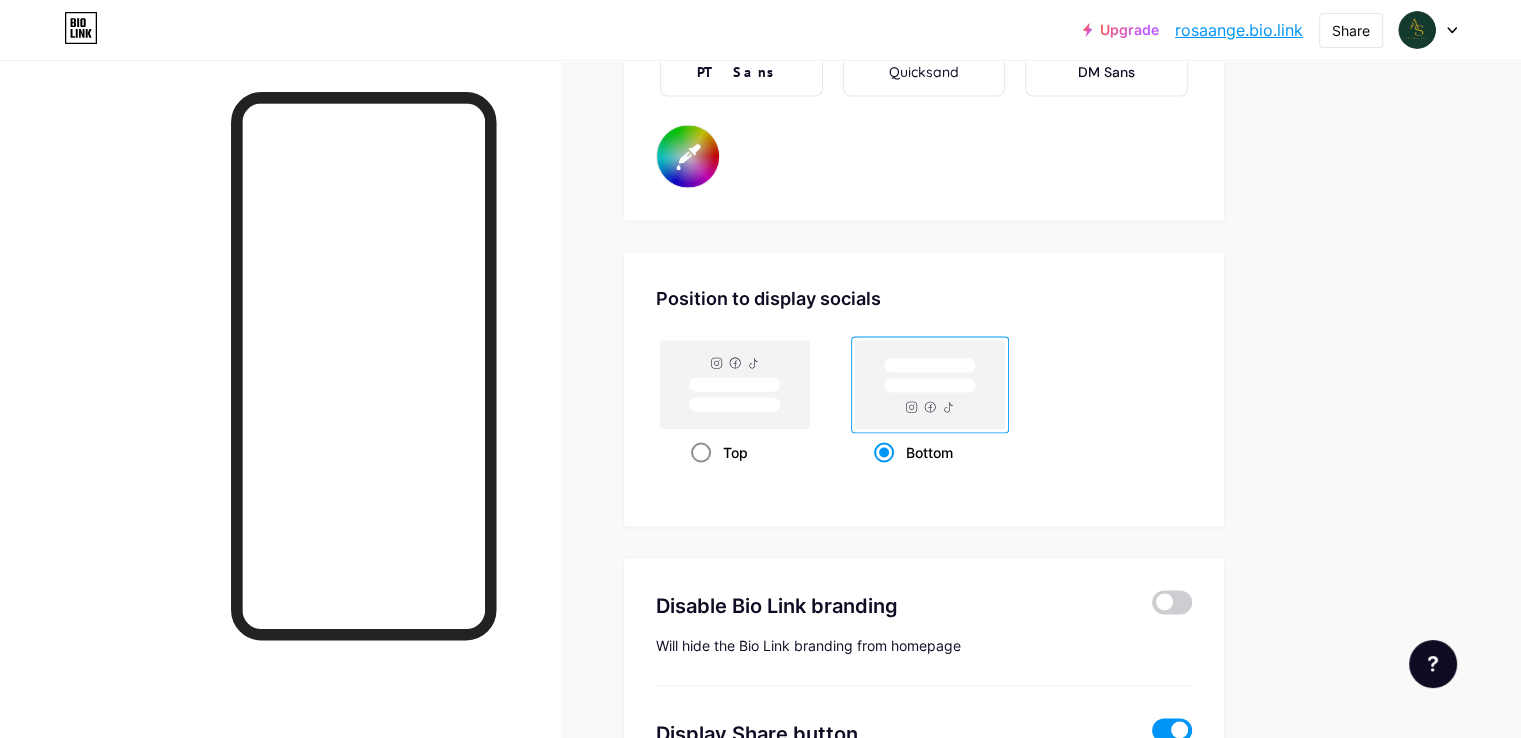 scroll, scrollTop: 3628, scrollLeft: 0, axis: vertical 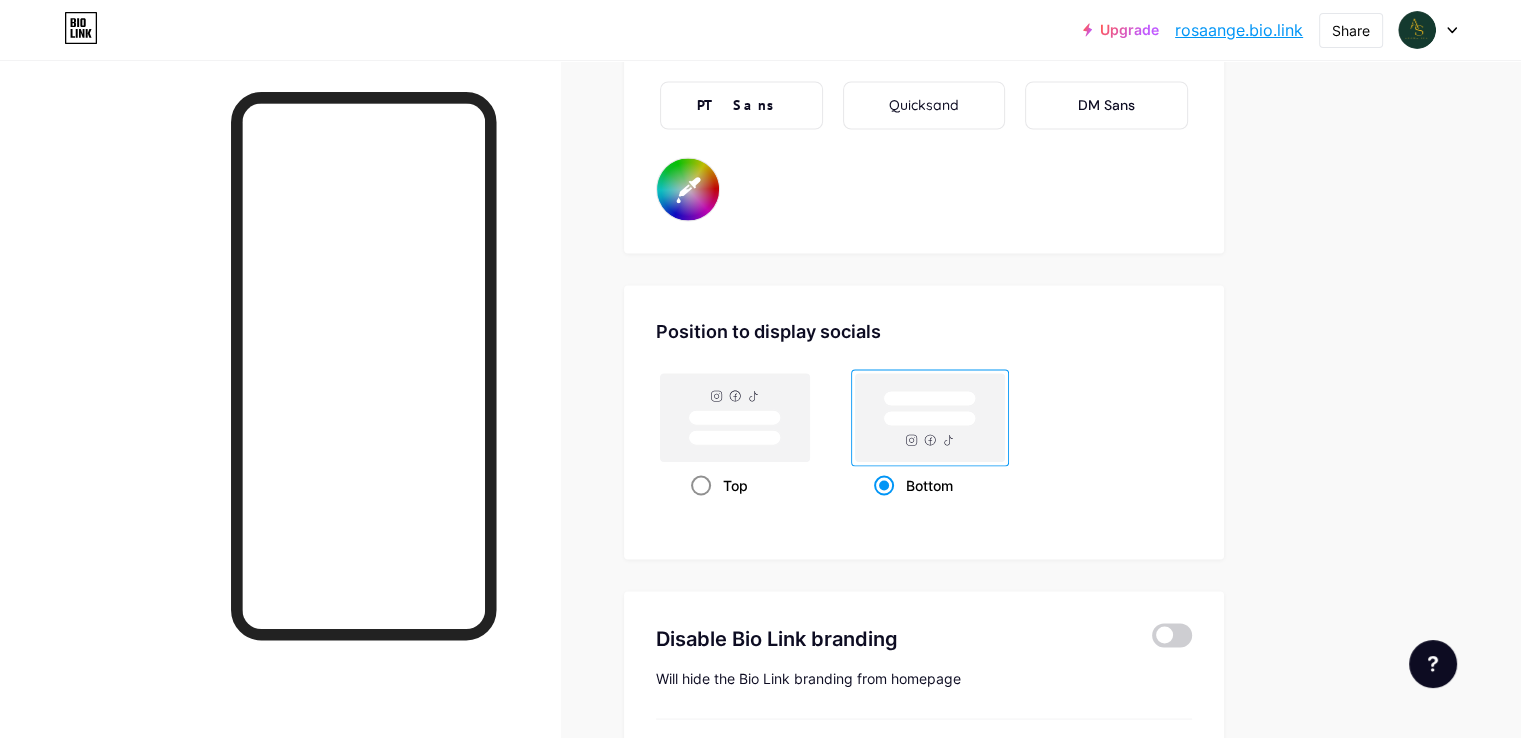 click 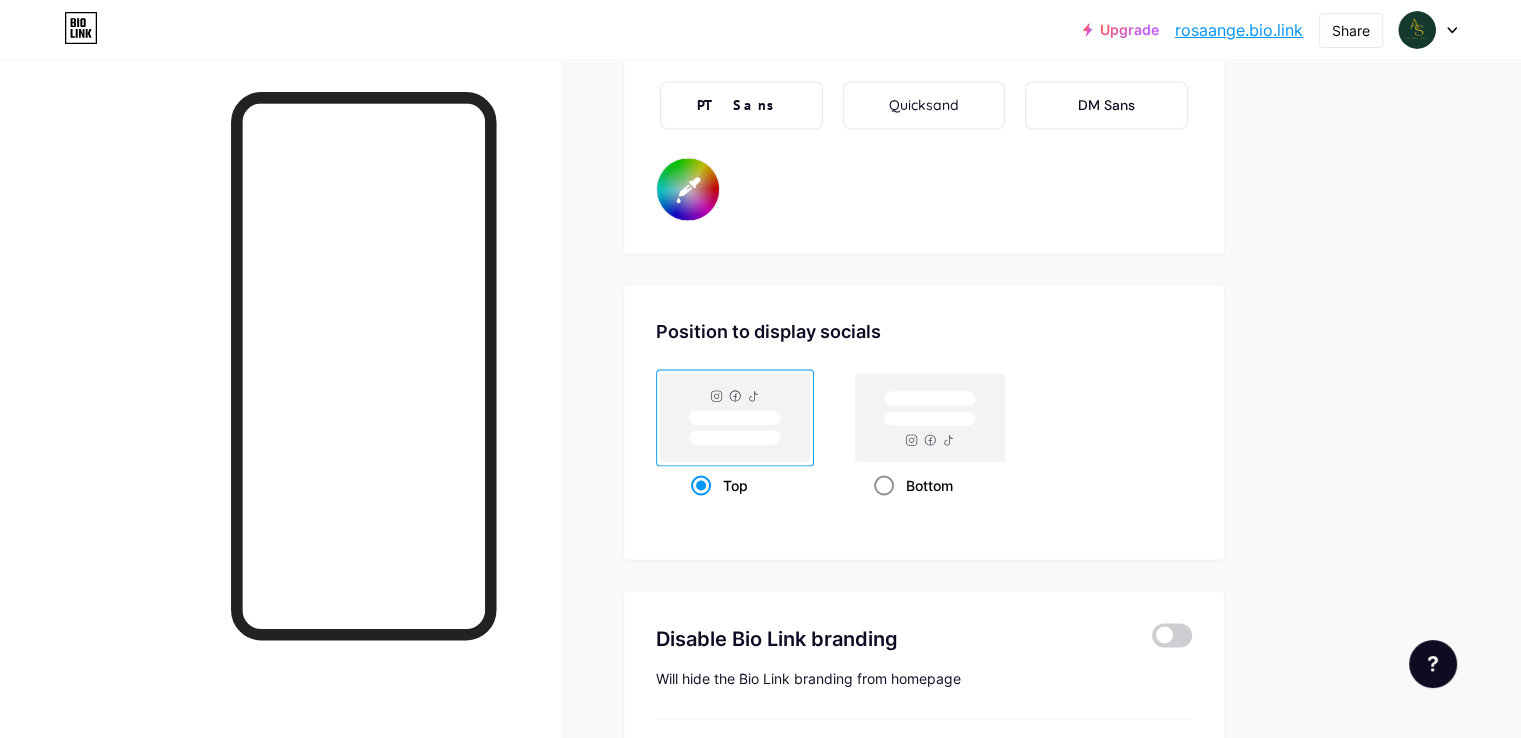 click 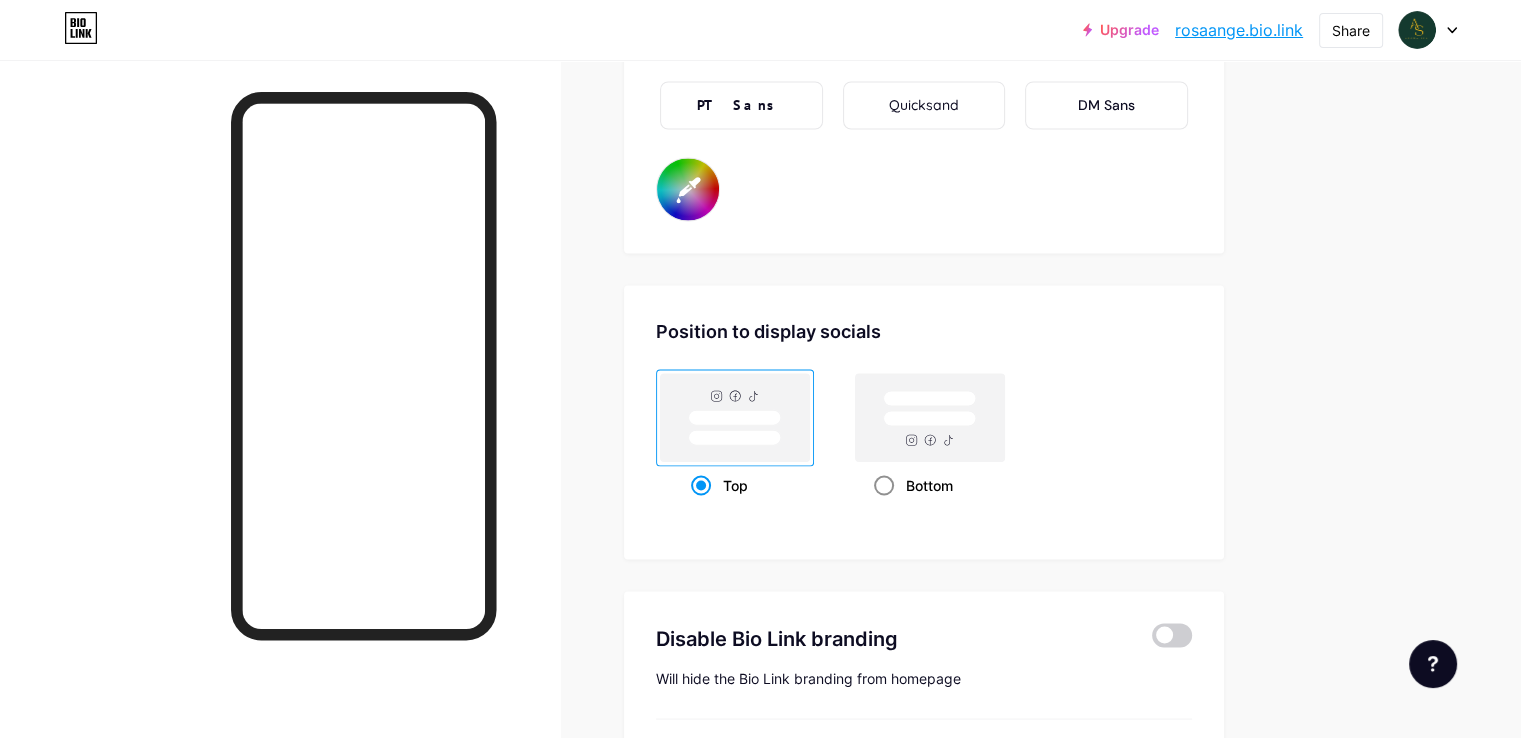 click on "Bottom" at bounding box center [880, 509] 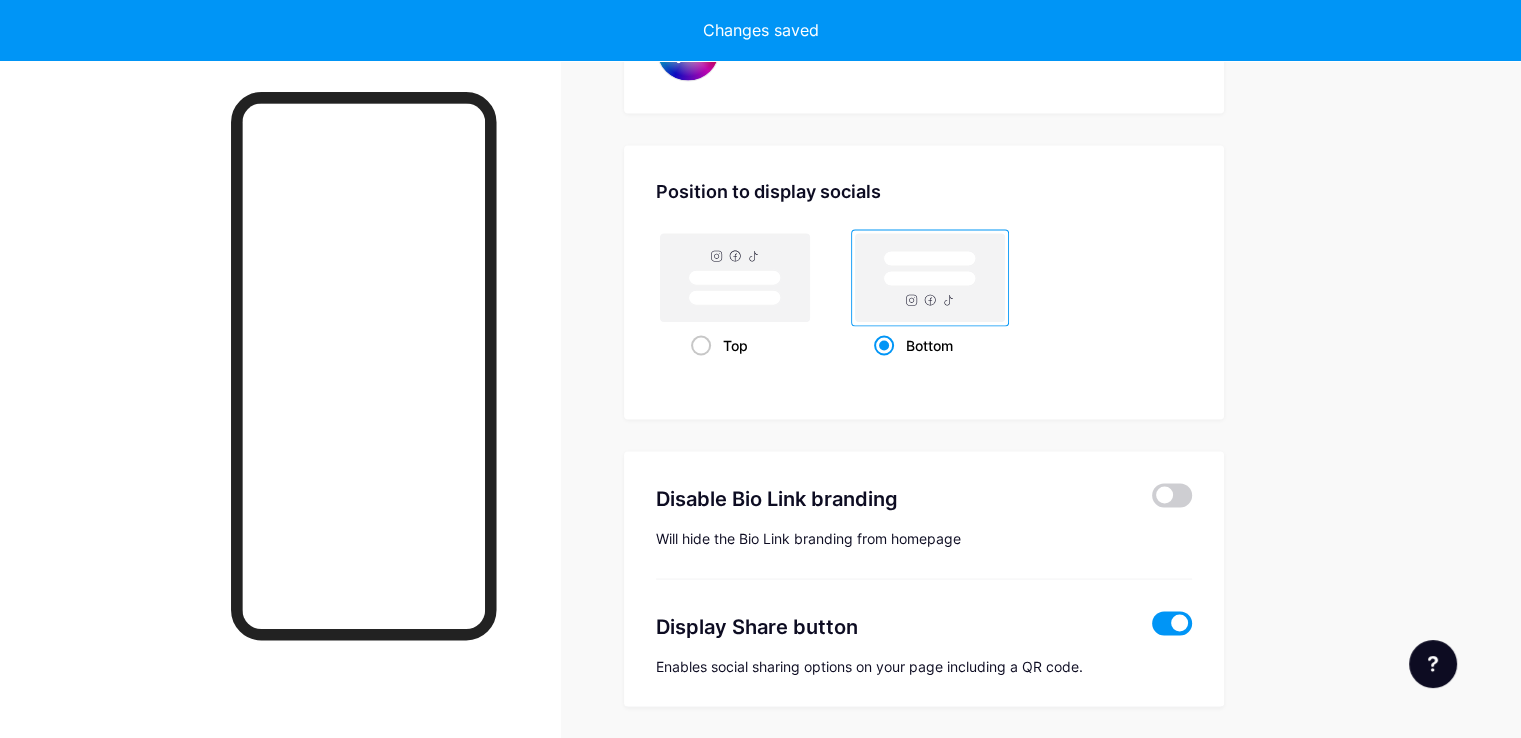 scroll, scrollTop: 3828, scrollLeft: 0, axis: vertical 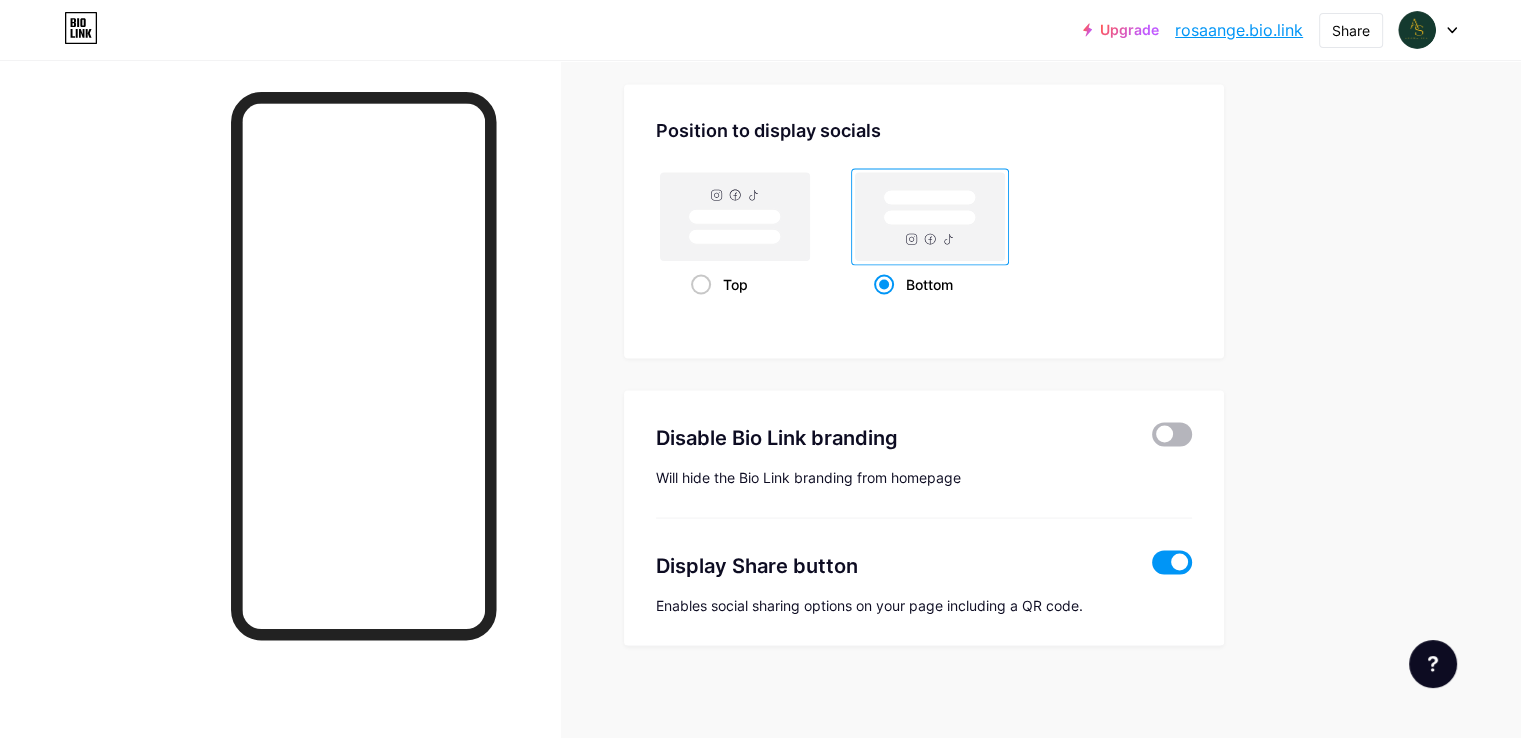click at bounding box center [1172, 435] 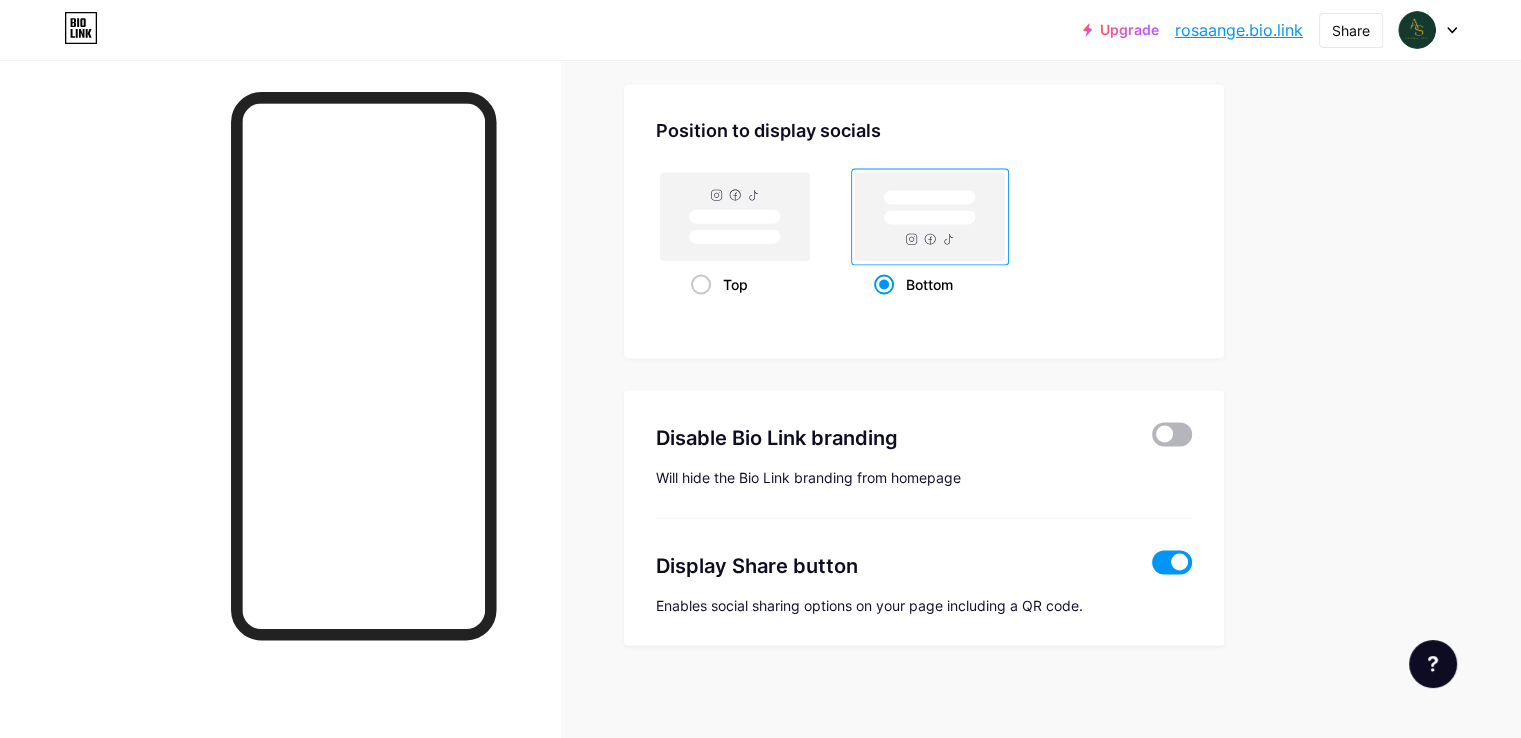 click at bounding box center (1152, 440) 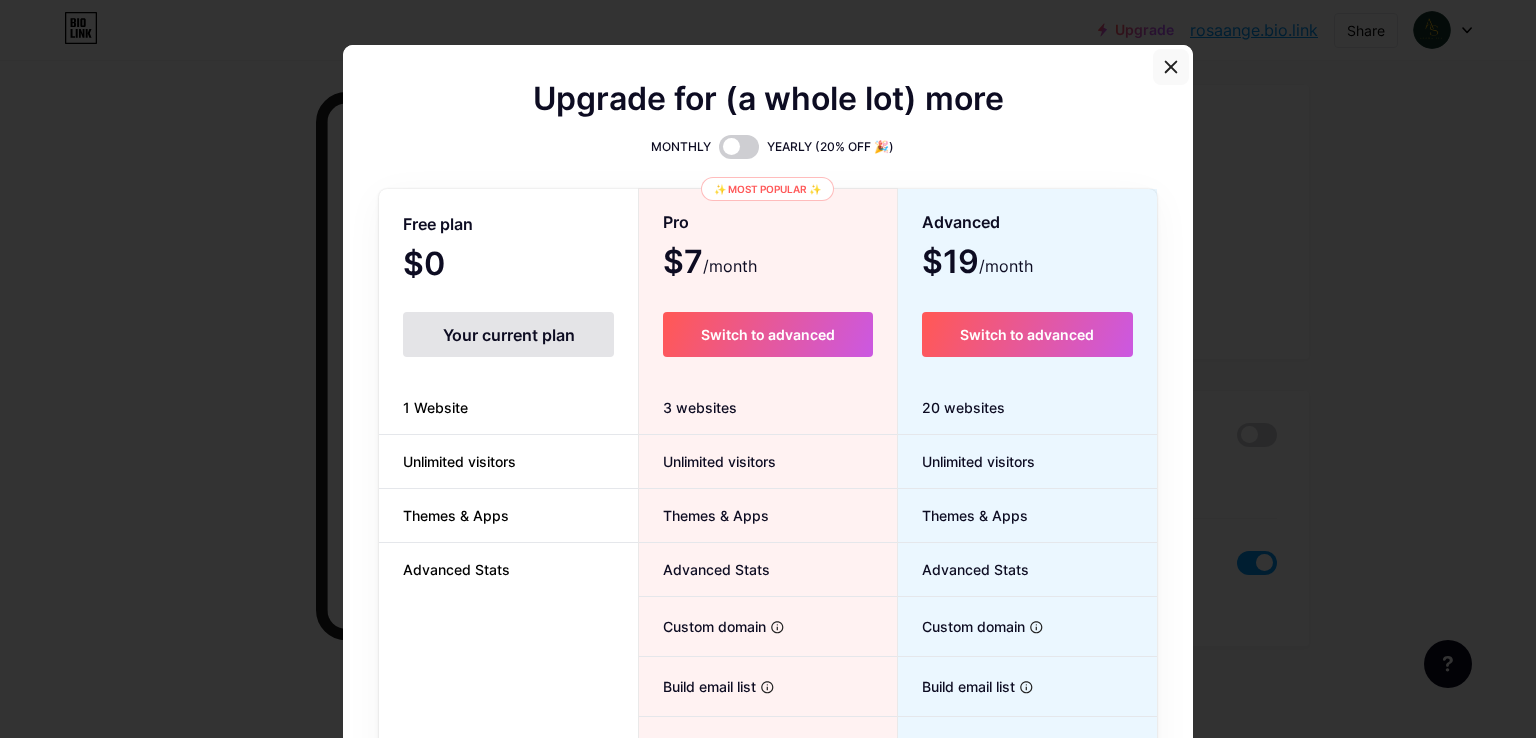 click 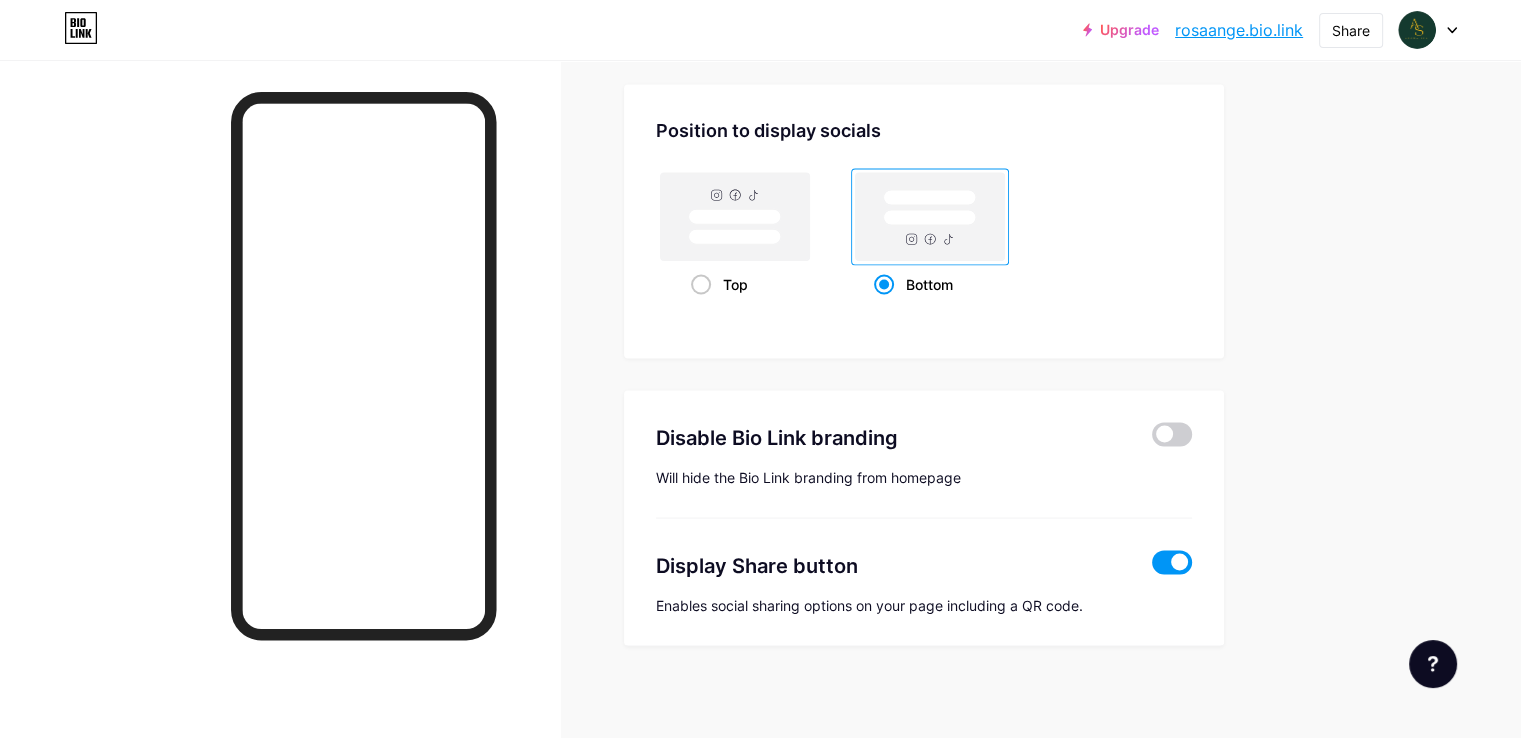 click at bounding box center [1172, 563] 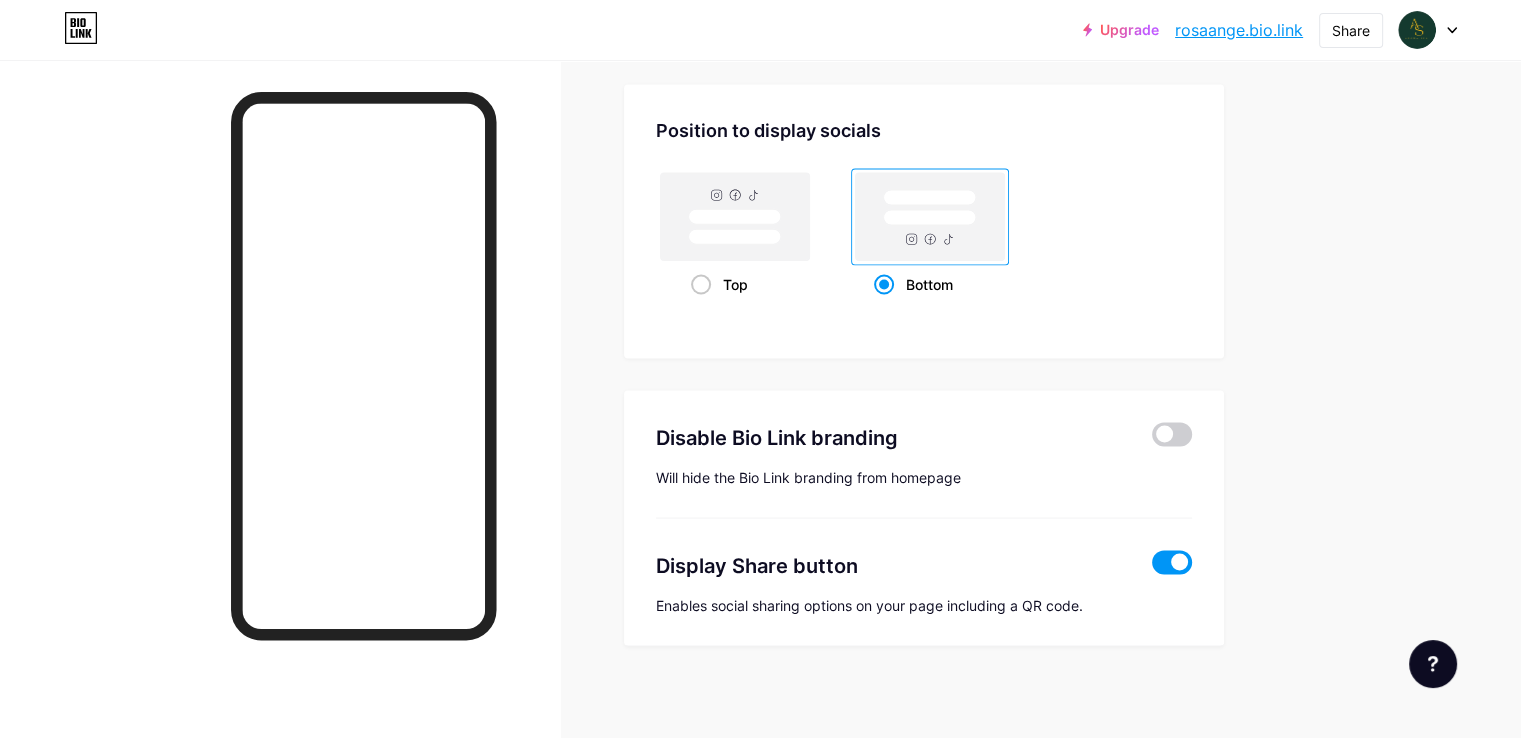 click at bounding box center (1152, 568) 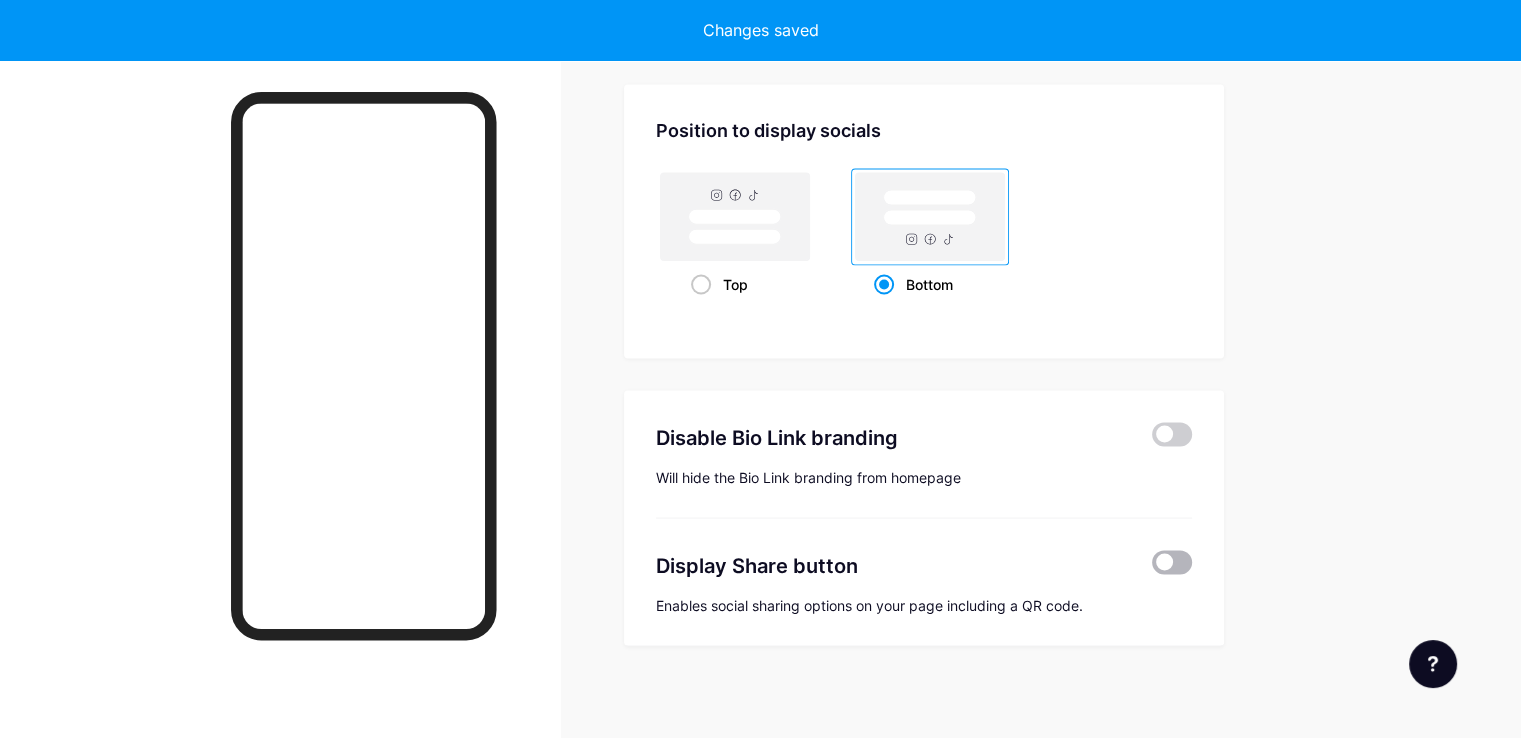 click at bounding box center [1172, 563] 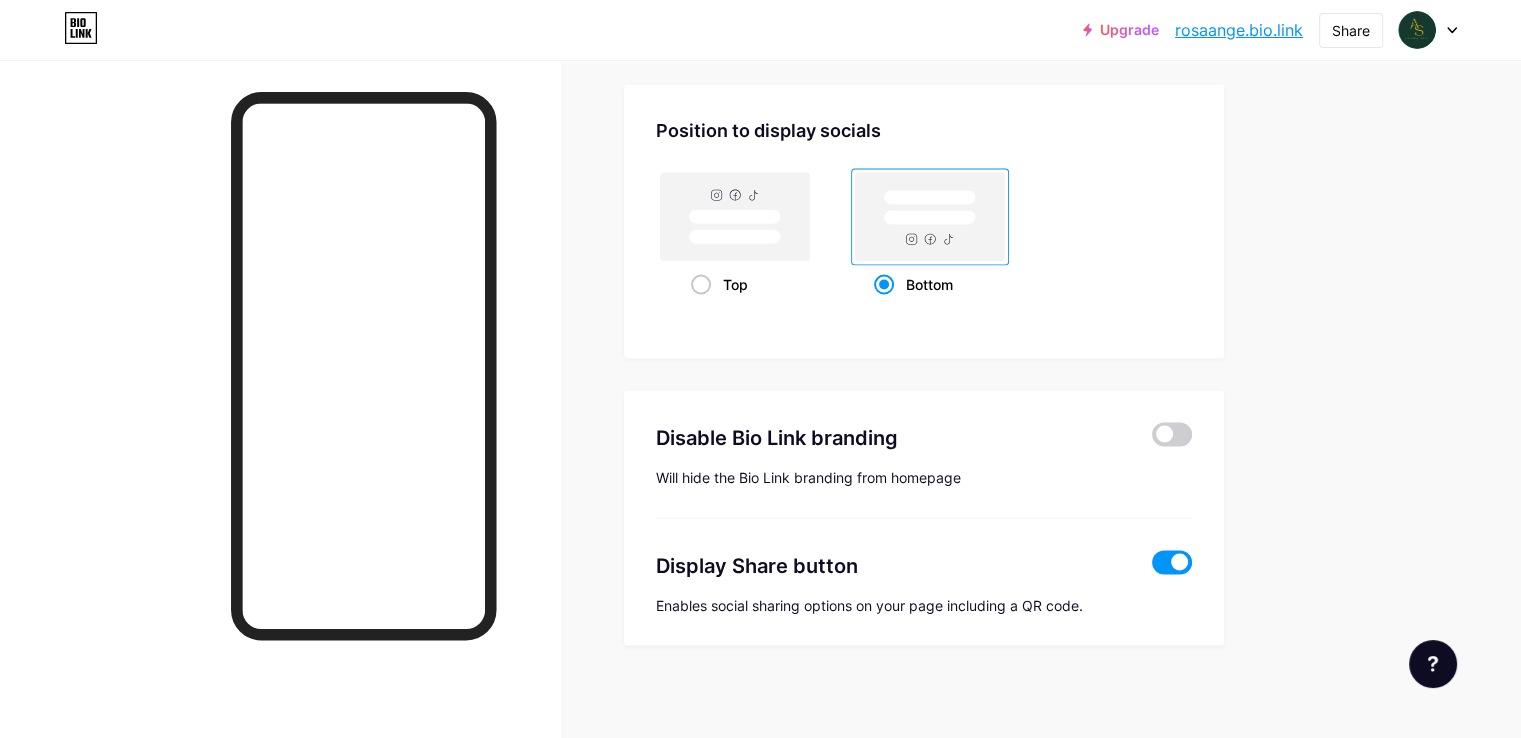 click at bounding box center (1172, 563) 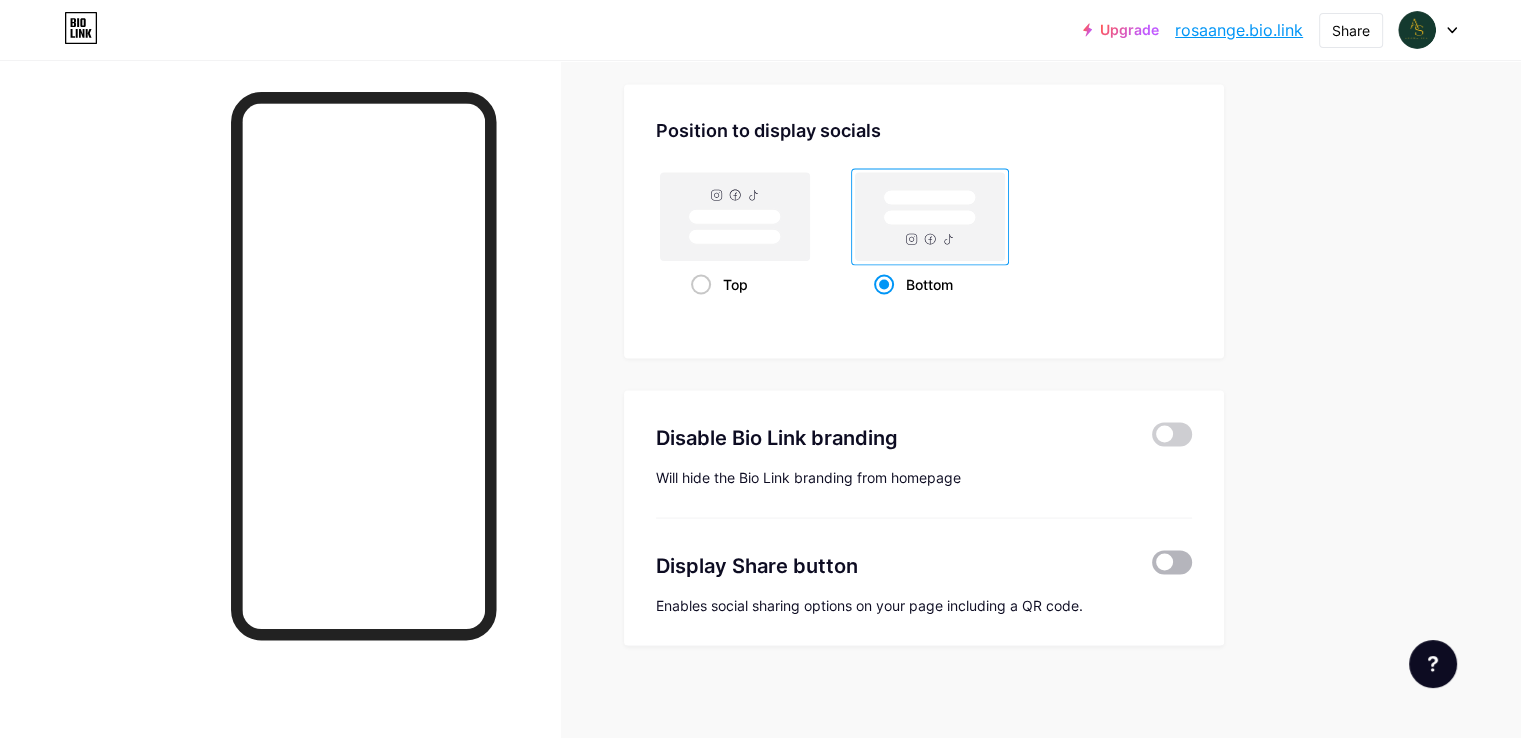 click at bounding box center (1172, 563) 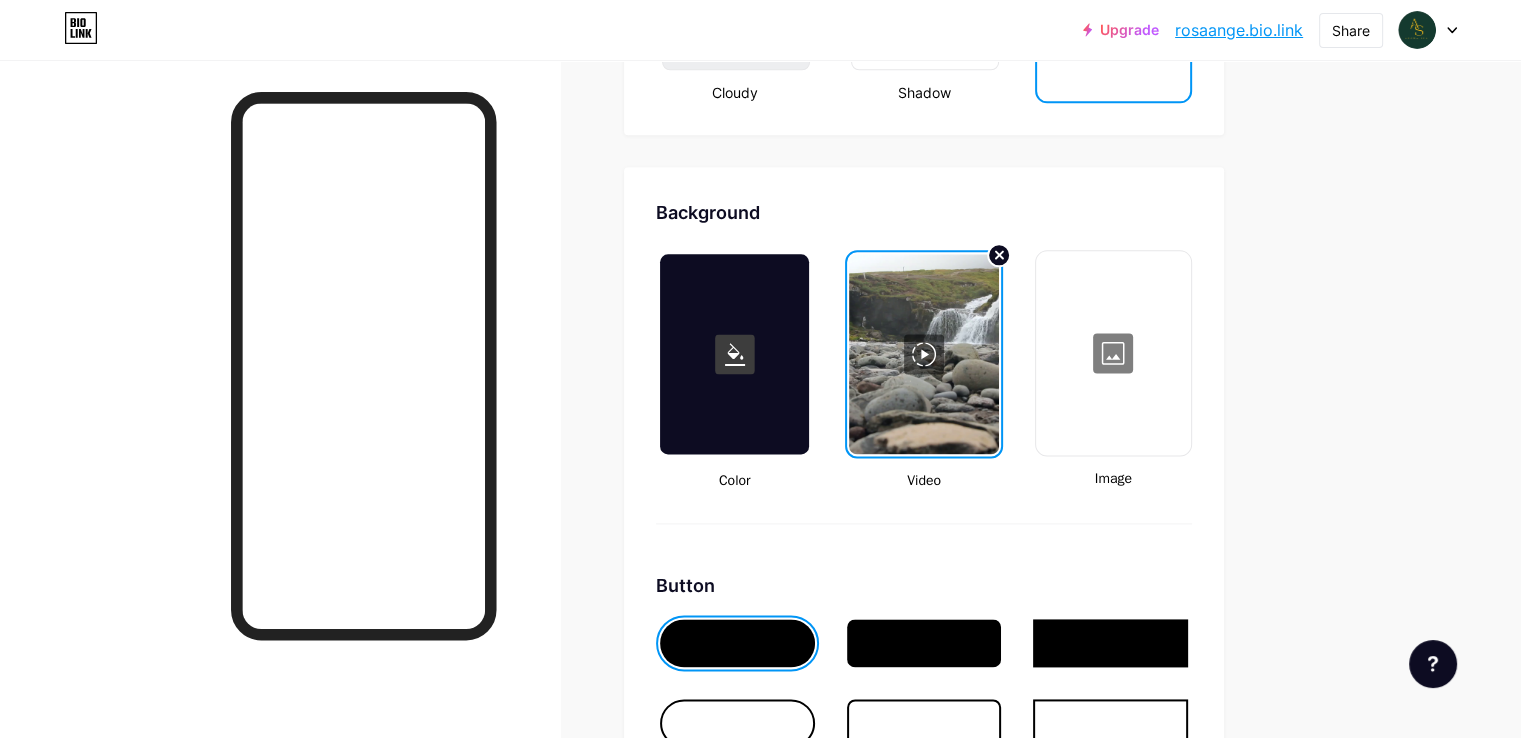 scroll, scrollTop: 2628, scrollLeft: 0, axis: vertical 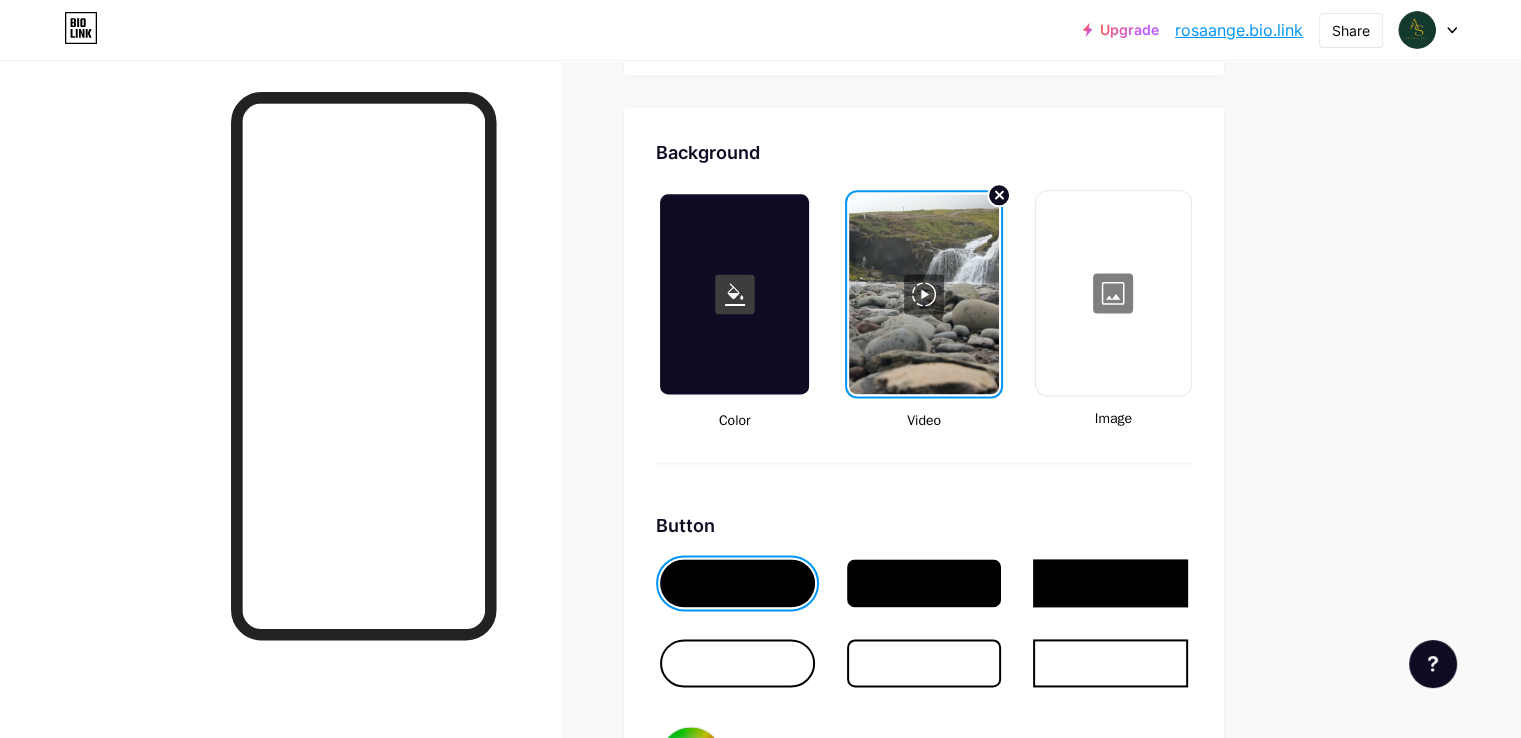 click at bounding box center [924, 583] 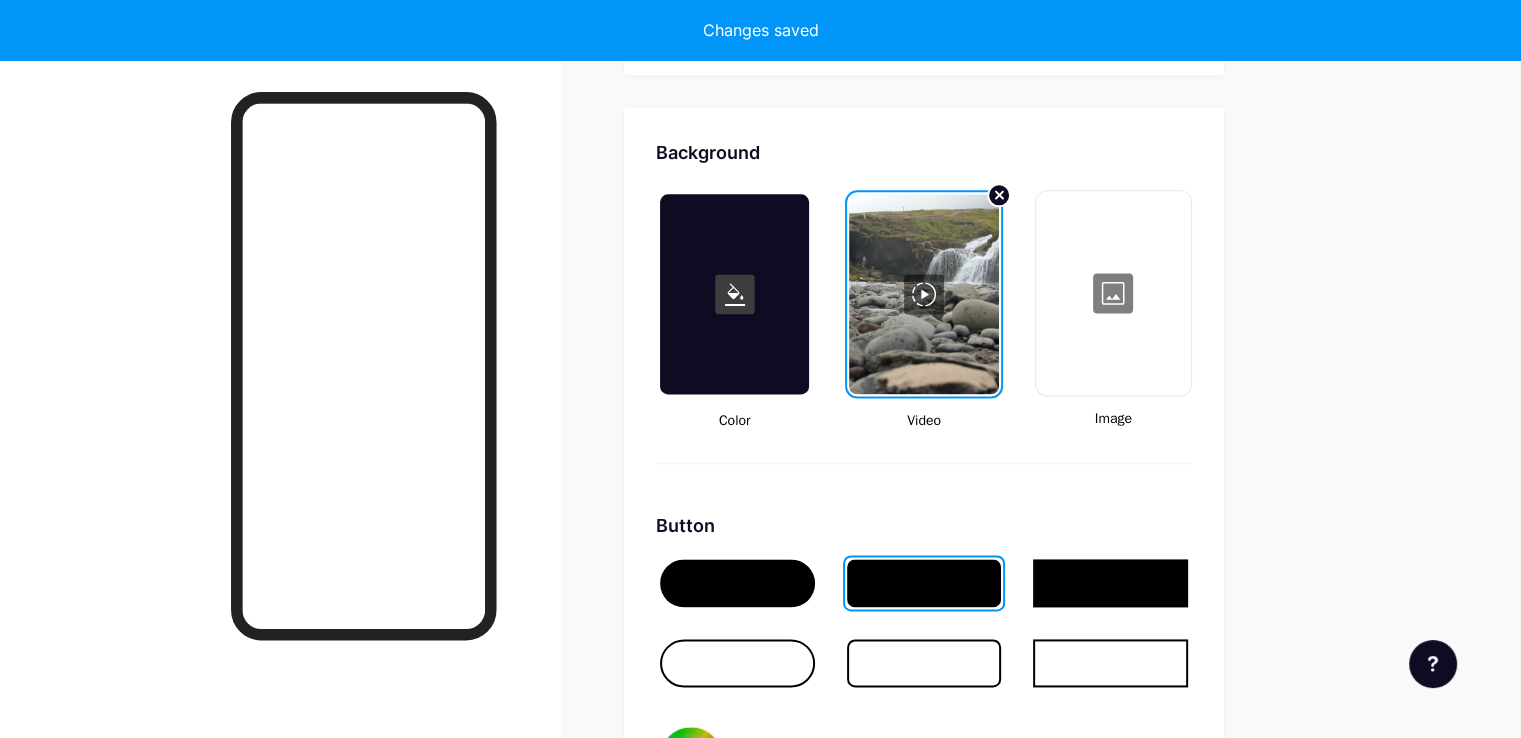 click at bounding box center (924, 663) 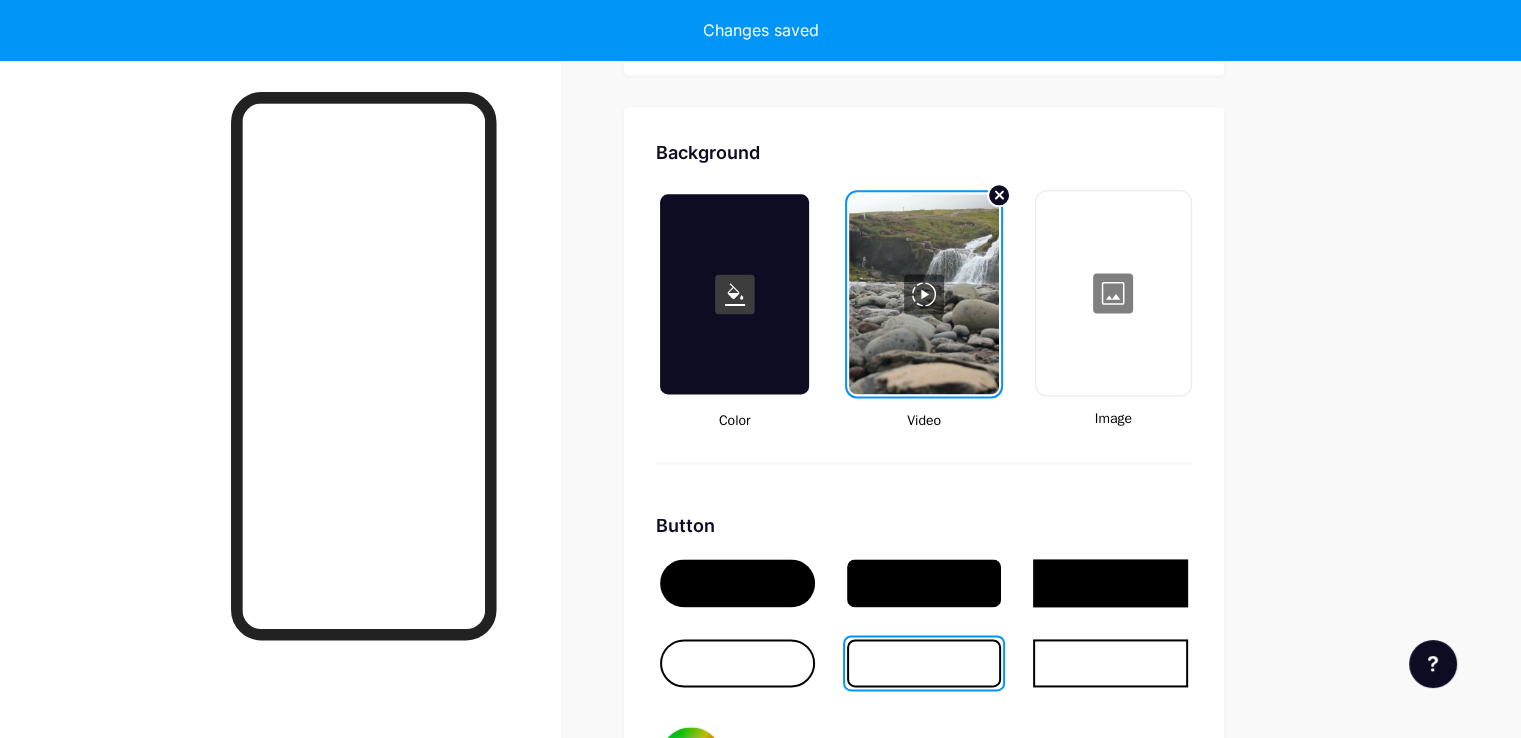 click at bounding box center (1110, 663) 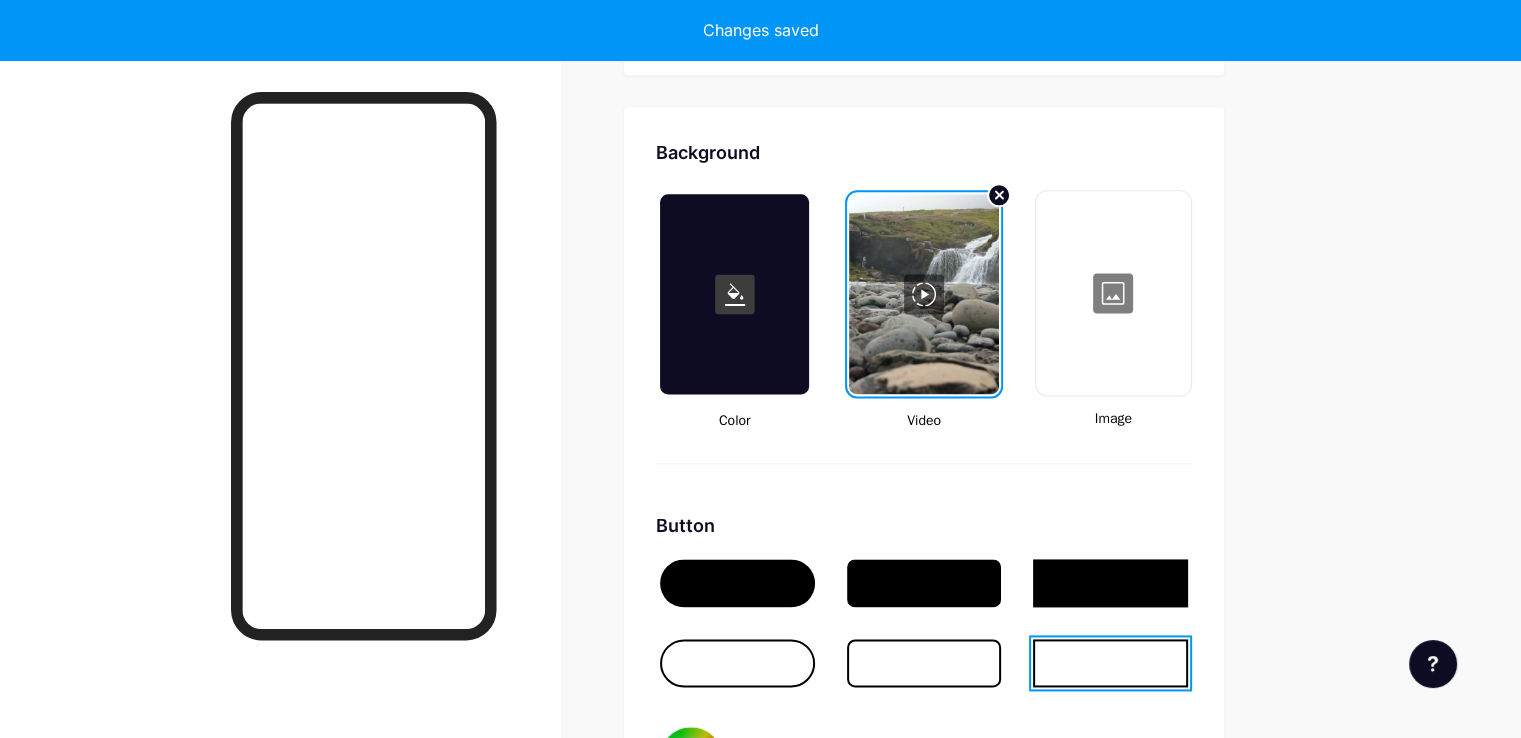 click at bounding box center (737, 663) 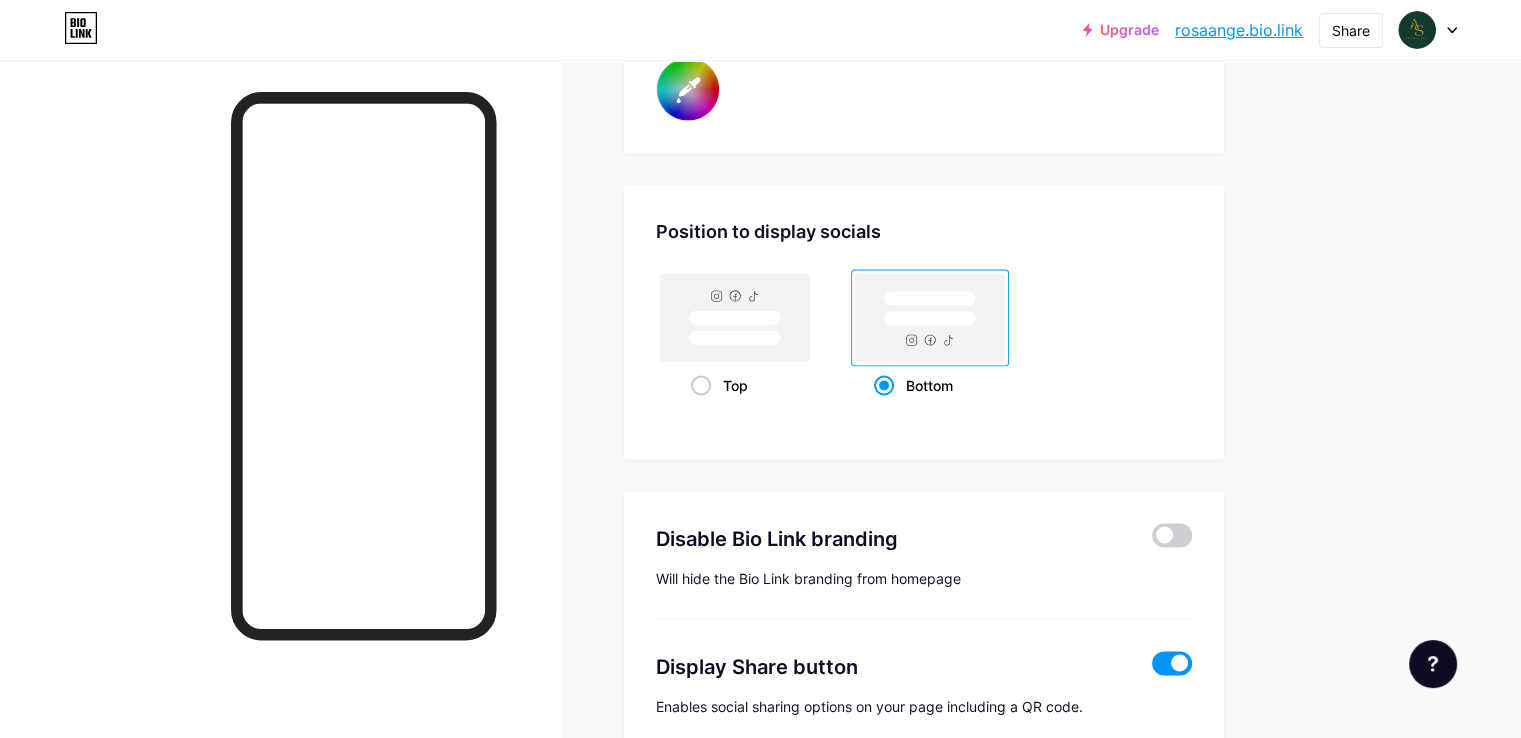 scroll, scrollTop: 3828, scrollLeft: 0, axis: vertical 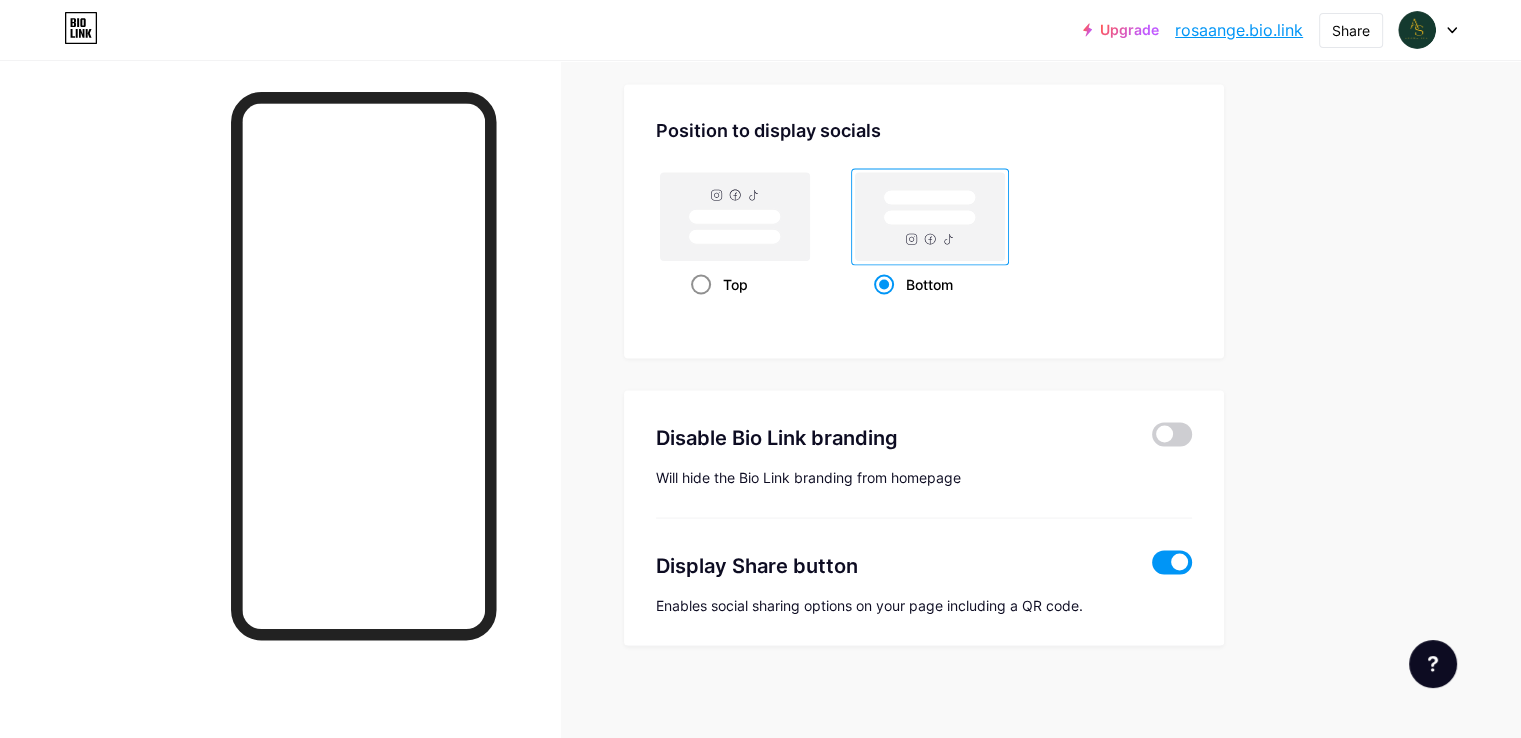 click at bounding box center [701, 285] 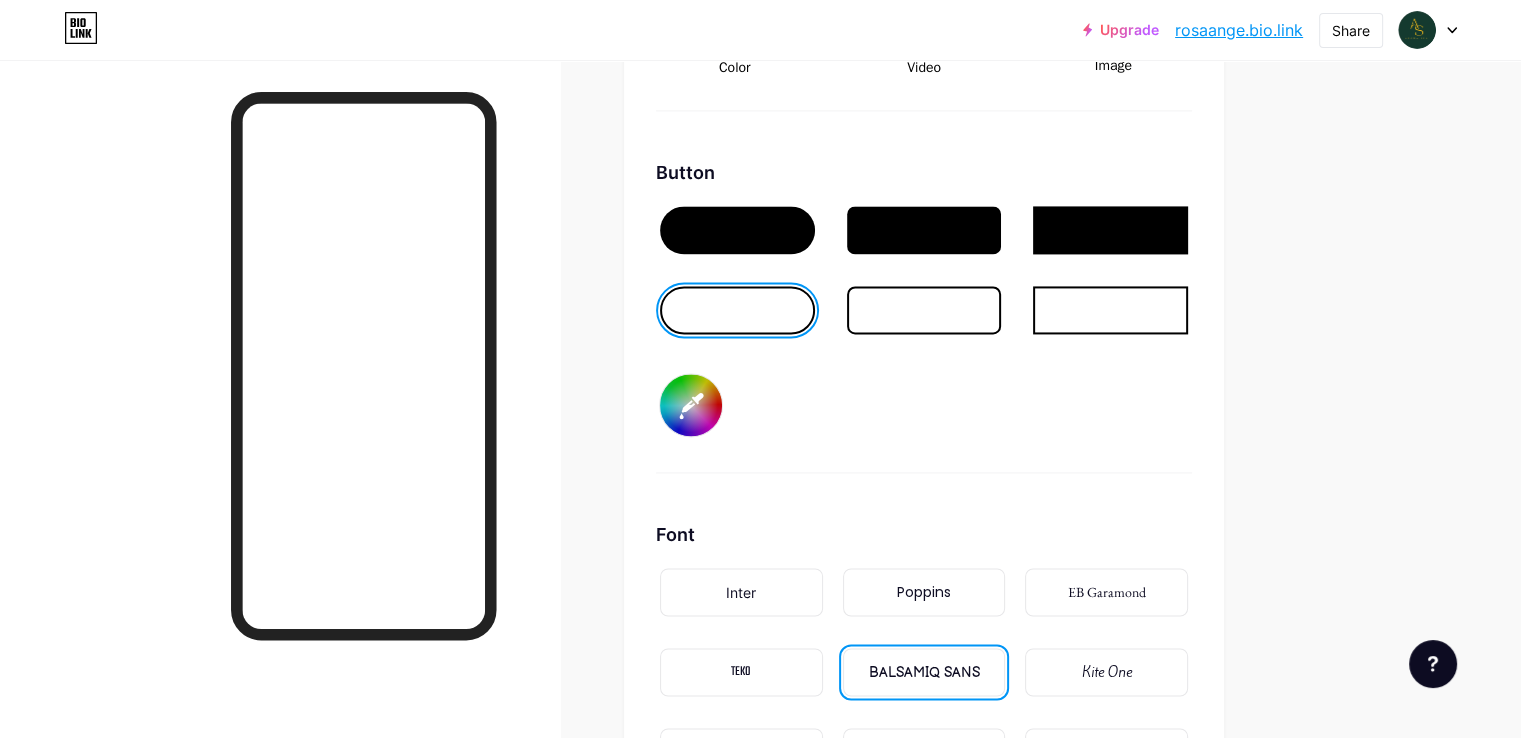 scroll, scrollTop: 2928, scrollLeft: 0, axis: vertical 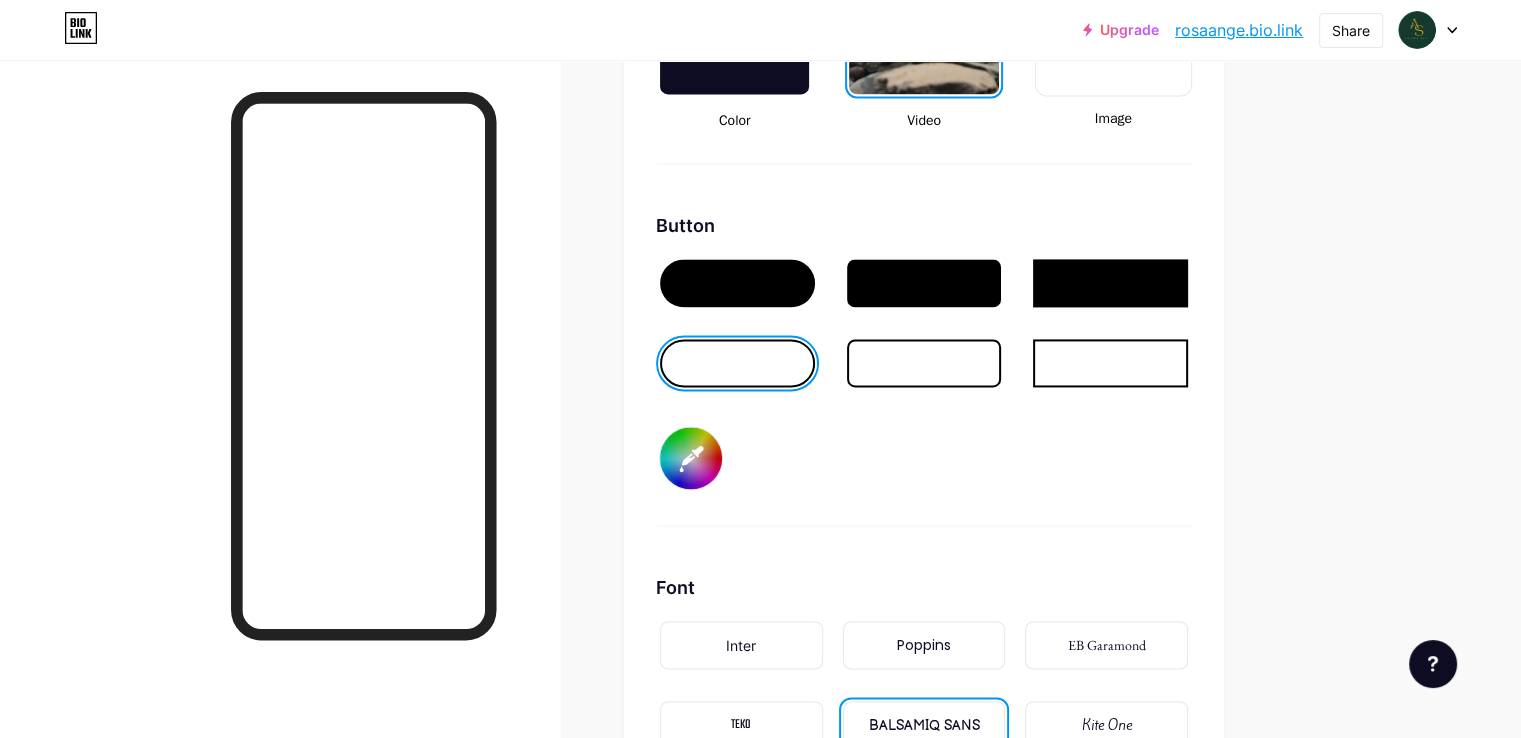 click on "#ffffff" at bounding box center [691, 458] 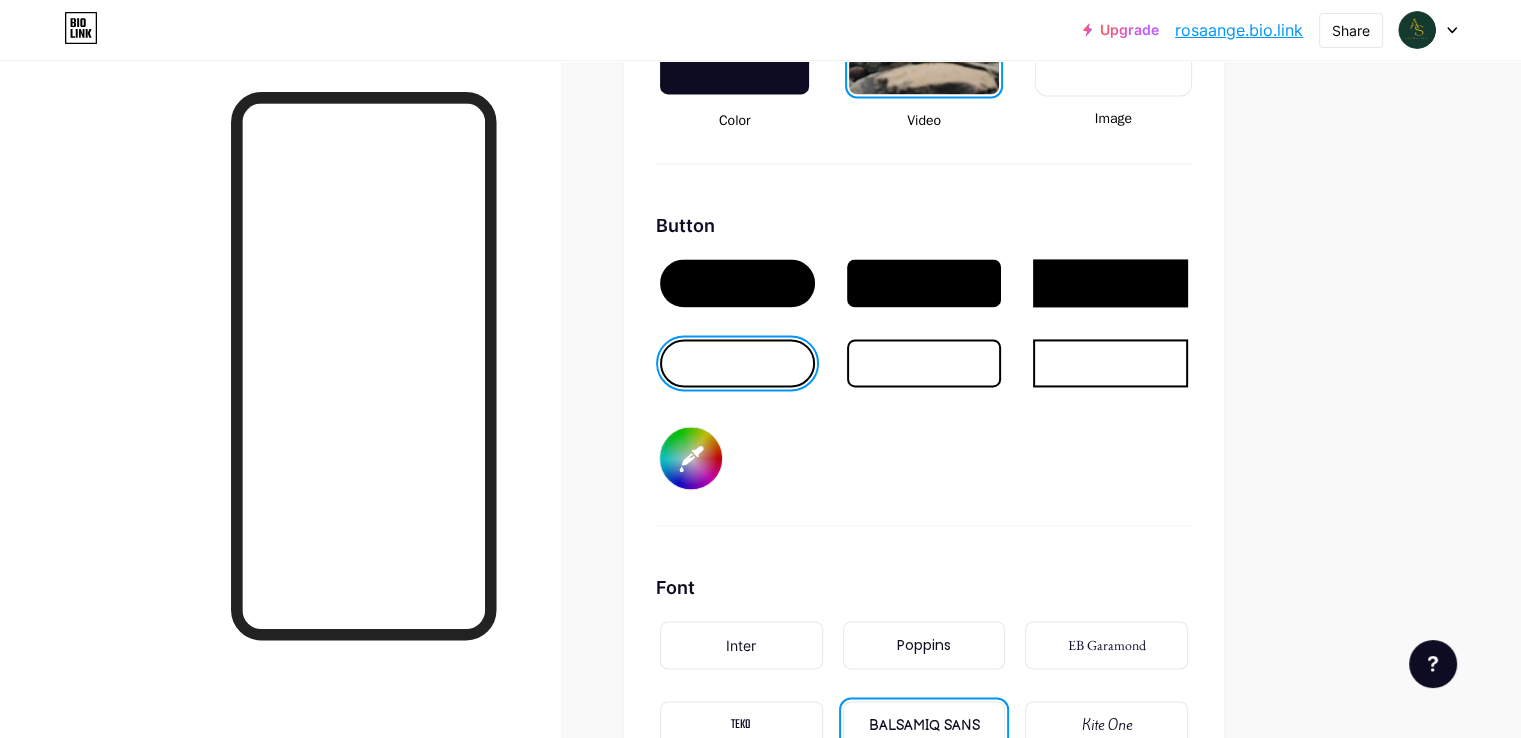 click on "Button       #ffffff" at bounding box center [924, 369] 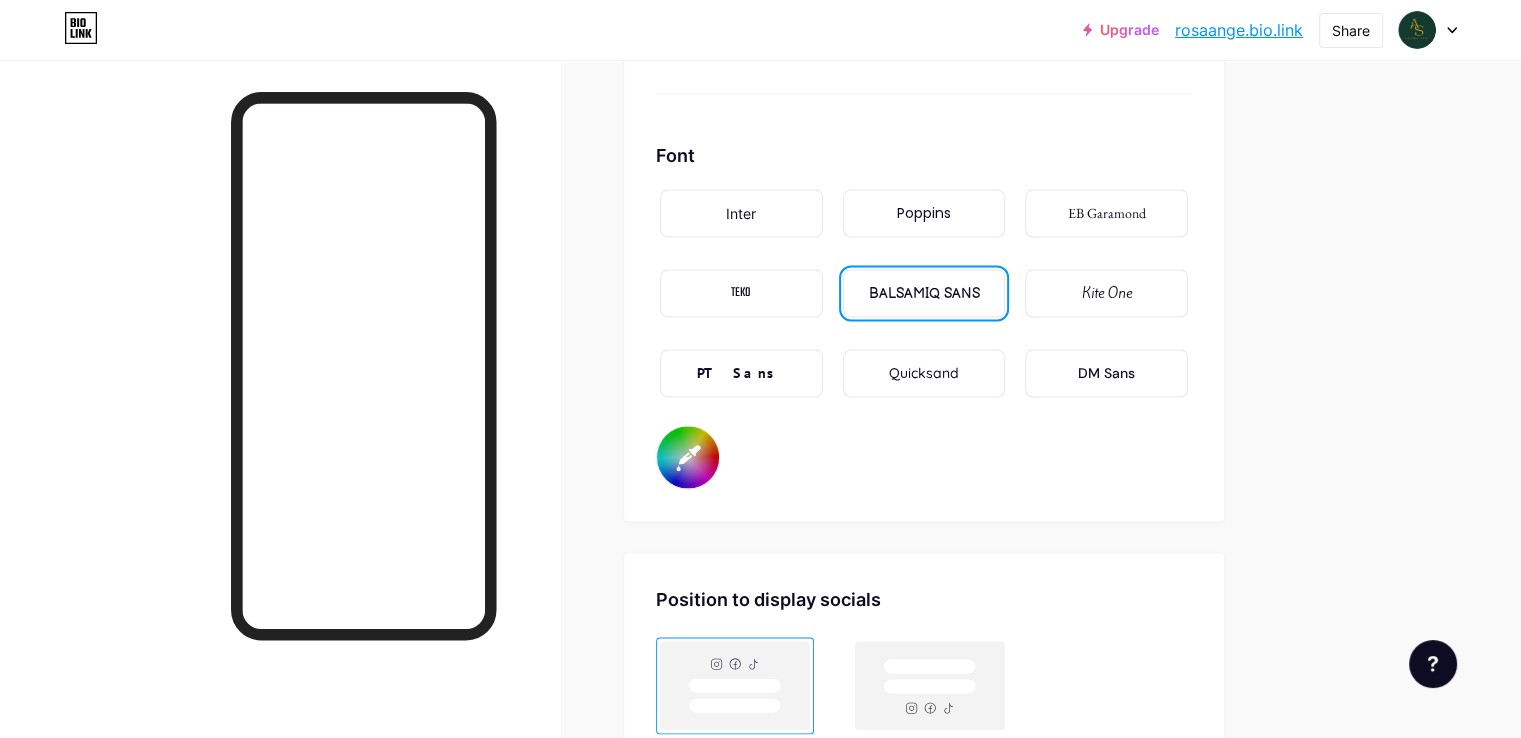 scroll, scrollTop: 3528, scrollLeft: 0, axis: vertical 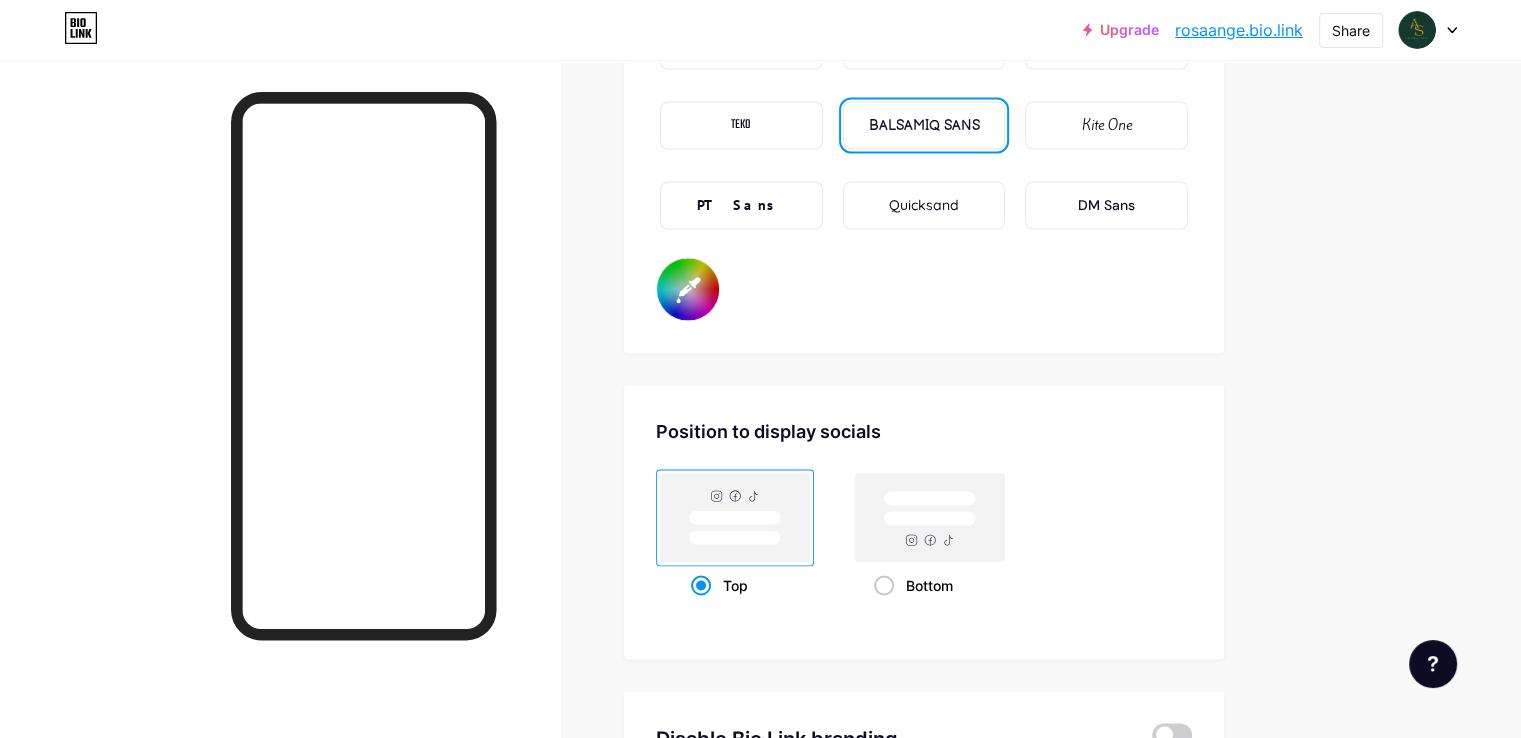 click on "#ffffff" at bounding box center [688, 289] 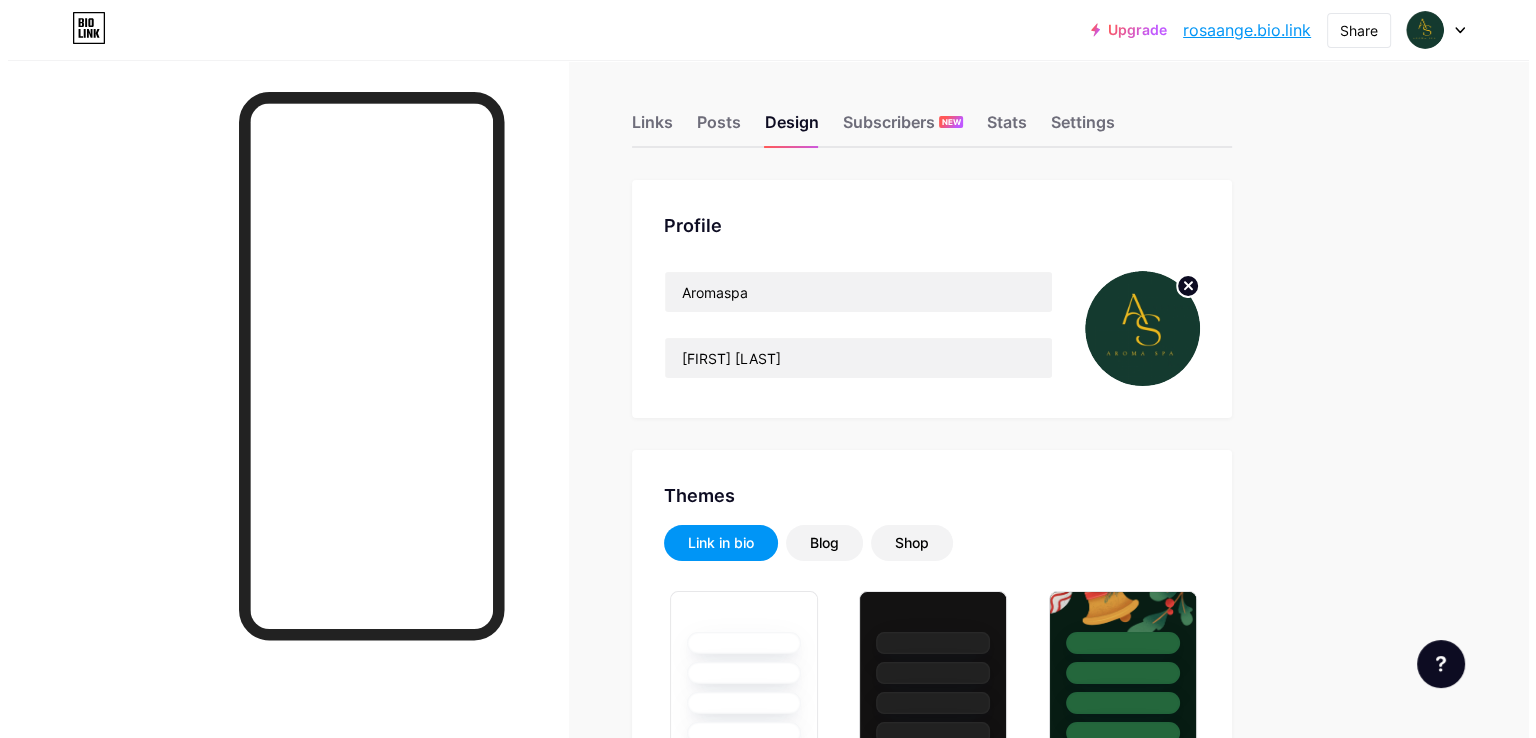 scroll, scrollTop: 0, scrollLeft: 0, axis: both 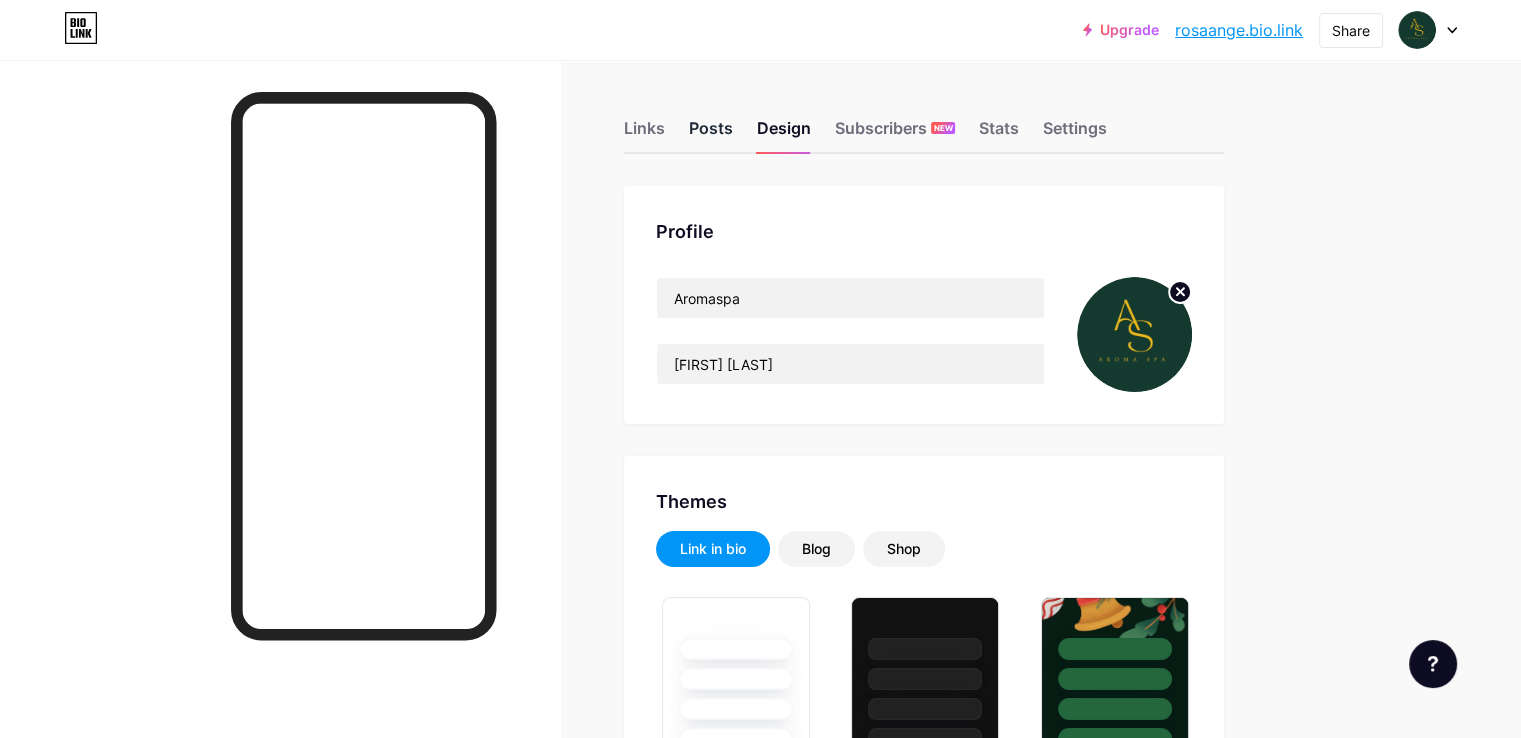 click on "Posts" at bounding box center (711, 134) 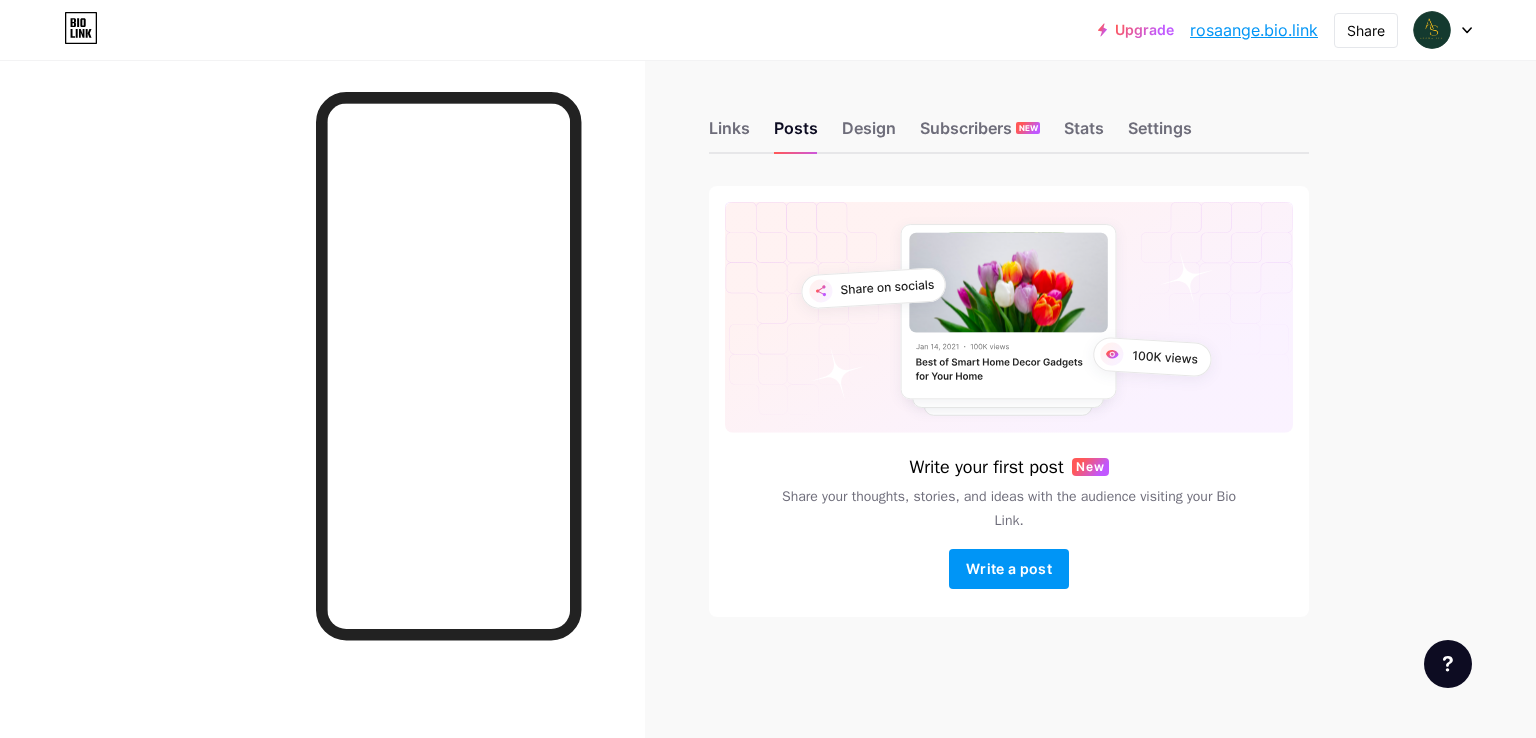 click on "Links
Posts
Design
Subscribers
NEW
Stats
Settings                                                                                                                                                                 Write your first post   New
Share your thoughts, stories, and ideas with the audience visiting your Bio Link.
Write a post                   Feature requests             Help center         Contact support" at bounding box center (696, 388) 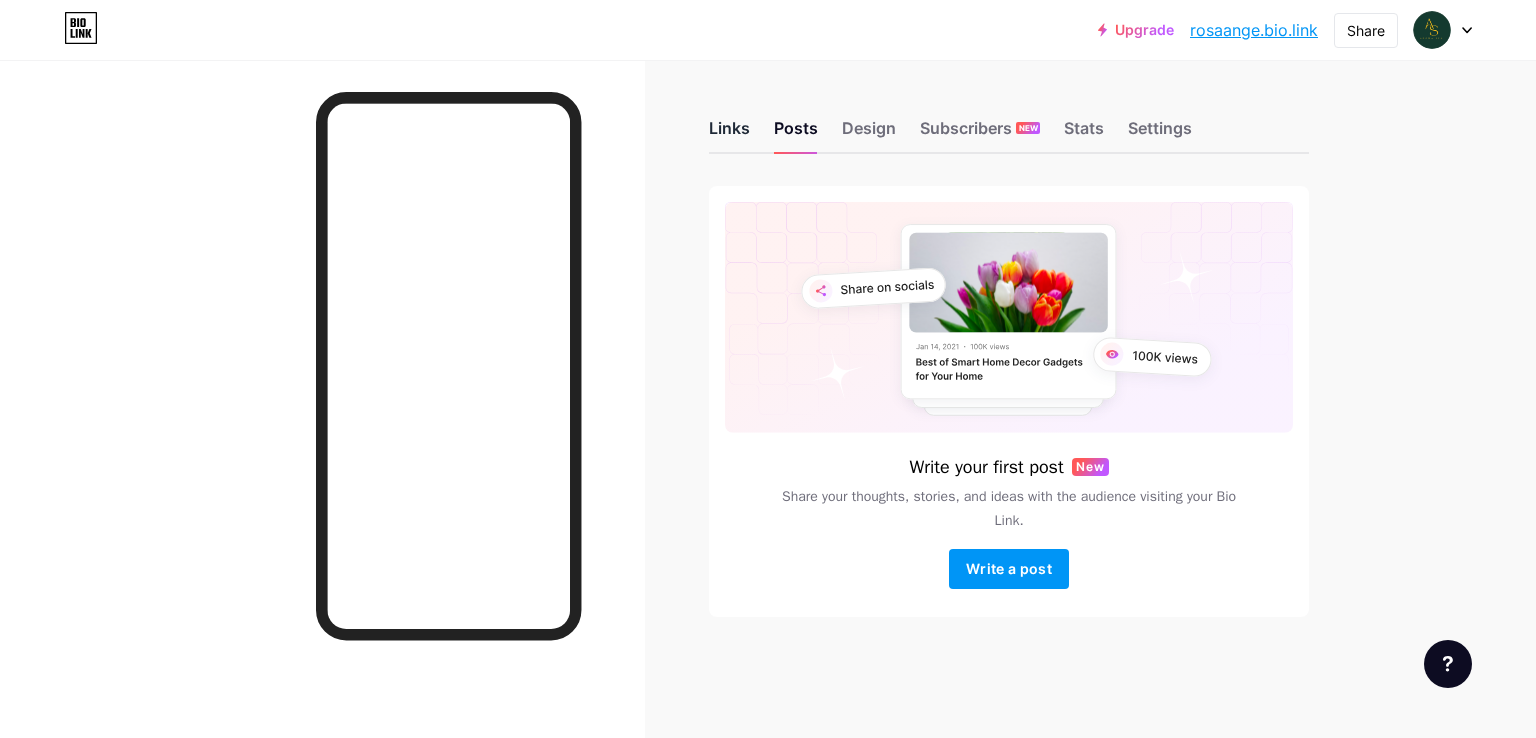 click on "Links" at bounding box center (729, 134) 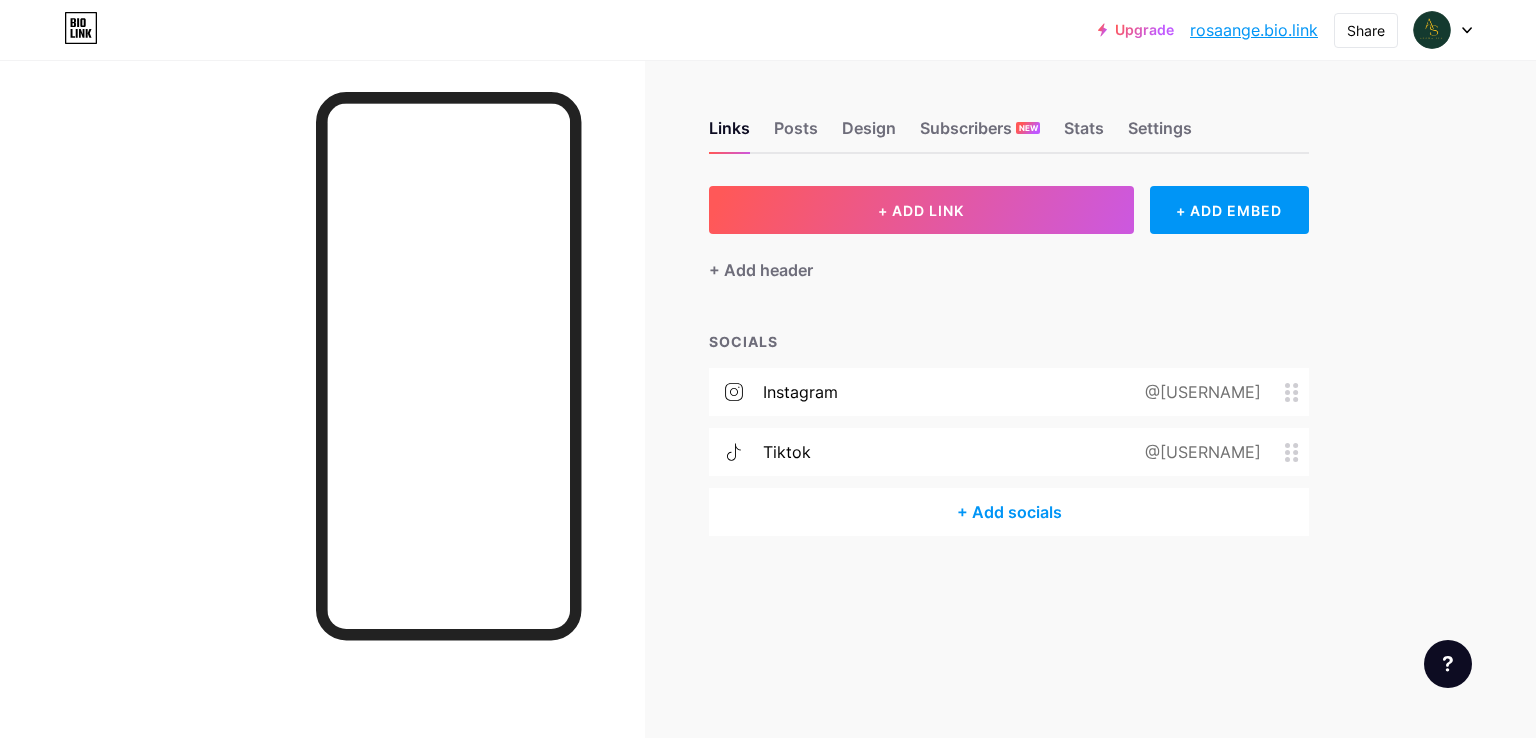 click on "+ Add socials" at bounding box center (1009, 512) 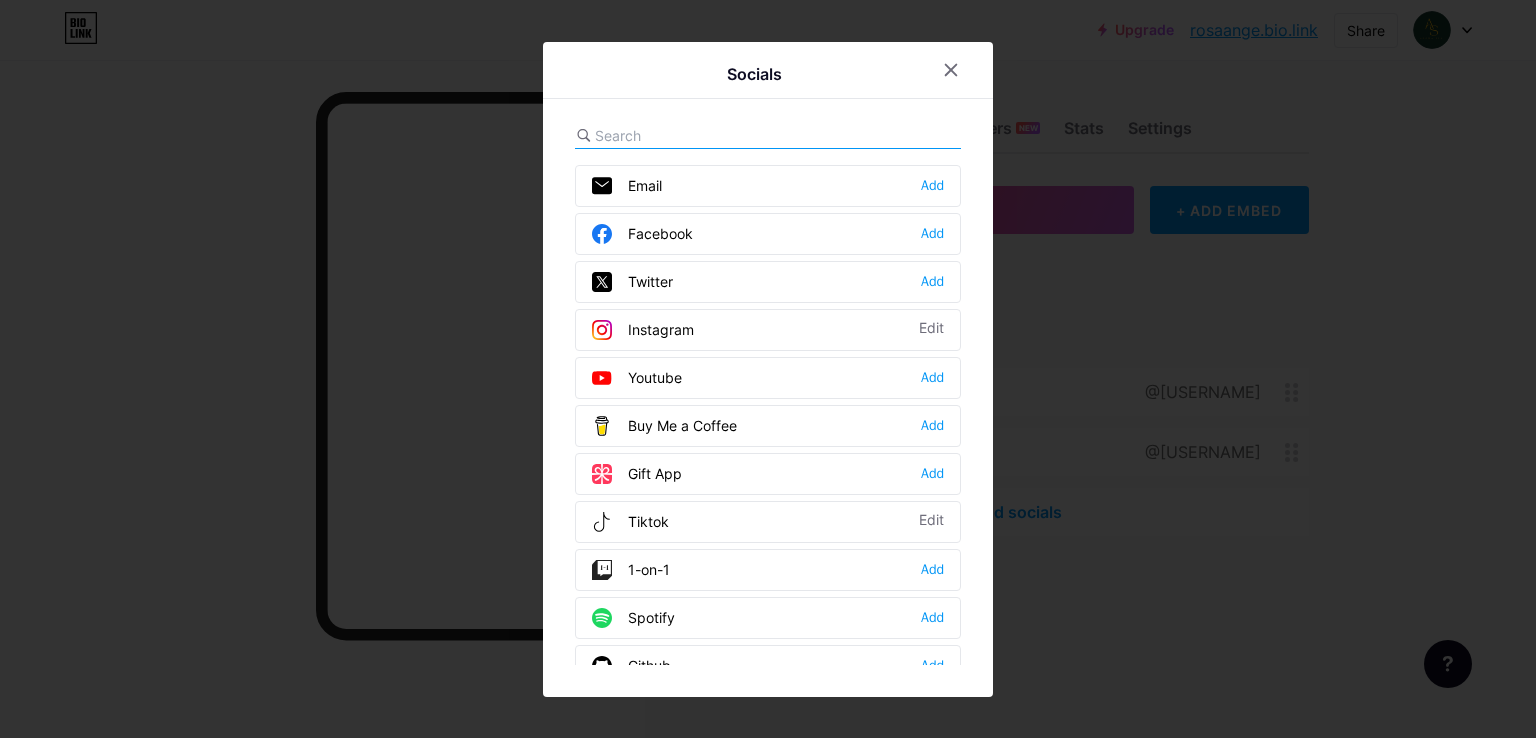 click at bounding box center [705, 135] 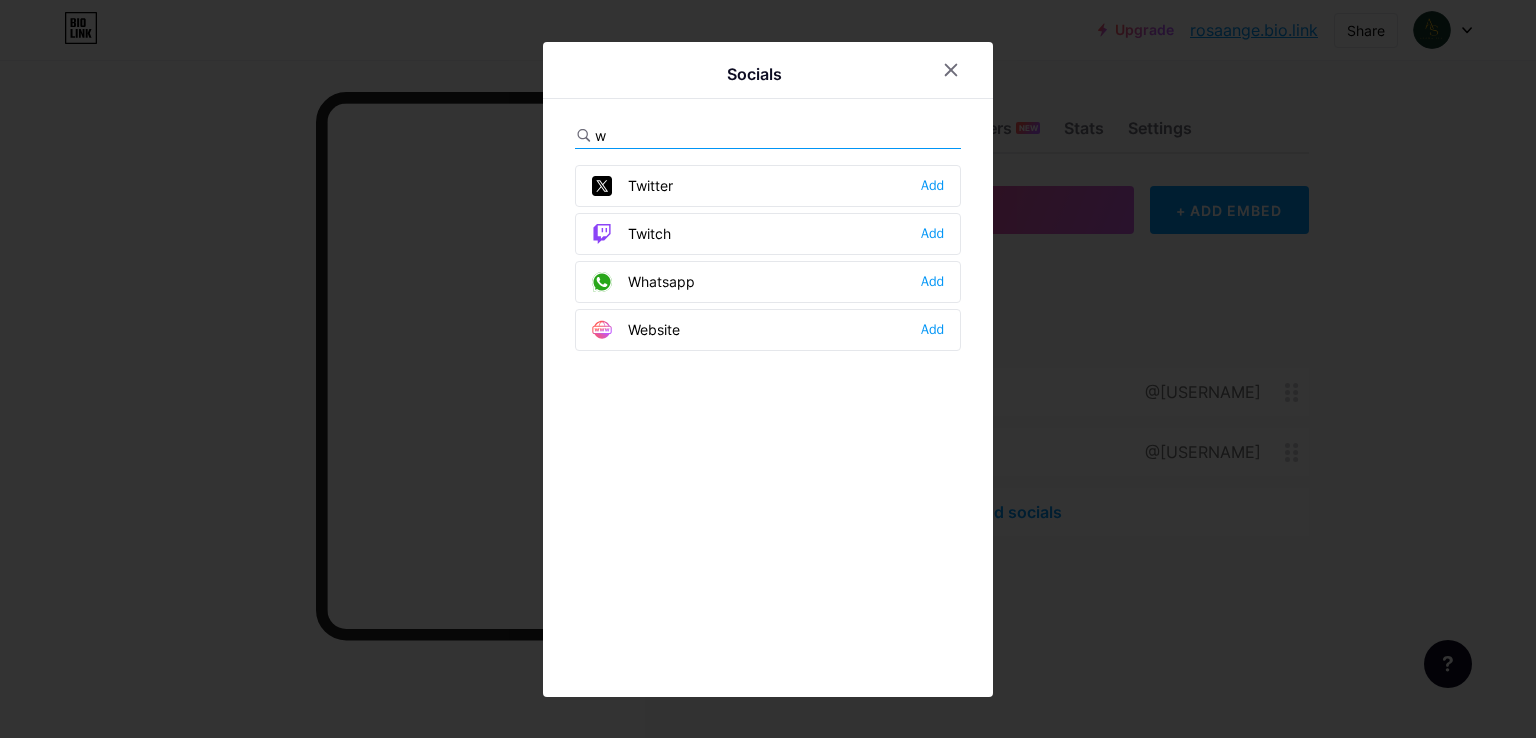 type on "w" 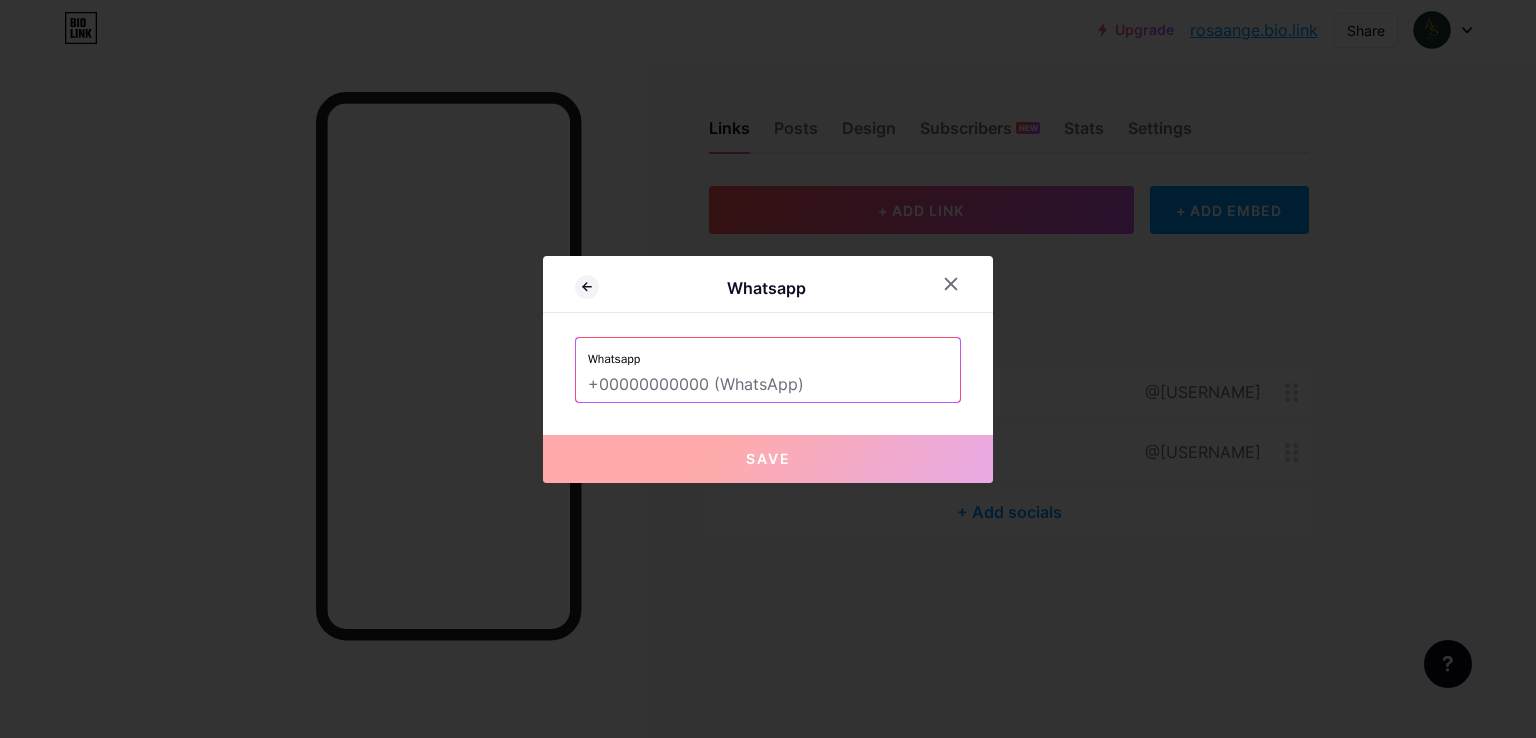 click at bounding box center (768, 385) 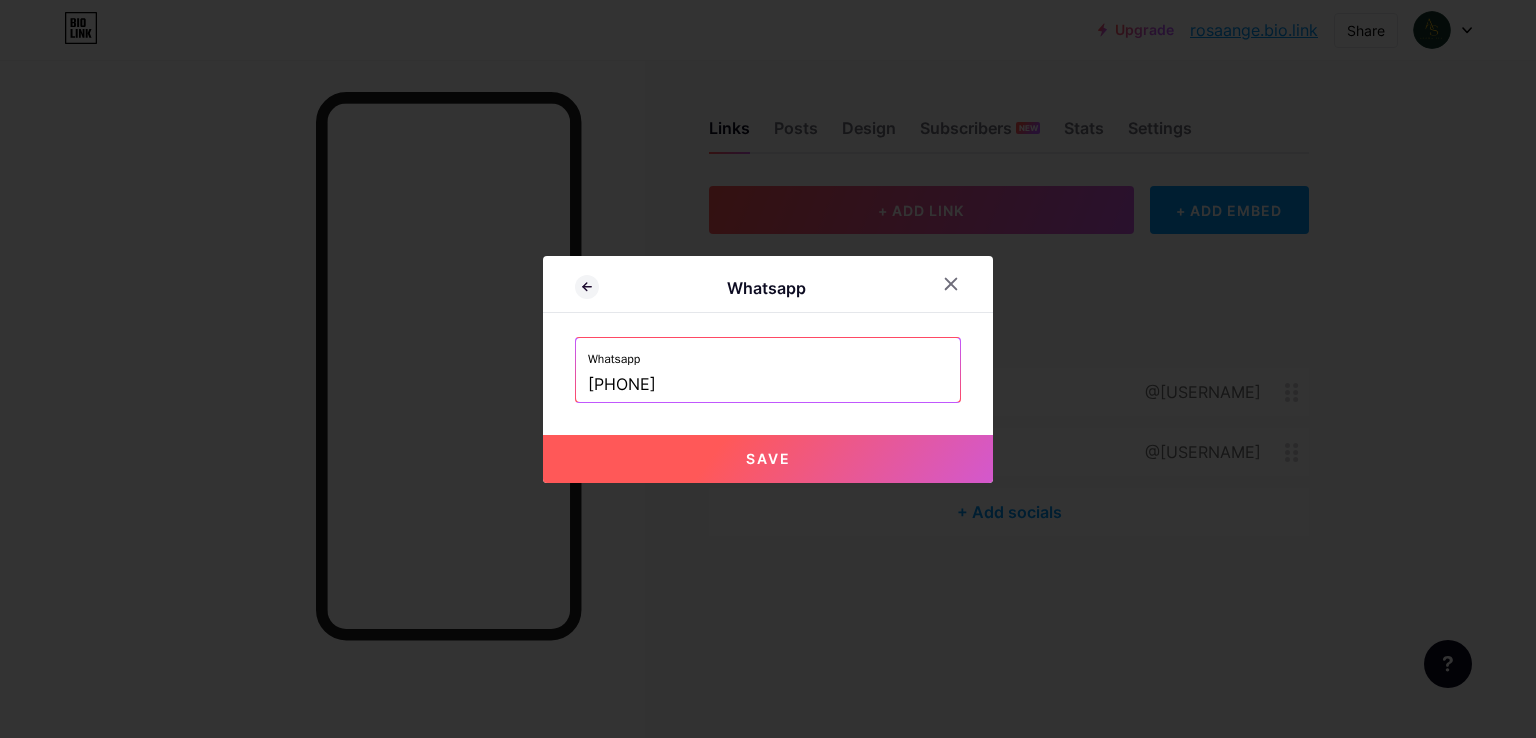 click on "Save" at bounding box center [768, 459] 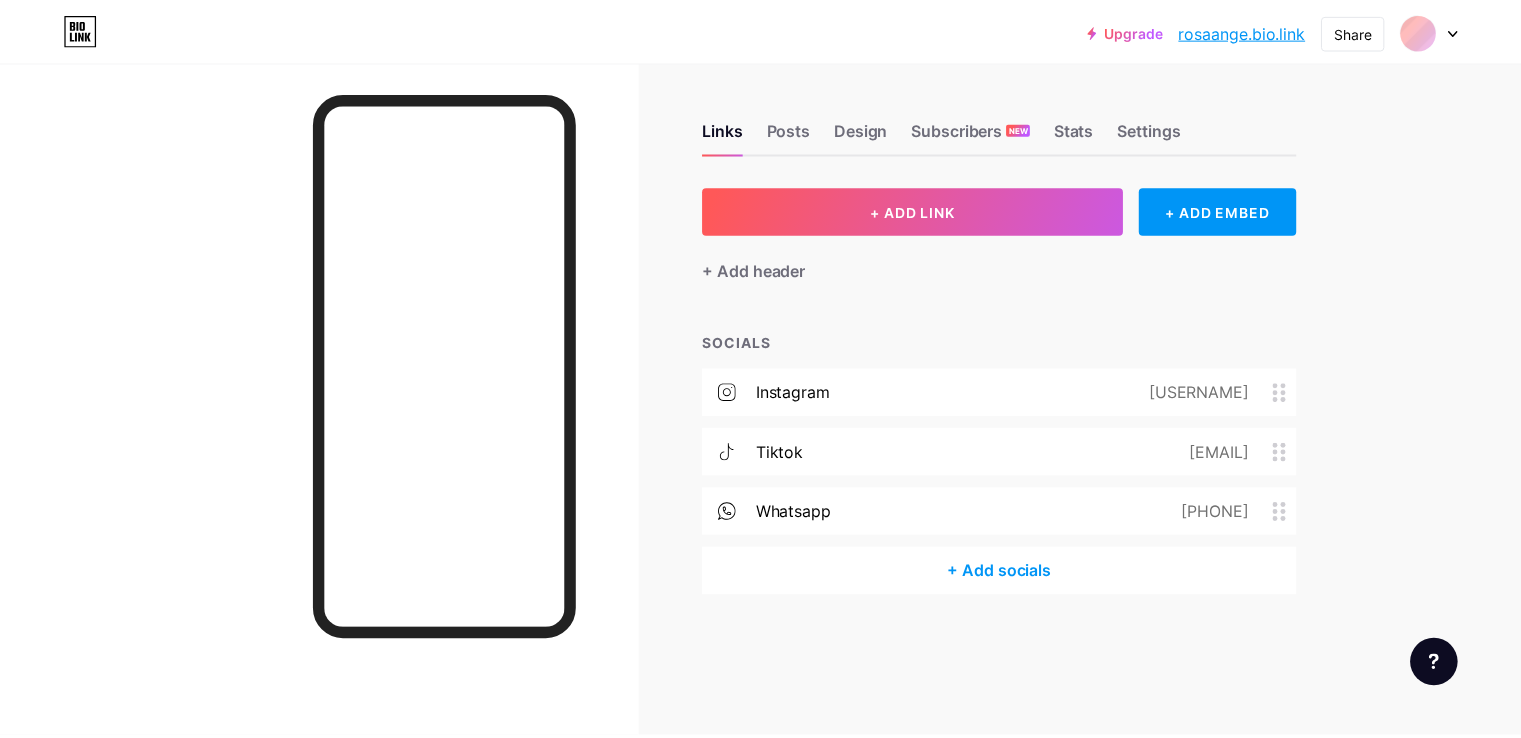 scroll, scrollTop: 0, scrollLeft: 0, axis: both 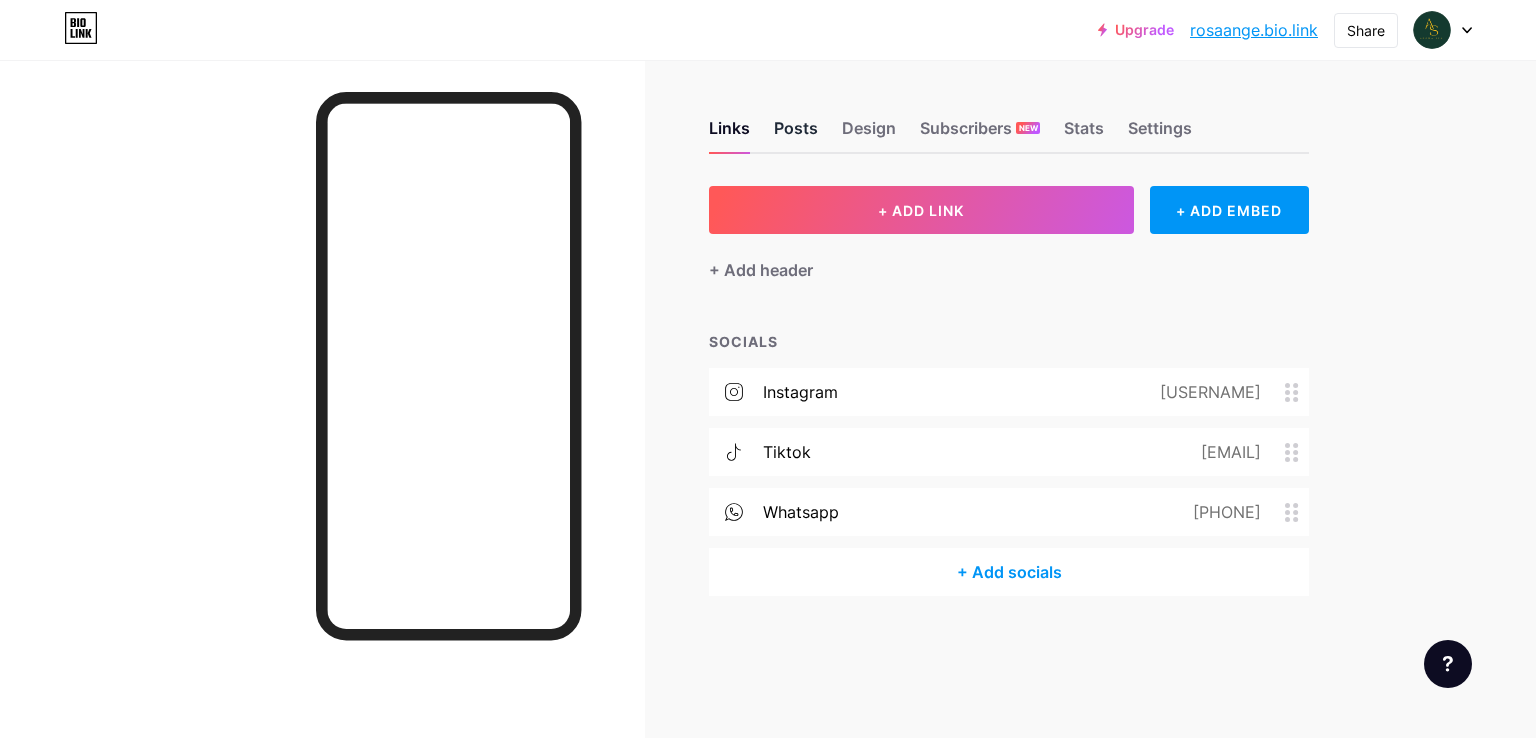 click on "Posts" at bounding box center (796, 134) 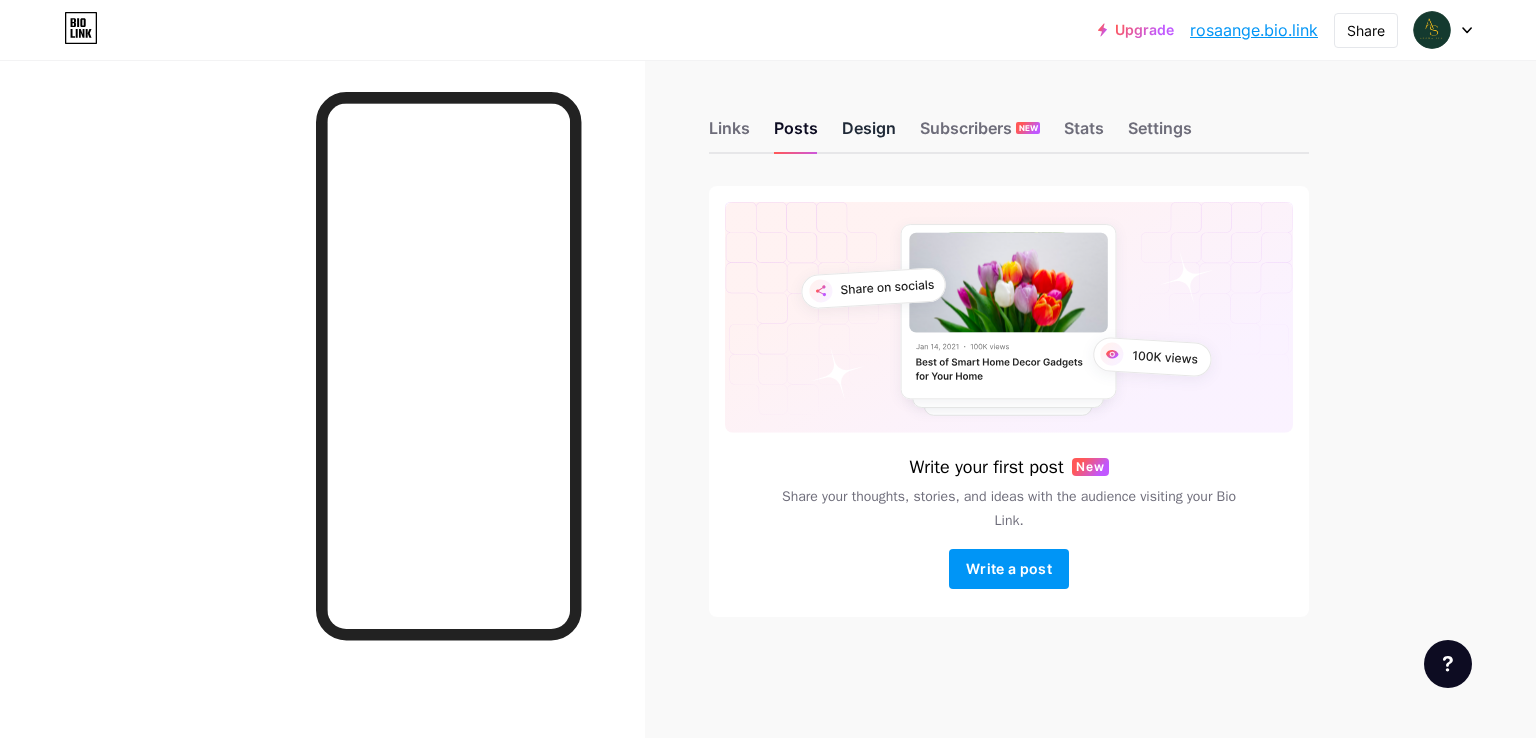 click on "Design" at bounding box center (869, 134) 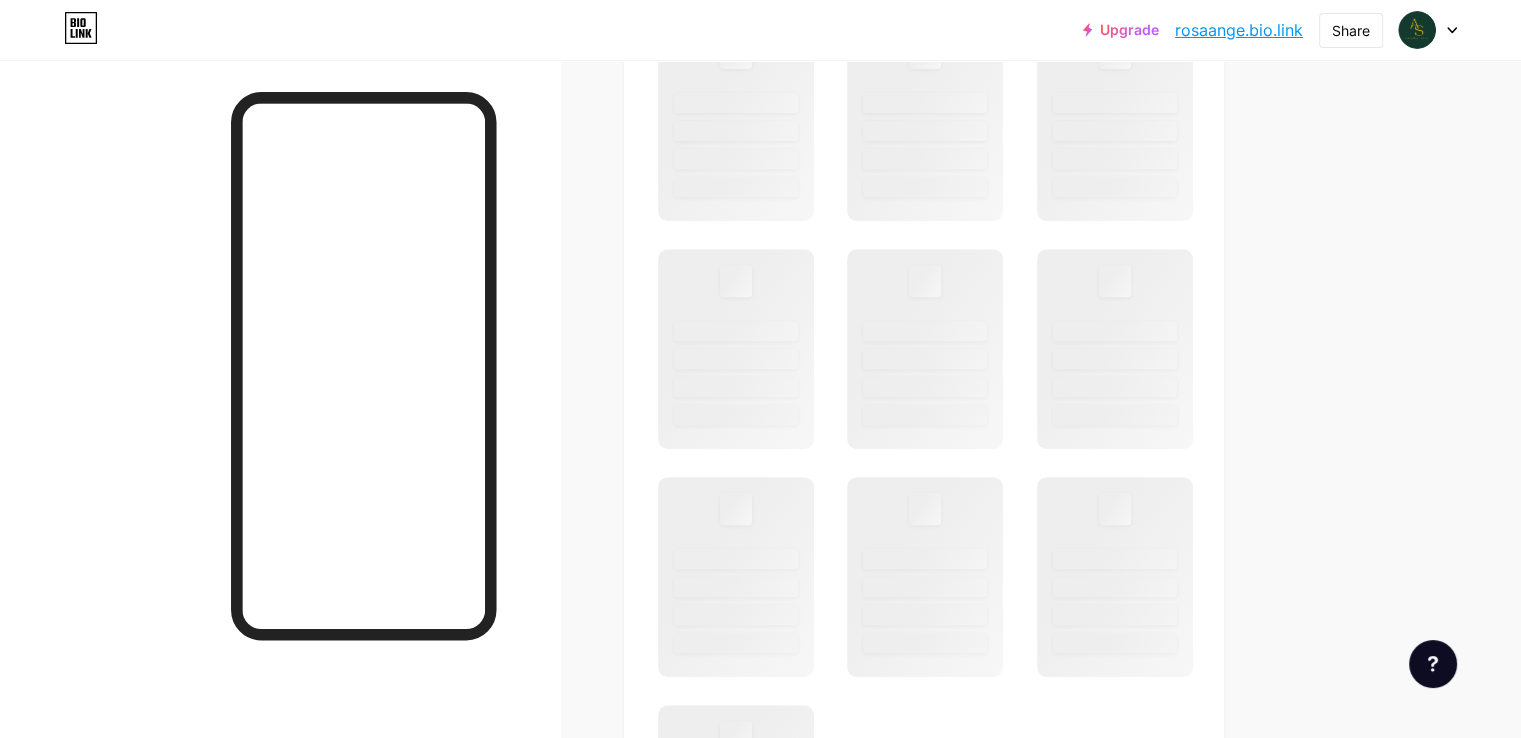 type on "#000000" 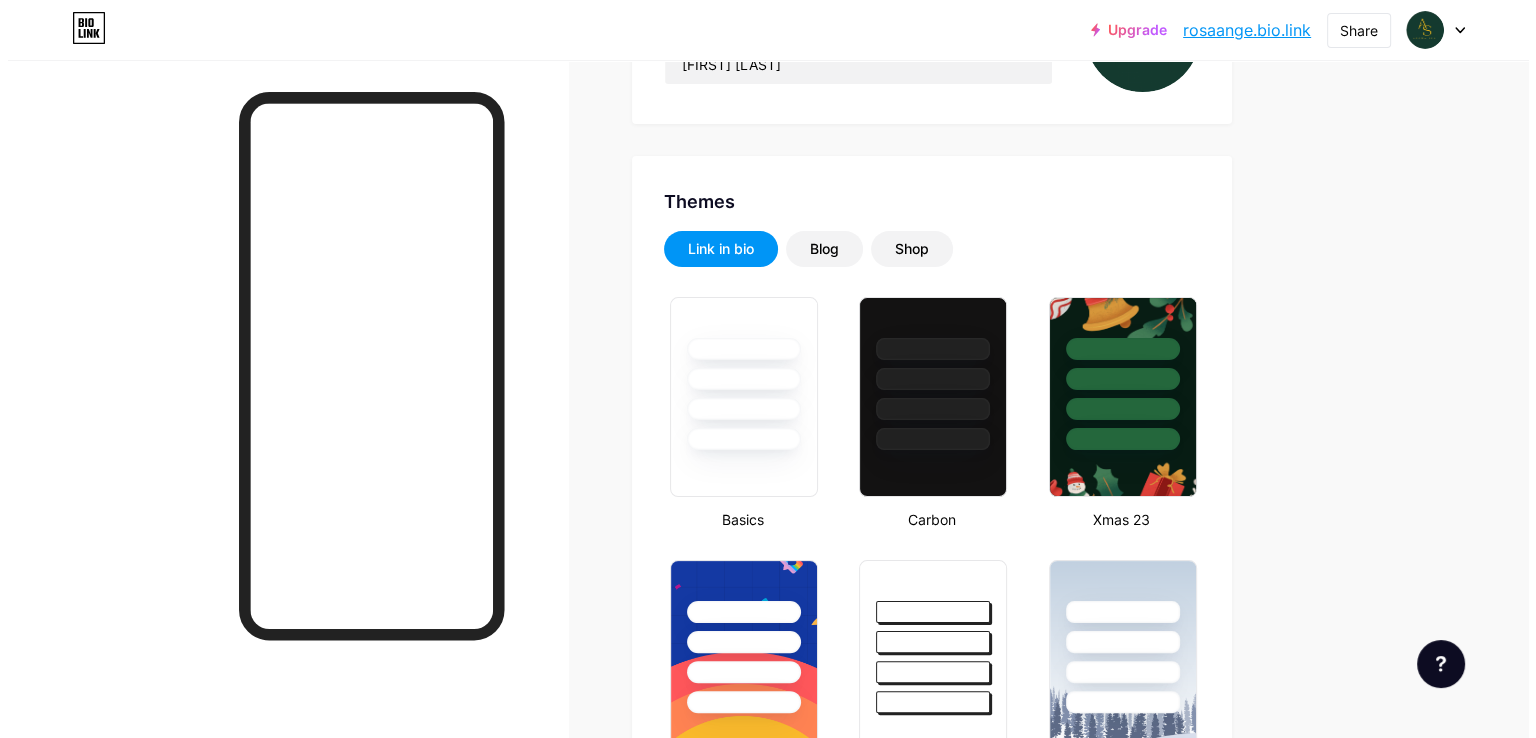 scroll, scrollTop: 0, scrollLeft: 0, axis: both 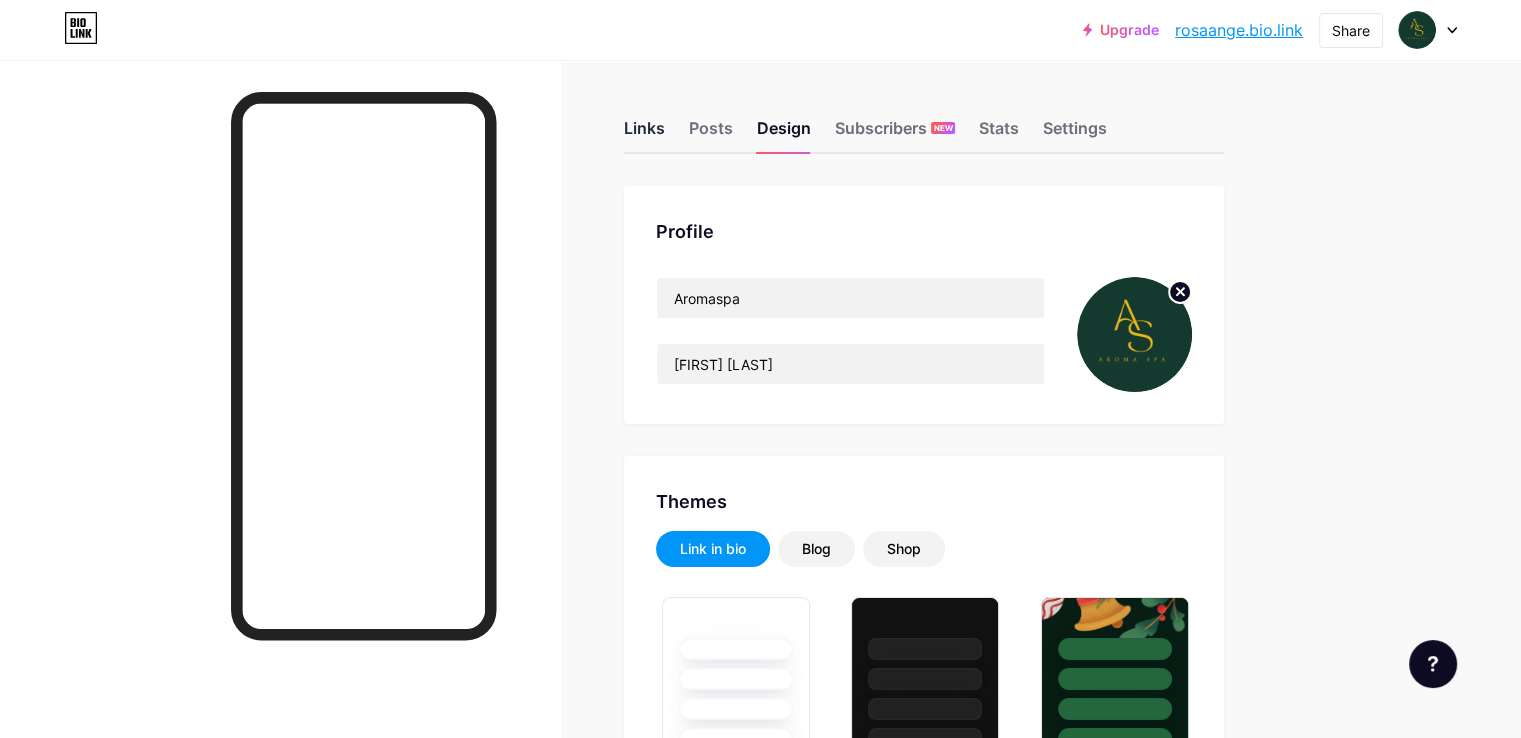 click on "Links" at bounding box center (644, 134) 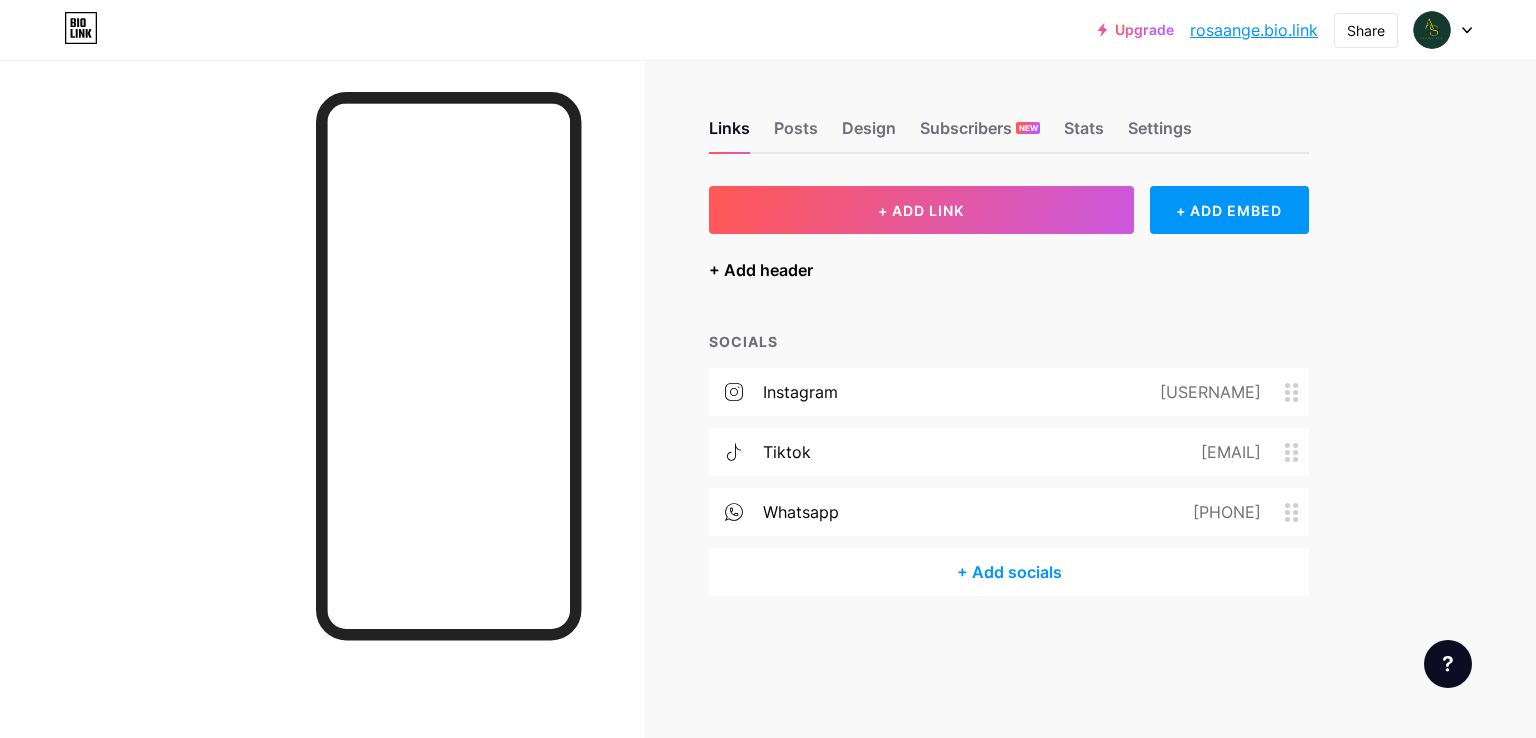 click on "+ Add header" at bounding box center (761, 270) 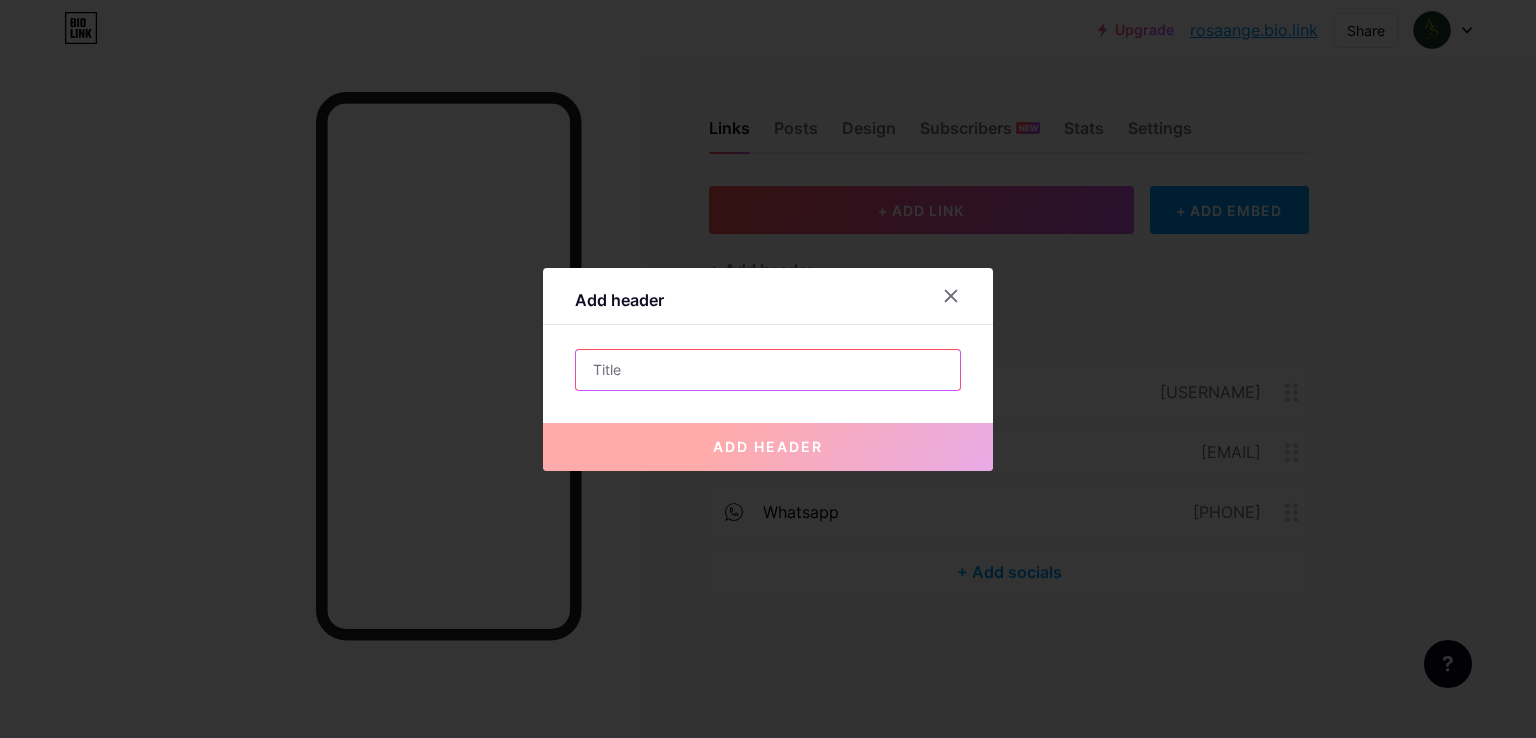 click at bounding box center [768, 370] 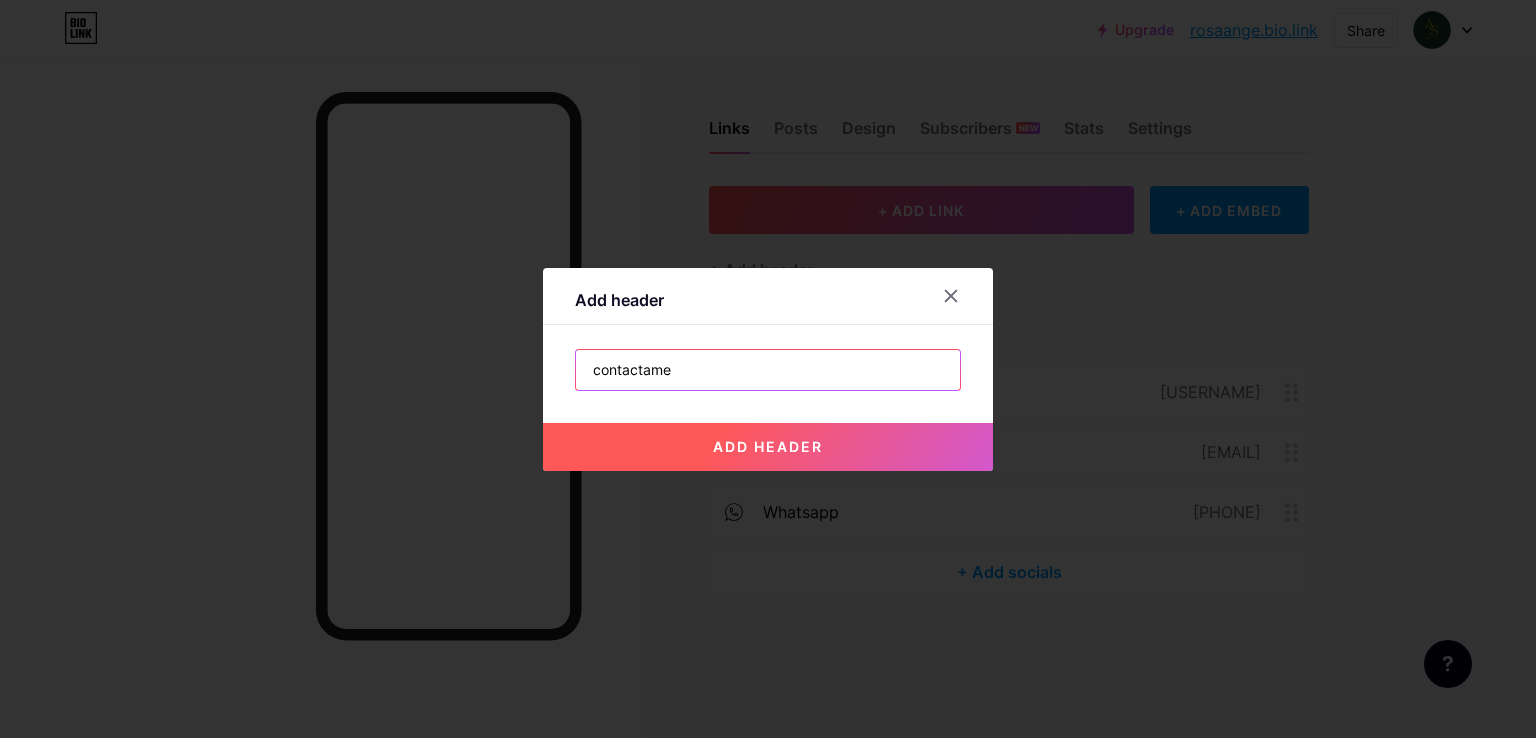 type on "contactame" 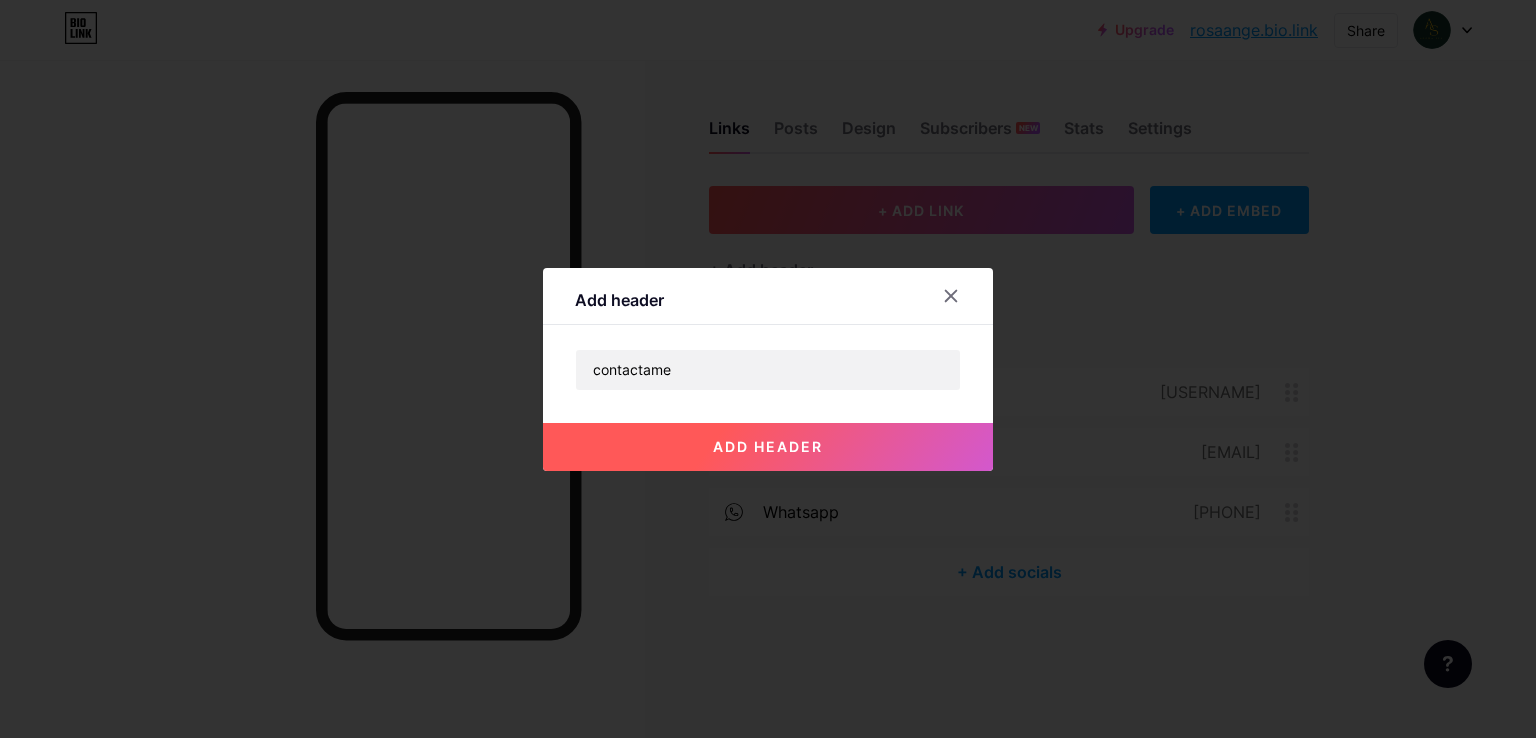 click on "add header" at bounding box center (768, 447) 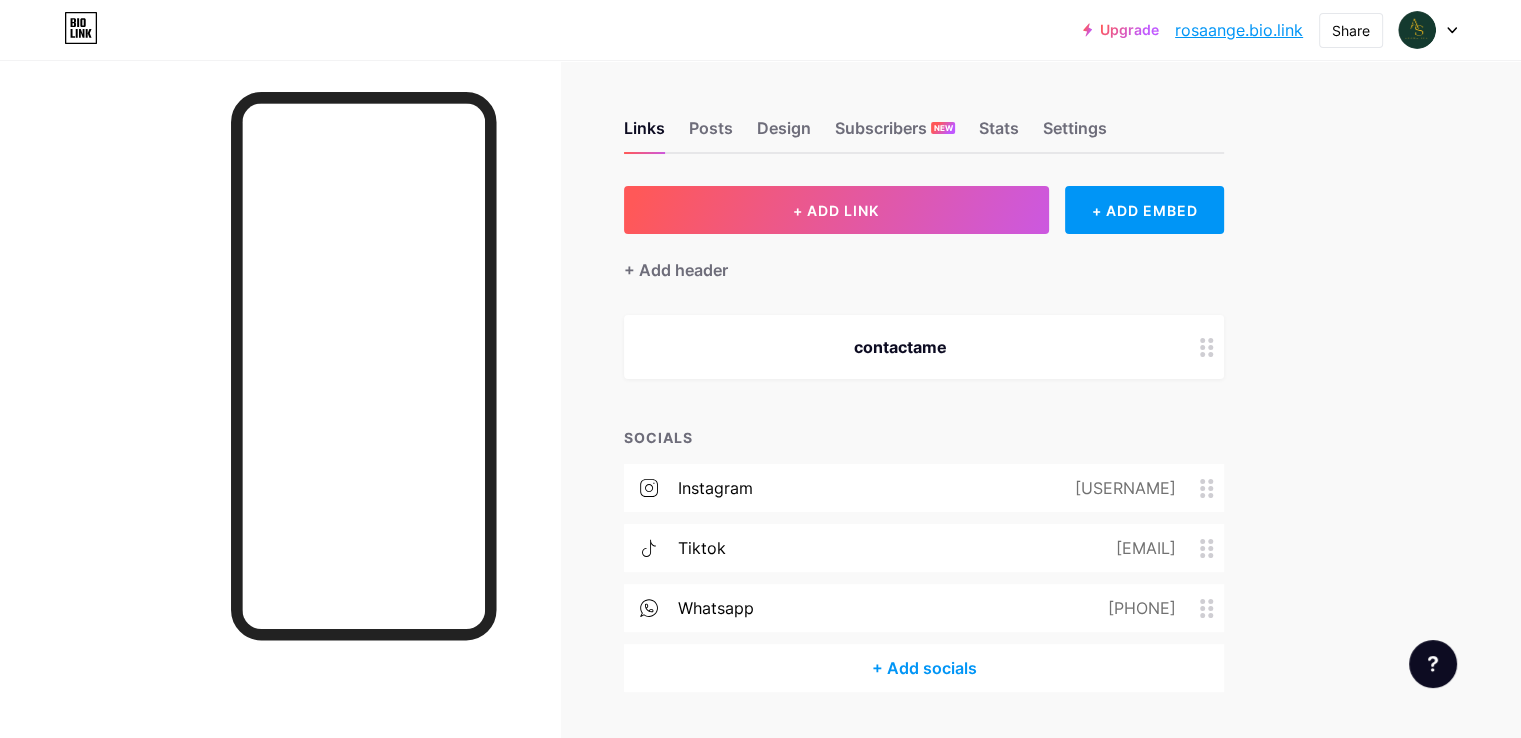 click on "contactame" at bounding box center (900, 347) 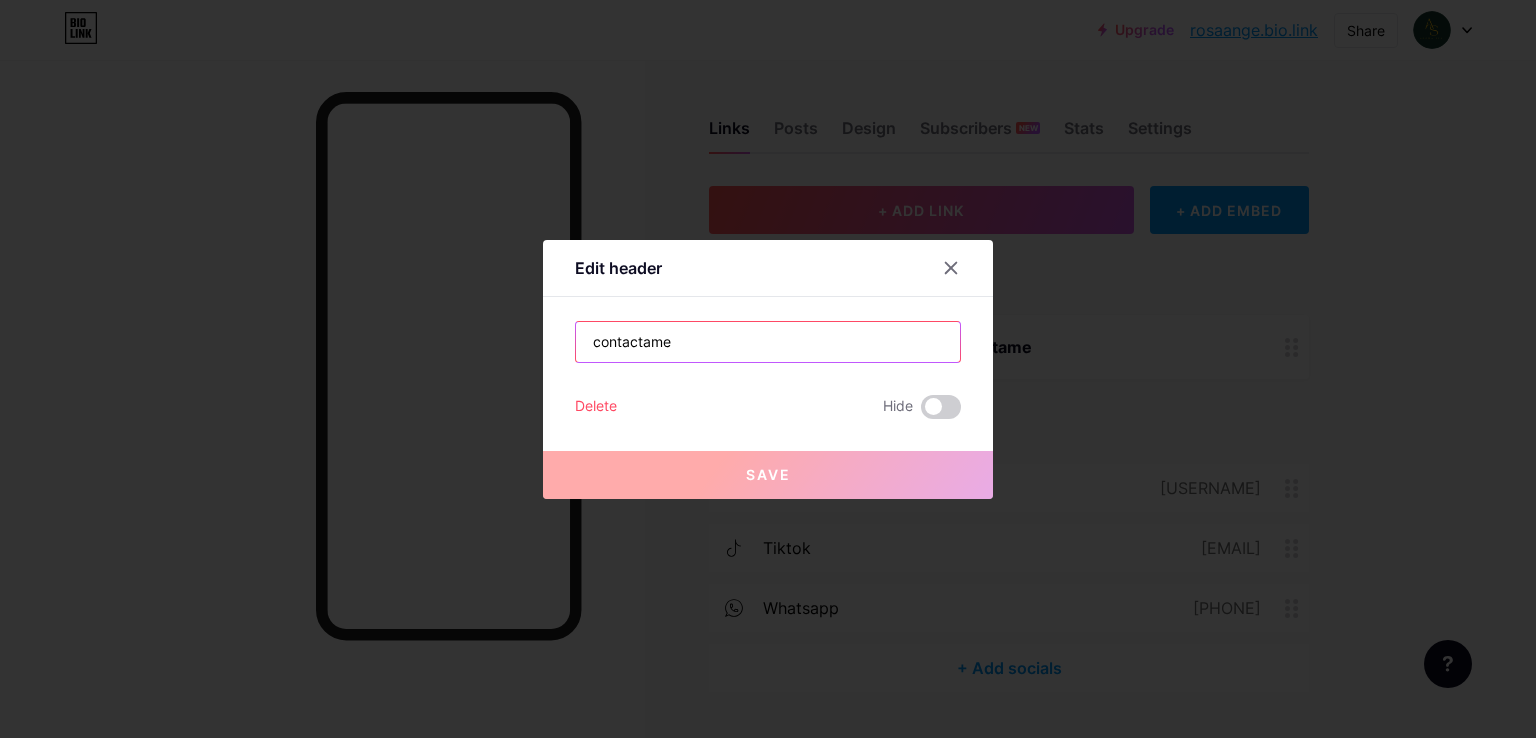 drag, startPoint x: 741, startPoint y: 349, endPoint x: 463, endPoint y: 350, distance: 278.0018 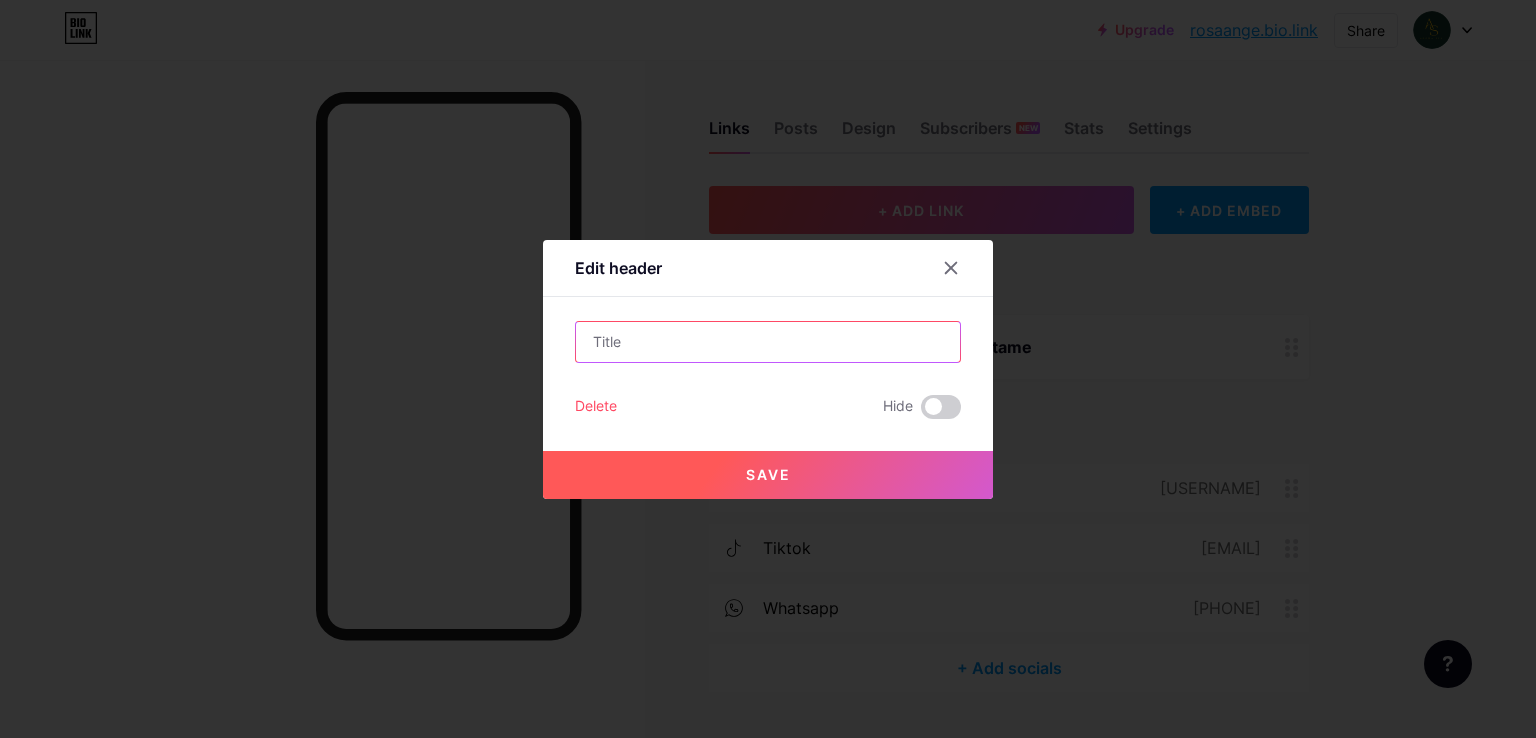 click at bounding box center (768, 342) 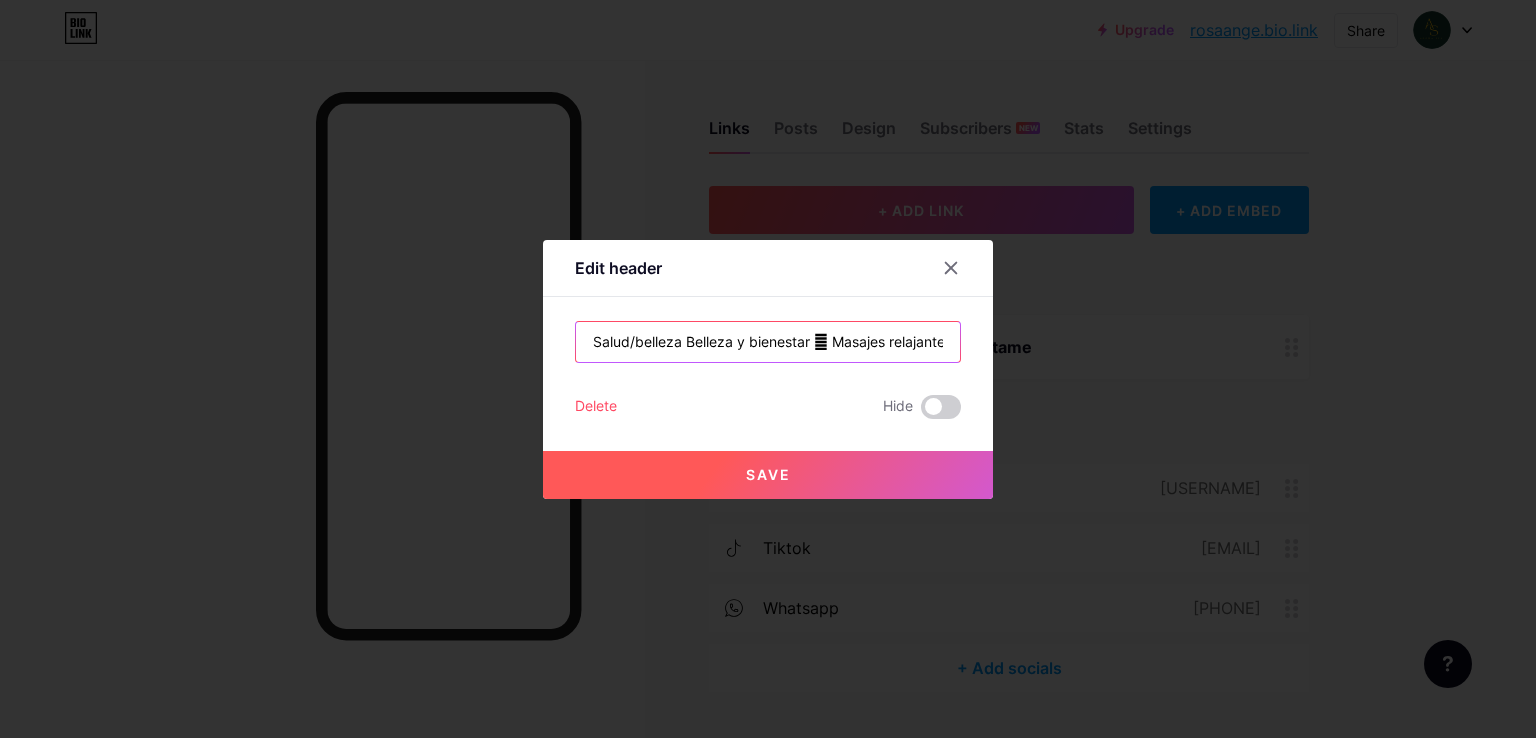 scroll, scrollTop: 0, scrollLeft: 180, axis: horizontal 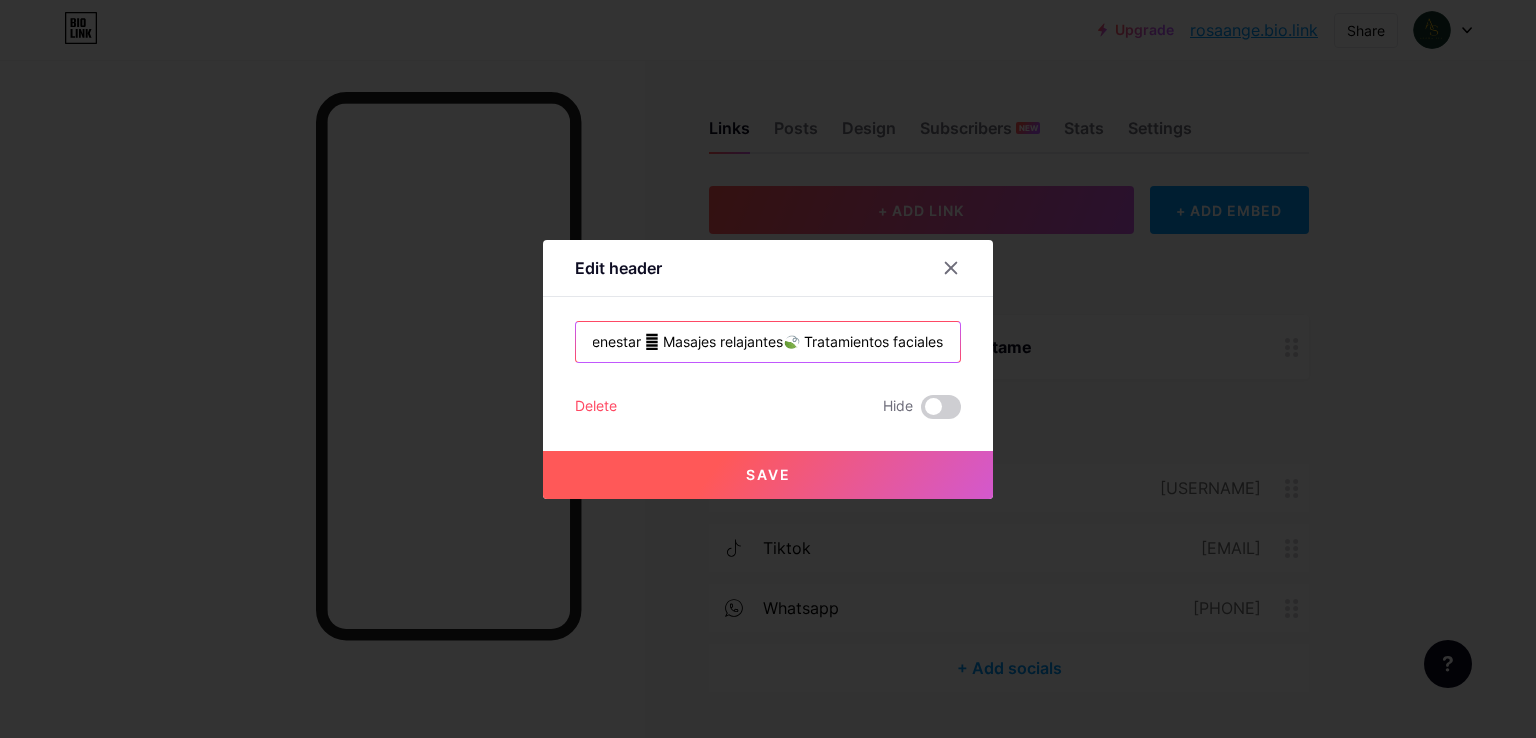 type on "Salud/belleza Belleza y bienestar 🪷 Masajes relajantes🍃 Tratamientos faciales" 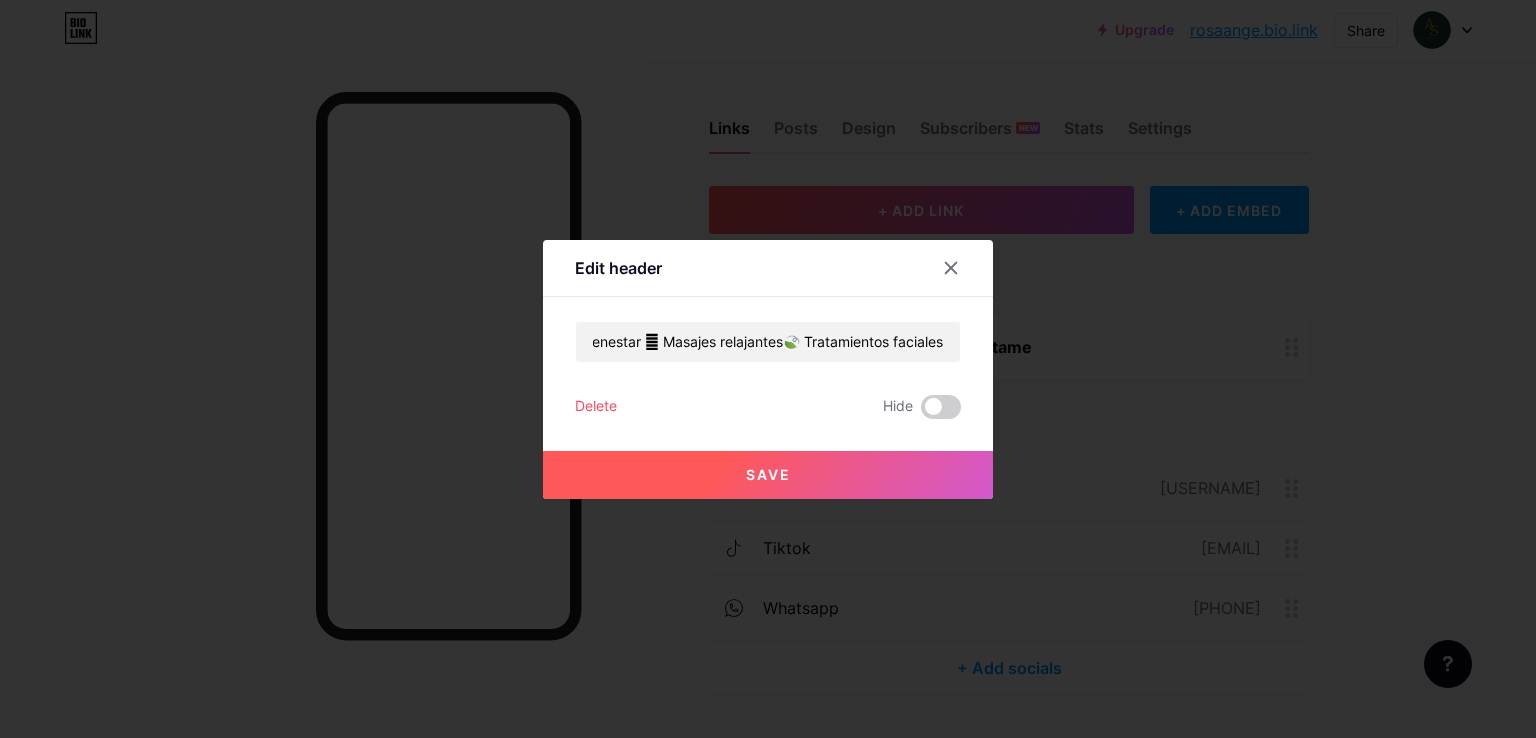 scroll, scrollTop: 0, scrollLeft: 0, axis: both 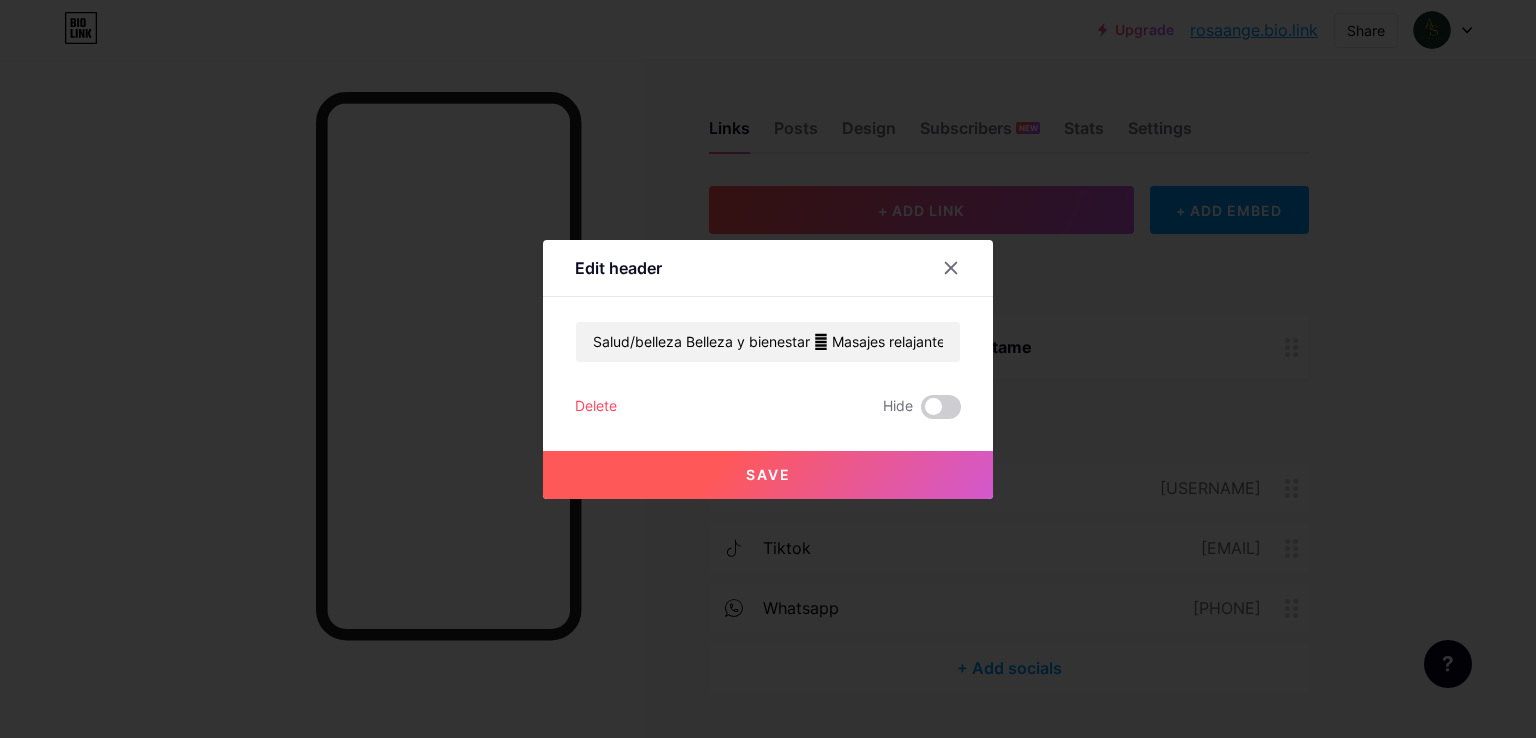 click on "Save" at bounding box center [768, 475] 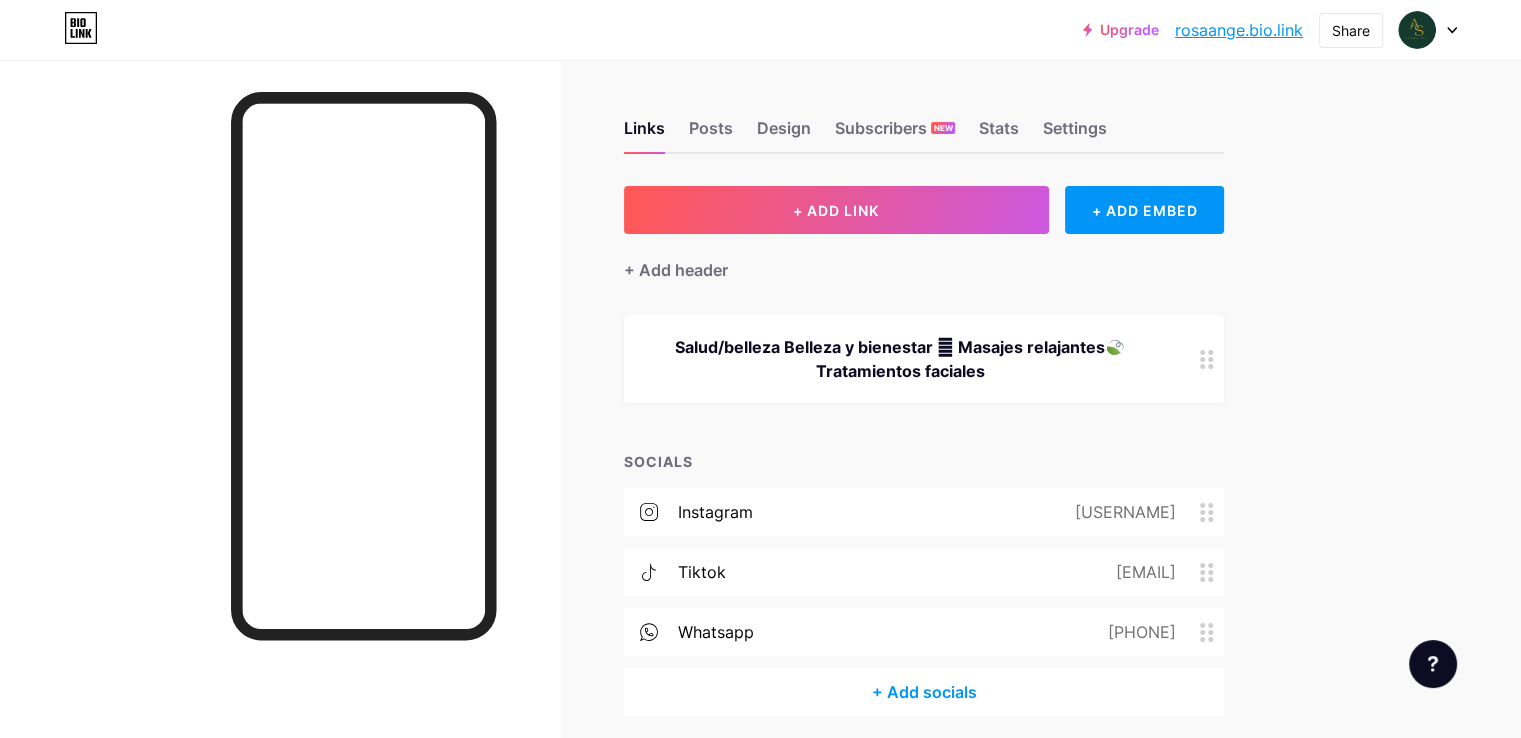 click on "Salud/belleza Belleza y bienestar 🪷 Masajes relajantes🍃 Tratamientos faciales" at bounding box center (924, 359) 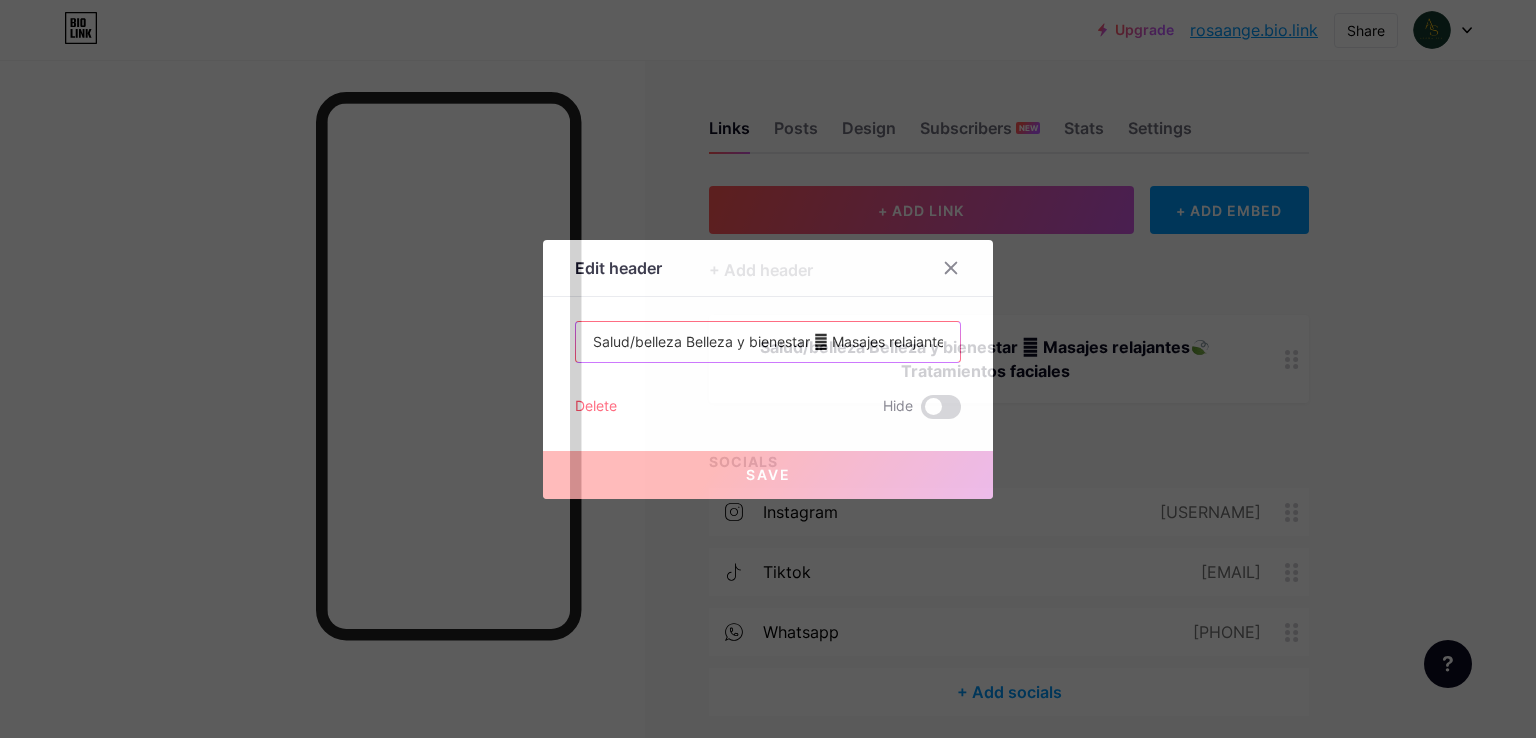 click on "Salud/belleza Belleza y bienestar 🪷 Masajes relajantes🍃 Tratamientos faciales" at bounding box center [768, 342] 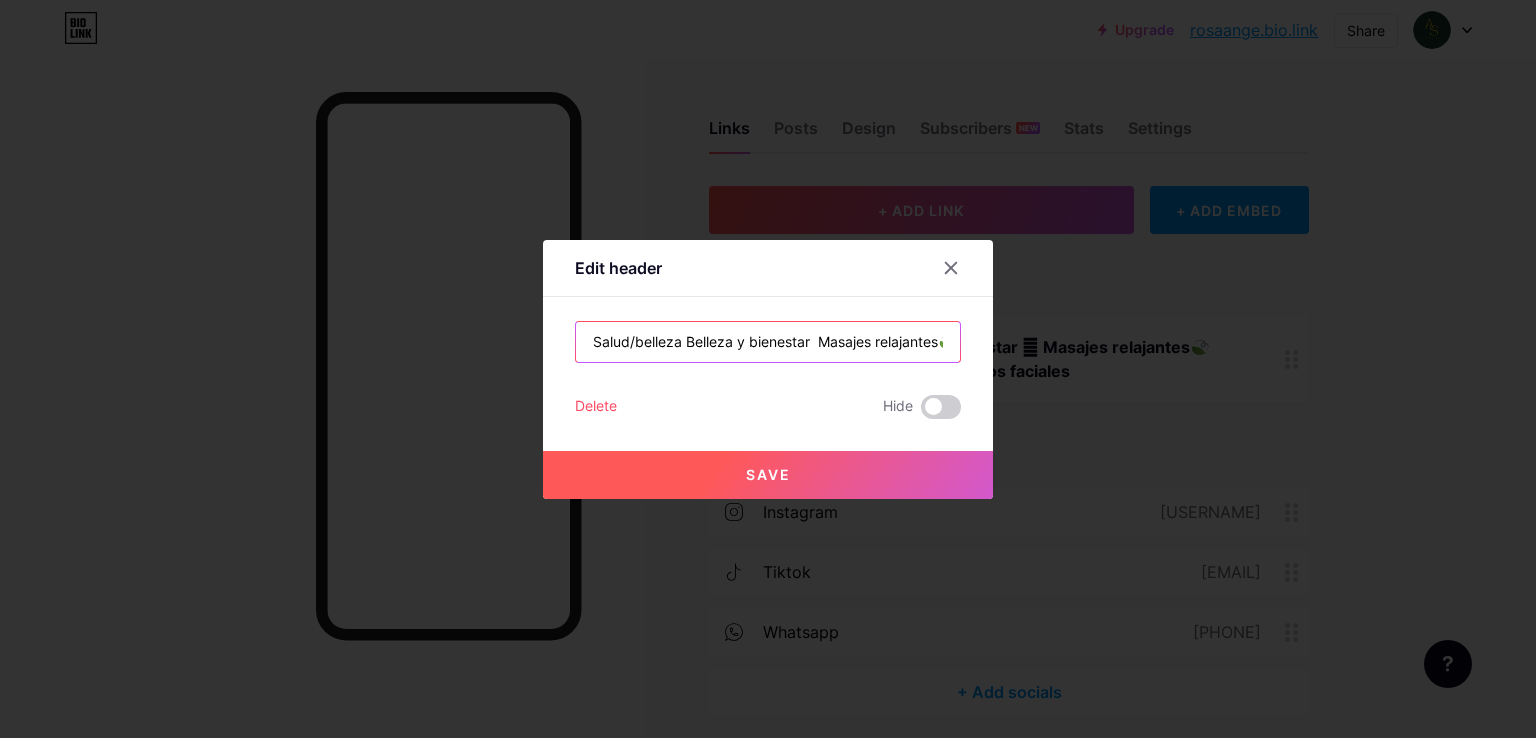 click on "Salud/belleza Belleza y bienestar  Masajes relajantes🍃 Tratamientos faciales" at bounding box center [768, 342] 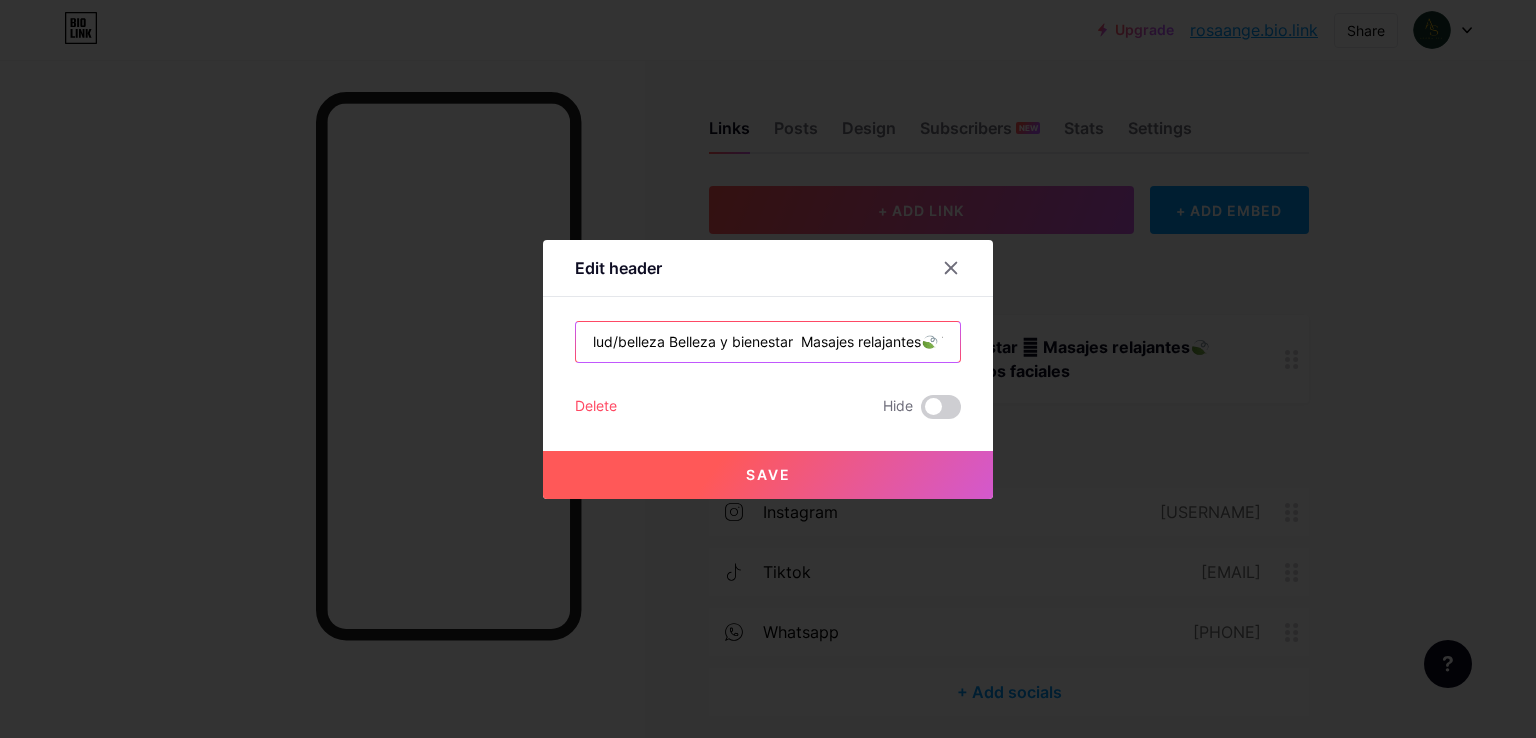 scroll, scrollTop: 0, scrollLeft: 35, axis: horizontal 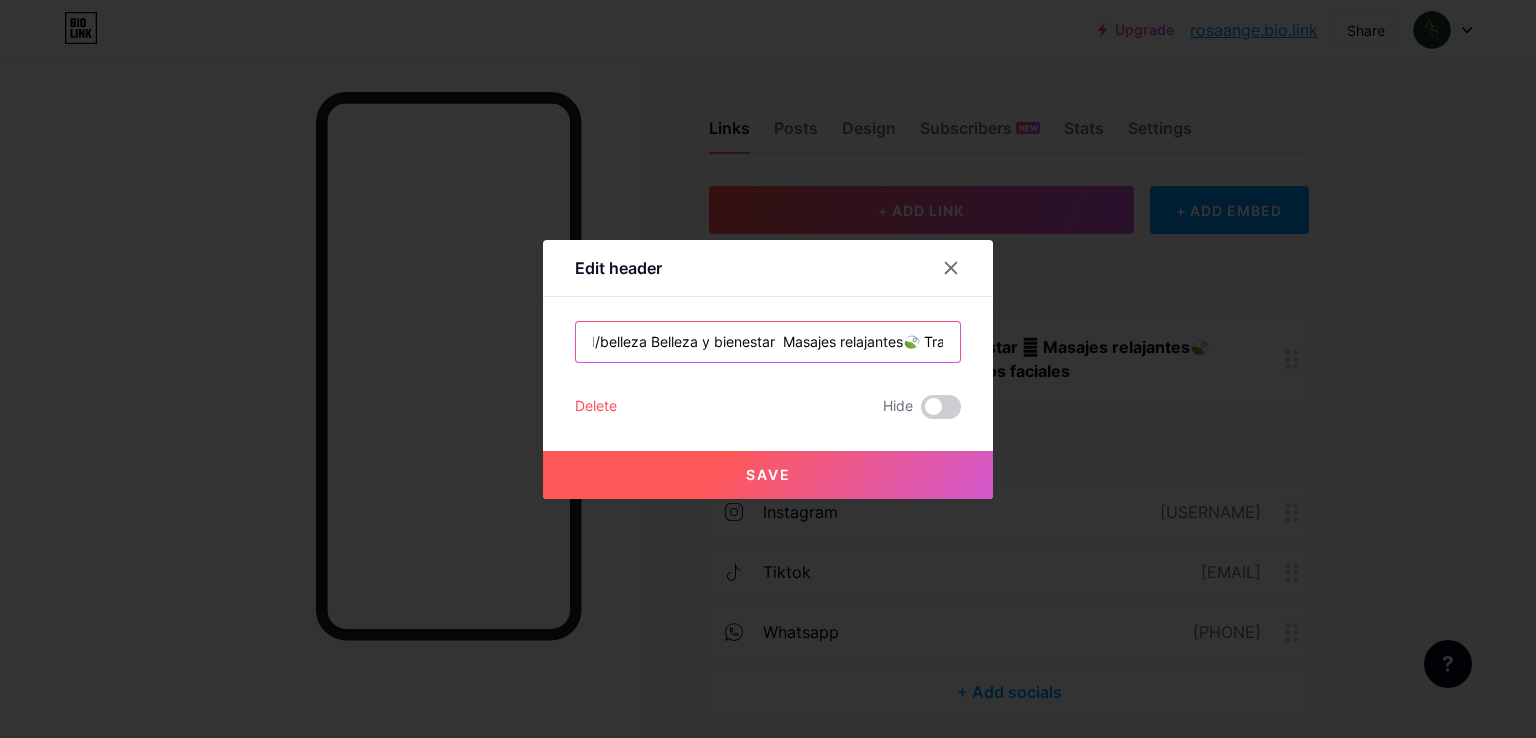 click on "Salud/belleza Belleza y bienestar  Masajes relajantes🍃 Tratamientos faciales" at bounding box center (768, 342) 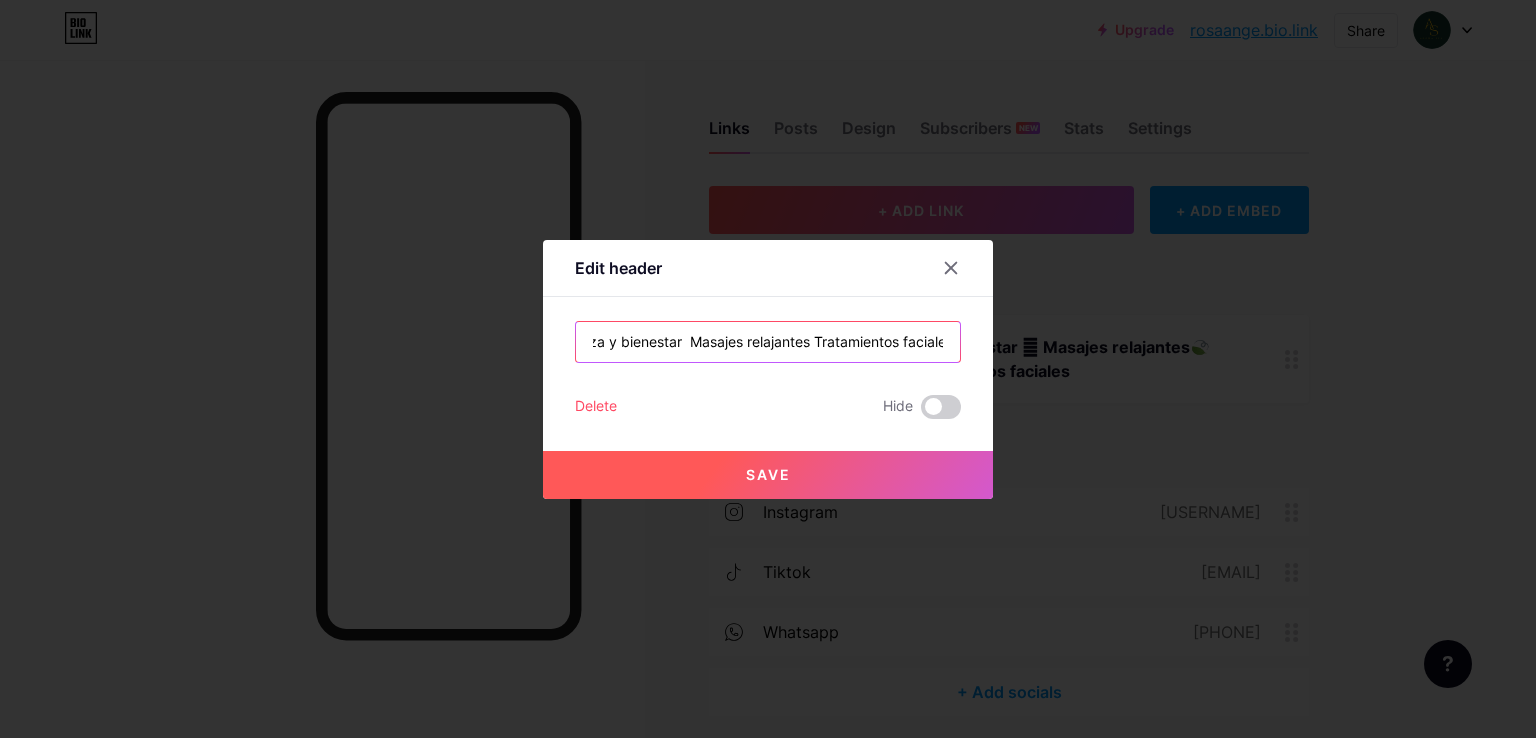 scroll, scrollTop: 0, scrollLeft: 142, axis: horizontal 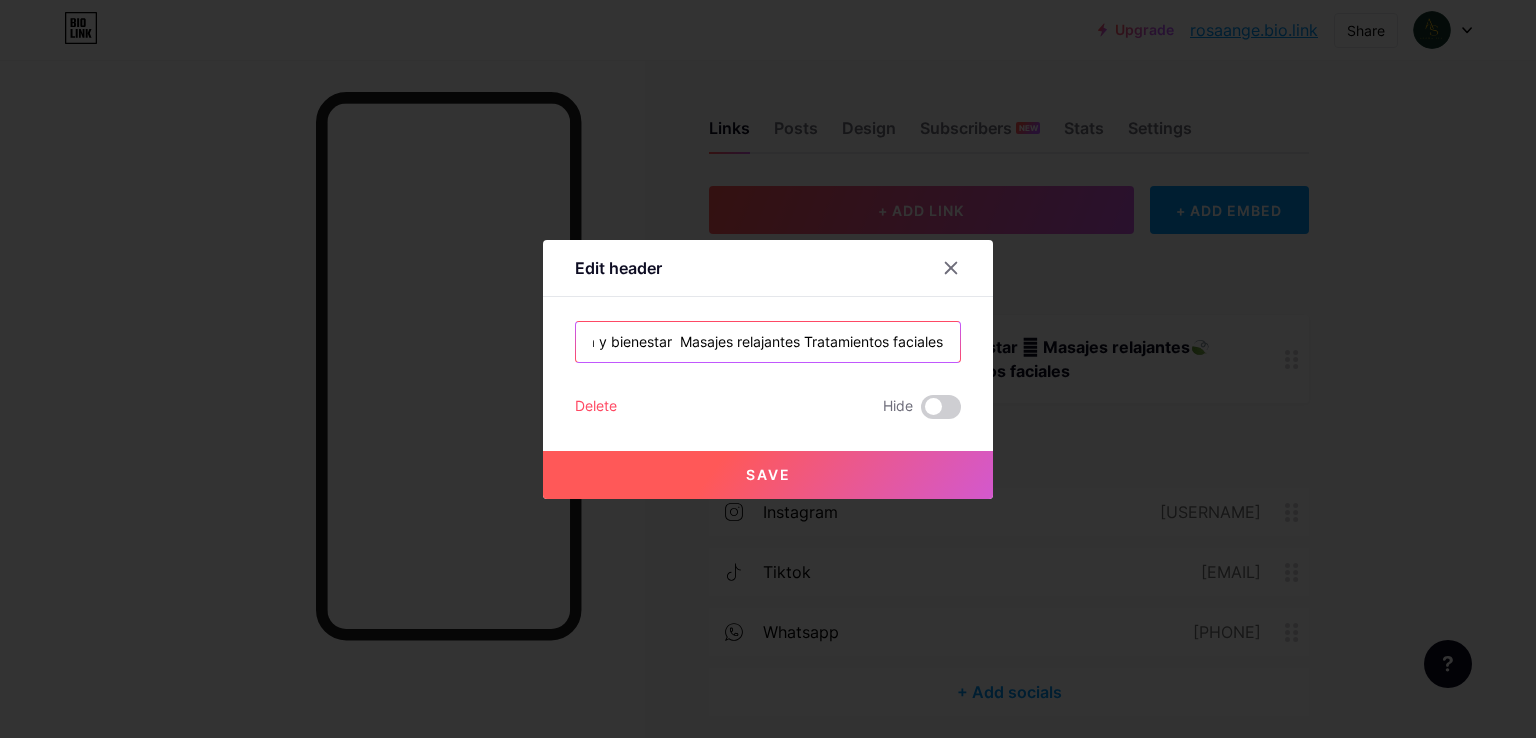 type on "Salud/belleza Belleza y bienestar  Masajes relajantes Tratamientos faciales" 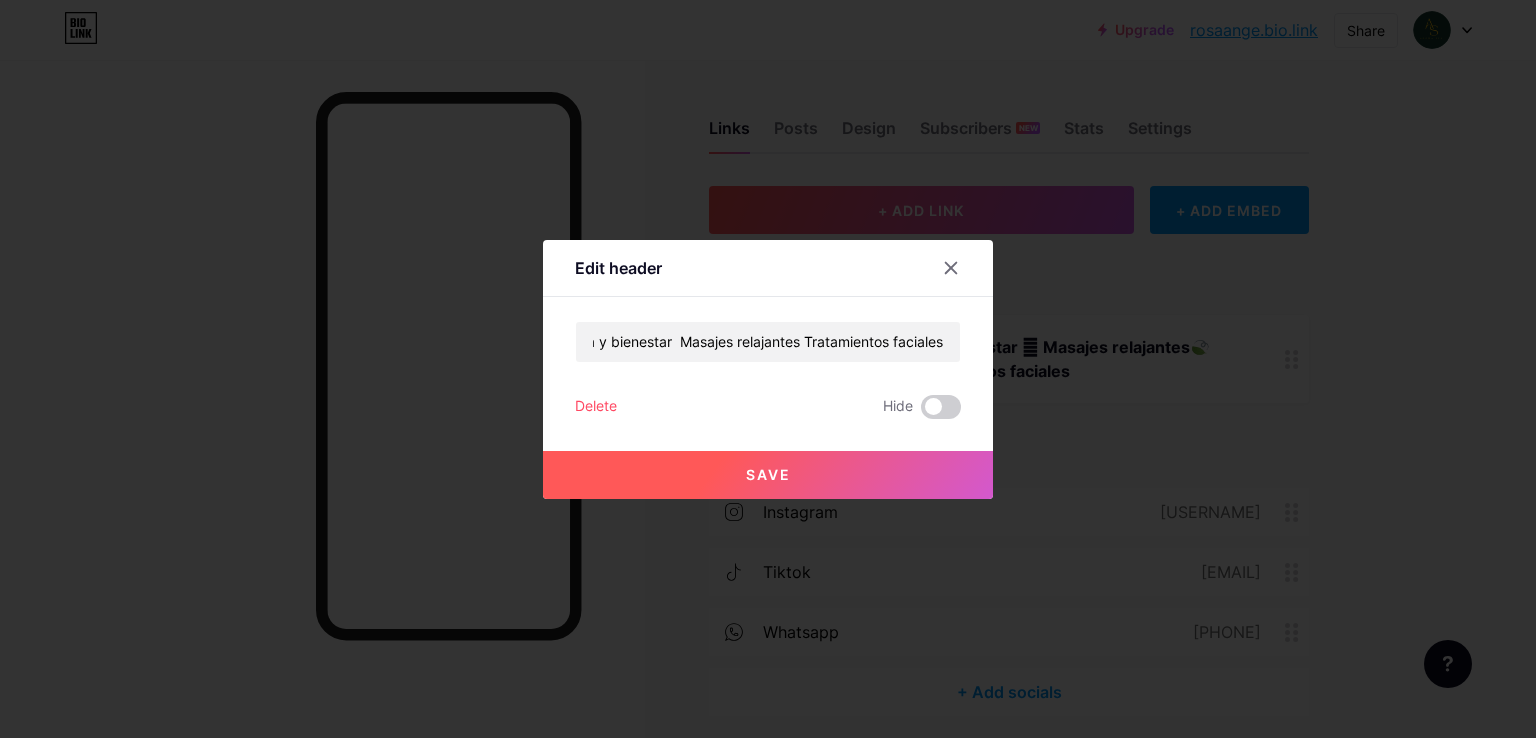 click on "Save" at bounding box center [768, 474] 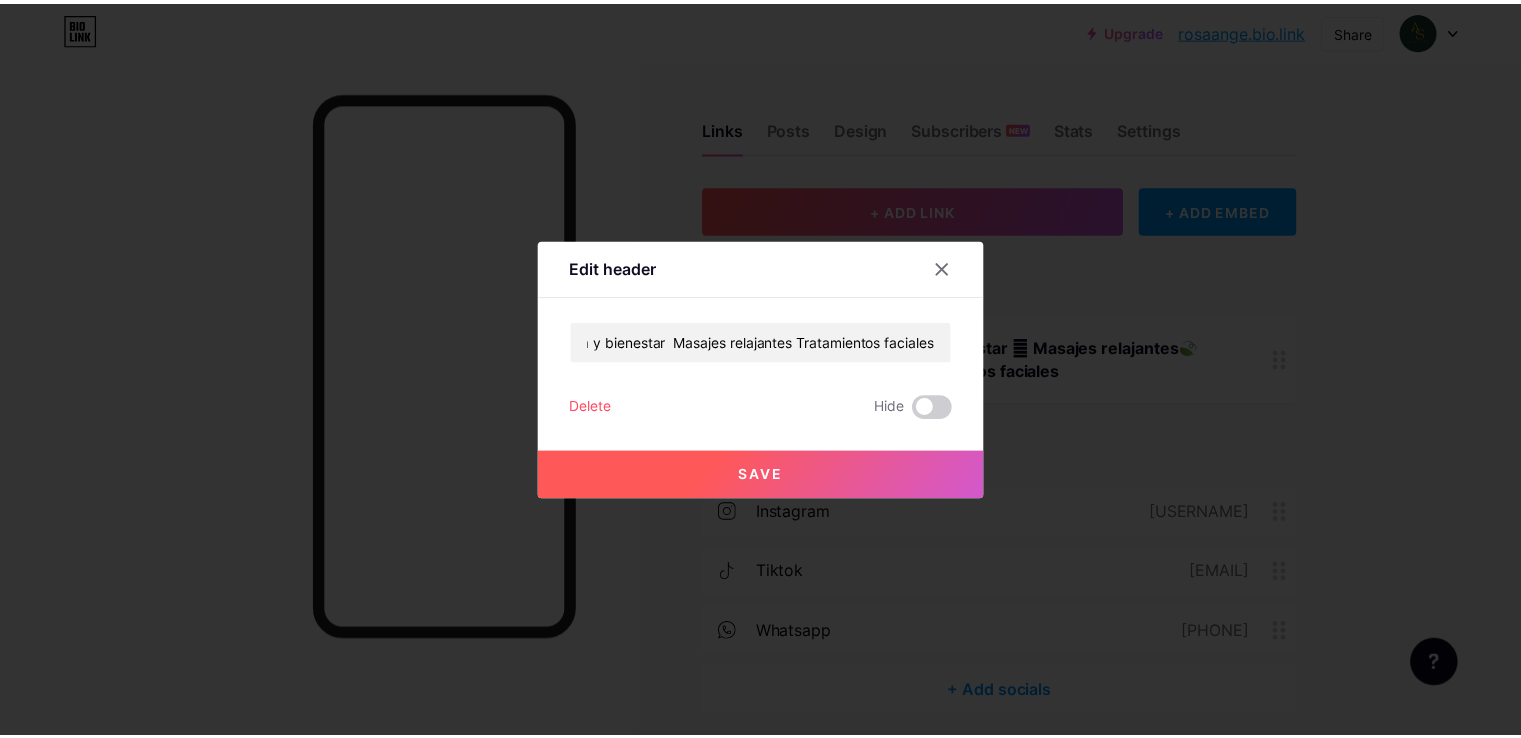 scroll, scrollTop: 0, scrollLeft: 0, axis: both 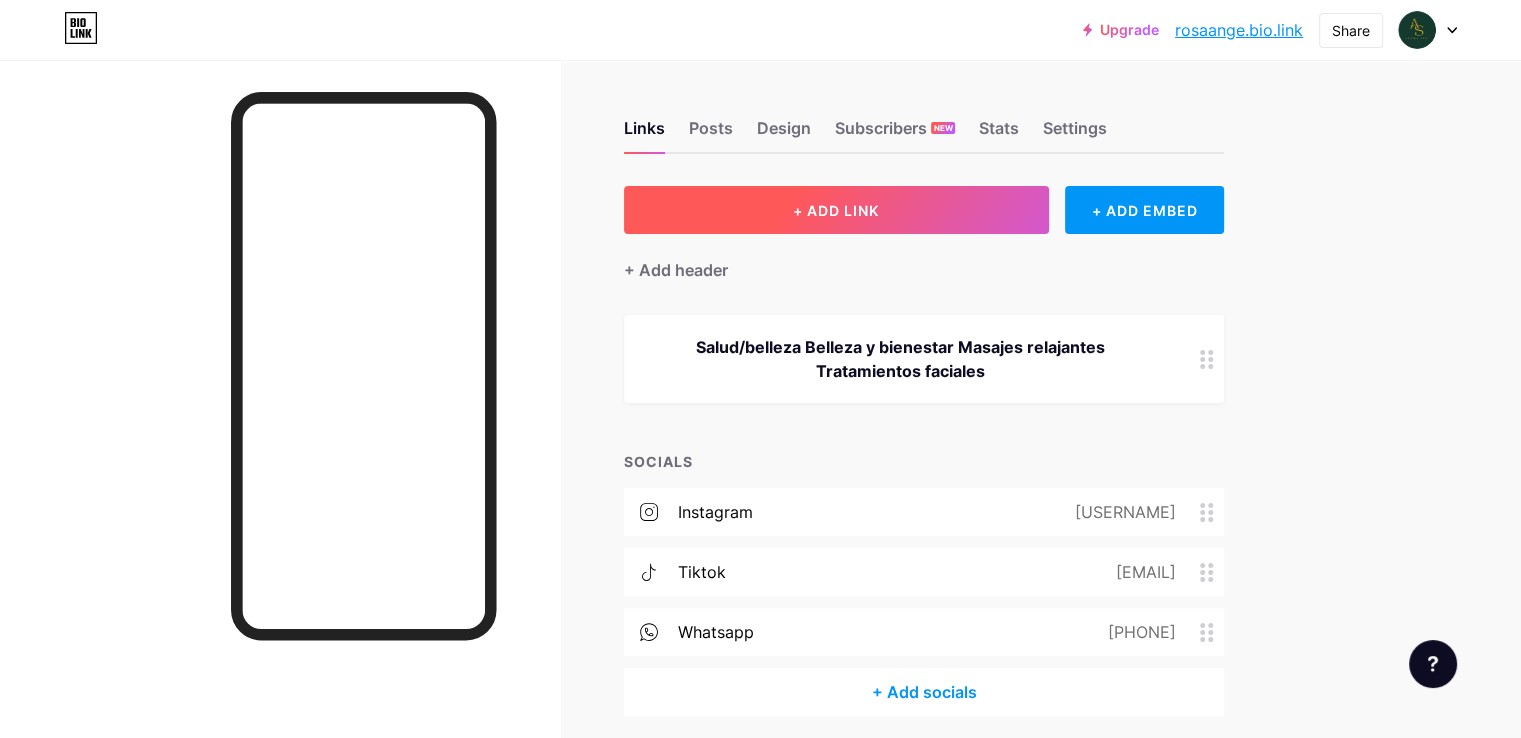 click on "+ ADD LINK" at bounding box center [836, 210] 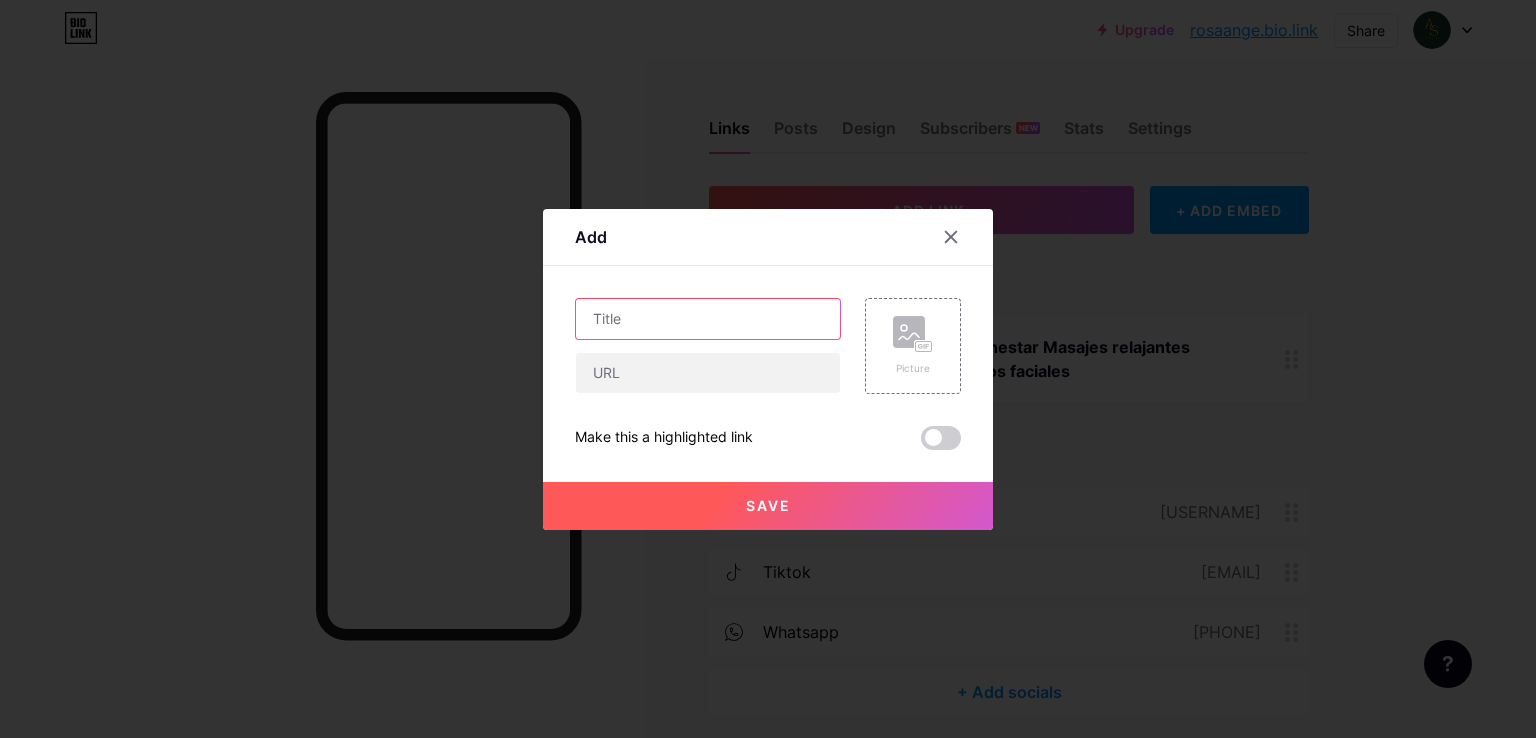 click at bounding box center (708, 319) 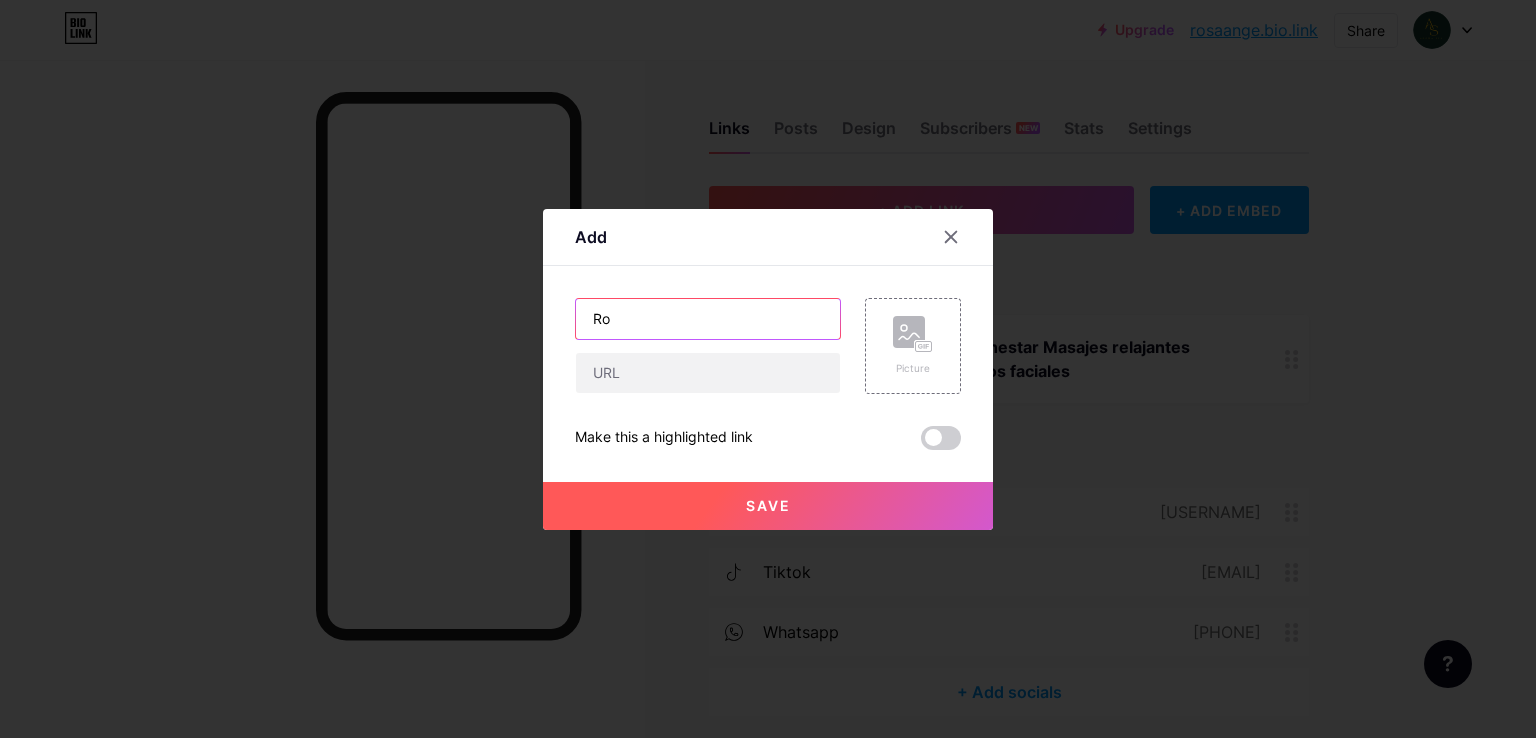 type on "R" 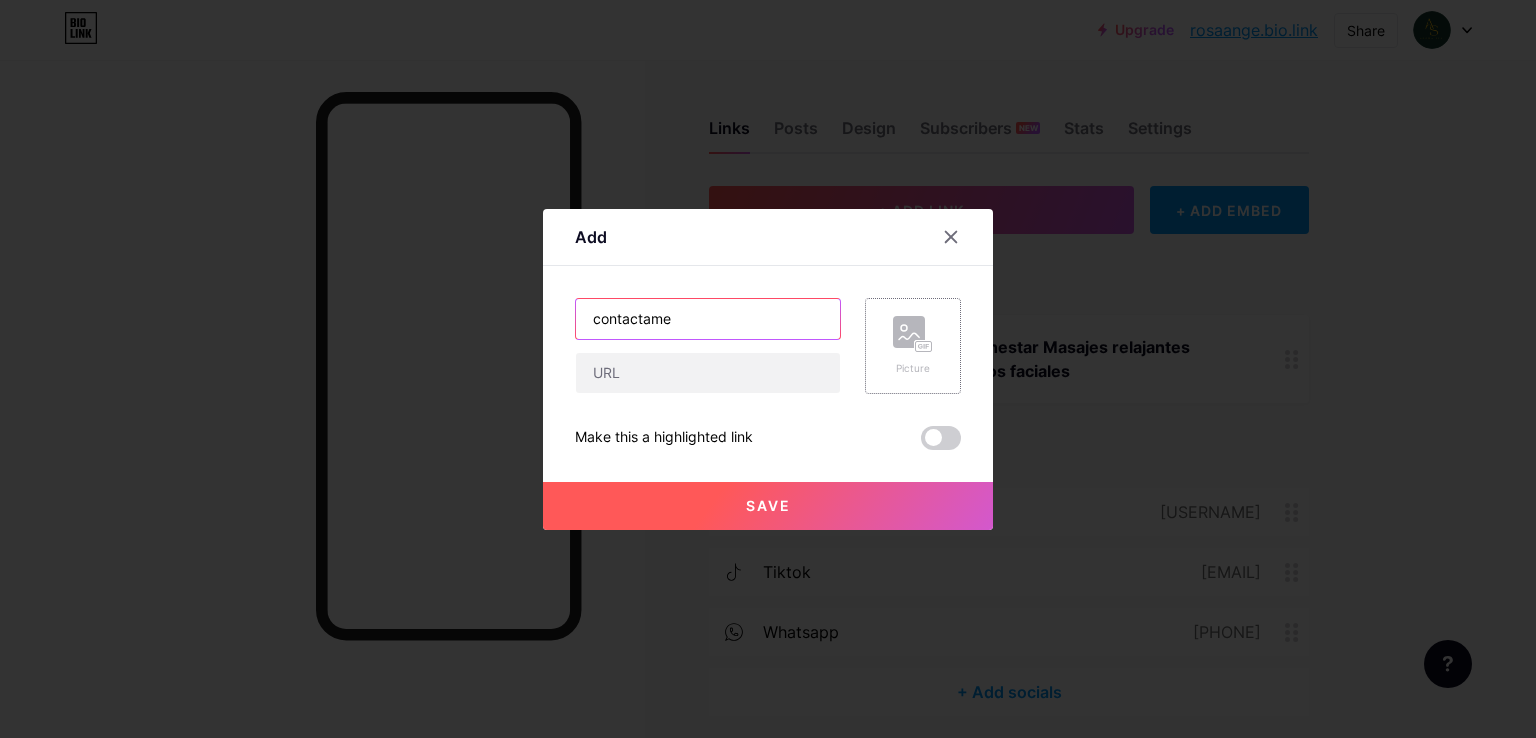 type on "contactame" 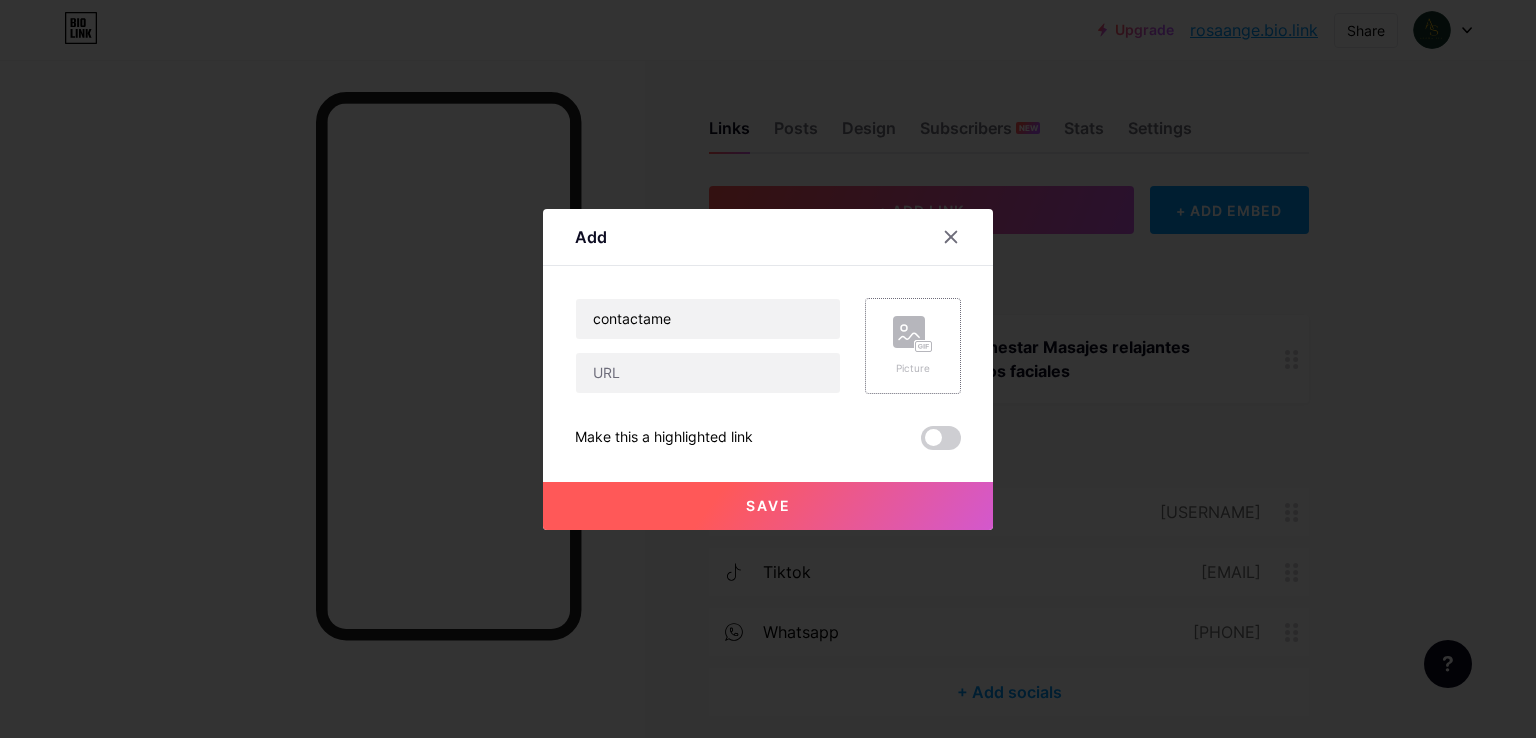 click on "Picture" at bounding box center (913, 368) 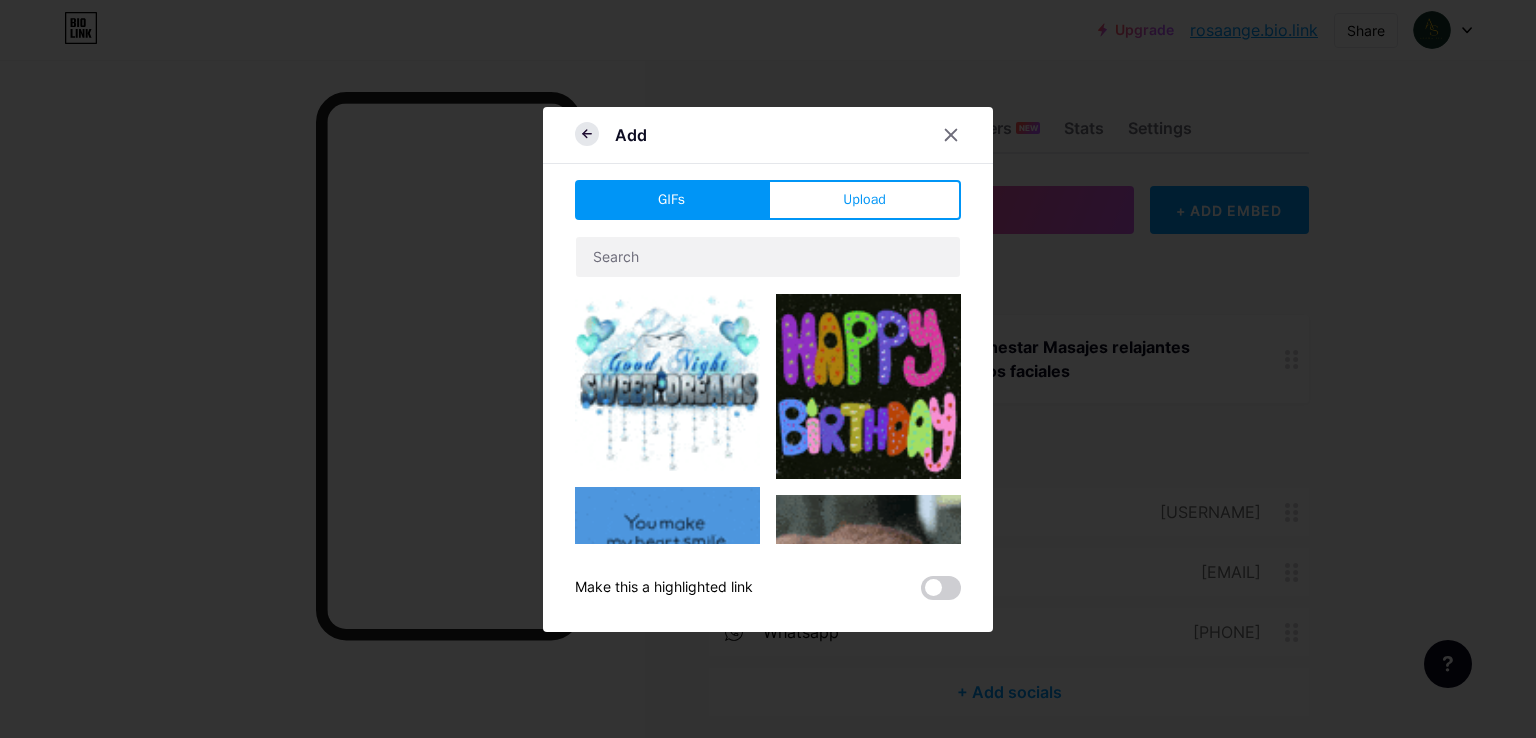 click 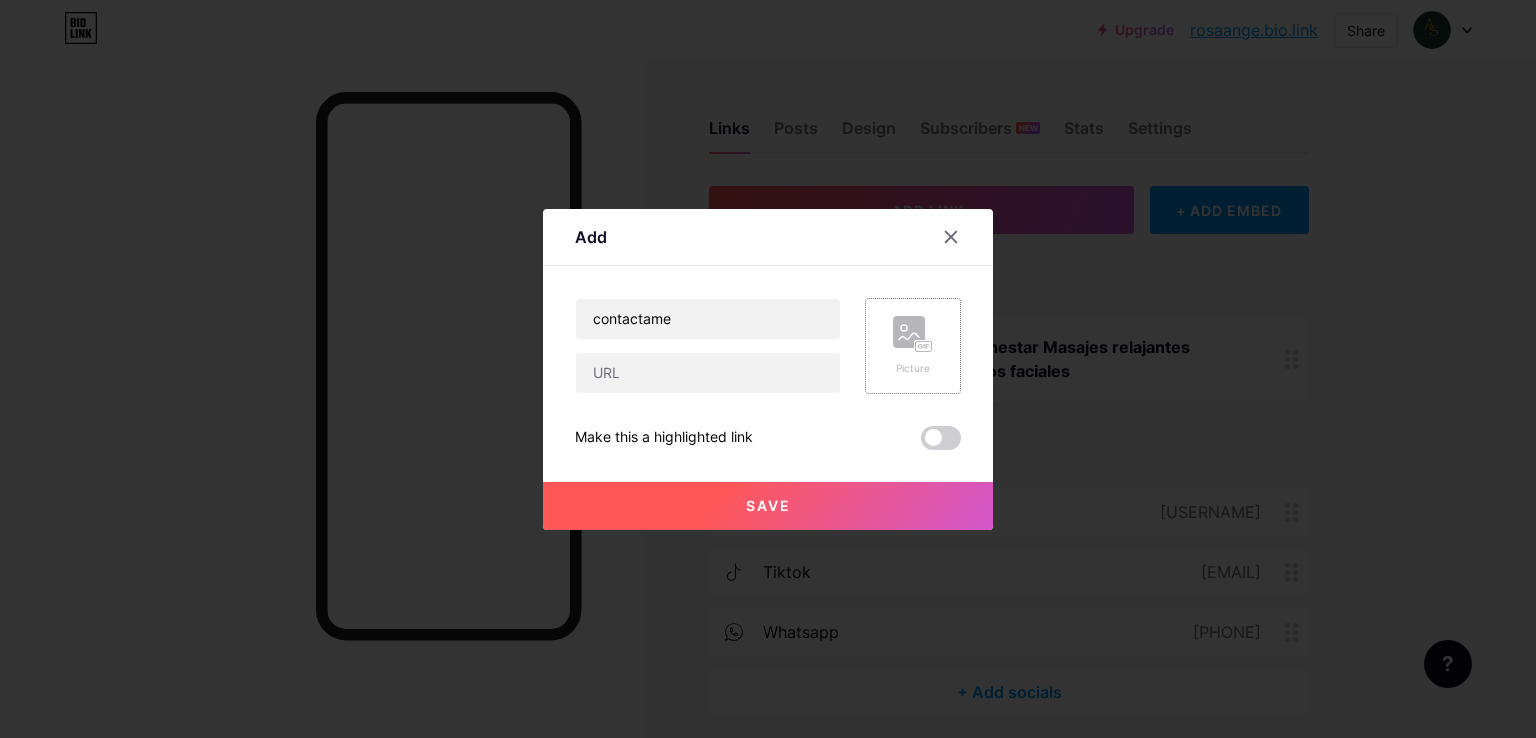 click on "Picture" at bounding box center [913, 346] 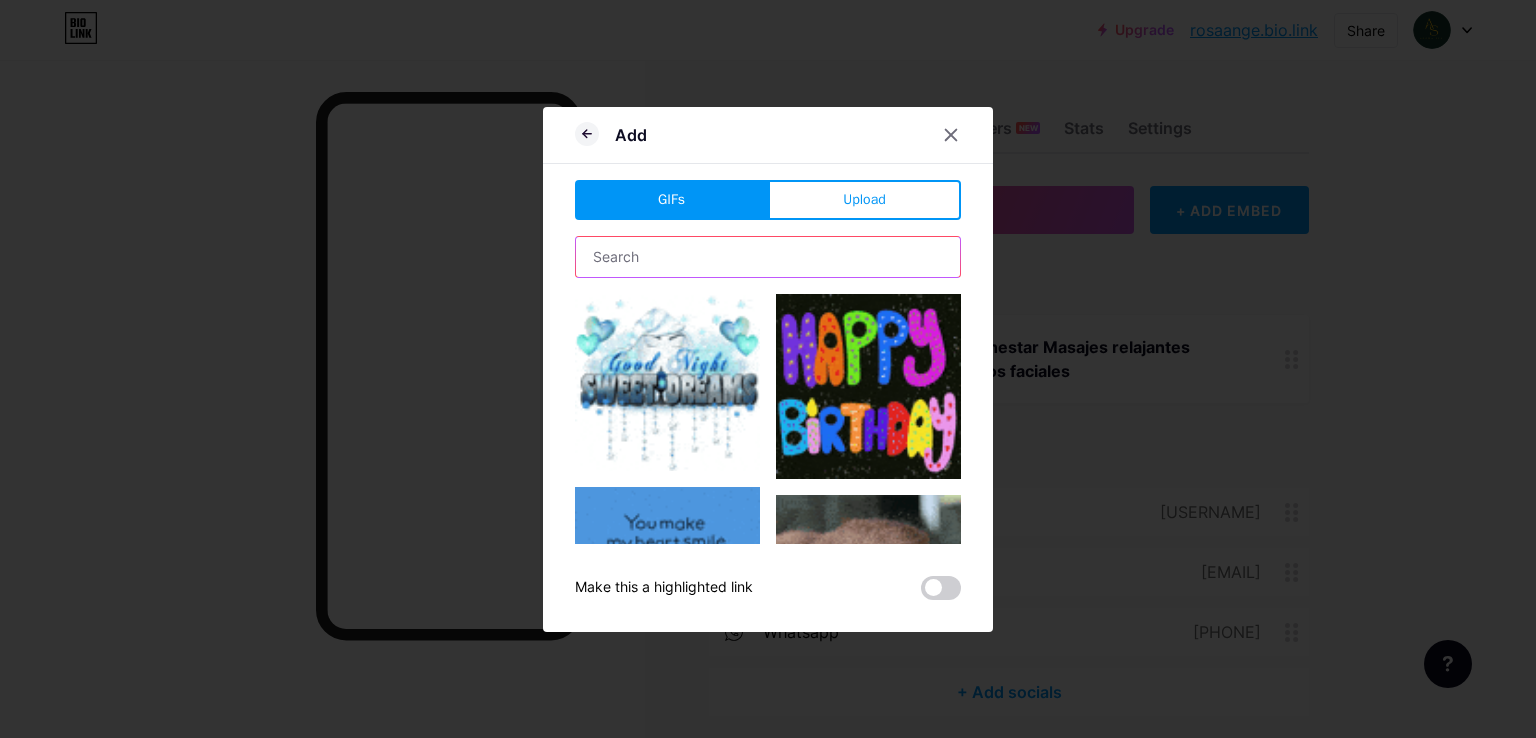click at bounding box center (768, 257) 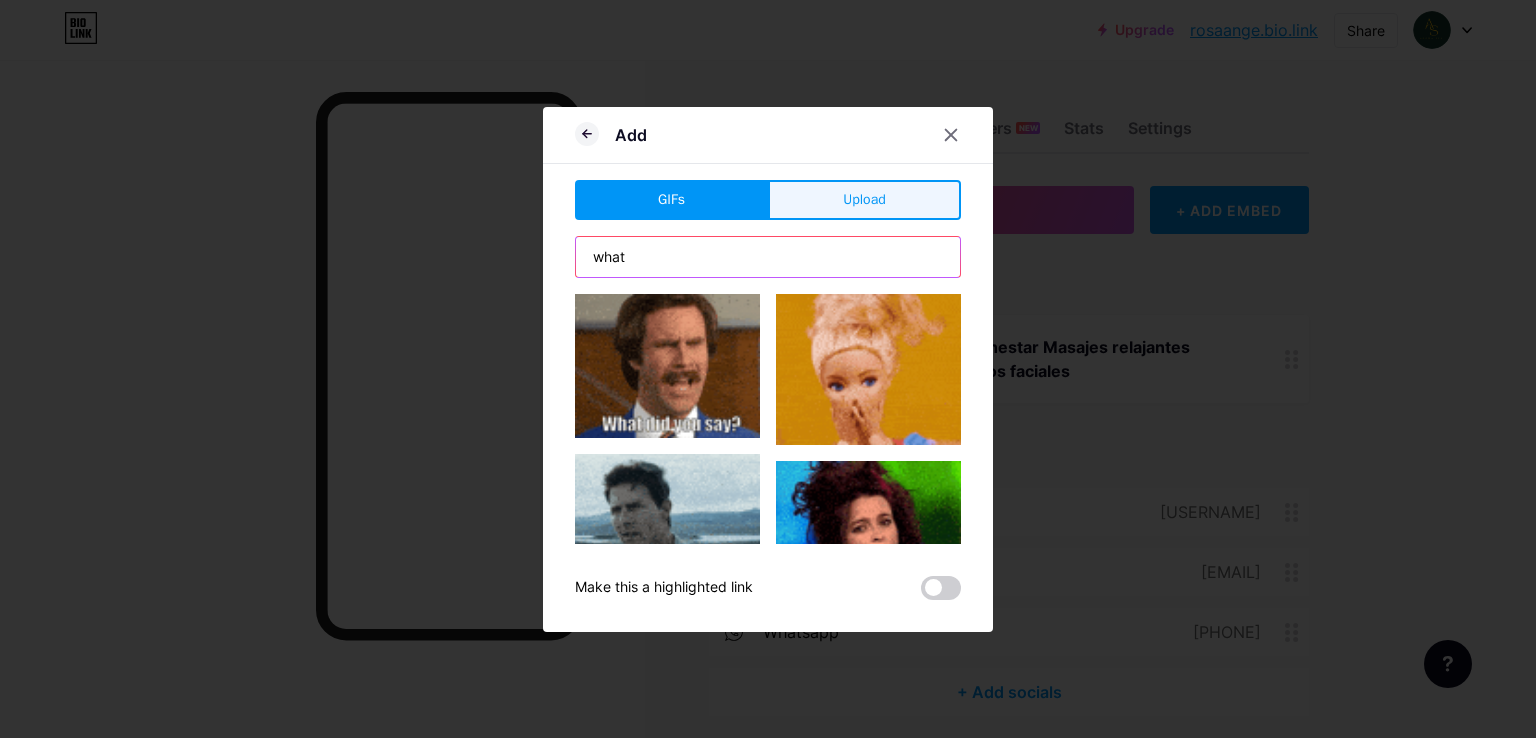 type on "what" 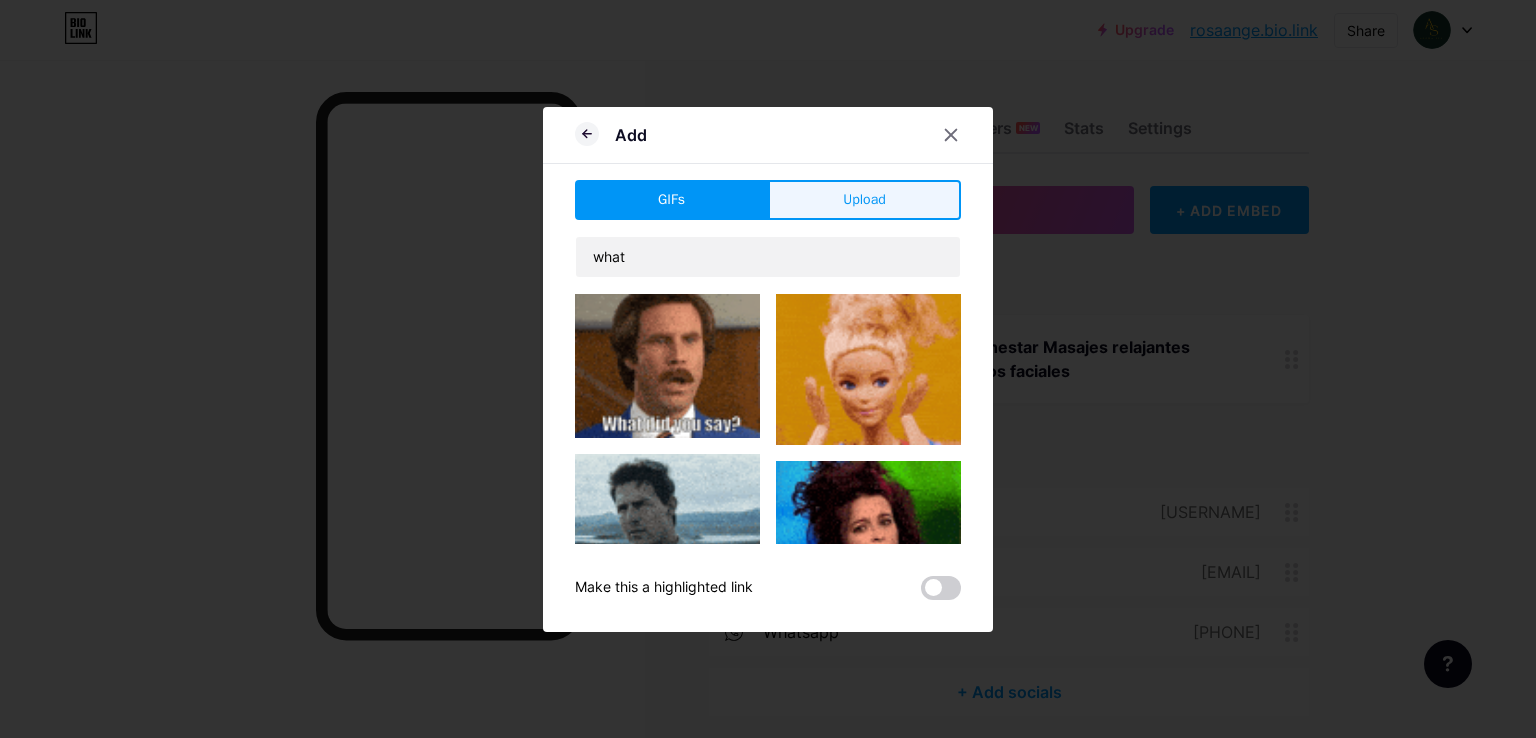 click on "Upload" at bounding box center (864, 200) 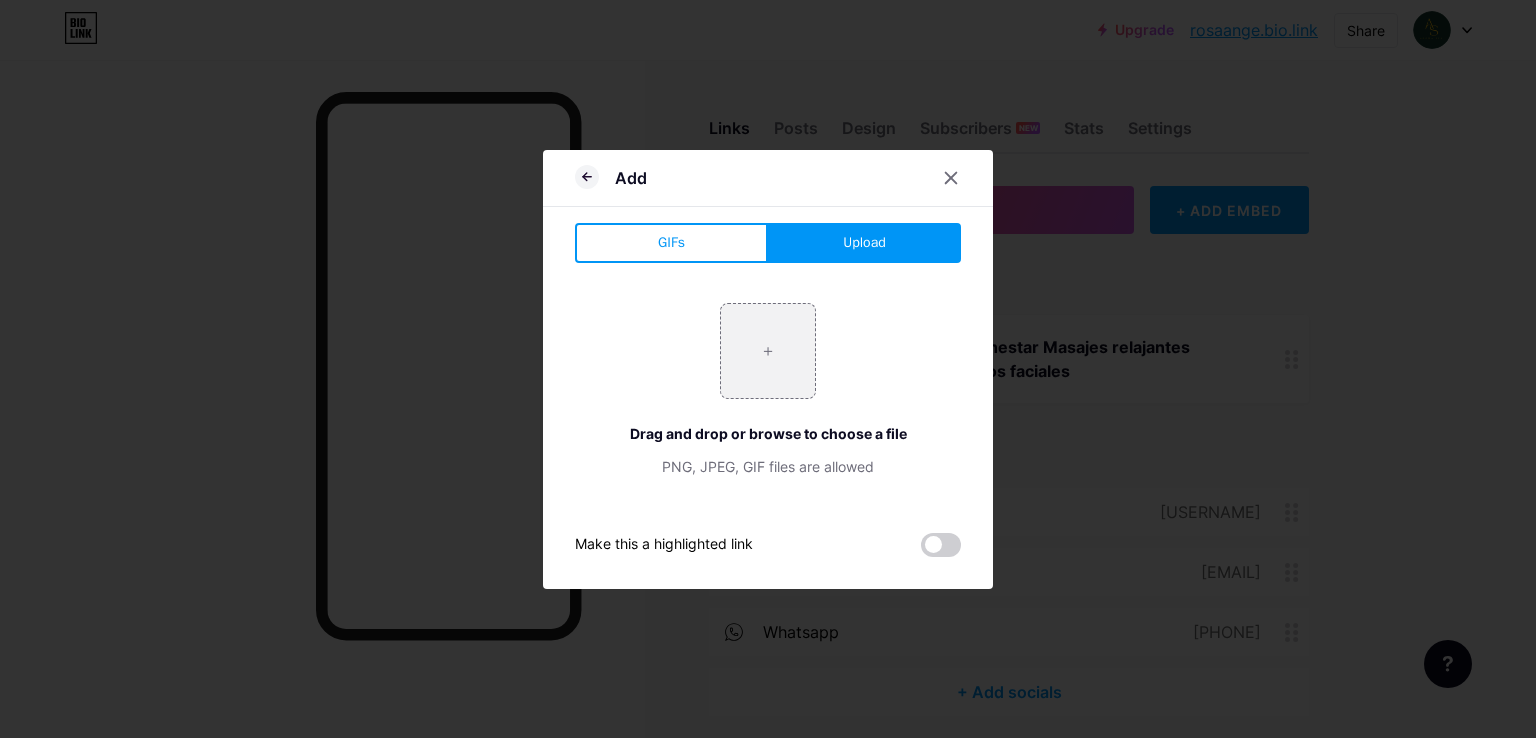 click on "+       Drag and drop or browse to choose a file   PNG, JPEG, GIF files are allowed" at bounding box center (768, 390) 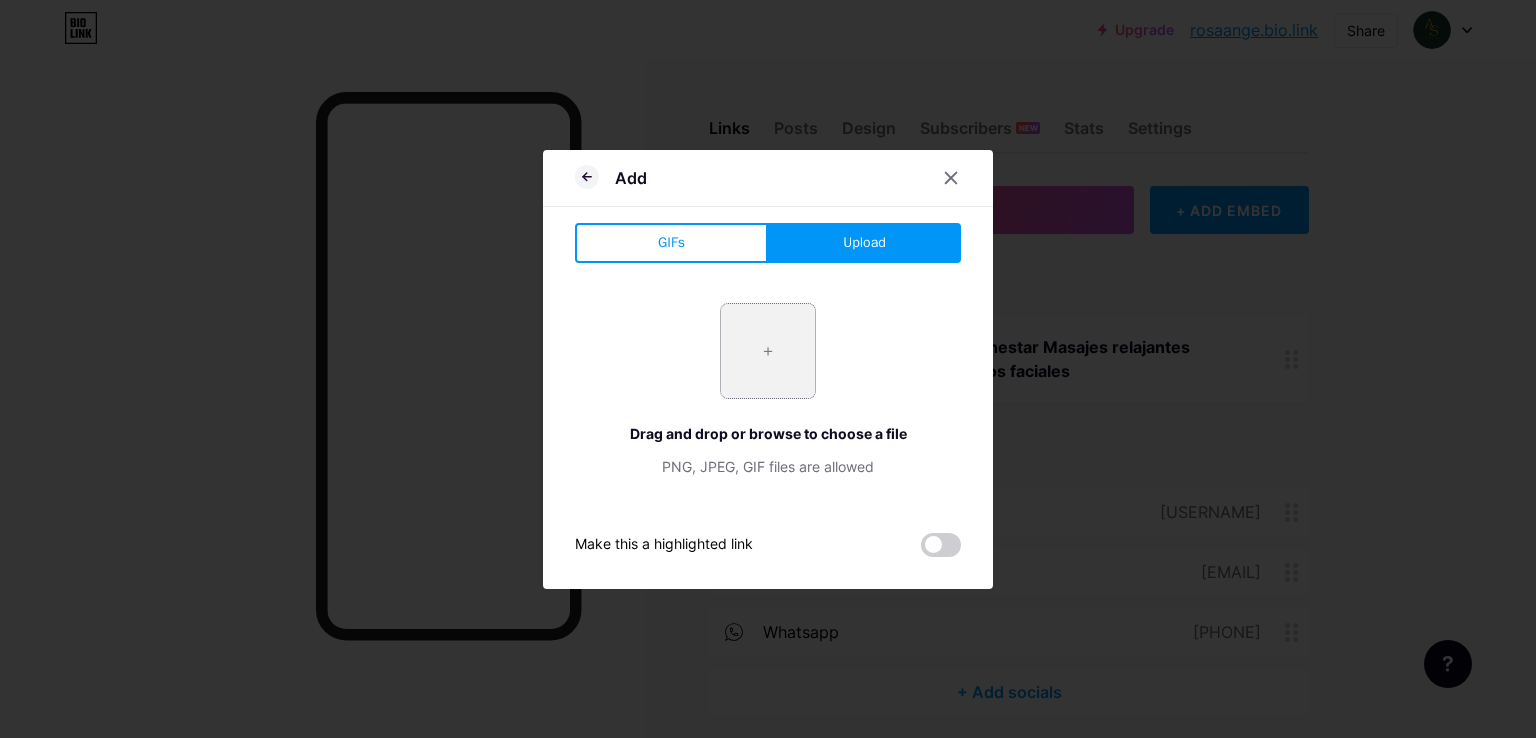 click at bounding box center [768, 351] 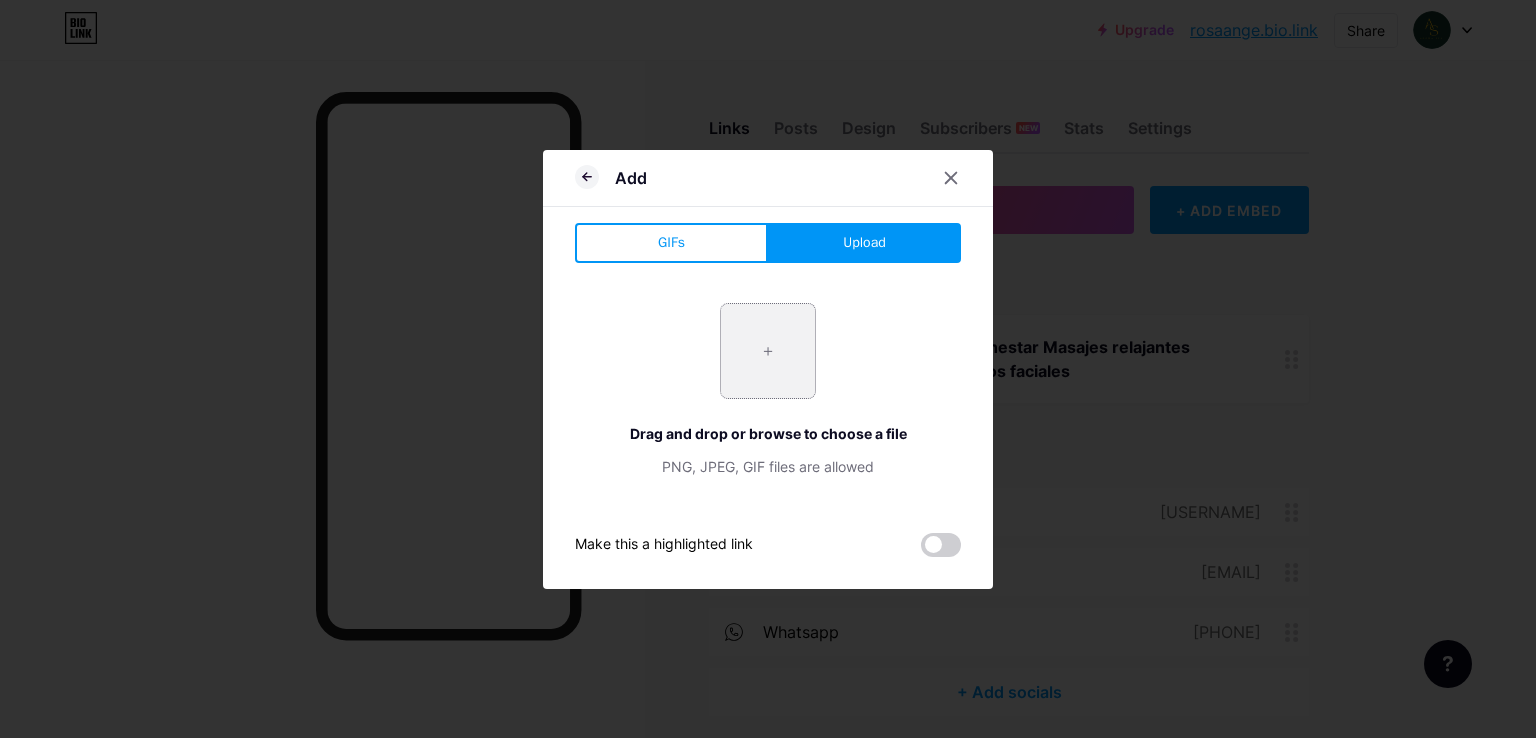 type on "C:\fakepath\462457708_423495260408353_2845497125173670809_n.jpg" 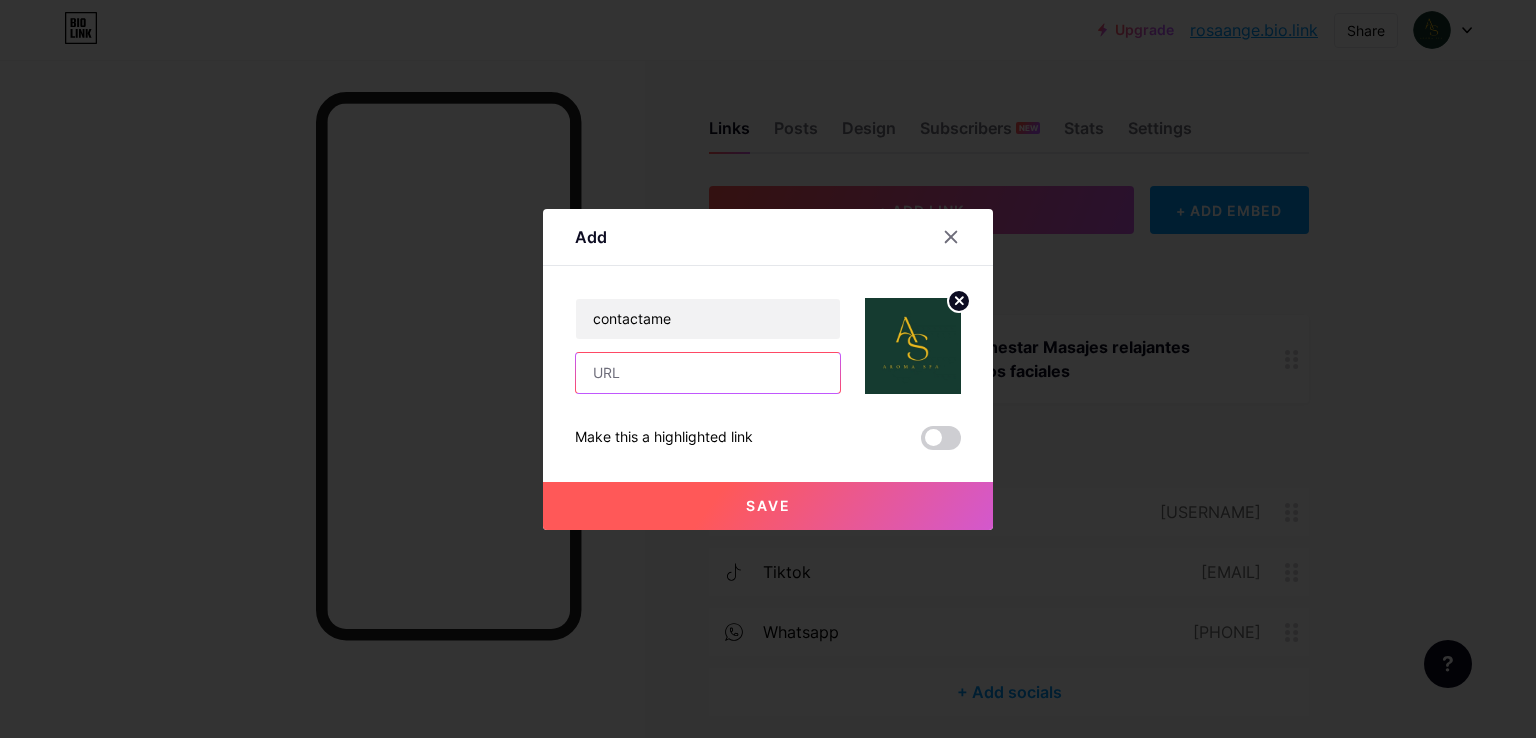 click at bounding box center [708, 373] 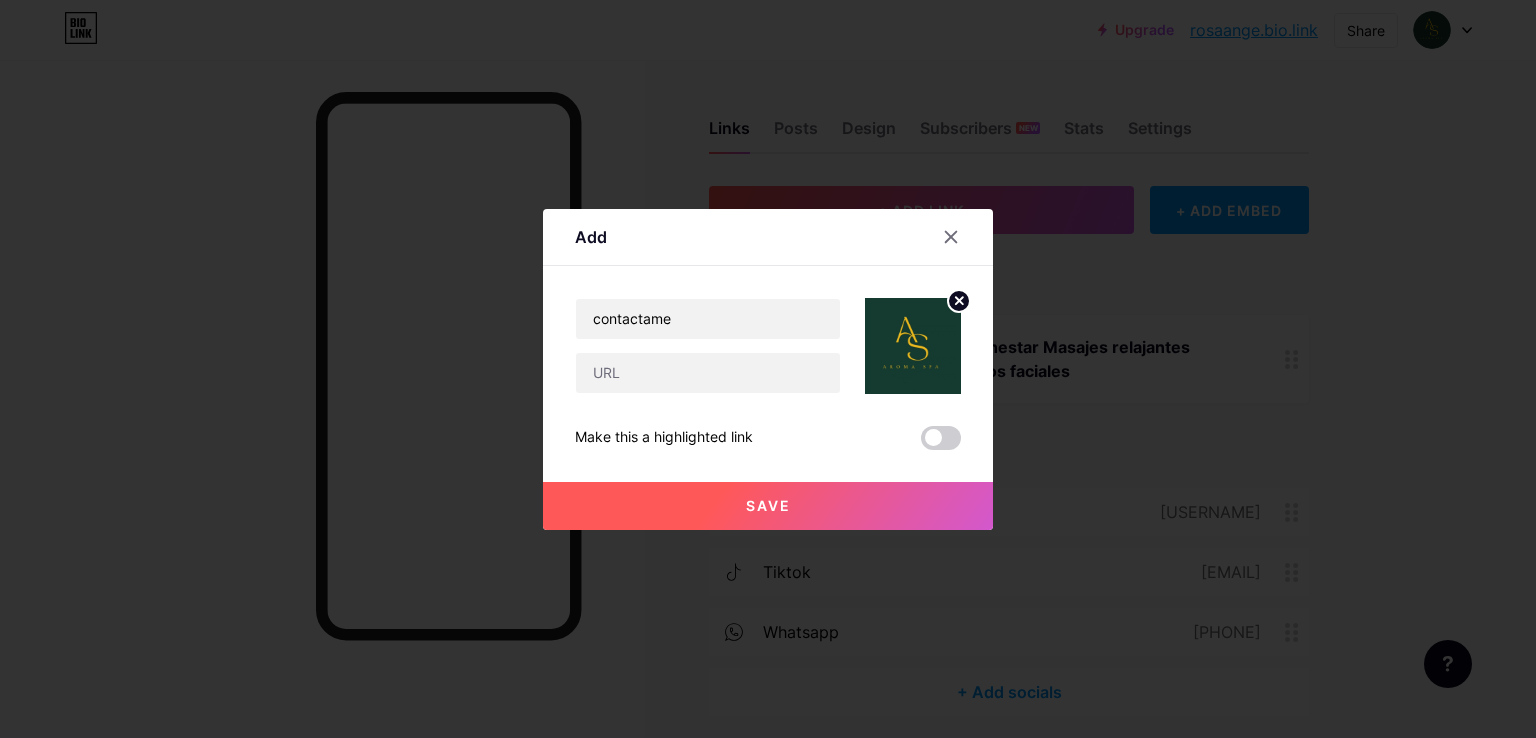 click on "Save" at bounding box center [768, 505] 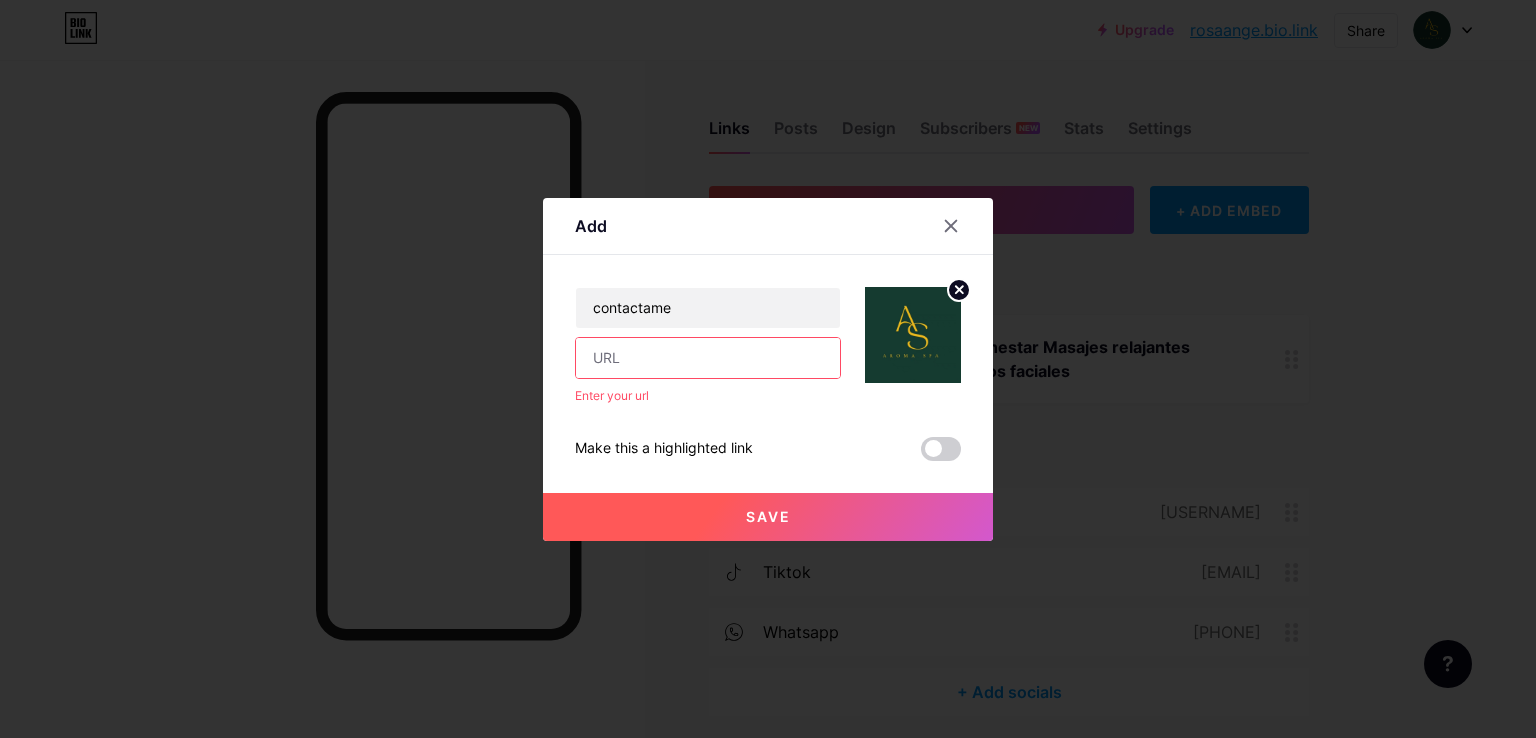 click at bounding box center [708, 358] 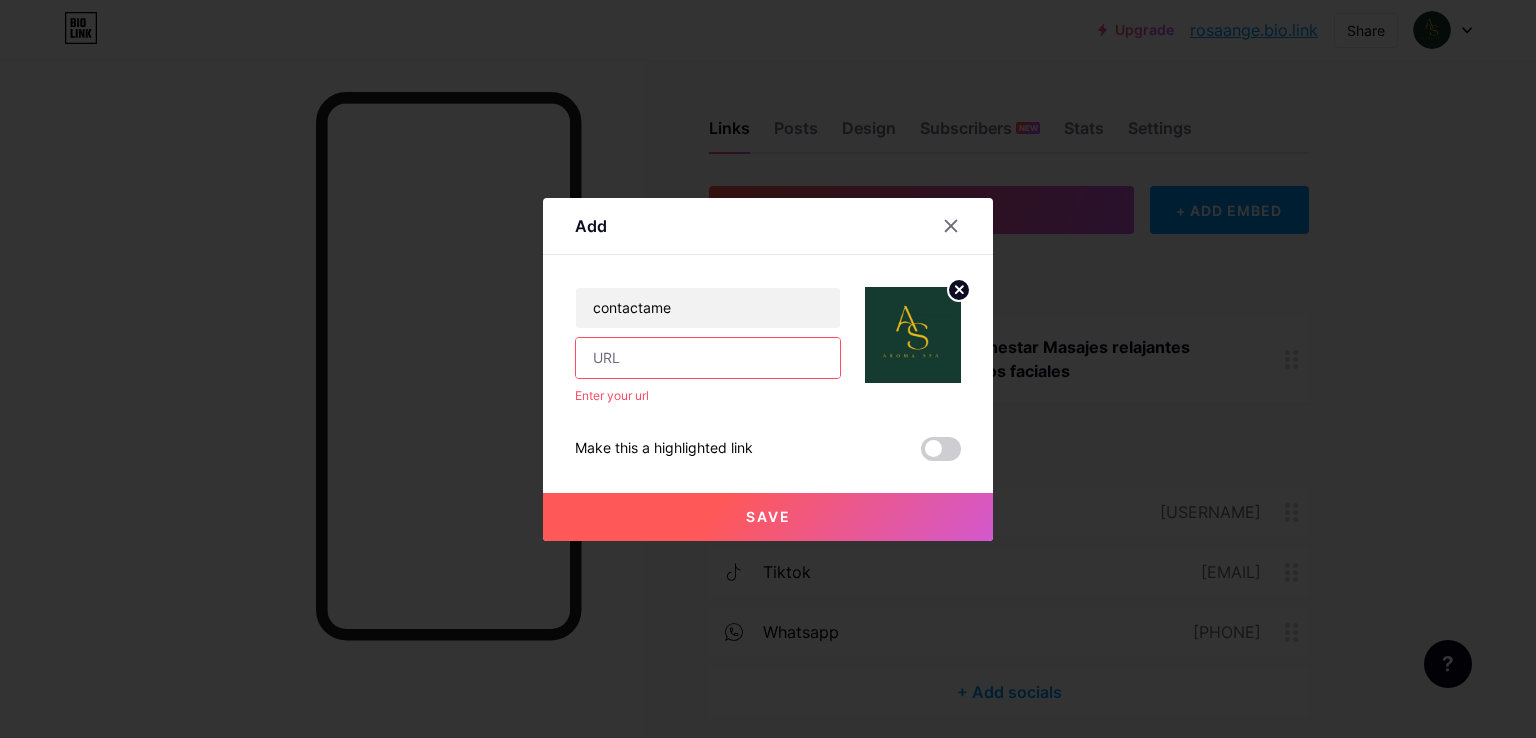 click at bounding box center (708, 358) 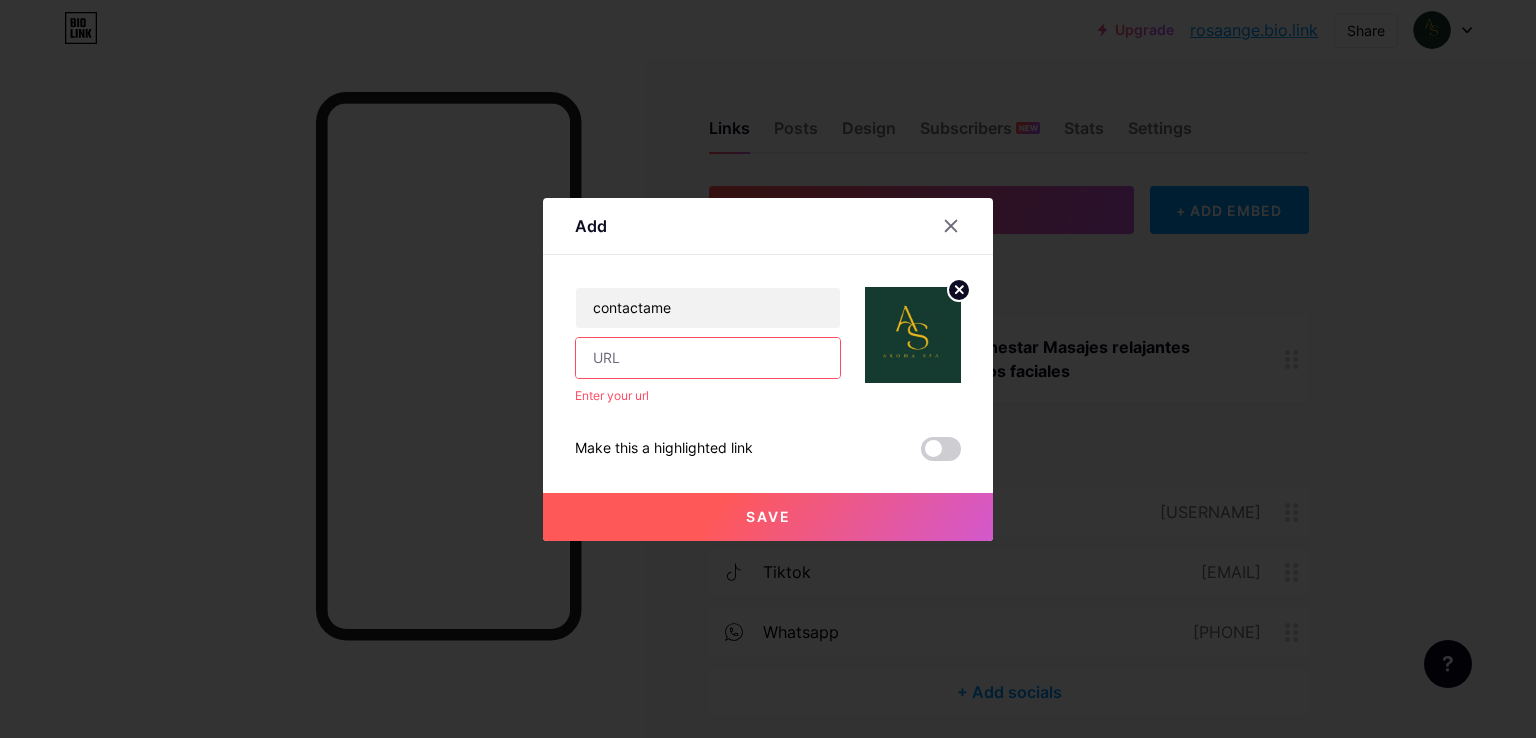 paste on "wa.link/mkifb5" 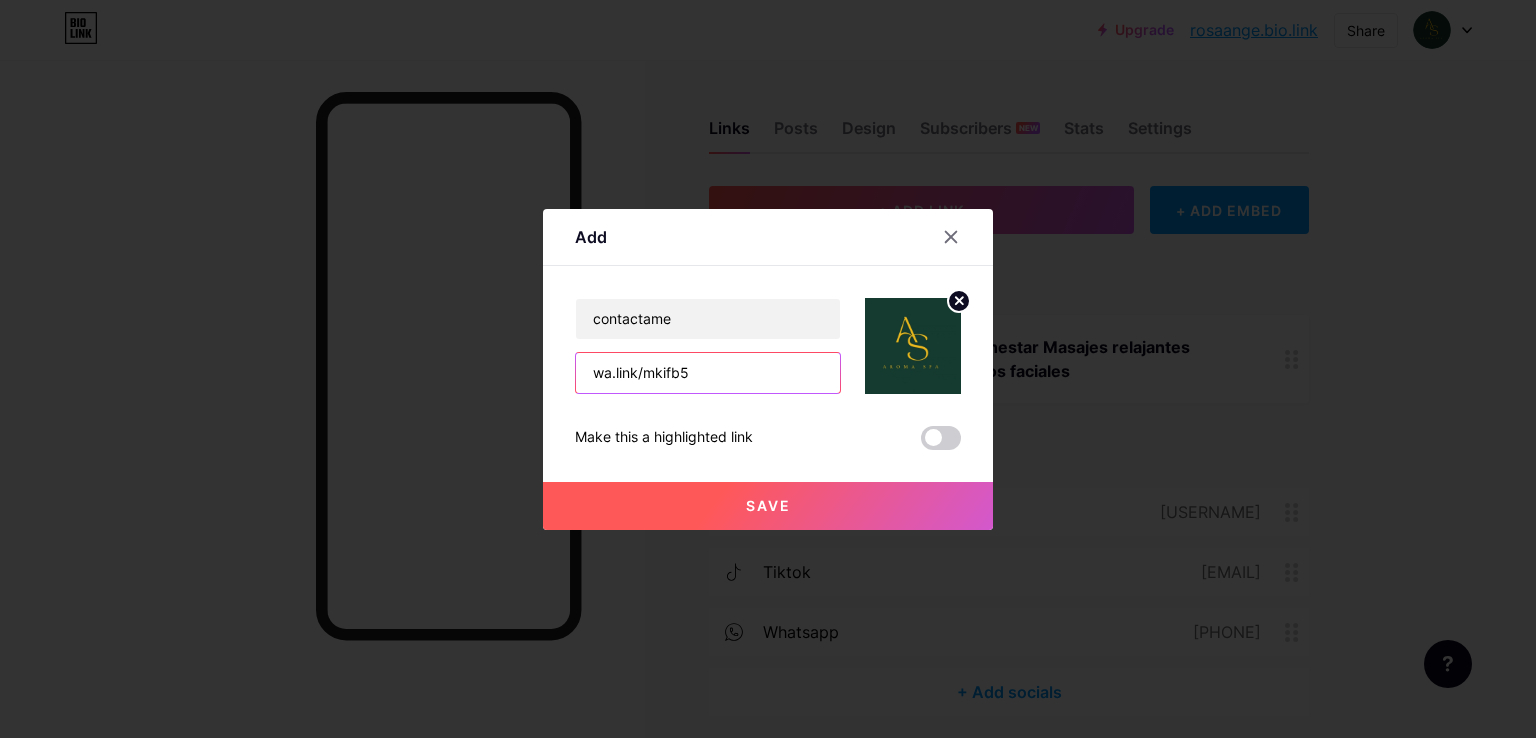 type on "wa.link/mkifb5" 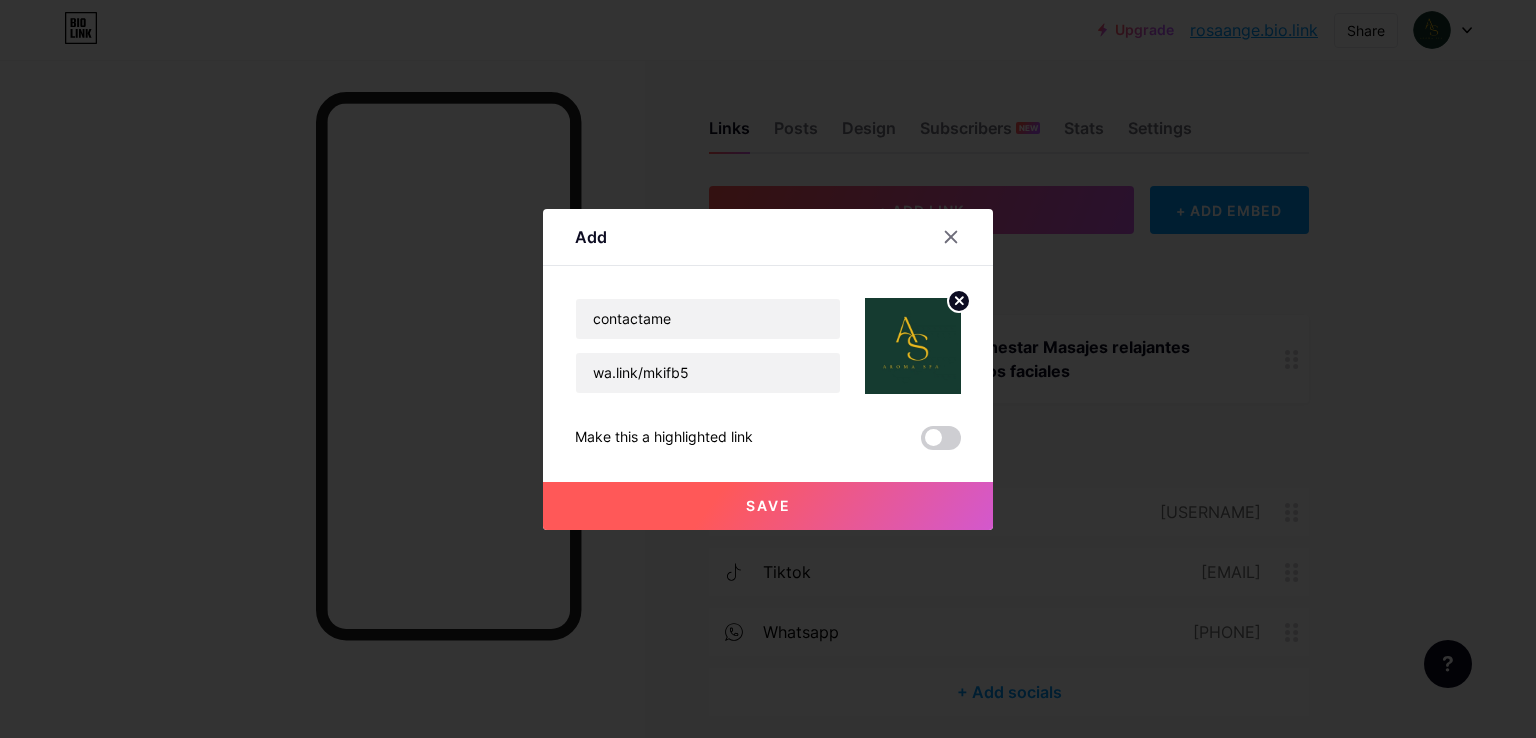 click on "Save" at bounding box center [768, 506] 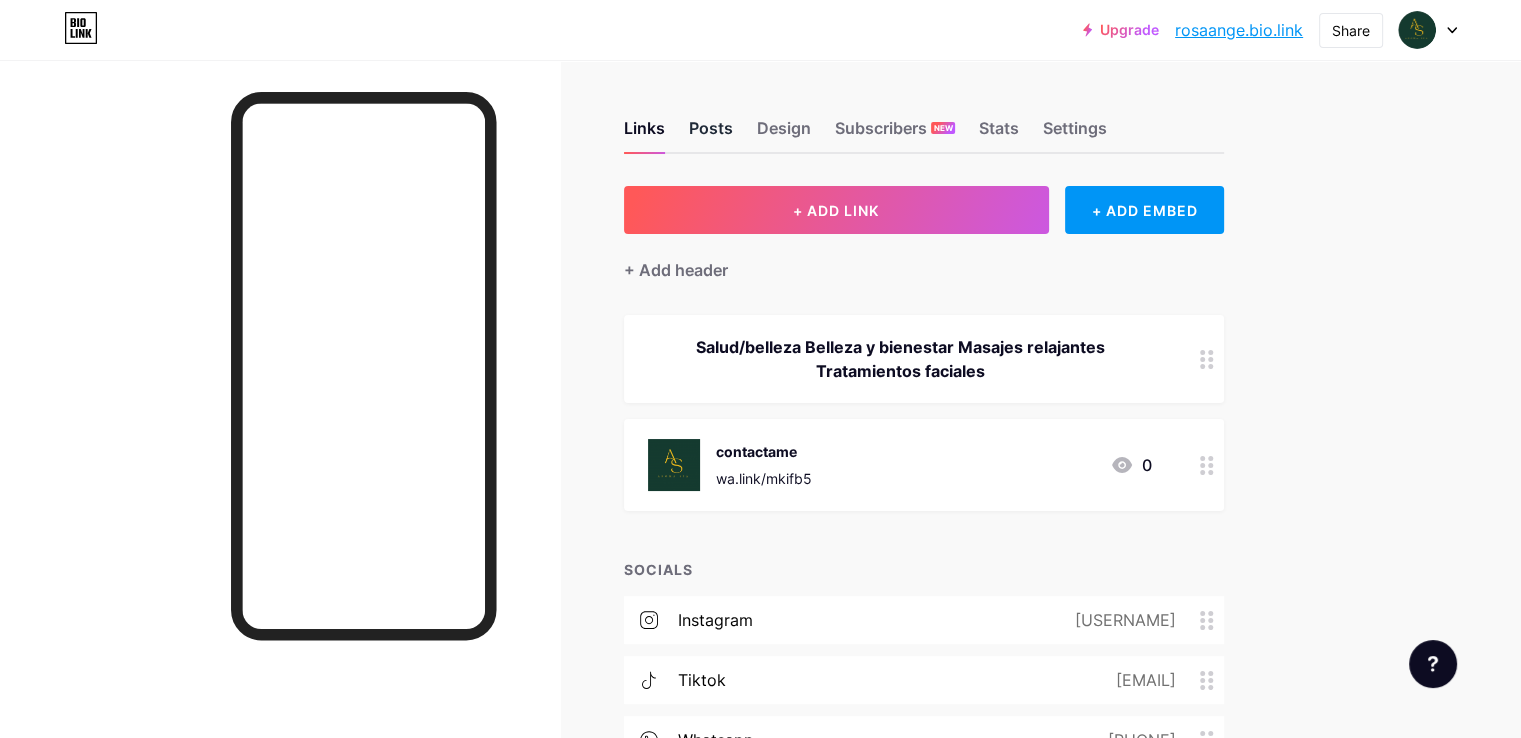 click on "Posts" at bounding box center (711, 134) 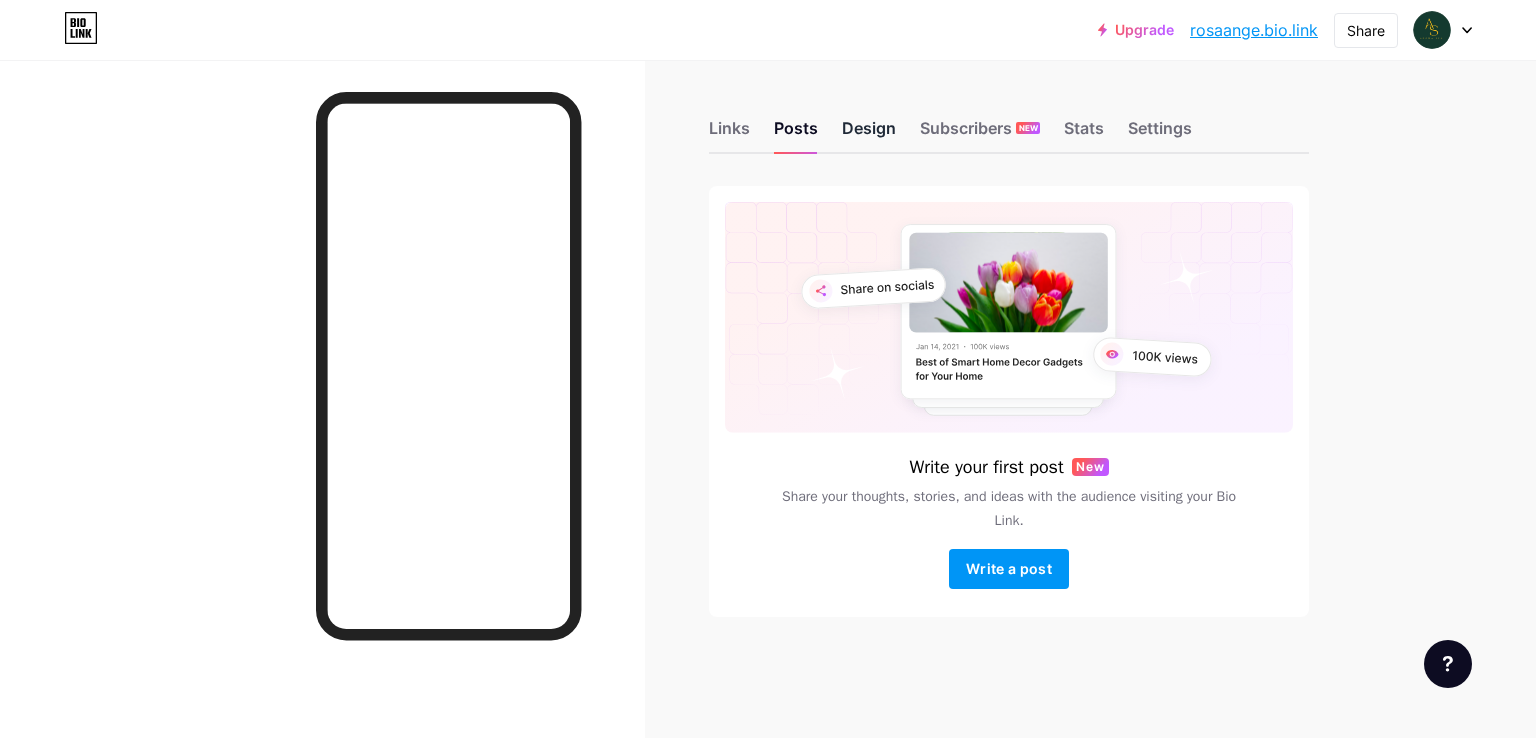 click on "Design" at bounding box center (869, 134) 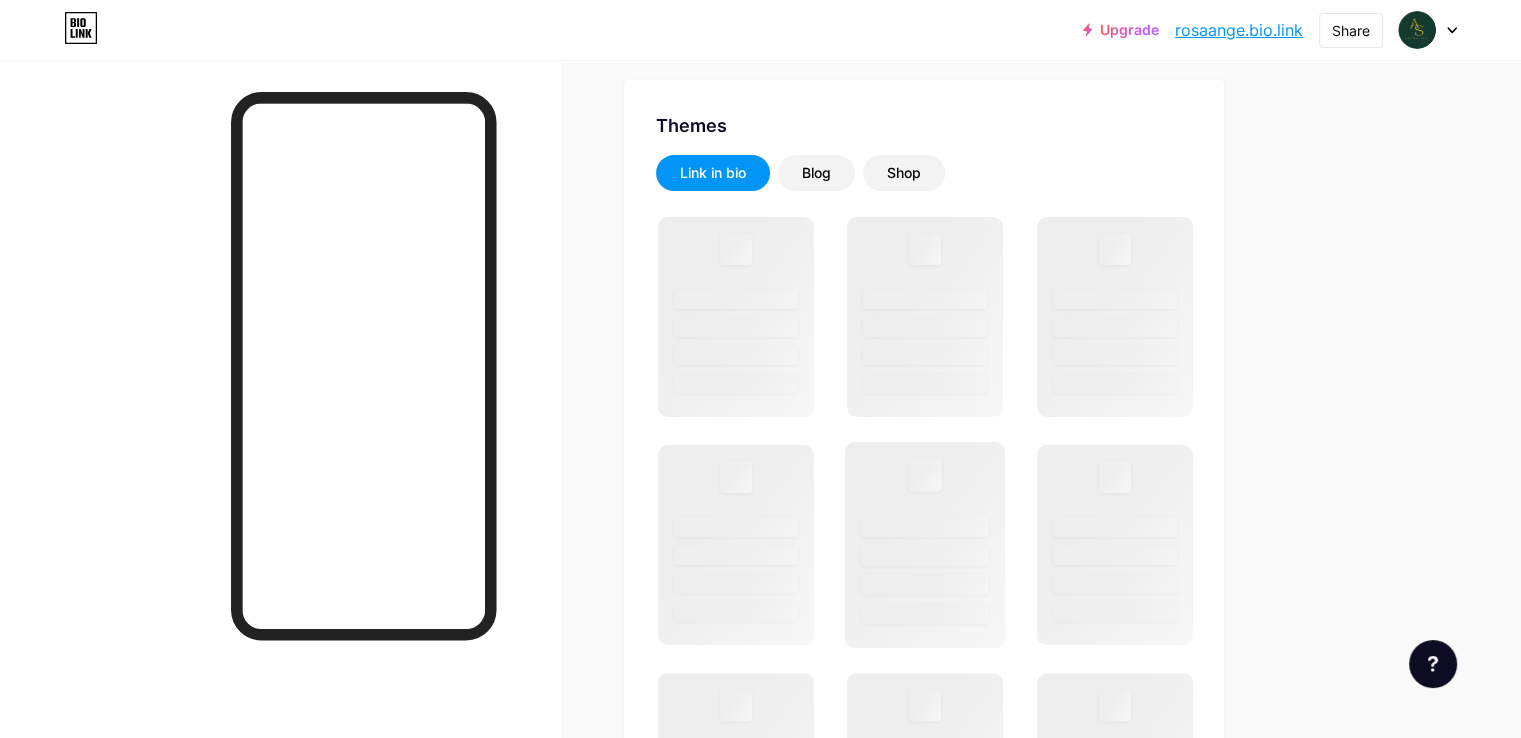 scroll, scrollTop: 400, scrollLeft: 0, axis: vertical 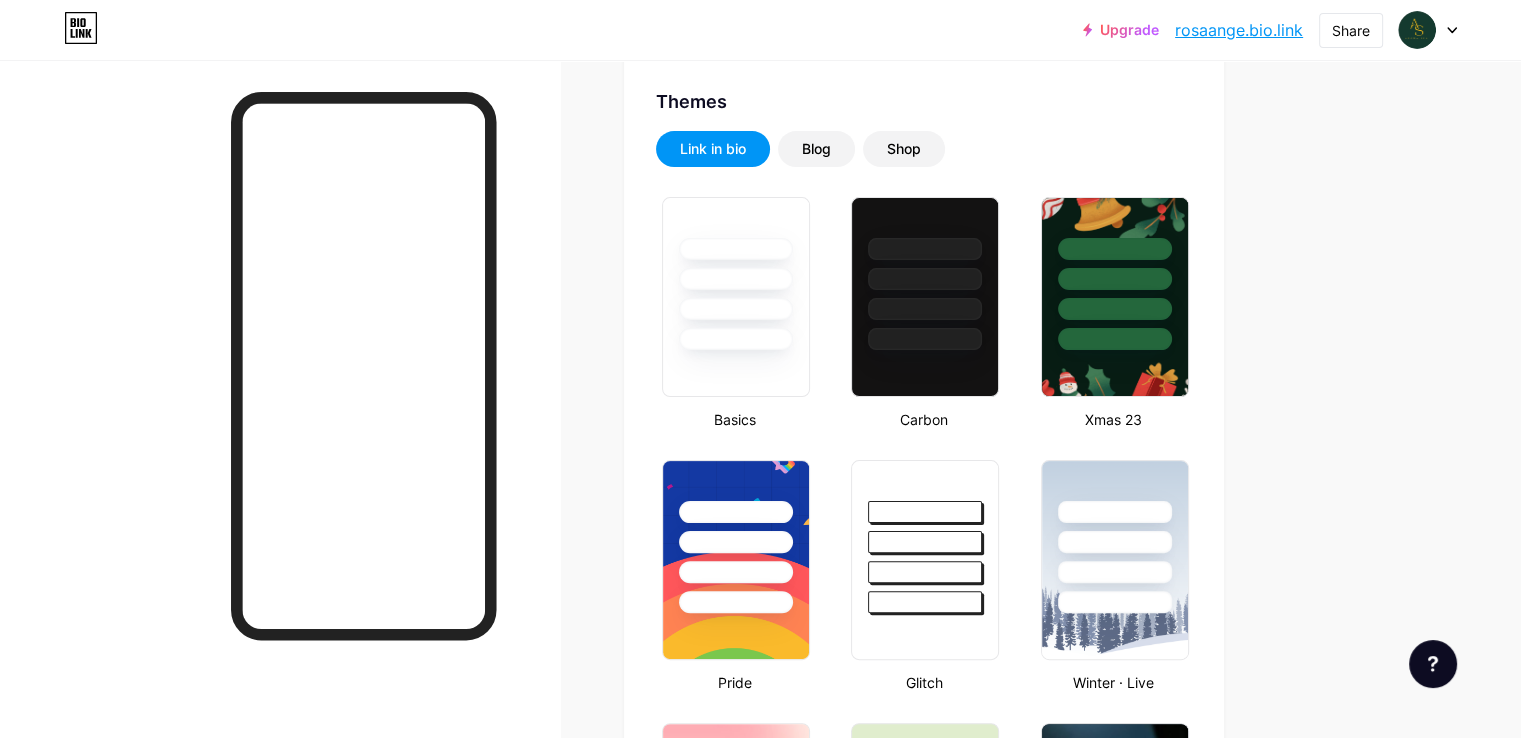 type on "#000000" 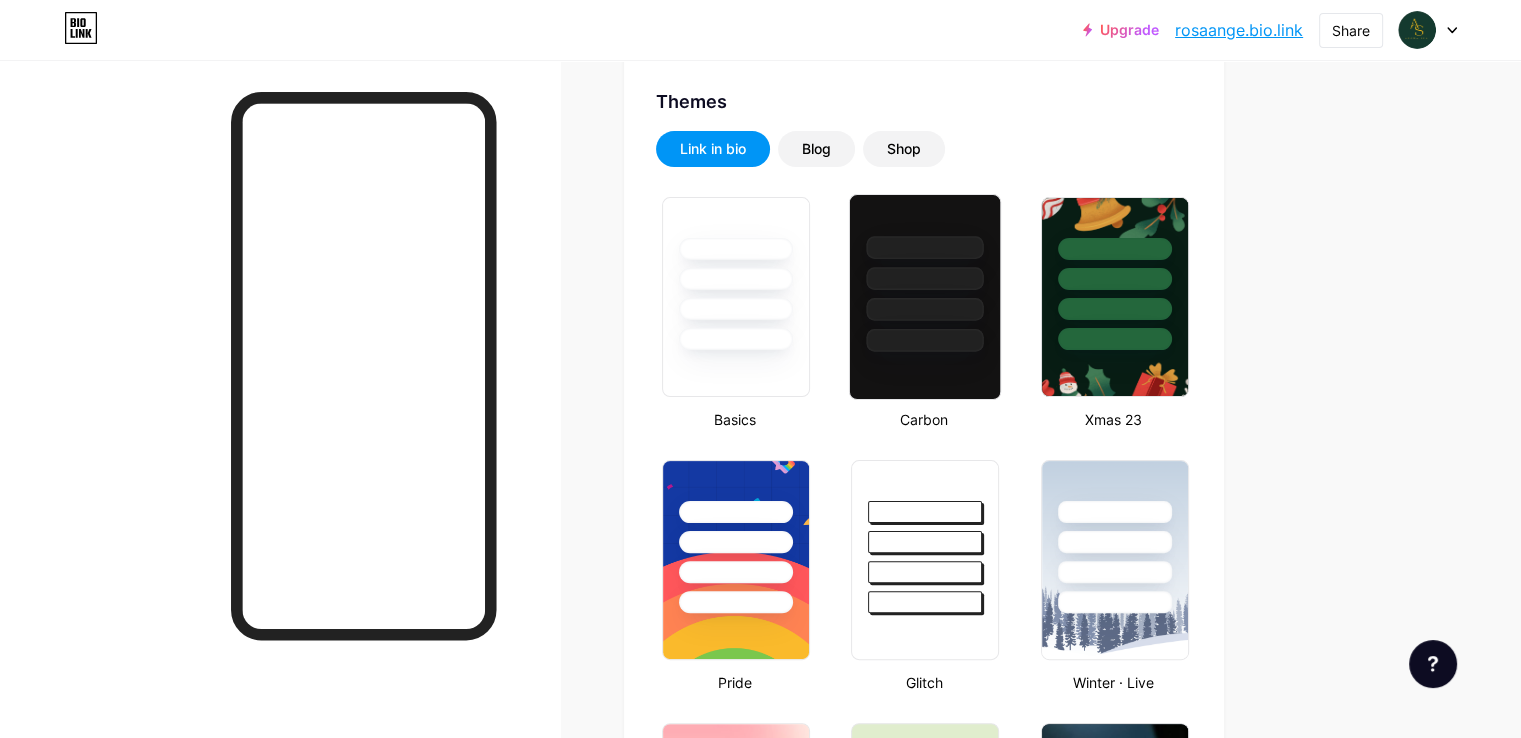 click at bounding box center [925, 340] 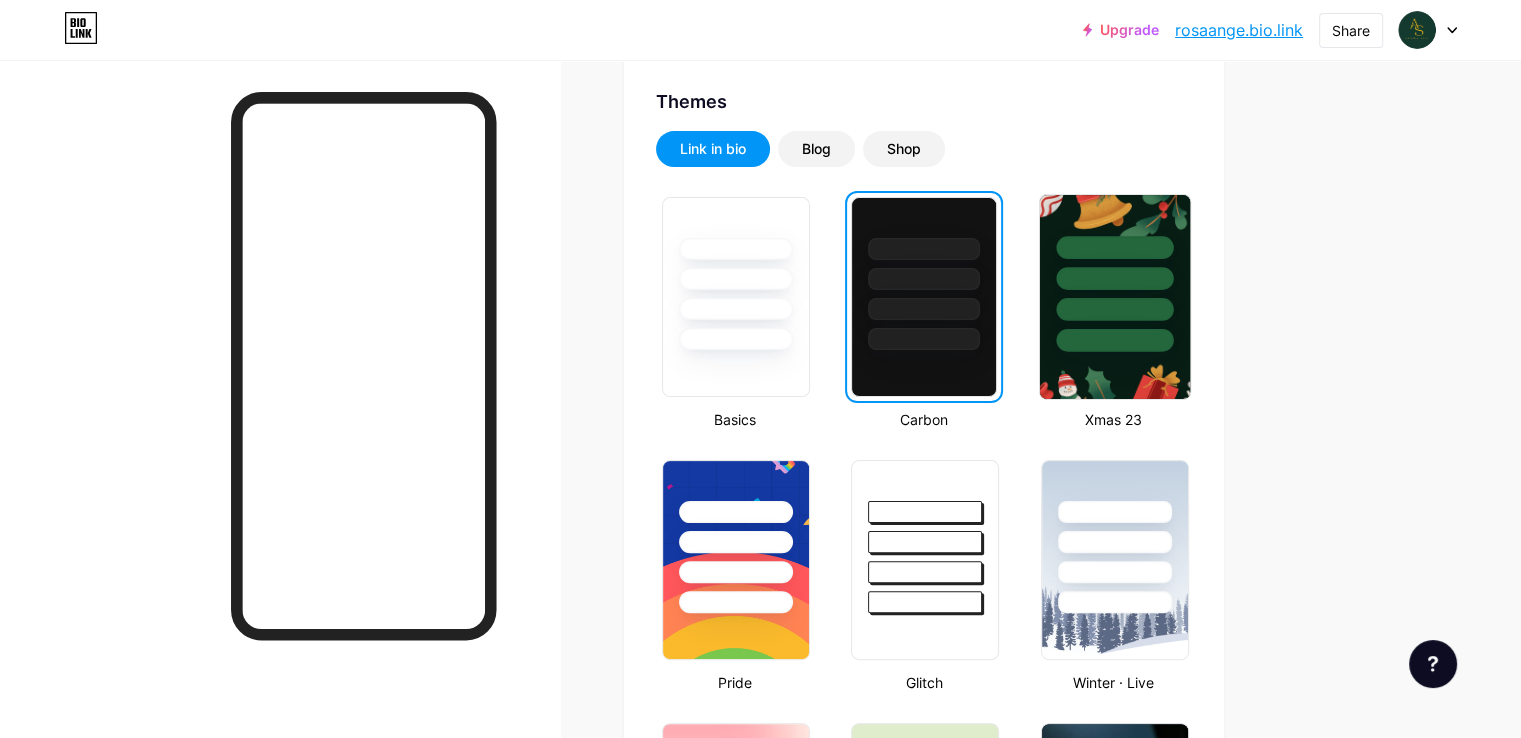 click at bounding box center (1114, 309) 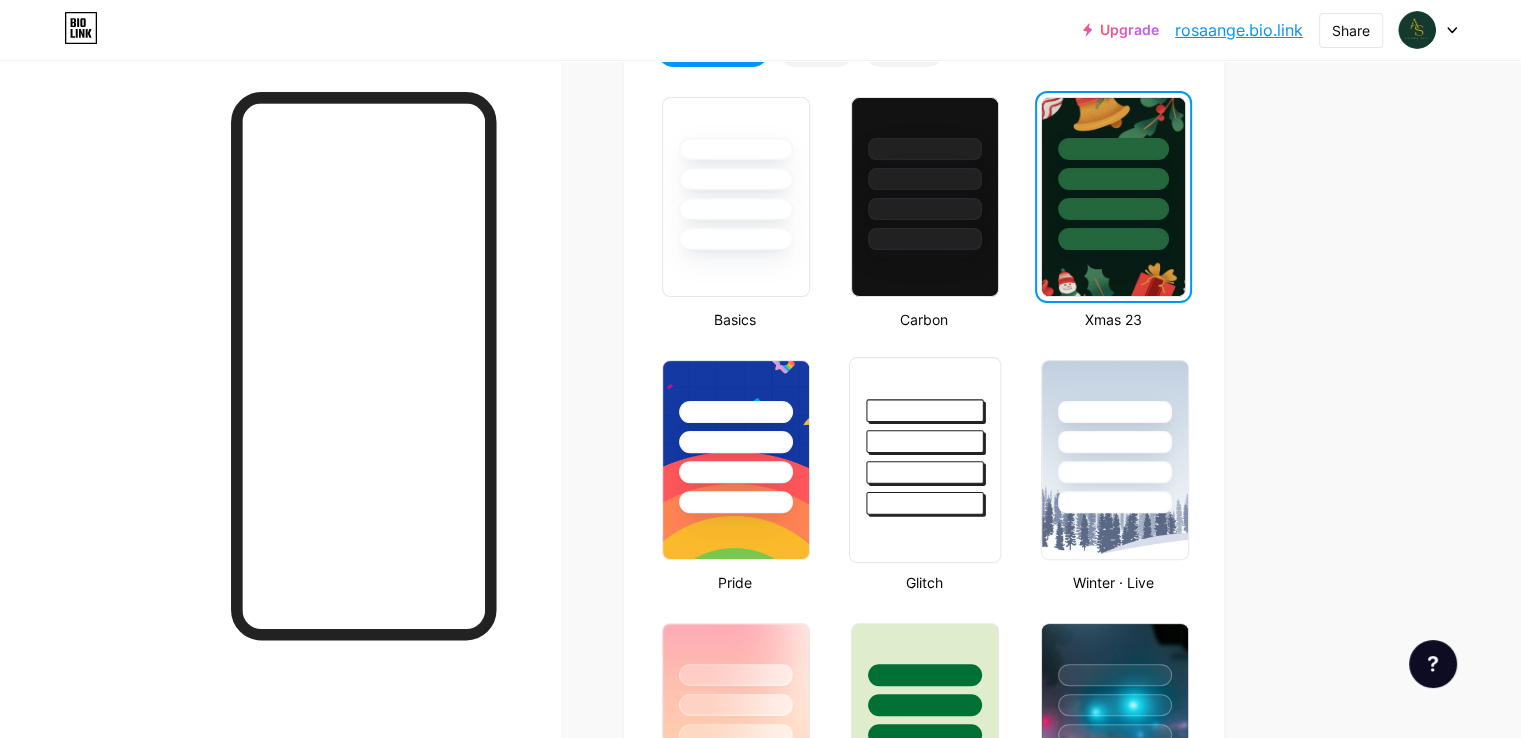 scroll, scrollTop: 700, scrollLeft: 0, axis: vertical 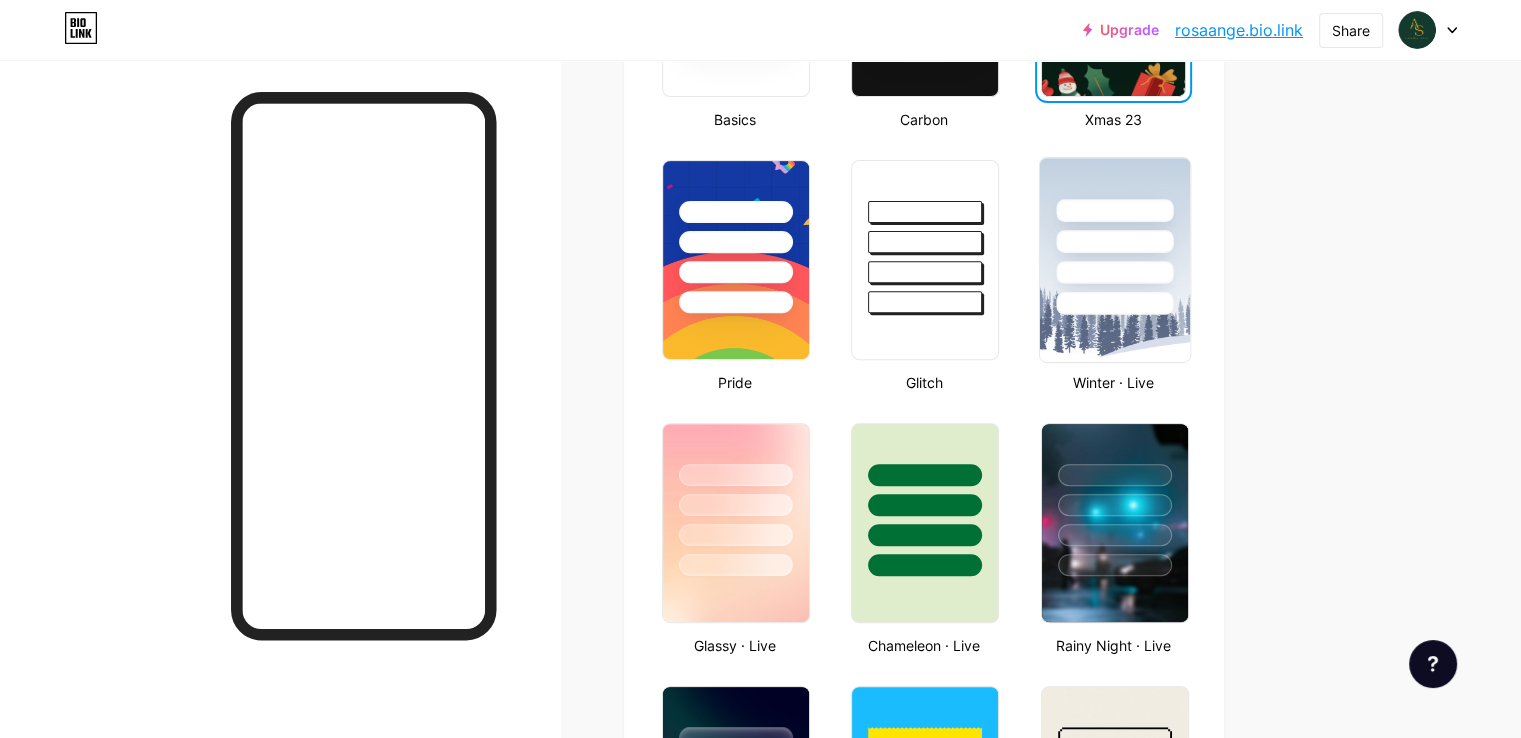 click at bounding box center [1114, 236] 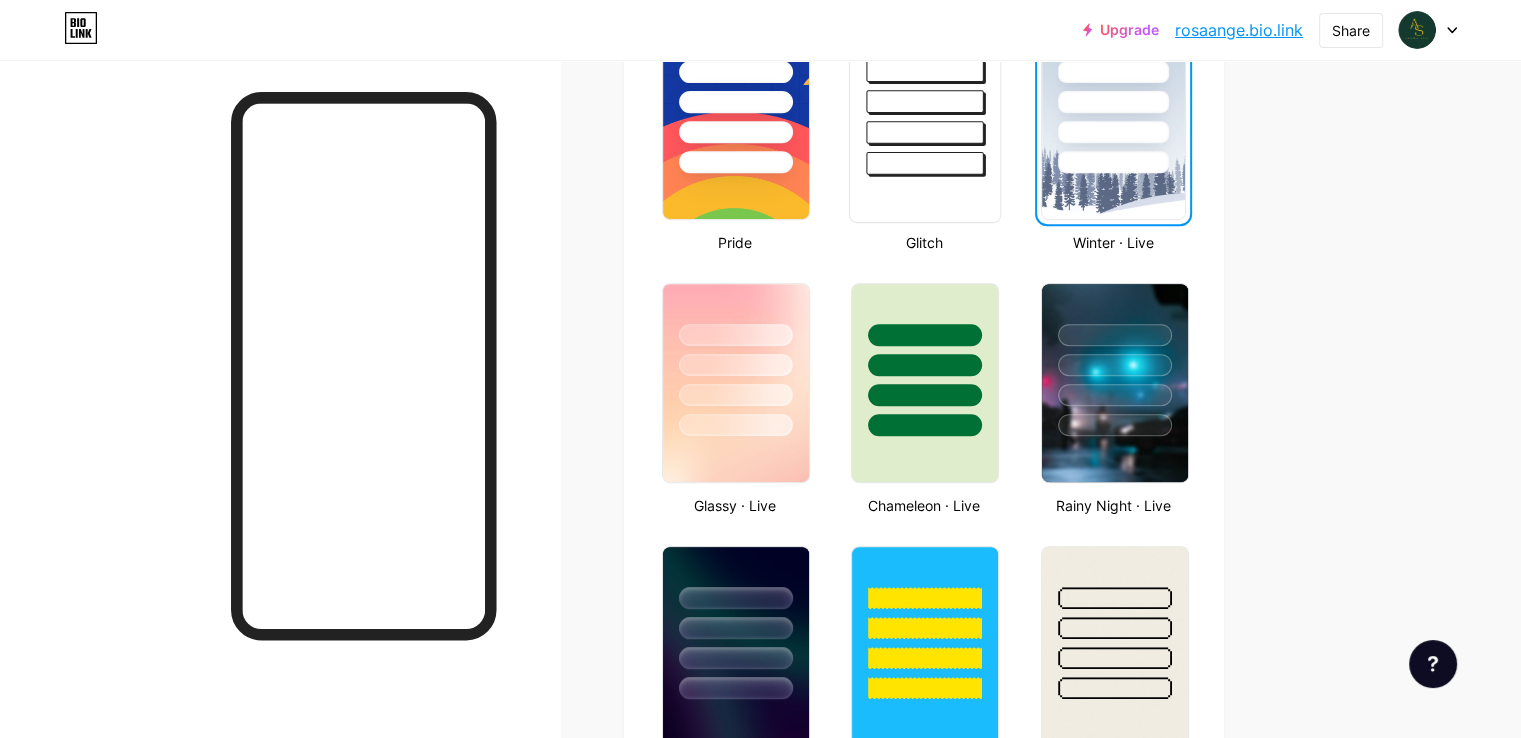 scroll, scrollTop: 900, scrollLeft: 0, axis: vertical 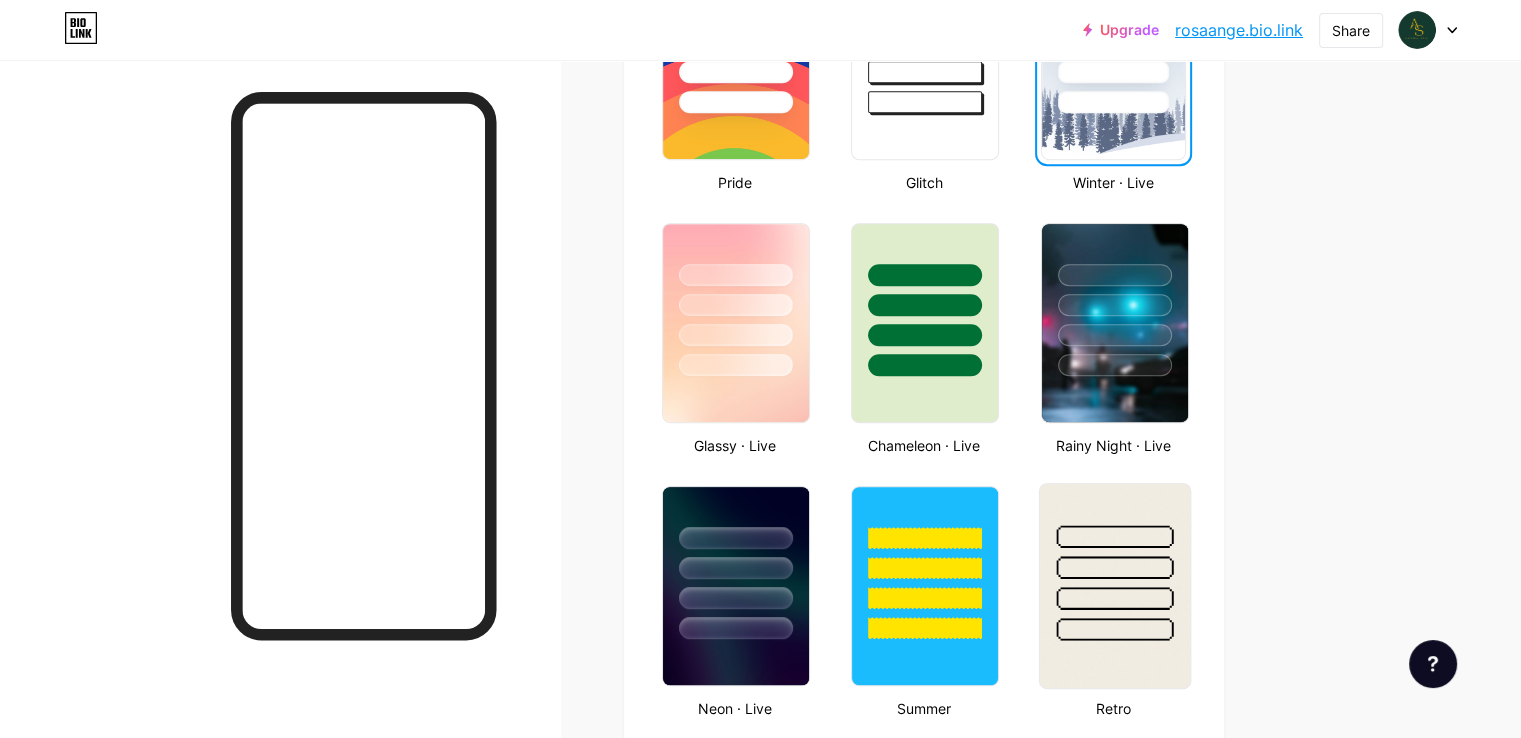 click at bounding box center [1114, 562] 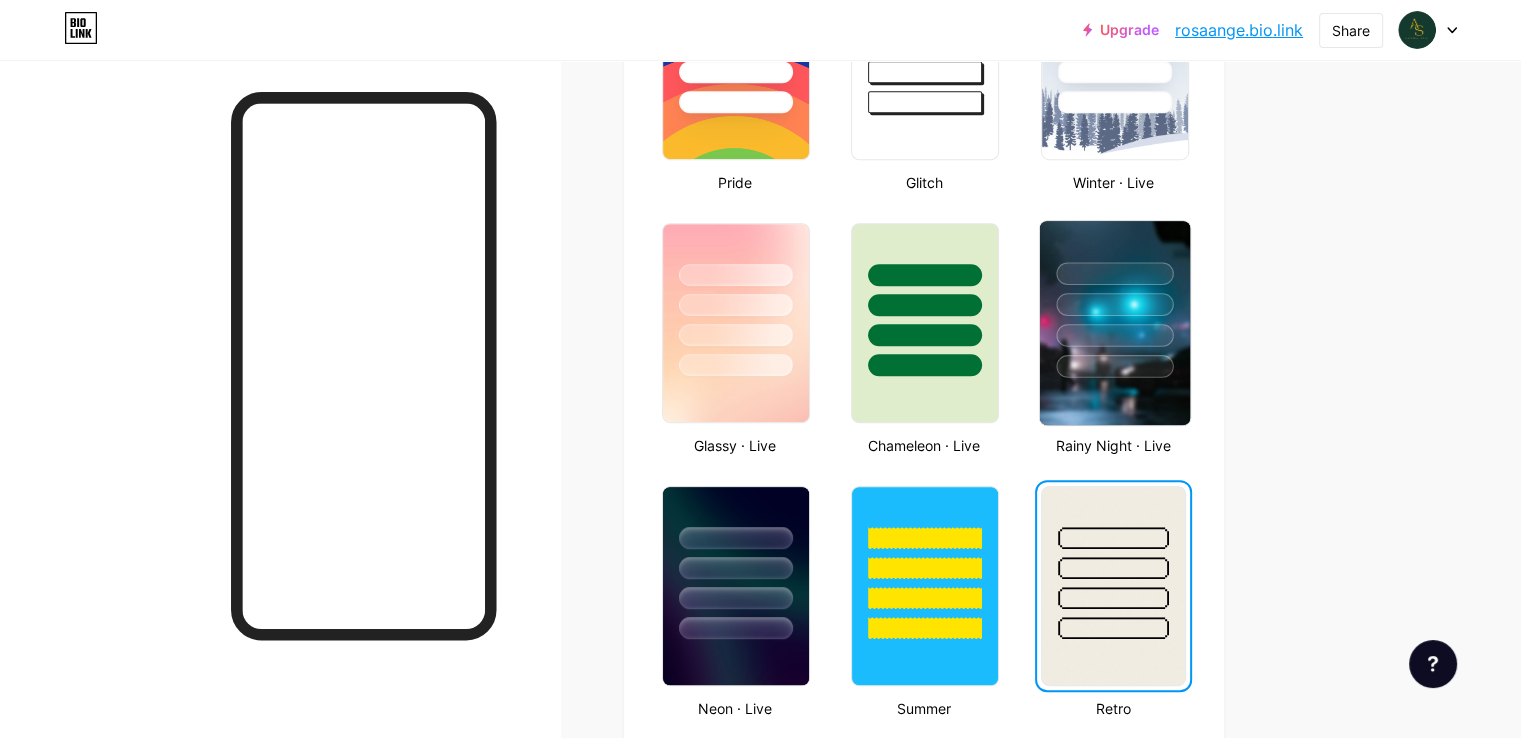 click at bounding box center (1114, 335) 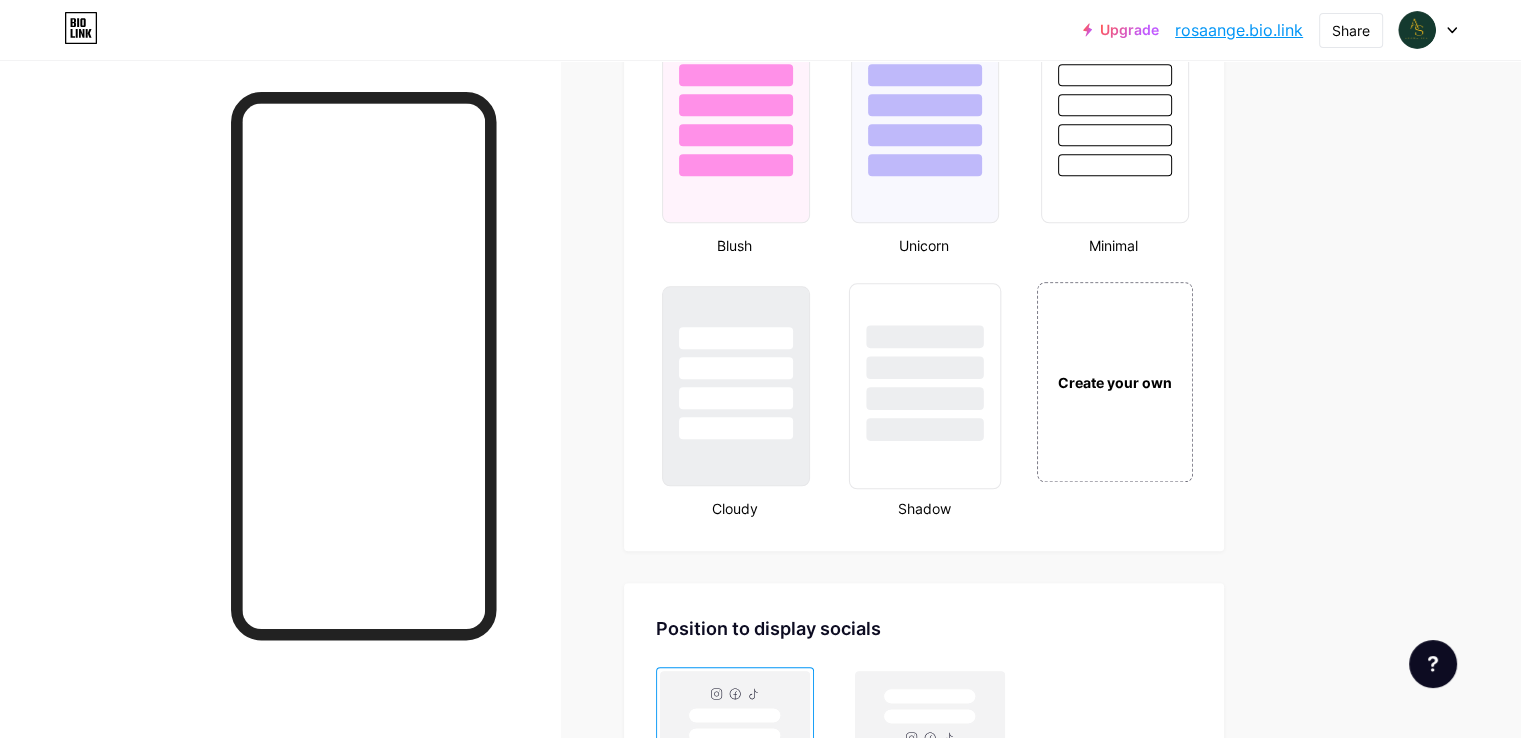 scroll, scrollTop: 1852, scrollLeft: 0, axis: vertical 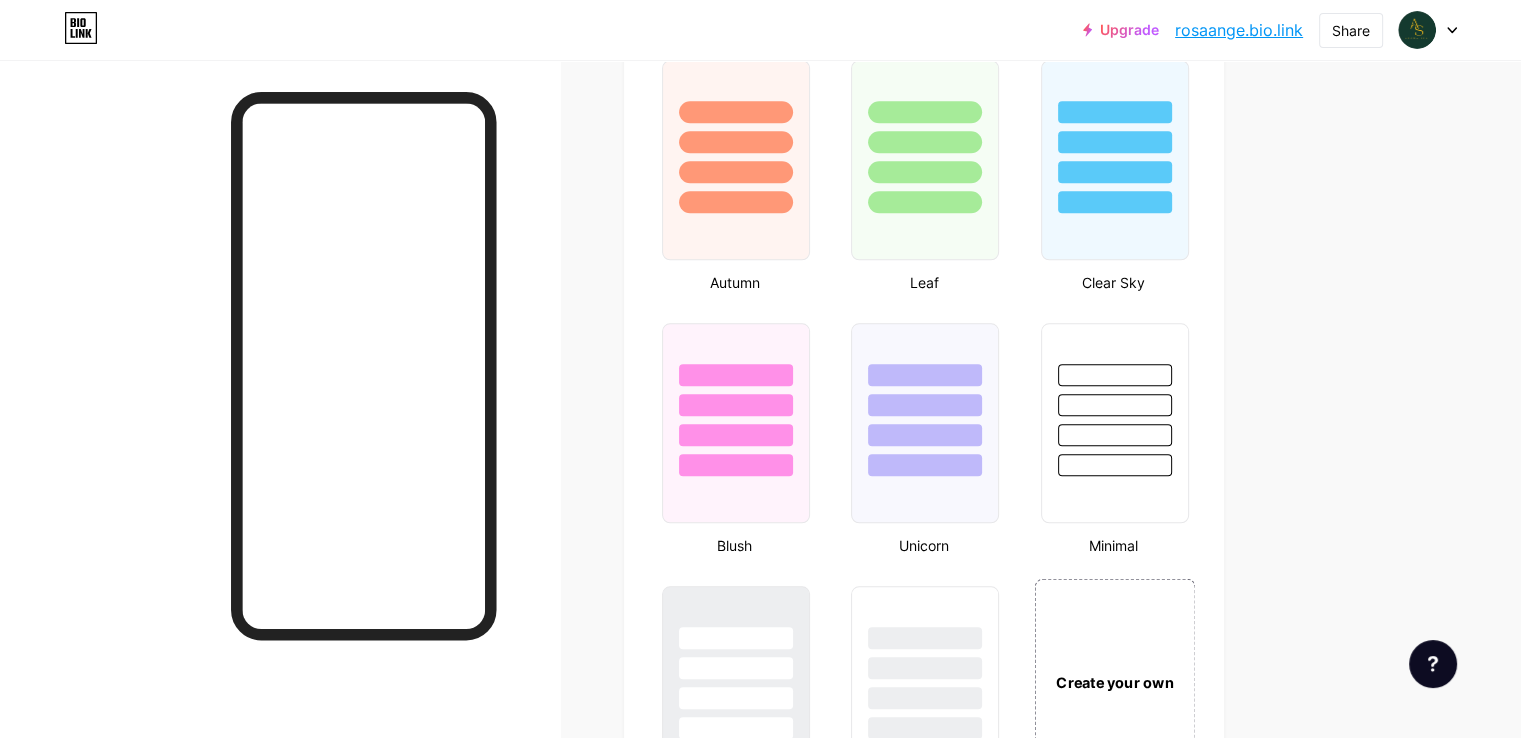 click on "Create your own" at bounding box center [1114, 681] 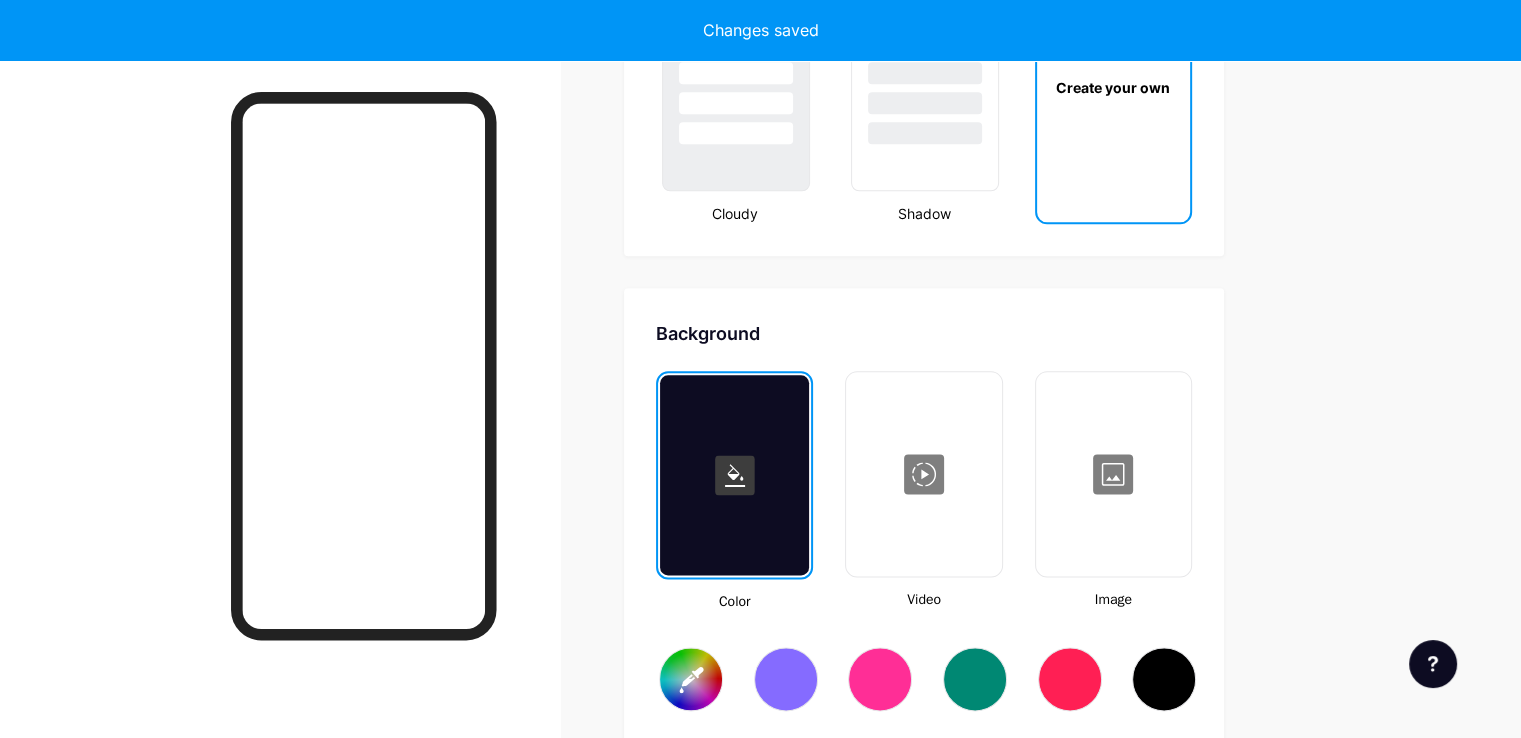 type on "#ffffff" 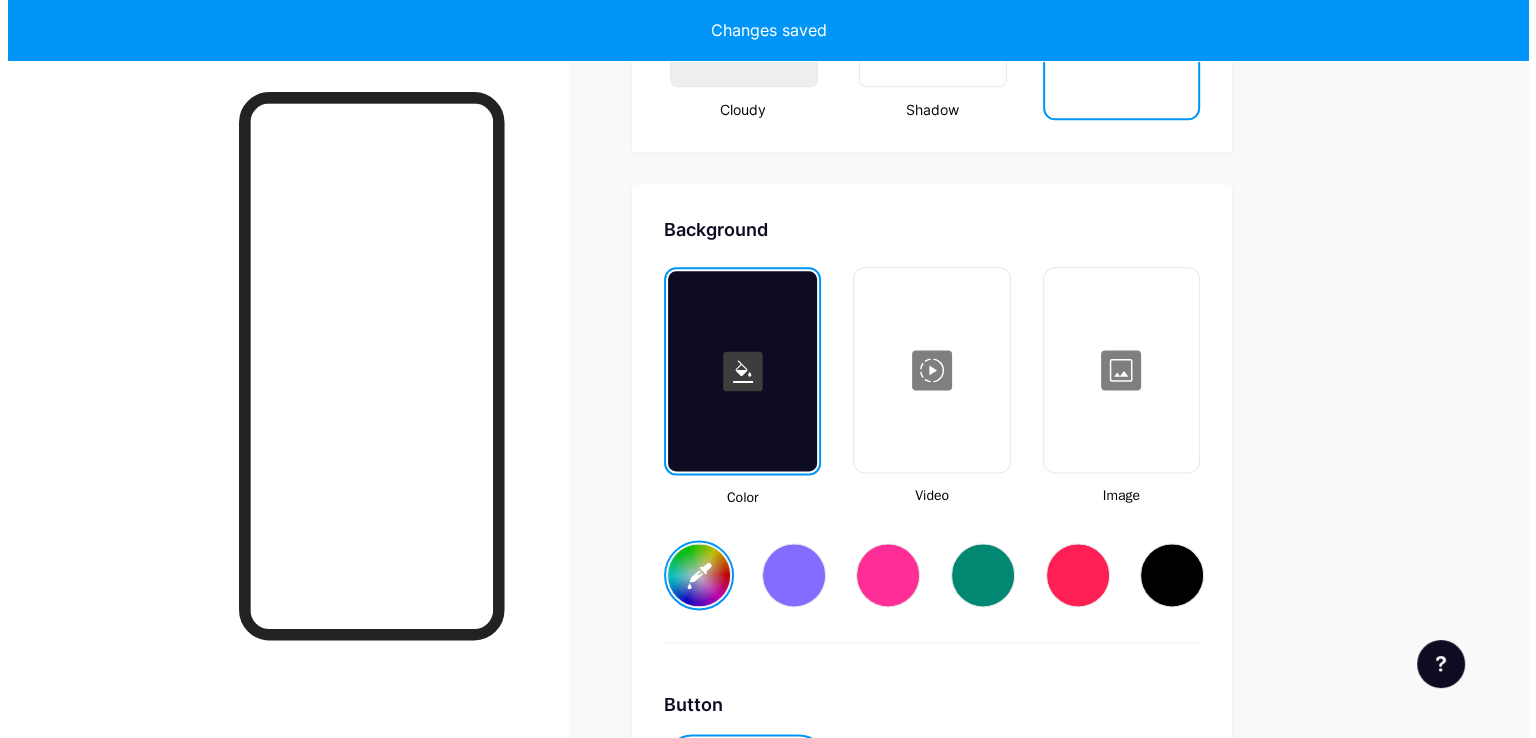 scroll, scrollTop: 2648, scrollLeft: 0, axis: vertical 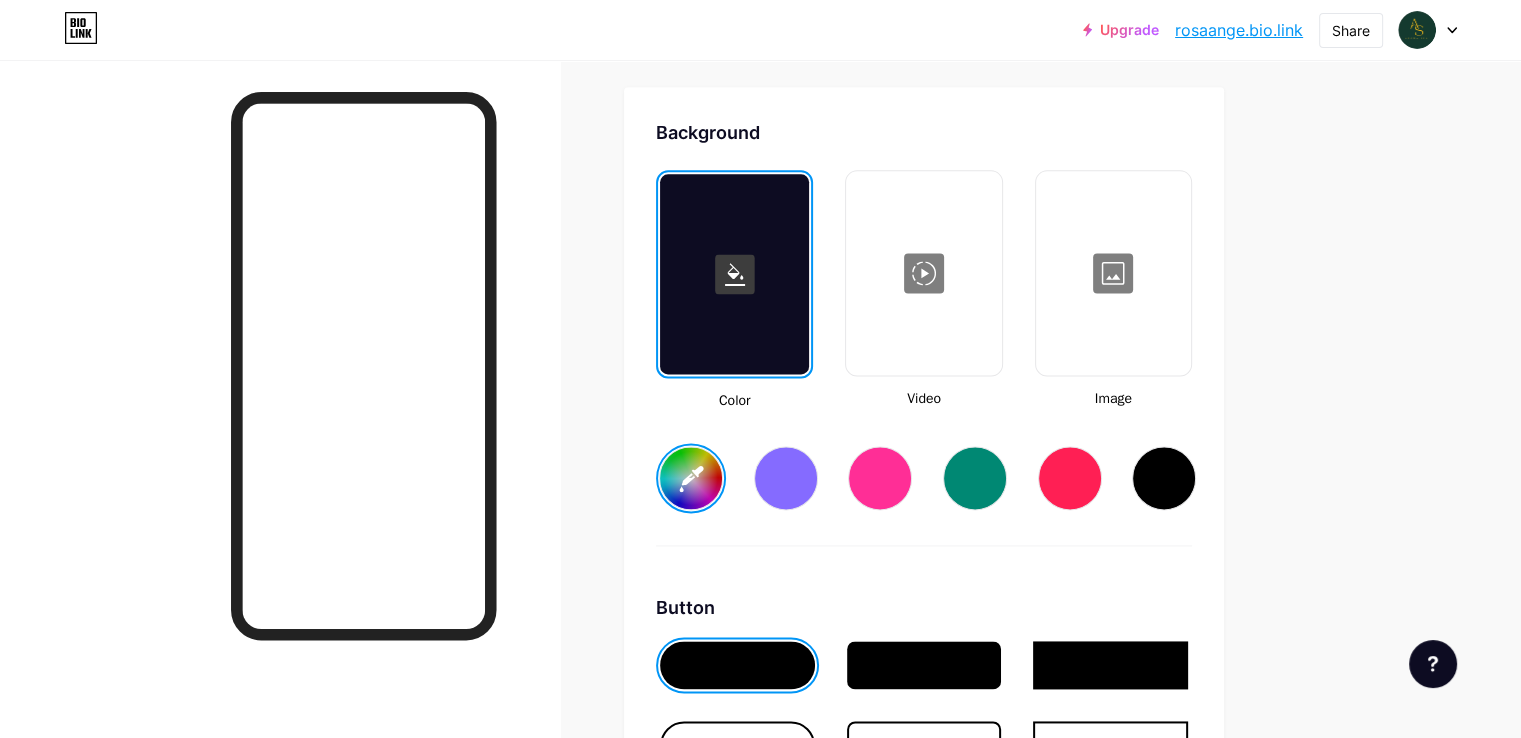 click at bounding box center [923, 273] 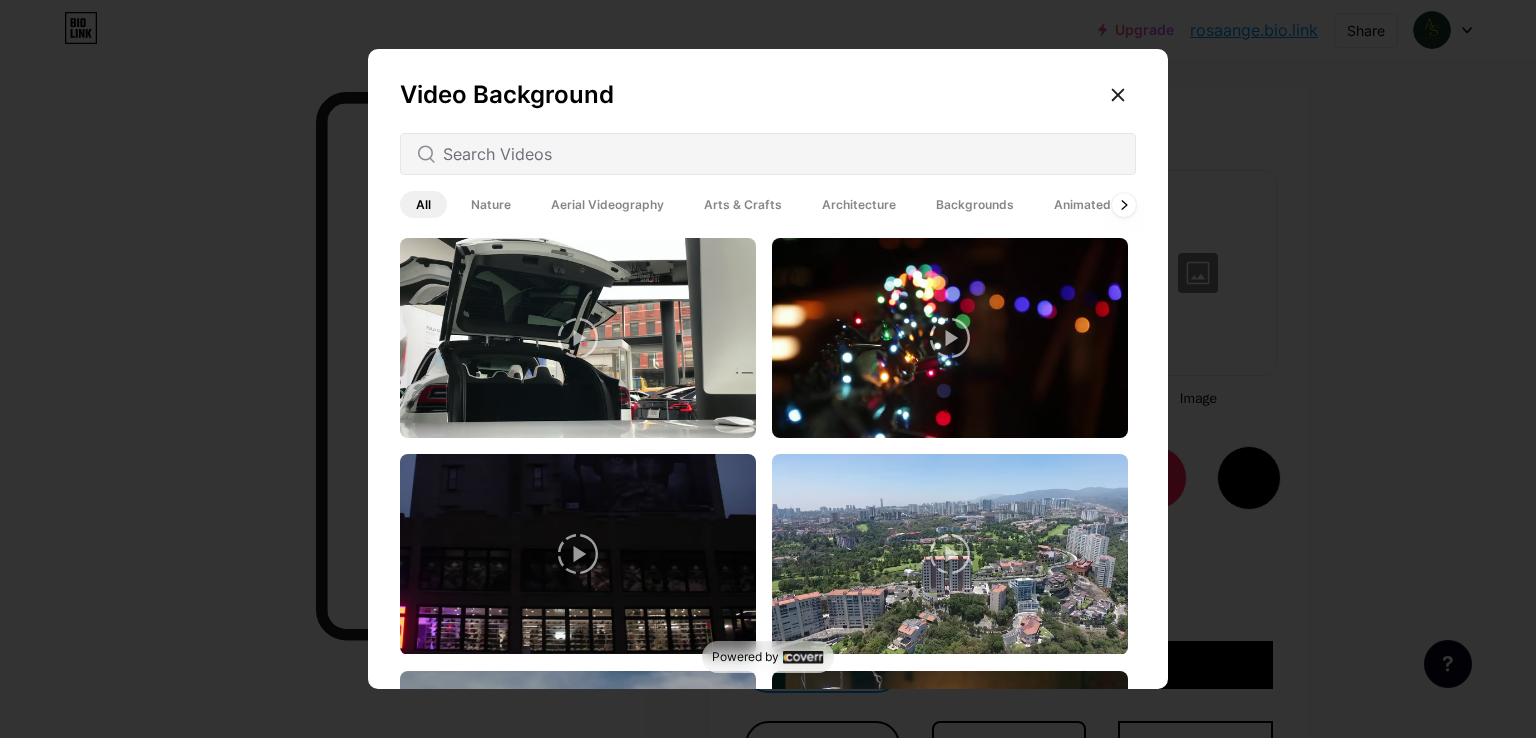 click on "Nature" at bounding box center (491, 204) 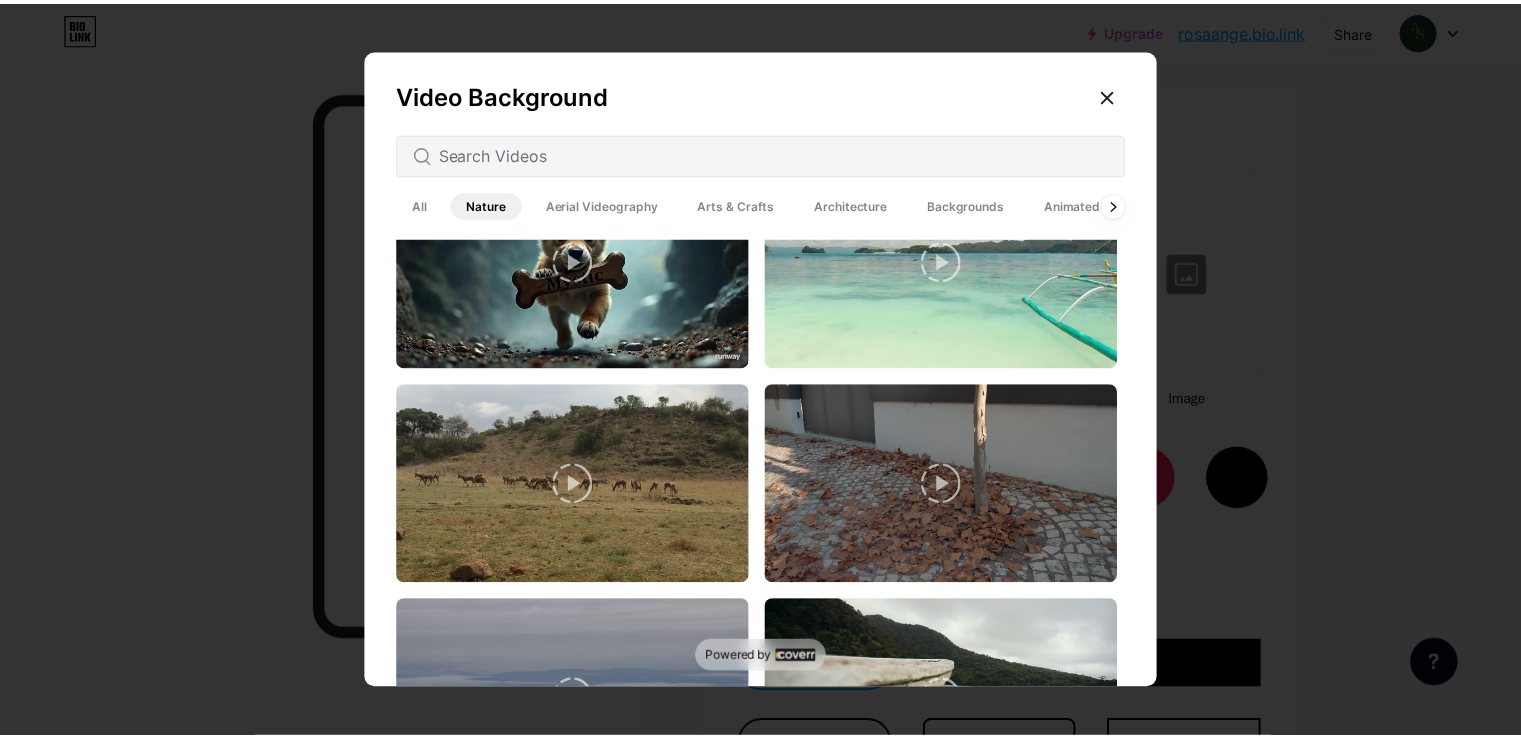 scroll, scrollTop: 700, scrollLeft: 0, axis: vertical 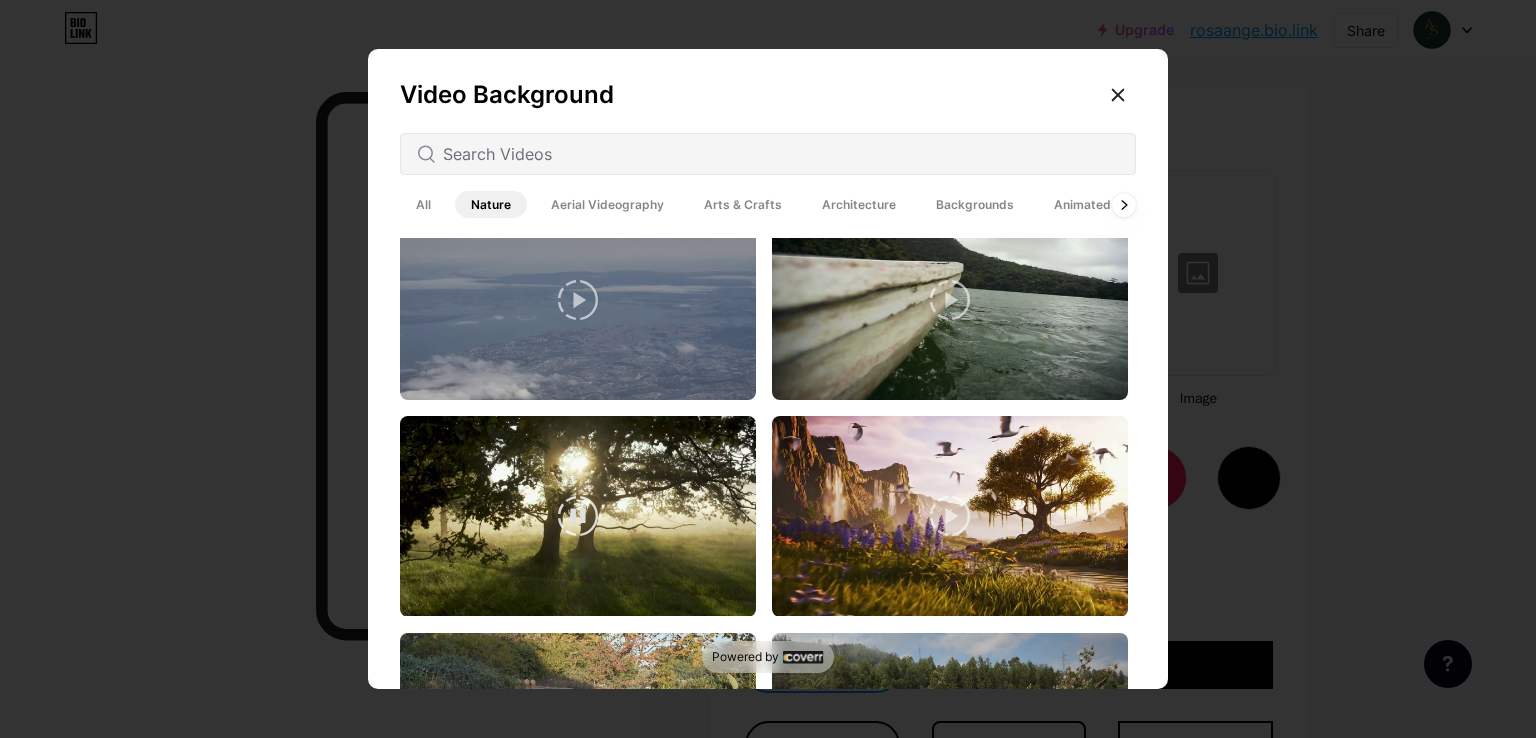 click at bounding box center (578, 516) 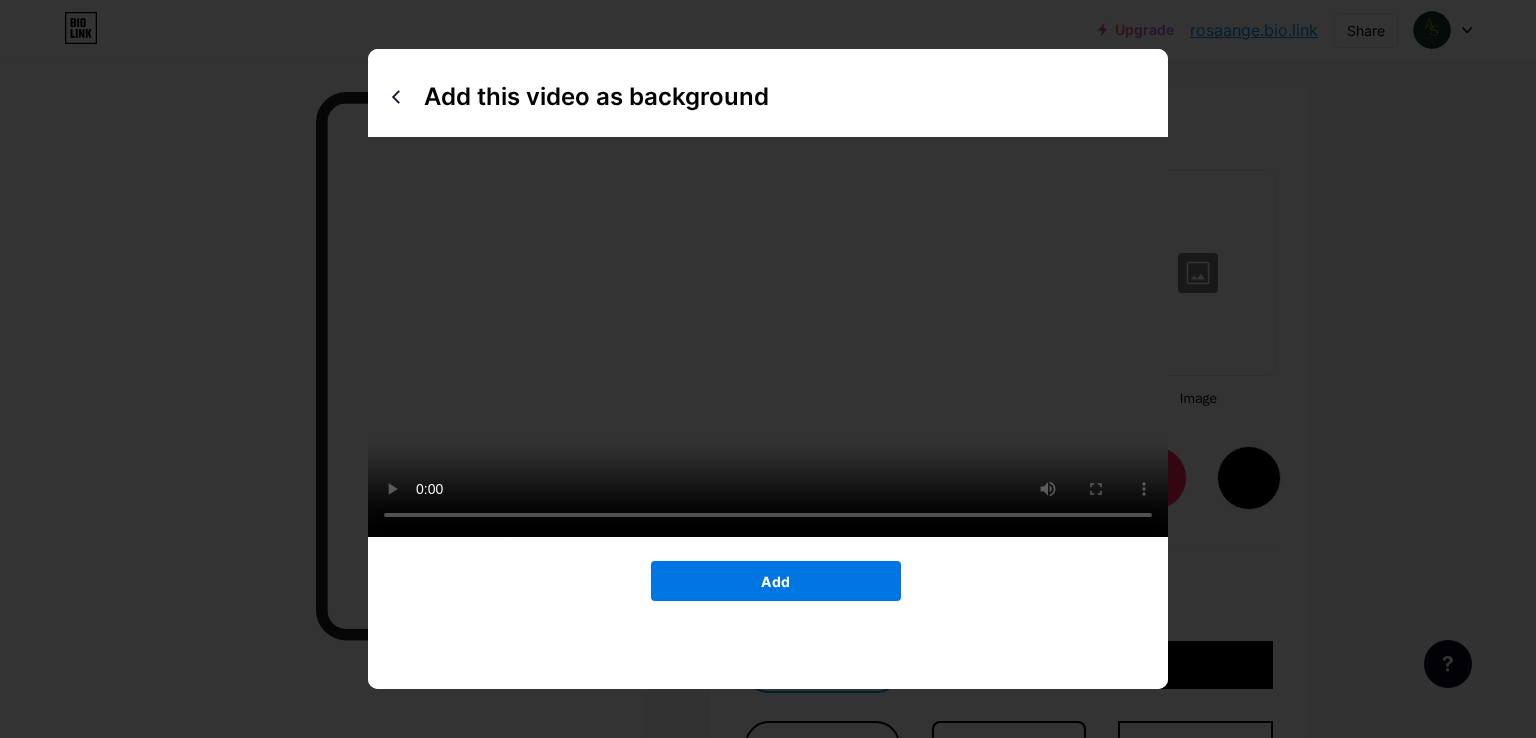 click on "Add" at bounding box center [776, 581] 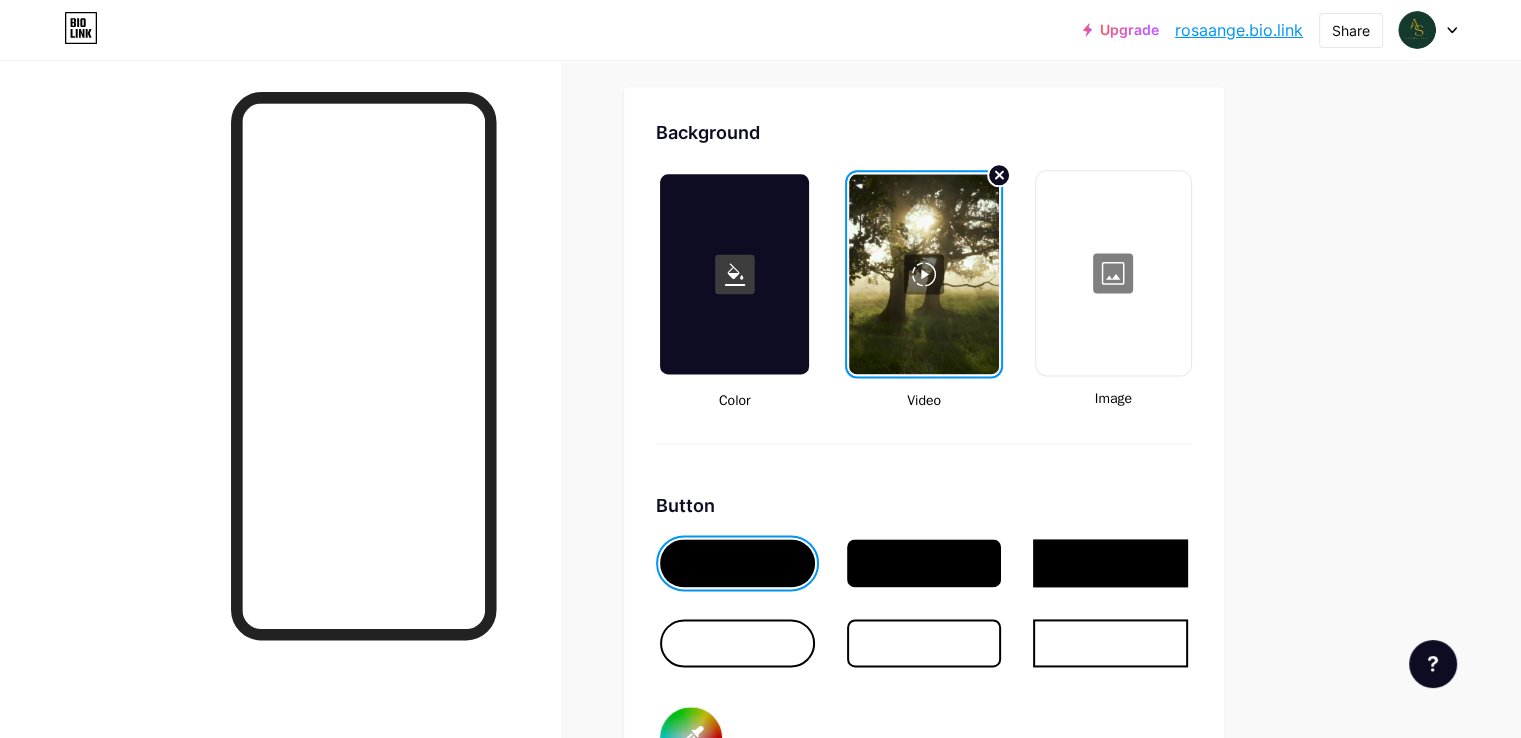 scroll, scrollTop: 3048, scrollLeft: 0, axis: vertical 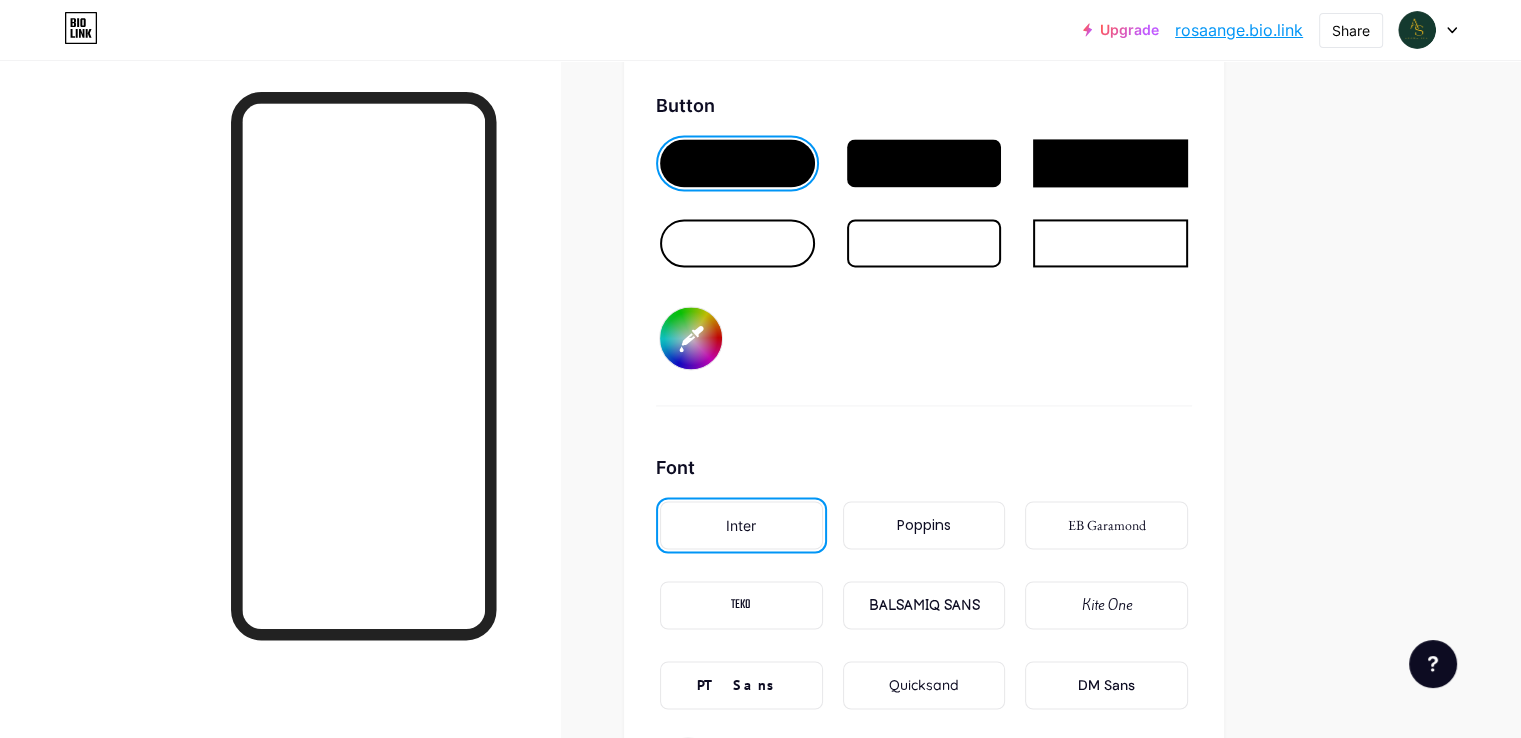 click on "#000000" at bounding box center [691, 338] 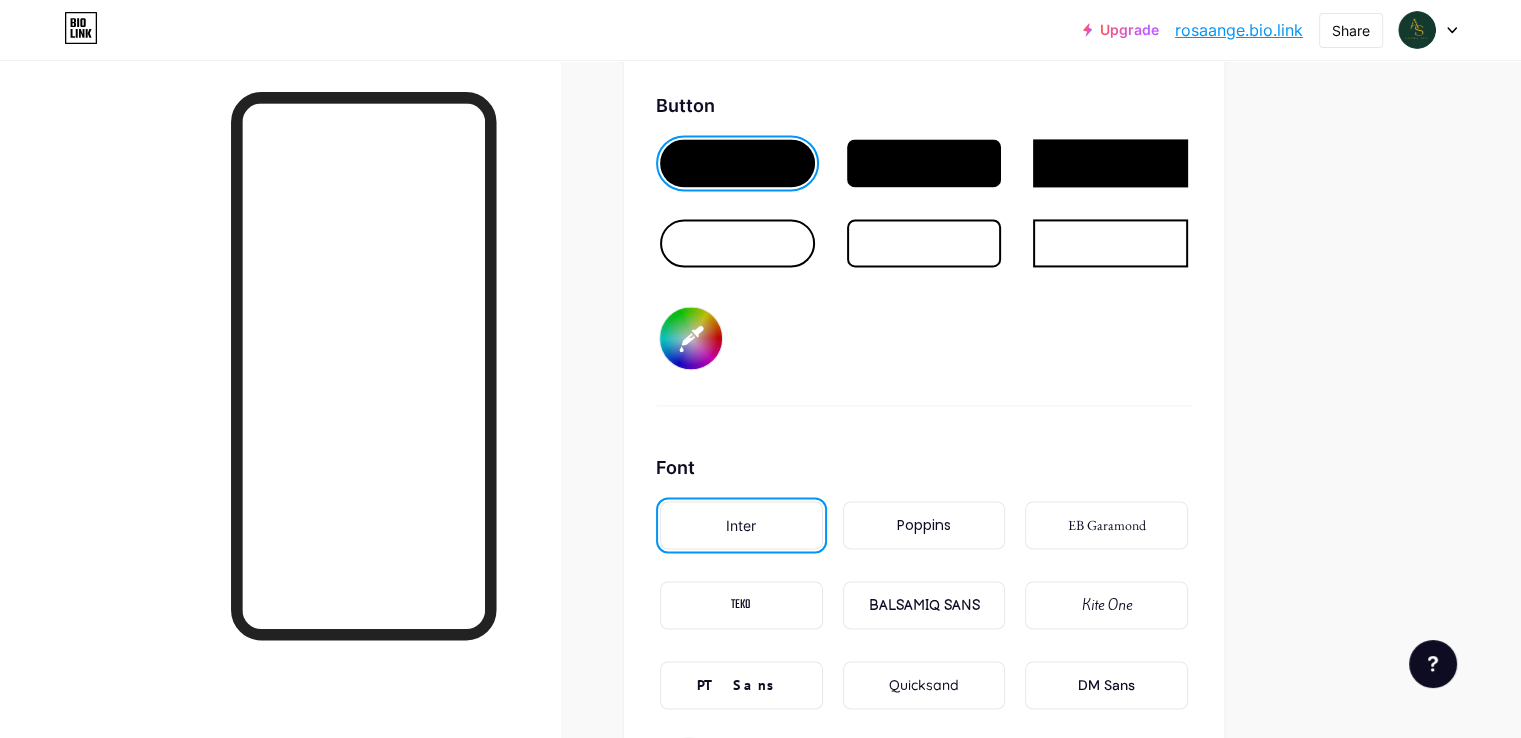 click on "#000000" at bounding box center (691, 338) 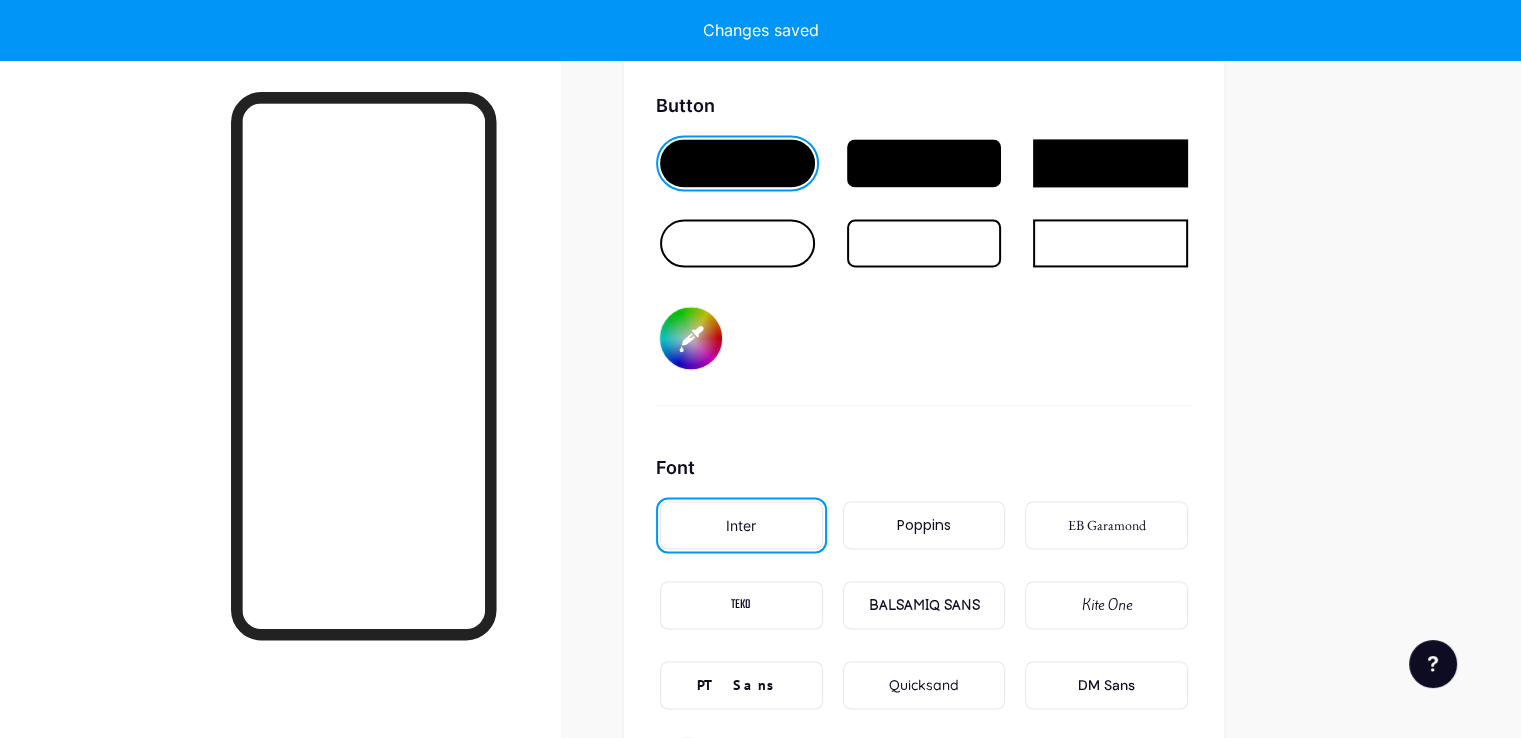 type on "#143a2f" 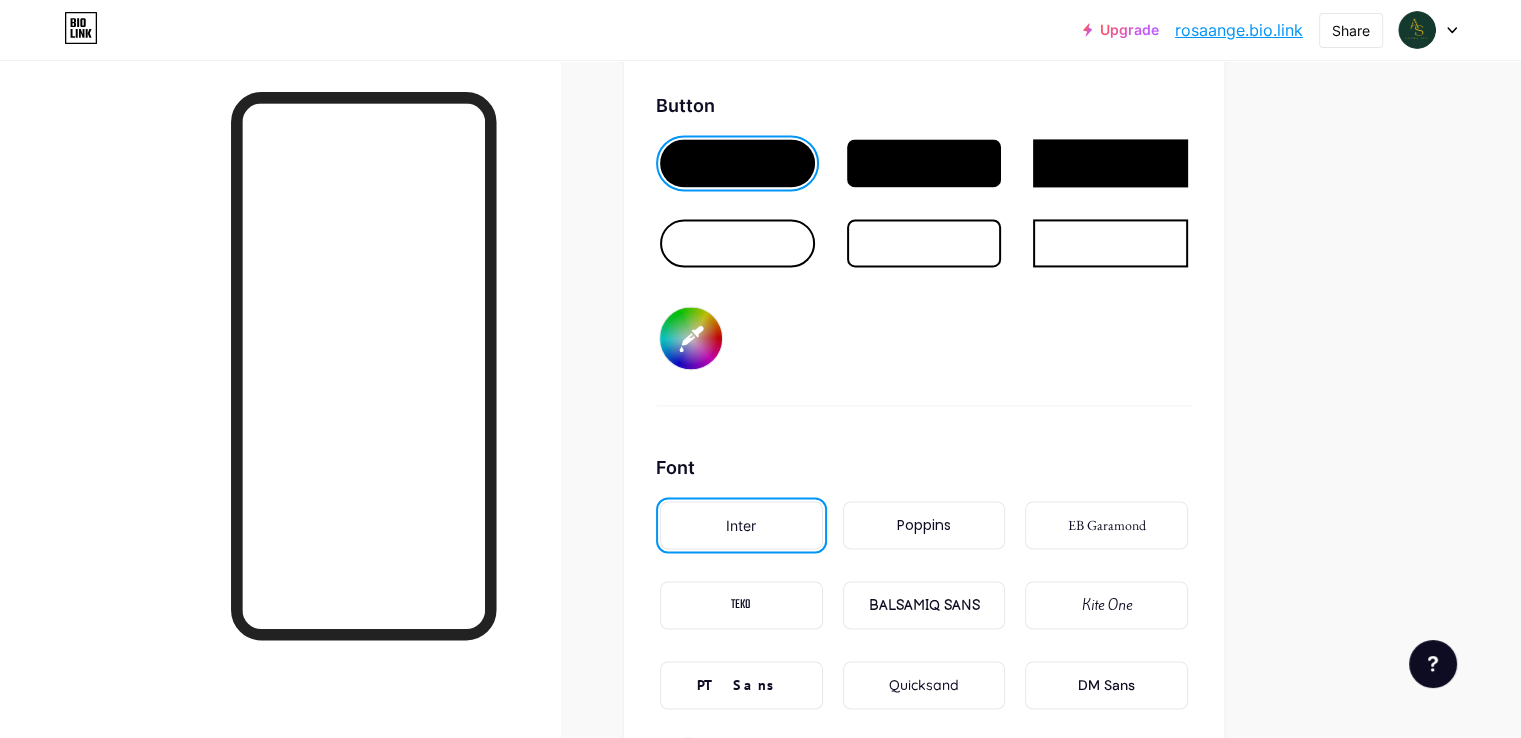 click on "Button       #143a2f" at bounding box center [924, 249] 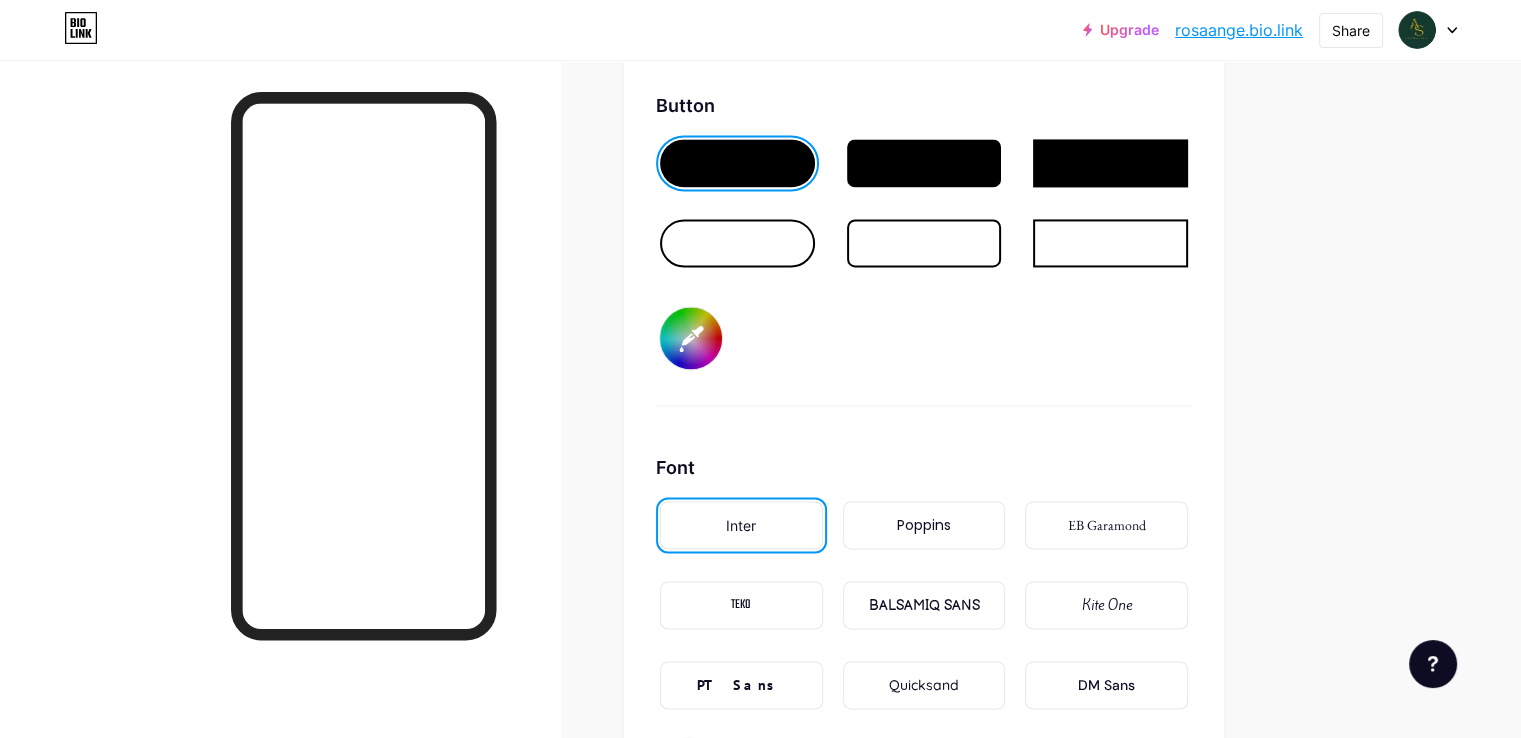 click on "Poppins" at bounding box center [924, 525] 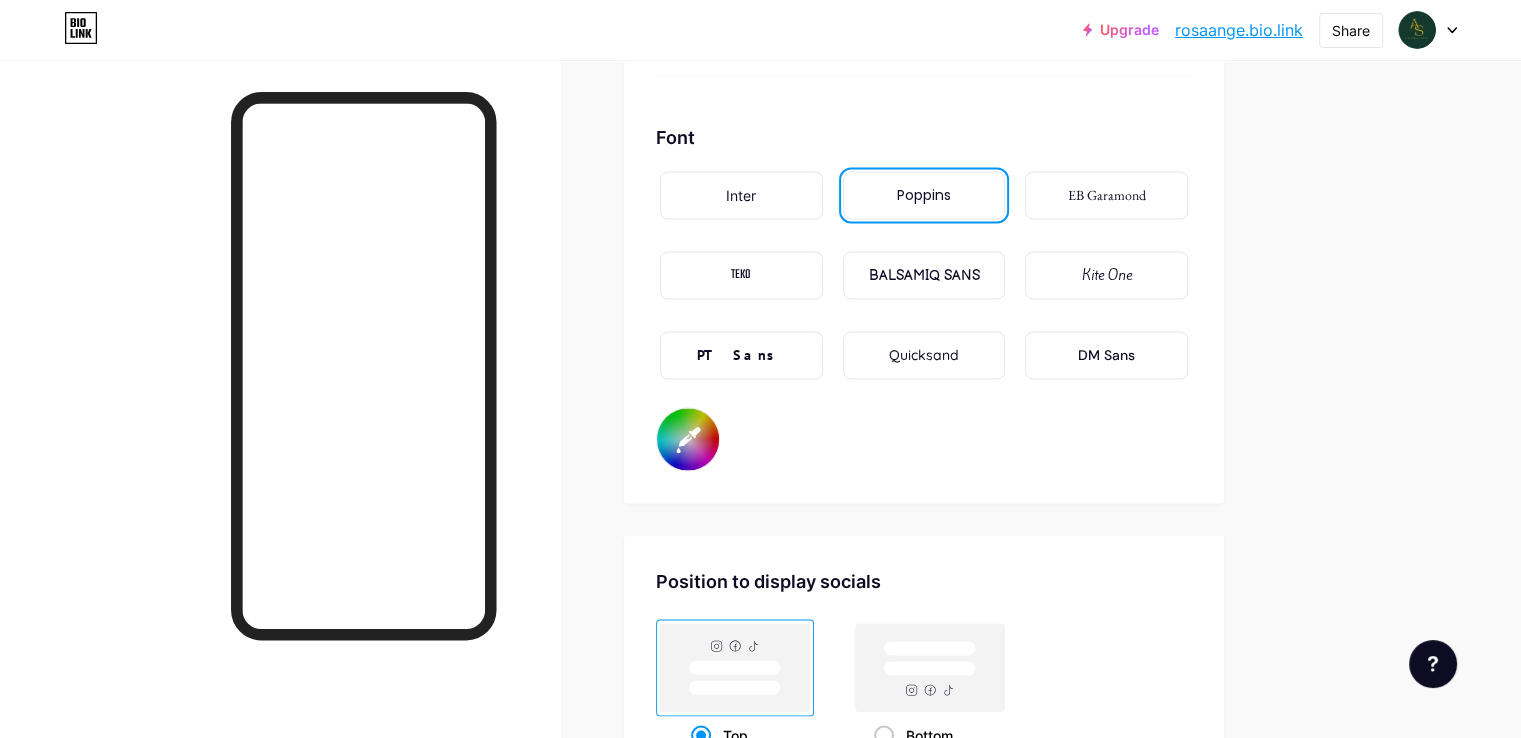 scroll, scrollTop: 3448, scrollLeft: 0, axis: vertical 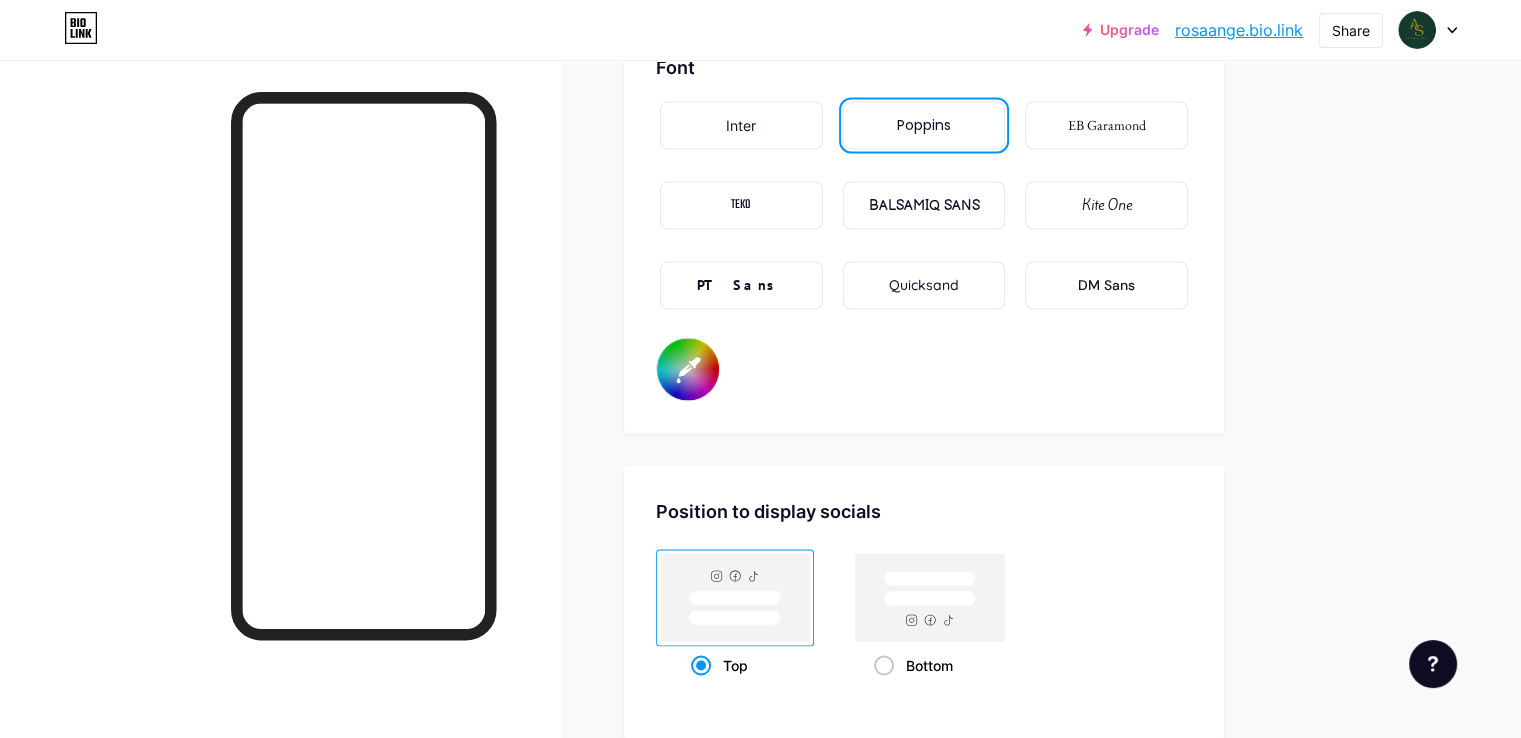 click on "#000000" at bounding box center [688, 369] 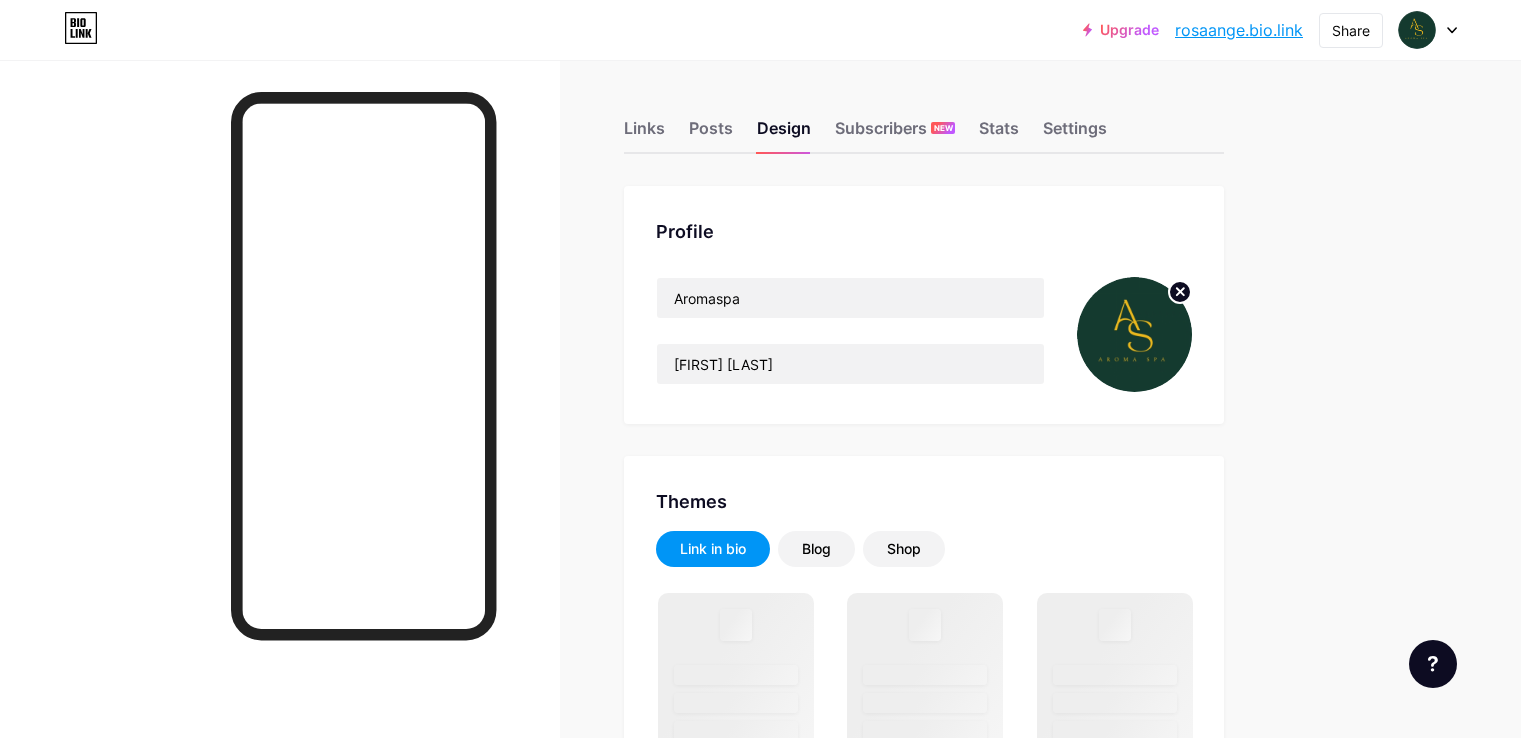 scroll, scrollTop: 0, scrollLeft: 0, axis: both 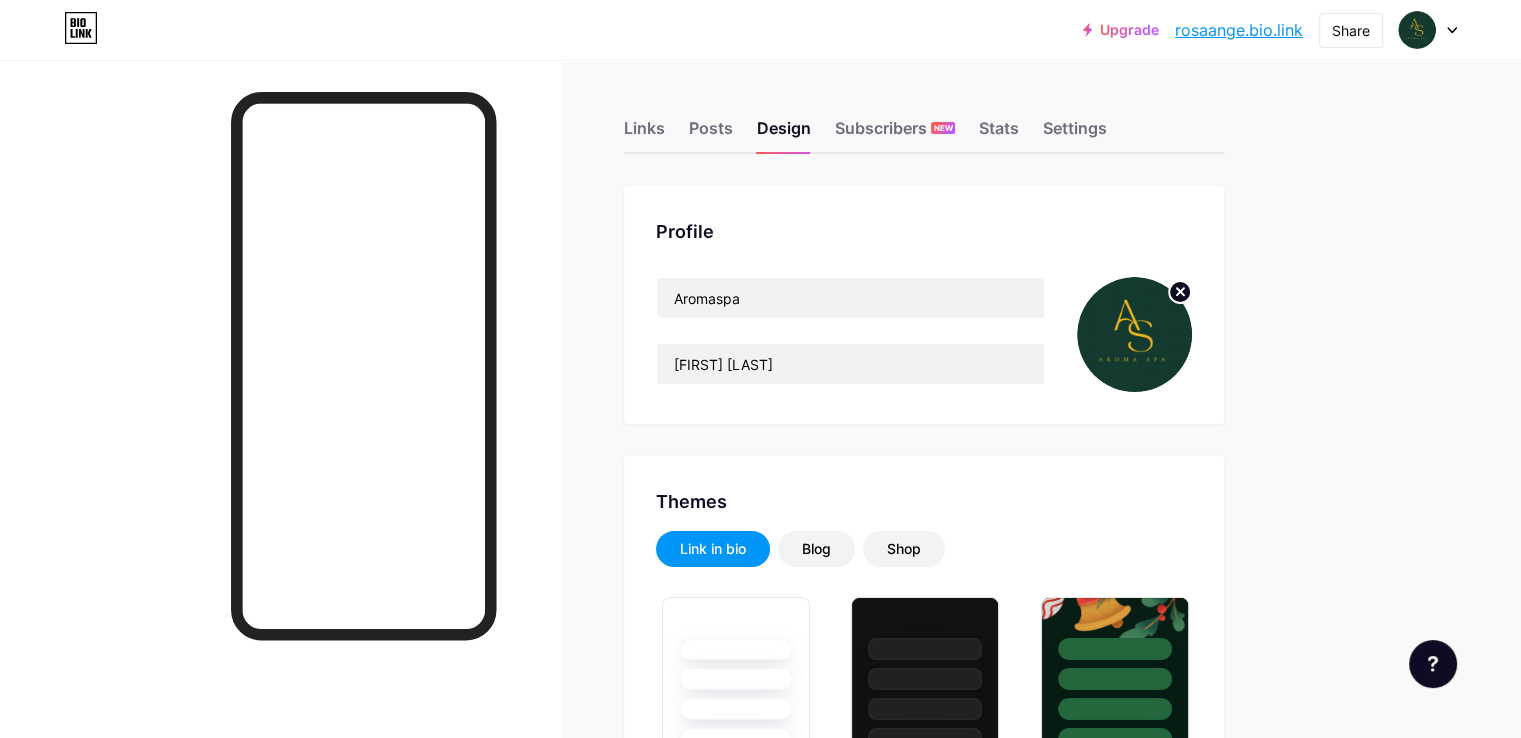 type on "#143a2f" 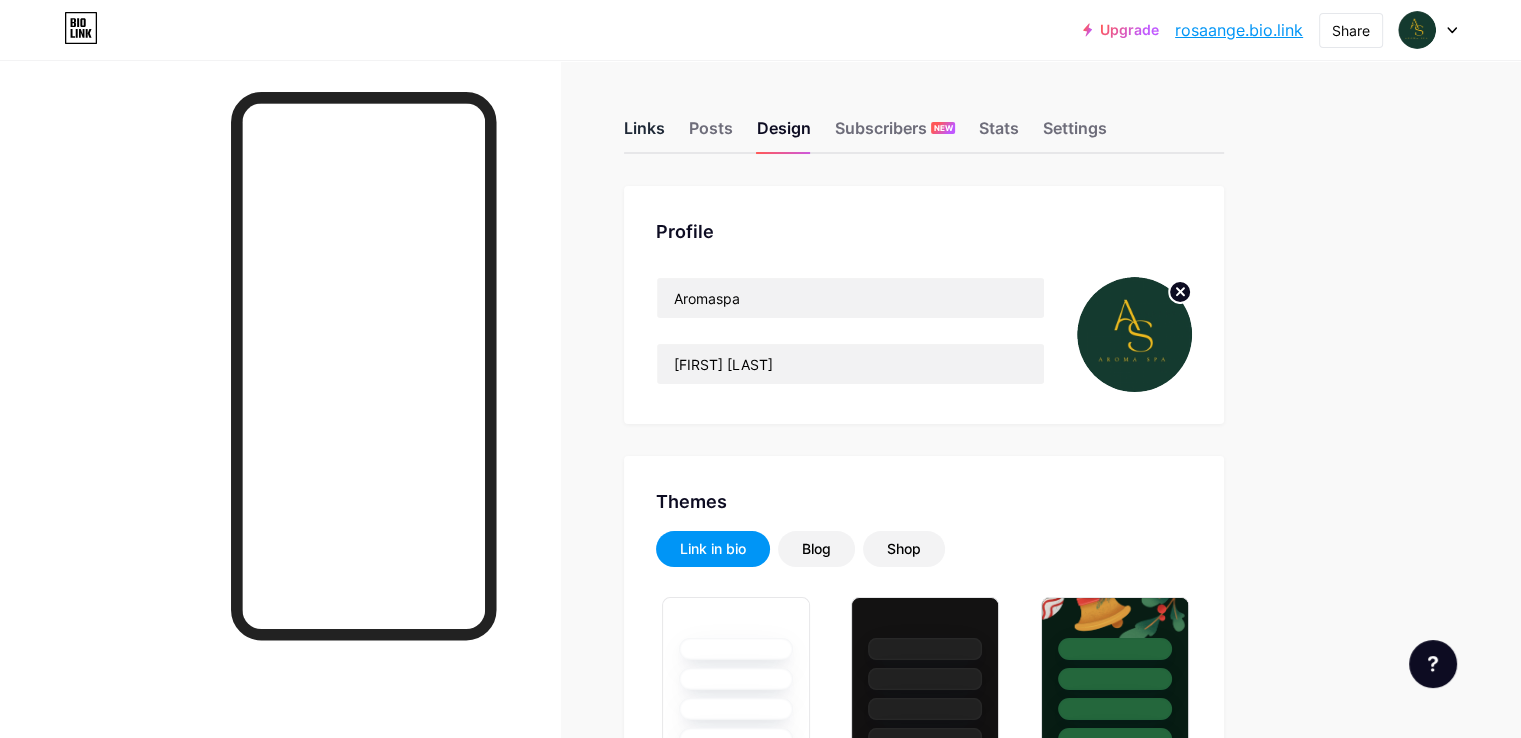 click on "Links" at bounding box center (644, 134) 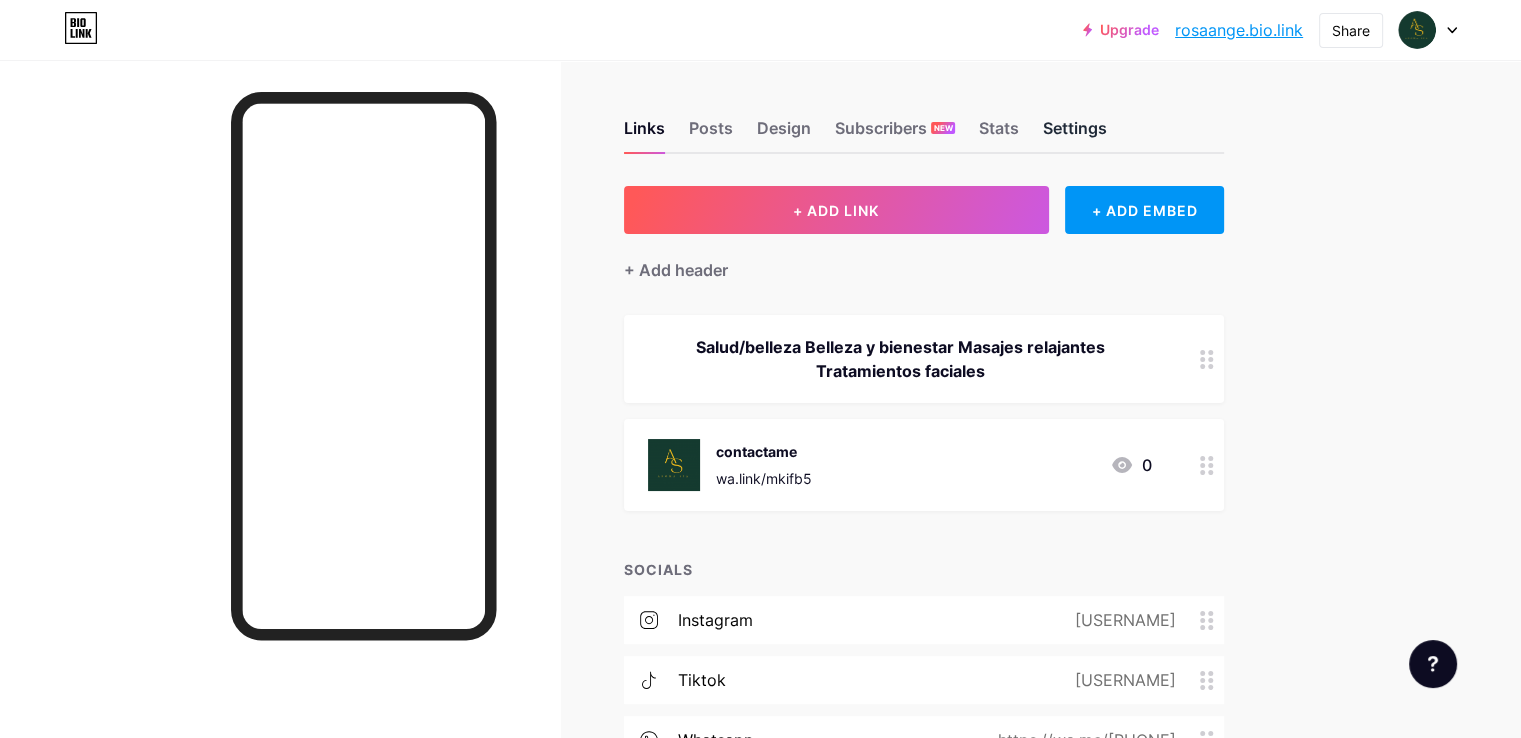 click on "Settings" at bounding box center [1075, 134] 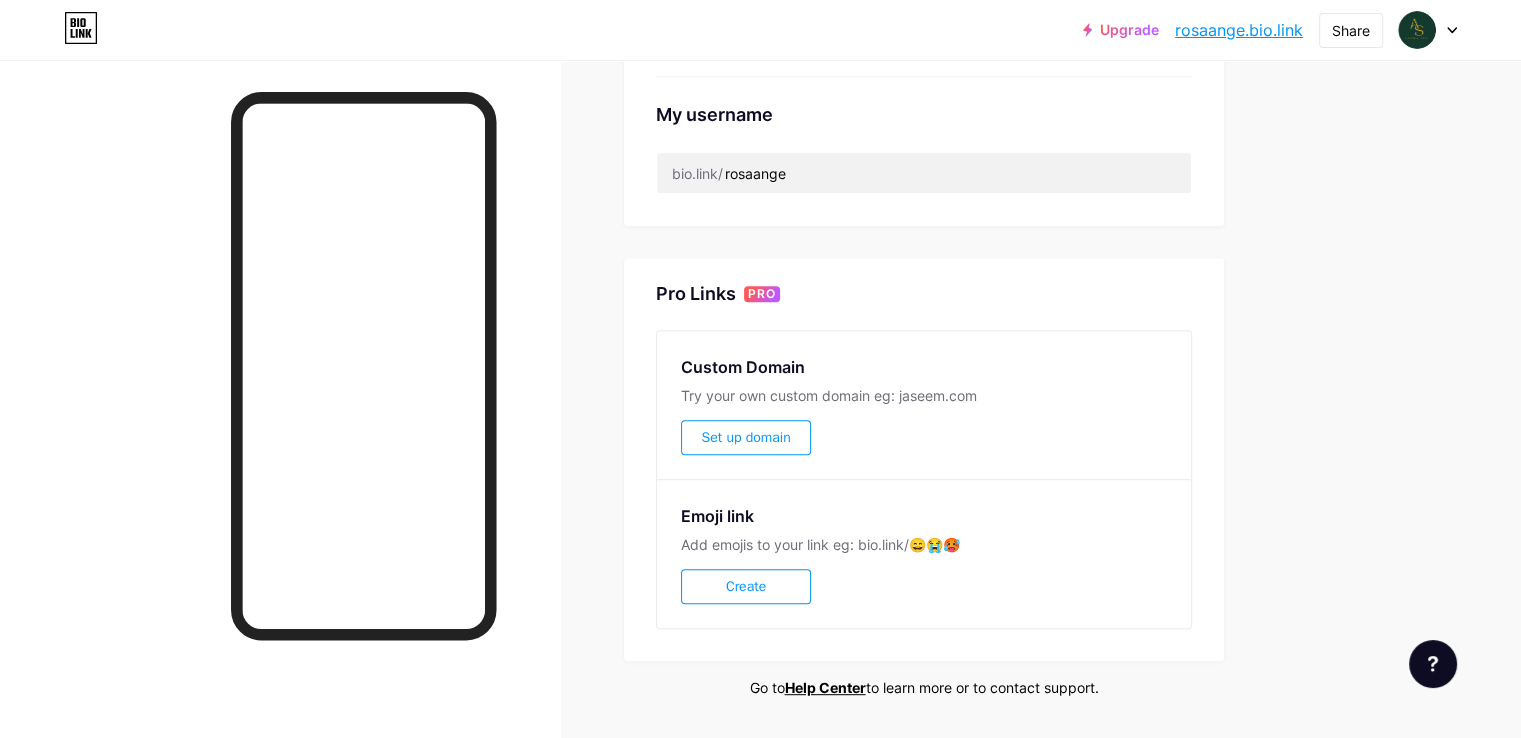 scroll, scrollTop: 824, scrollLeft: 0, axis: vertical 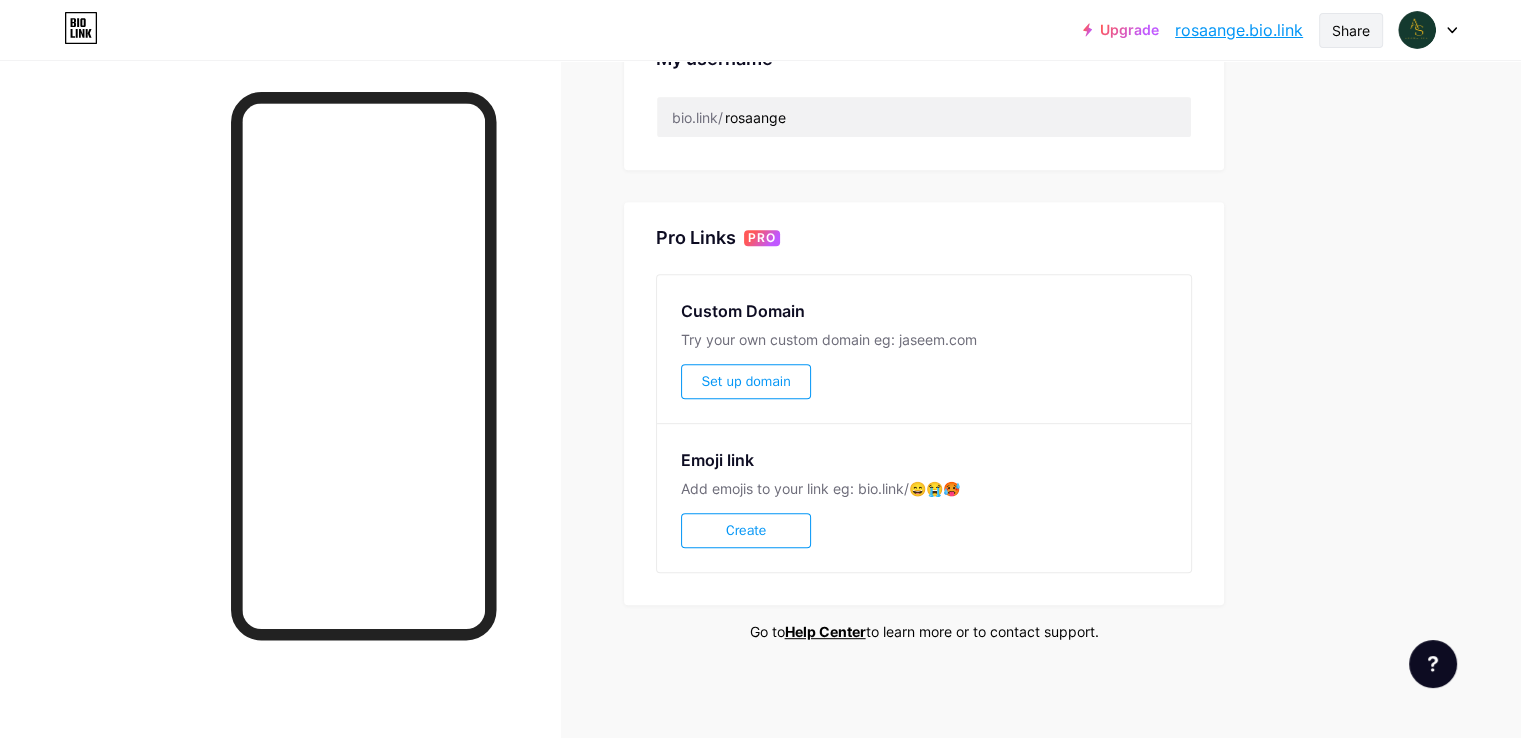 click on "Share" at bounding box center [1351, 30] 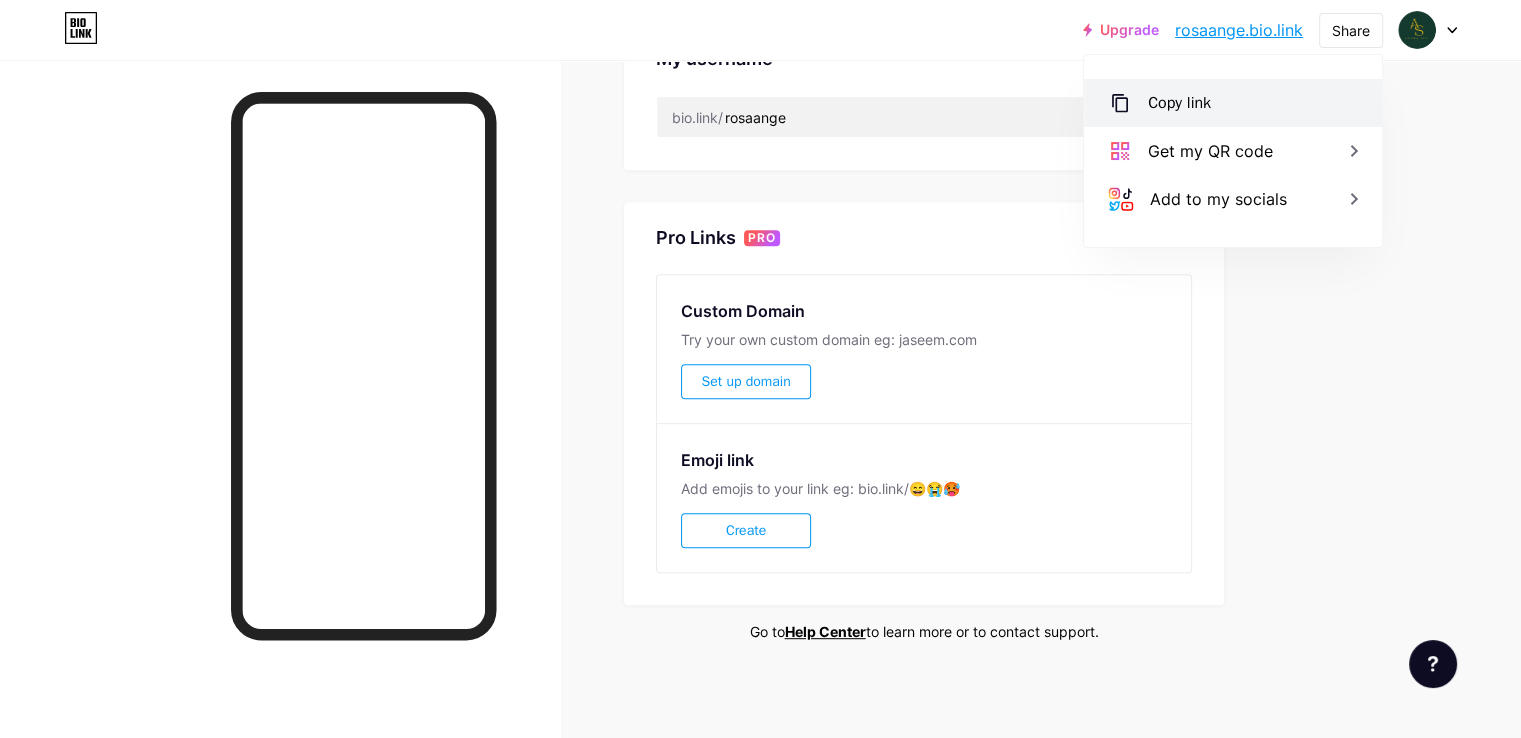 click on "Copy link" at bounding box center [1233, 103] 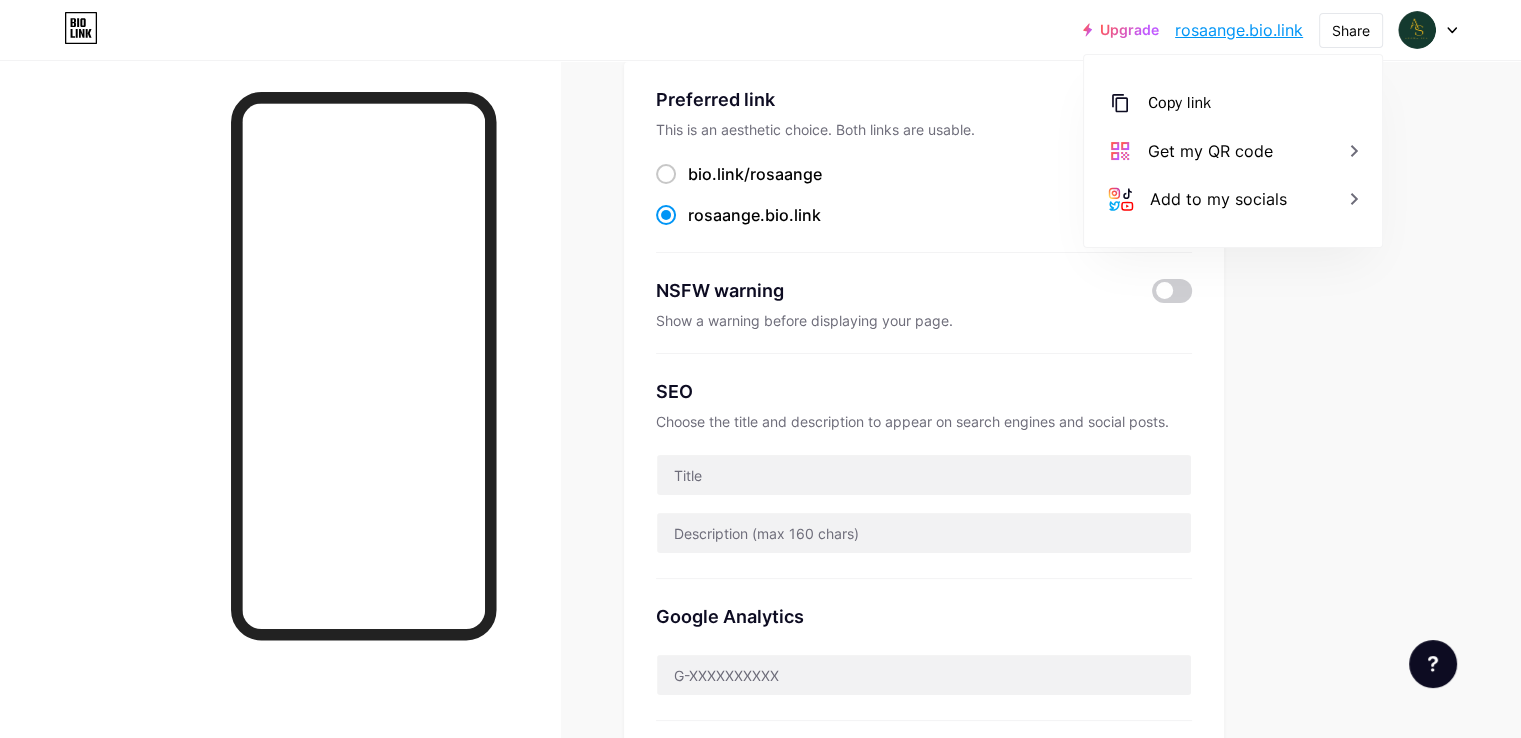 scroll, scrollTop: 0, scrollLeft: 0, axis: both 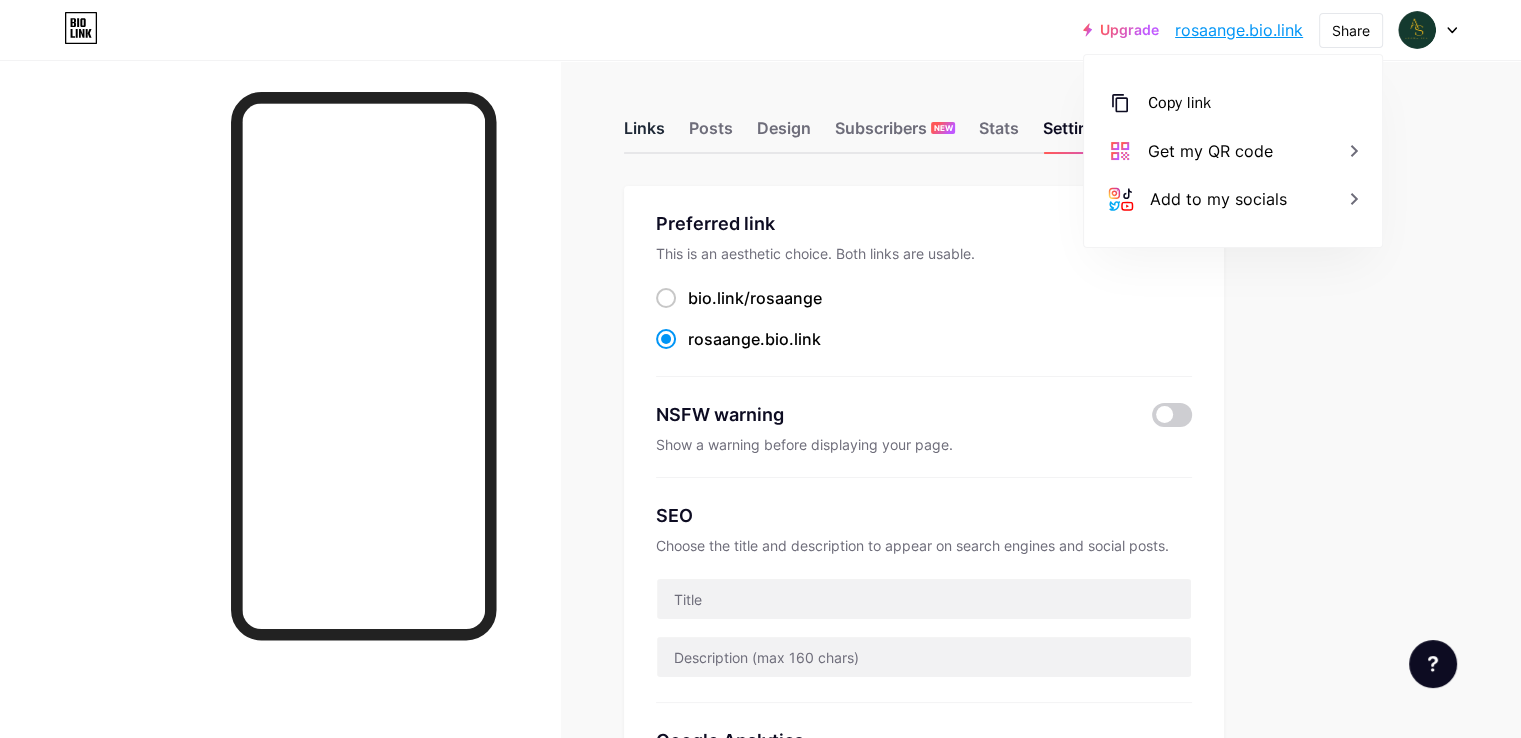 click on "Links" at bounding box center [644, 134] 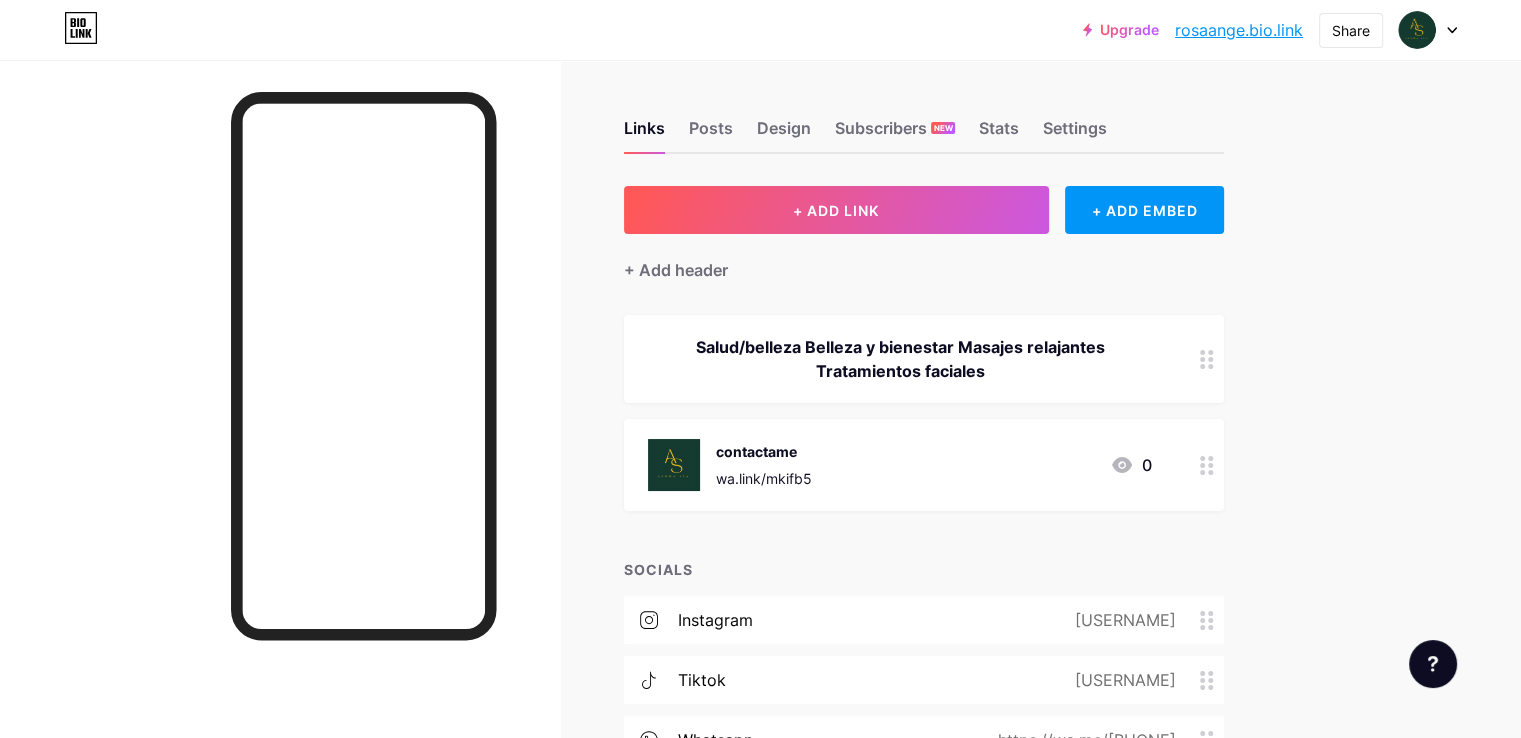 scroll, scrollTop: 184, scrollLeft: 0, axis: vertical 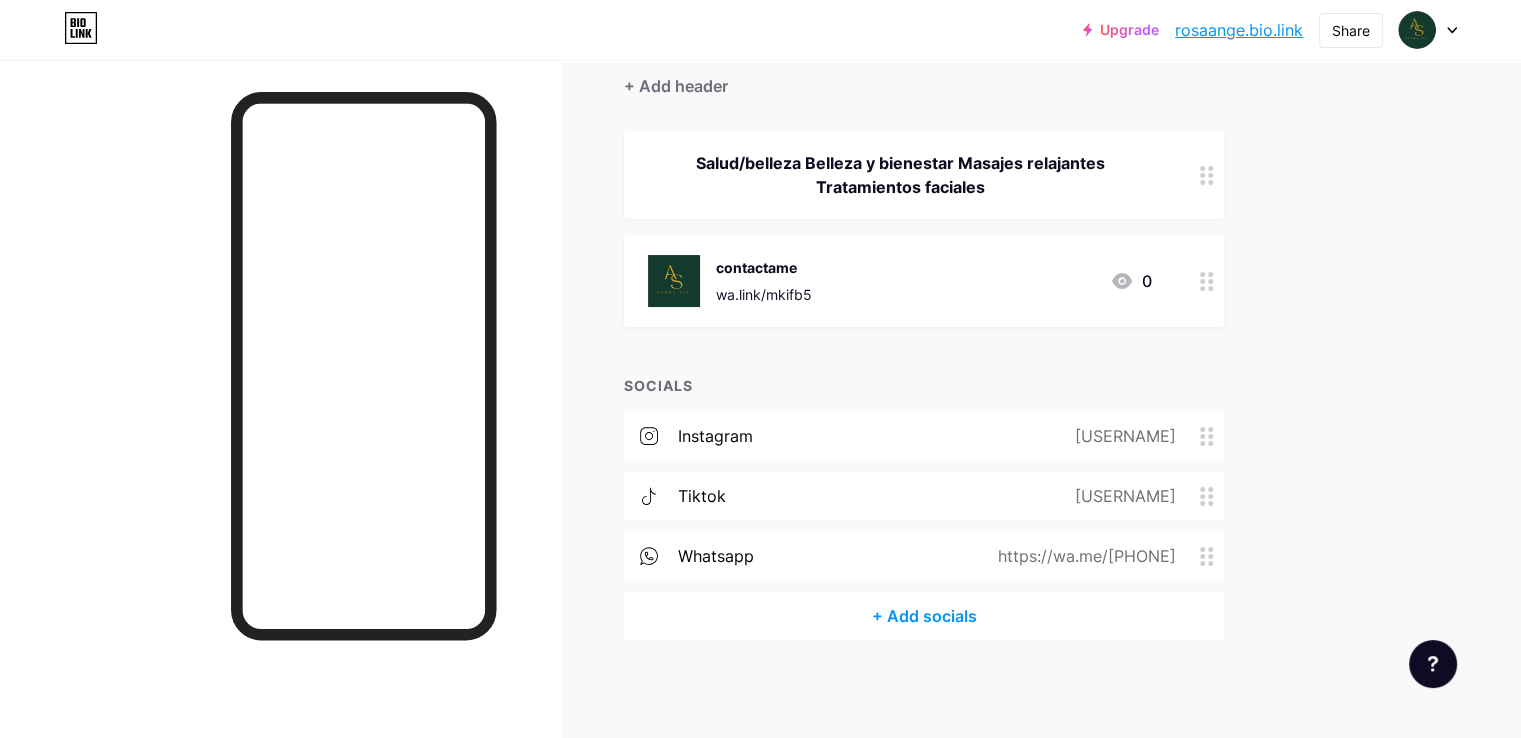 click on "@_aromaspa" at bounding box center (1121, 436) 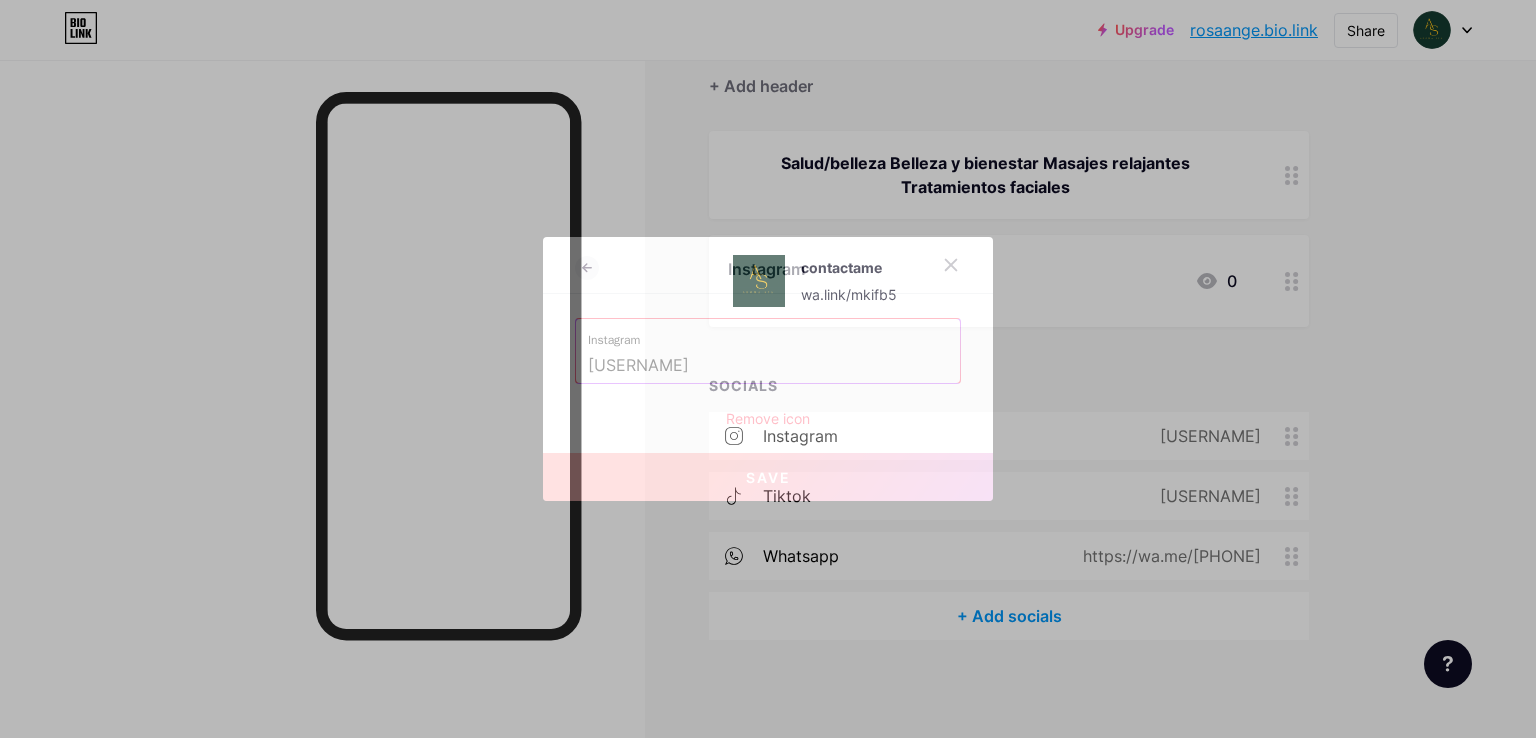 drag, startPoint x: 668, startPoint y: 368, endPoint x: 548, endPoint y: 368, distance: 120 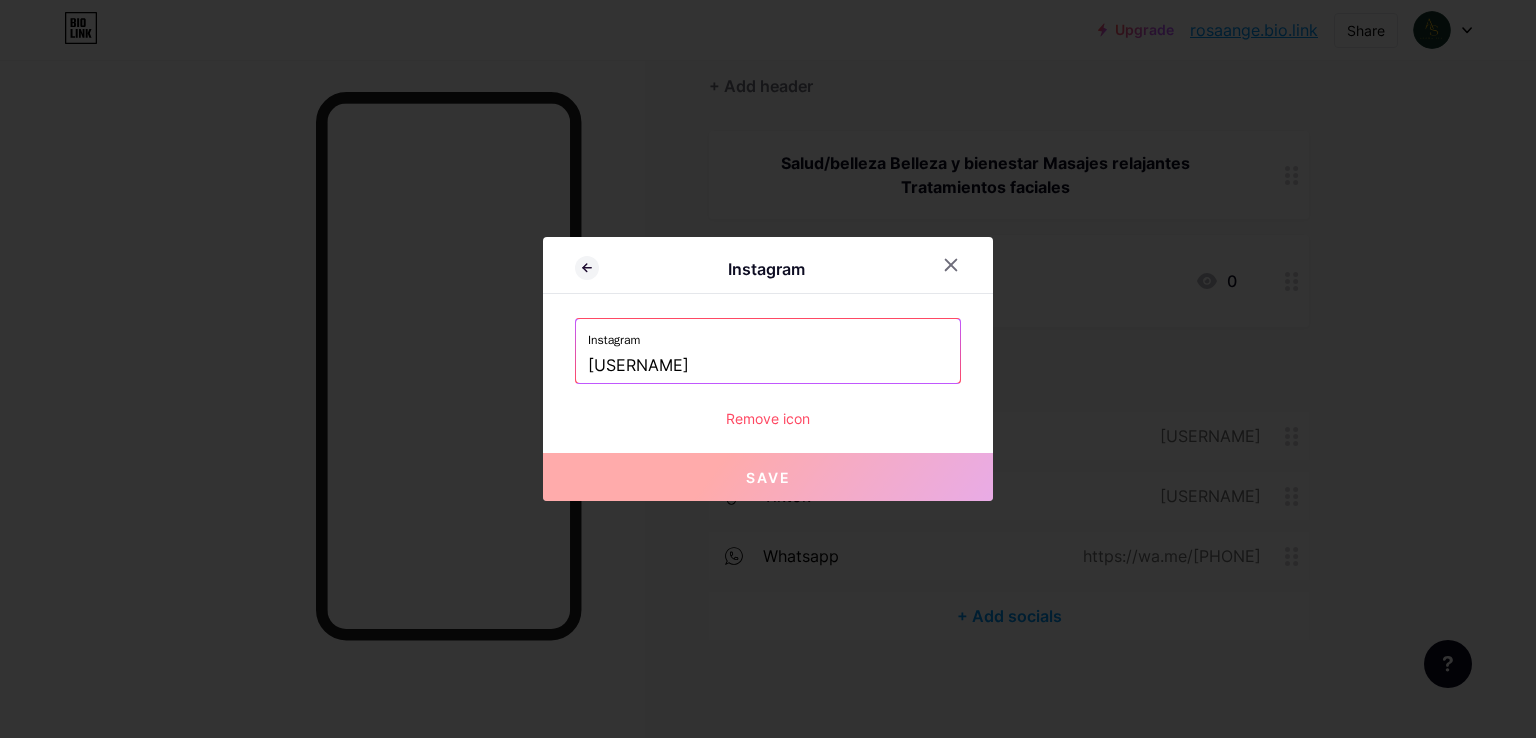 click on "Instagram       Instagram   _aromaspa
Remove icon
Save" at bounding box center [768, 369] 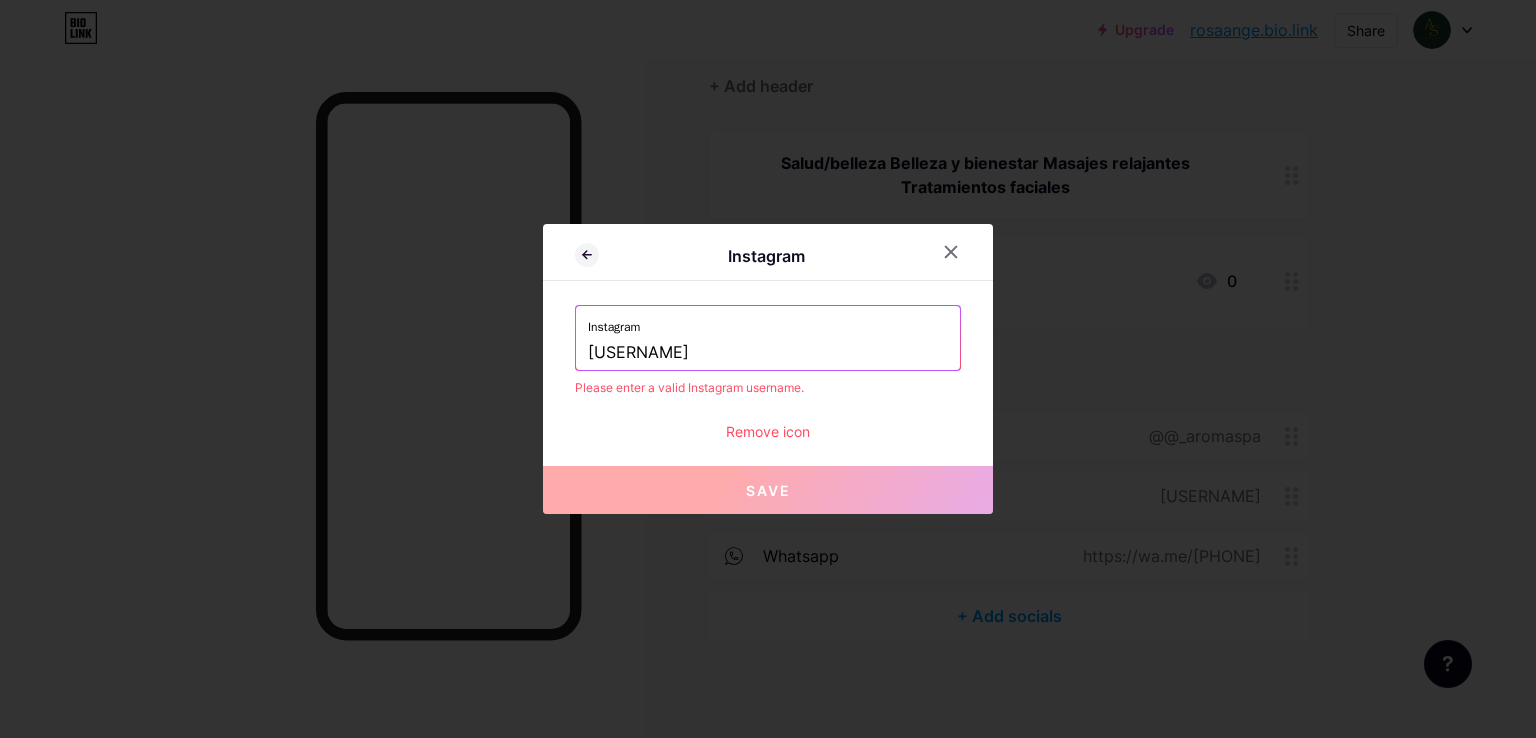 click on "@_aromaspa" at bounding box center [768, 353] 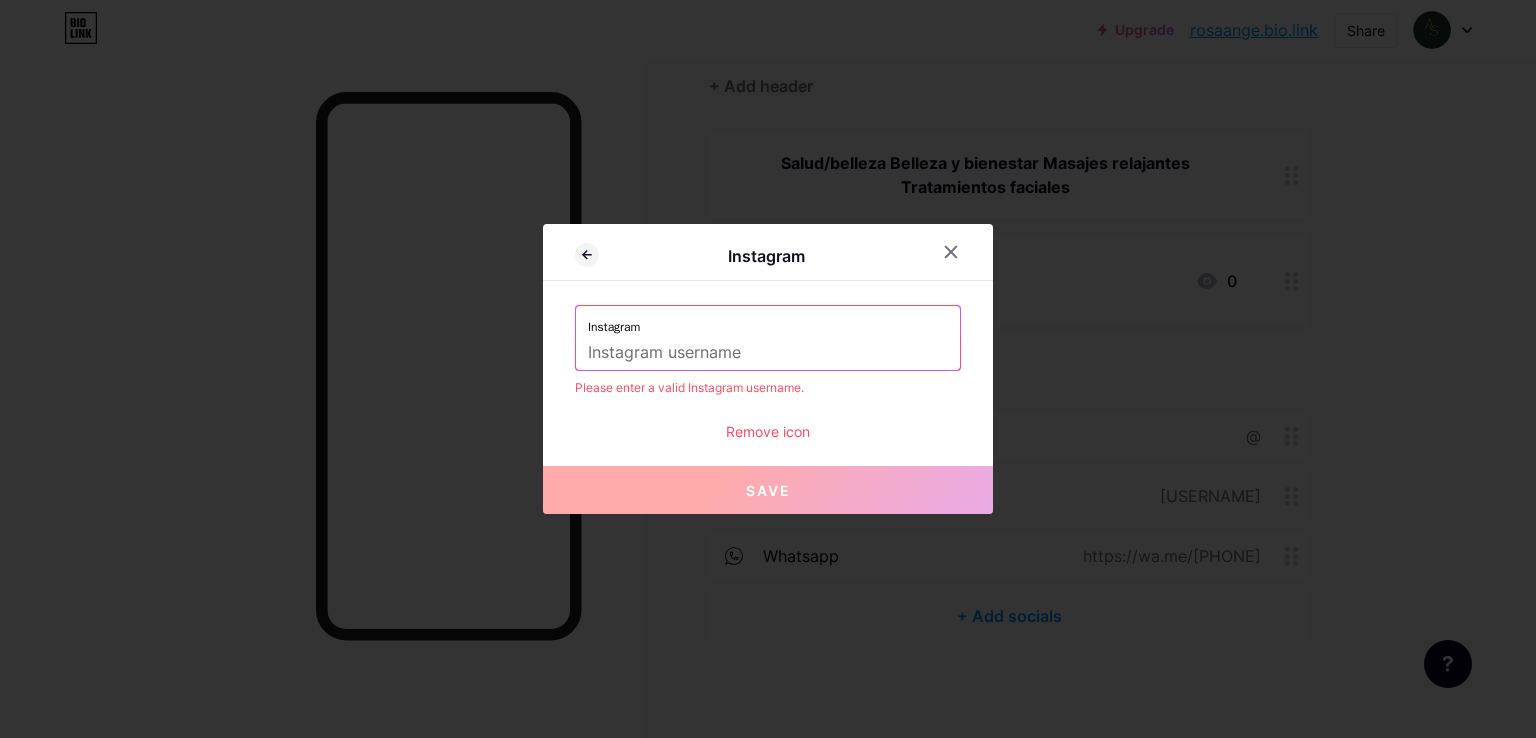 paste on "rosaange.bio.link" 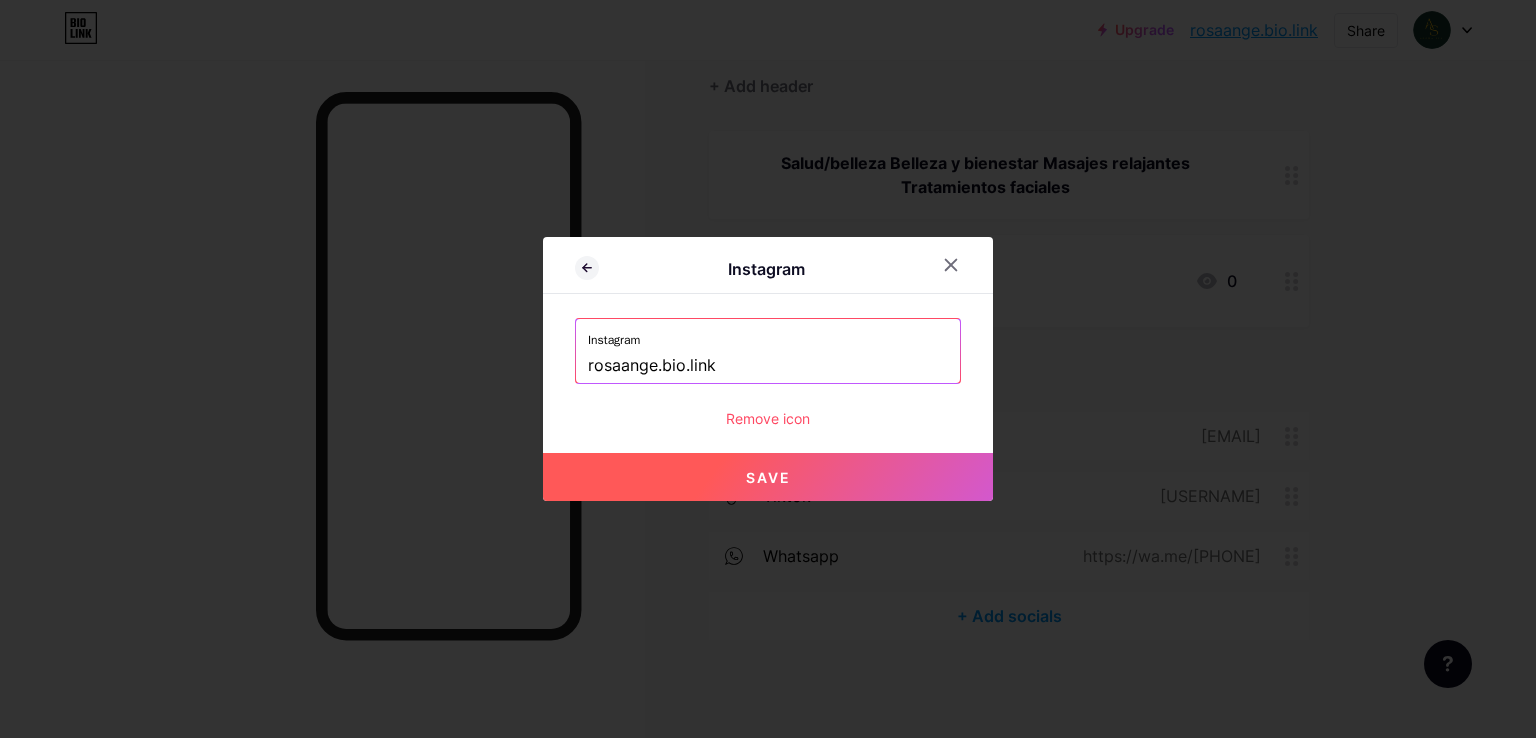 drag, startPoint x: 737, startPoint y: 367, endPoint x: 492, endPoint y: 365, distance: 245.00816 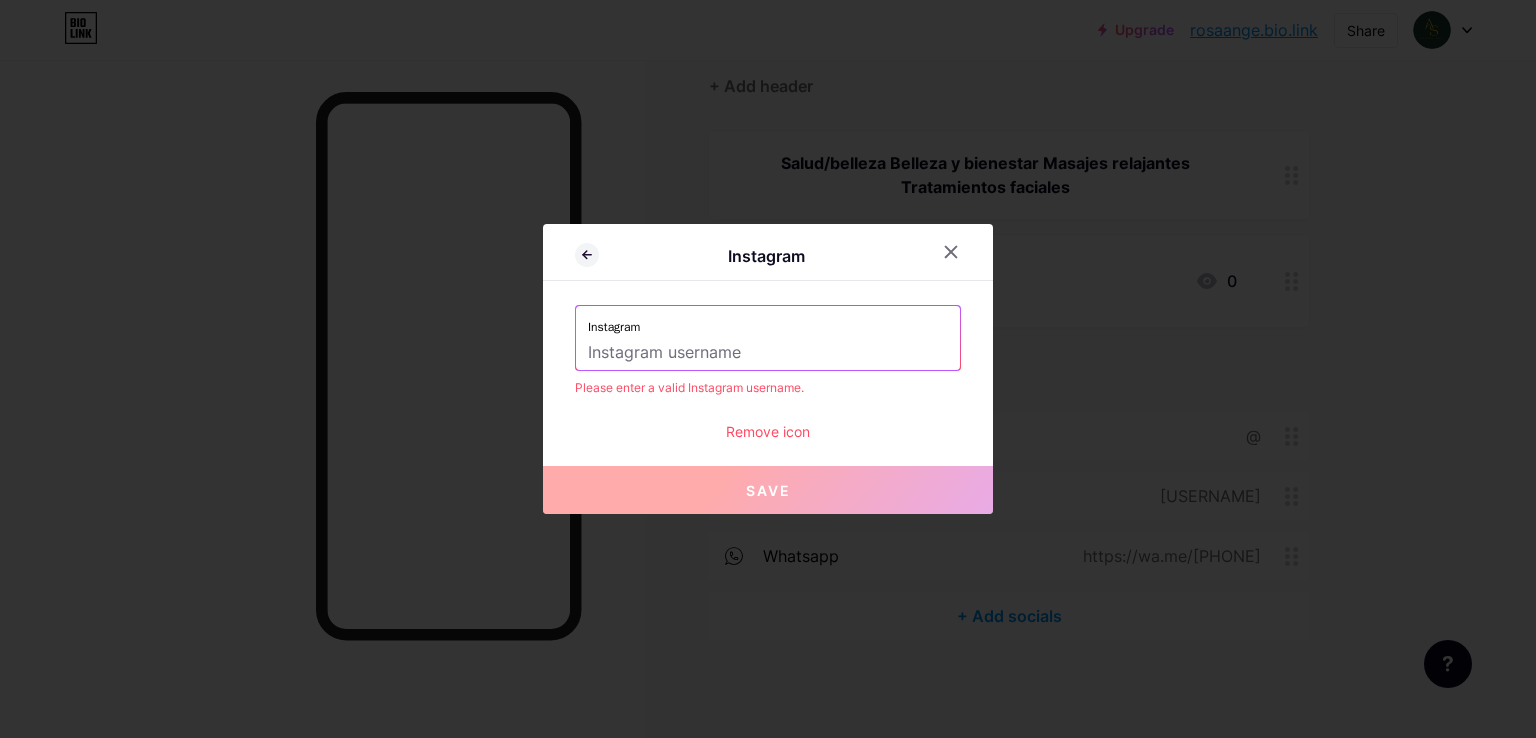 click at bounding box center (768, 353) 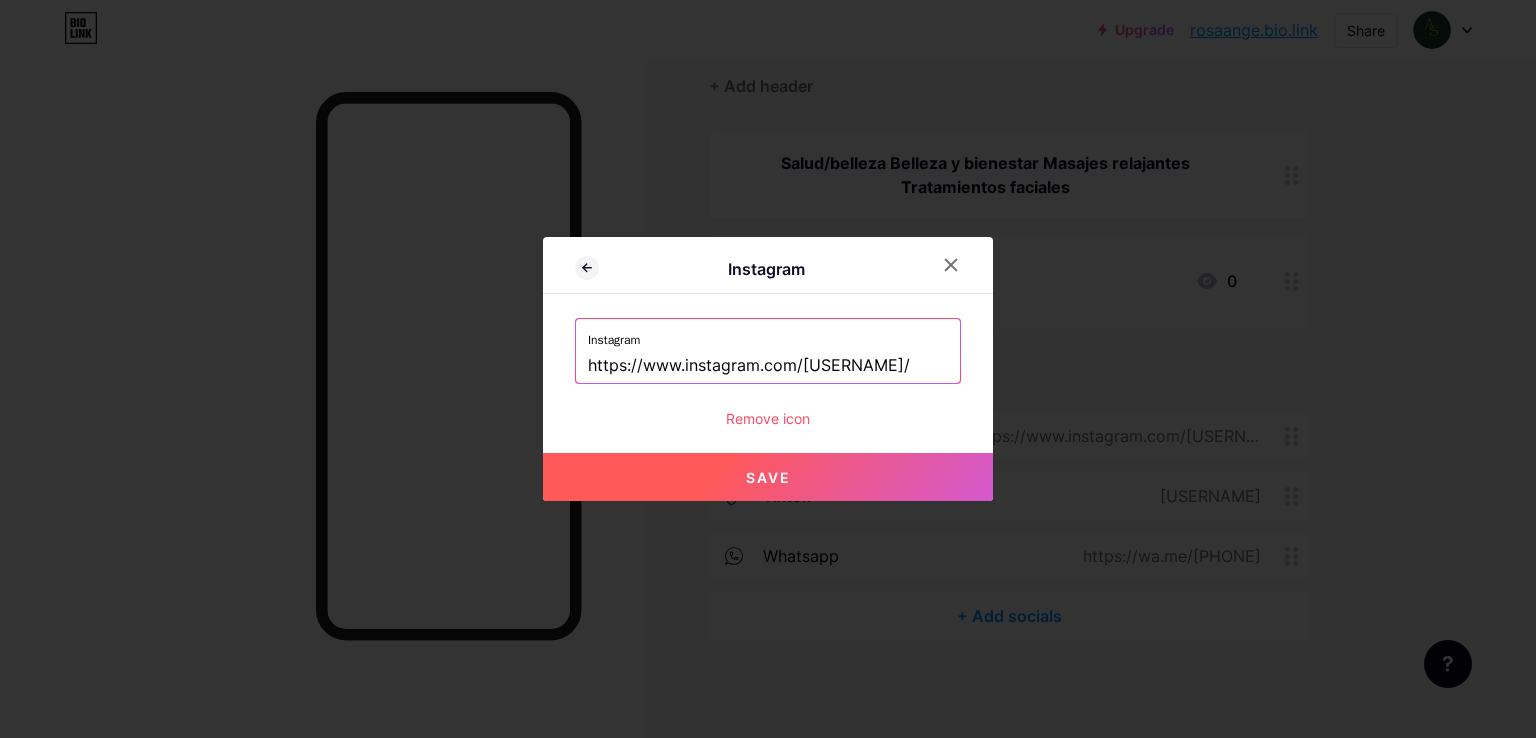 click on "Save" at bounding box center [768, 477] 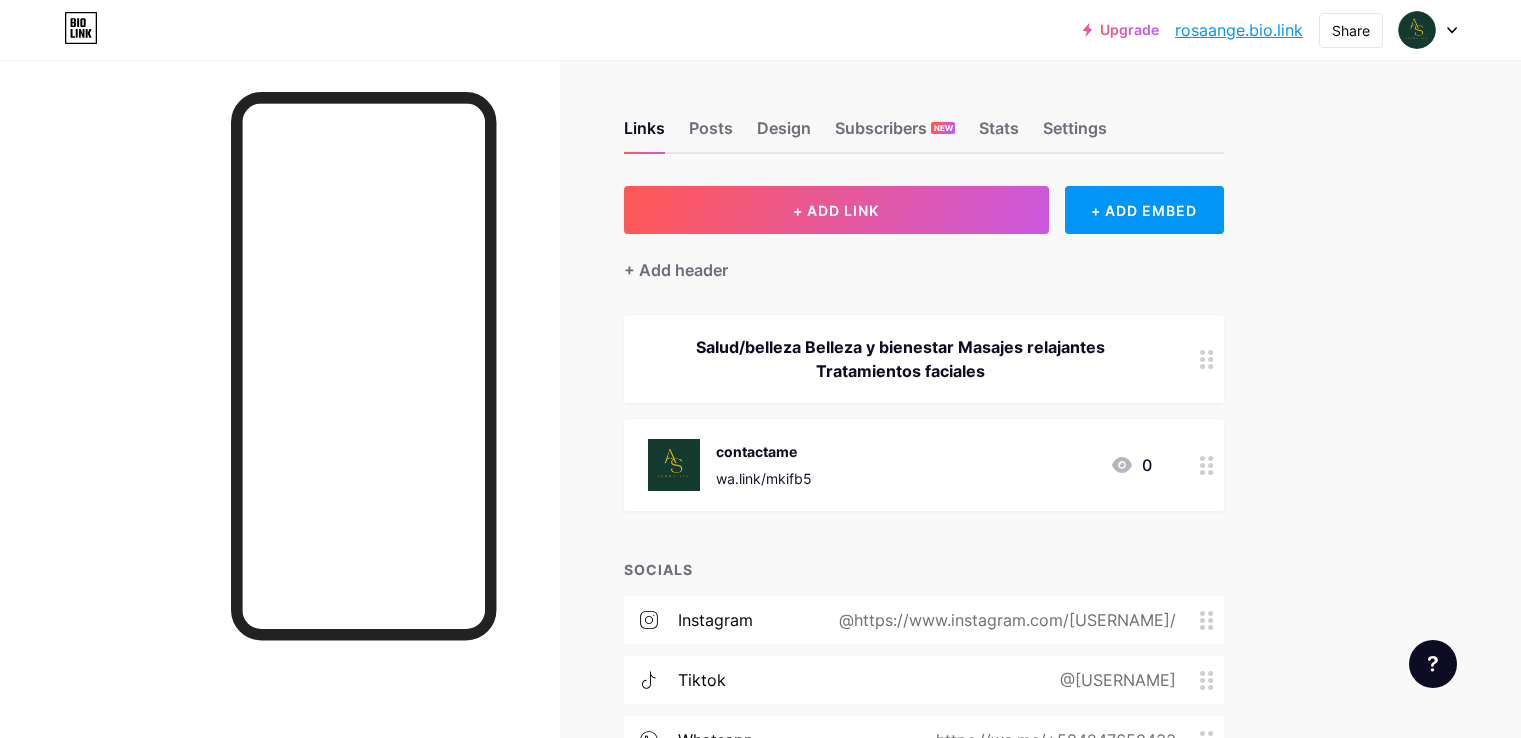 scroll, scrollTop: 0, scrollLeft: 0, axis: both 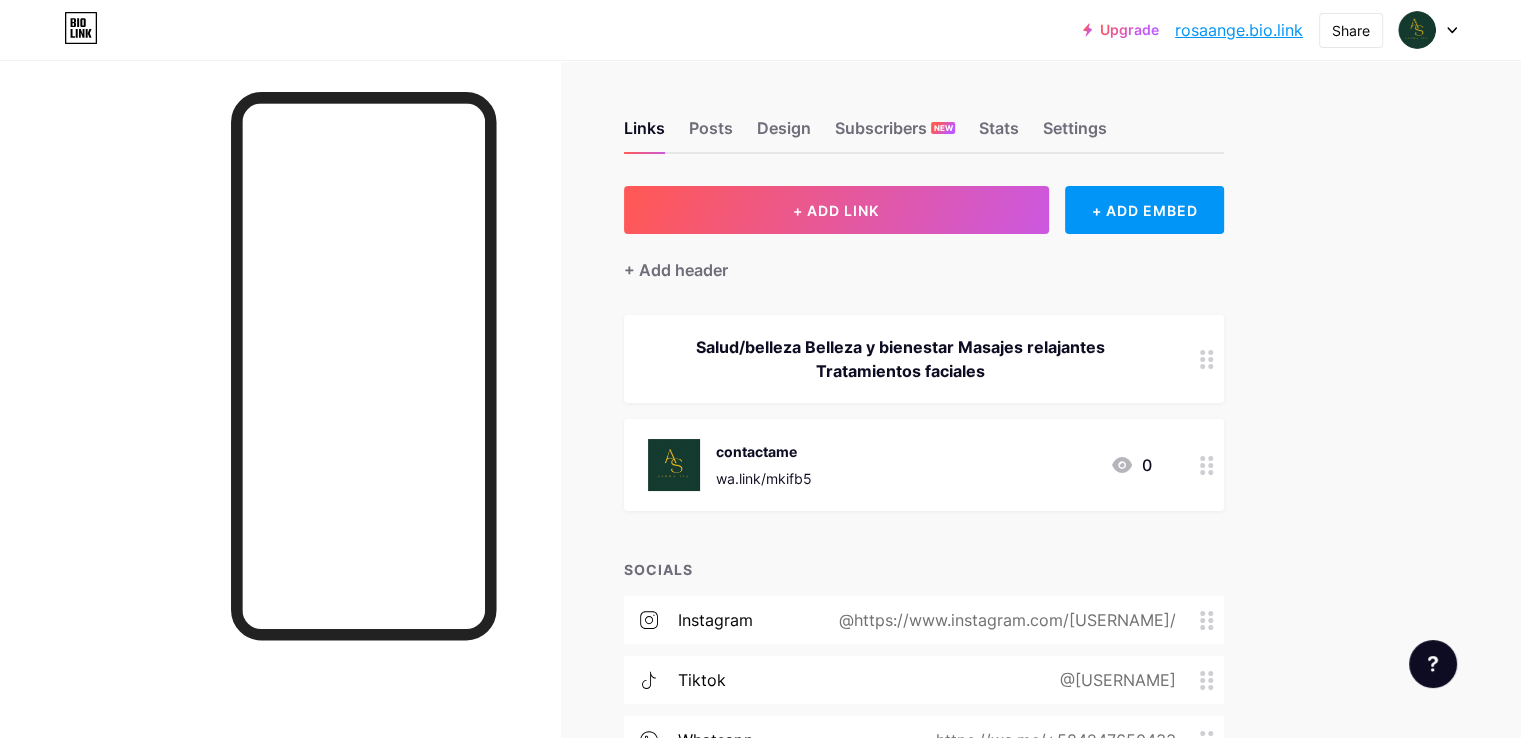 click on "Upgrade   bio.link/[USERNAME]   bio.link/[USERNAME]   Share               Switch accounts     Aromaspa   bio.link/[USERNAME]       + Add a new page        Account settings   Logout   Link Copied
Links
Posts
Design
Subscribers
NEW
Stats
Settings       + ADD LINK     + ADD EMBED
+ Add header
Salud/belleza Belleza y bienestar  Masajes relajantes Tratamientos faciales
contactame
wa.link/mkifb5
0
SOCIALS
instagram
@https://www.instagram.com/[USERNAME]/
tiktok
@[USERNAME]
whatsapp
https://wa.me/+584247650433               + Add socials                       Feature requests             Help center         Contact support" at bounding box center [760, 462] 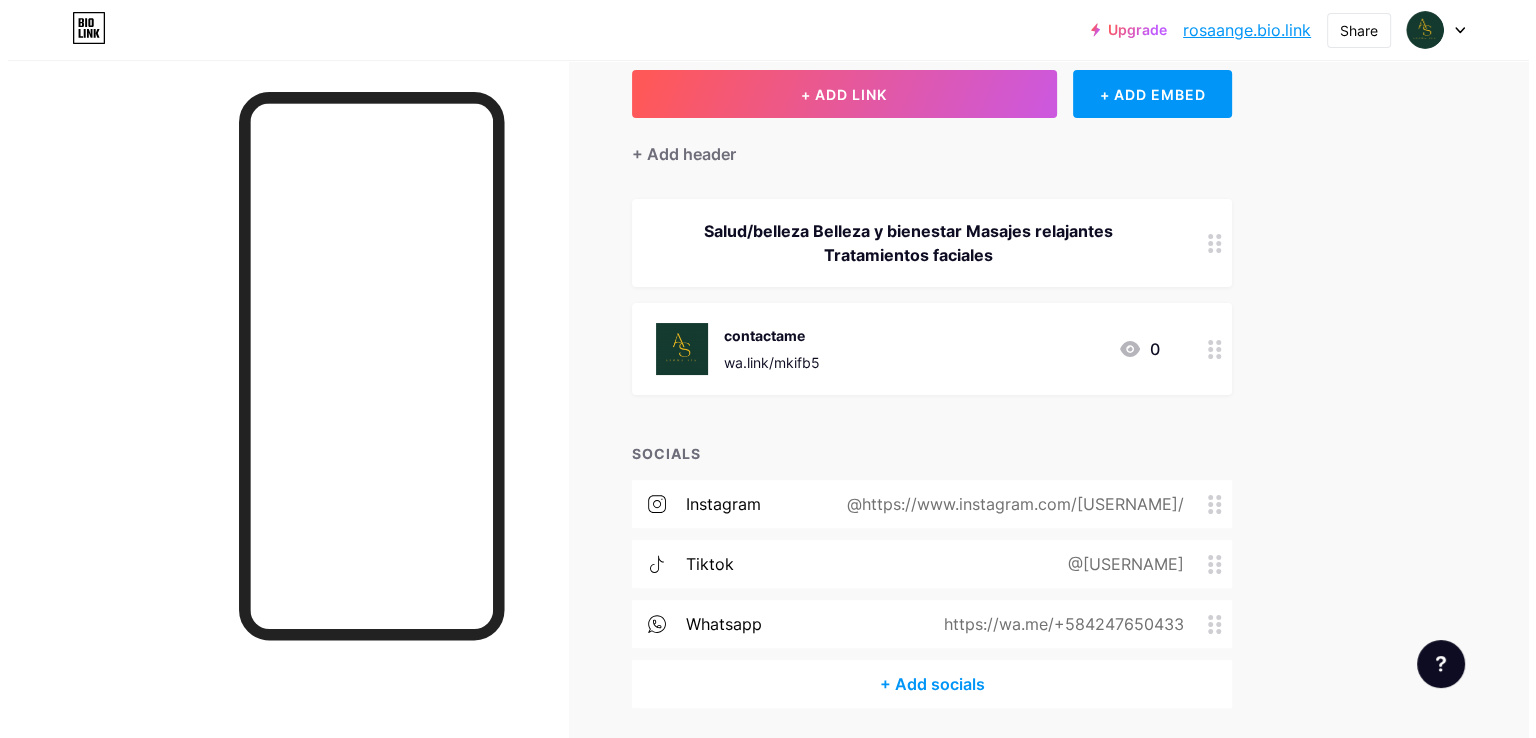 scroll, scrollTop: 184, scrollLeft: 0, axis: vertical 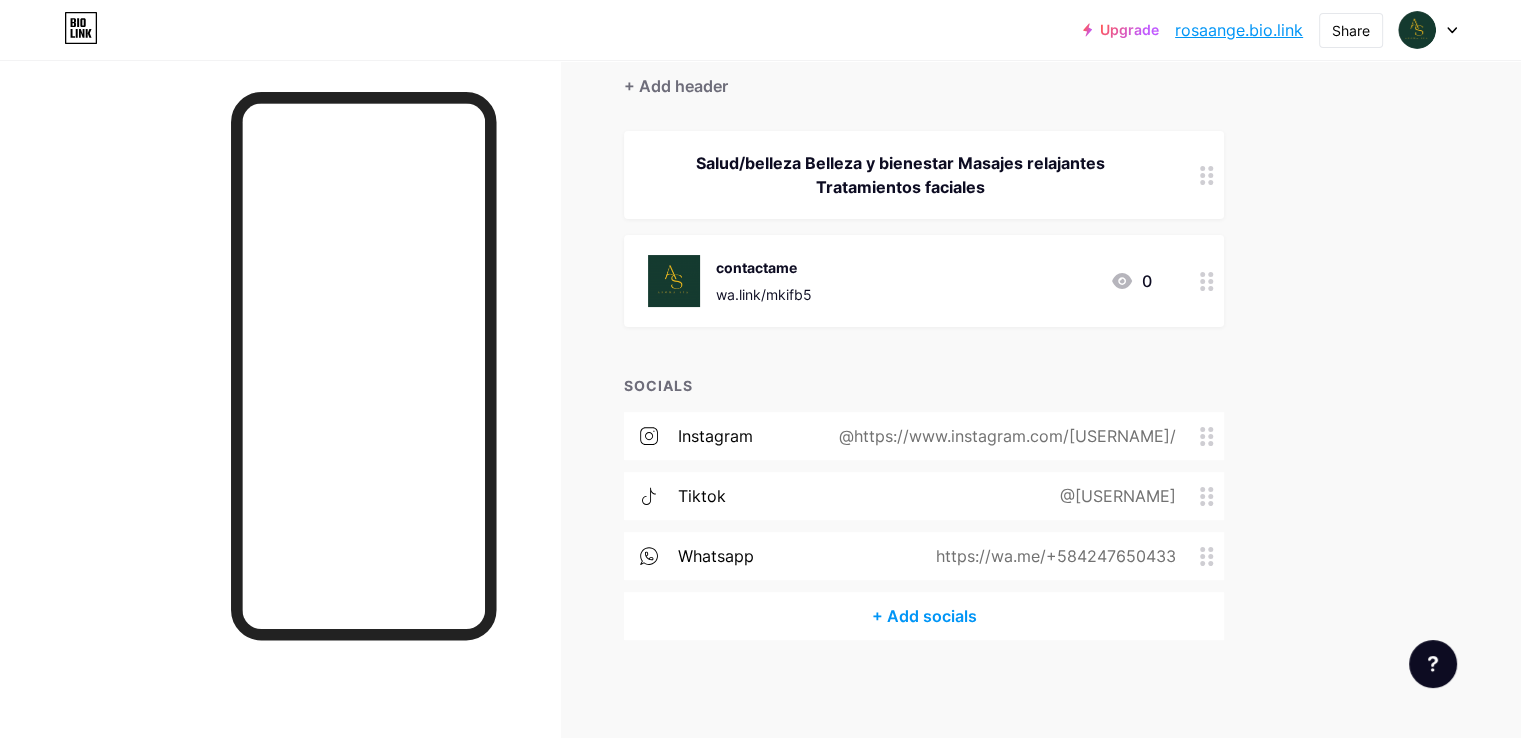 click on "@[USERNAME]" at bounding box center (1114, 496) 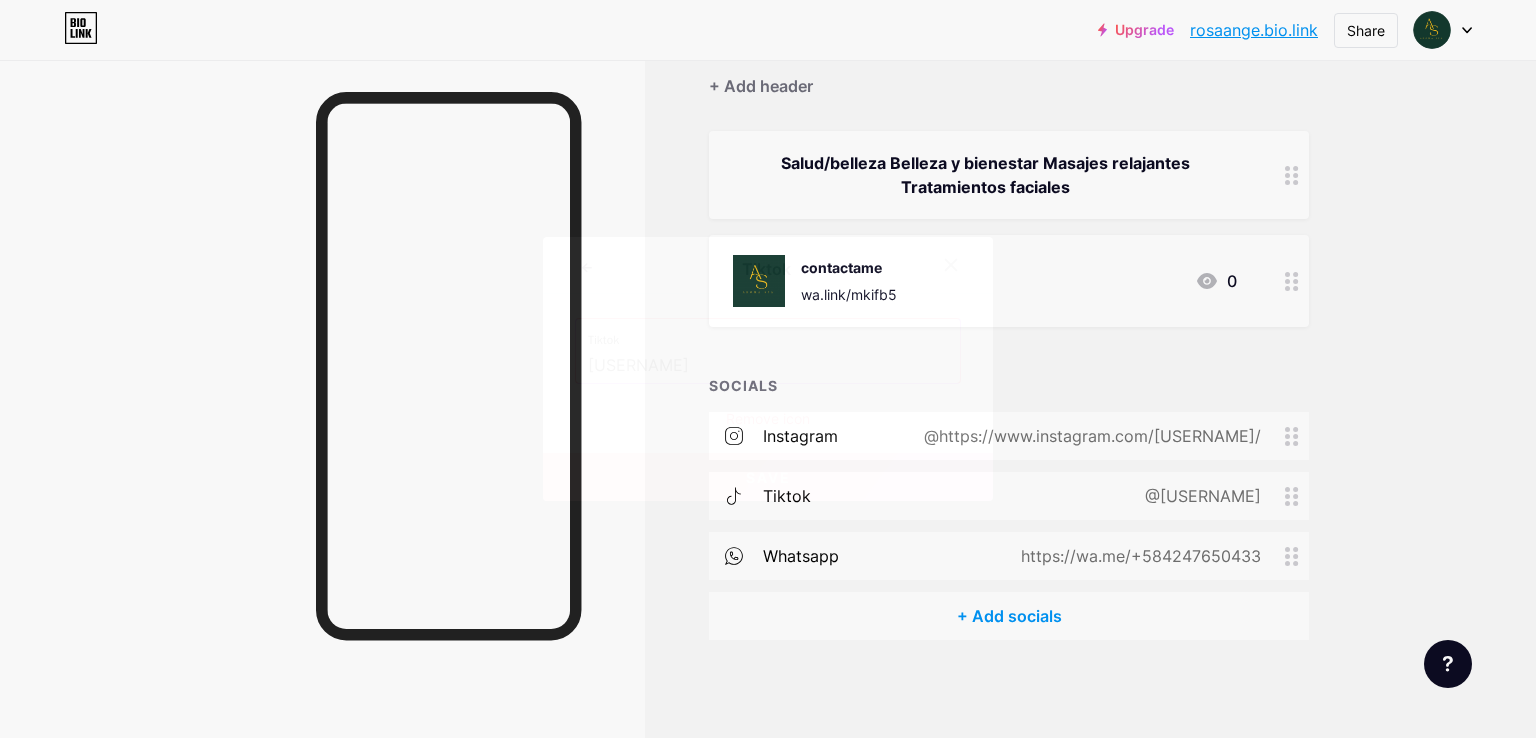 click at bounding box center (951, 265) 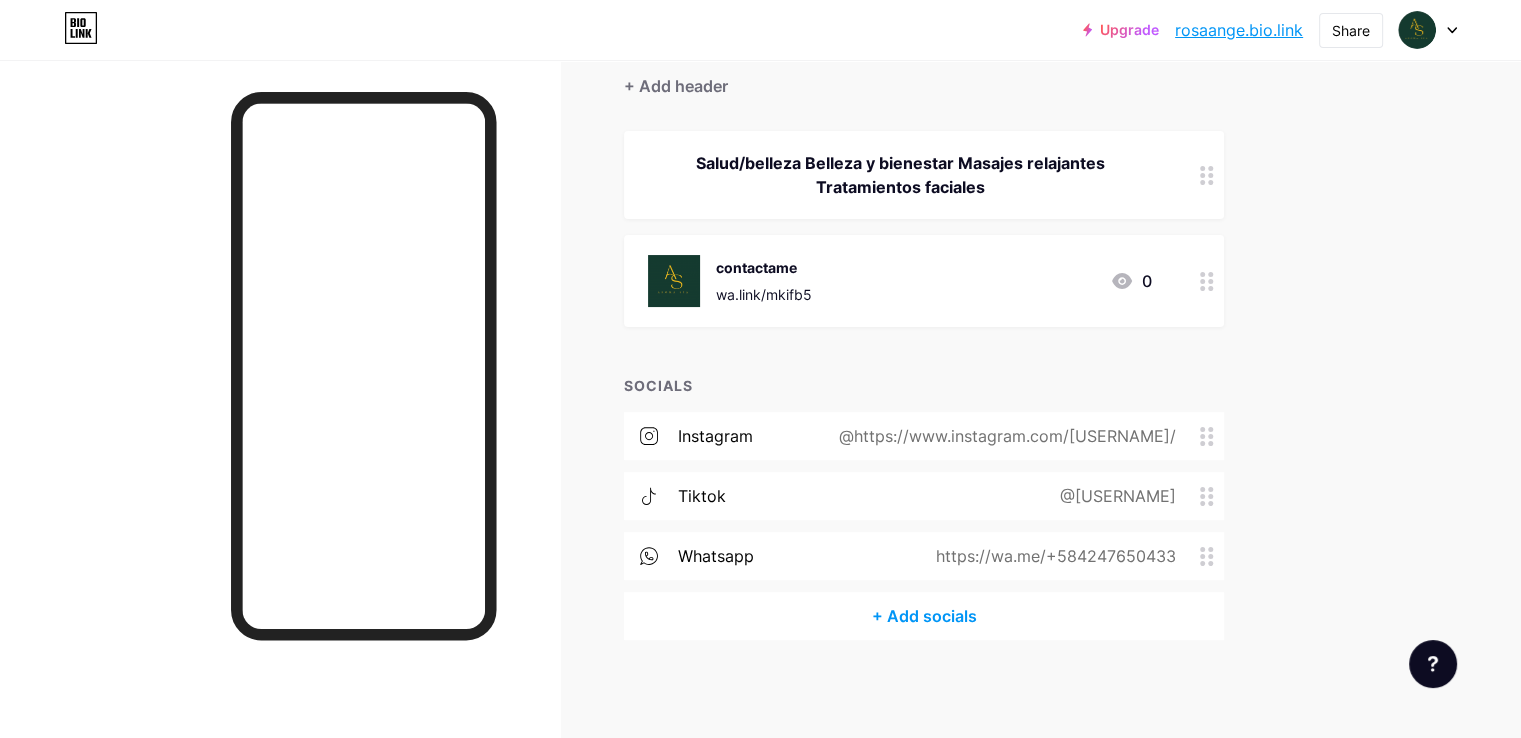 click on "tiktok" at bounding box center (702, 496) 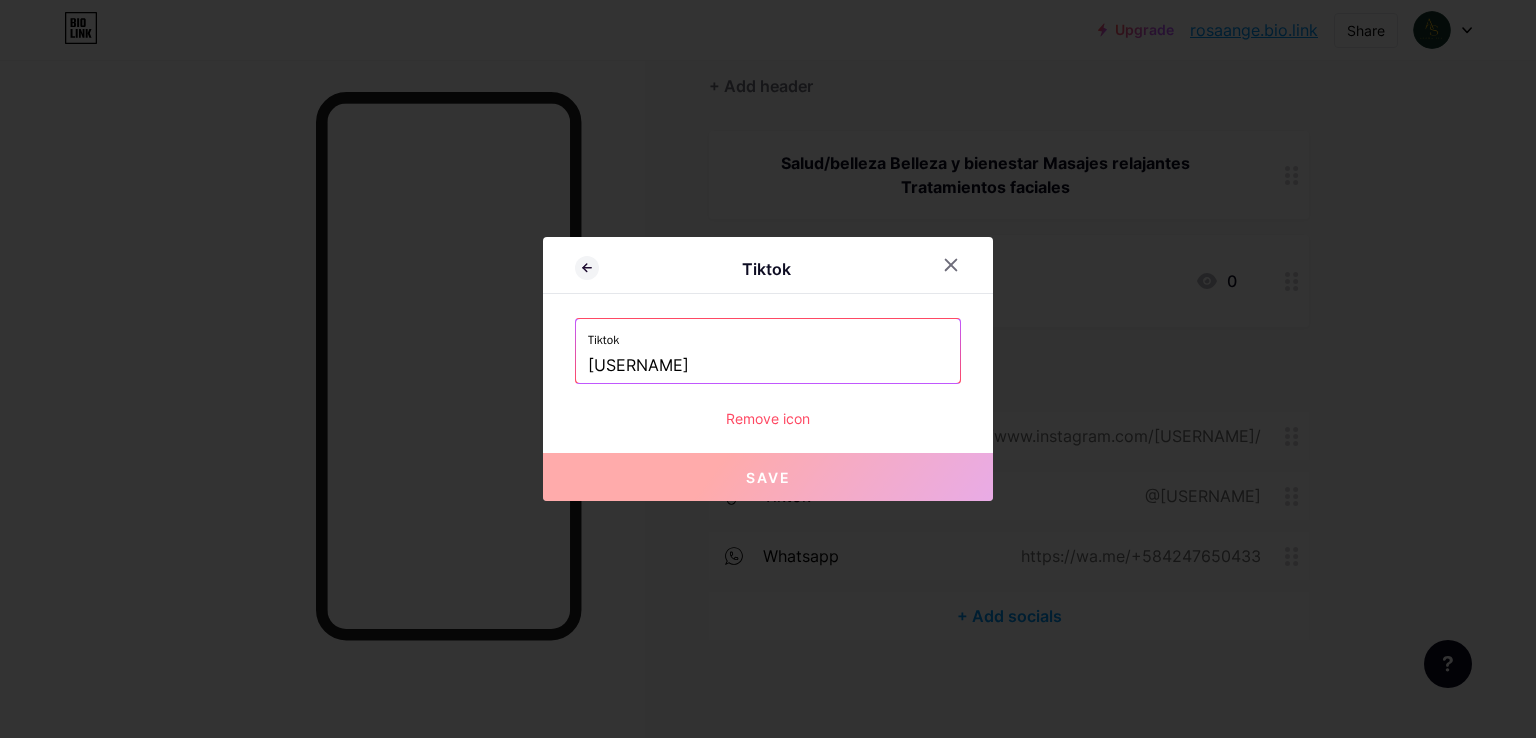 click at bounding box center (963, 265) 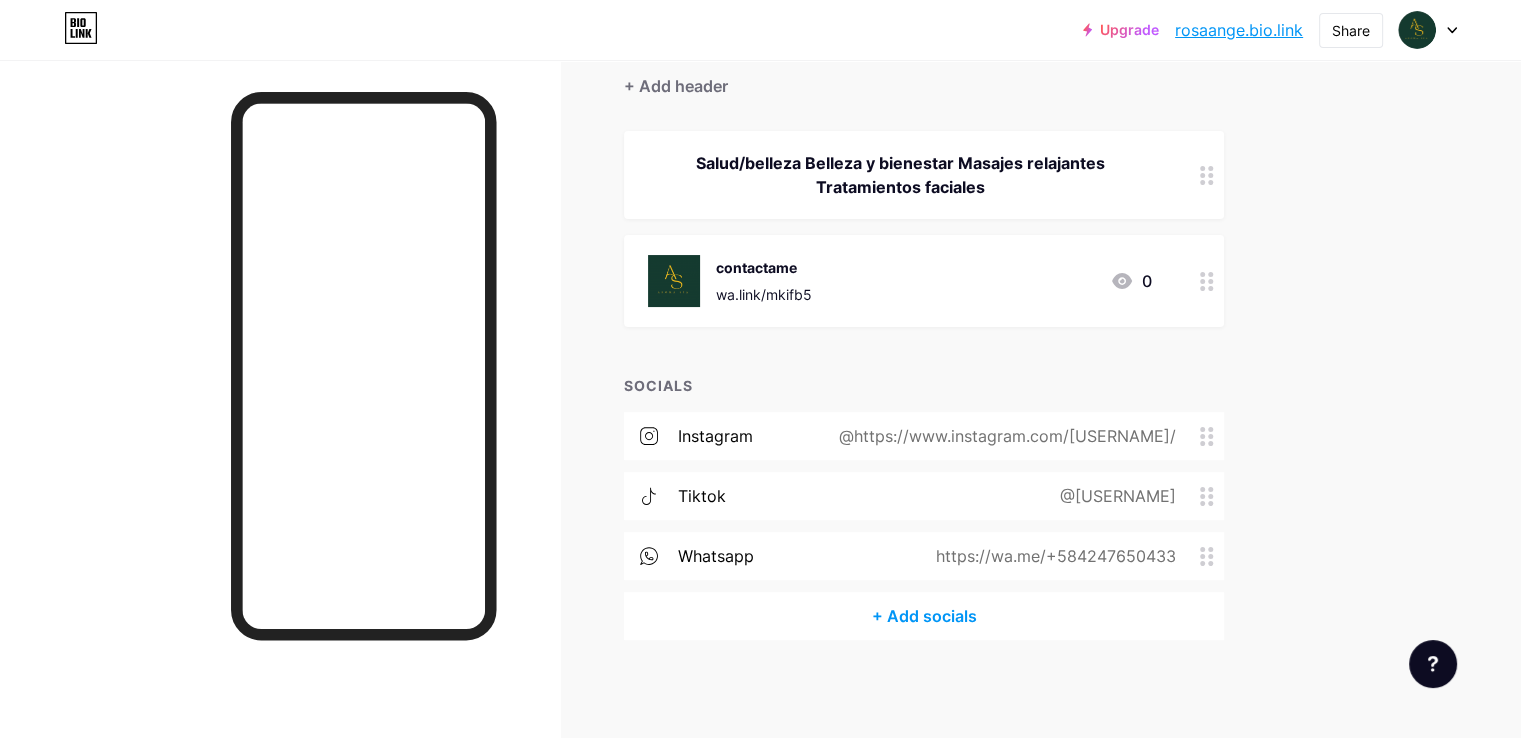 click on "tiktok
@[USERNAME]" at bounding box center (924, 496) 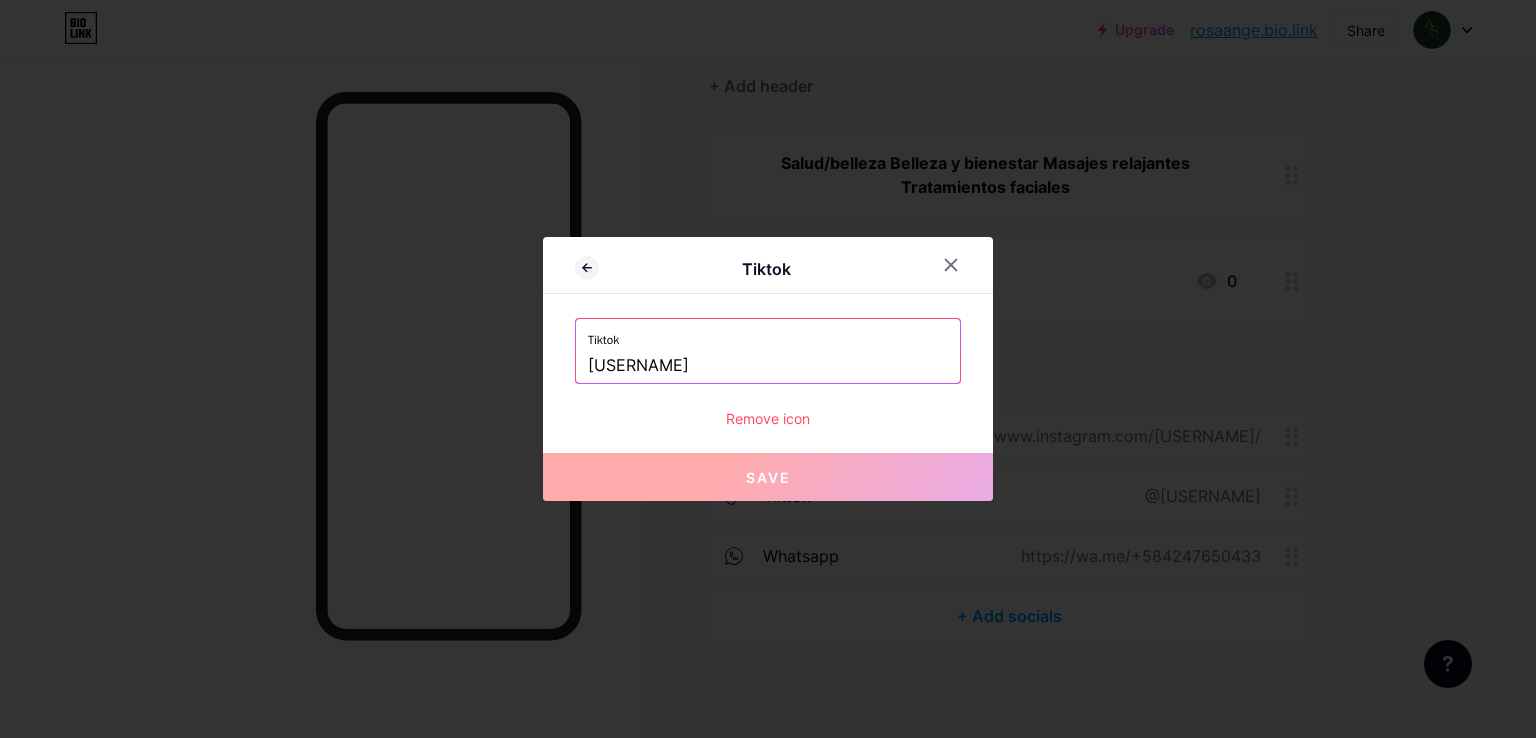 click on "[USERNAME]" at bounding box center [768, 366] 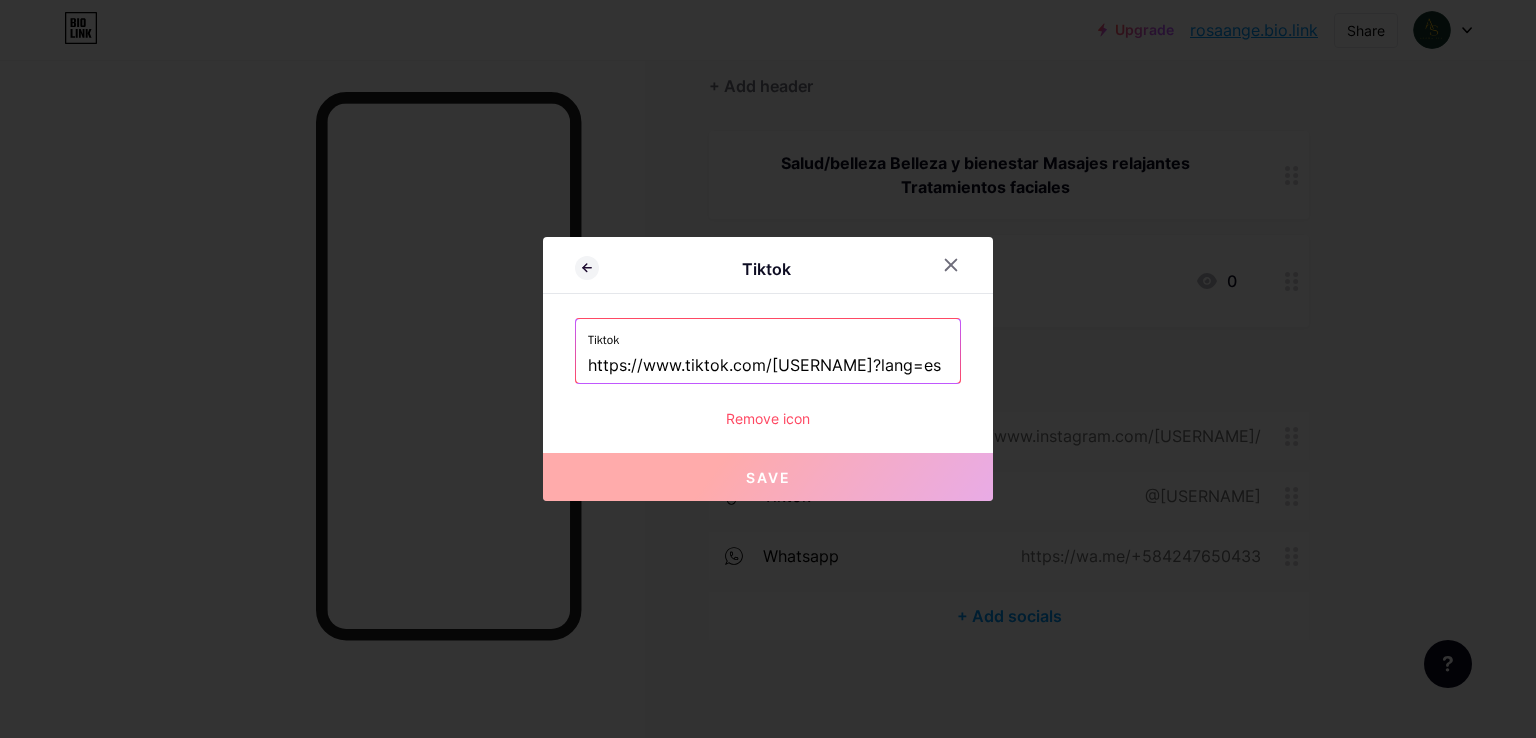 scroll, scrollTop: 0, scrollLeft: 43, axis: horizontal 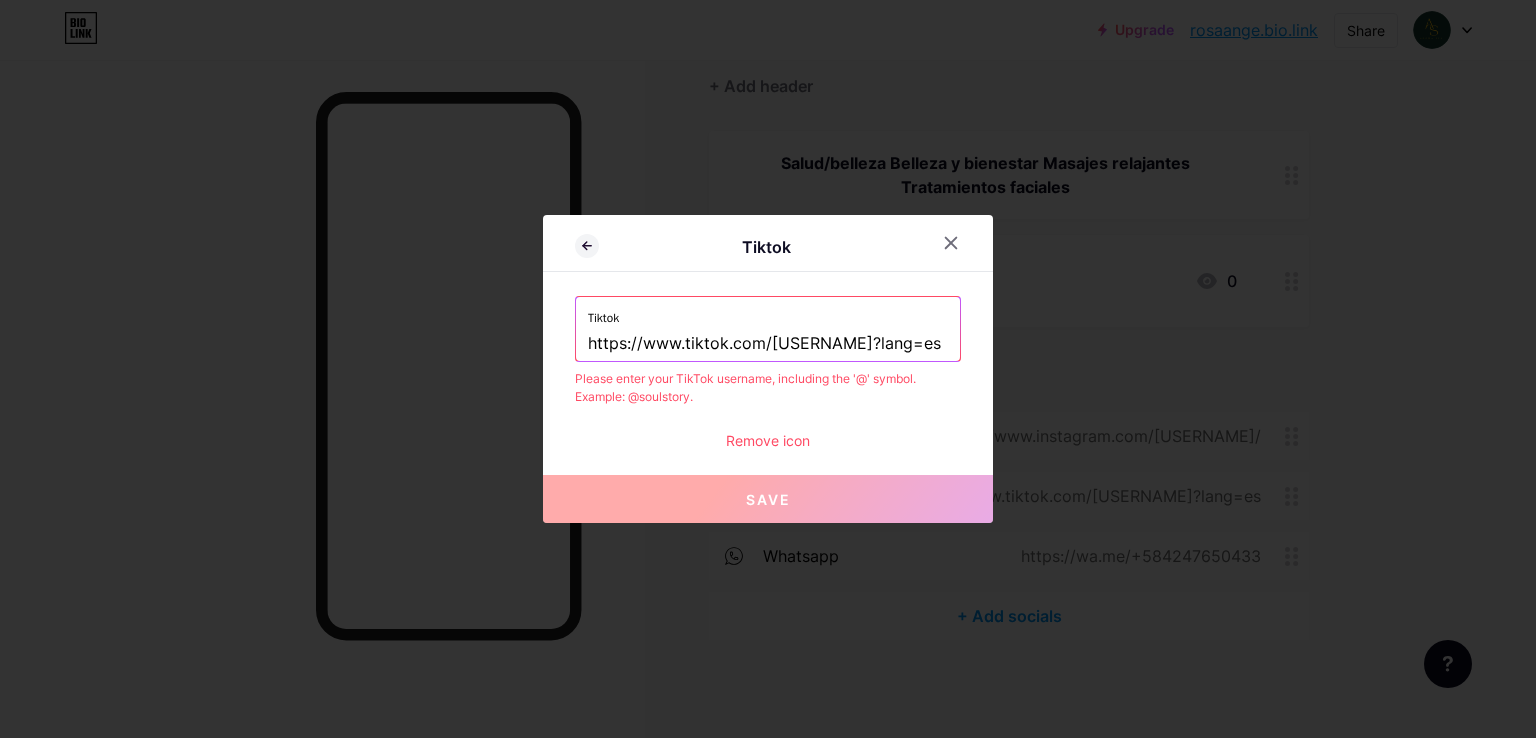drag, startPoint x: 719, startPoint y: 343, endPoint x: 416, endPoint y: 345, distance: 303.0066 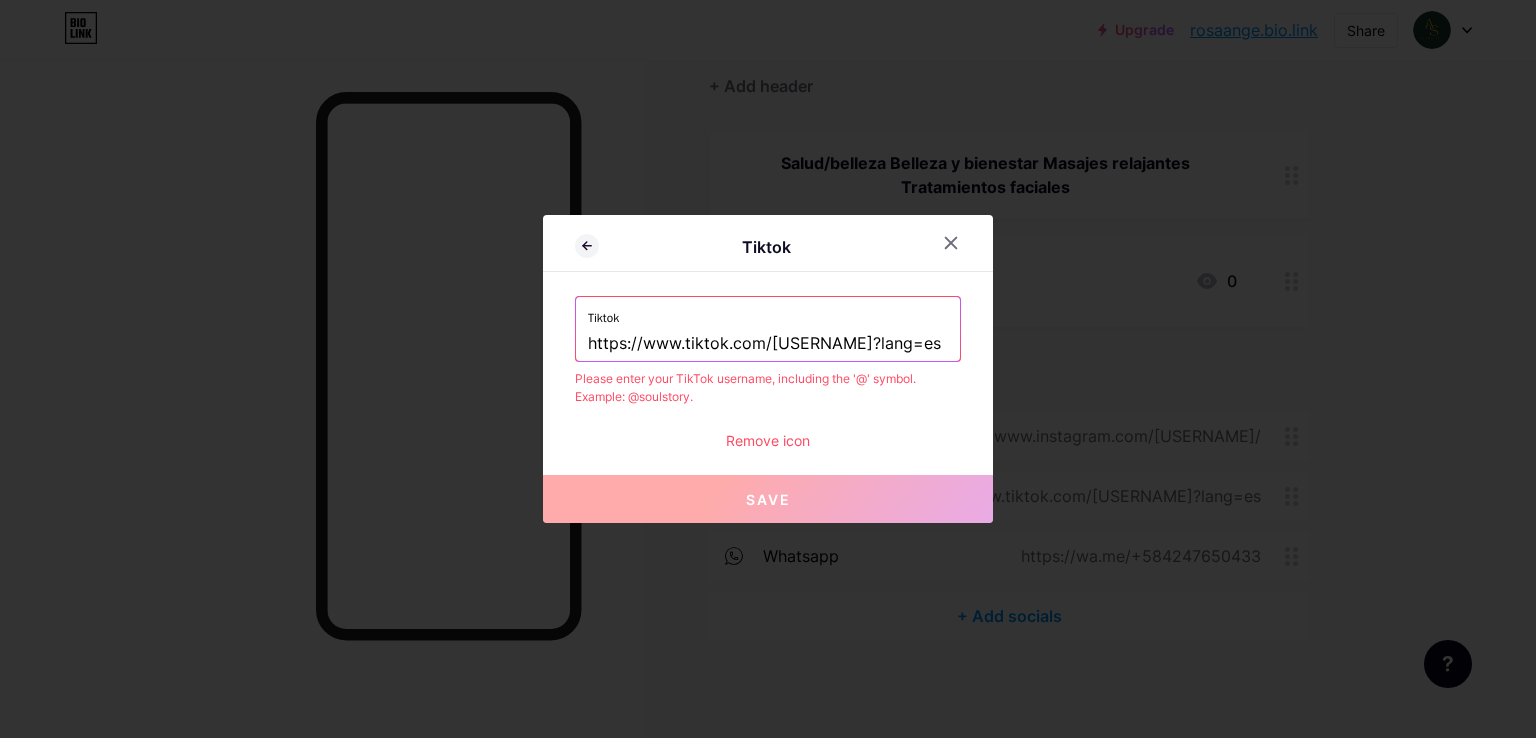 click on "Tiktok       Tiktok   https://www.tiktok.com/[USERNAME]?lang=es   Please enter your TikTok username, including the '@' symbol. Example: @soulstory.
Remove icon
Save" at bounding box center (768, 369) 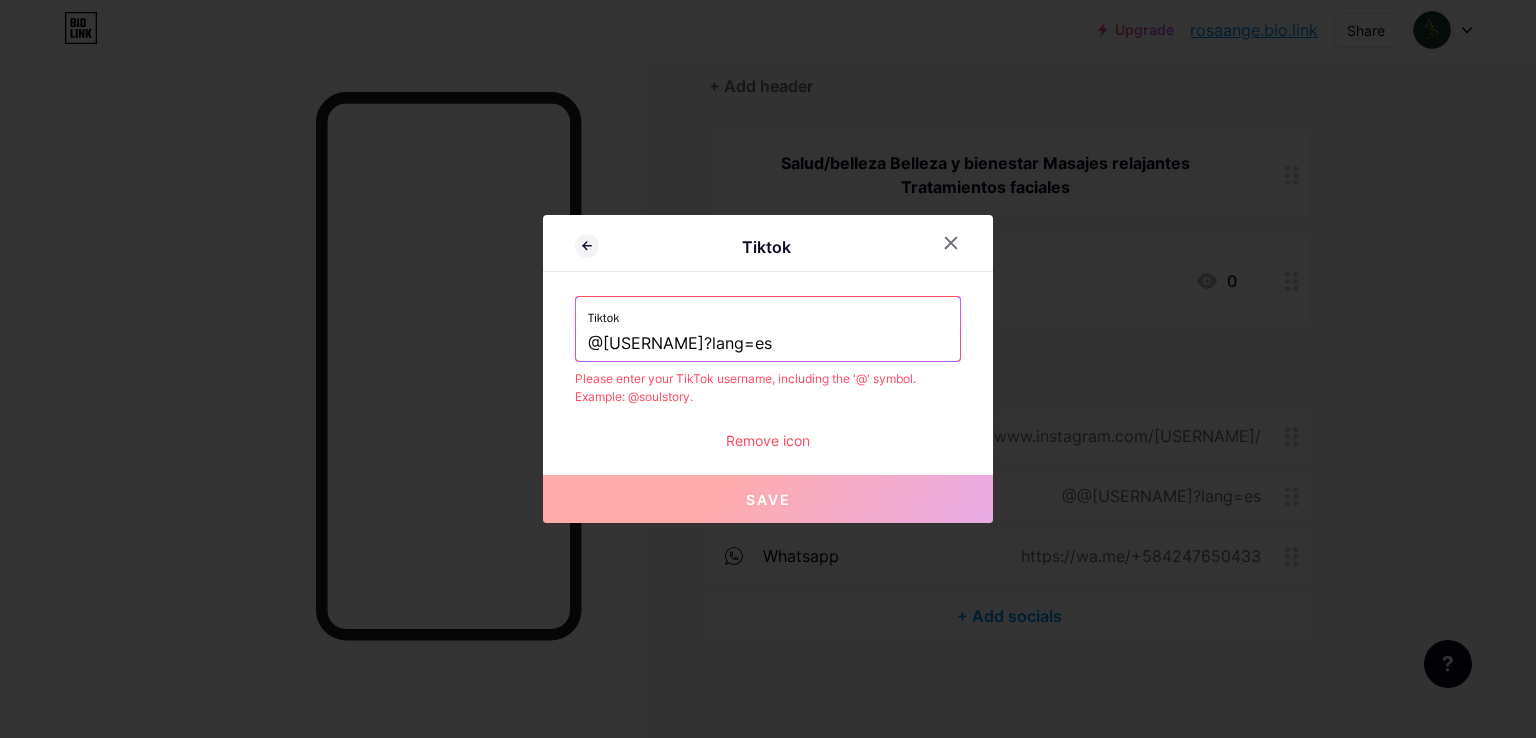 drag, startPoint x: 831, startPoint y: 336, endPoint x: 734, endPoint y: 343, distance: 97.25225 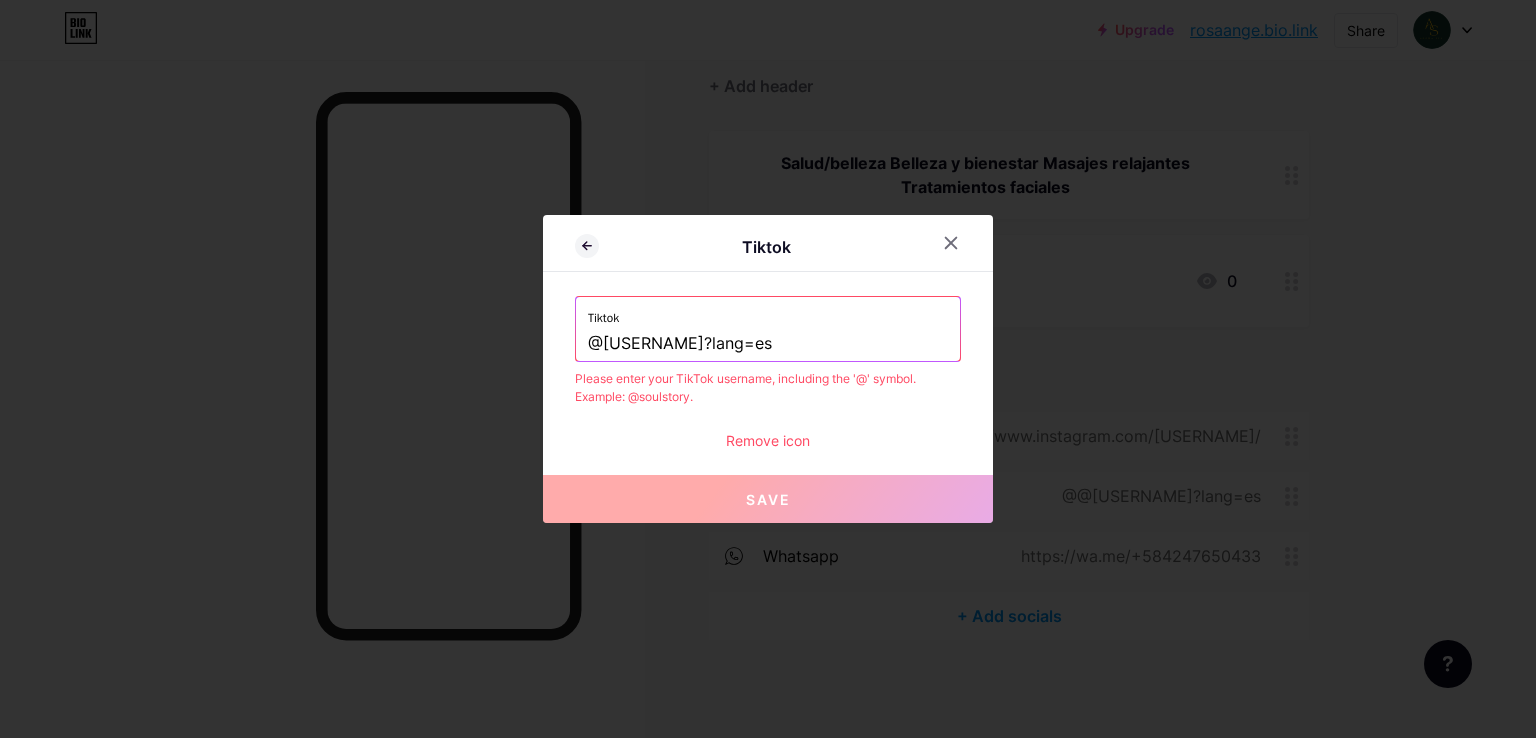 click on "@[USERNAME]?lang=es" at bounding box center [768, 344] 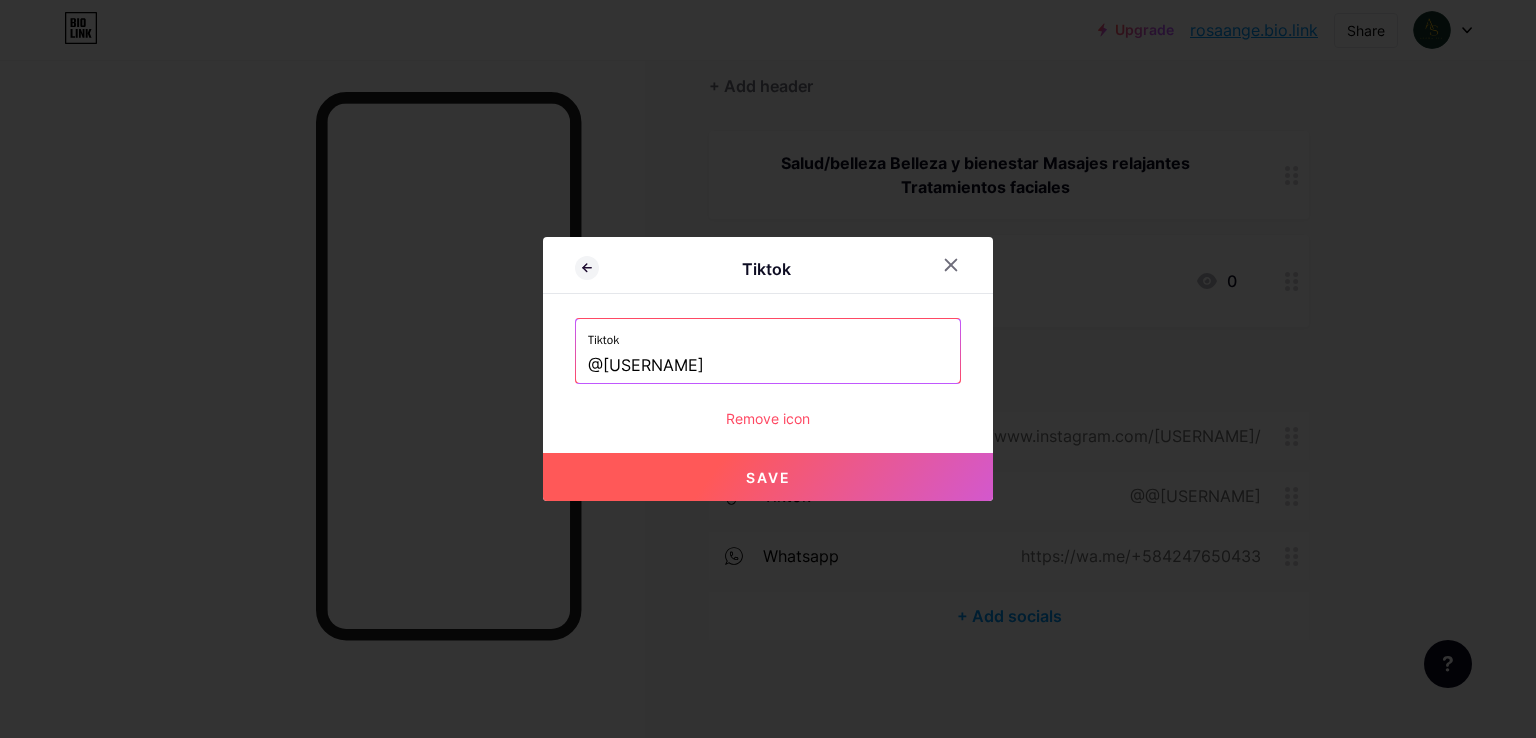 click on "Save" at bounding box center [768, 477] 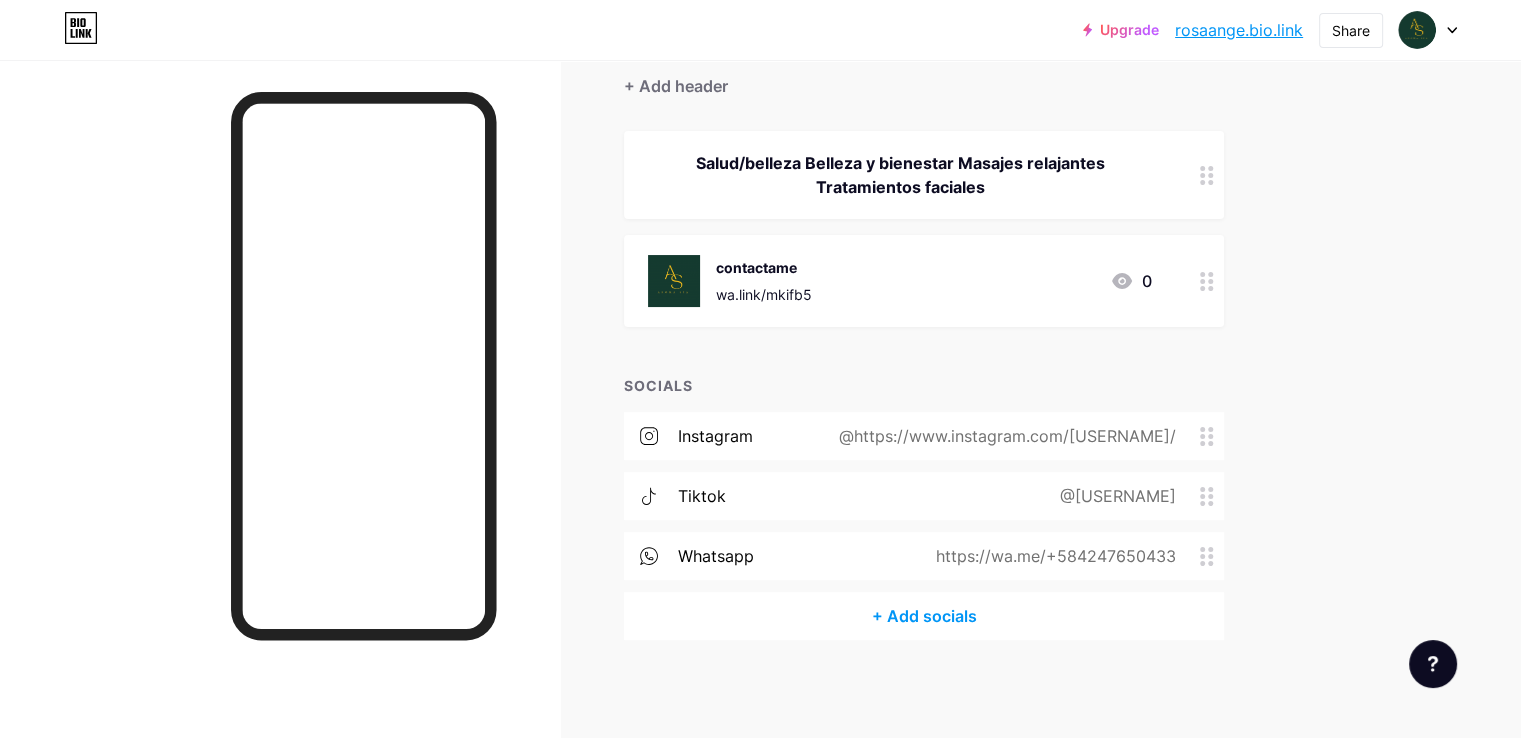 click on "@https://www.instagram.com/[USERNAME]/" at bounding box center [1003, 436] 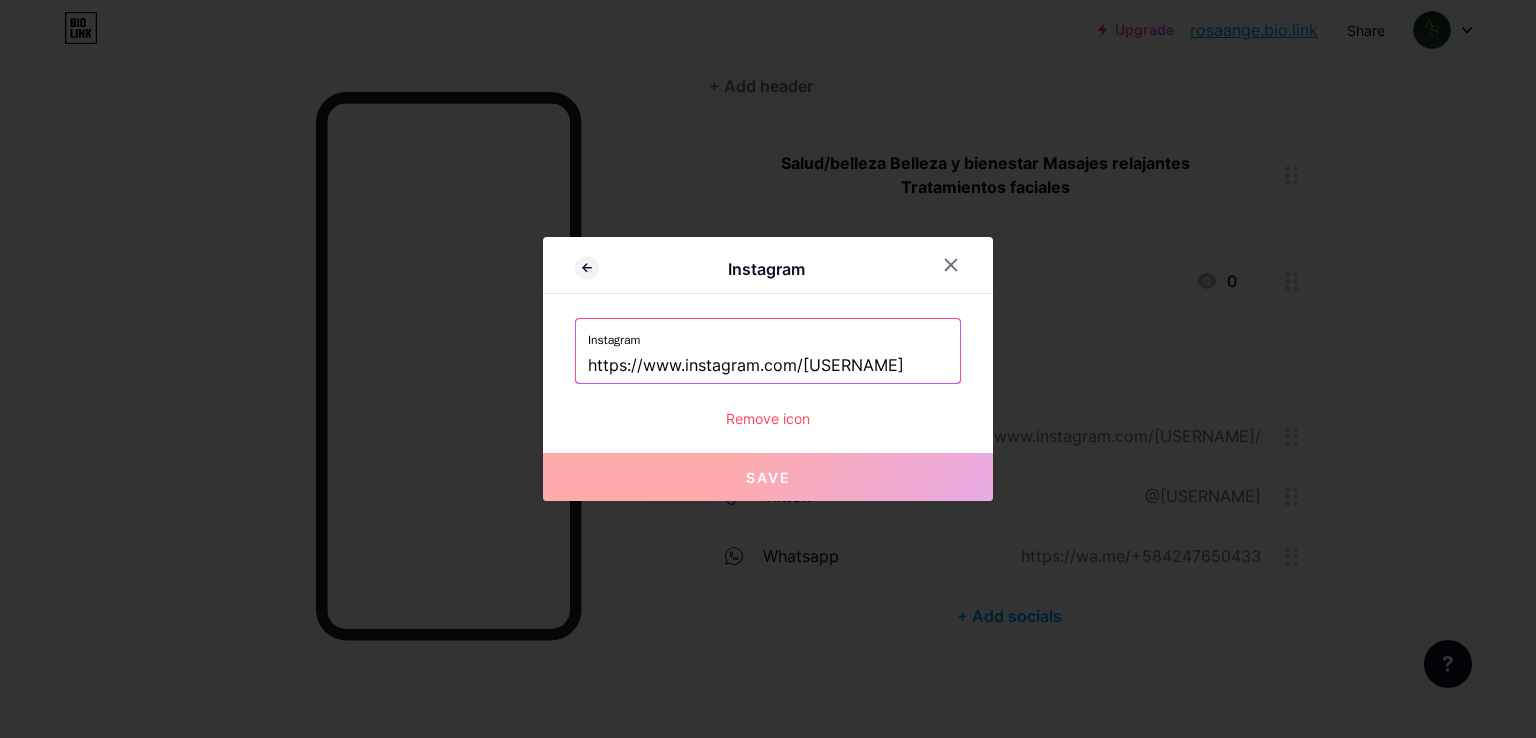 drag, startPoint x: 793, startPoint y: 367, endPoint x: 519, endPoint y: 351, distance: 274.46677 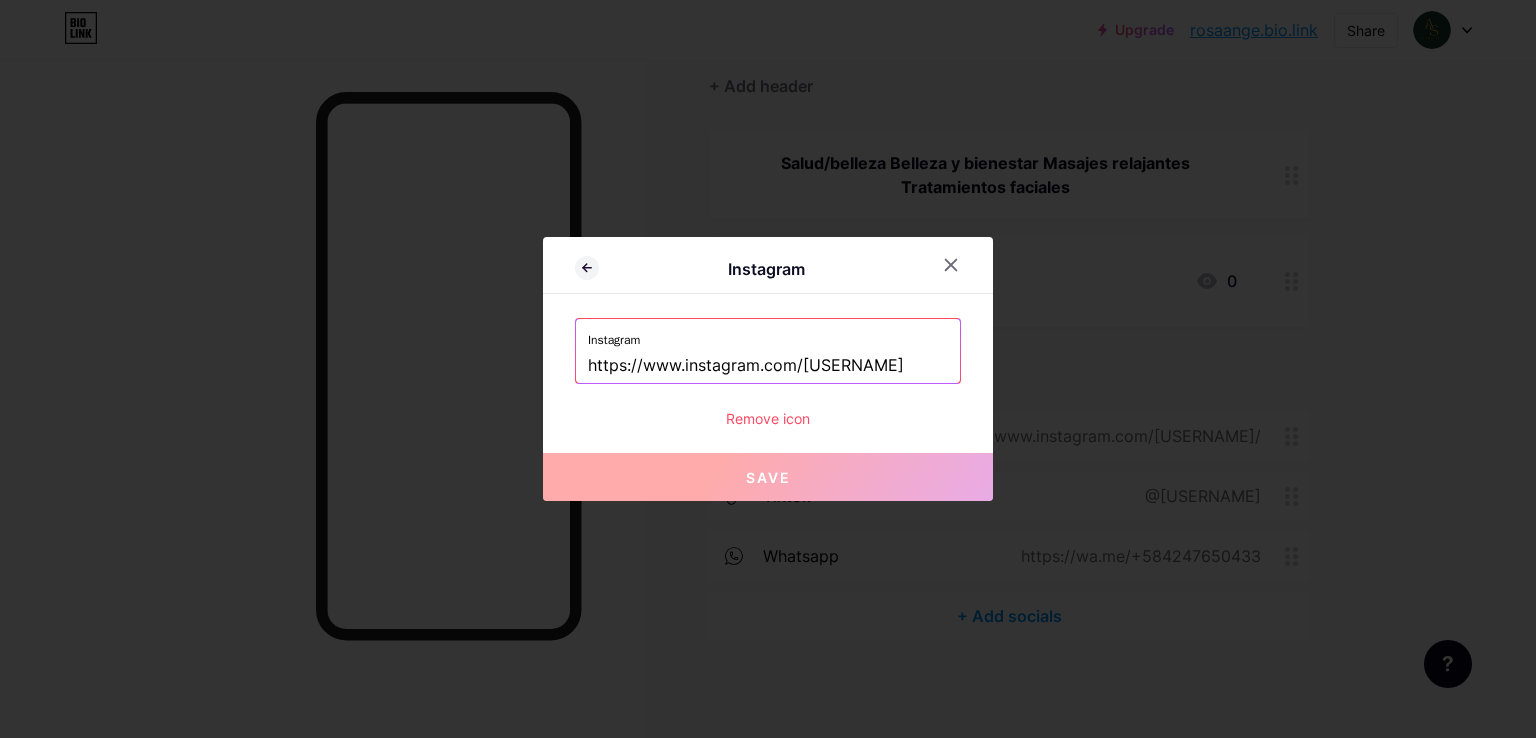 click on "Instagram       Instagram   https://www.instagram.com/[USERNAME]/
Remove icon
Save" at bounding box center (768, 369) 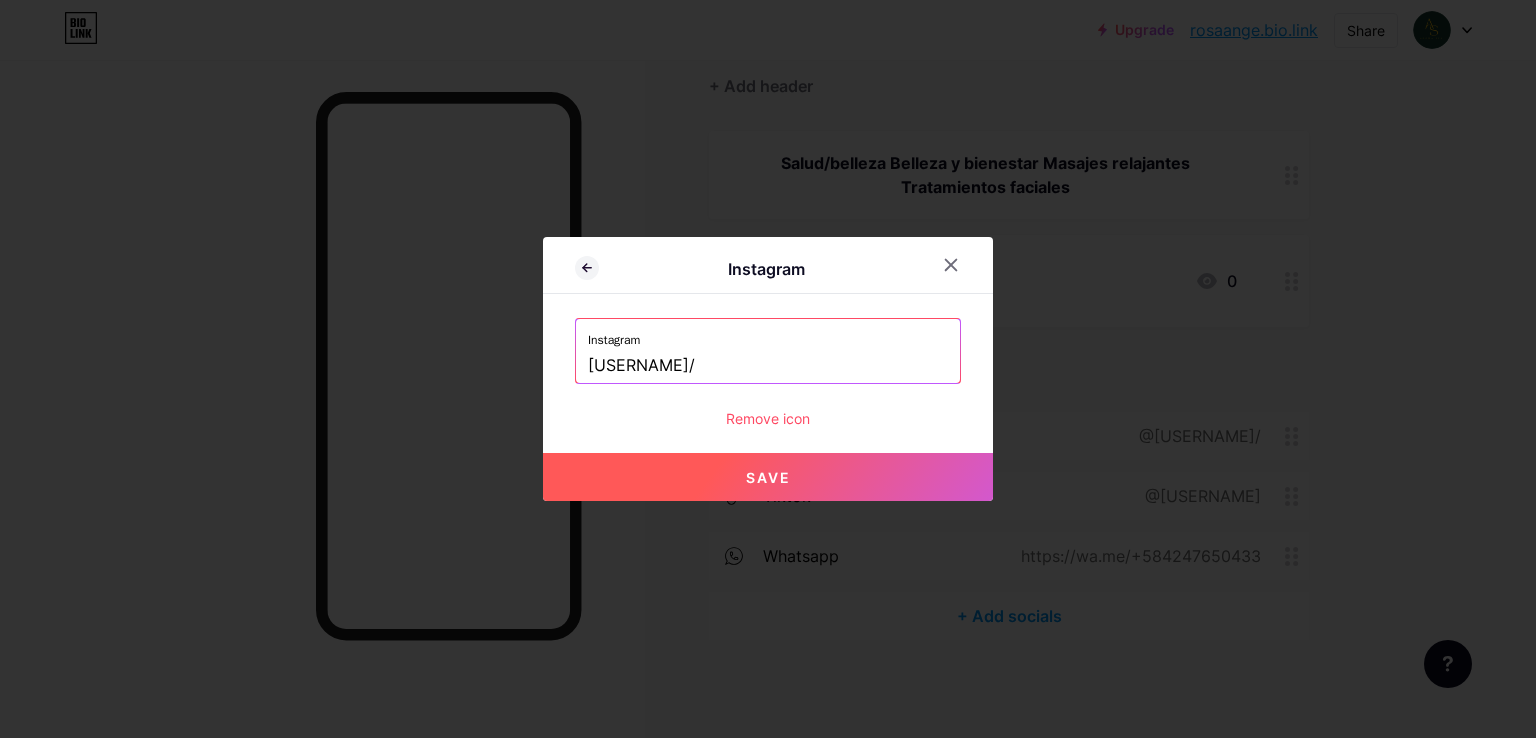 click on "[USERNAME]/" at bounding box center [768, 366] 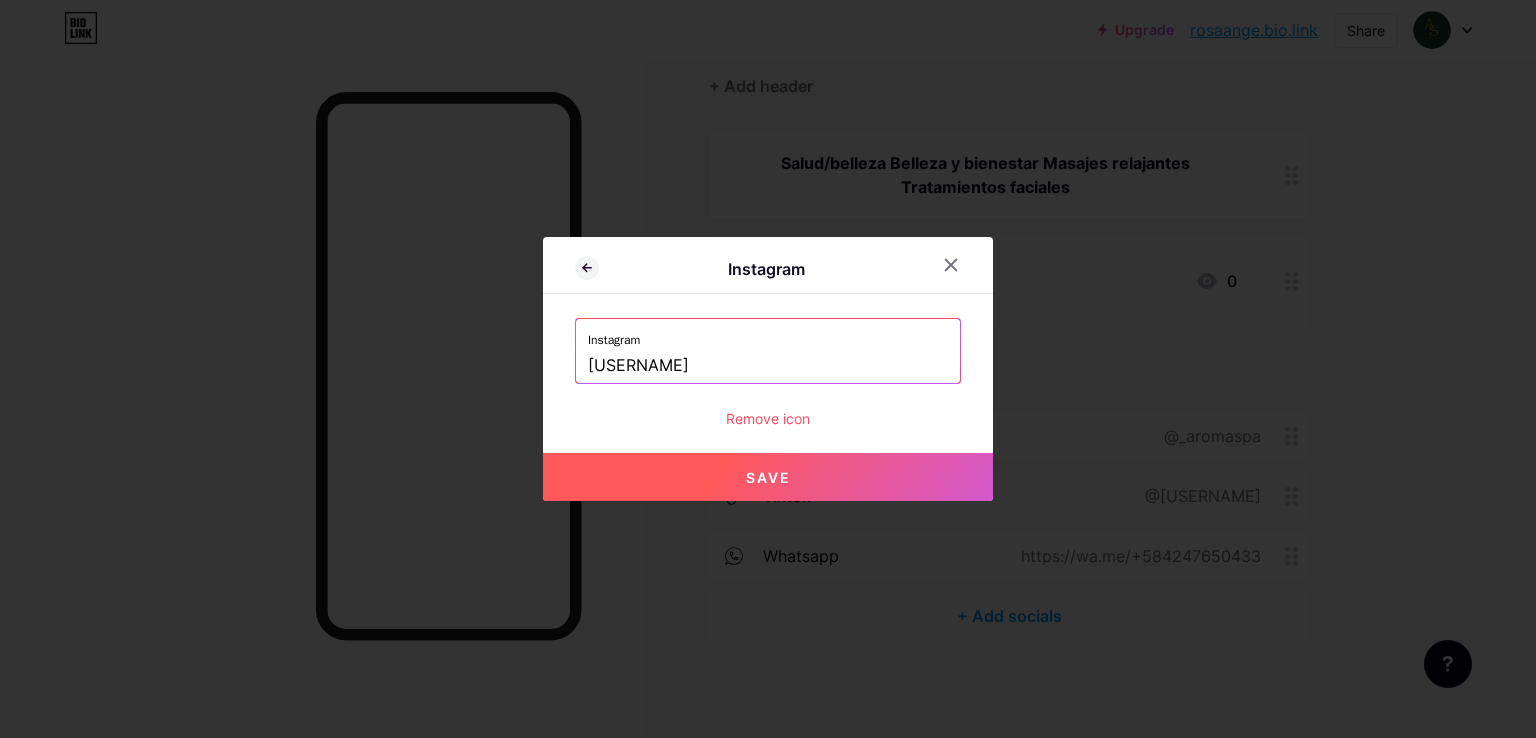 click on "Save" at bounding box center (768, 477) 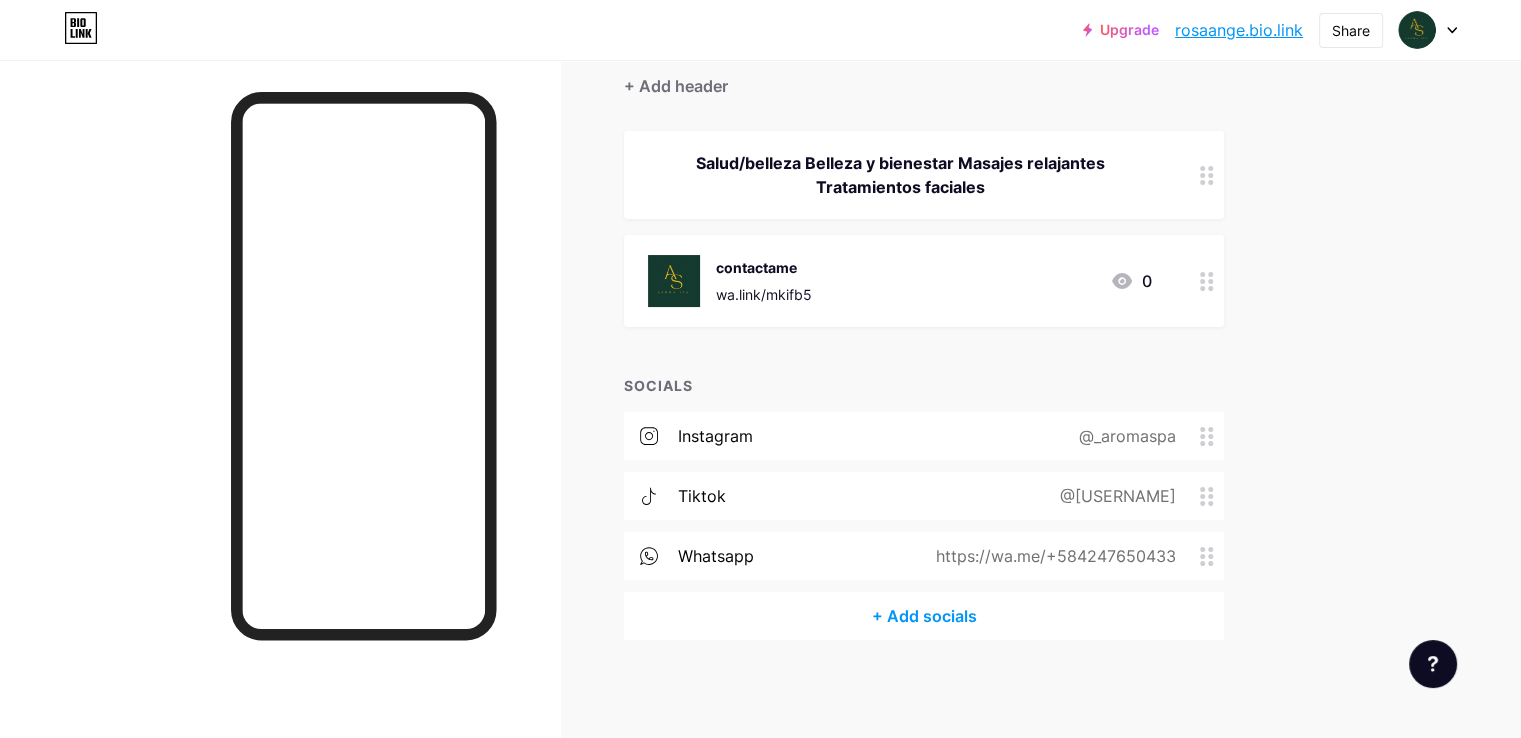 click on "instagram
@[USERNAME]" at bounding box center (924, 436) 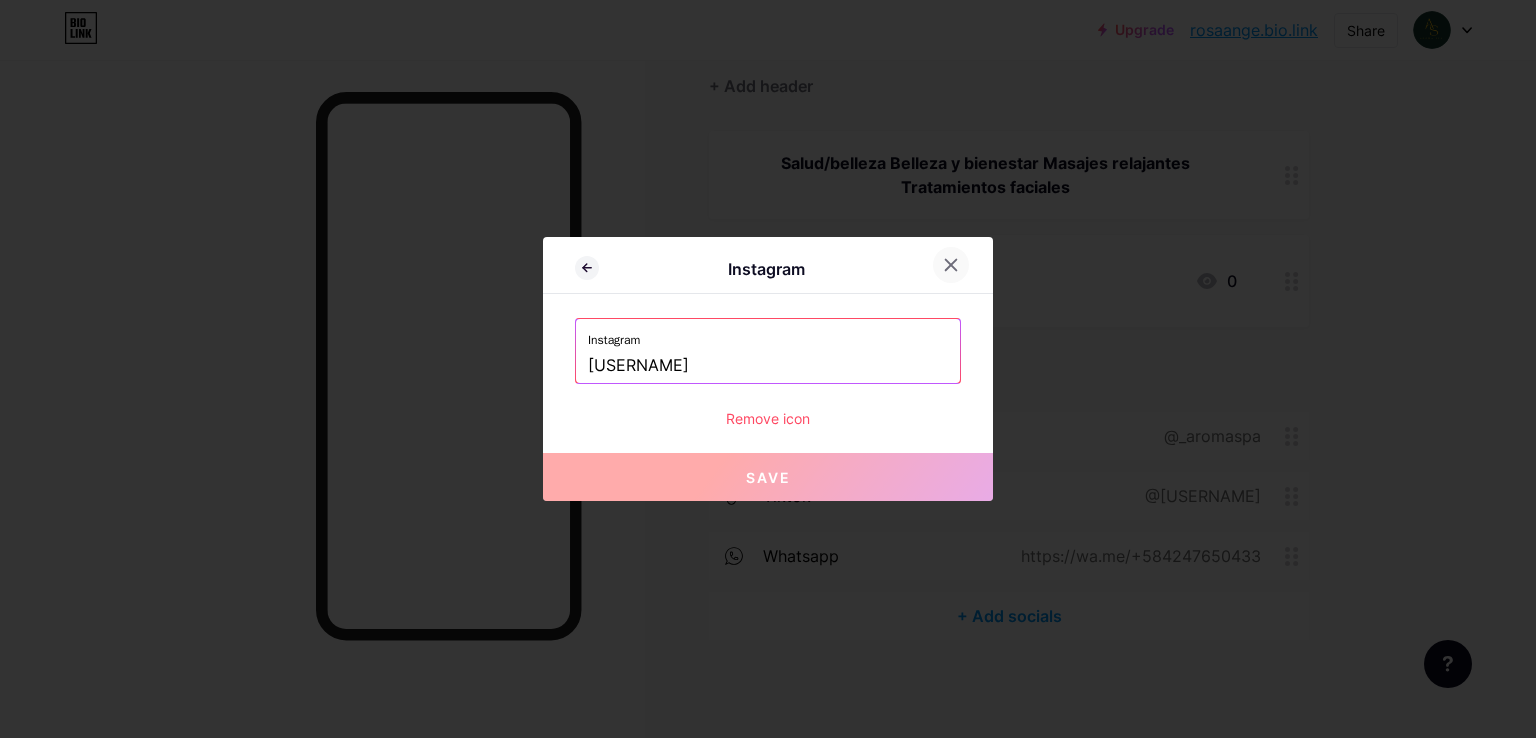 click at bounding box center [951, 265] 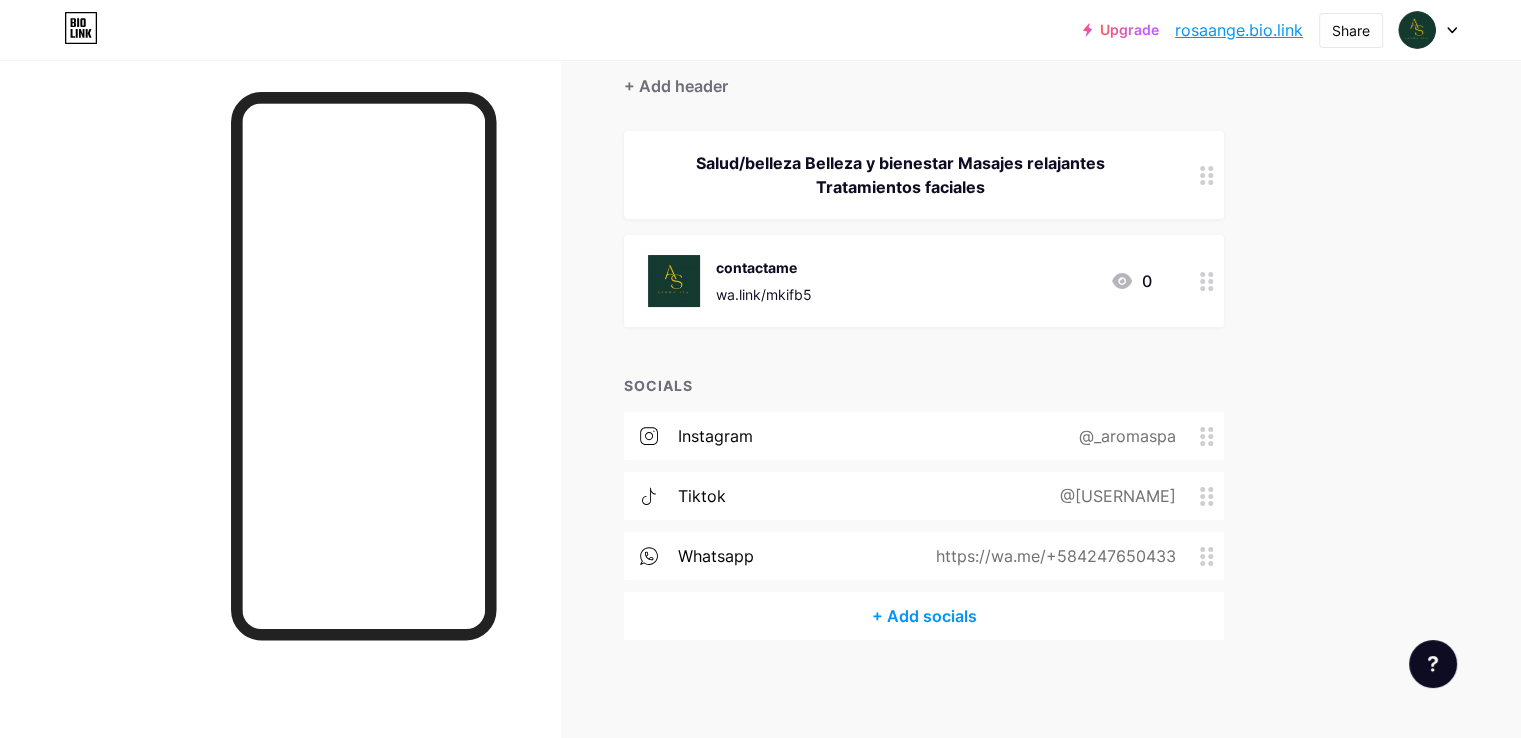 click 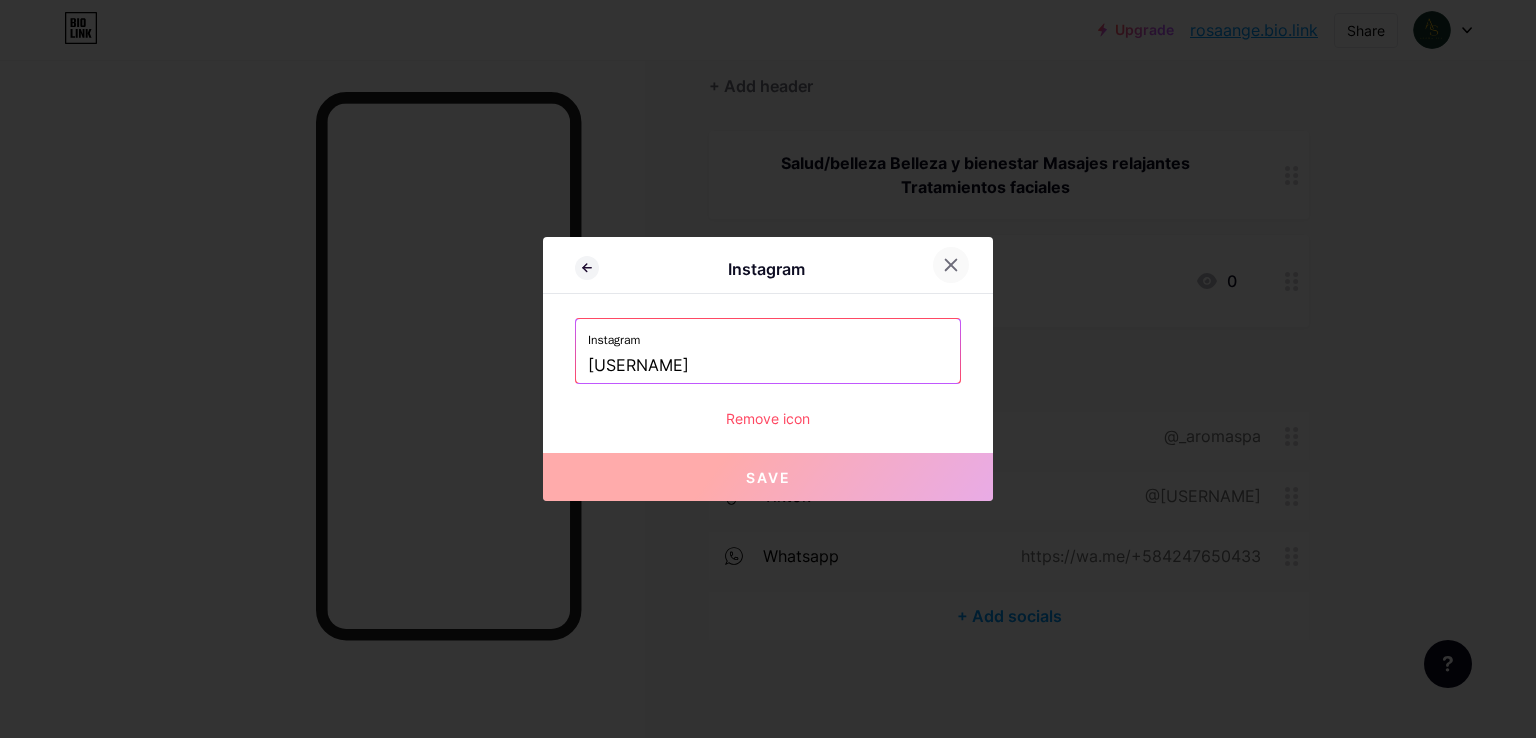 click 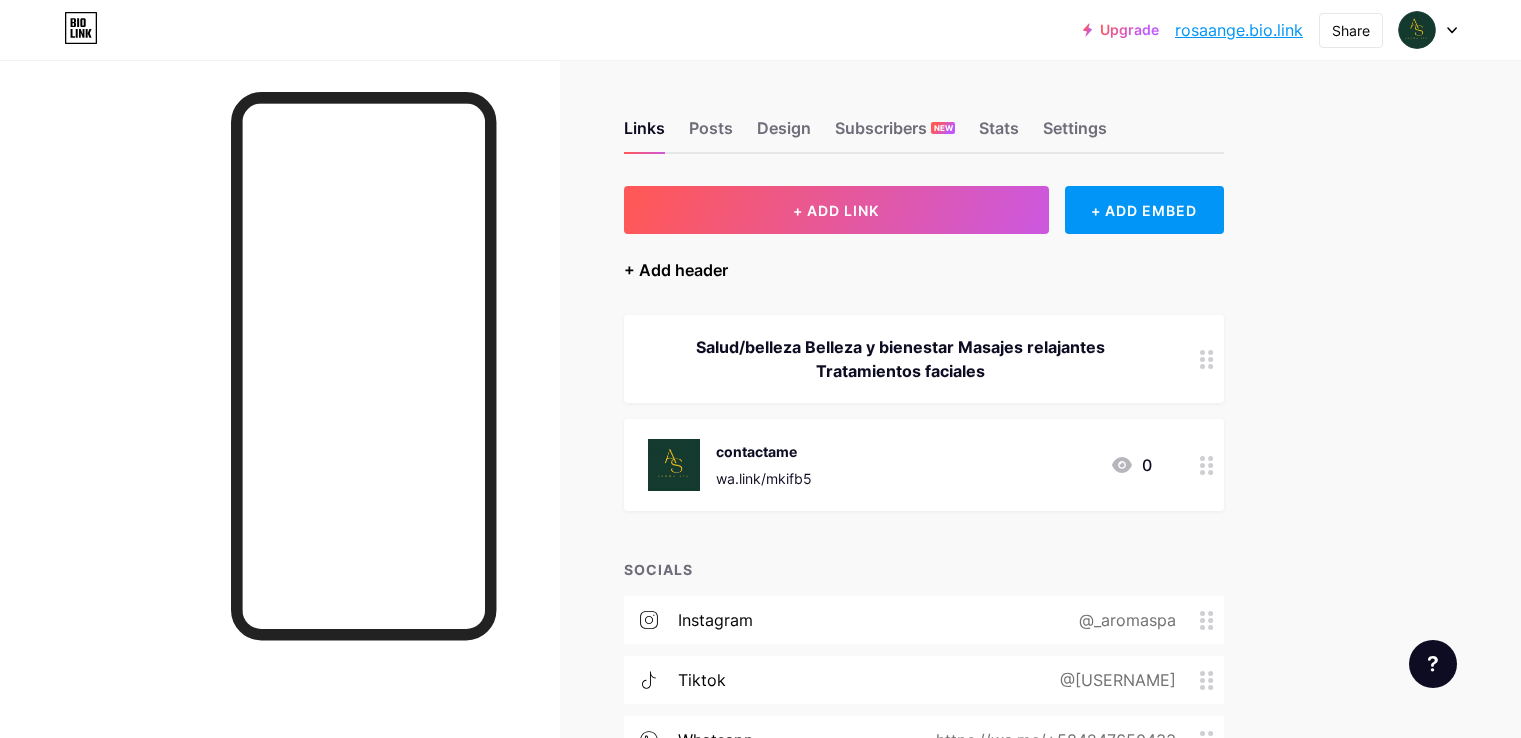 scroll, scrollTop: 0, scrollLeft: 0, axis: both 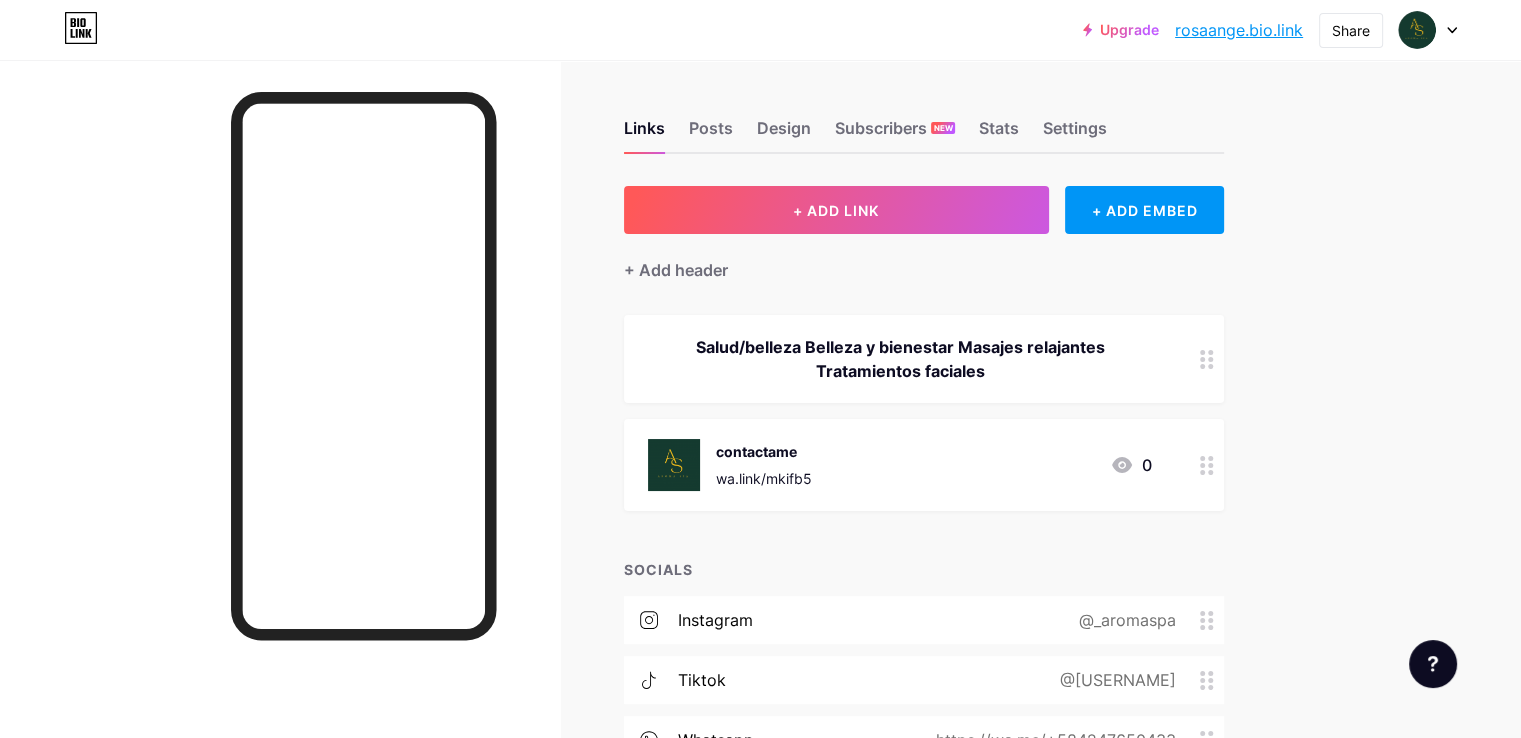 click on "Links
Posts
Design
Subscribers
NEW
Stats
Settings       + ADD LINK     + ADD EMBED
+ Add header
Salud/belleza Belleza y bienestar  Masajes relajantes Tratamientos faciales
contactame
wa.link/mkifb5
0
SOCIALS
instagram
@[USERNAME]
tiktok
@[USERNAME]
whatsapp
https://wa.me/[PHONE]               + Add socials                       Feature requests             Help center         Contact support" at bounding box center (654, 492) 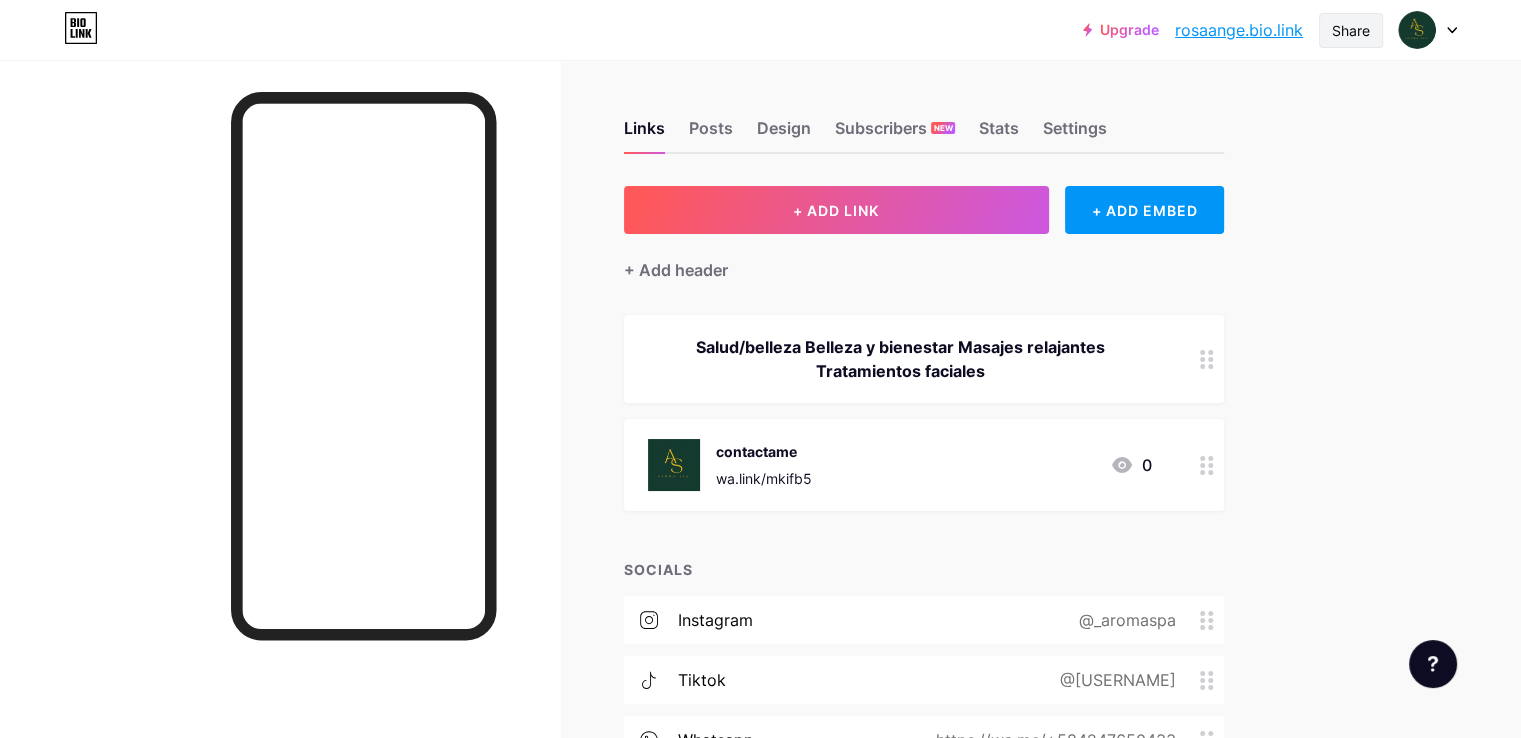 click on "Share" at bounding box center [1351, 30] 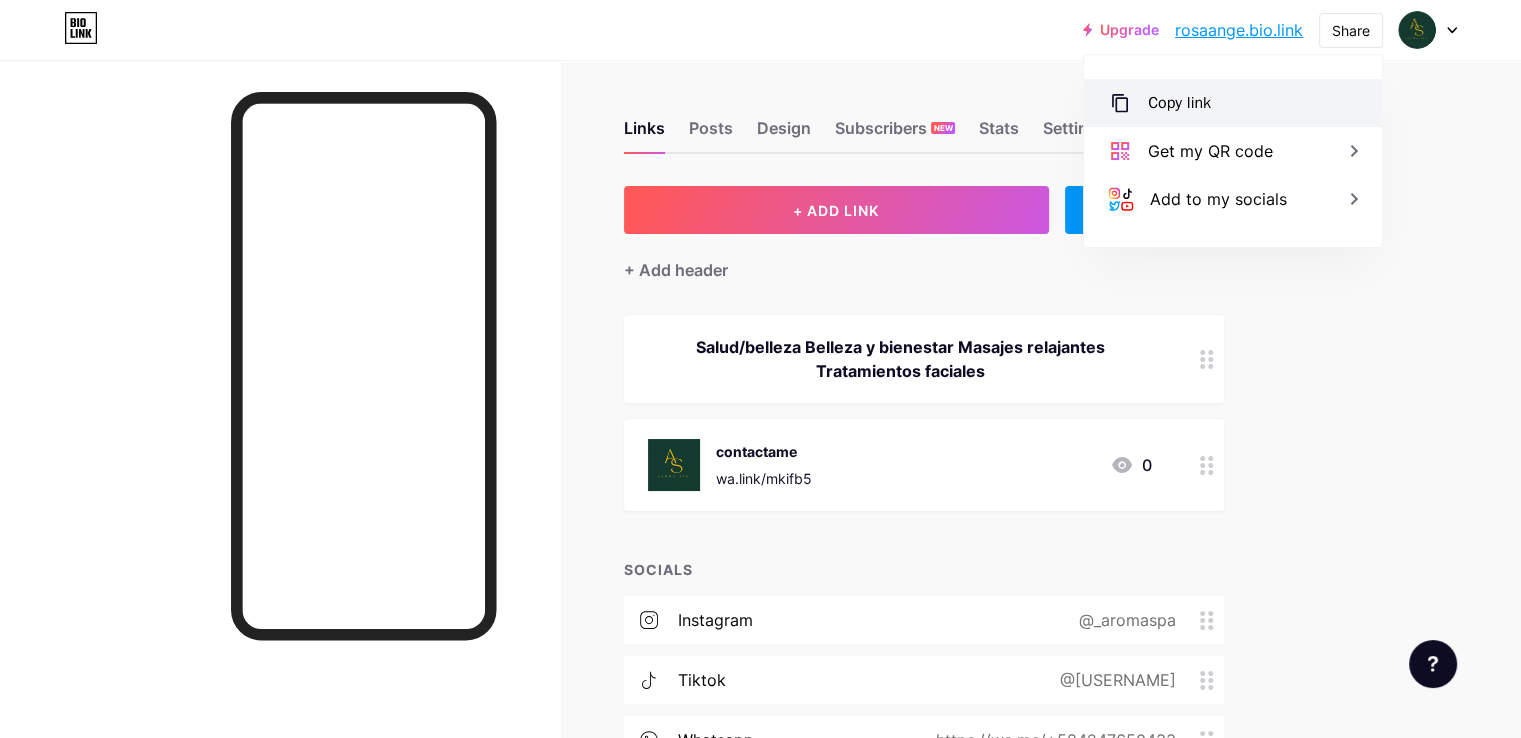 click on "Copy link" at bounding box center [1179, 103] 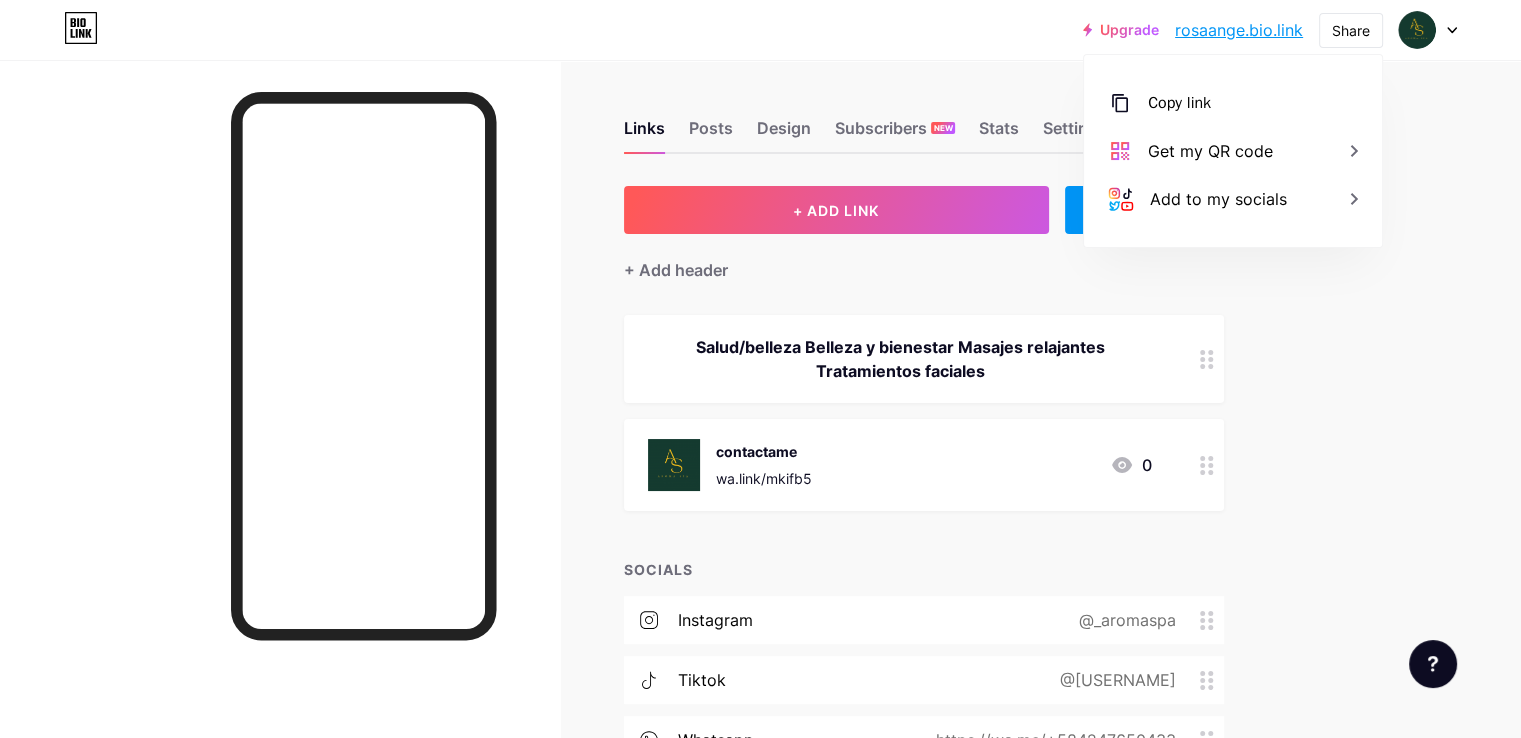 click on "+ ADD LINK     + ADD EMBED
+ Add header
Salud/belleza Belleza y bienestar  Masajes relajantes Tratamientos faciales
contactame
wa.link/mkifb5
0
SOCIALS
instagram
@[USERNAME]
tiktok
@[USERNAME]
whatsapp
https://wa.me/[PHONE]               + Add socials" at bounding box center (924, 505) 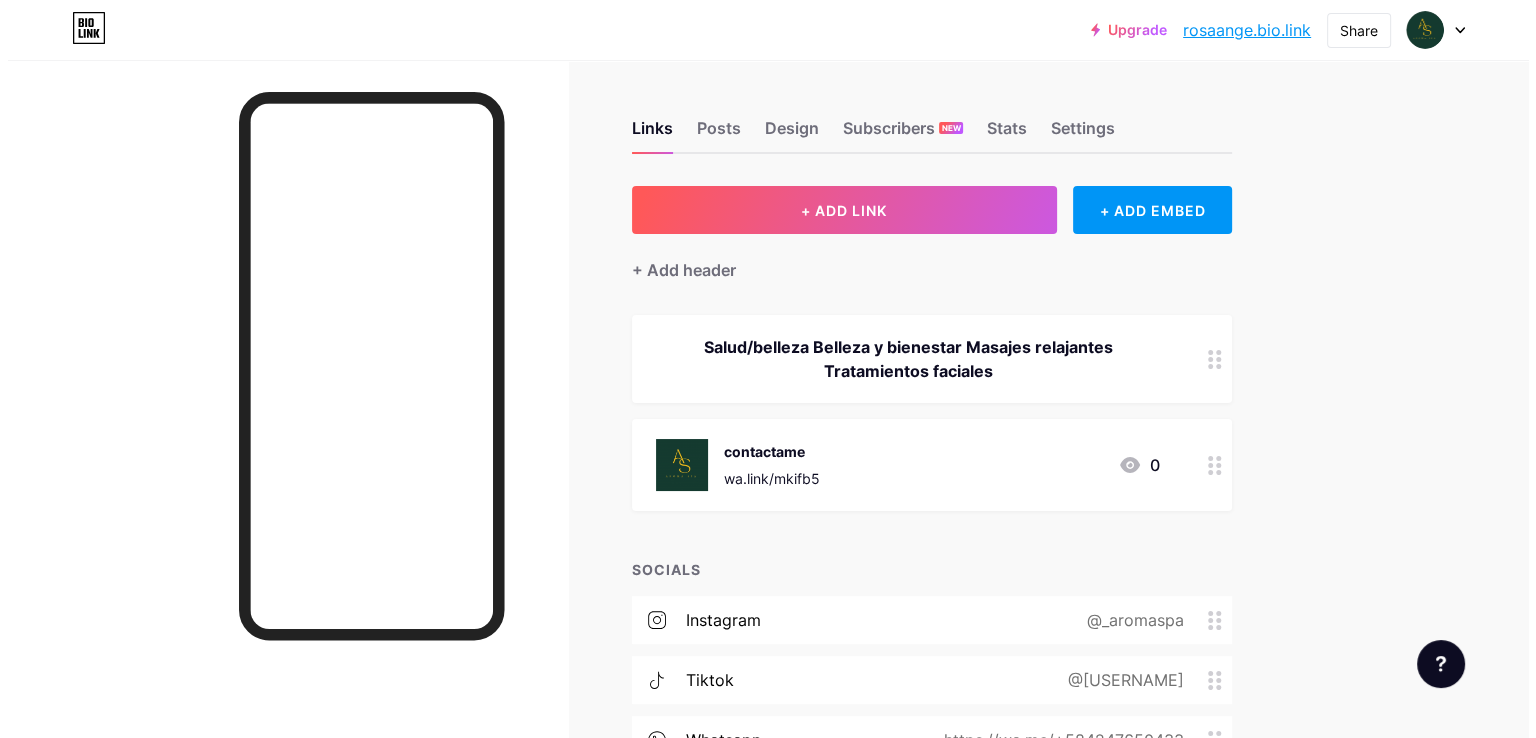 scroll, scrollTop: 184, scrollLeft: 0, axis: vertical 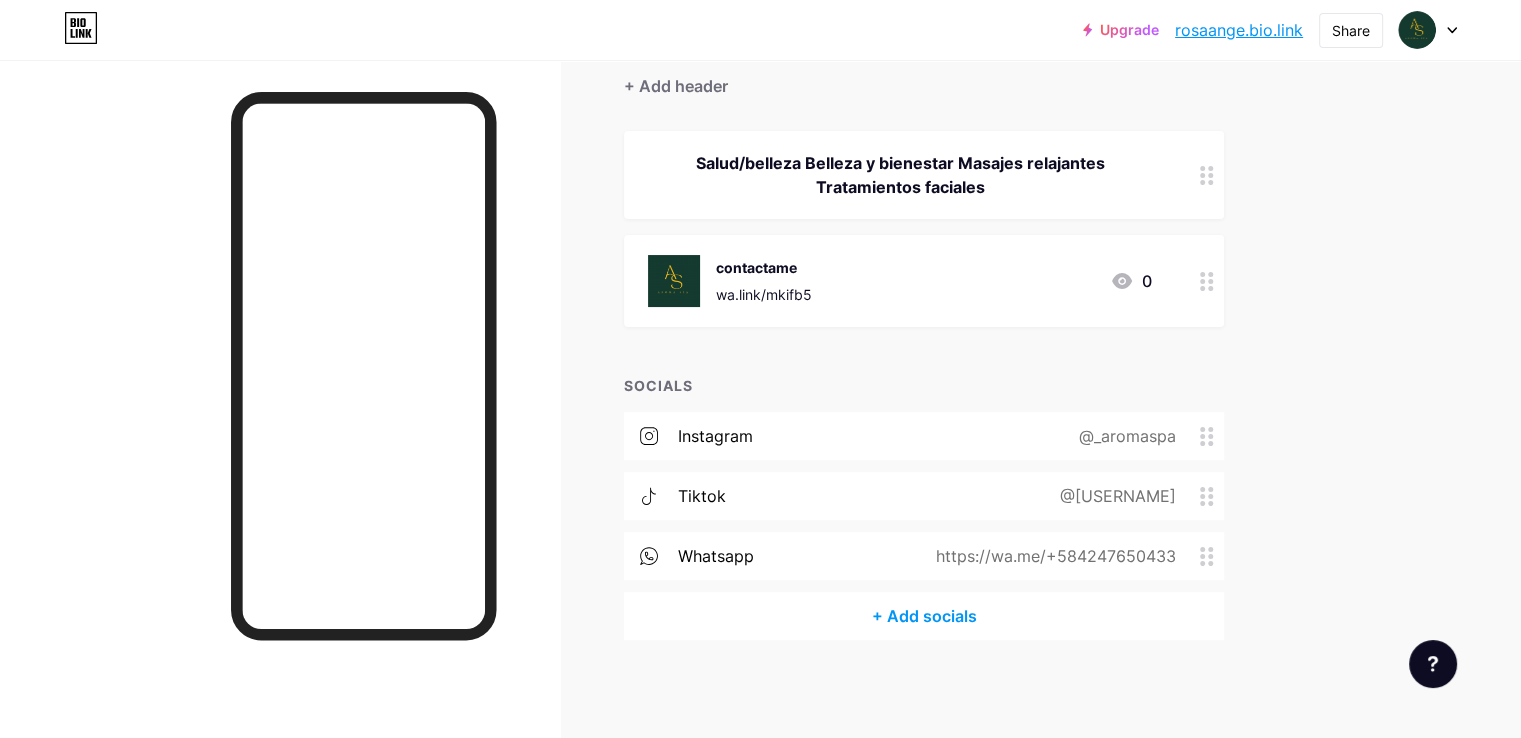 click on "https://wa.me/+584247650433" at bounding box center [1052, 556] 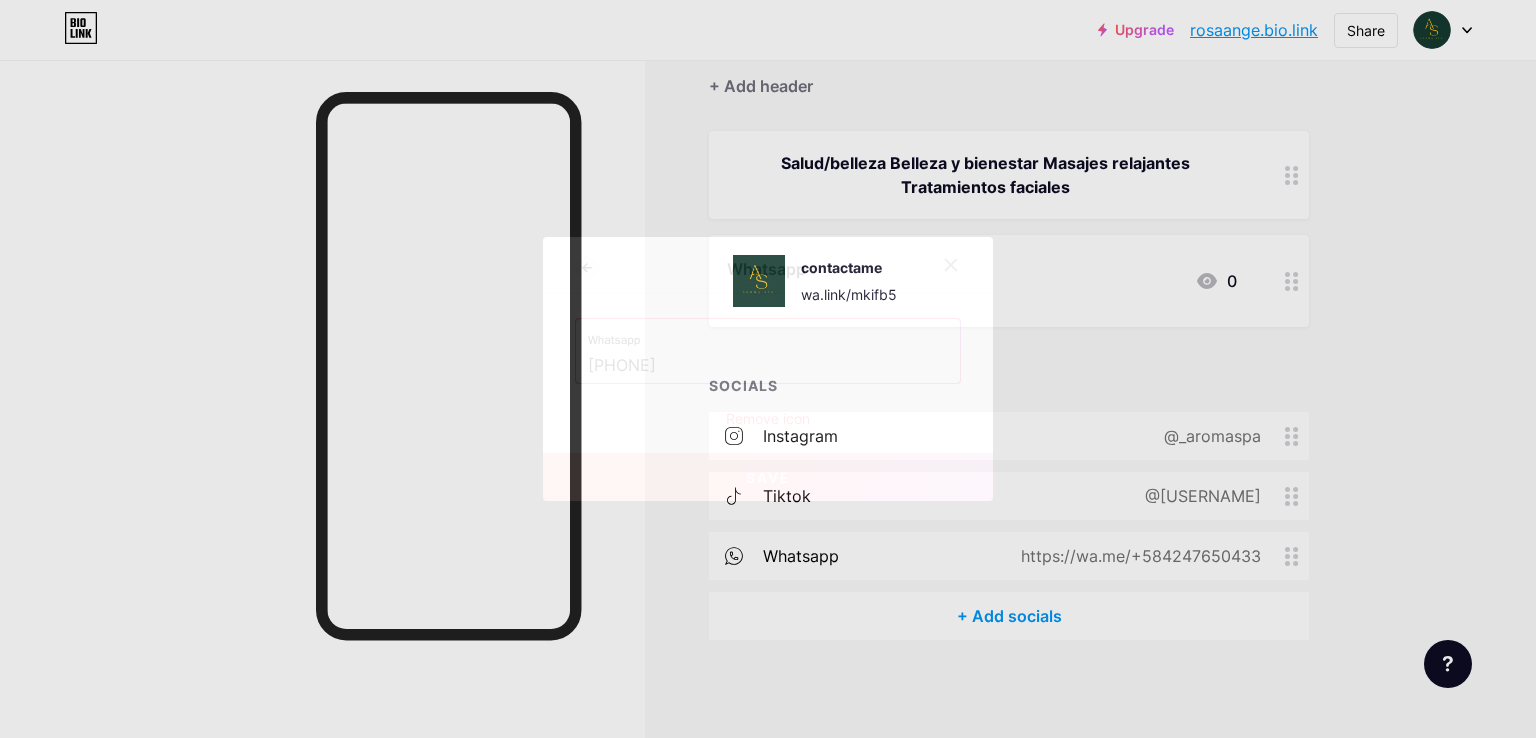 drag, startPoint x: 758, startPoint y: 369, endPoint x: 502, endPoint y: 362, distance: 256.09567 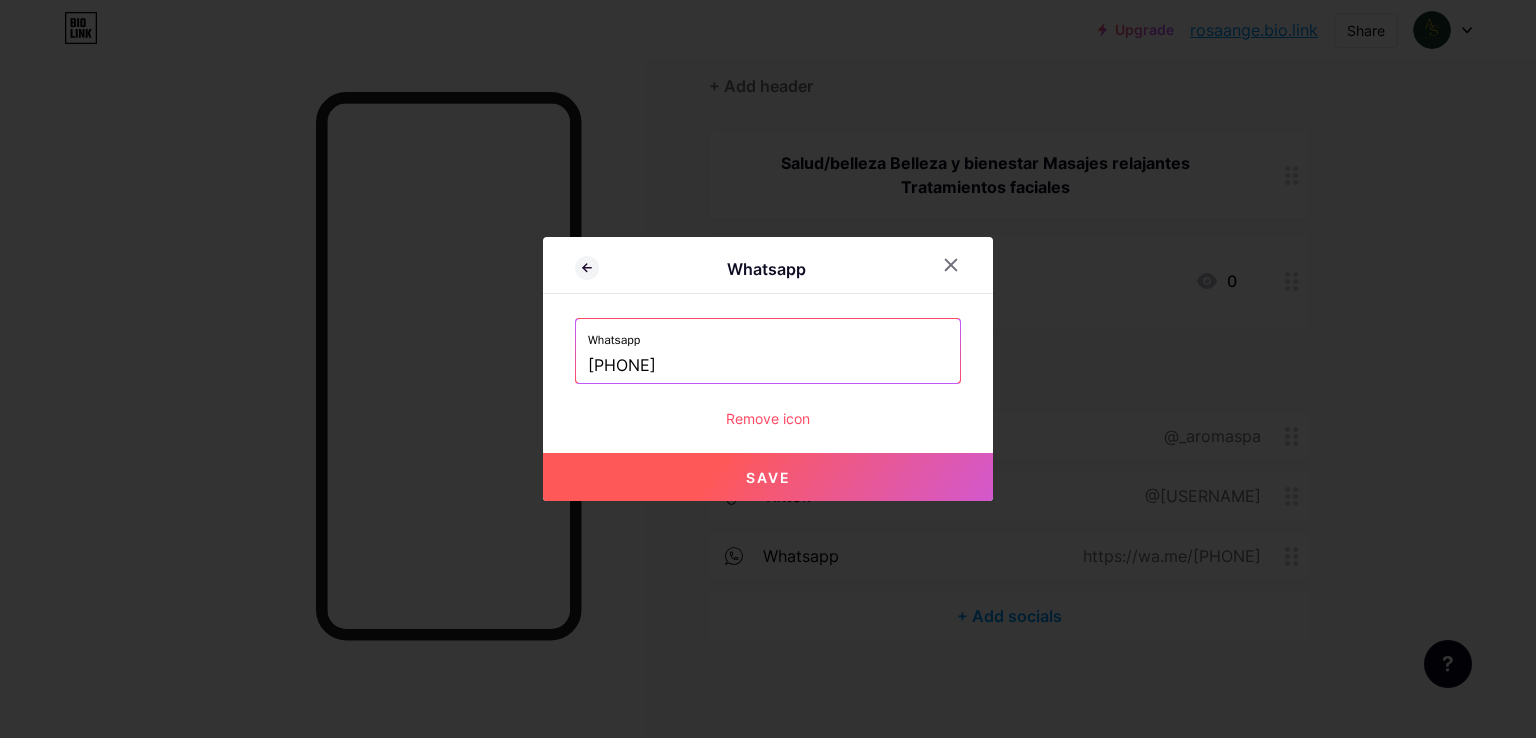 click on "[PHONE]" at bounding box center (768, 366) 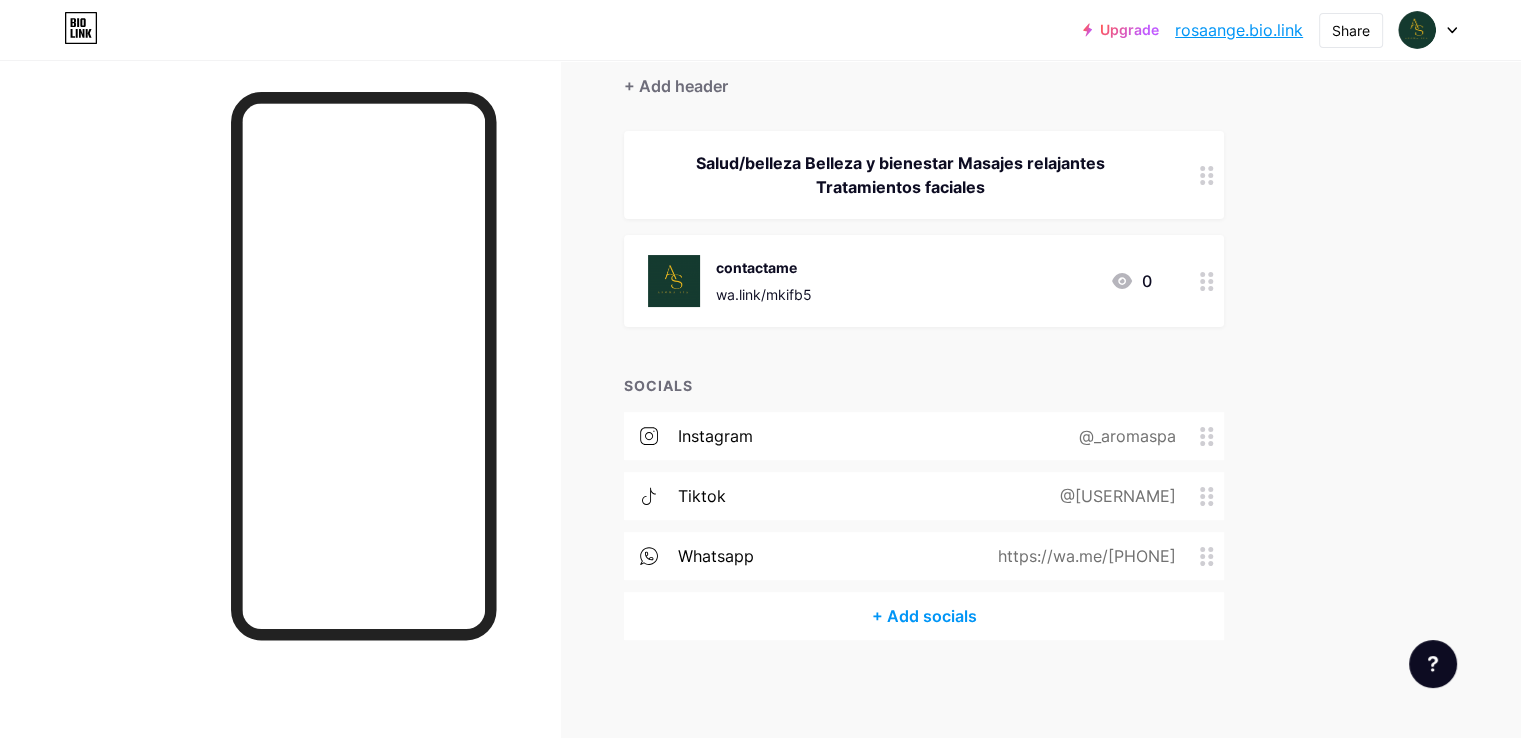 click on "tiktok
@[USERNAME]" at bounding box center (924, 496) 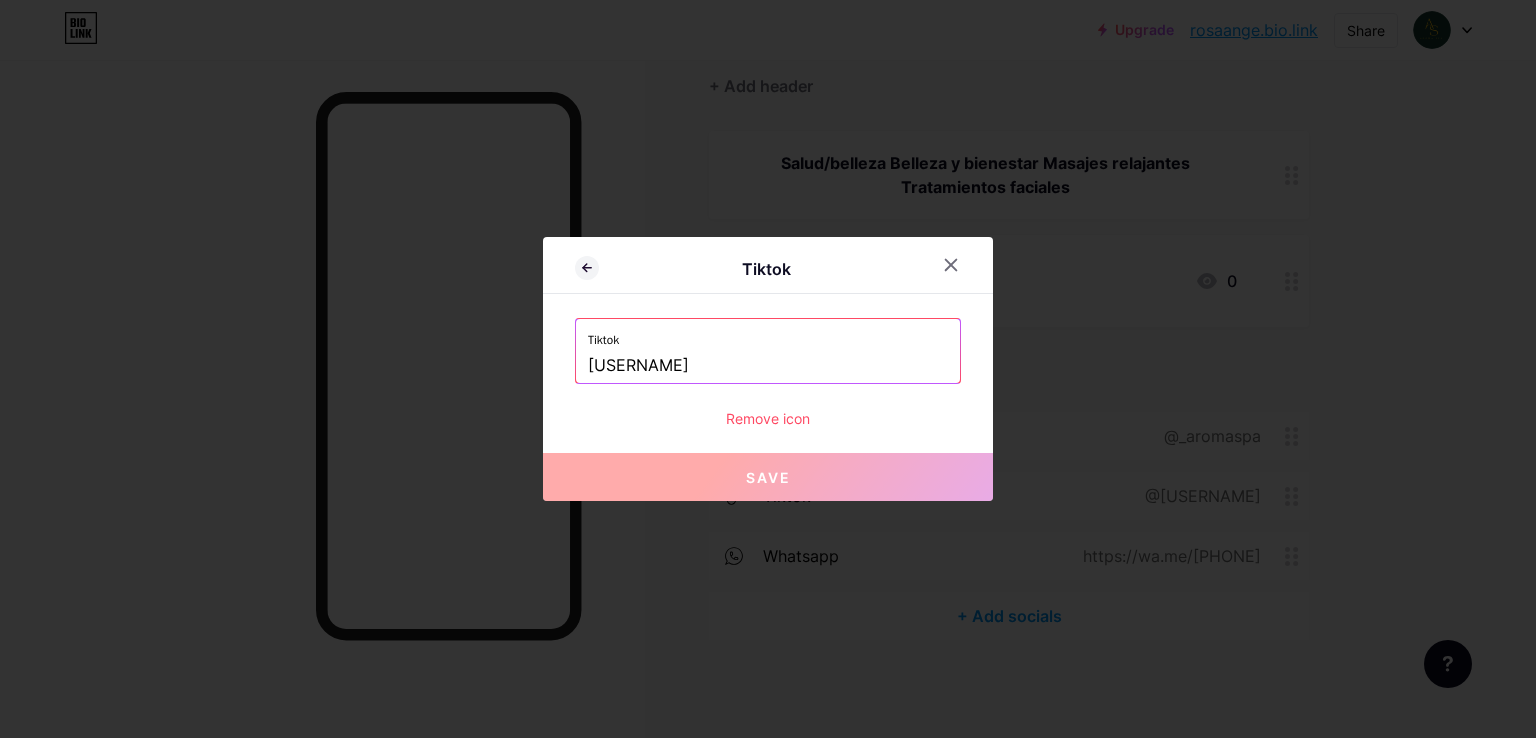 drag, startPoint x: 752, startPoint y: 362, endPoint x: 298, endPoint y: 345, distance: 454.31818 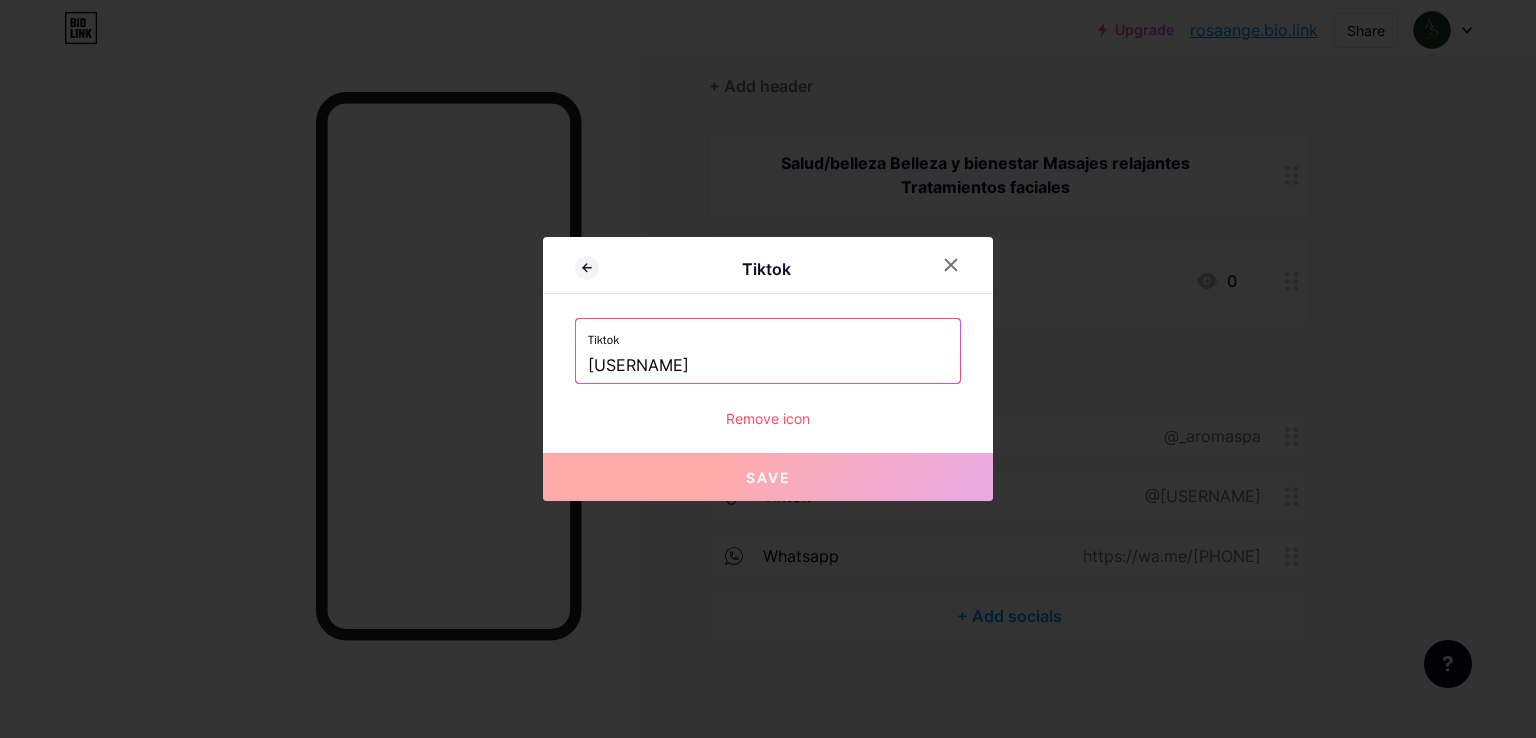 click on "Tiktok       Tiktok   [USERNAME]
Remove icon
Save" at bounding box center [768, 369] 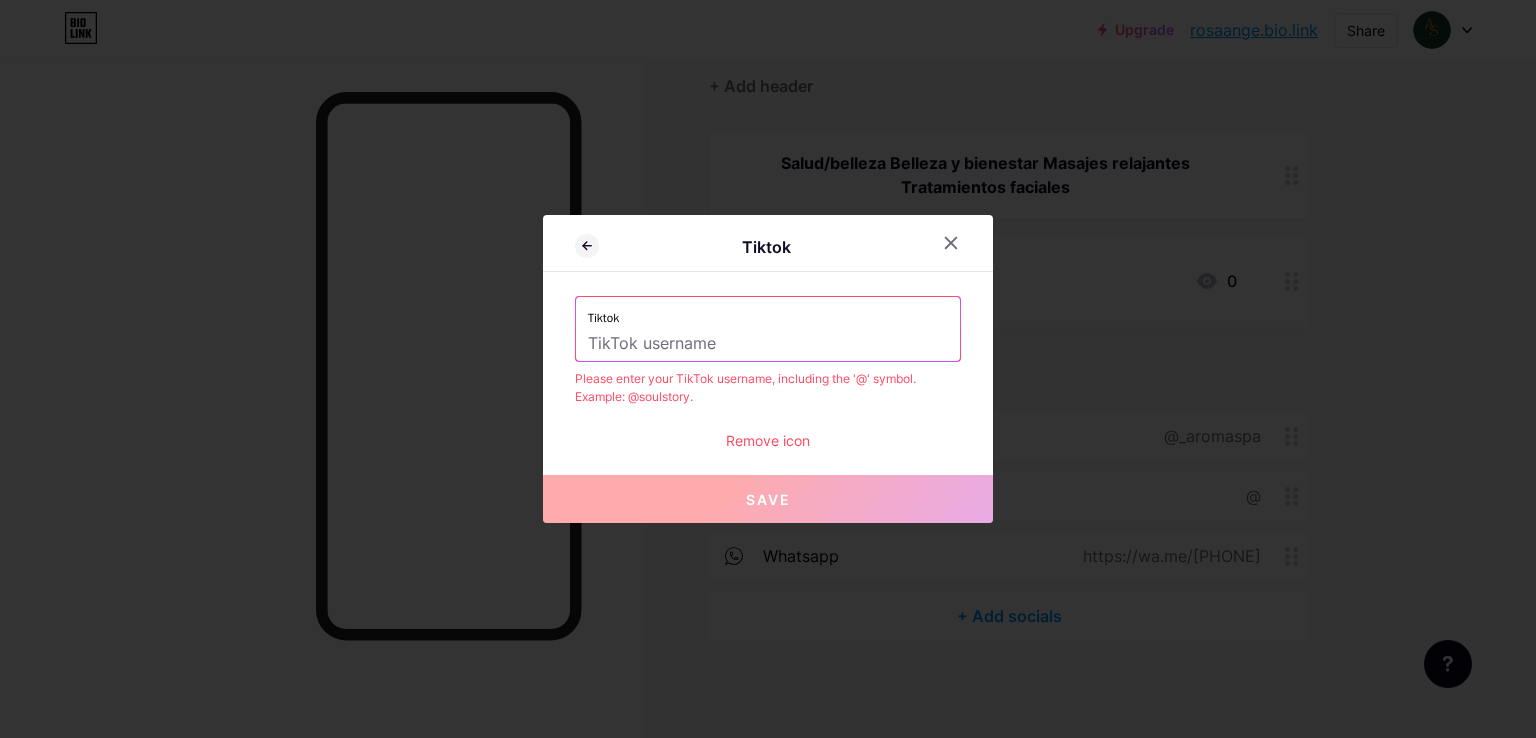 paste on "https://www.tiktok.com/@[USERNAME]?lang=es" 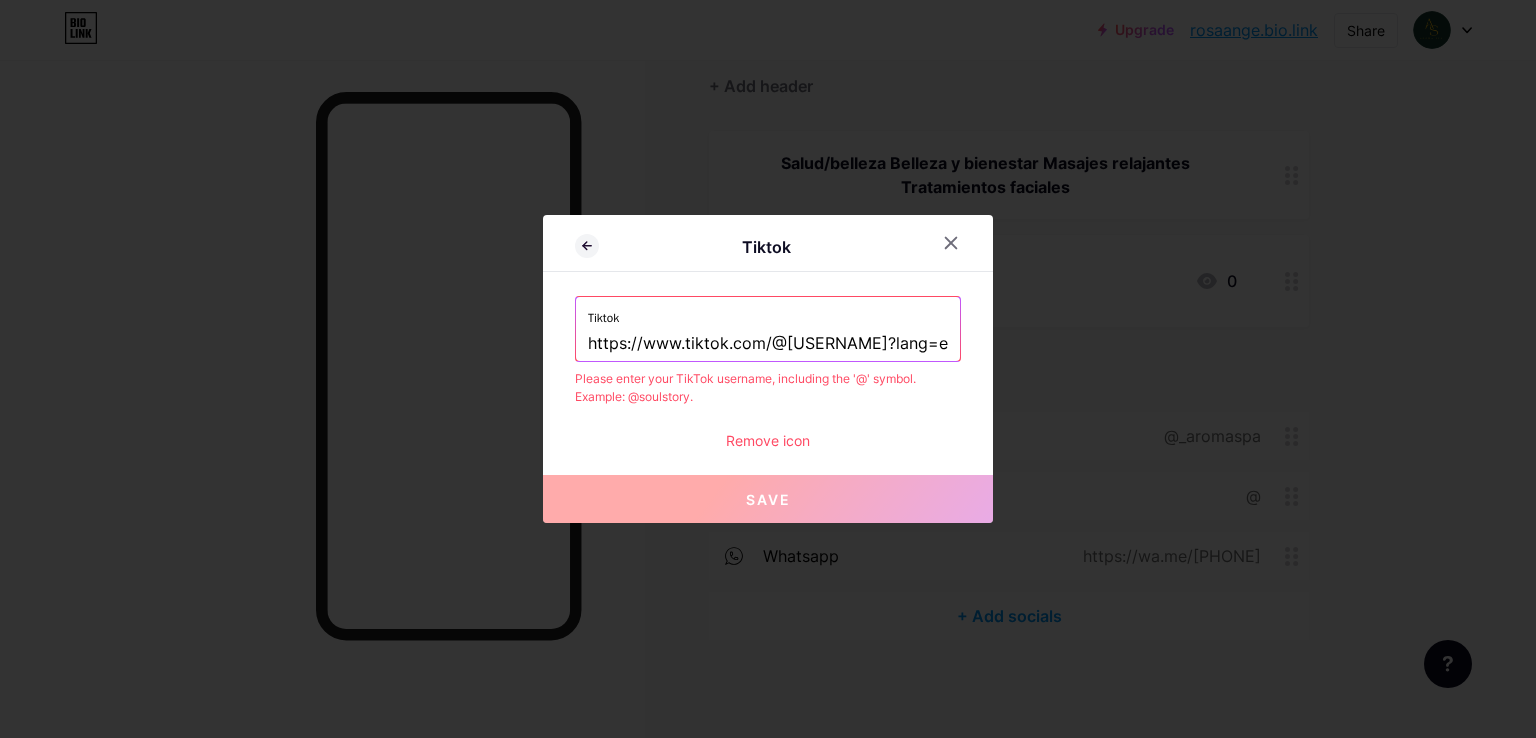 scroll, scrollTop: 0, scrollLeft: 43, axis: horizontal 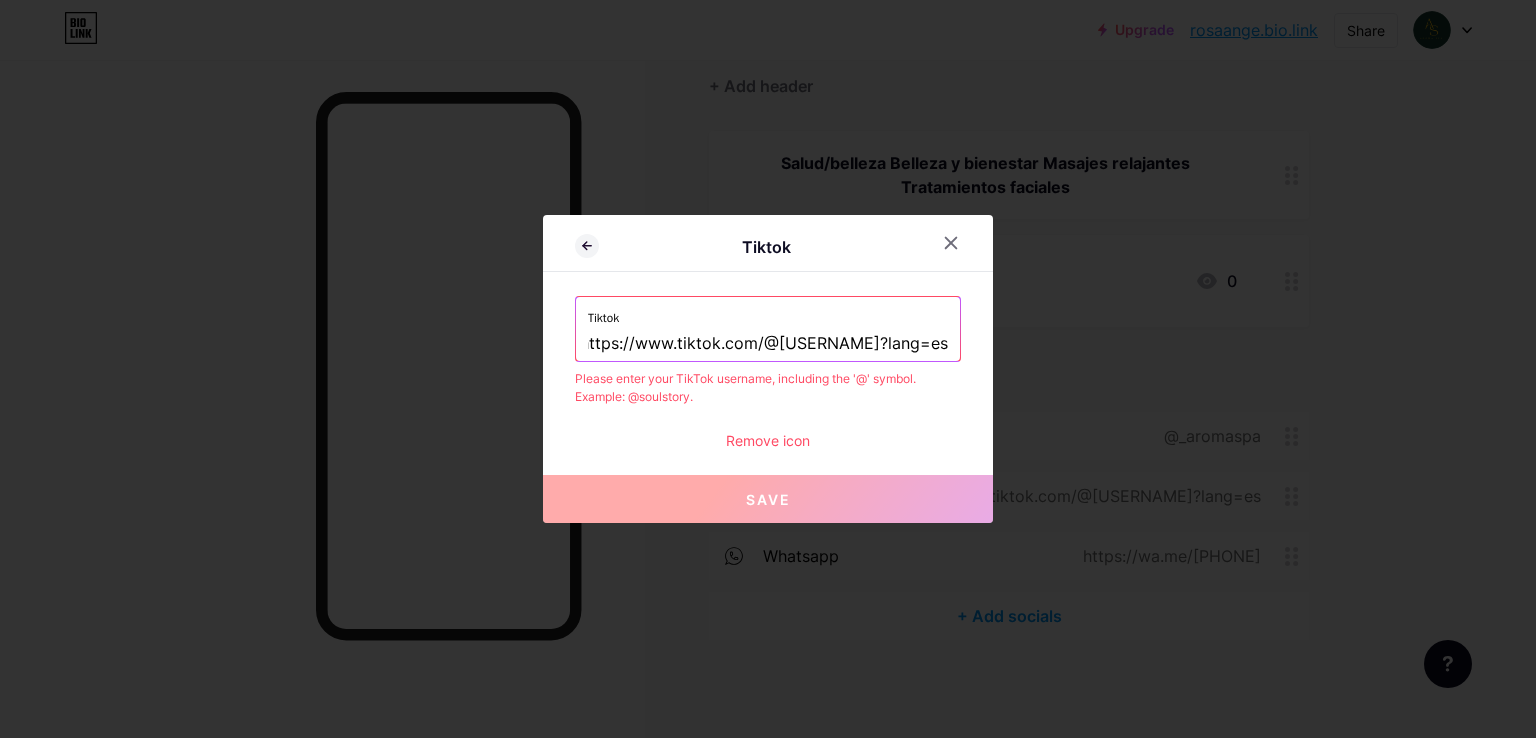 click on "https://www.tiktok.com/@[USERNAME]?lang=es" at bounding box center [768, 344] 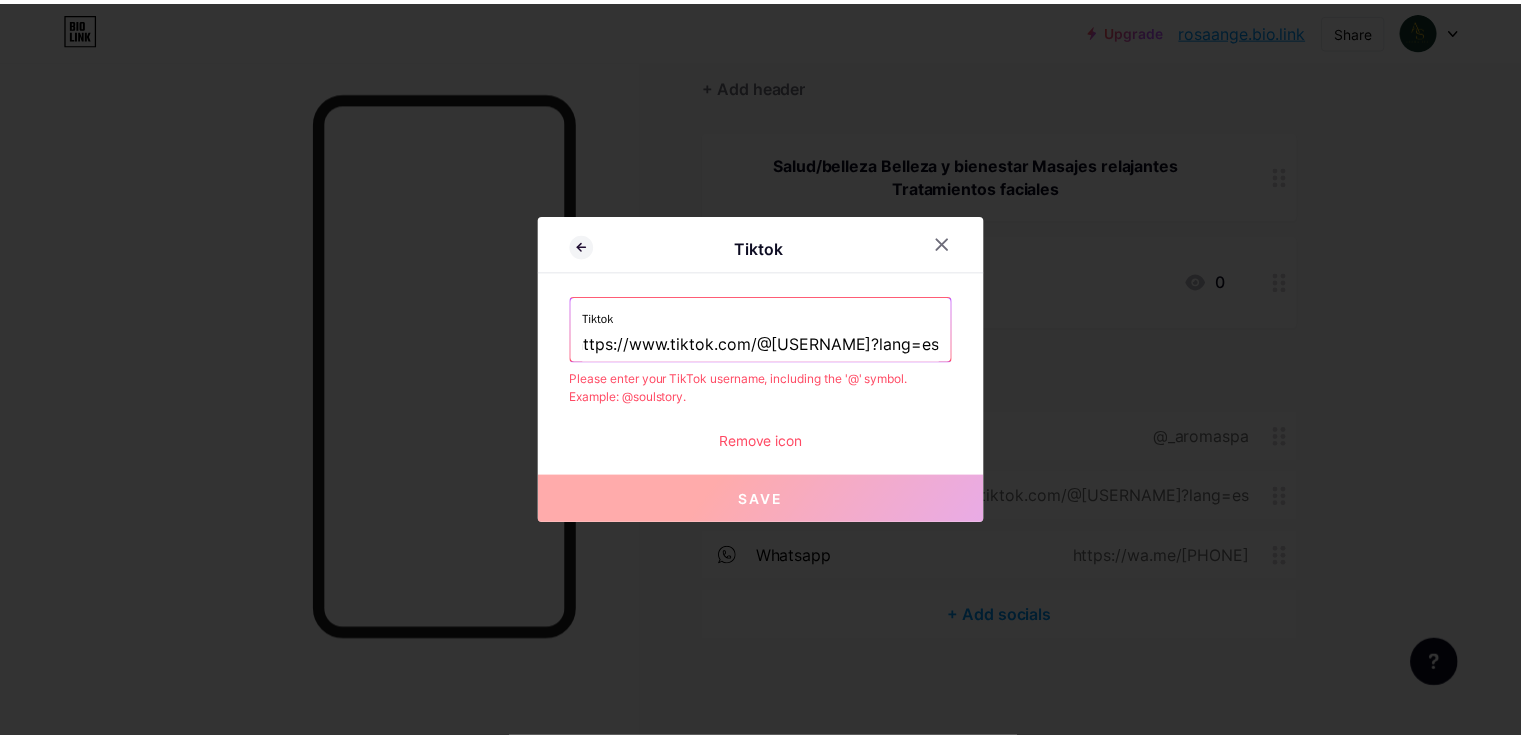 scroll, scrollTop: 0, scrollLeft: 0, axis: both 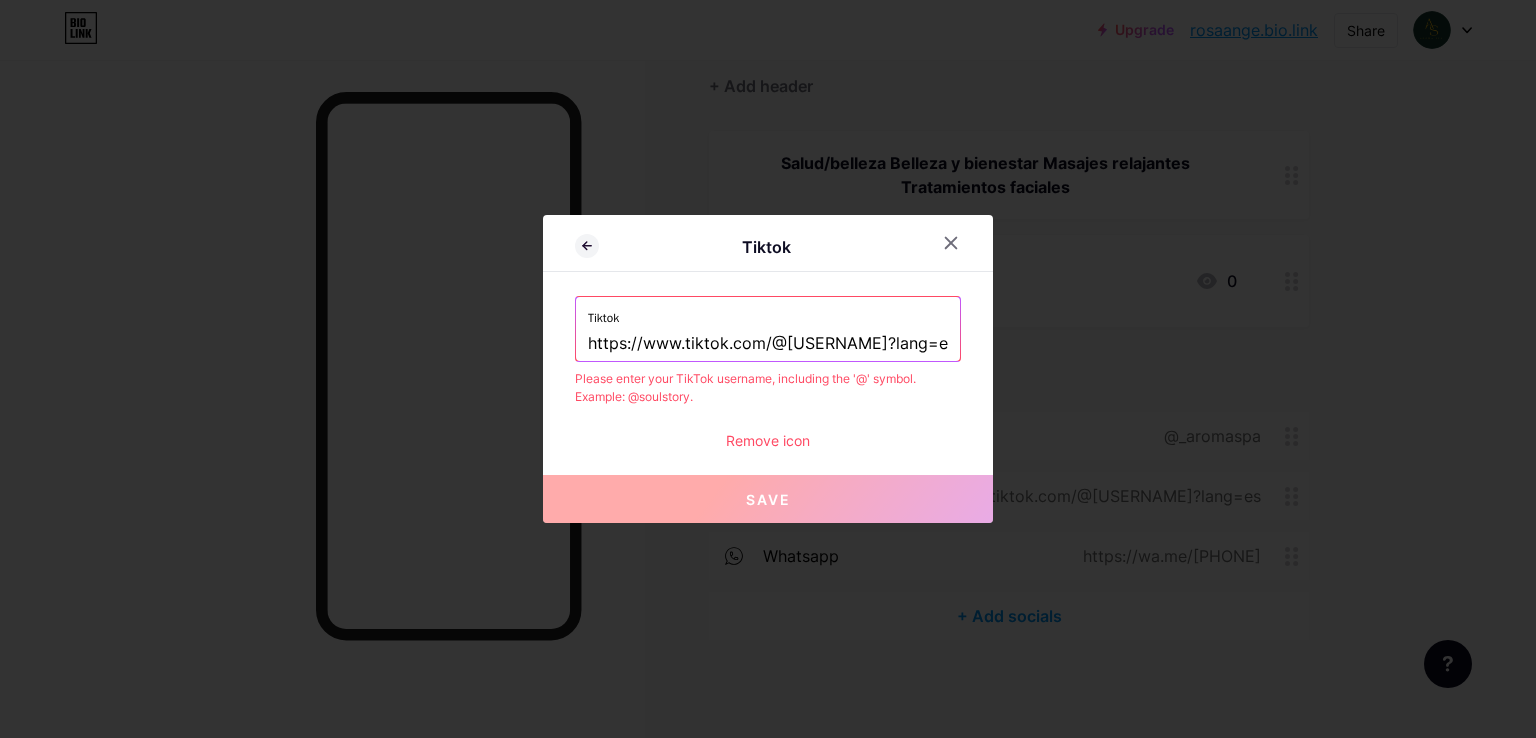 drag, startPoint x: 590, startPoint y: 341, endPoint x: 509, endPoint y: 344, distance: 81.055534 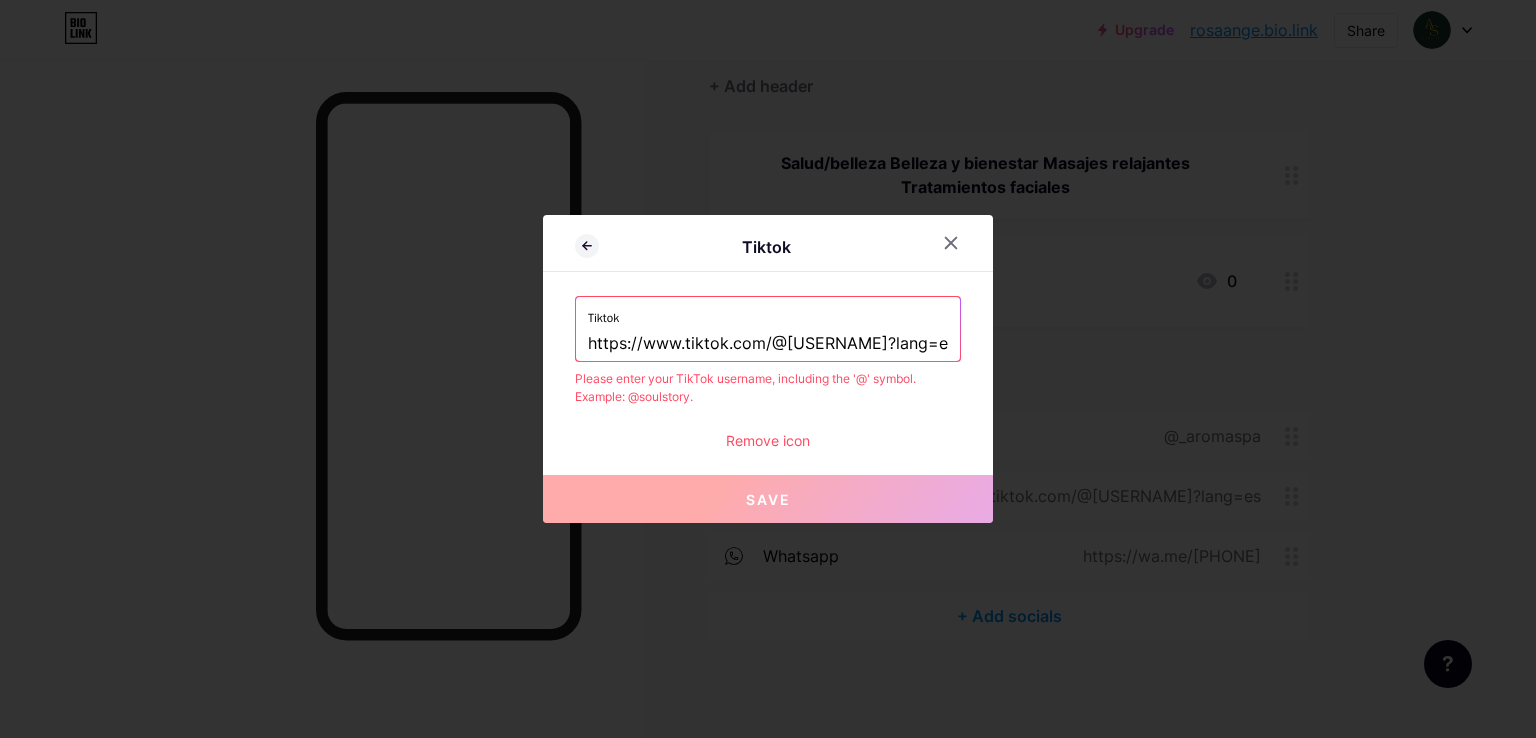 click on "Tiktok       Tiktok   https://www.tiktok.com/@[USERNAME]?lang=es   Please enter your TikTok username, including the '@' symbol. Example: @soulstory.
Remove icon
Save" at bounding box center [768, 369] 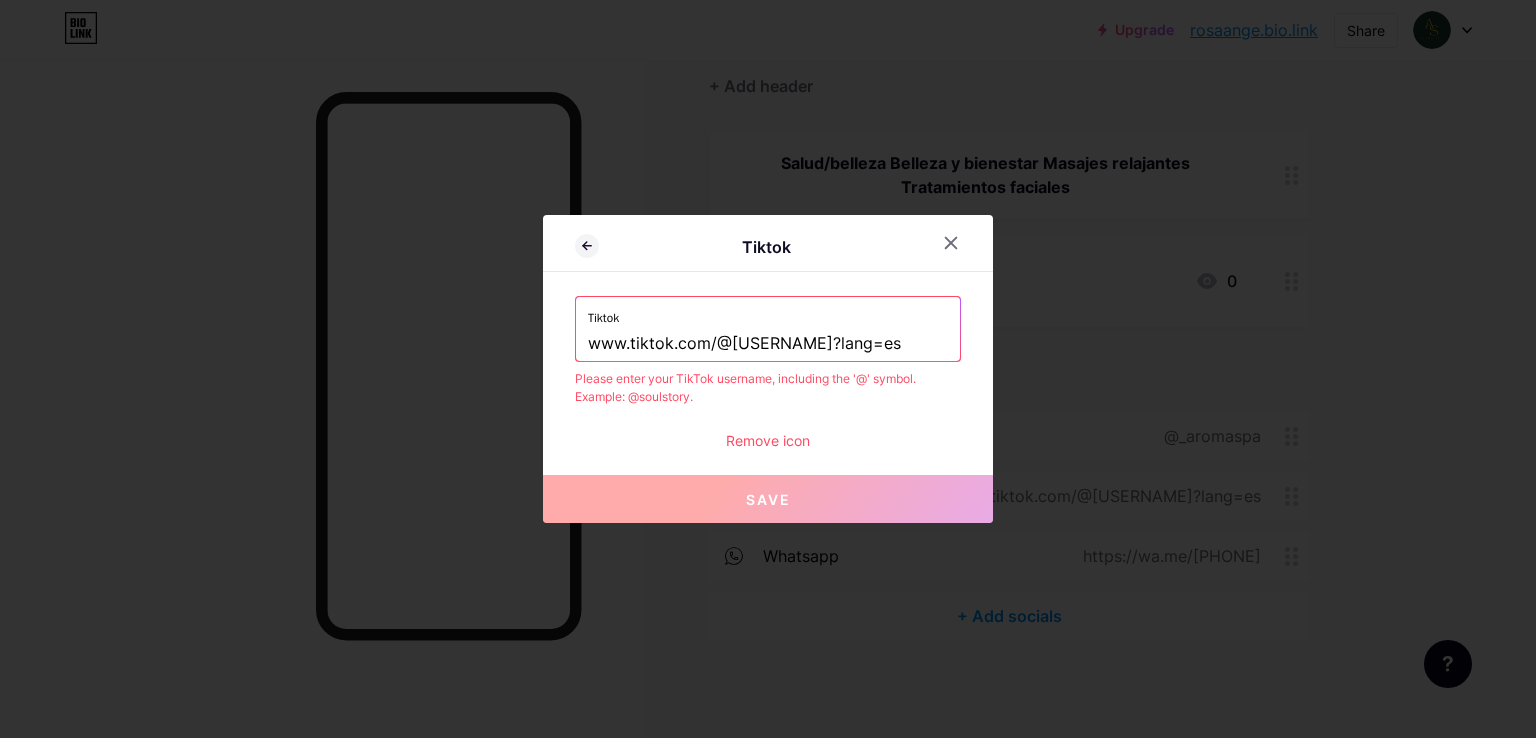 drag, startPoint x: 702, startPoint y: 339, endPoint x: 411, endPoint y: 351, distance: 291.2473 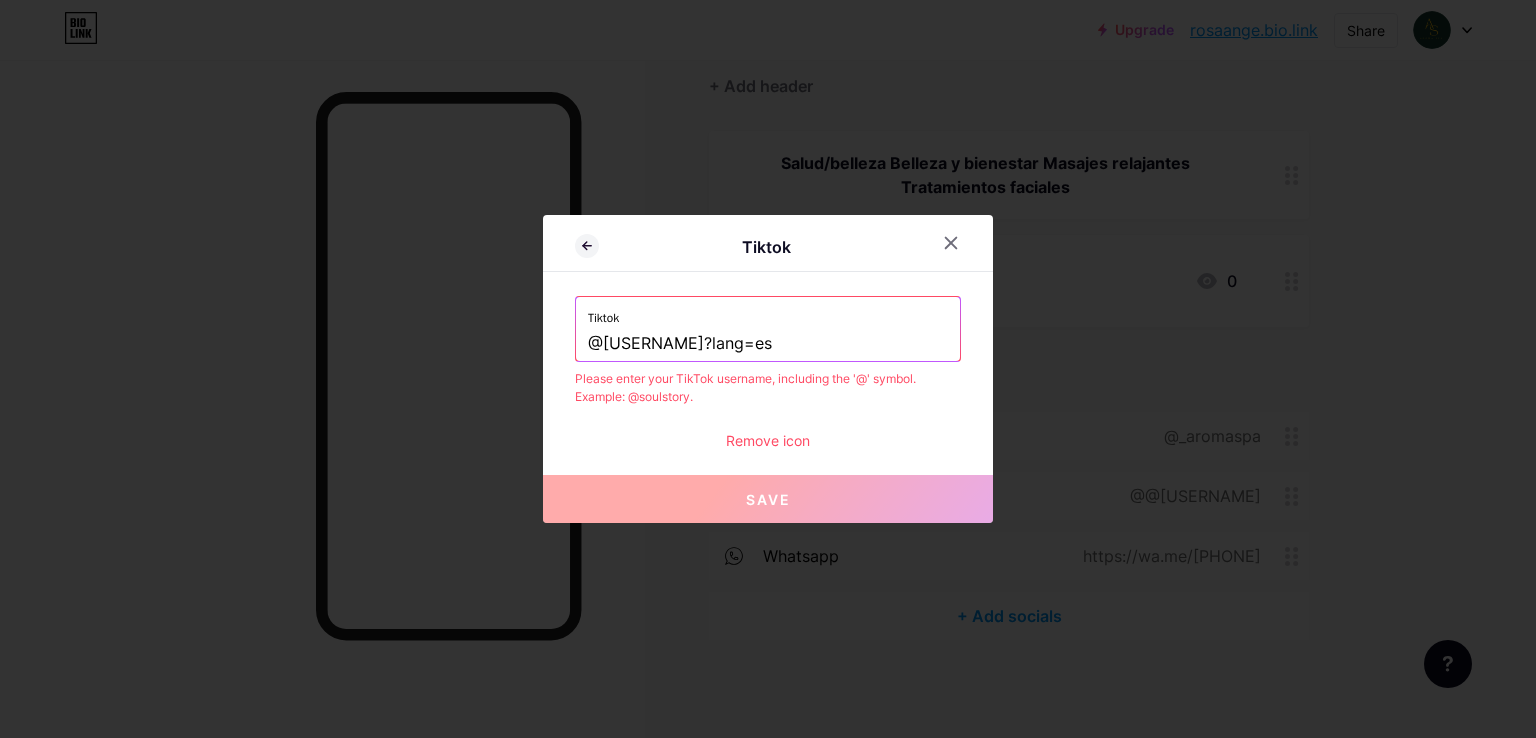 click on "Tiktok       Tiktok   @[USERNAME]?lang=es   Please enter your TikTok username, including the '@' symbol. Example: @soulstory.
Remove icon
Save" at bounding box center [768, 369] 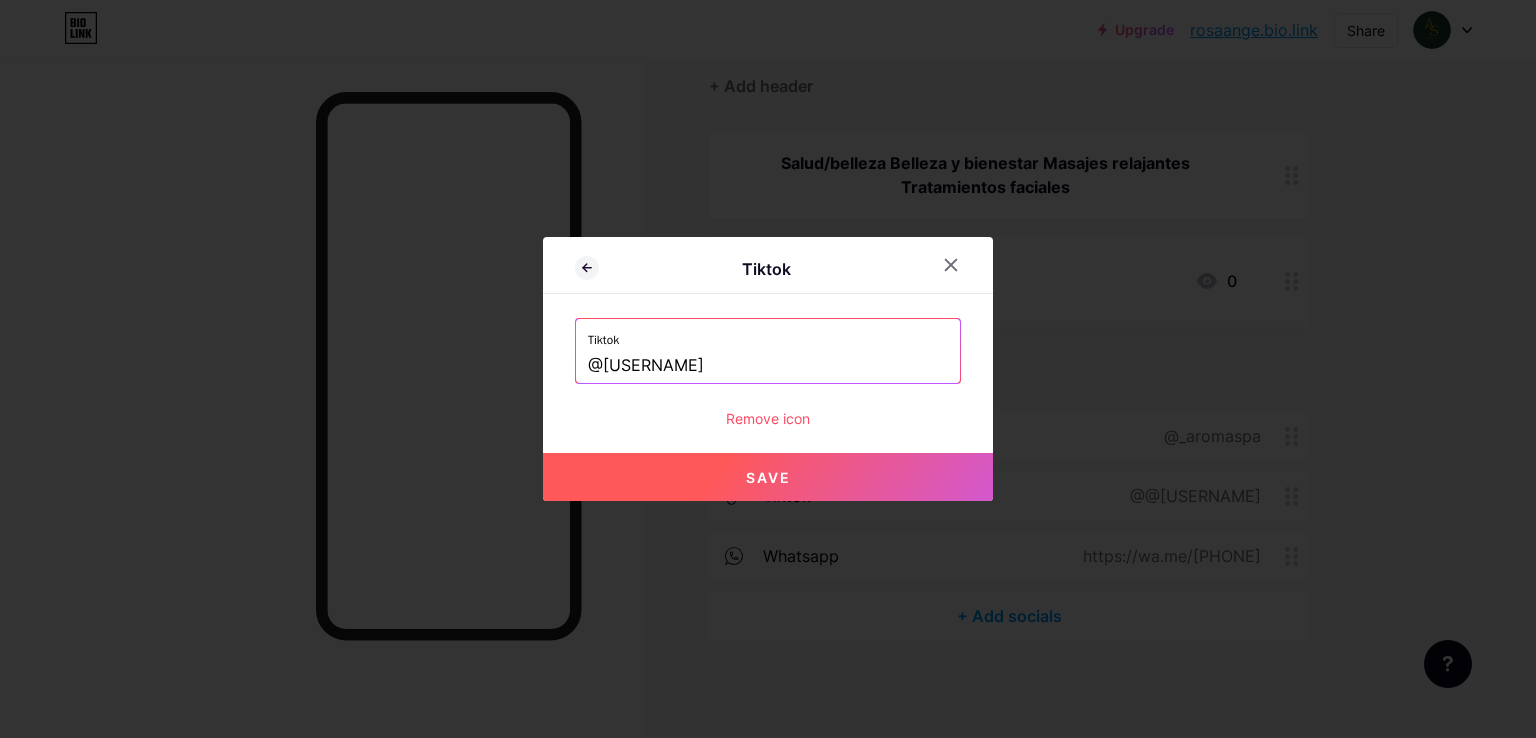 click on "Save" at bounding box center [768, 477] 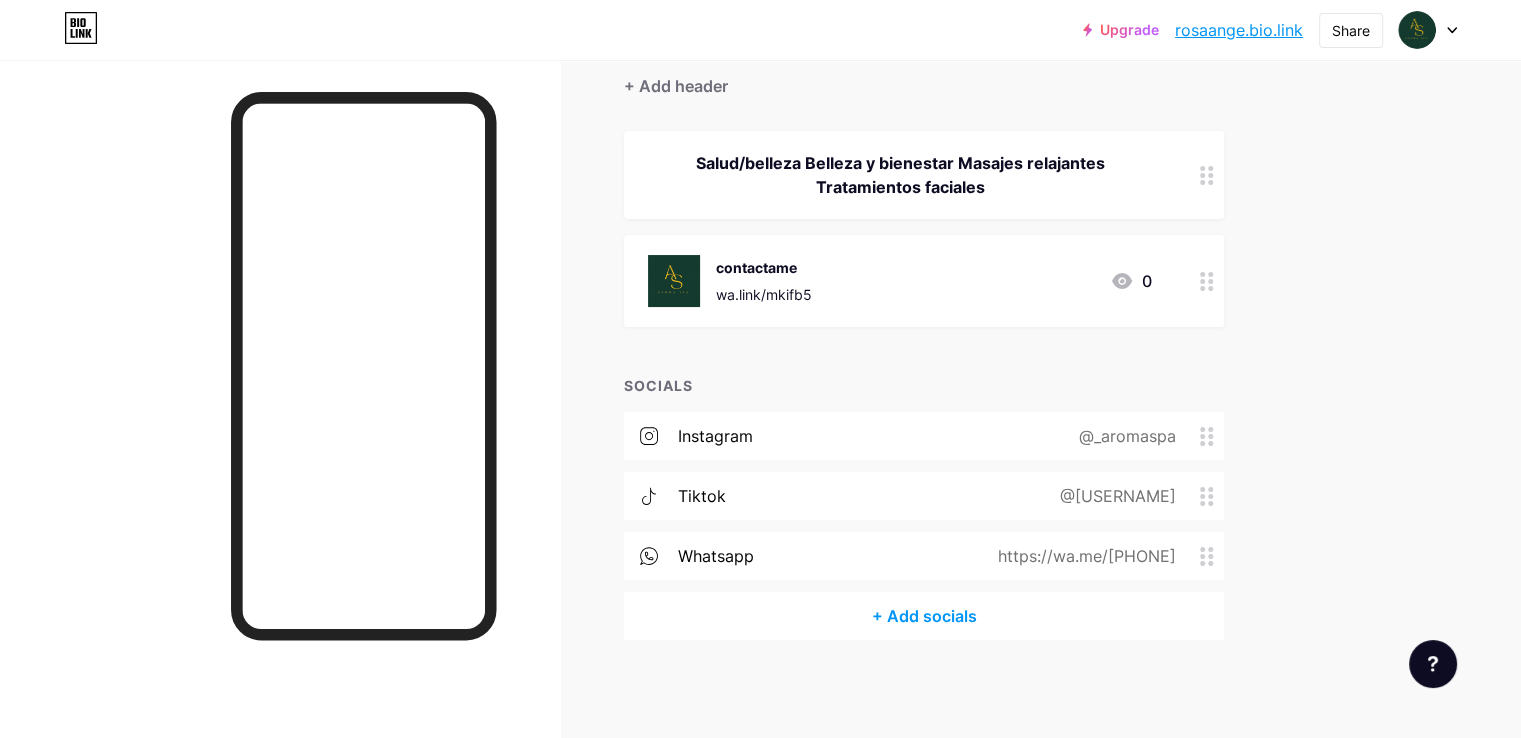 click on "@_aromaspa" at bounding box center [1123, 436] 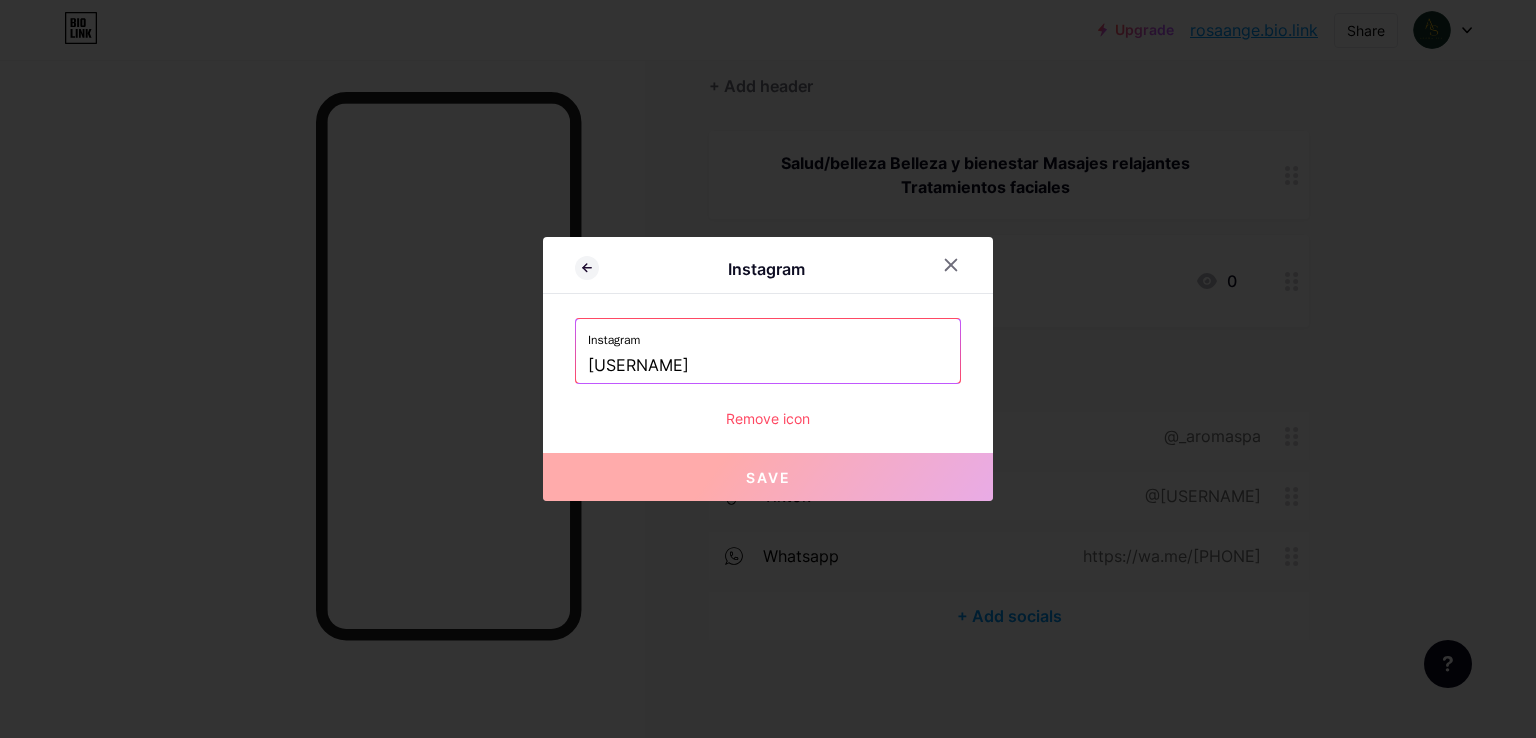 drag, startPoint x: 724, startPoint y: 381, endPoint x: 416, endPoint y: 365, distance: 308.4153 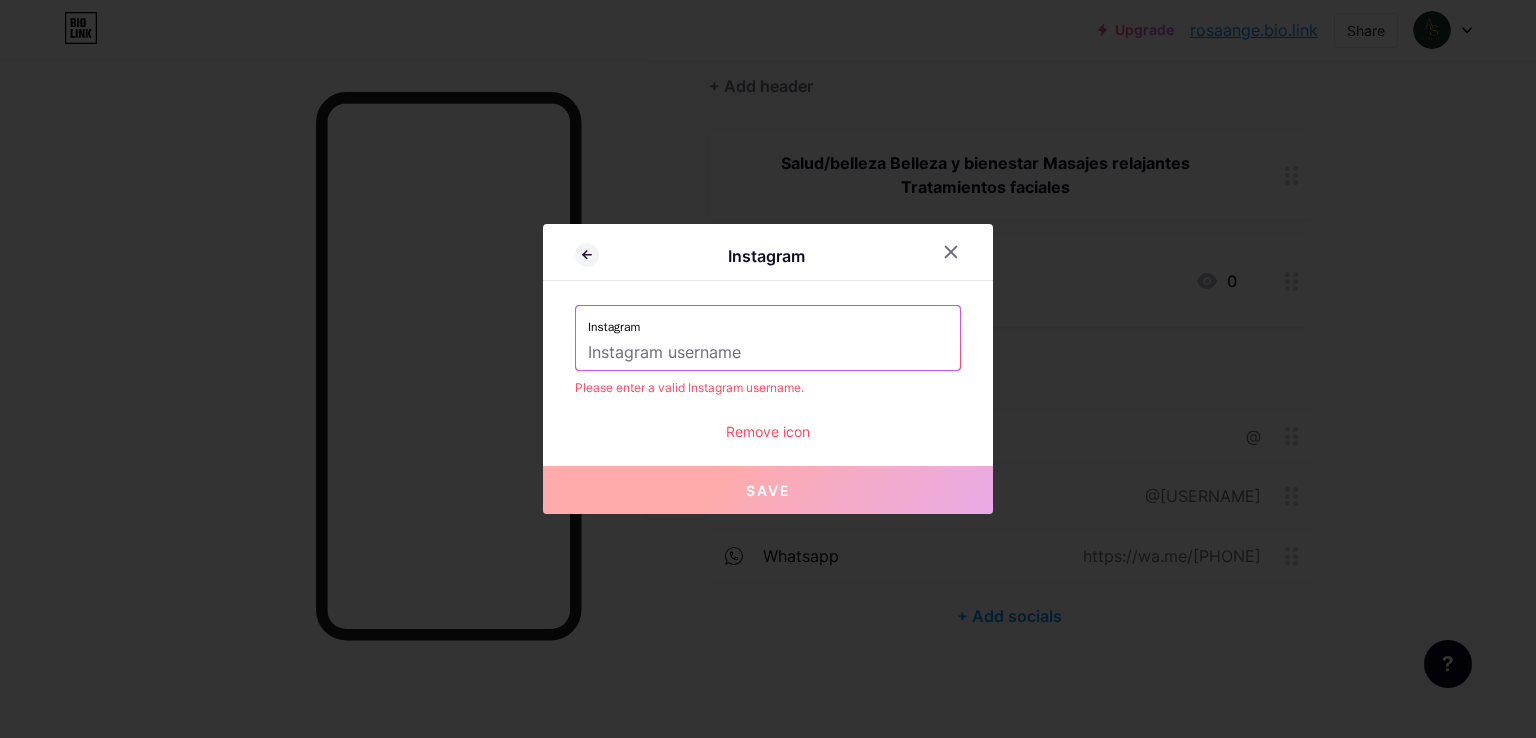 paste on "https://www.instagram.com/[USERNAME]/" 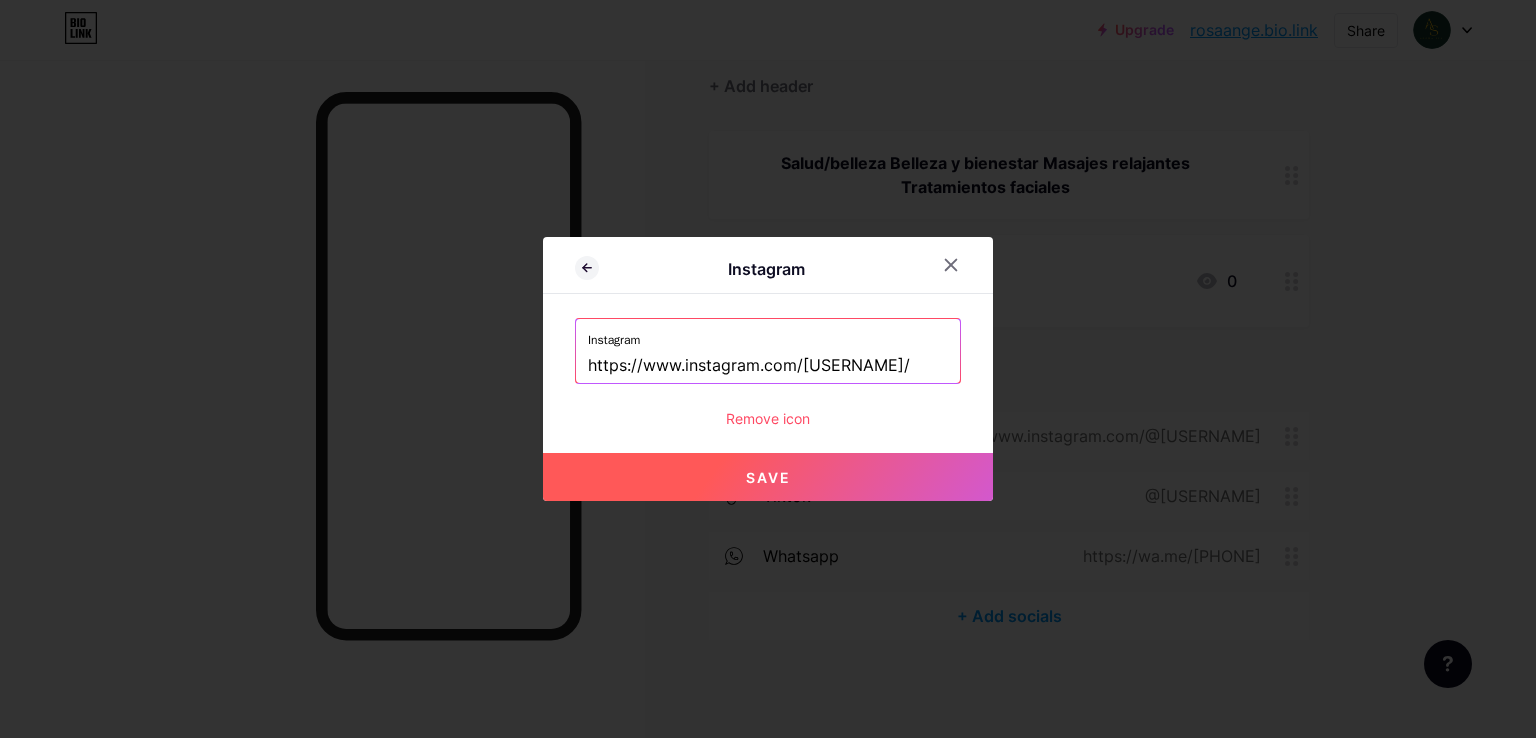 click on "Save" at bounding box center (768, 477) 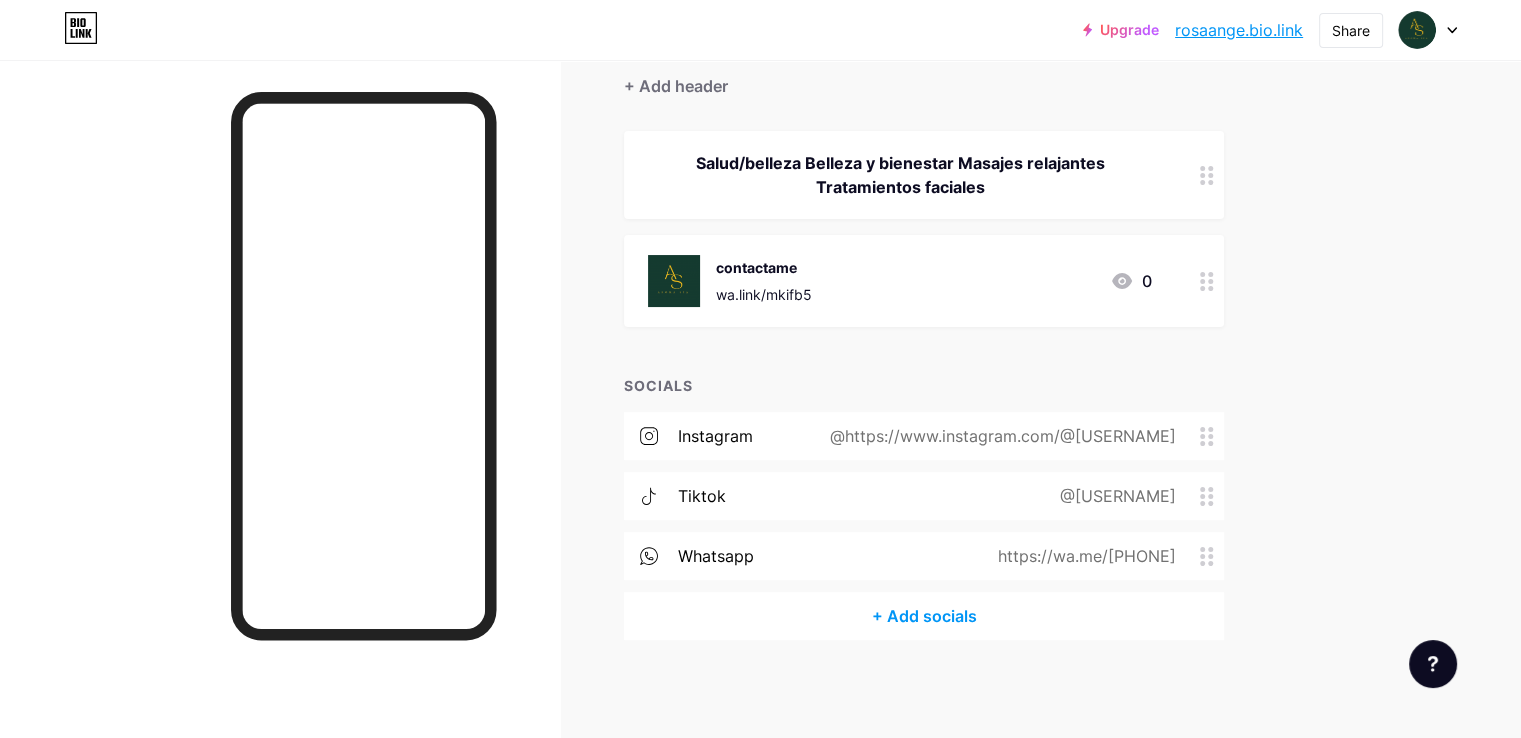 click on "@https://www.instagram.com/@[USERNAME]" at bounding box center (999, 436) 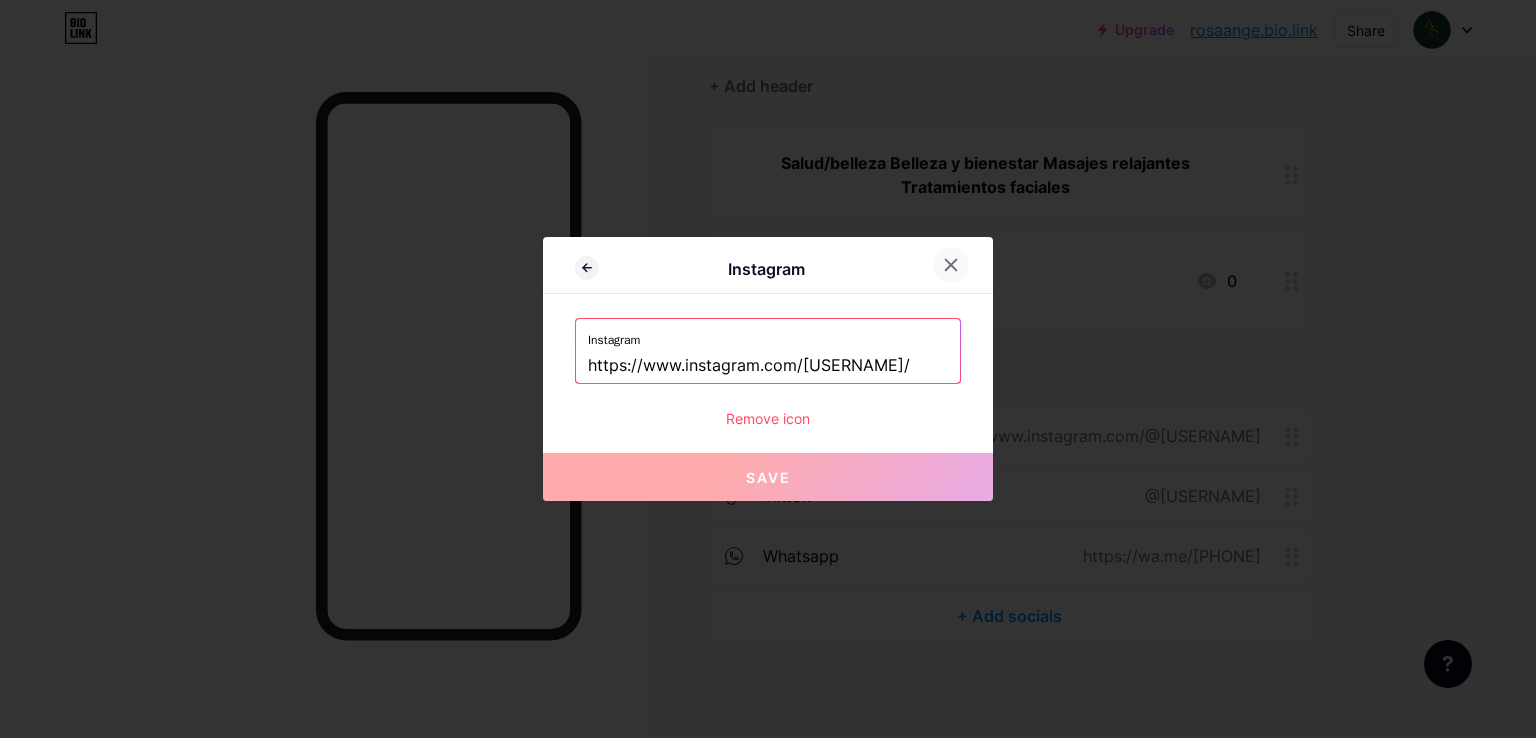 click 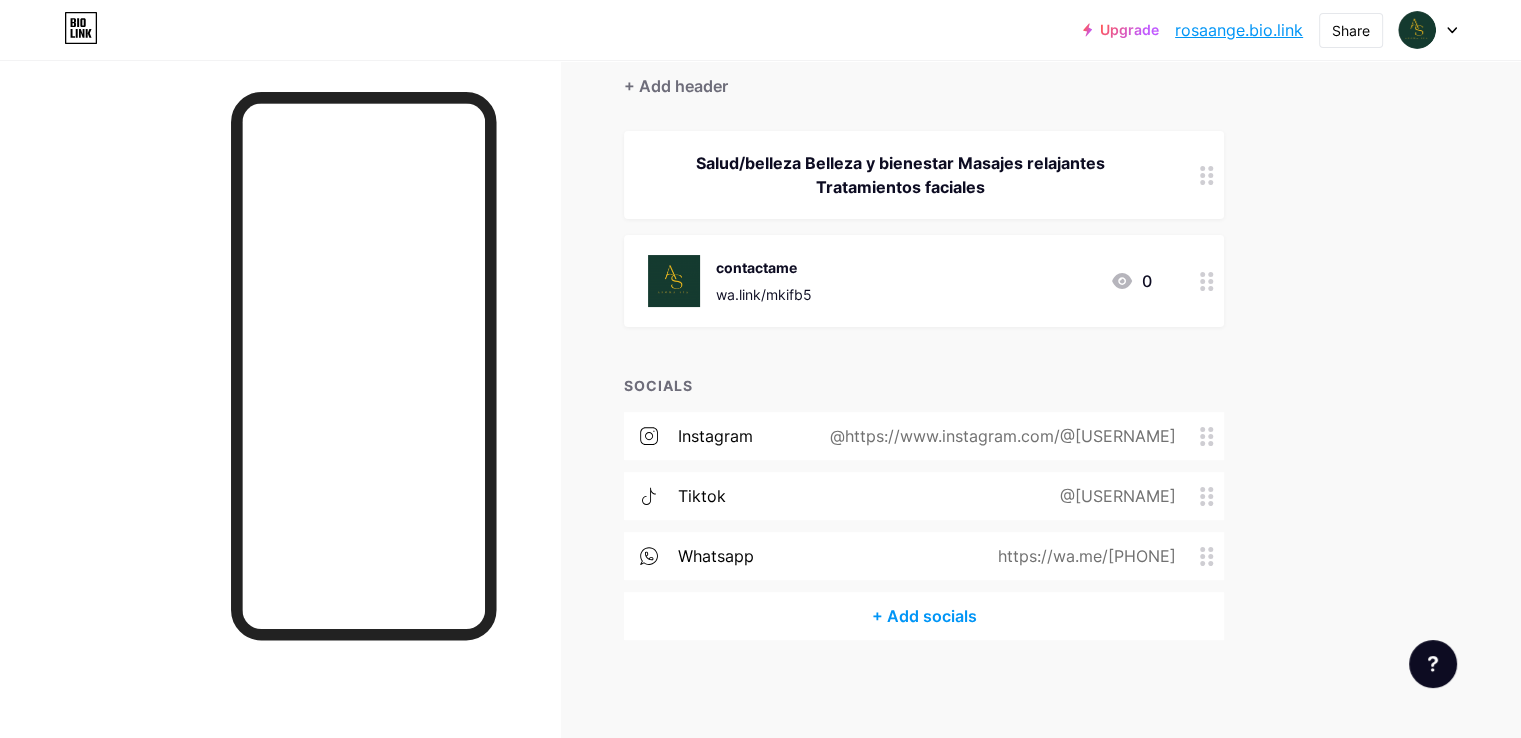 click on "@https://www.instagram.com/@[USERNAME]" at bounding box center (999, 436) 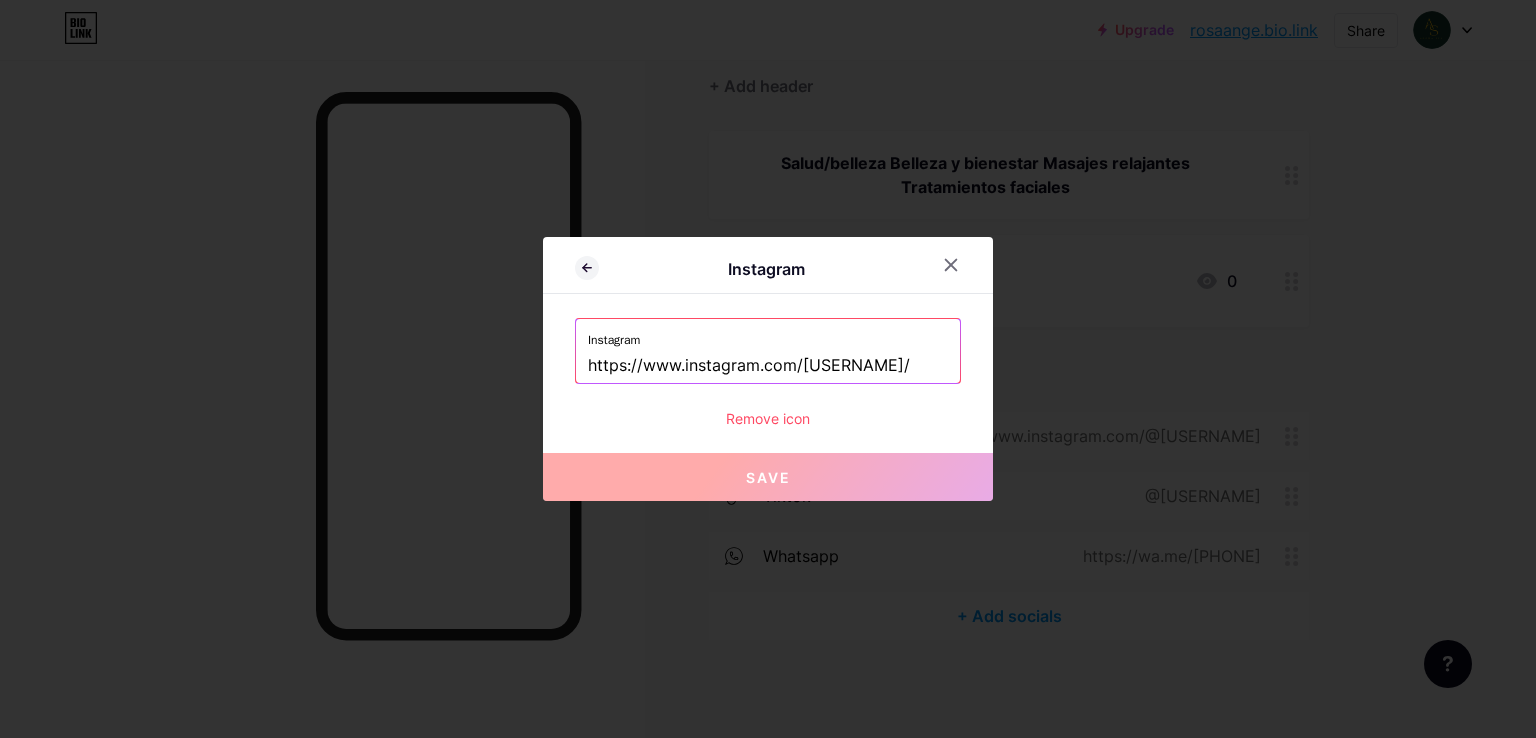 click on "https://www.instagram.com/[USERNAME]/" at bounding box center (768, 366) 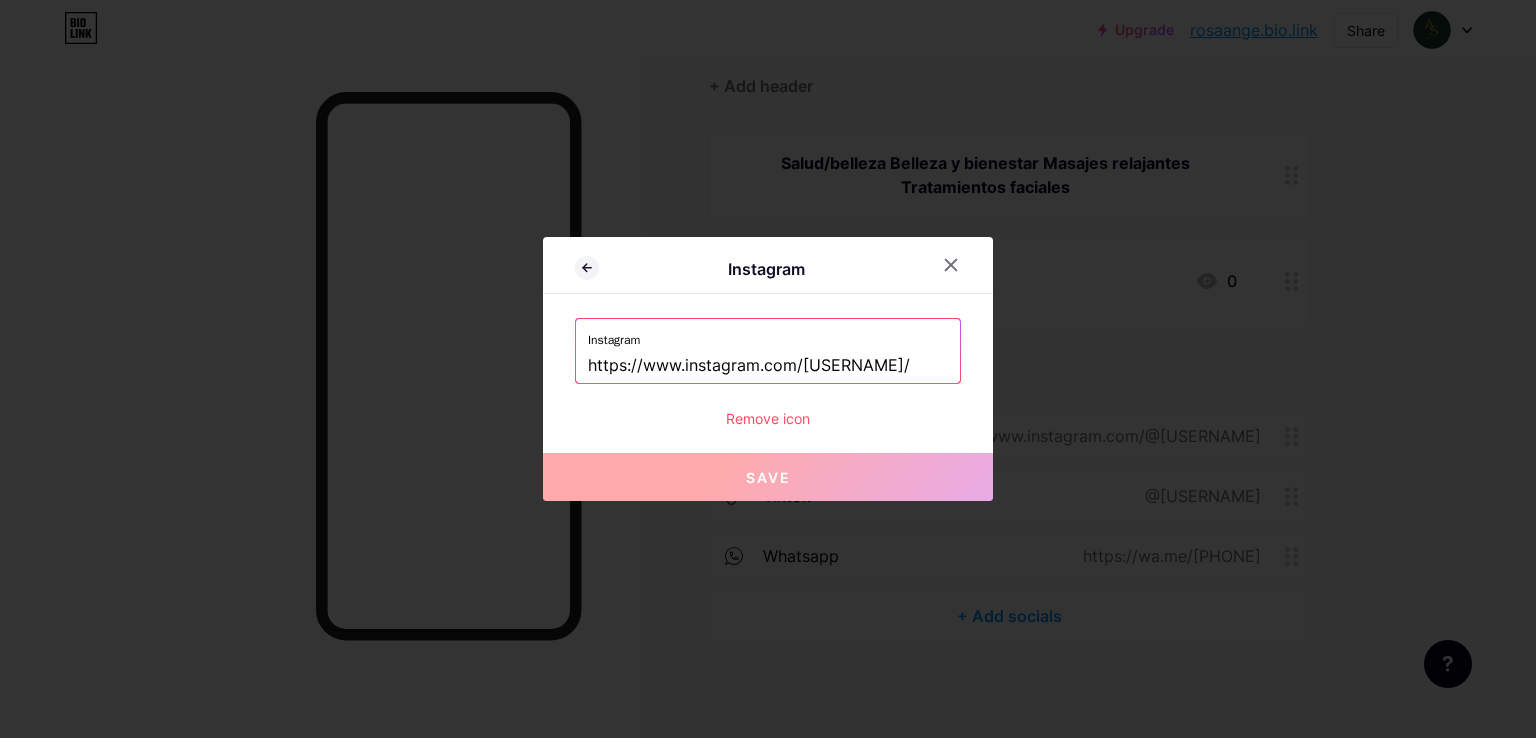 drag, startPoint x: 794, startPoint y: 365, endPoint x: 519, endPoint y: 368, distance: 275.01636 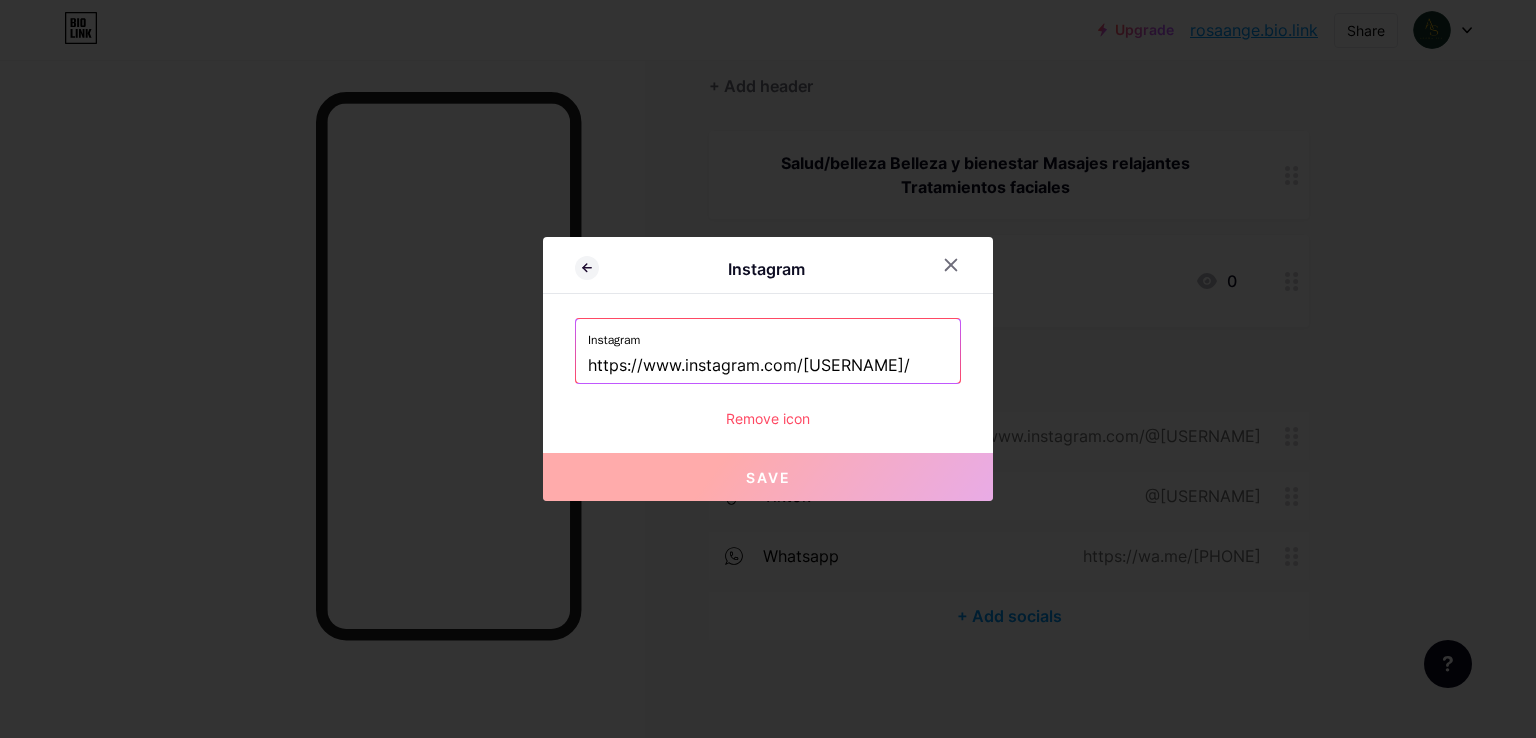 click on "Instagram       Instagram   https://www.instagram.com/@[USERNAME]/
Remove icon
Save" at bounding box center [768, 369] 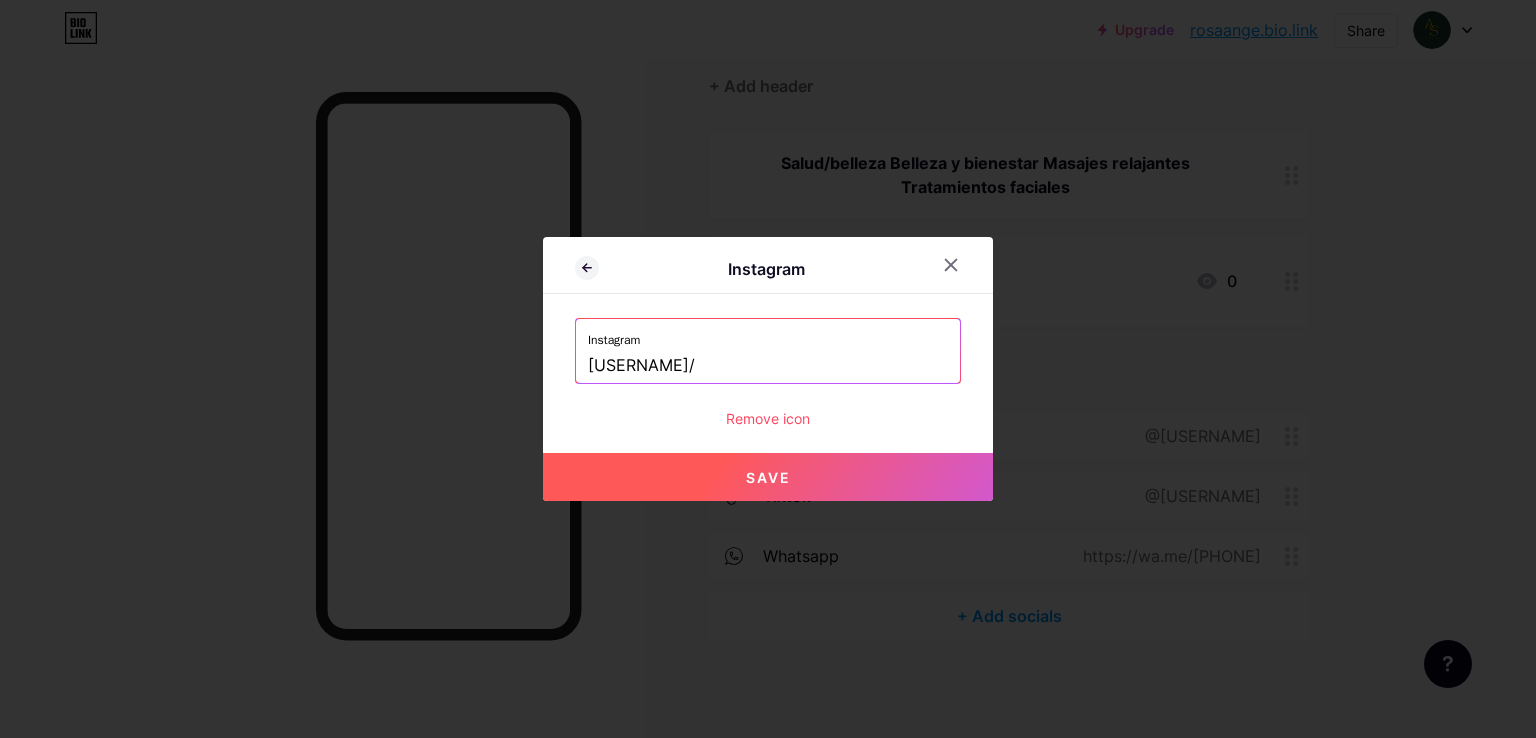 click on "[USERNAME]/" at bounding box center [768, 366] 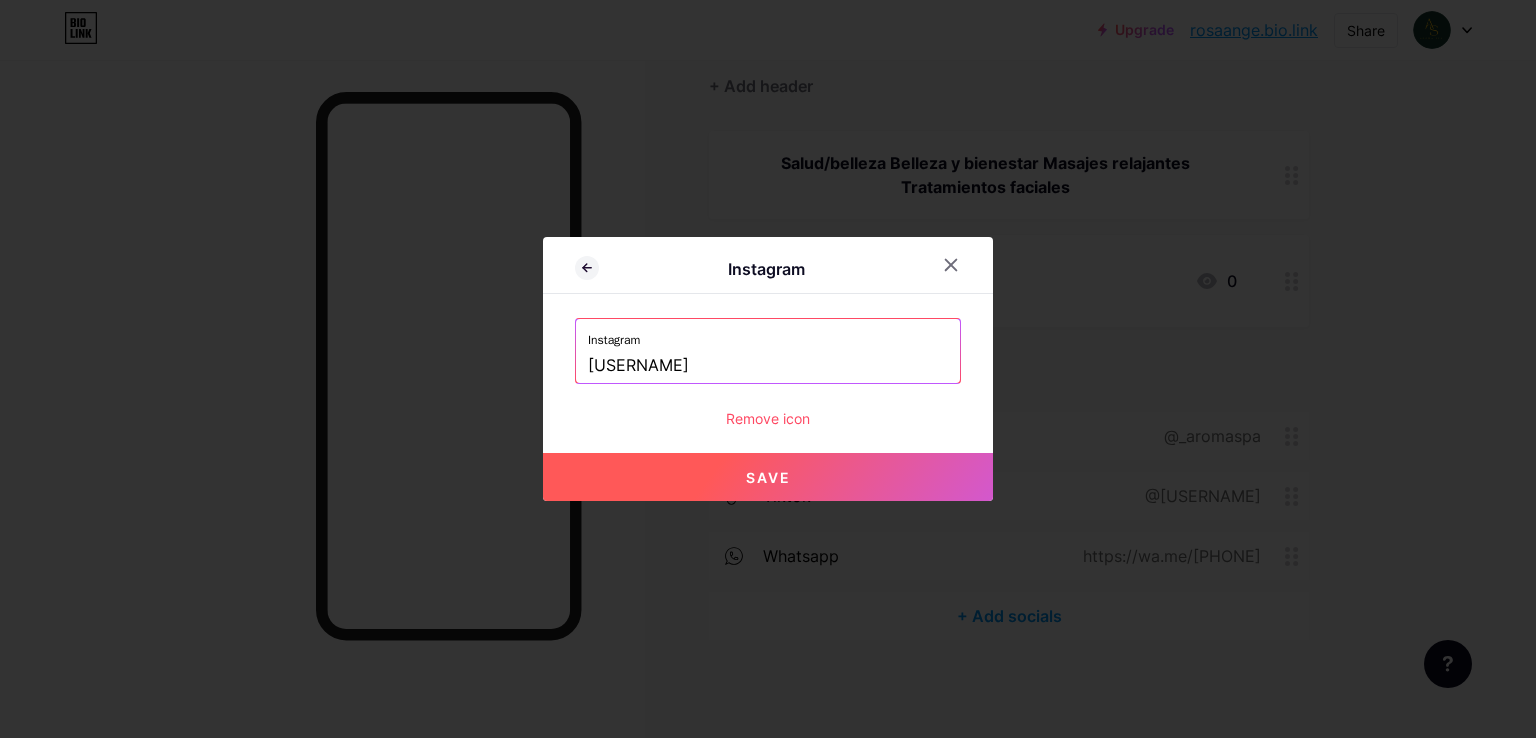 click on "Save" at bounding box center [768, 477] 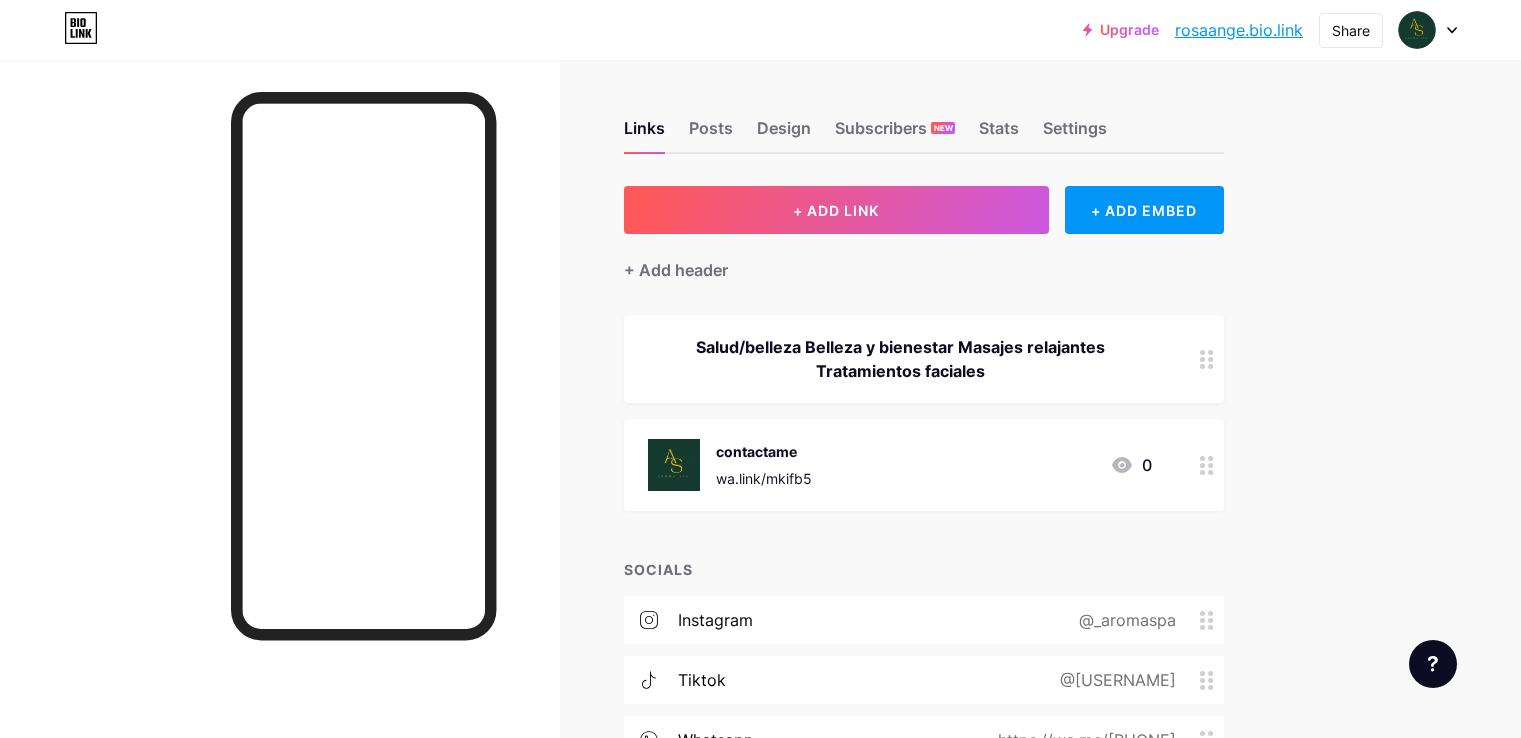 scroll, scrollTop: 0, scrollLeft: 0, axis: both 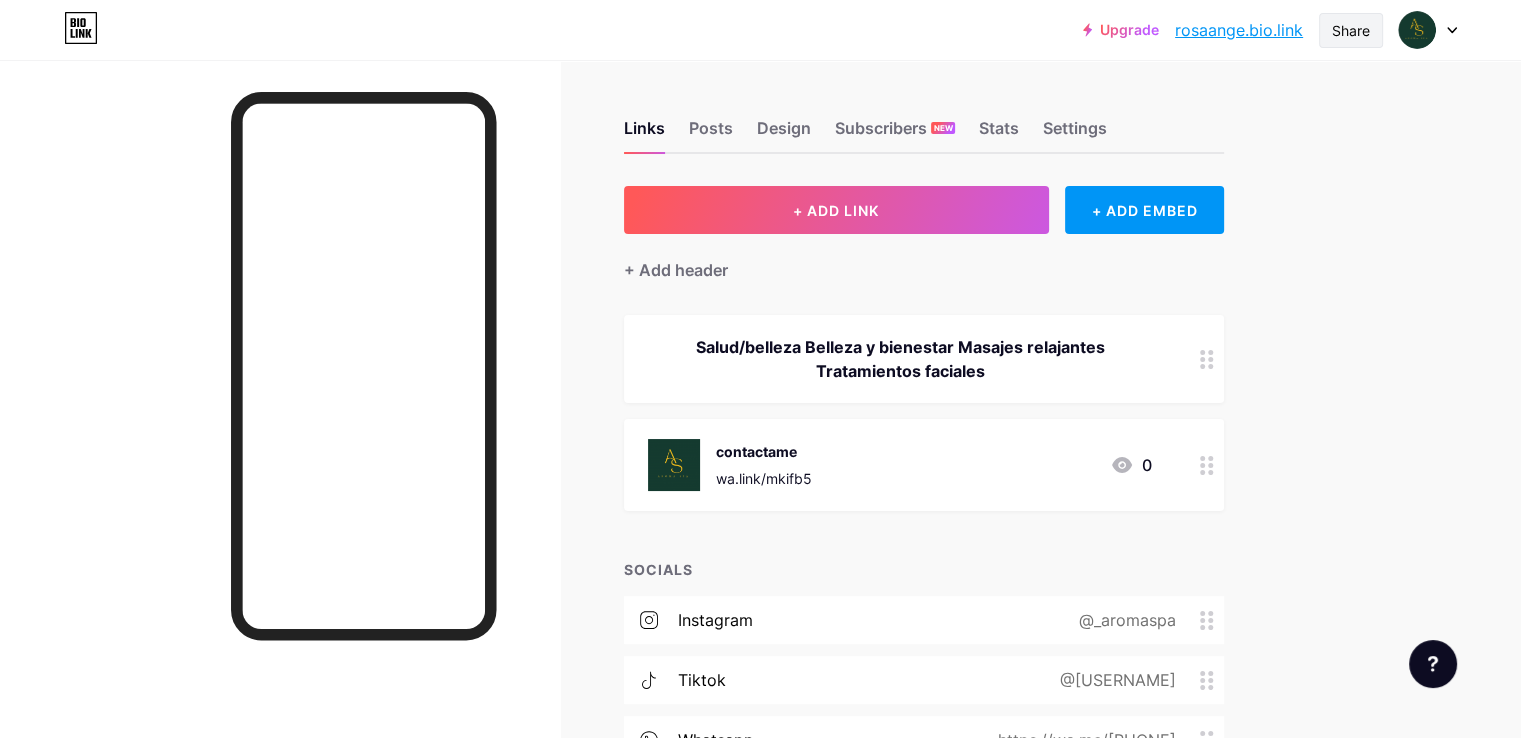 click on "Share" at bounding box center [1351, 30] 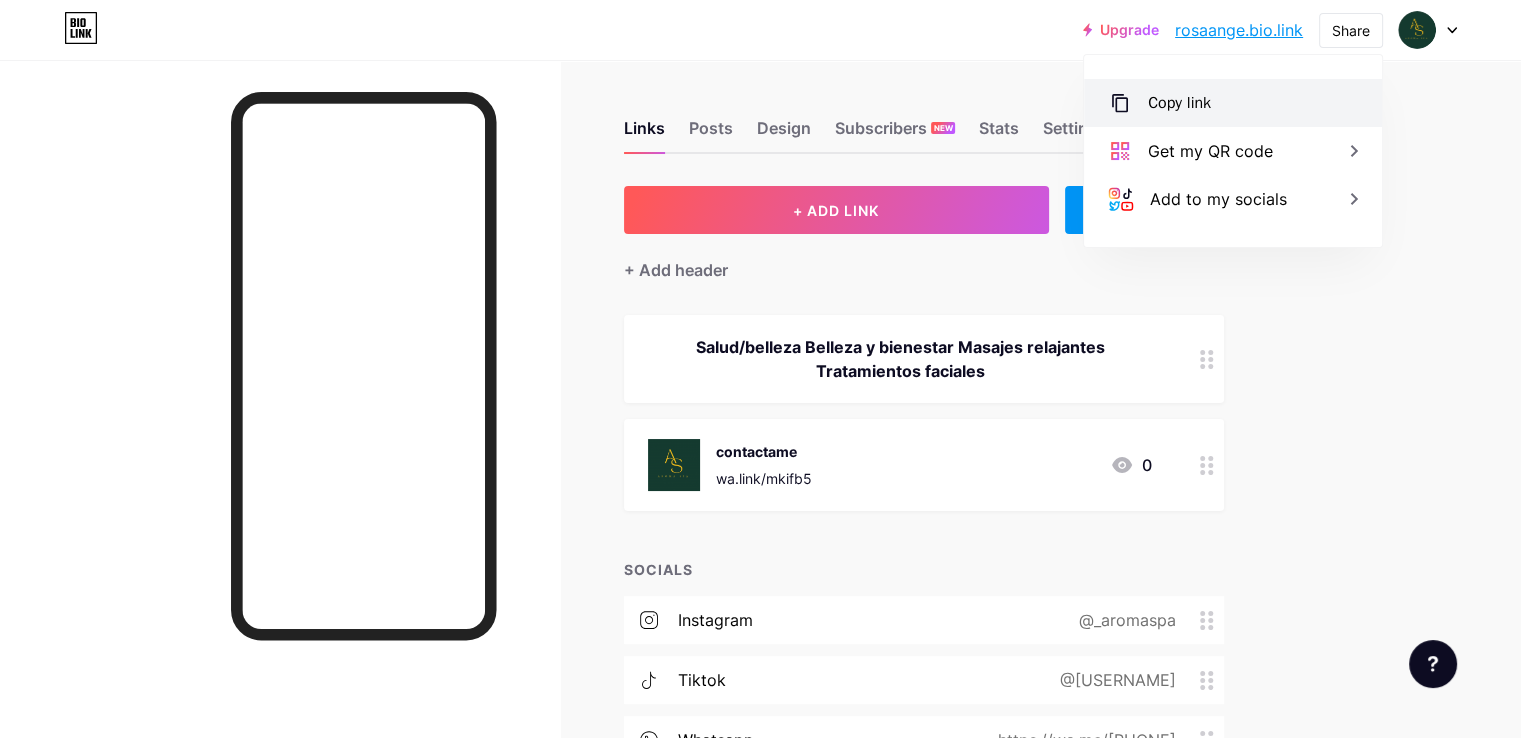 click on "Copy link" at bounding box center [1233, 103] 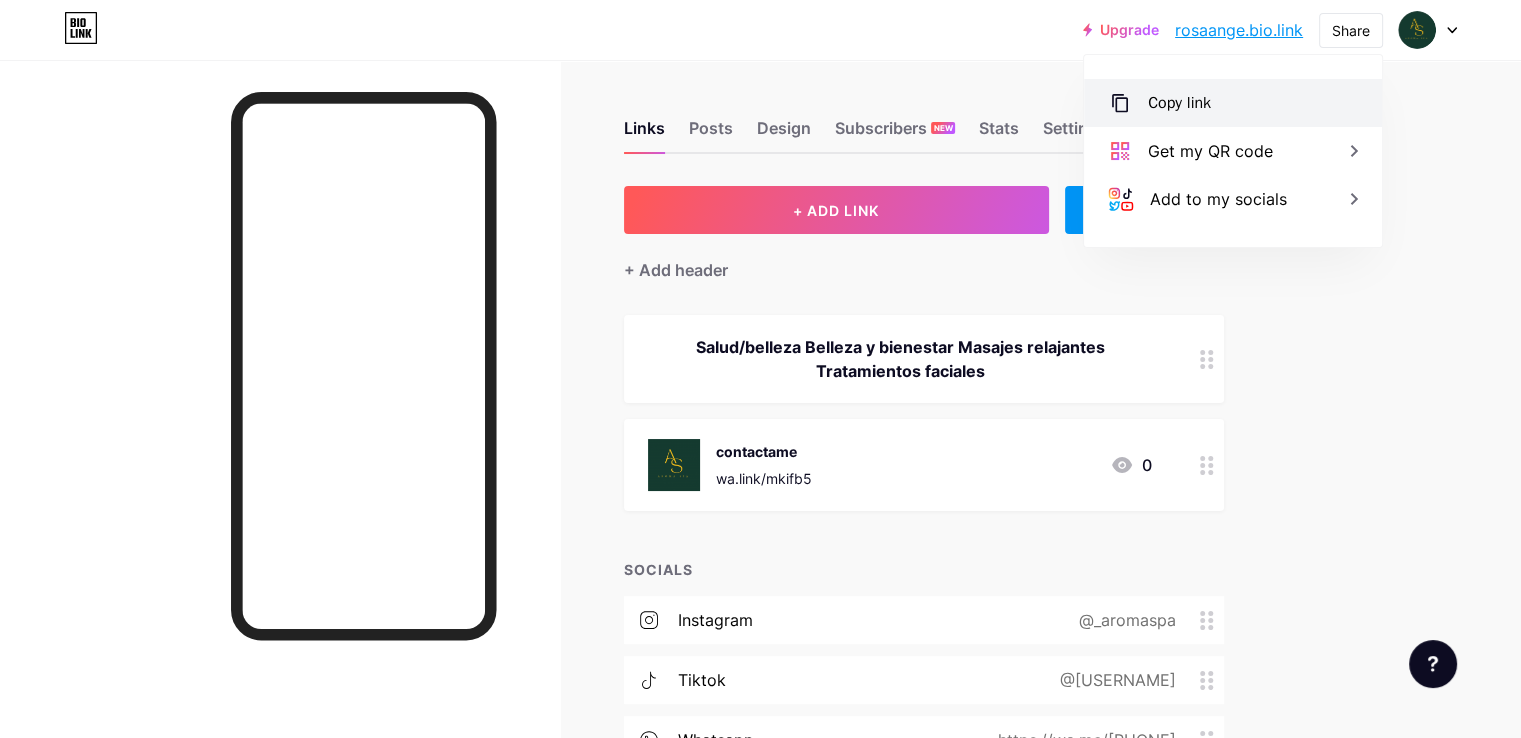click 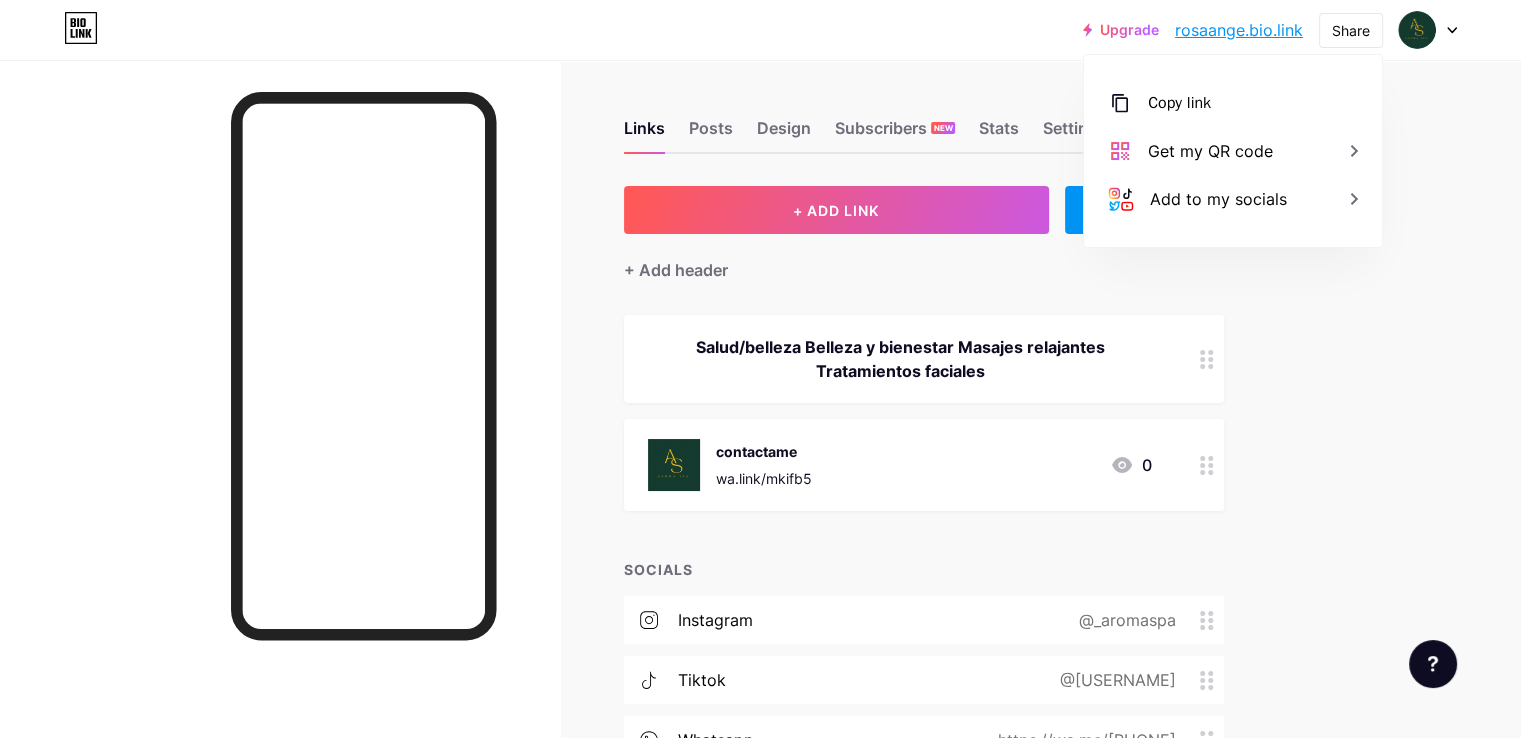 click on "+ ADD LINK     + ADD EMBED
+ Add header
Salud/belleza Belleza y bienestar  Masajes relajantes Tratamientos faciales
contactame
wa.link/mkifb5
0
SOCIALS
instagram
@_aromaspa
tiktok
@rosangelicabeauty
whatsapp
https://wa.me/+584120152019               + Add socials" at bounding box center [924, 505] 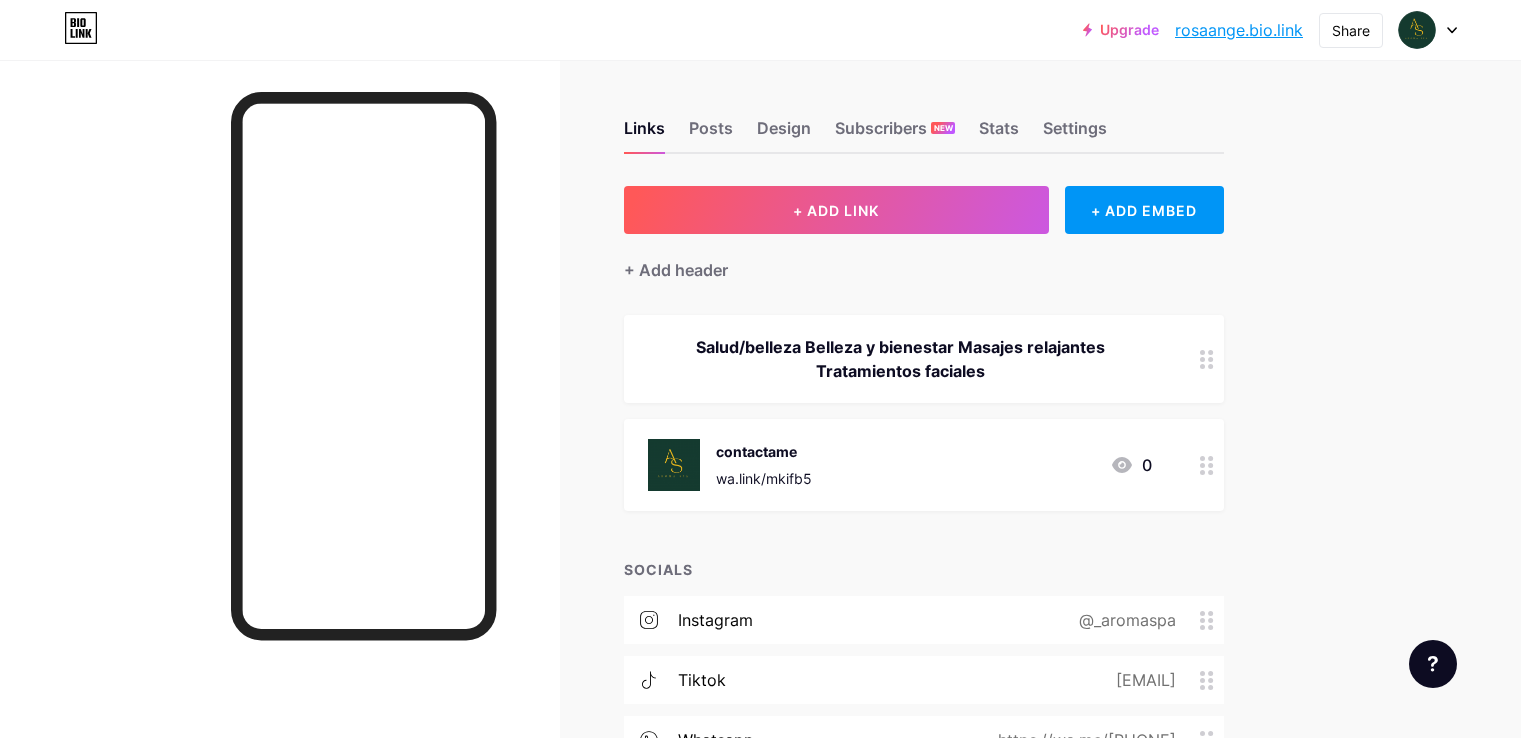 scroll, scrollTop: 0, scrollLeft: 0, axis: both 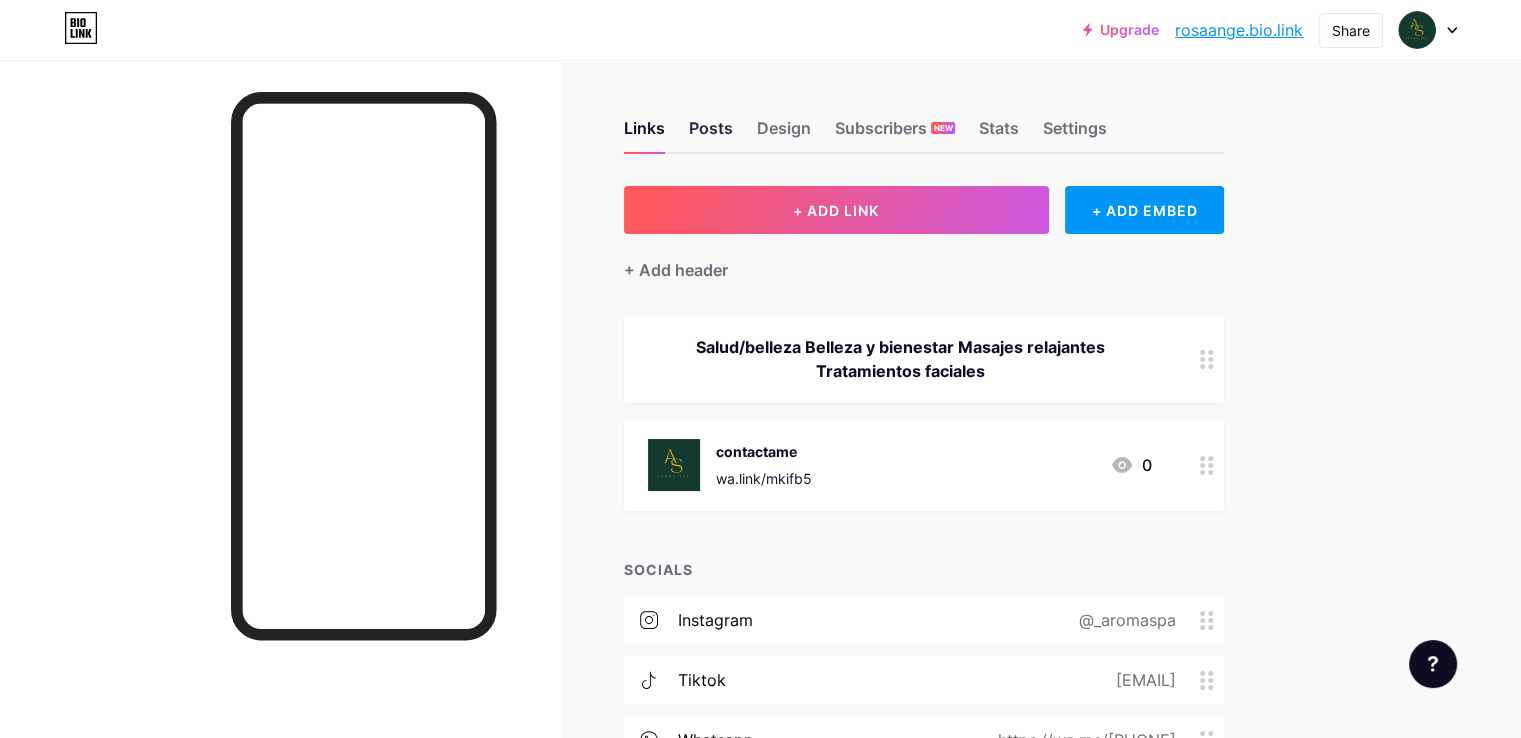 click on "Posts" at bounding box center (711, 134) 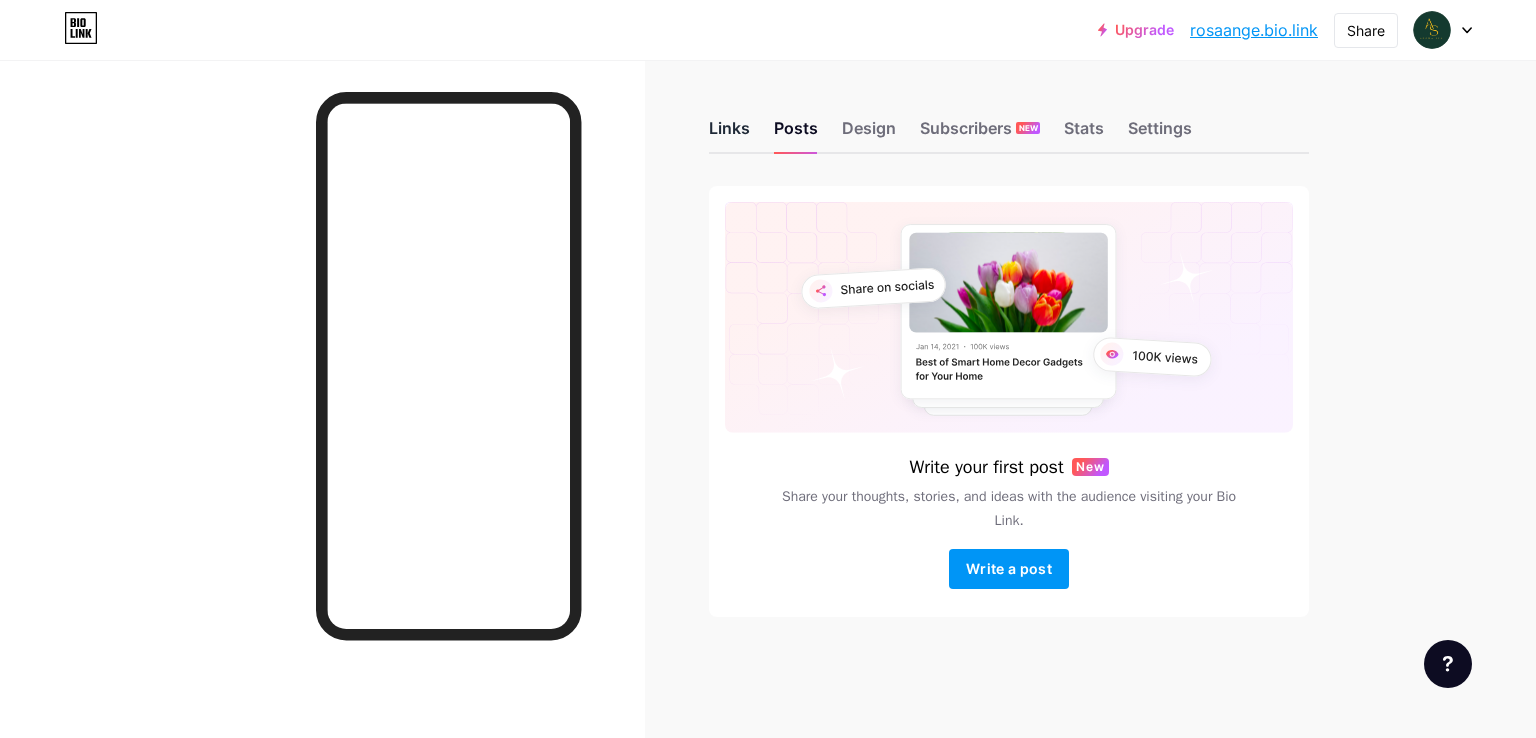 click on "Links" at bounding box center (729, 134) 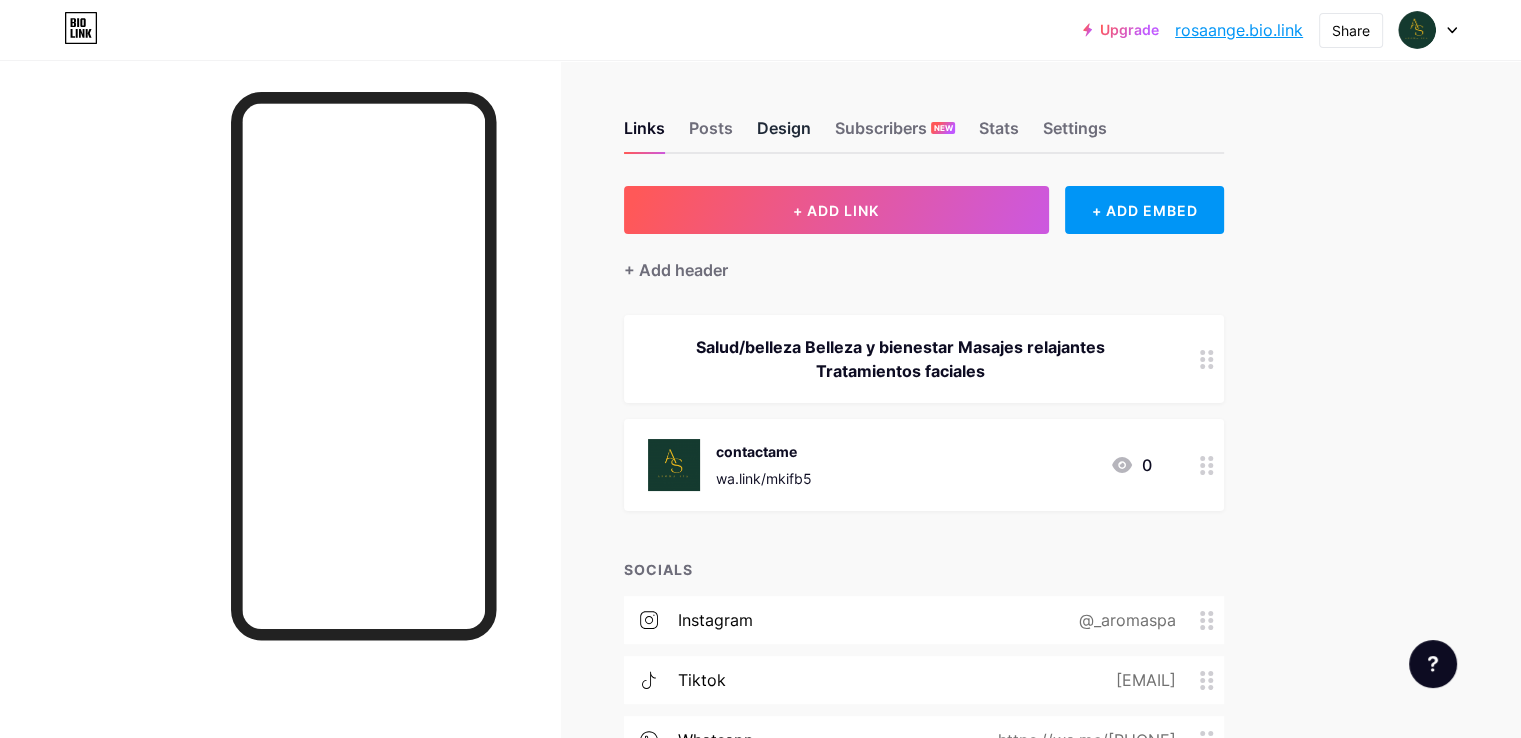 click on "Design" at bounding box center [784, 134] 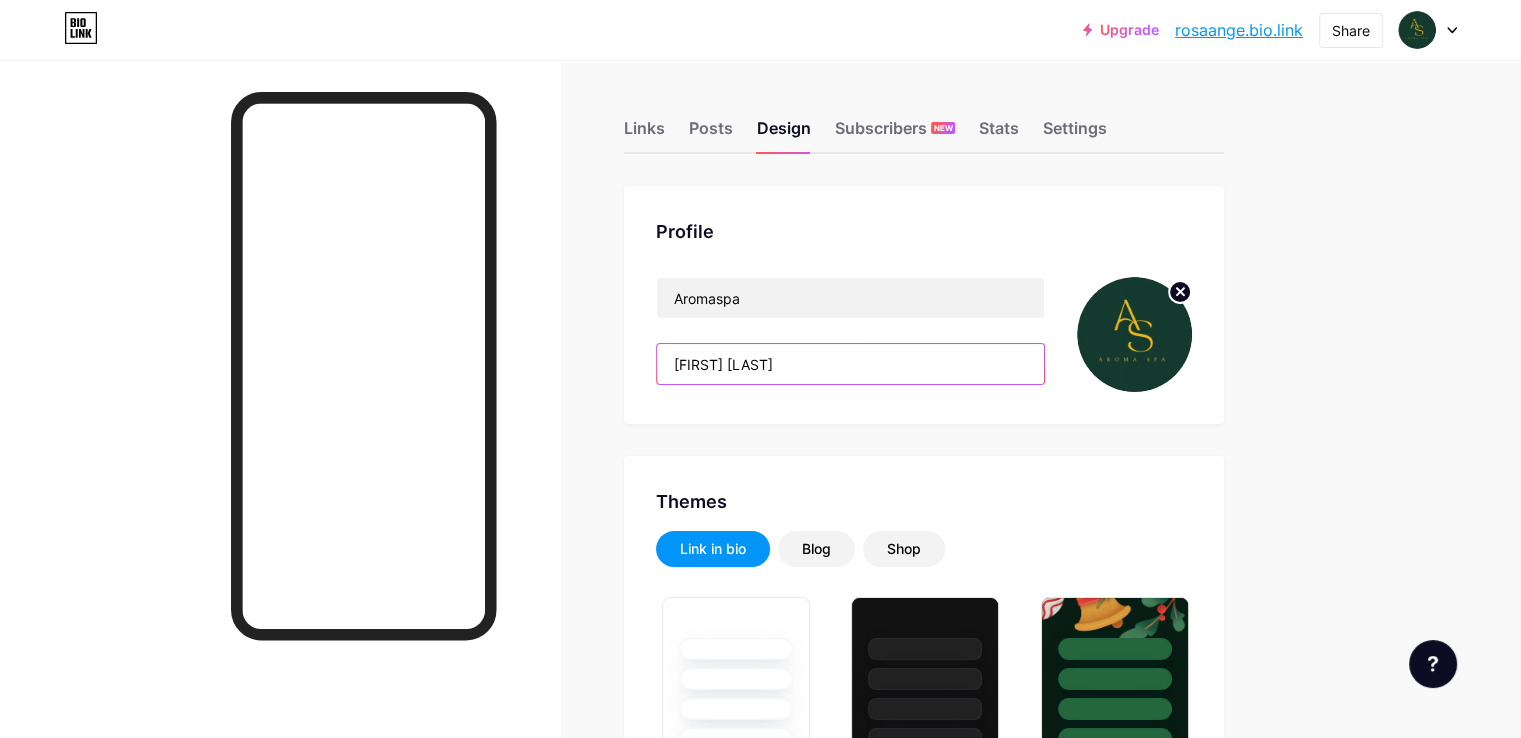 type on "#143a2f" 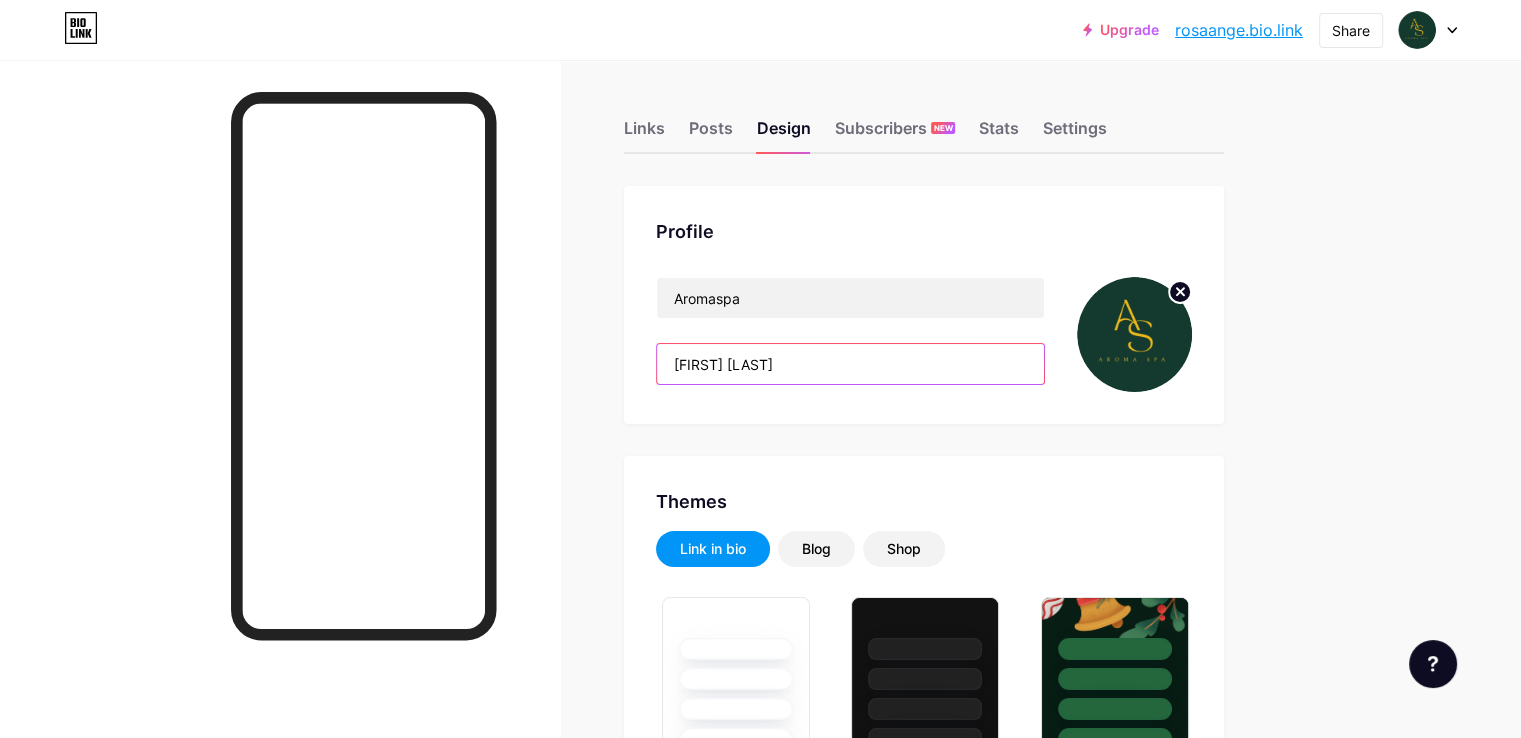drag, startPoint x: 904, startPoint y: 363, endPoint x: 844, endPoint y: 363, distance: 60 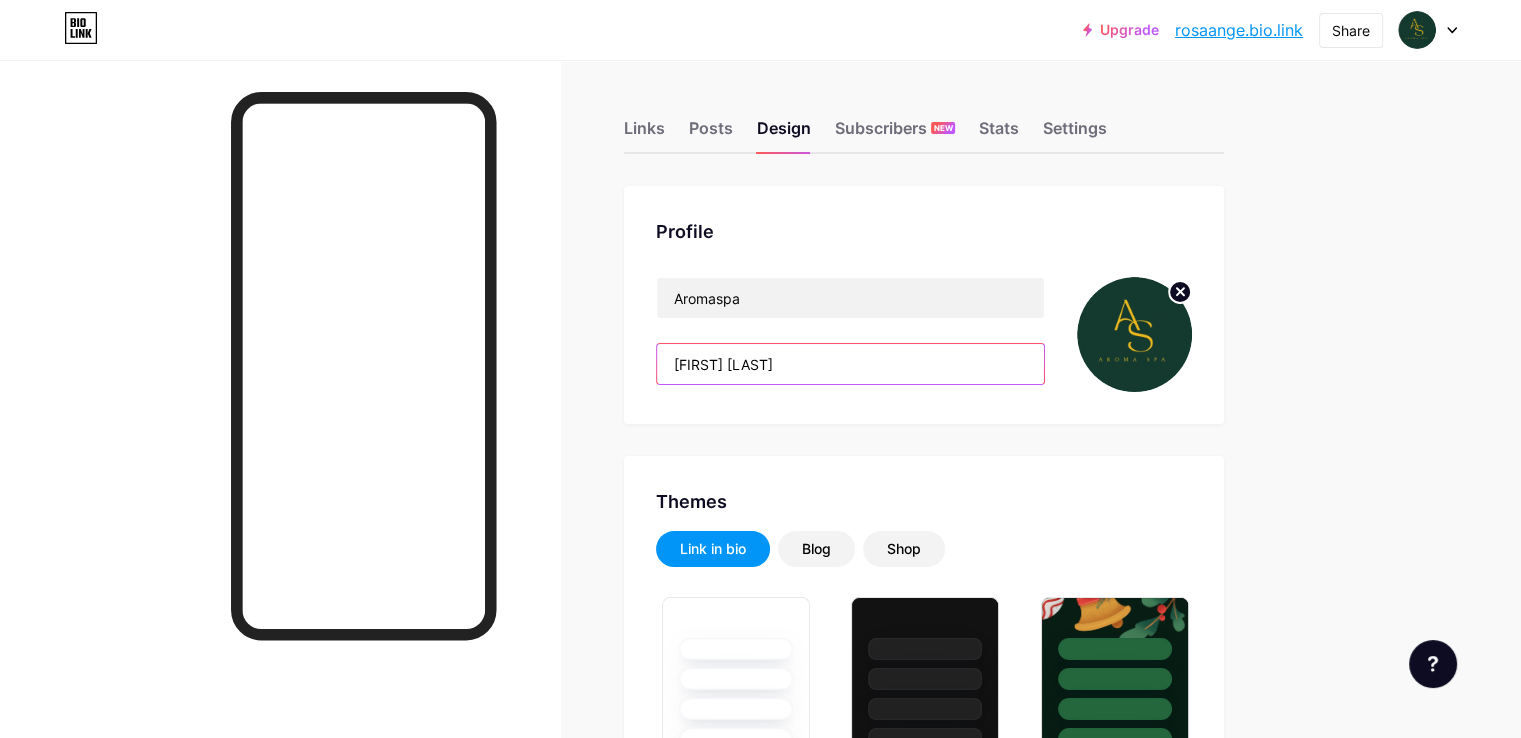 click on "[FIRST] [LAST]" at bounding box center [850, 364] 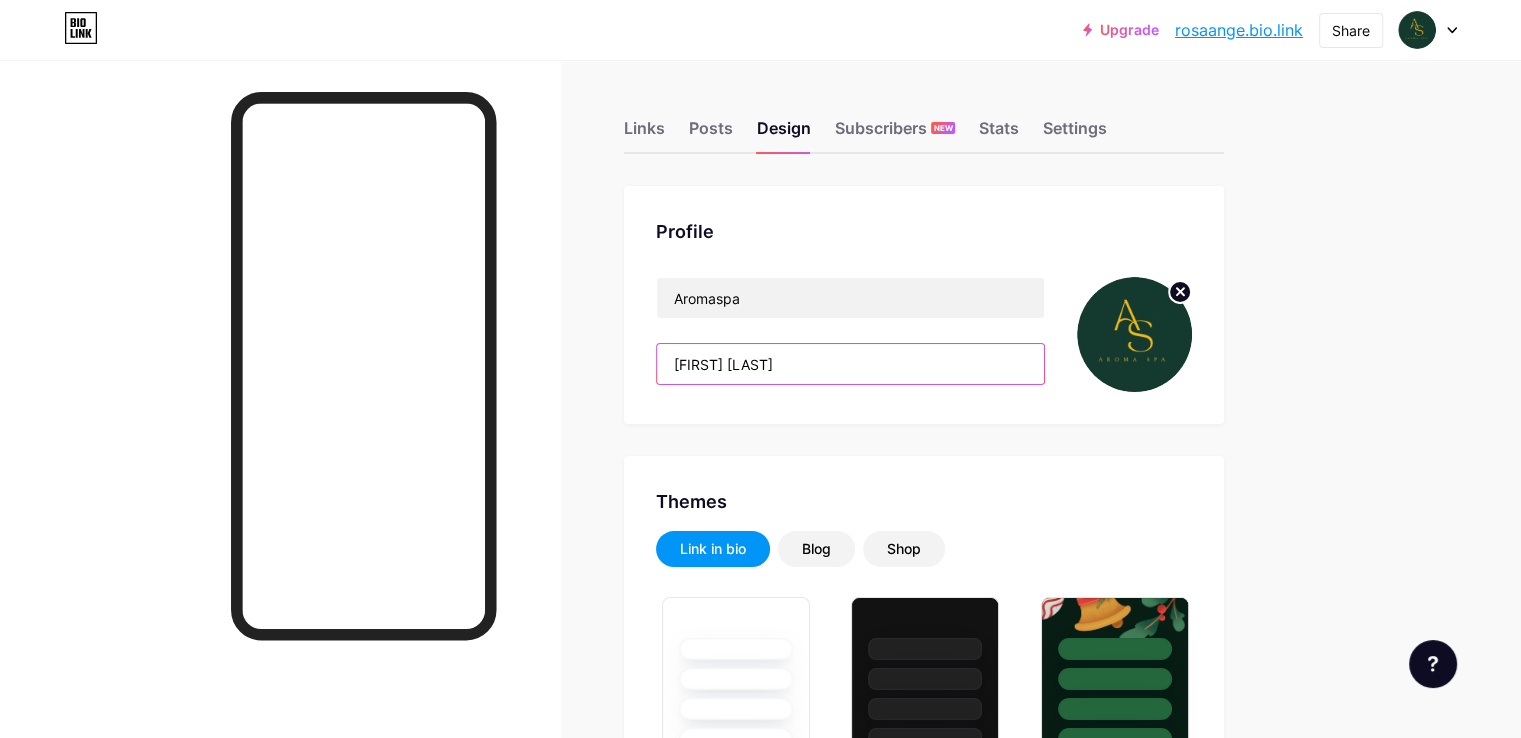 drag, startPoint x: 840, startPoint y: 361, endPoint x: 666, endPoint y: 361, distance: 174 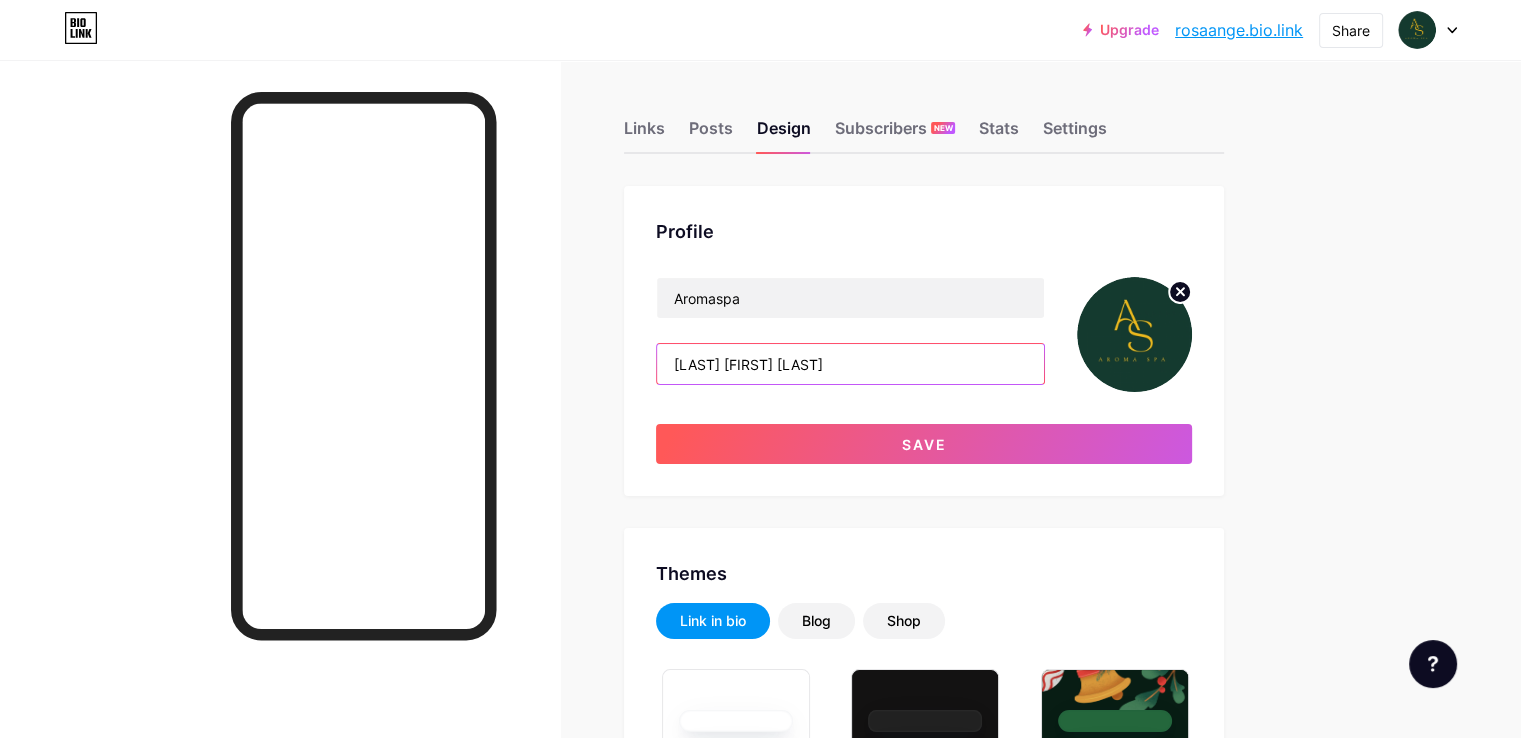 drag, startPoint x: 940, startPoint y: 364, endPoint x: 890, endPoint y: 369, distance: 50.24938 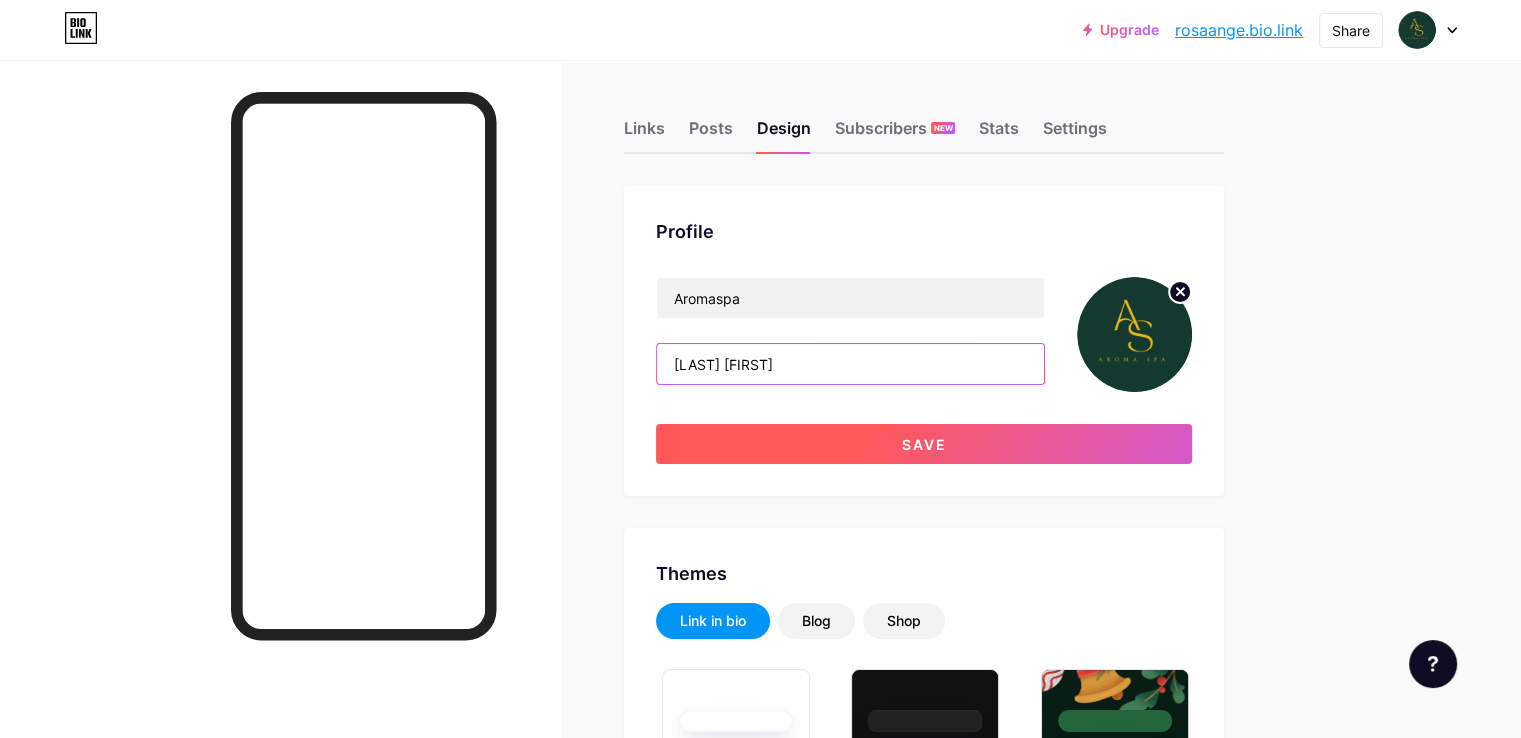 type on "[LAST] [FIRST]" 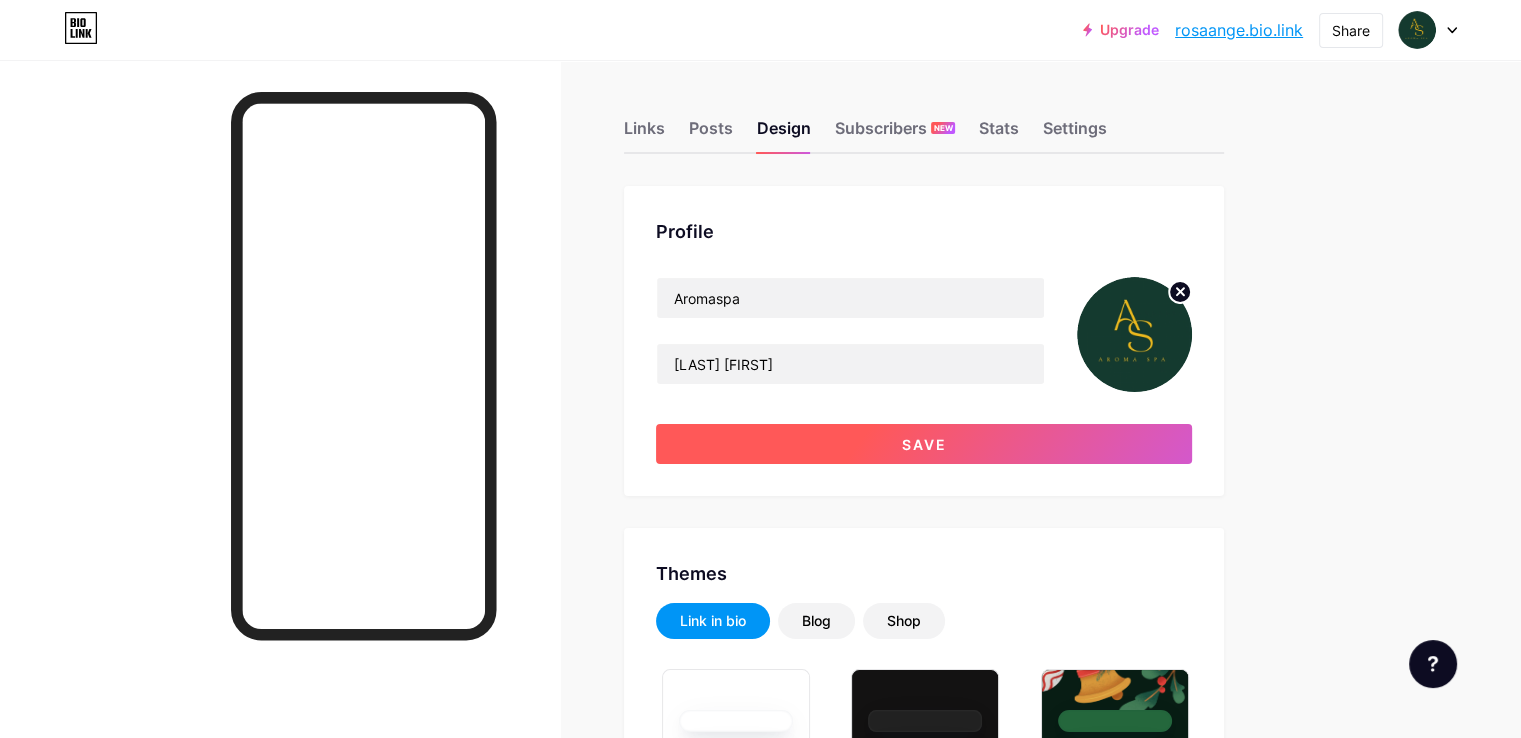 click on "Save" at bounding box center (924, 444) 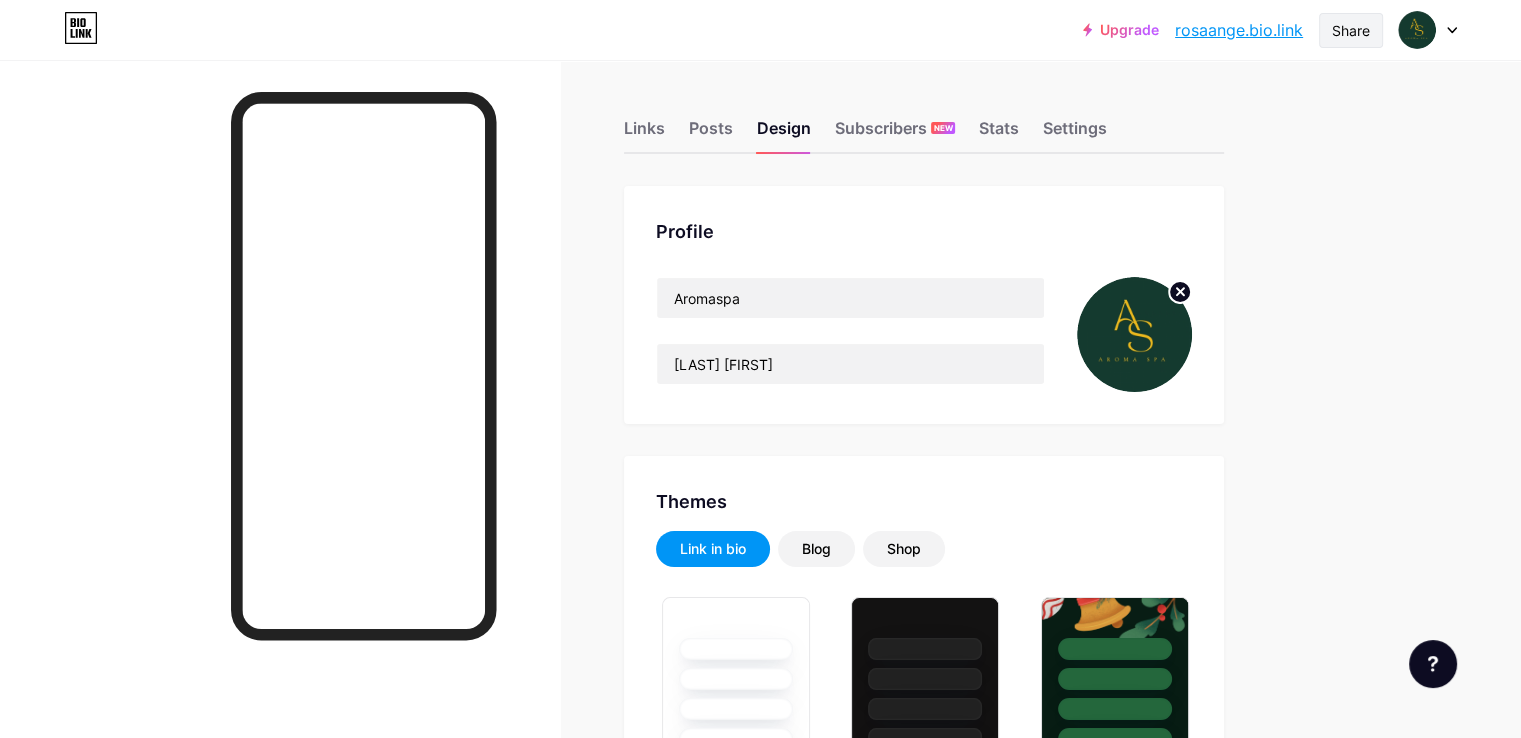 click on "Share" at bounding box center [1351, 30] 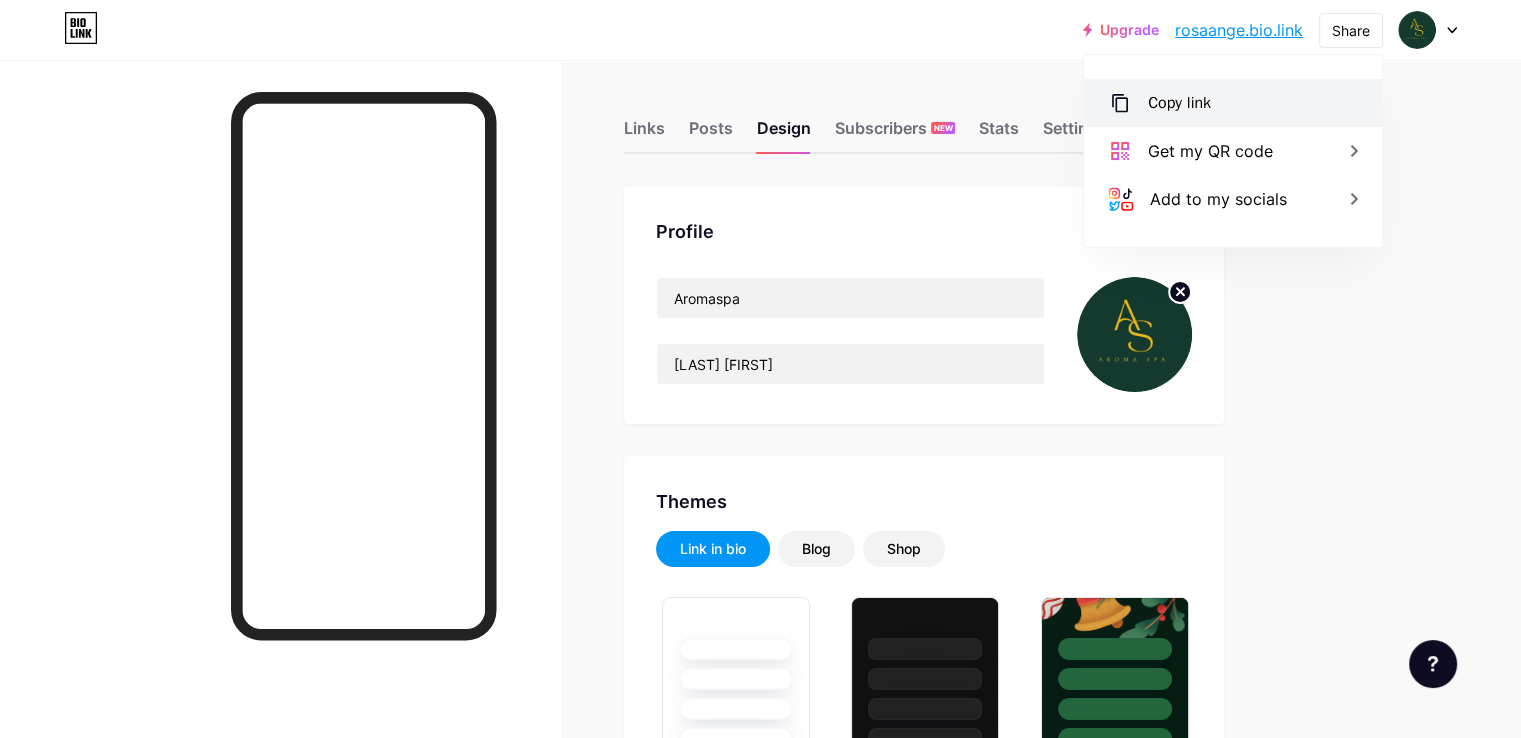 click on "Copy link" at bounding box center [1233, 103] 